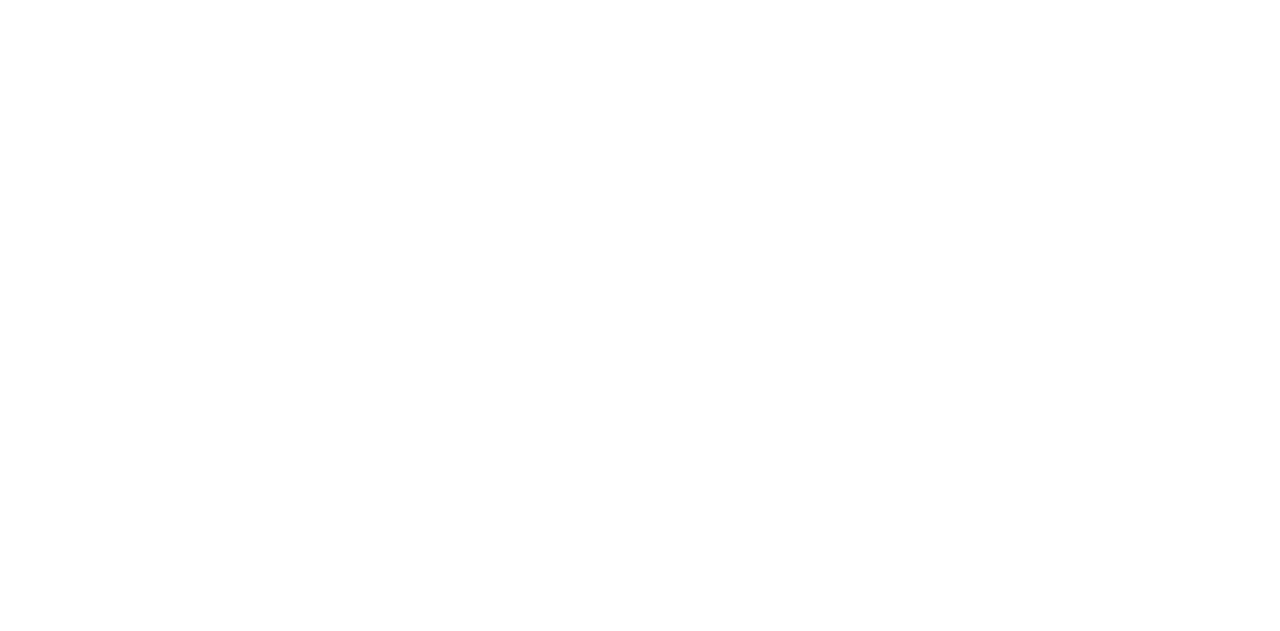 scroll, scrollTop: 0, scrollLeft: 0, axis: both 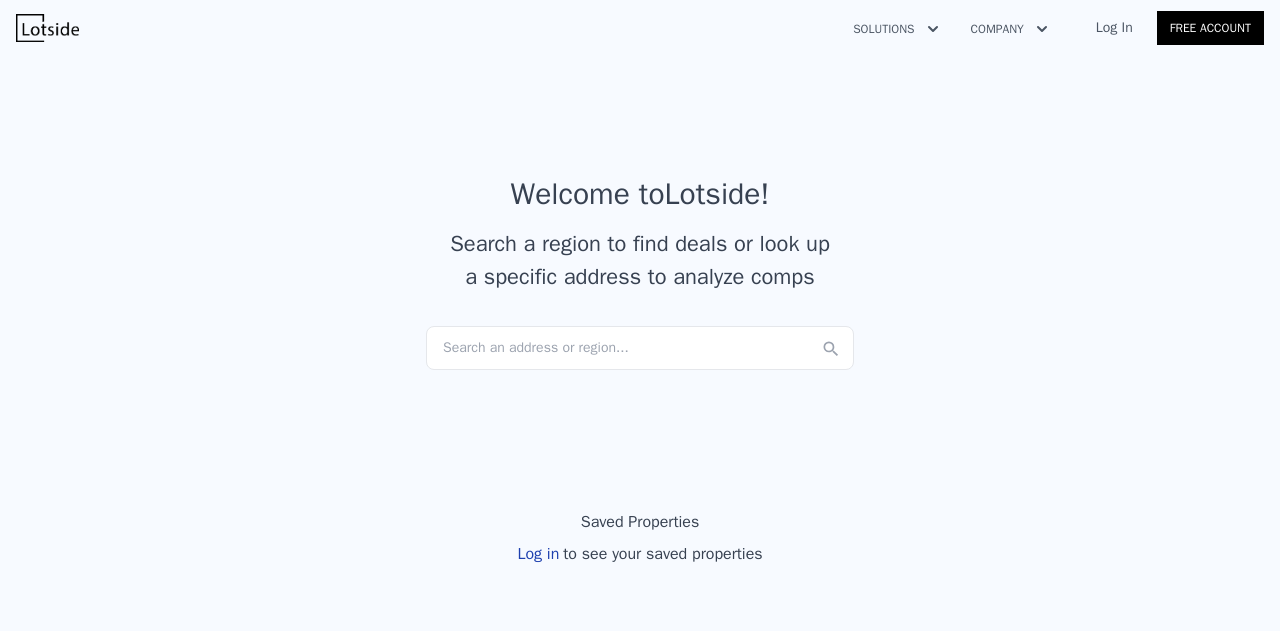 click 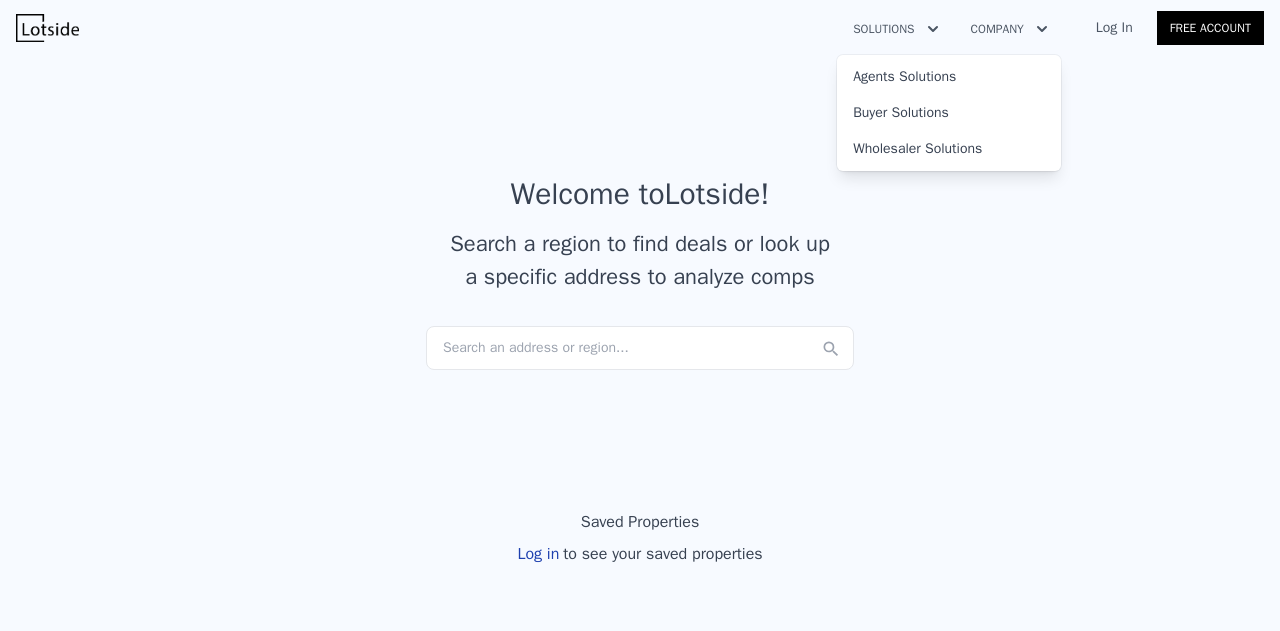 click on "Company" at bounding box center [1009, 29] 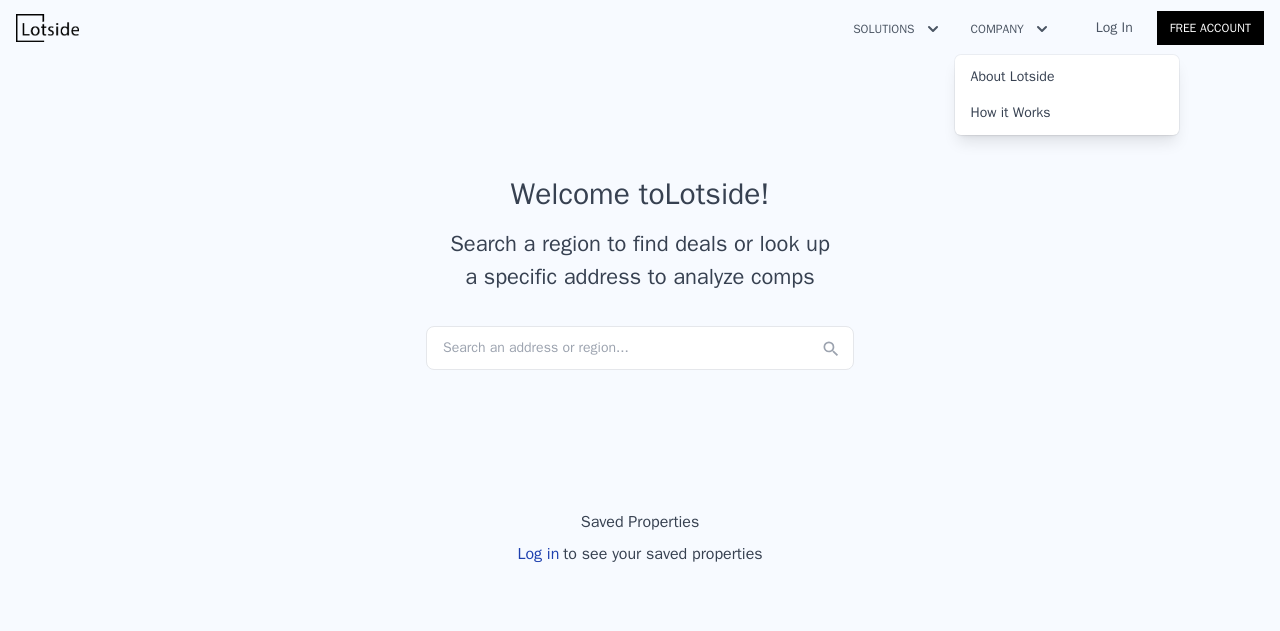 click 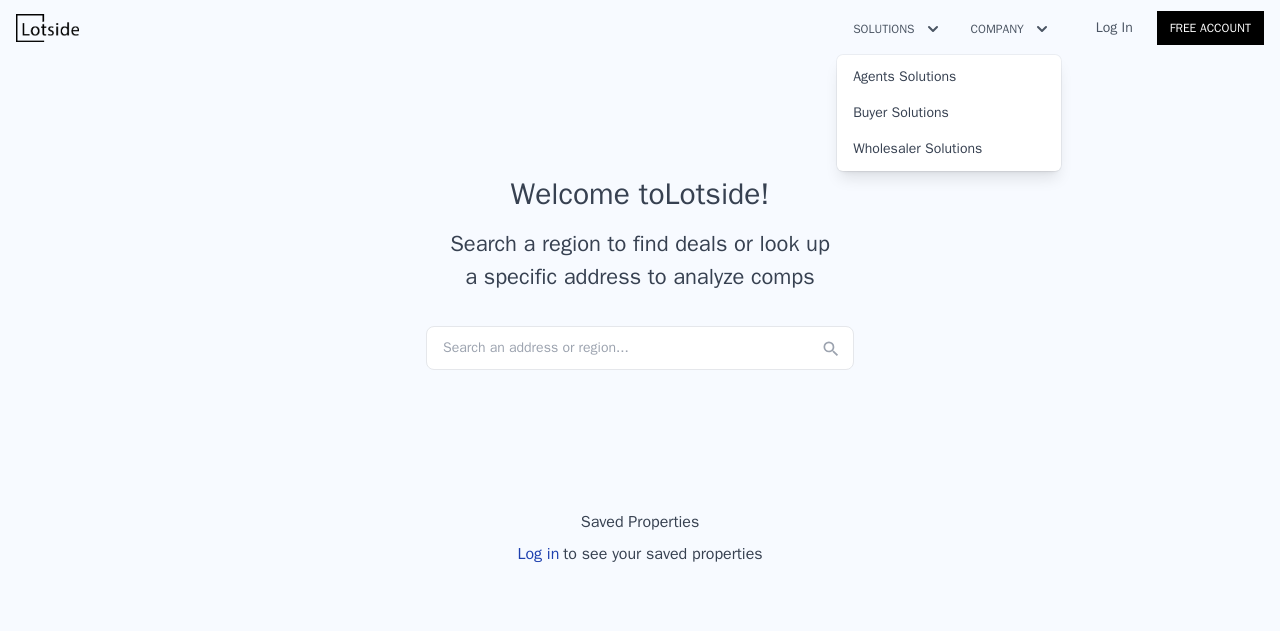 click on "Welcome to  Lotside ! Search a region to find deals or look up a specific address to analyze comps Search an address or region..." at bounding box center (640, 243) 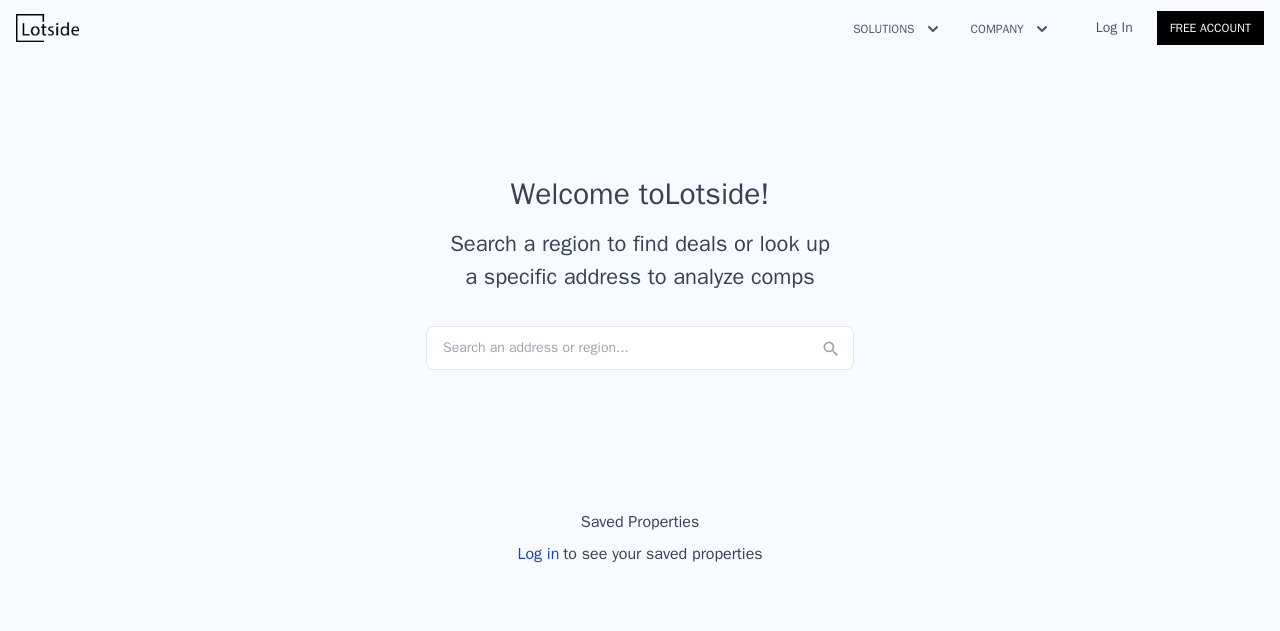 click on "Free Account" at bounding box center [1210, 28] 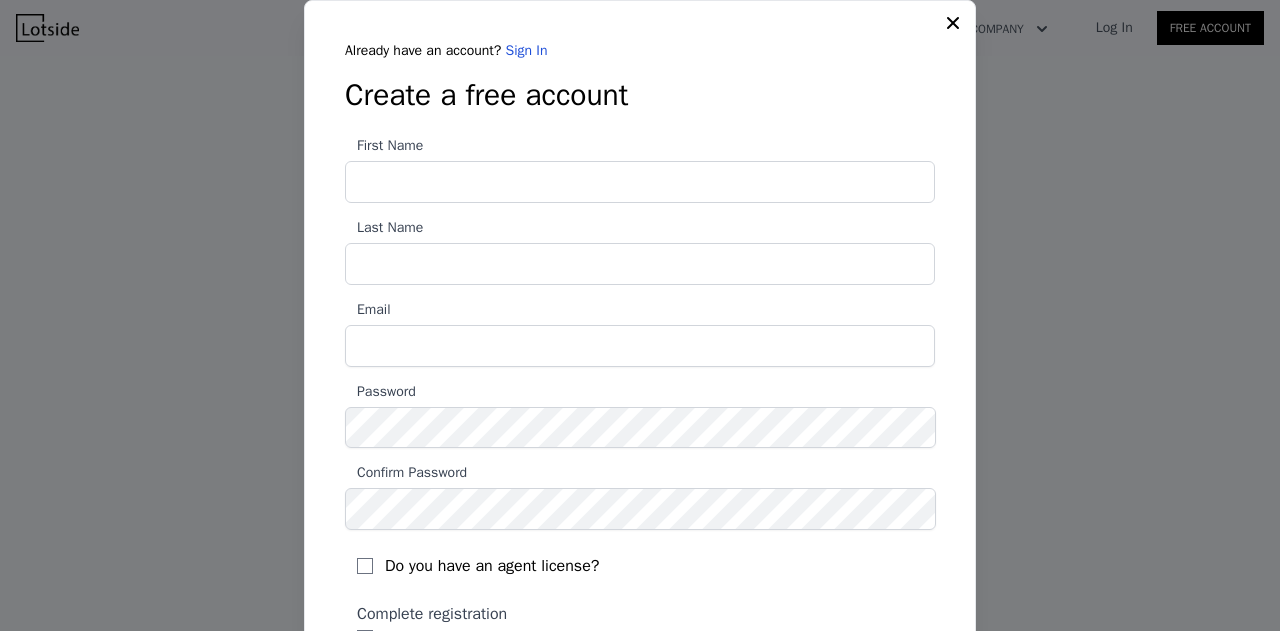 click 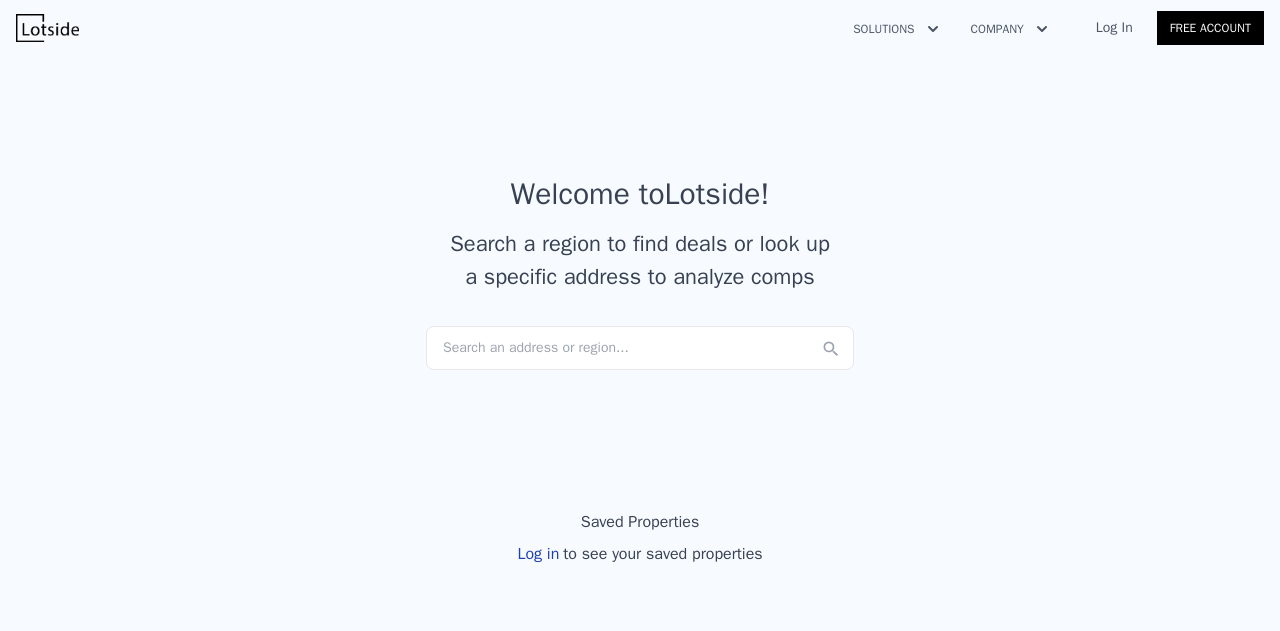 click on "Log In" at bounding box center (1114, 28) 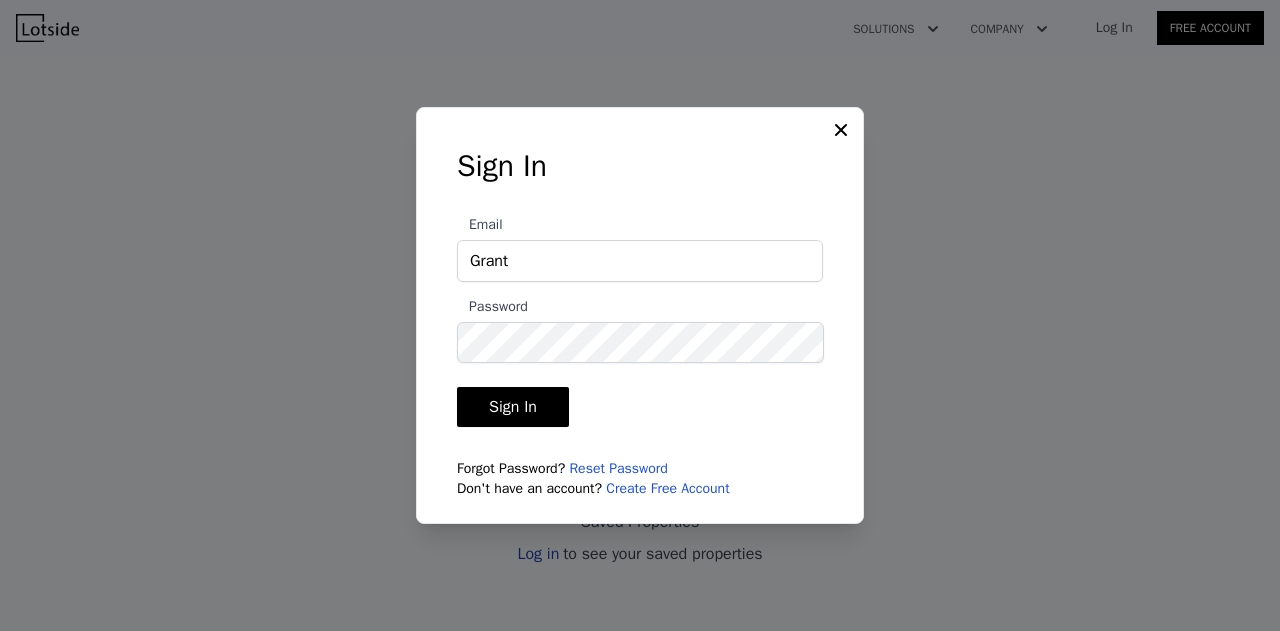 type on "GrantPierotti@gmail.com" 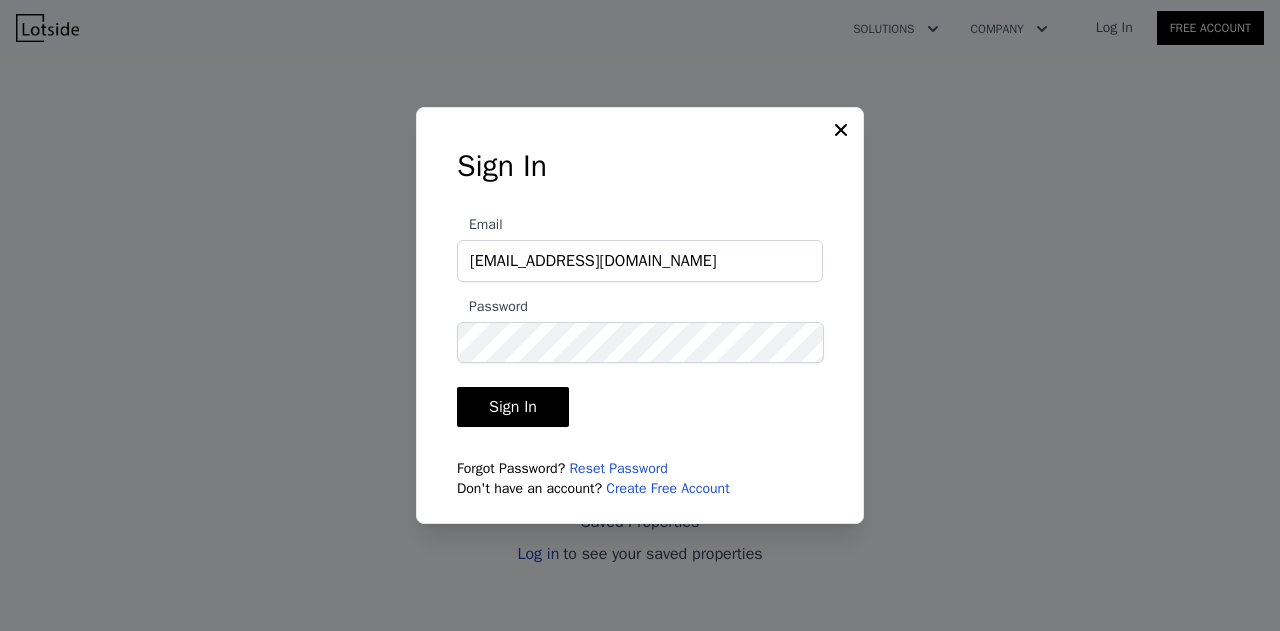 click on "Sign In" at bounding box center [513, 407] 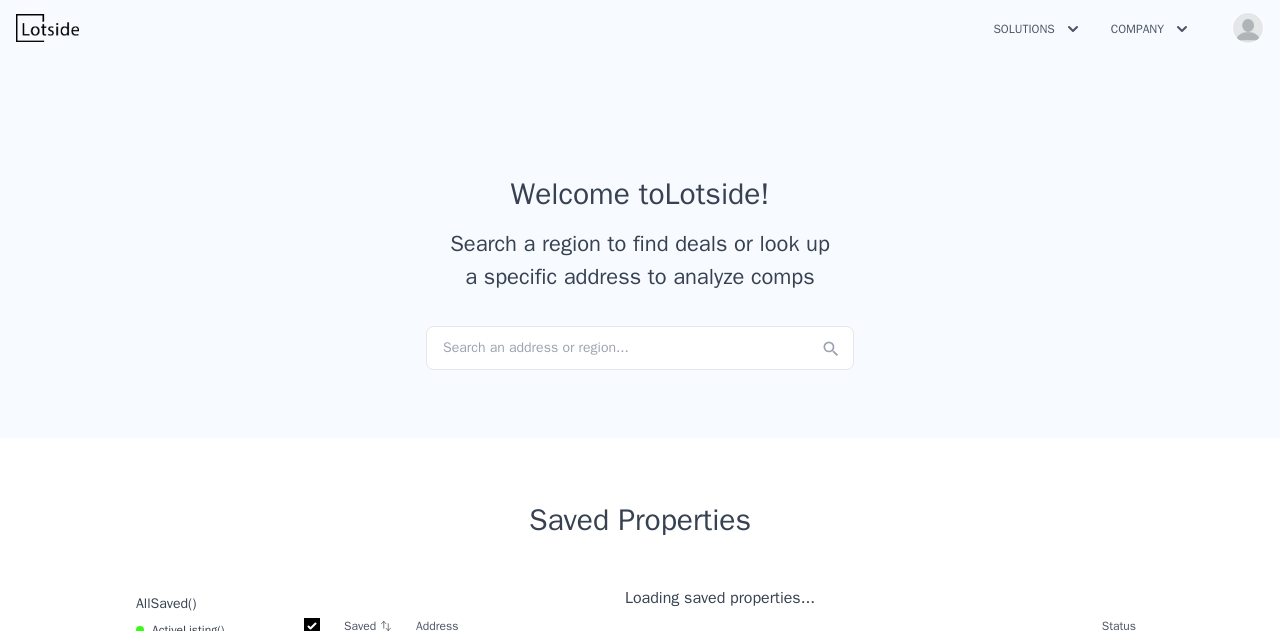checkbox on "true" 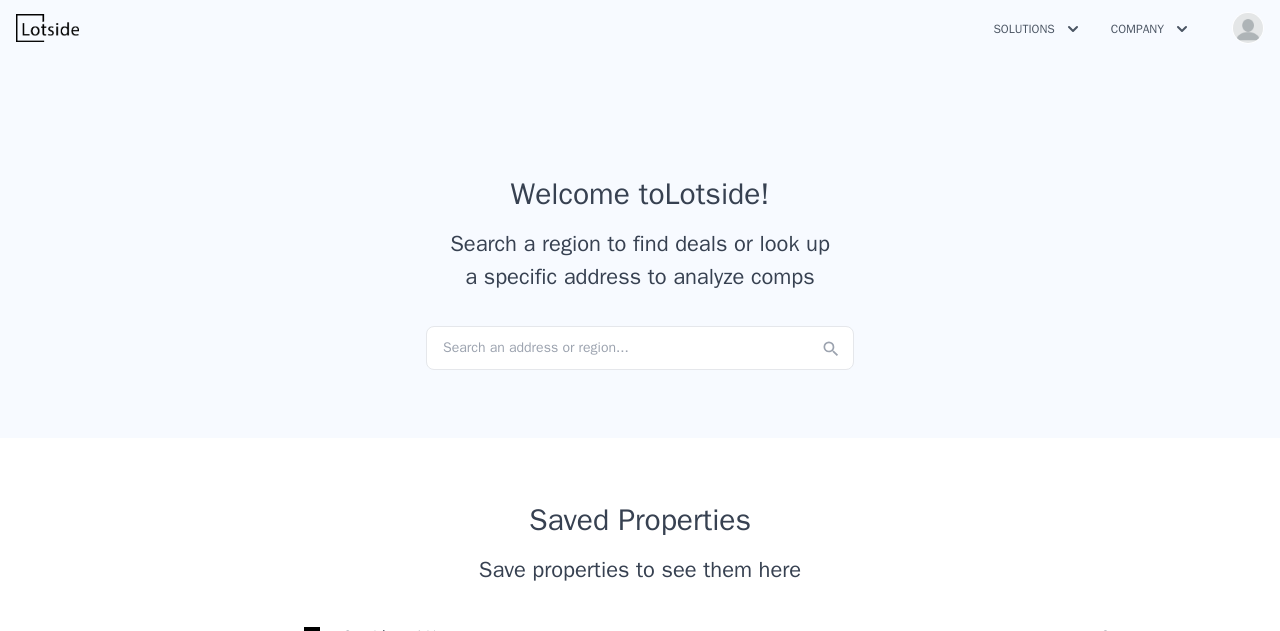 click on "Company" at bounding box center [1149, 29] 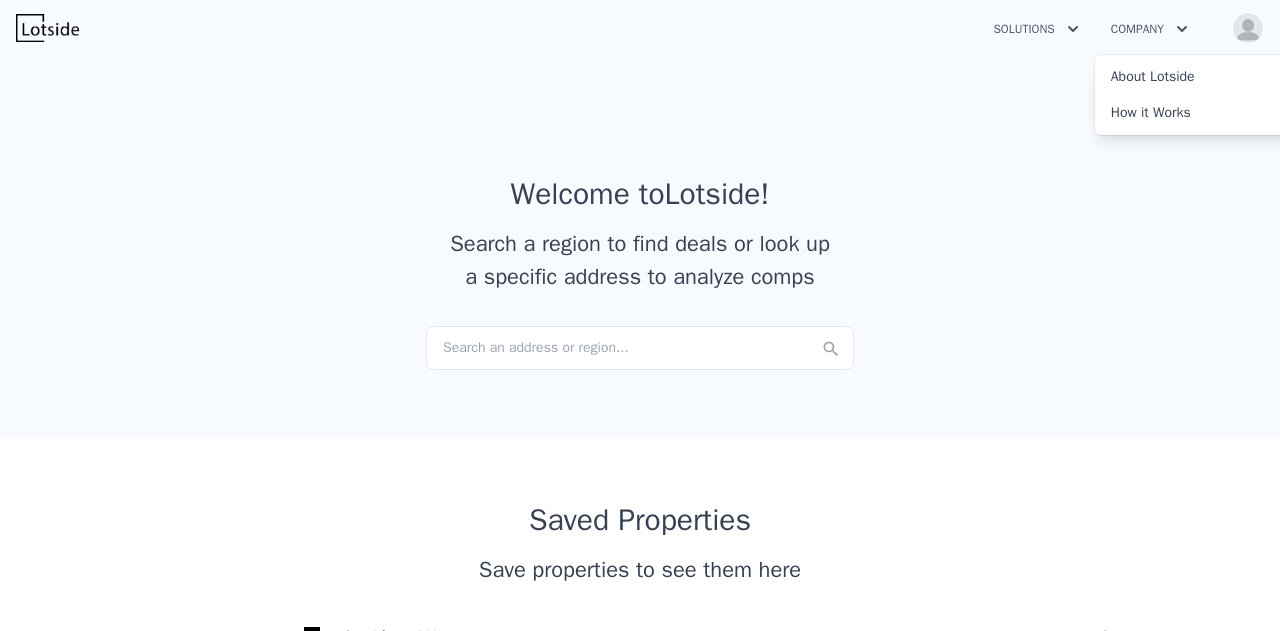 click on "Solutions" at bounding box center [1035, 29] 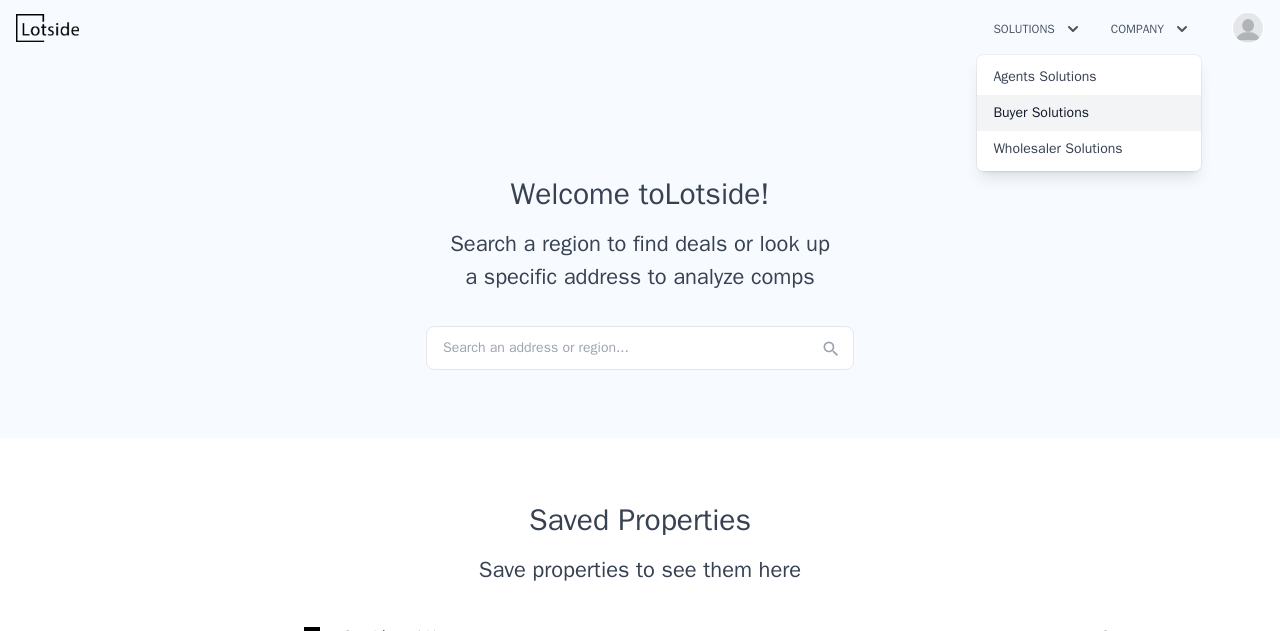 click on "Buyer Solutions" at bounding box center [1089, 113] 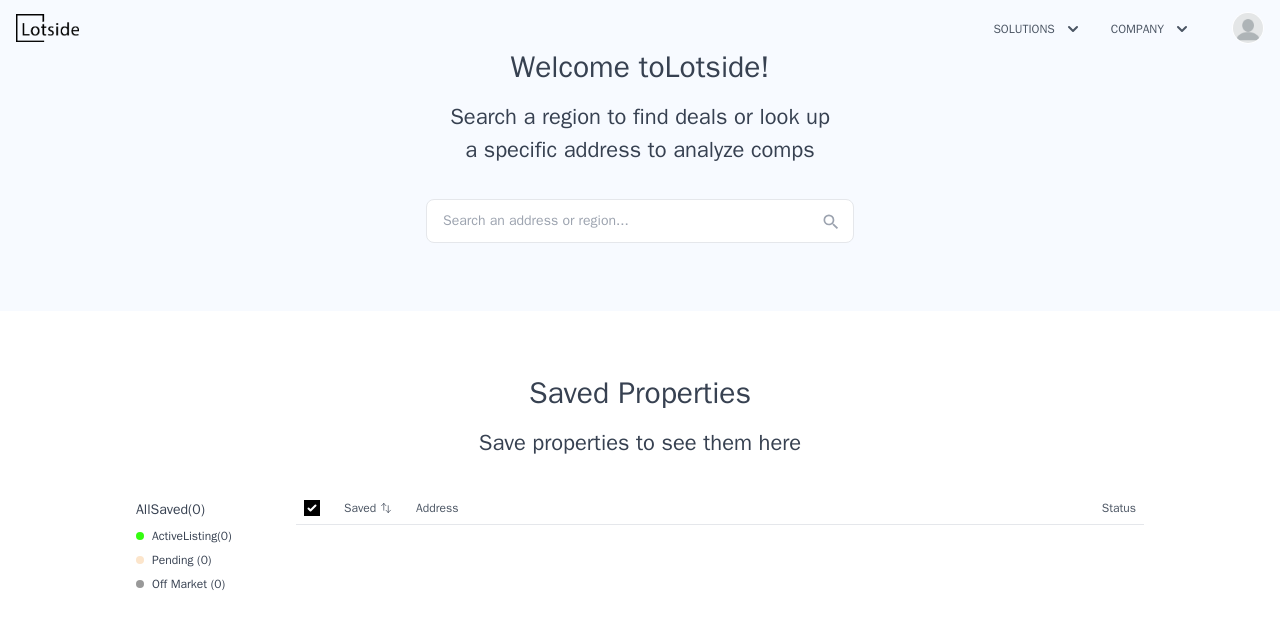scroll, scrollTop: 128, scrollLeft: 0, axis: vertical 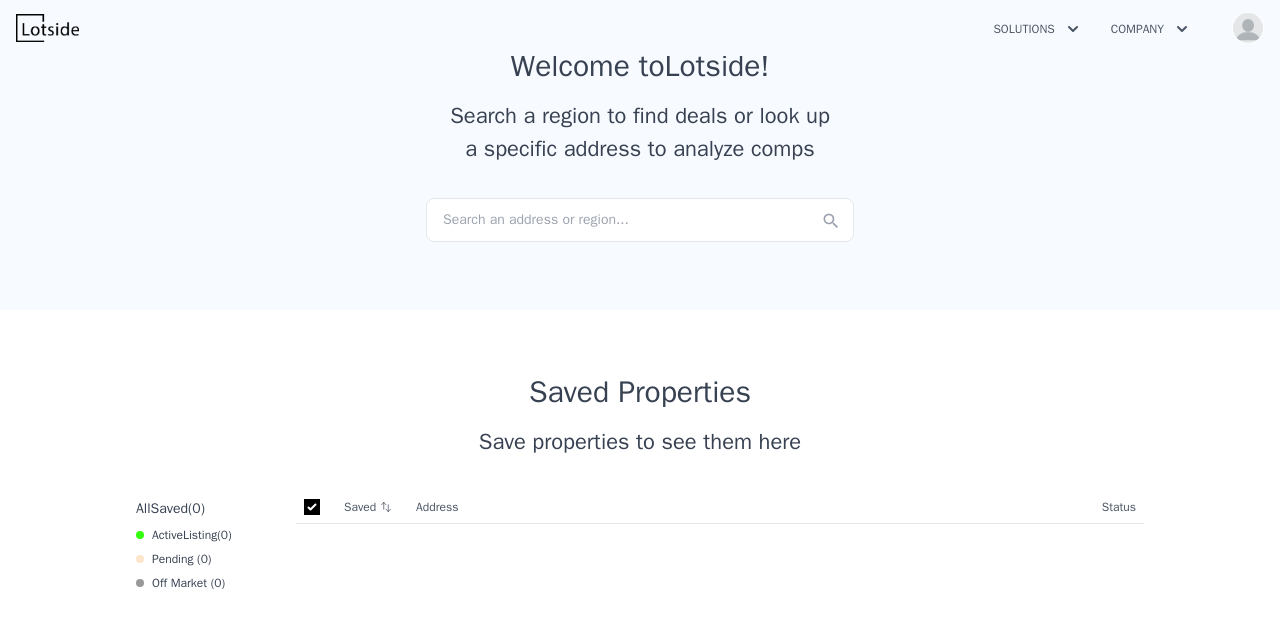 click on "Search an address or region..." at bounding box center [640, 220] 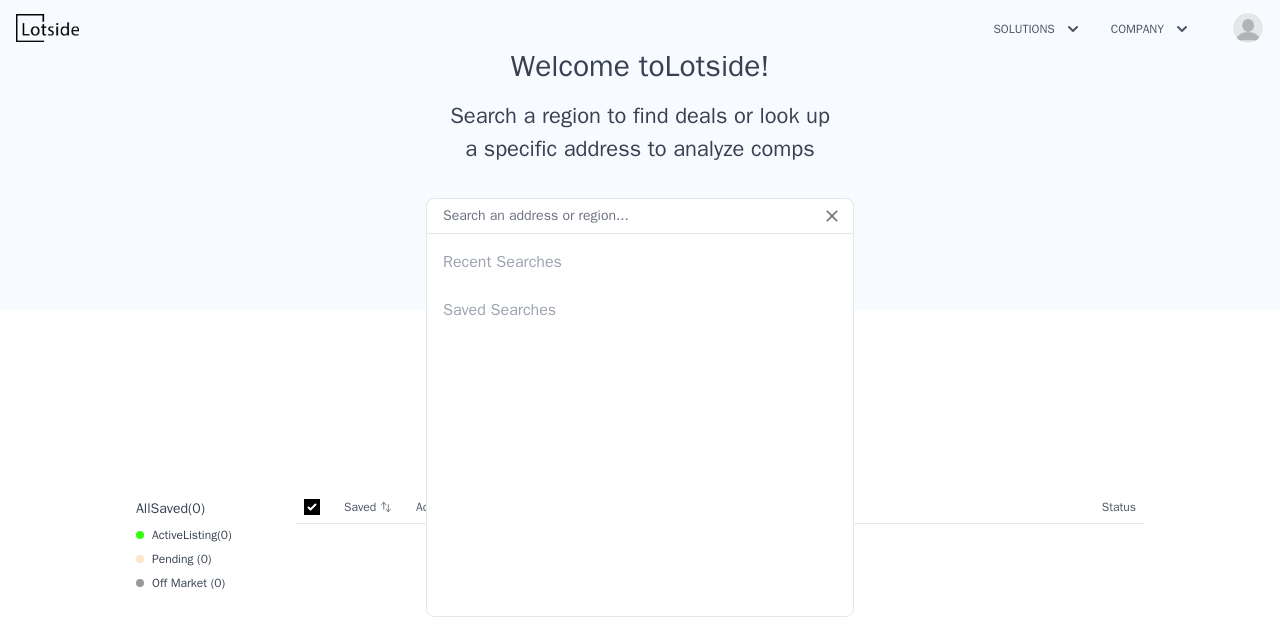 type on "C" 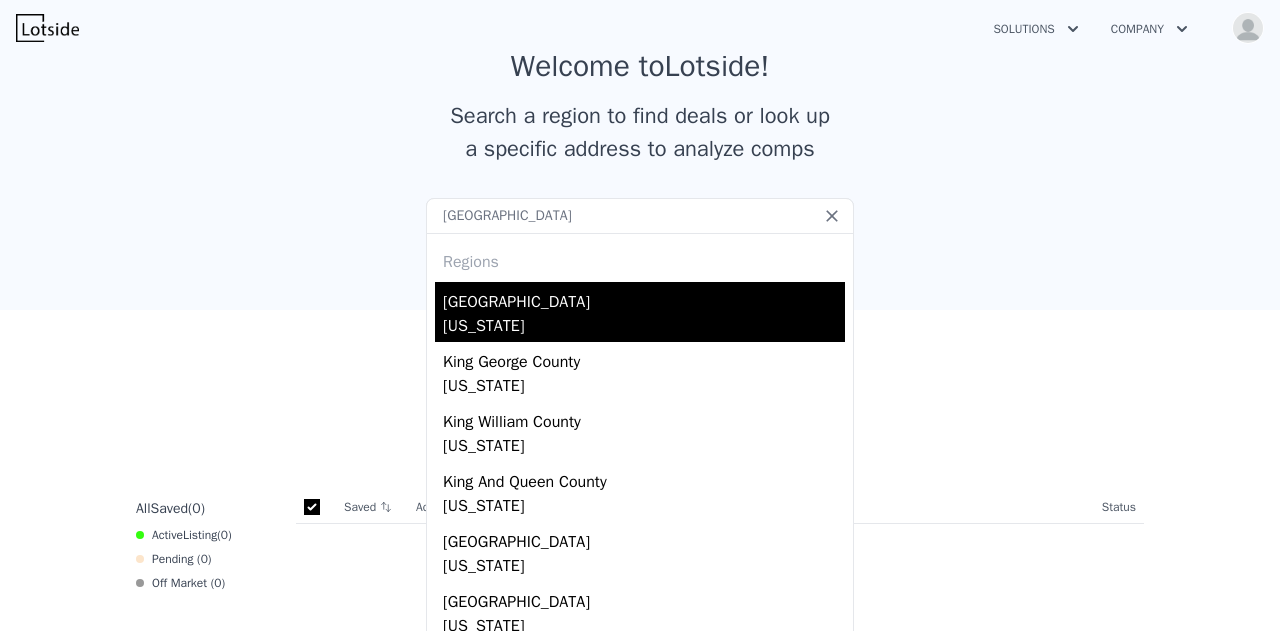 type on "King County" 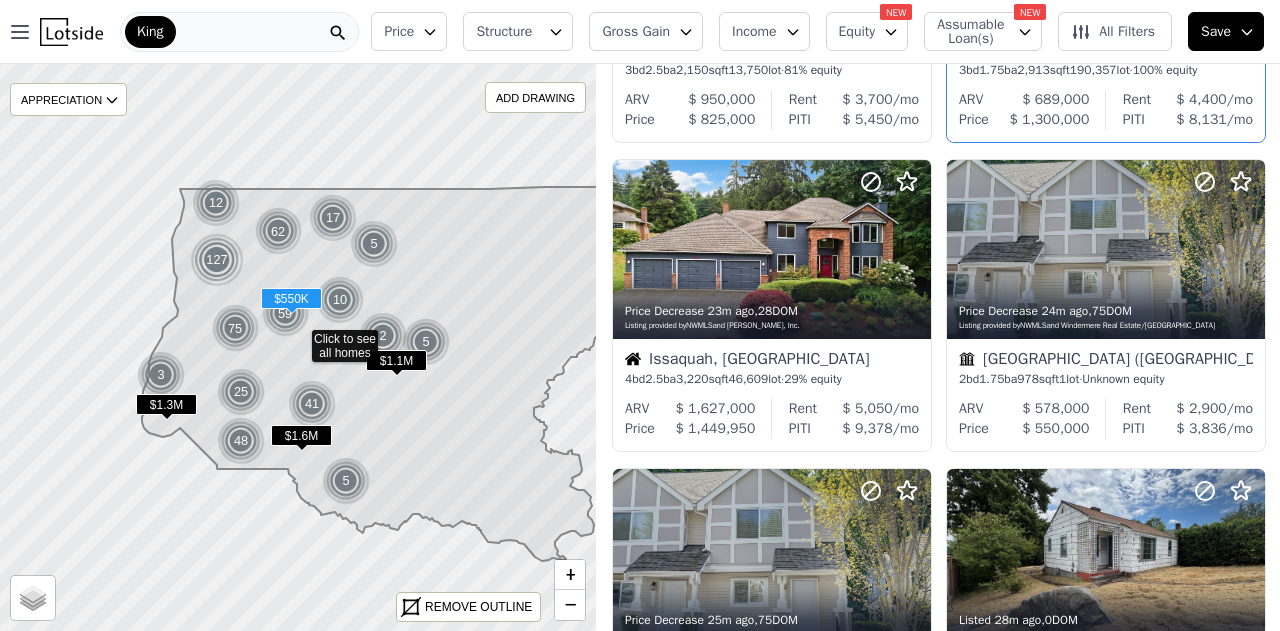 scroll, scrollTop: 635, scrollLeft: 0, axis: vertical 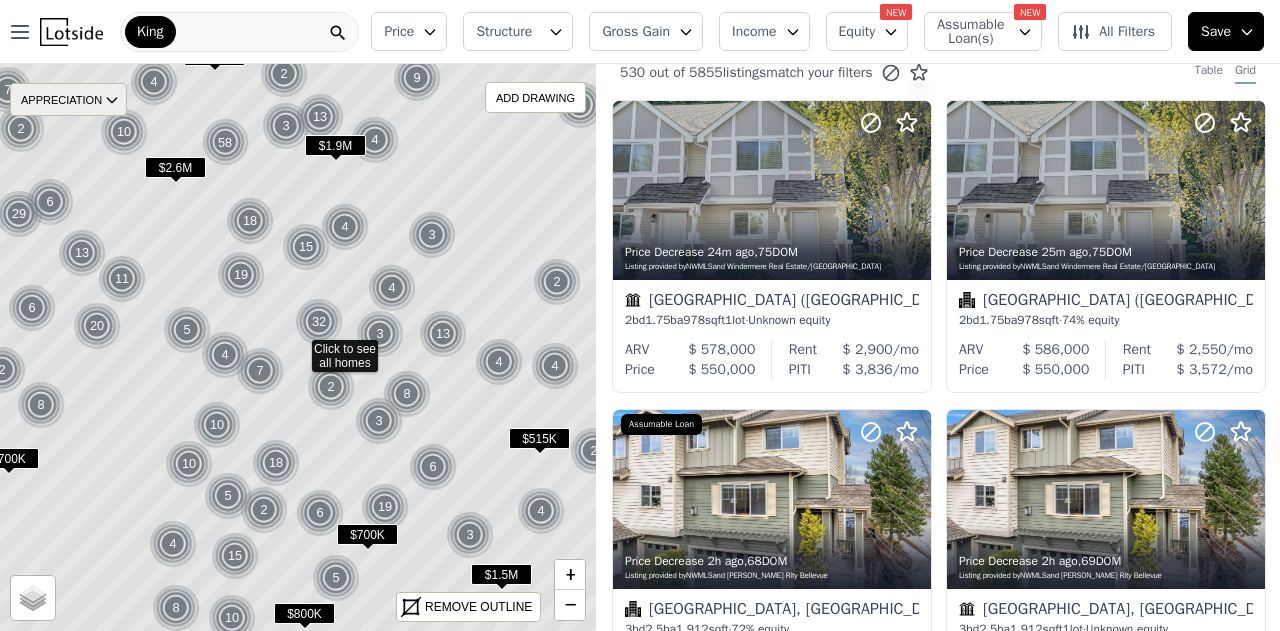 click 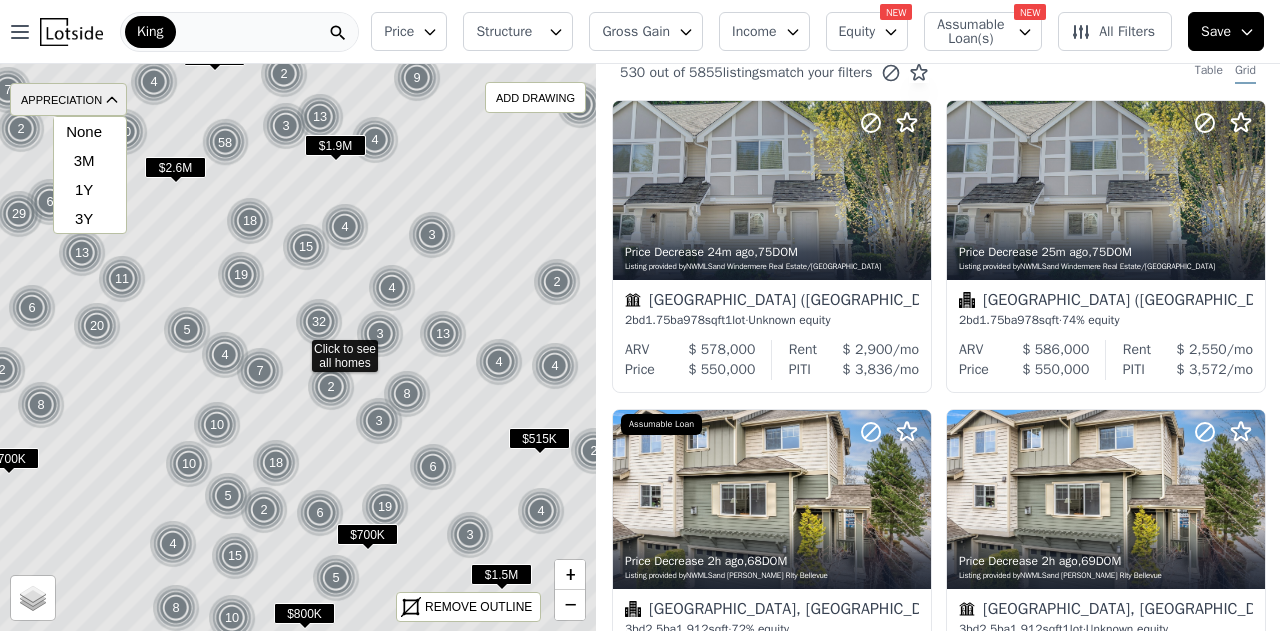 click 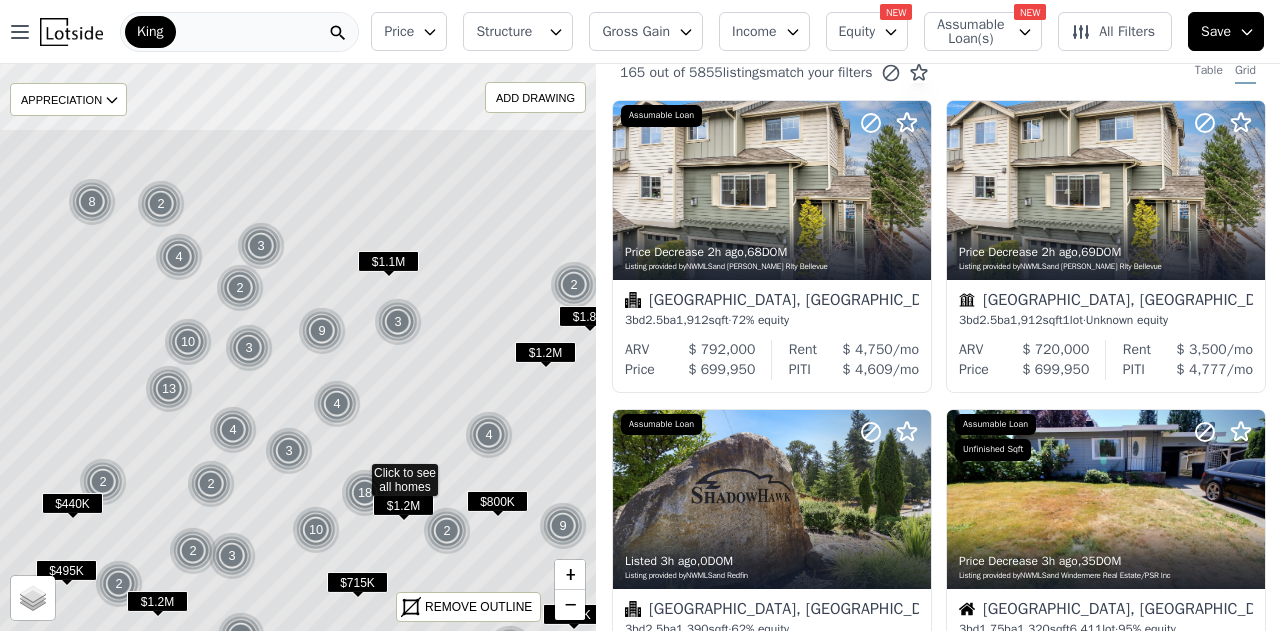 drag, startPoint x: 388, startPoint y: 182, endPoint x: 464, endPoint y: 429, distance: 258.42795 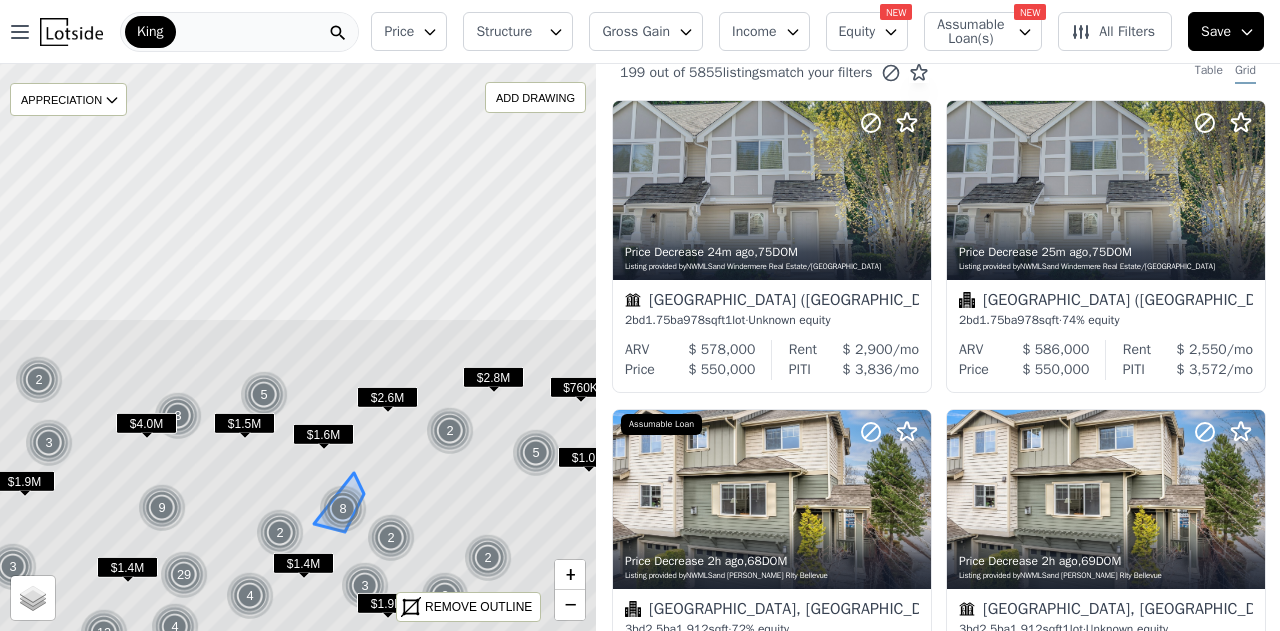 drag, startPoint x: 328, startPoint y: 181, endPoint x: 323, endPoint y: 494, distance: 313.03995 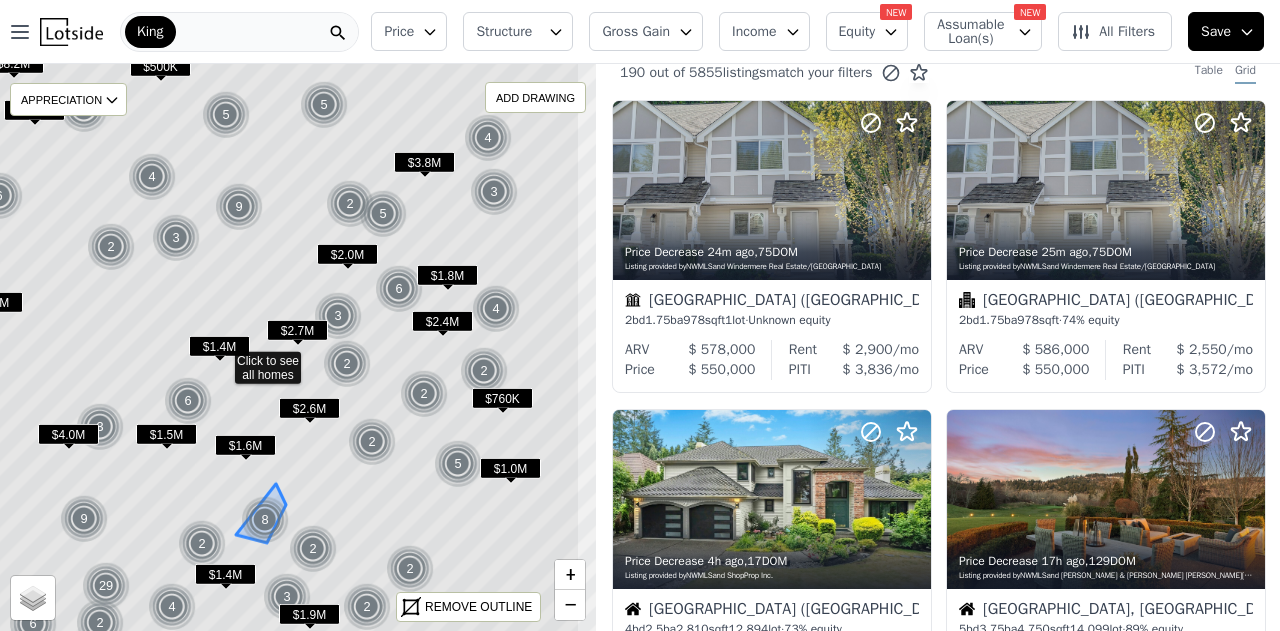drag, startPoint x: 324, startPoint y: 292, endPoint x: 247, endPoint y: 303, distance: 77.781746 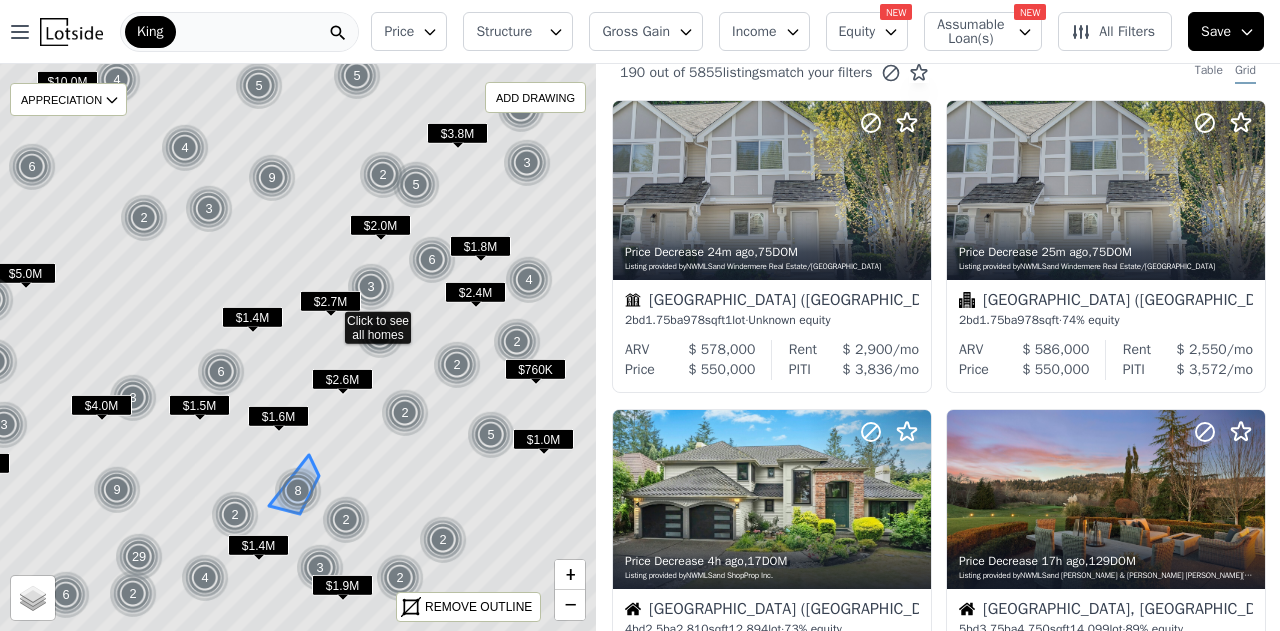 drag, startPoint x: 204, startPoint y: 462, endPoint x: 237, endPoint y: 433, distance: 43.931767 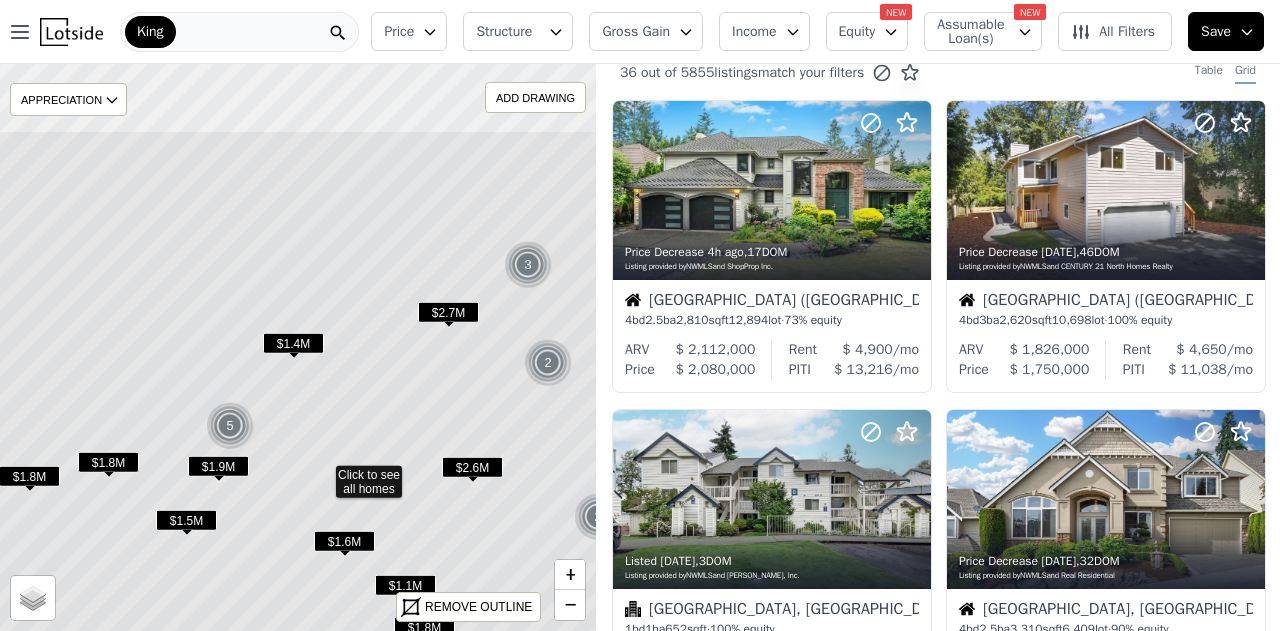 drag, startPoint x: 246, startPoint y: 331, endPoint x: 290, endPoint y: 585, distance: 257.78287 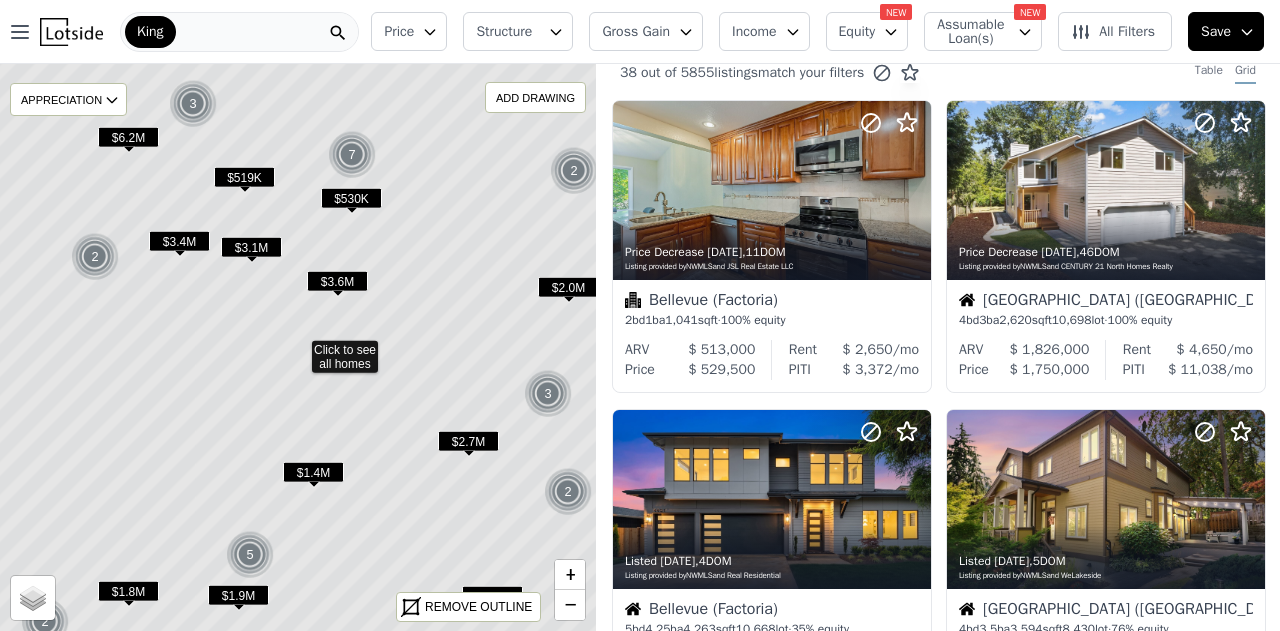 click on "Equity" at bounding box center [867, 31] 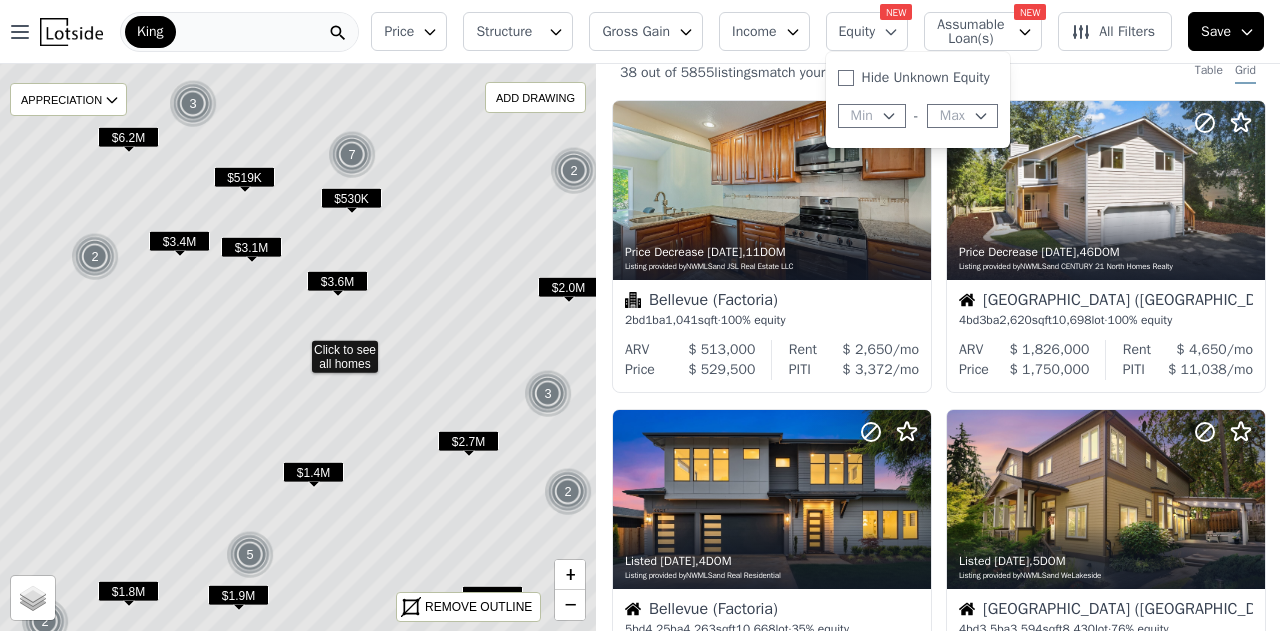 click on "Equity" at bounding box center (867, 31) 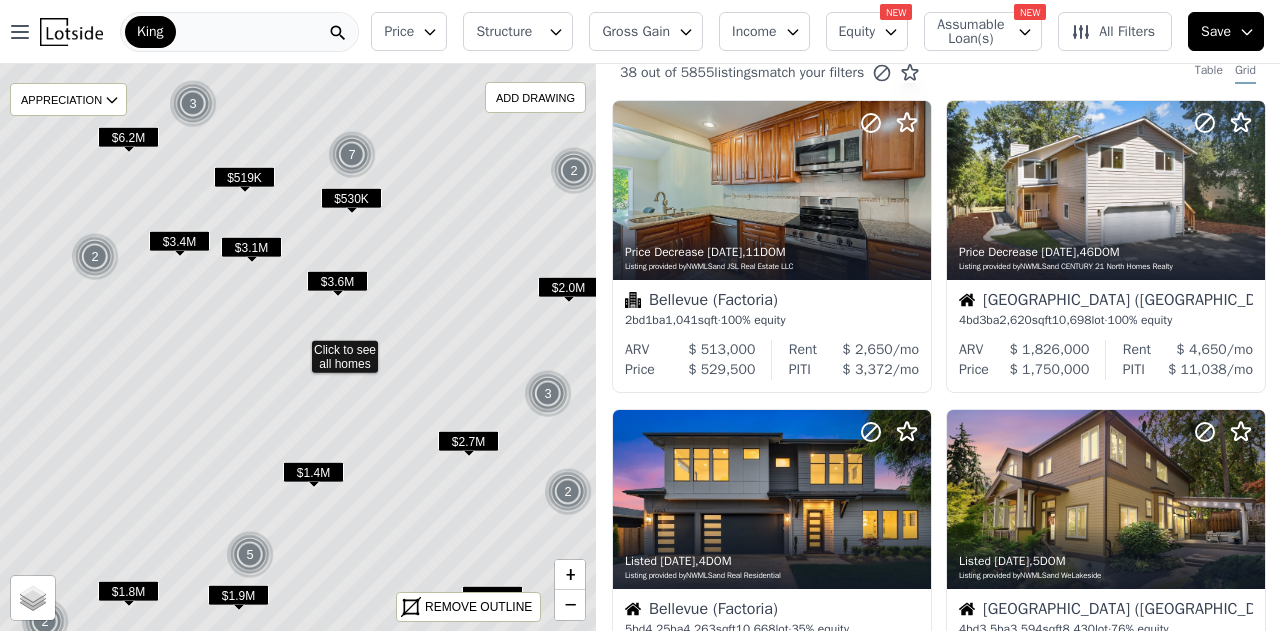 click 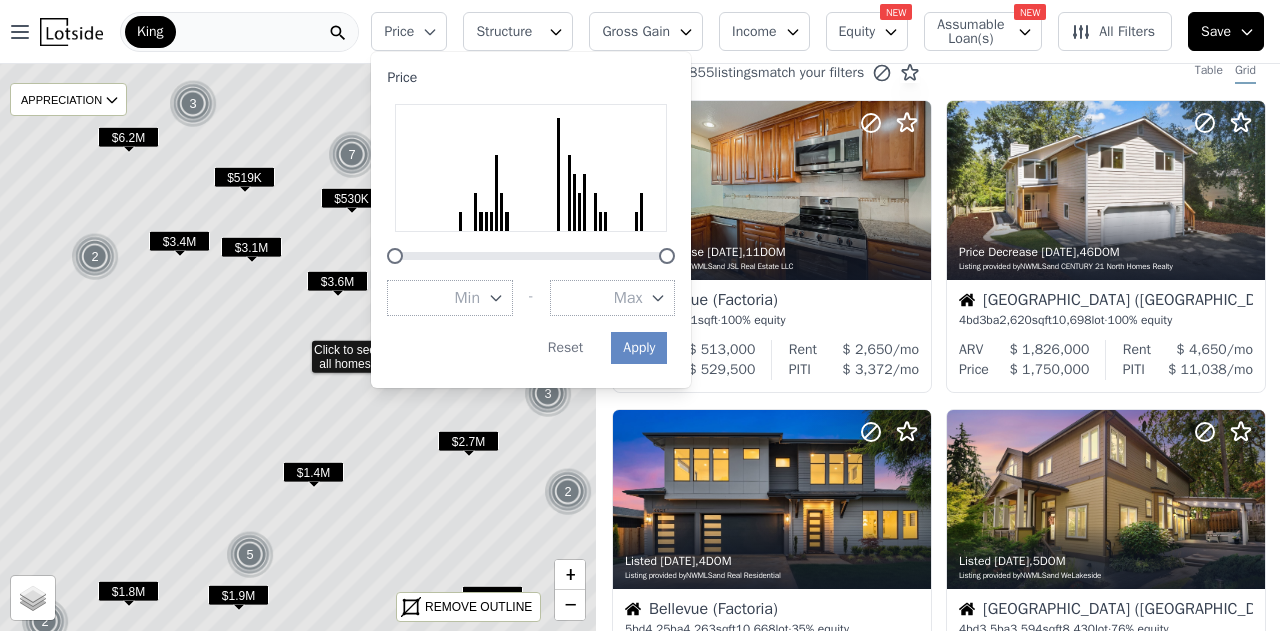click on "Price Min - Max Apply Reset" at bounding box center (531, 220) 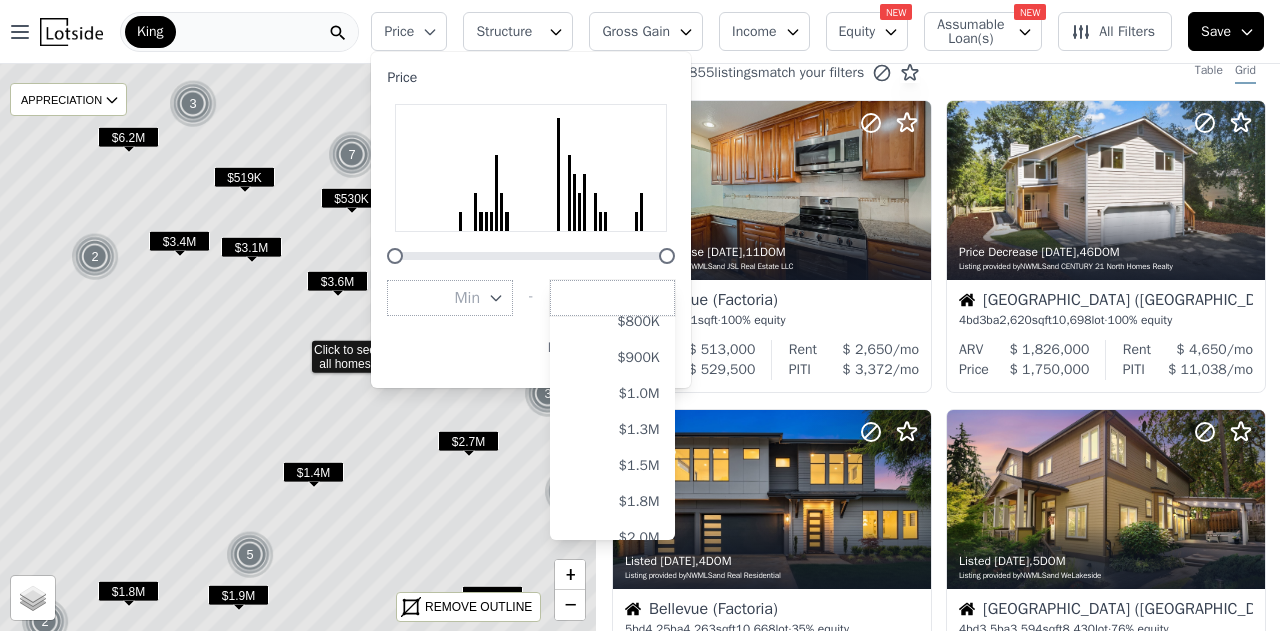 scroll, scrollTop: 291, scrollLeft: 0, axis: vertical 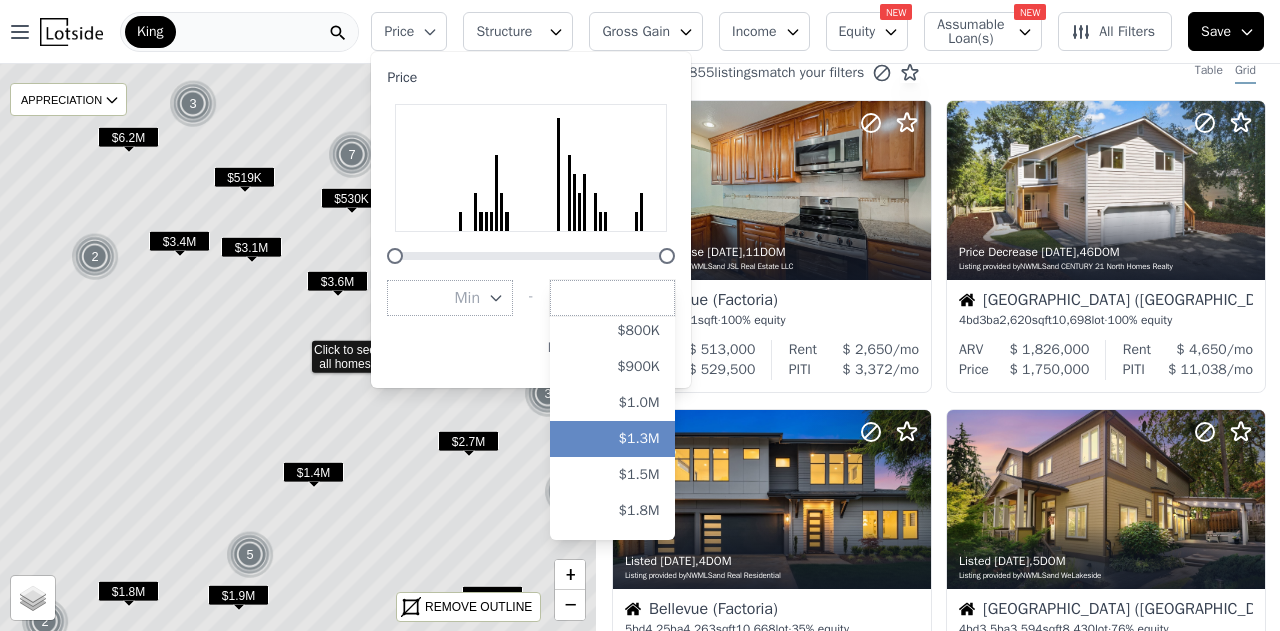 click on "$1.3M" at bounding box center [613, 439] 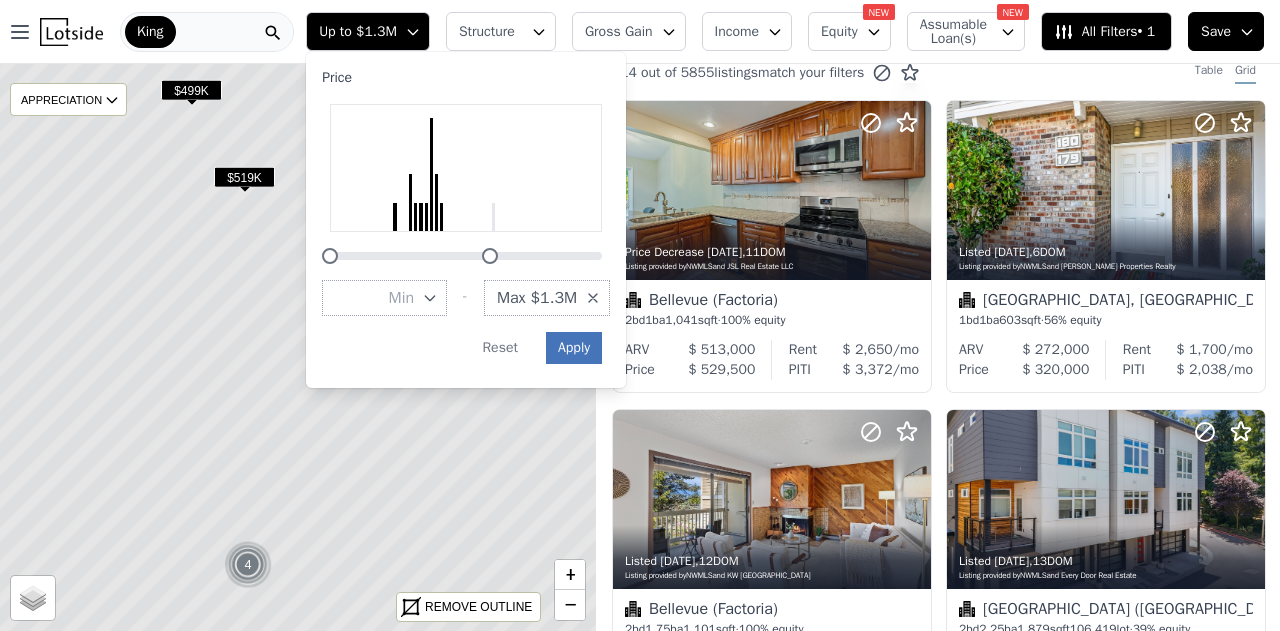 click on "Apply" at bounding box center [574, 348] 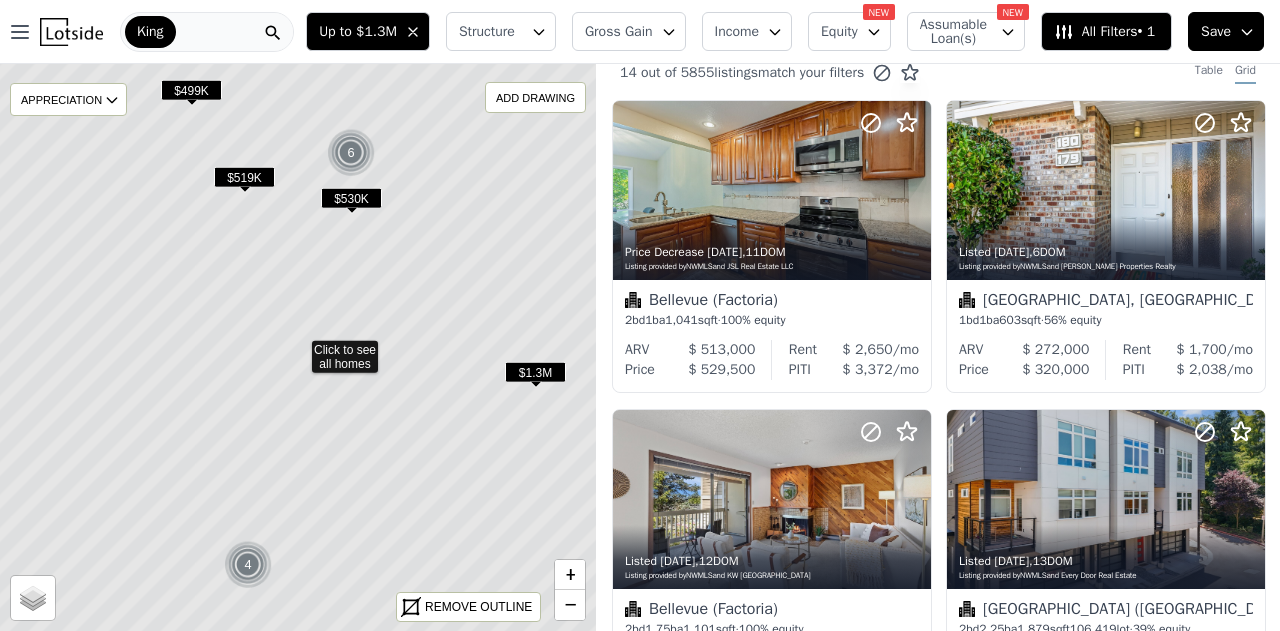 click on "$530K" at bounding box center (351, 198) 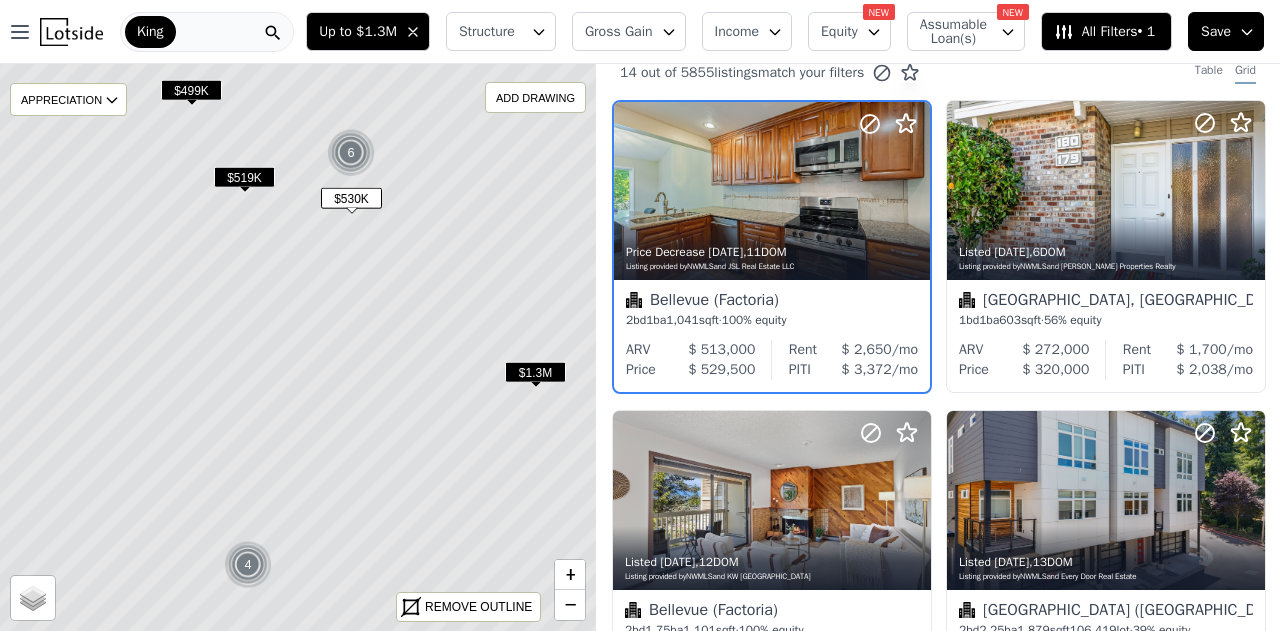 scroll, scrollTop: 0, scrollLeft: 0, axis: both 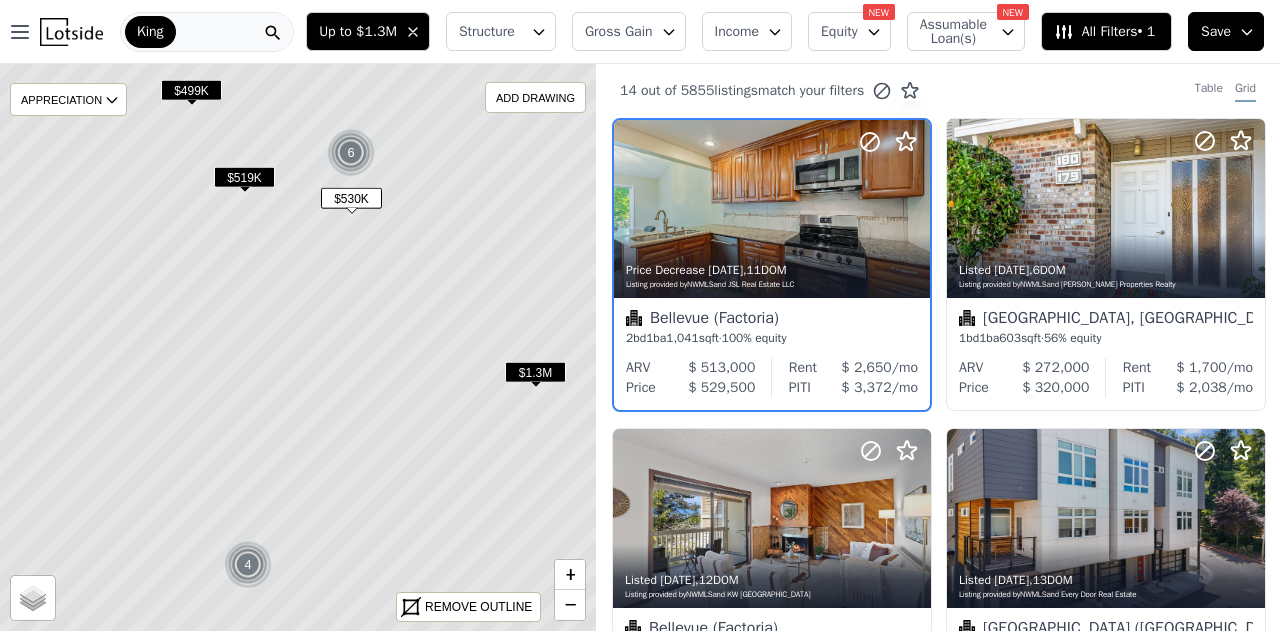 click on "$1.3M" at bounding box center (535, 372) 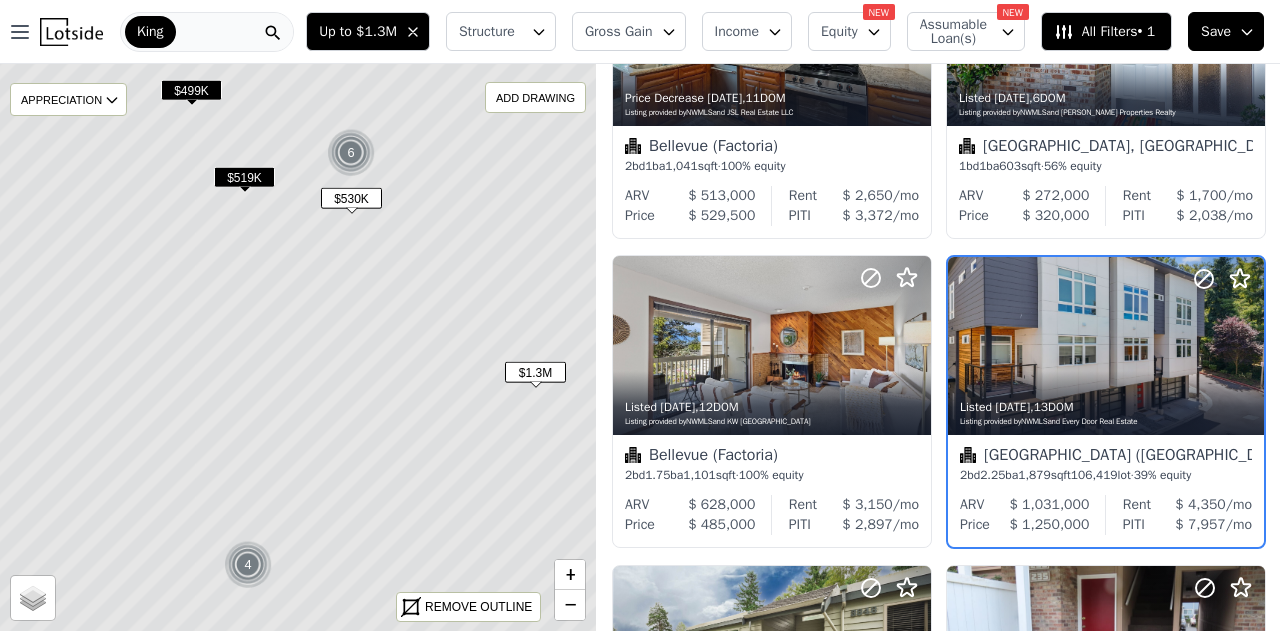 scroll, scrollTop: 194, scrollLeft: 0, axis: vertical 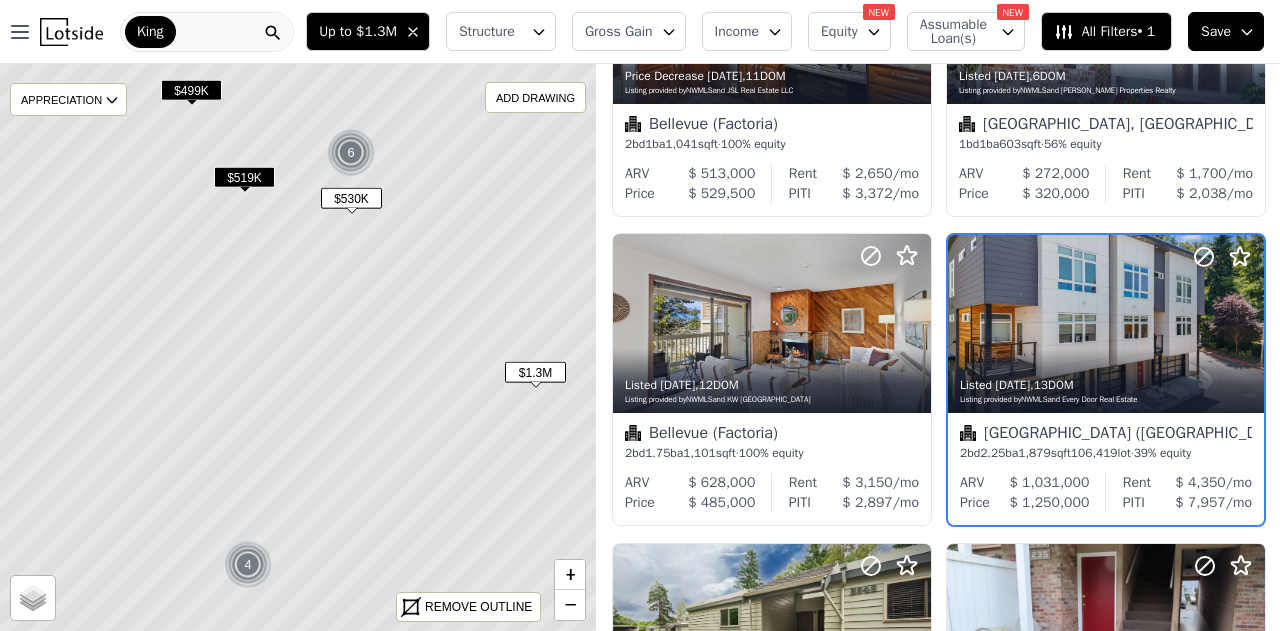 click 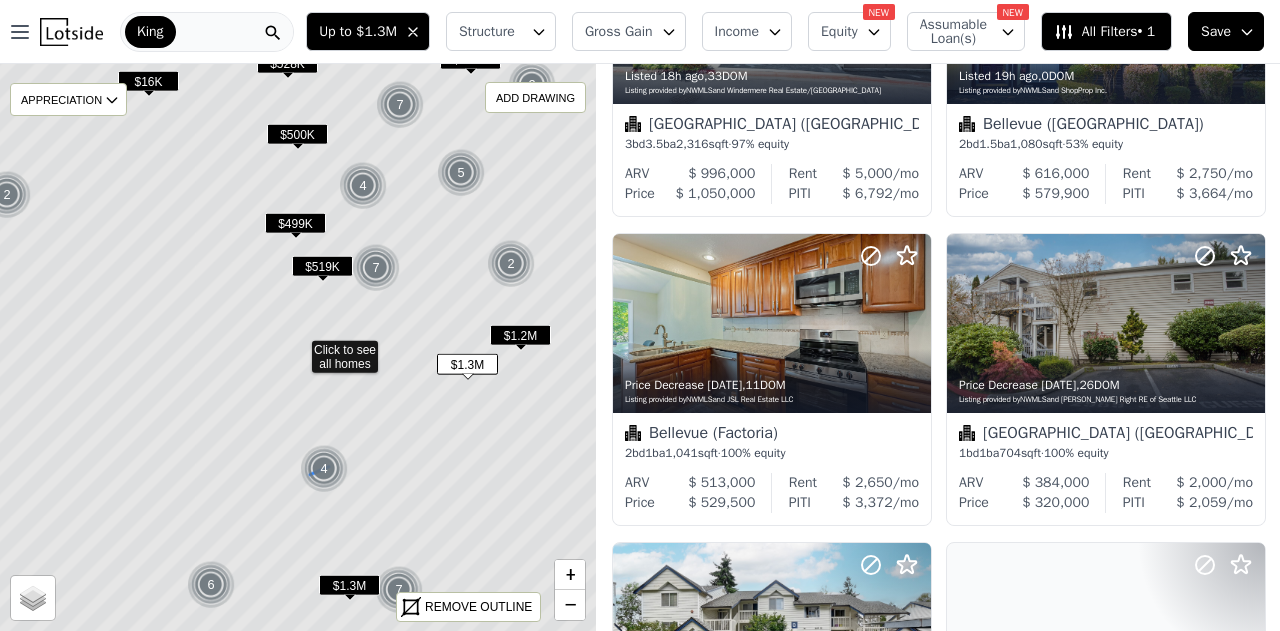 scroll, scrollTop: 502, scrollLeft: 0, axis: vertical 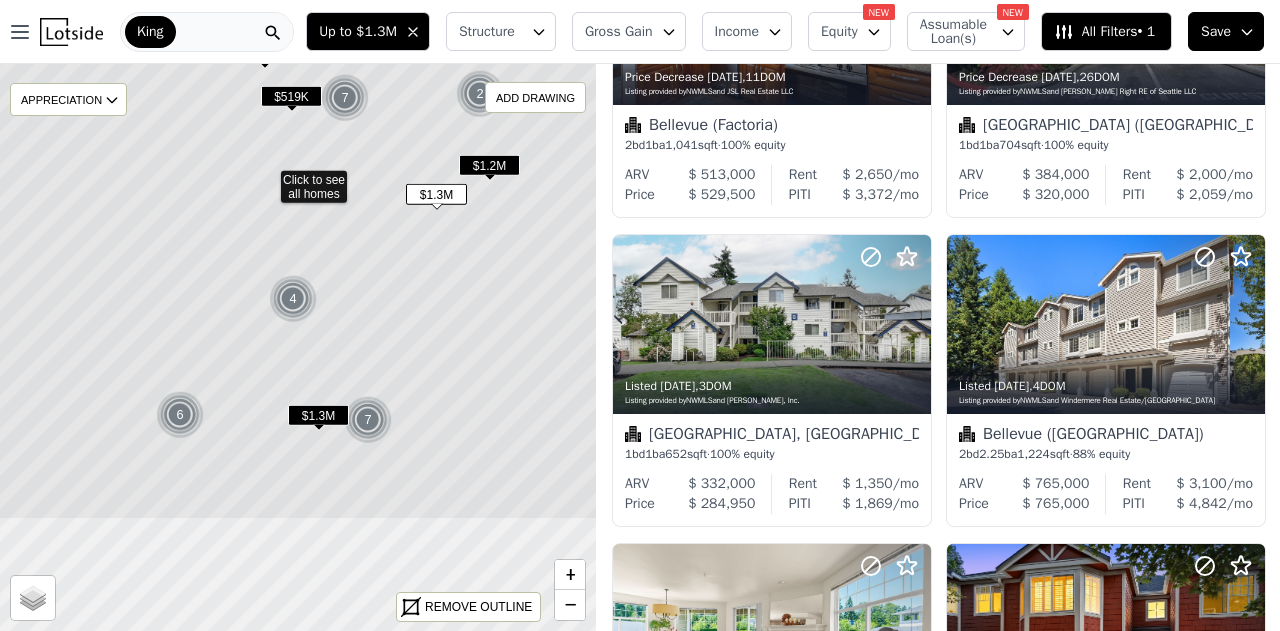 drag, startPoint x: 279, startPoint y: 497, endPoint x: 248, endPoint y: 327, distance: 172.80336 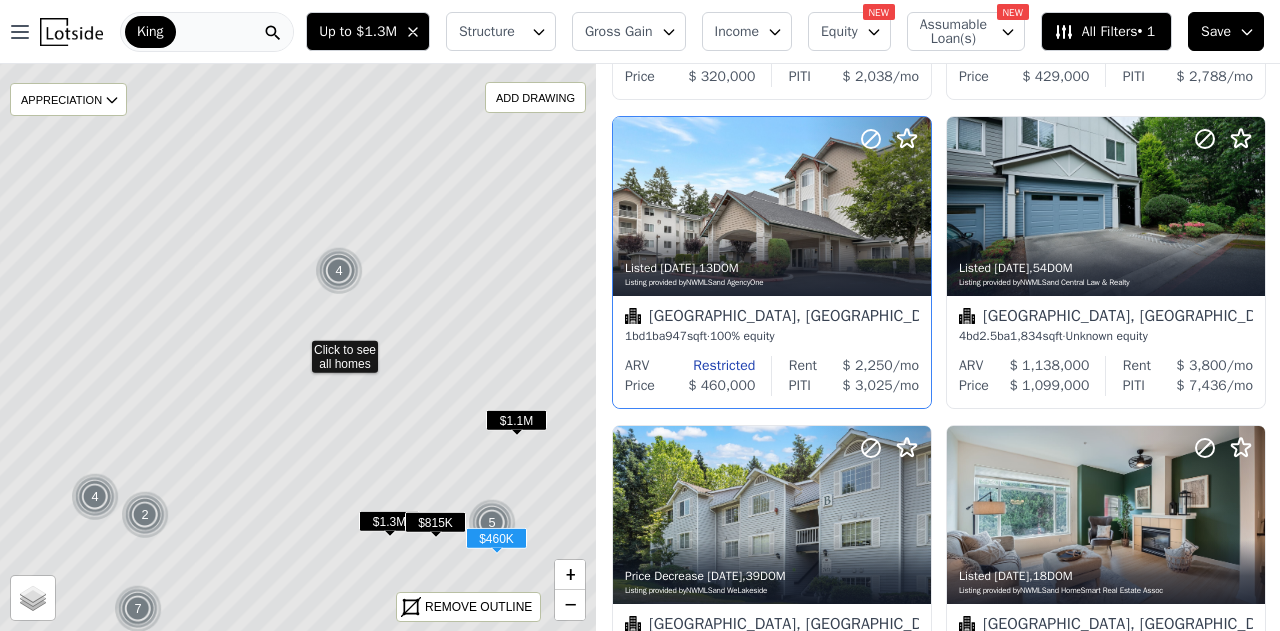 scroll, scrollTop: 790, scrollLeft: 0, axis: vertical 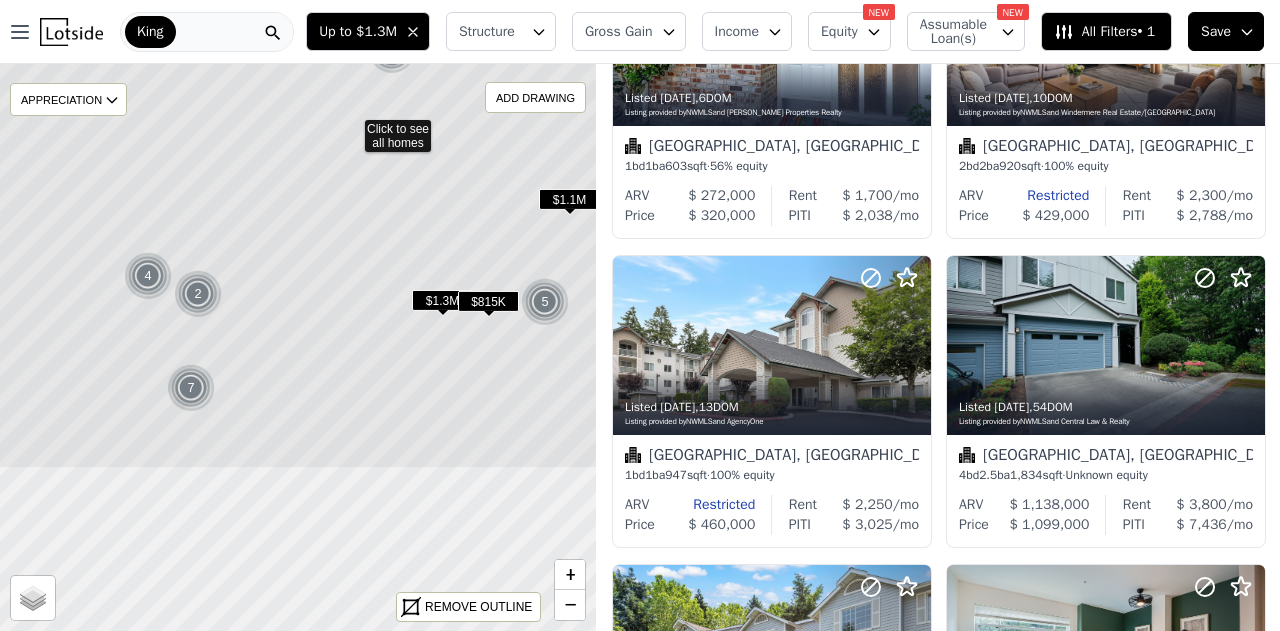 drag, startPoint x: 282, startPoint y: 479, endPoint x: 335, endPoint y: 270, distance: 215.6154 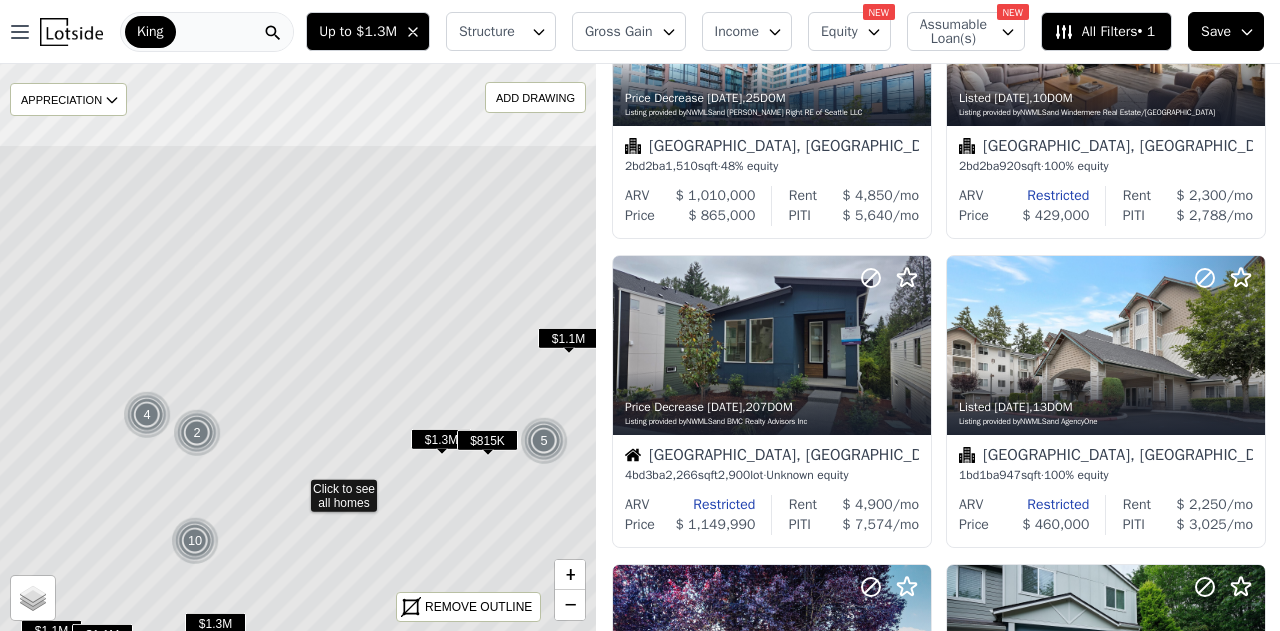 drag, startPoint x: 287, startPoint y: 280, endPoint x: 286, endPoint y: 419, distance: 139.0036 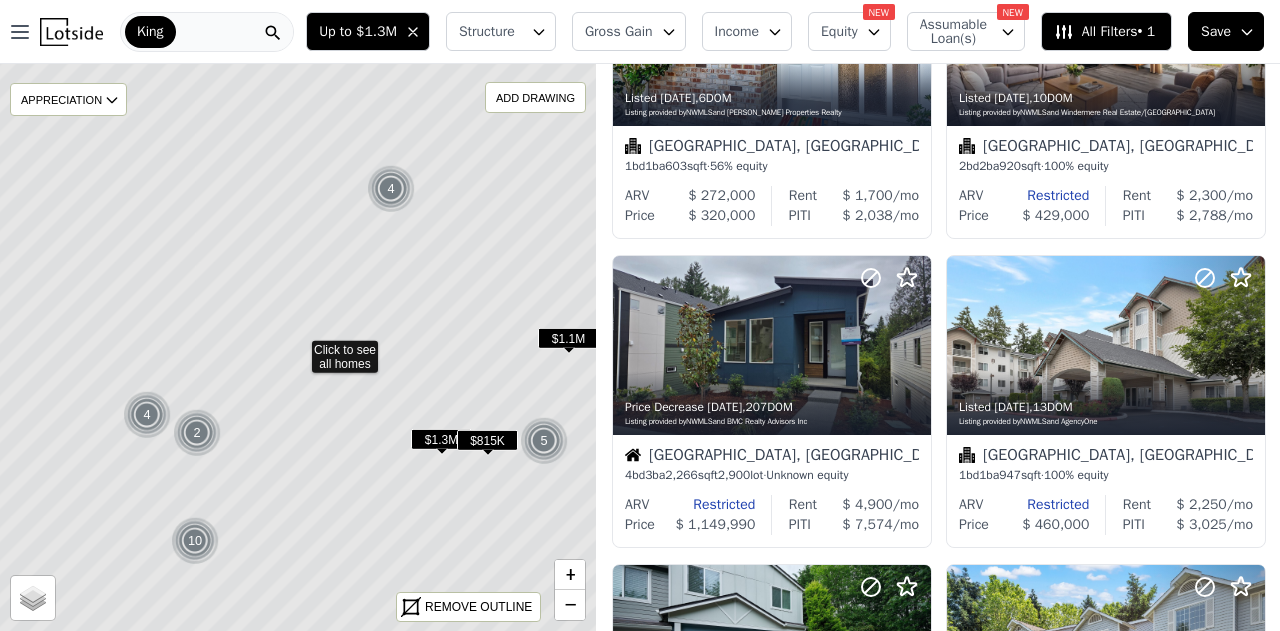 click 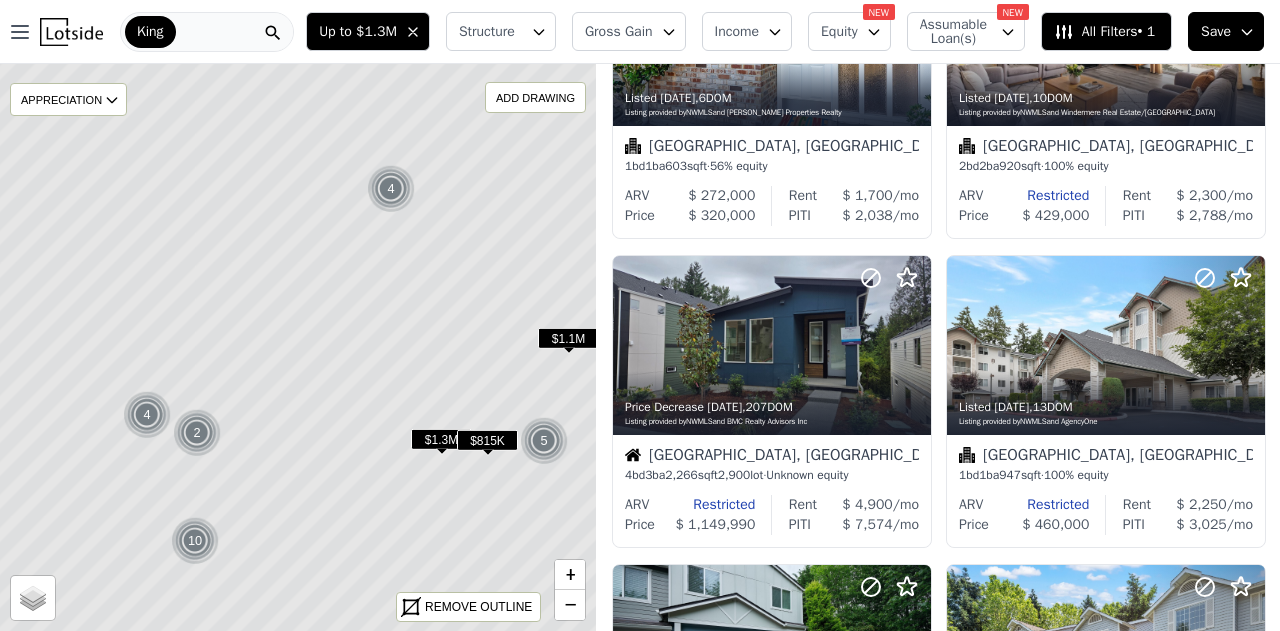 click at bounding box center [197, 433] 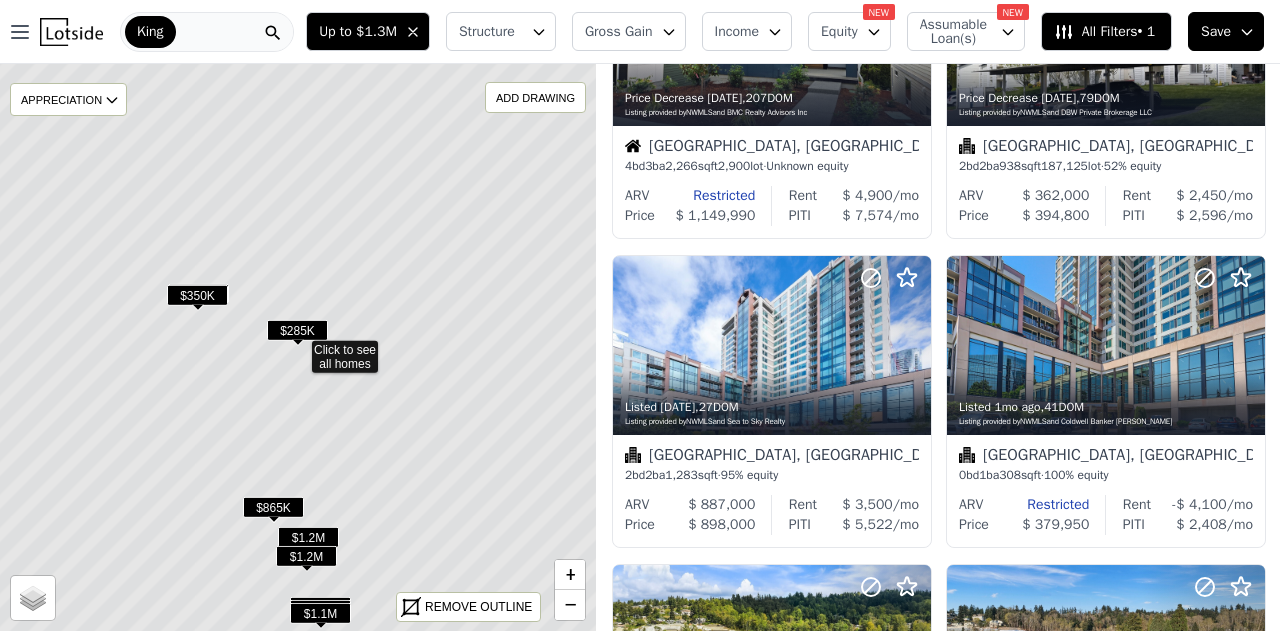 click on "$865K" at bounding box center (273, 507) 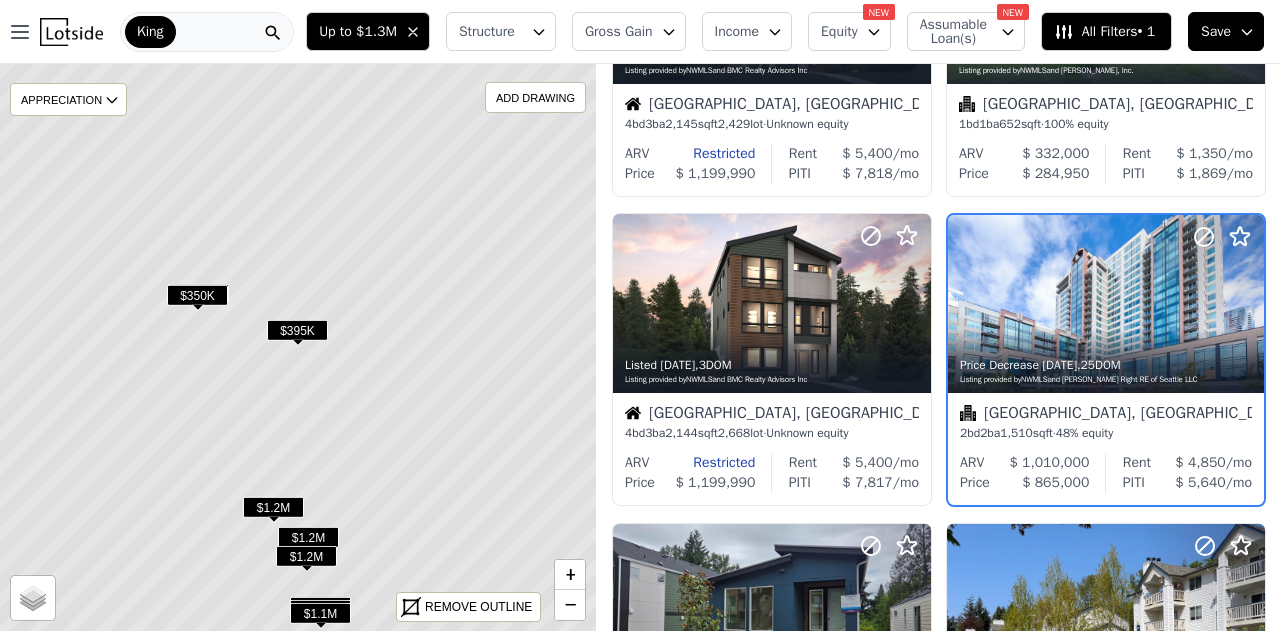scroll, scrollTop: 194, scrollLeft: 0, axis: vertical 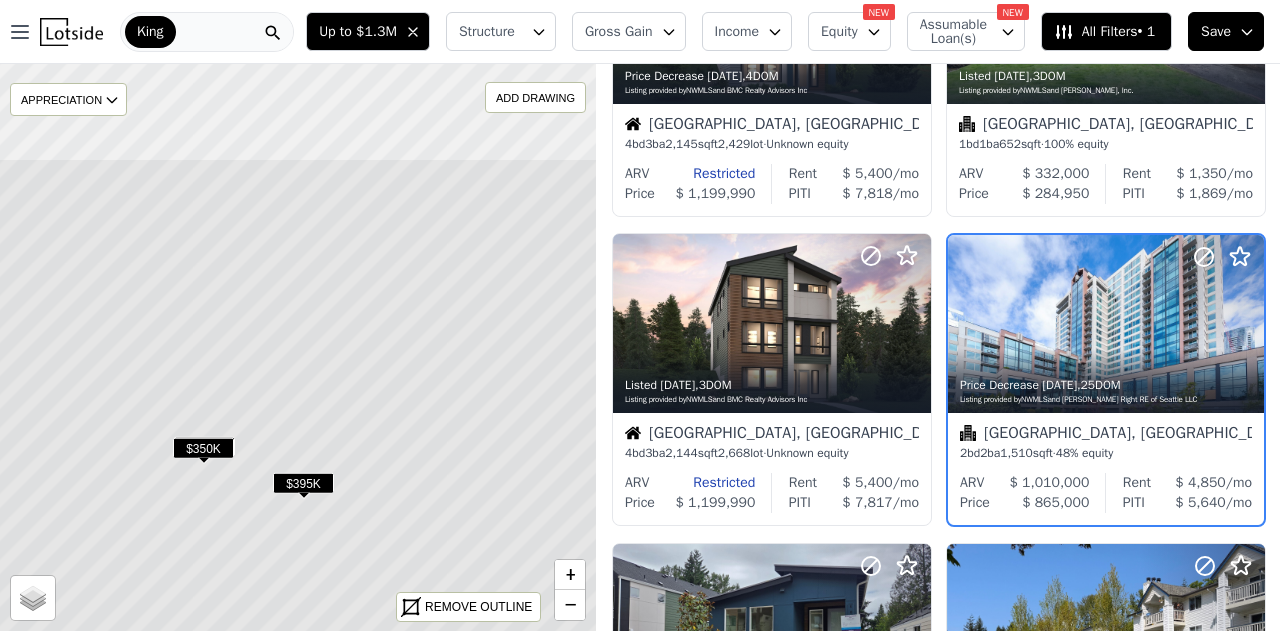 drag, startPoint x: 406, startPoint y: 298, endPoint x: 404, endPoint y: 451, distance: 153.01308 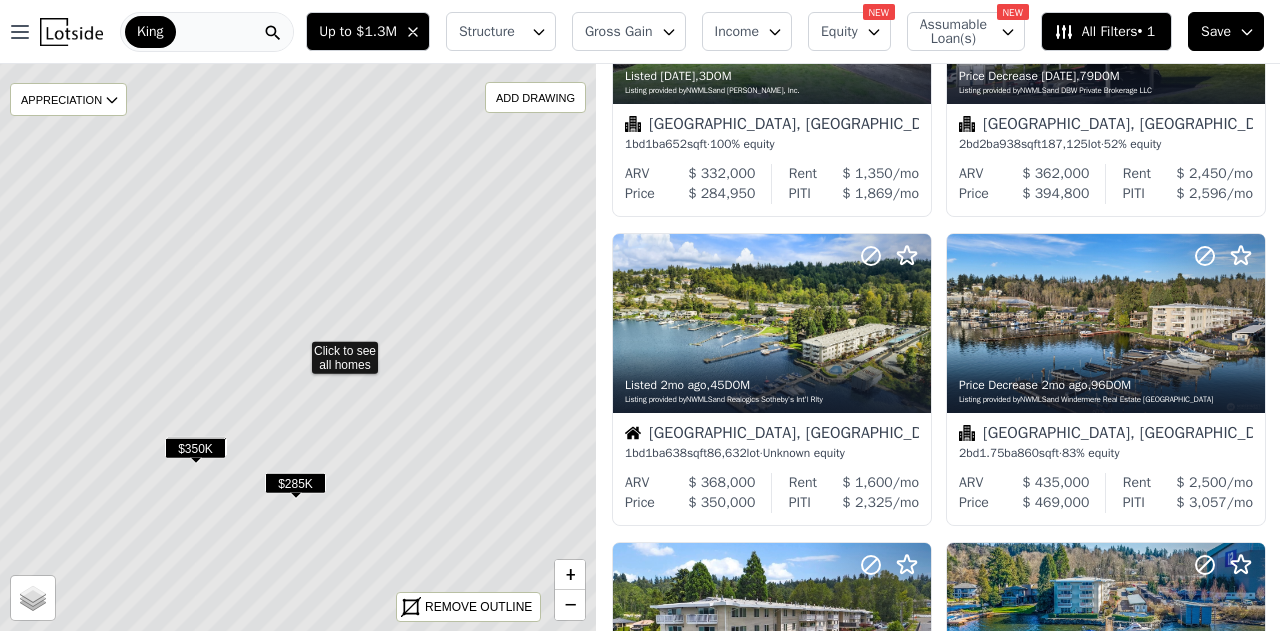 click on "$350K" at bounding box center (195, 448) 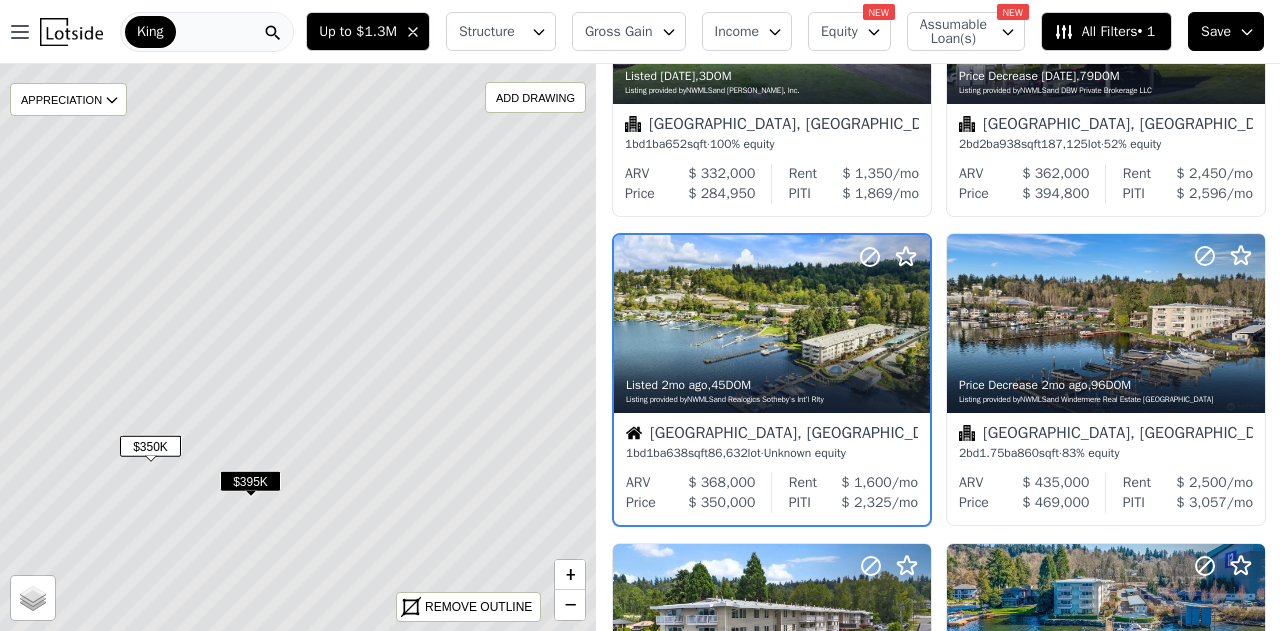 drag, startPoint x: 438, startPoint y: 369, endPoint x: 298, endPoint y: 357, distance: 140.51335 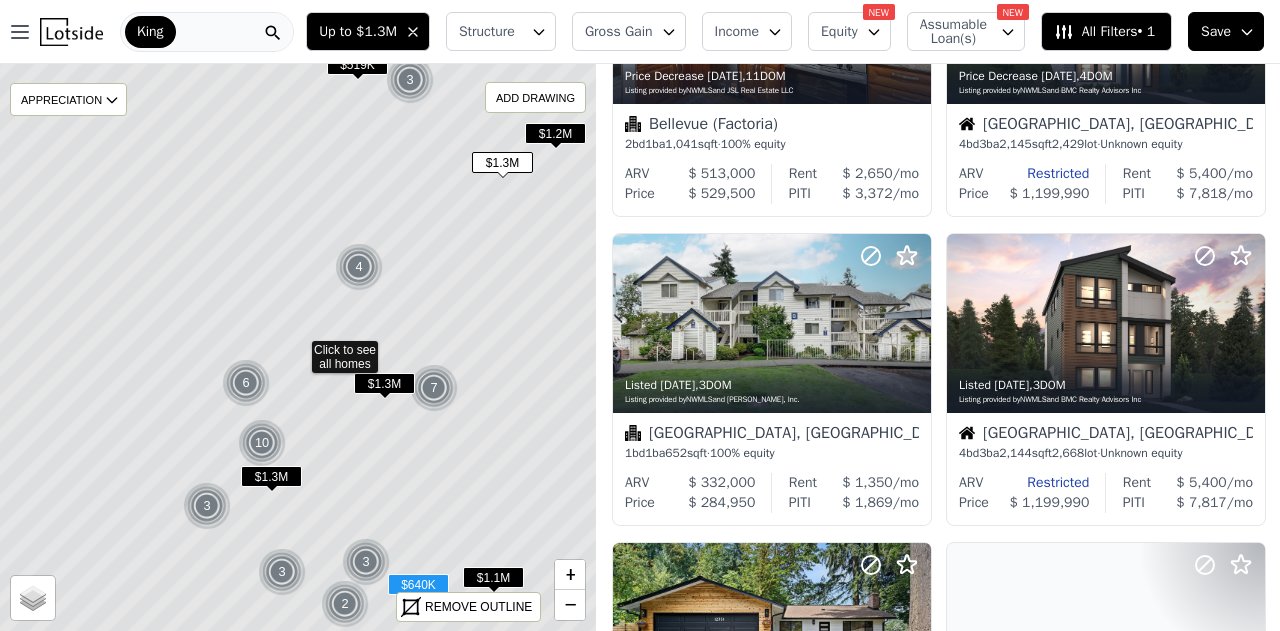 scroll, scrollTop: 502, scrollLeft: 0, axis: vertical 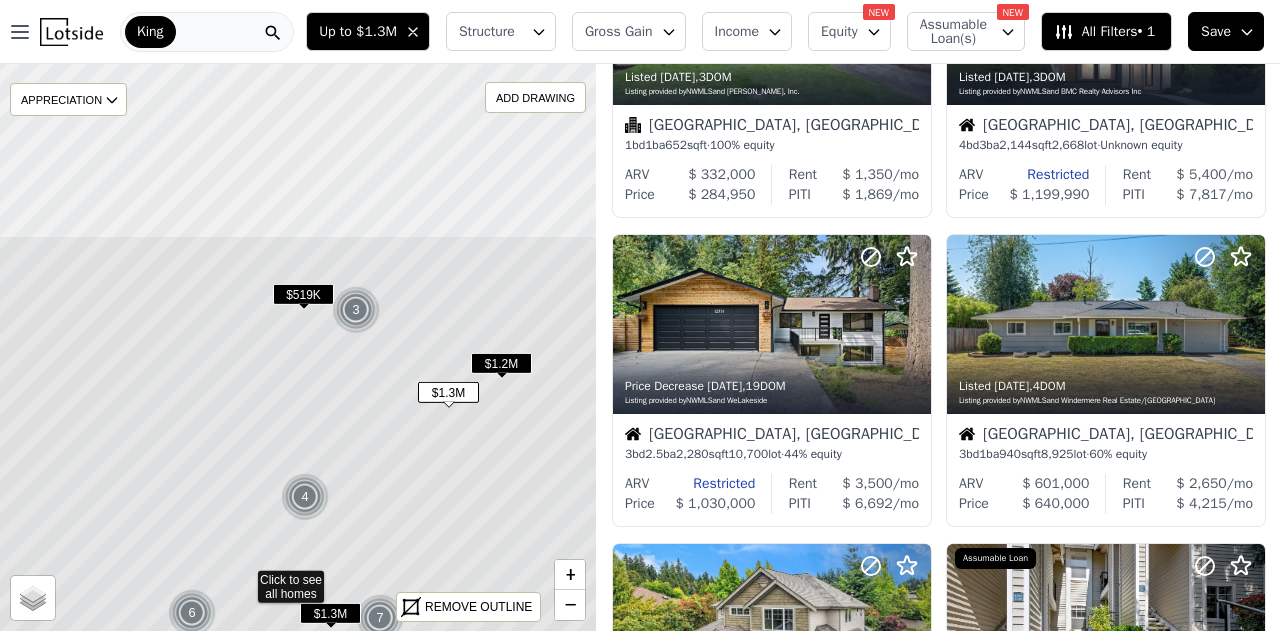 drag, startPoint x: 449, startPoint y: 277, endPoint x: 396, endPoint y: 678, distance: 404.48734 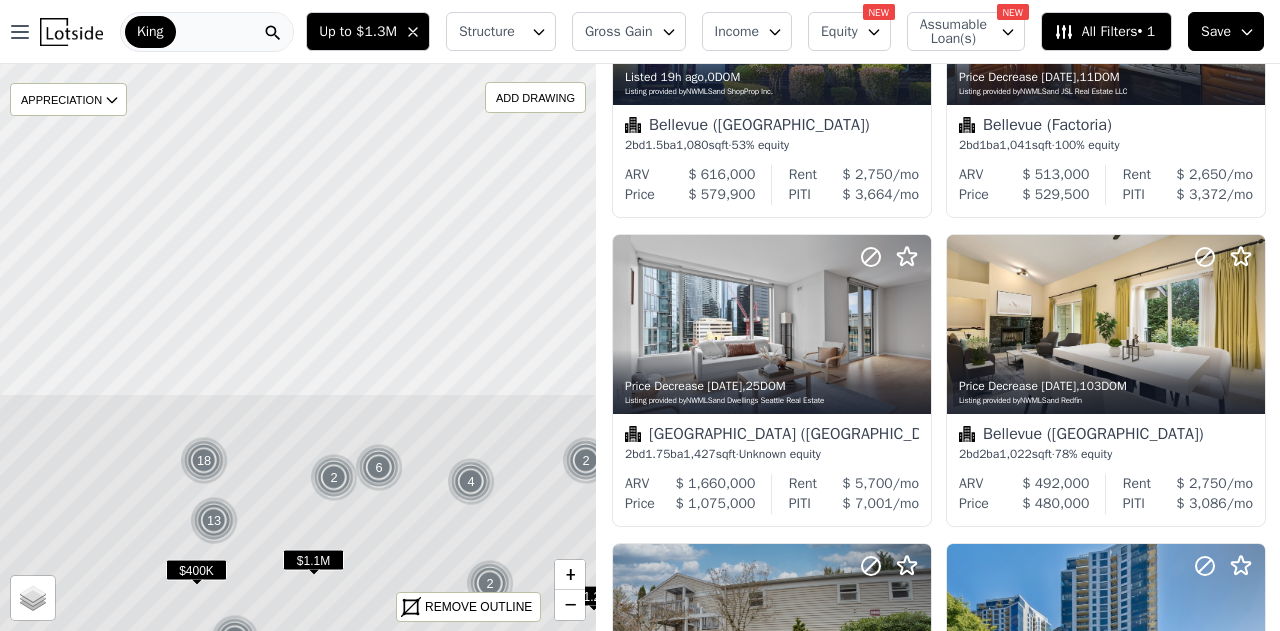 drag, startPoint x: 362, startPoint y: 251, endPoint x: 402, endPoint y: 669, distance: 419.90952 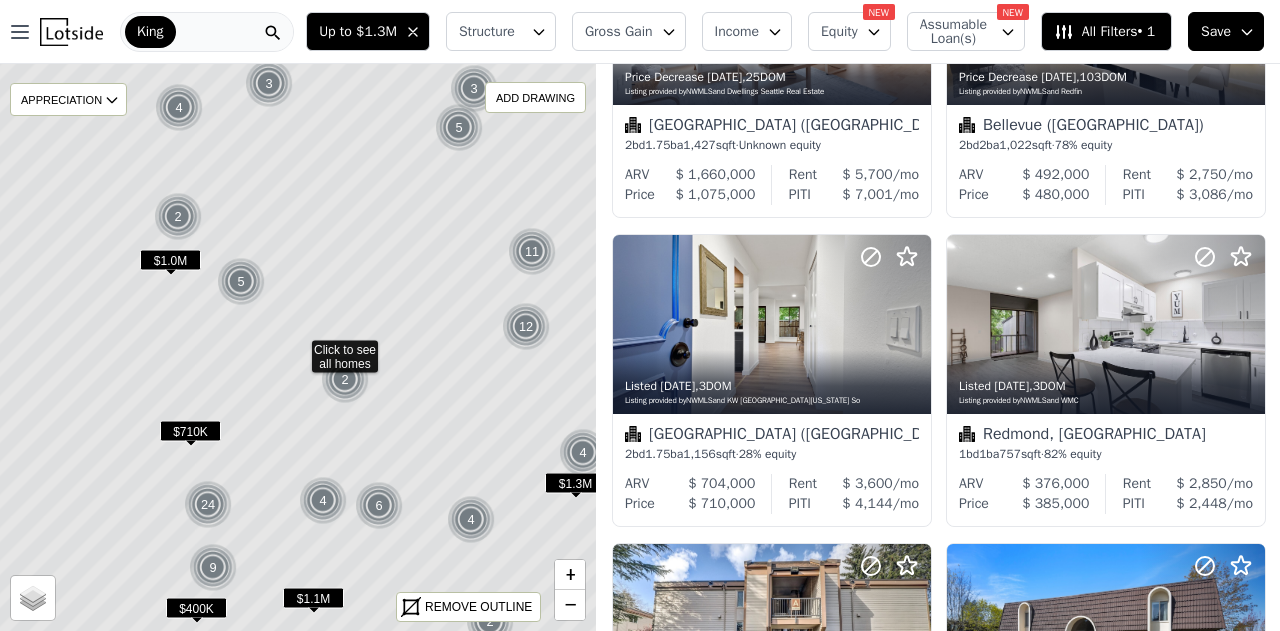 click on "$710K" at bounding box center (190, 431) 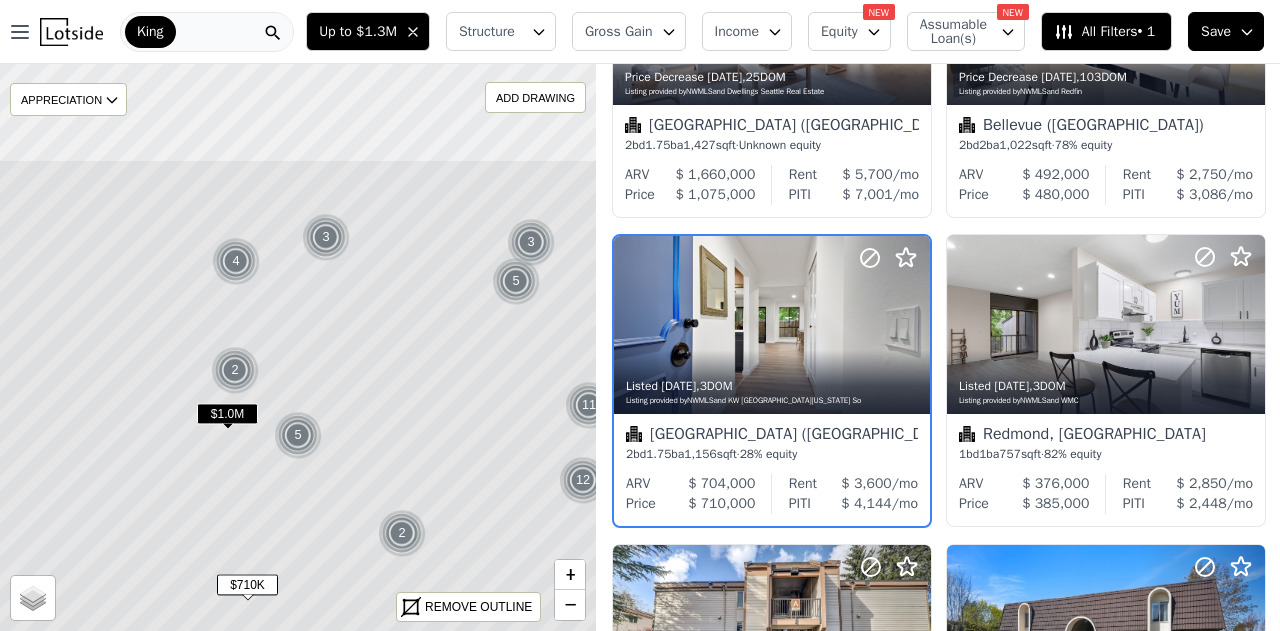 drag, startPoint x: 320, startPoint y: 427, endPoint x: 376, endPoint y: 631, distance: 211.54669 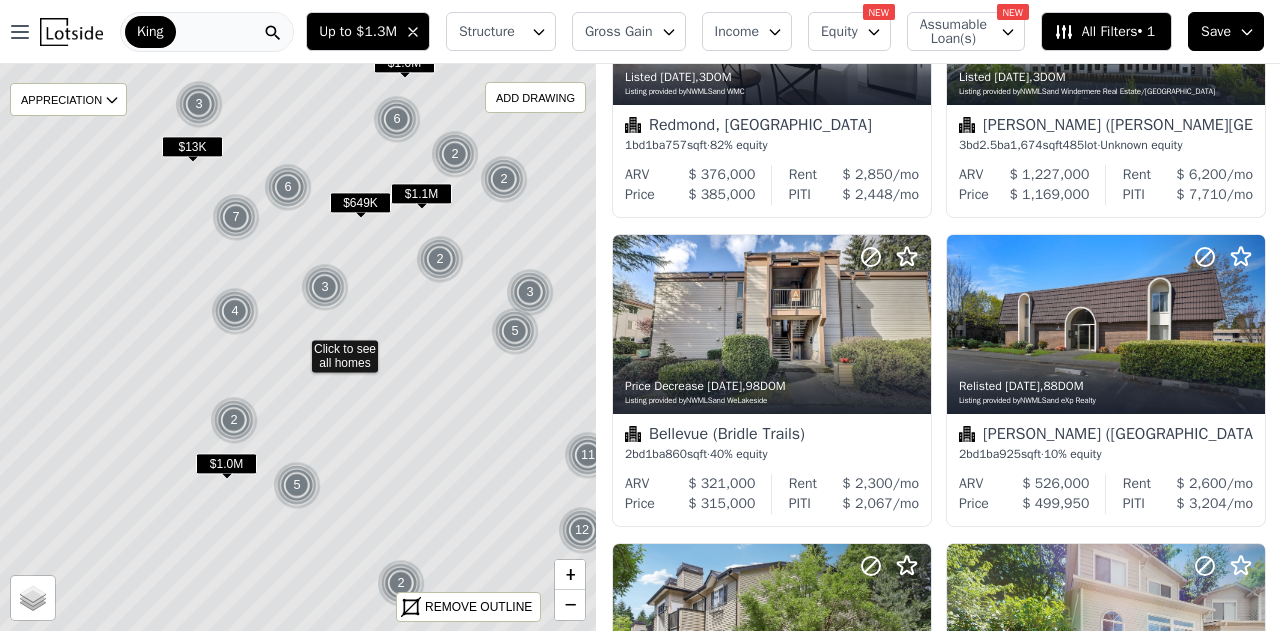 click at bounding box center (234, 420) 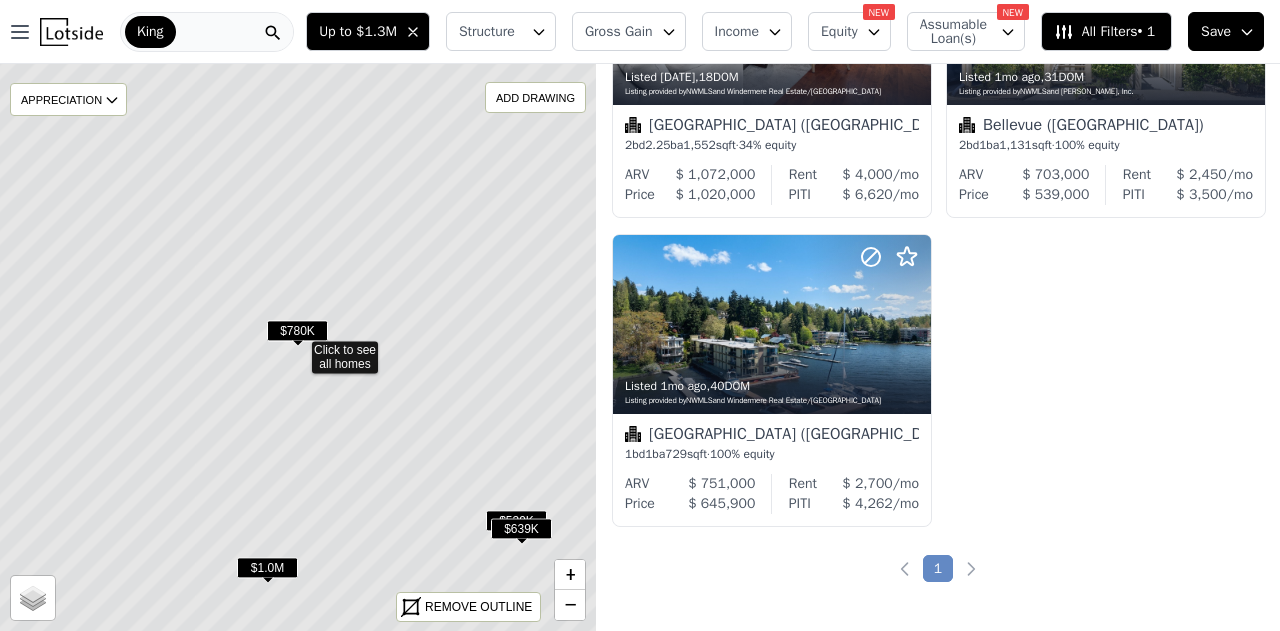 click on "$780K" at bounding box center [297, 330] 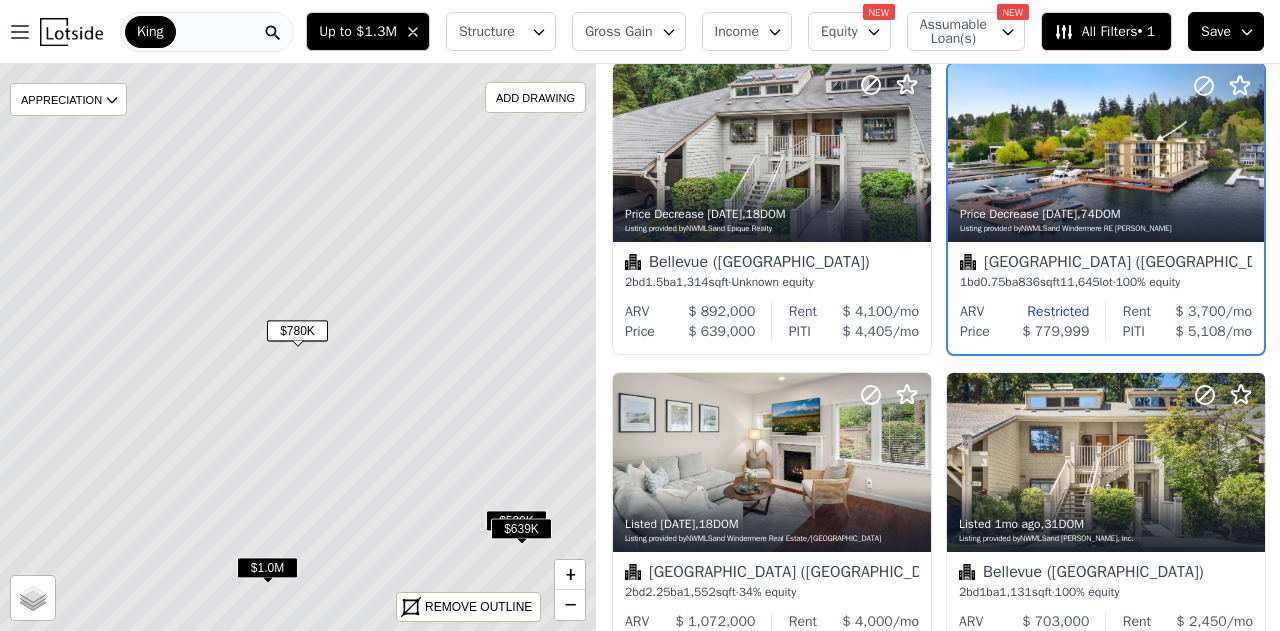 scroll, scrollTop: 0, scrollLeft: 0, axis: both 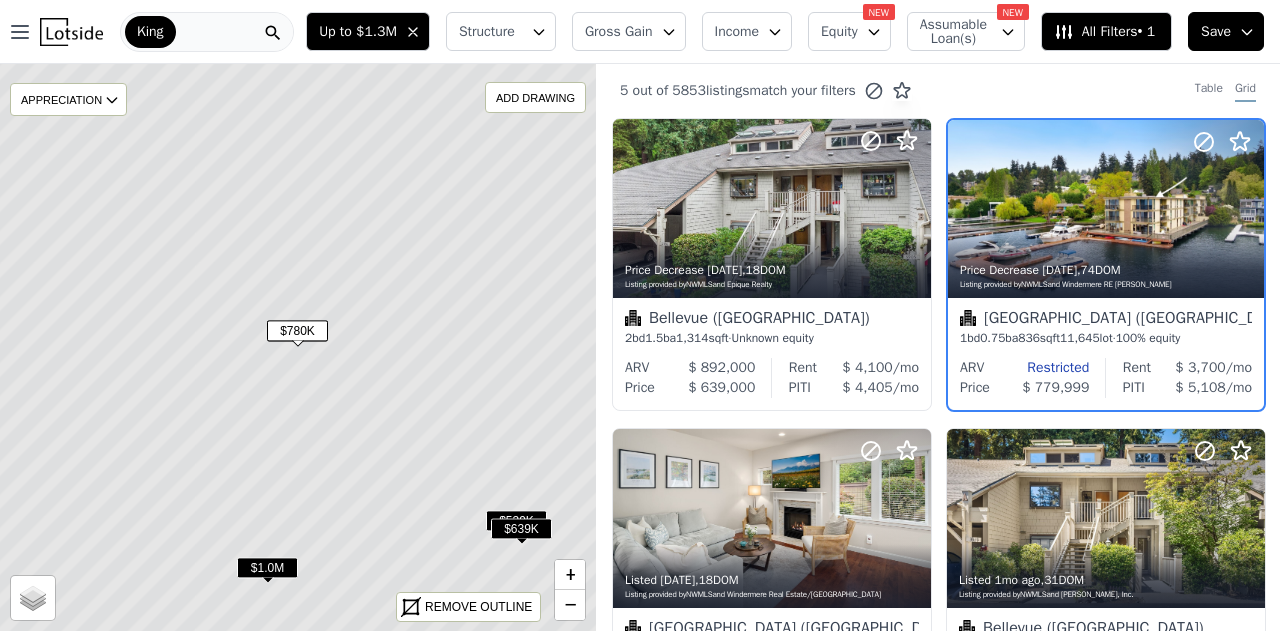 click 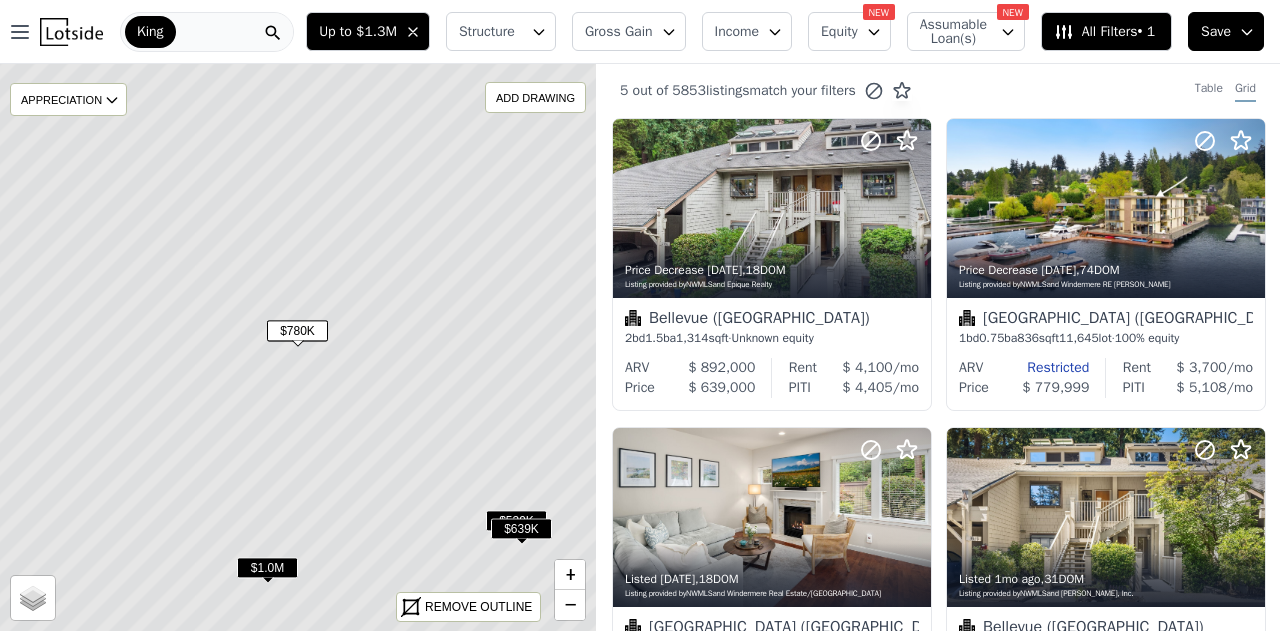 click on "$1.0M" at bounding box center [267, 567] 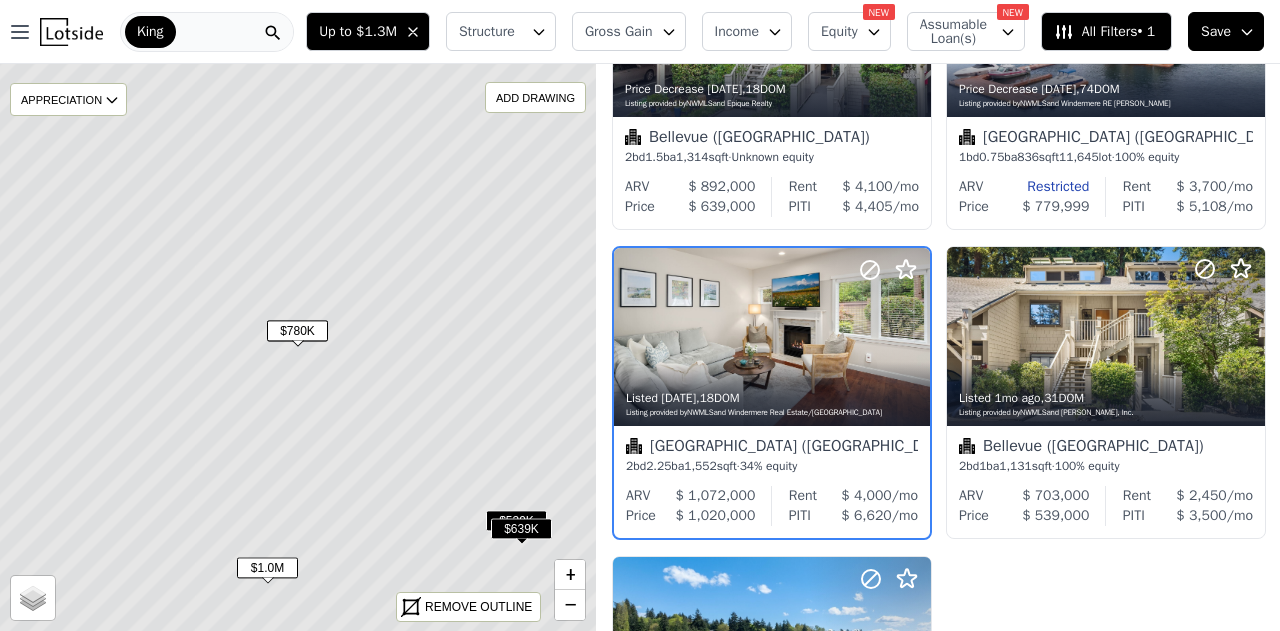 scroll, scrollTop: 194, scrollLeft: 0, axis: vertical 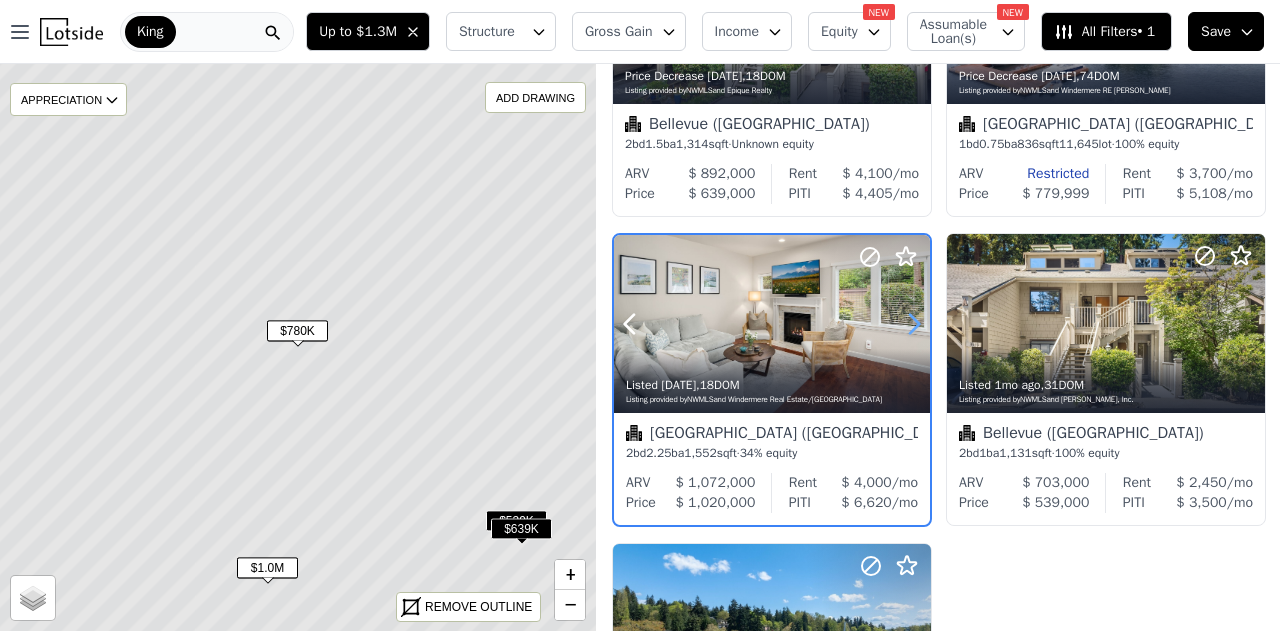 click 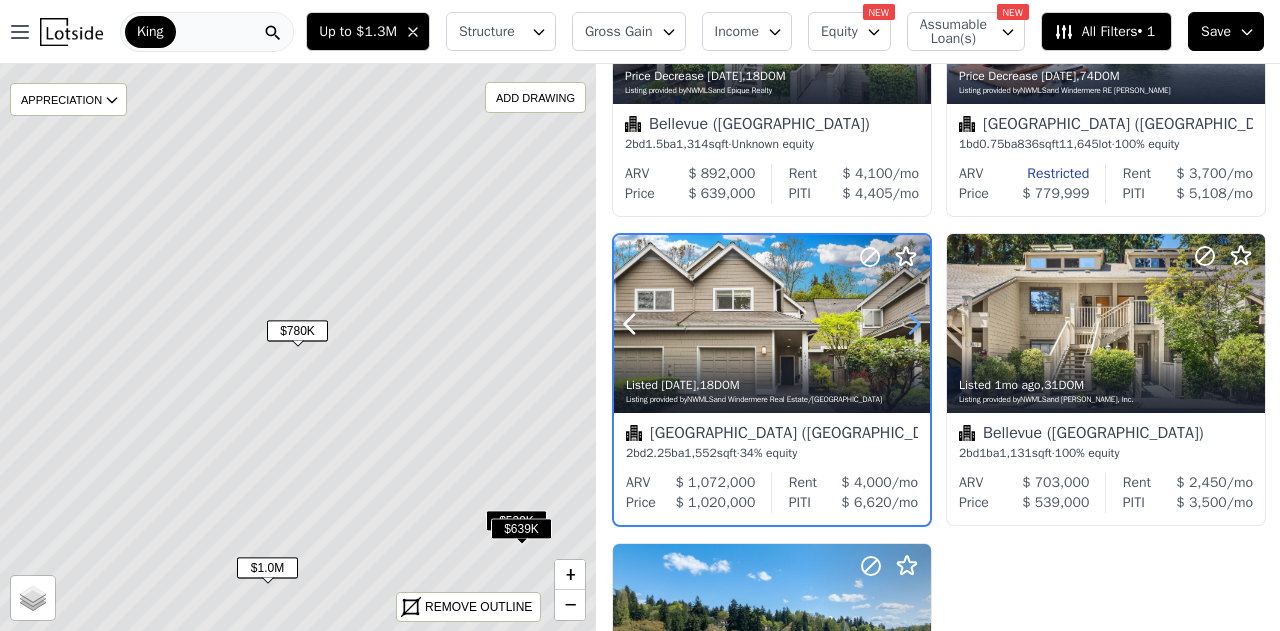click 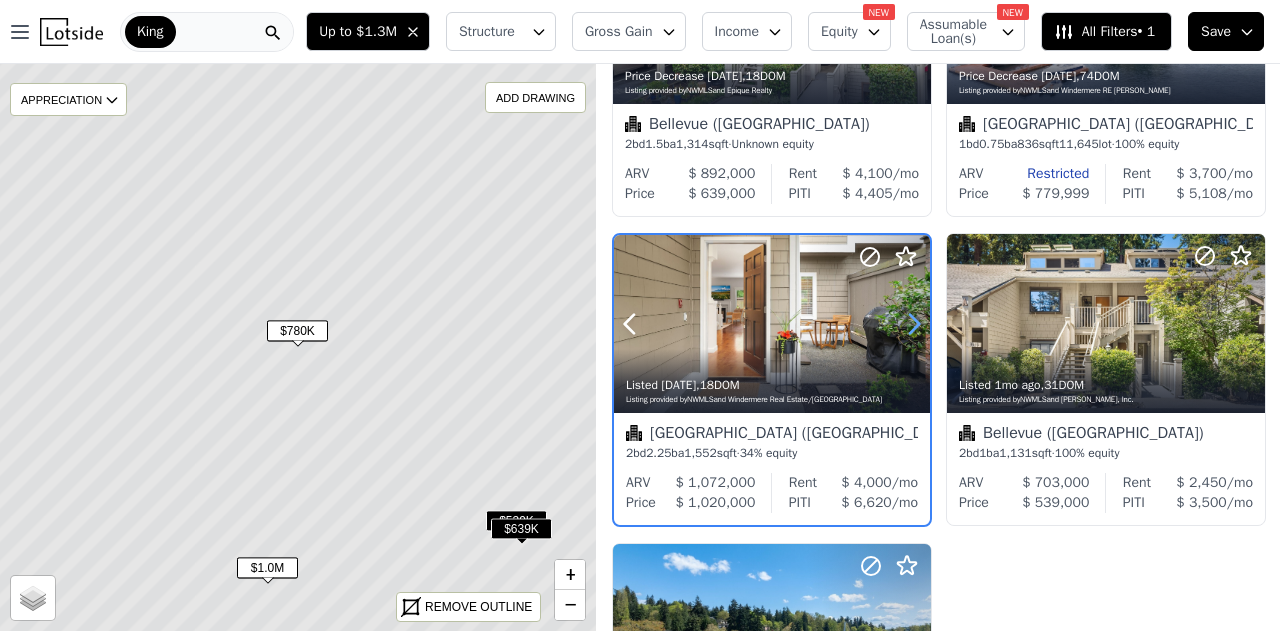 click 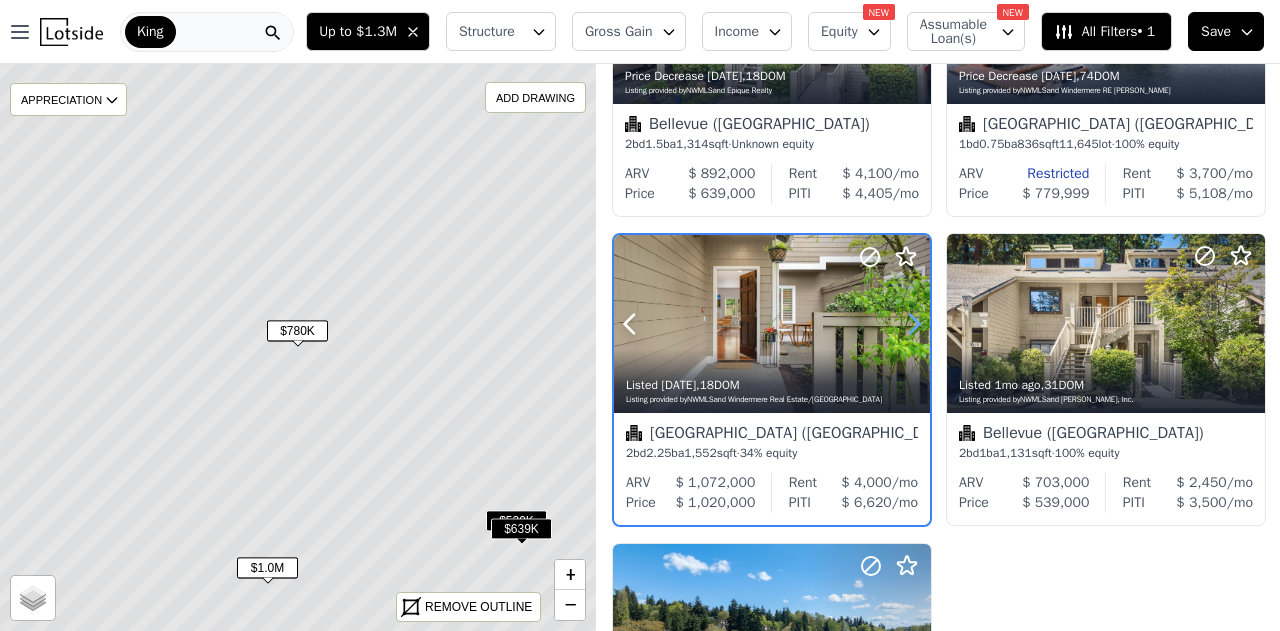 click 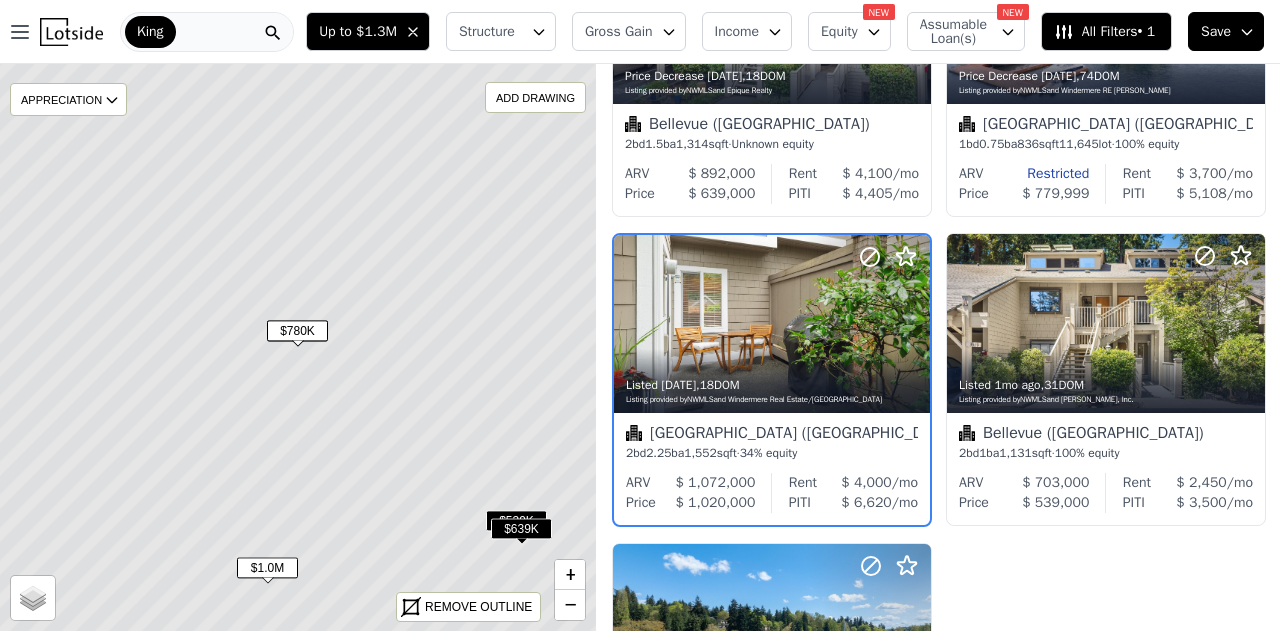 drag, startPoint x: 476, startPoint y: 295, endPoint x: 333, endPoint y: 518, distance: 264.91132 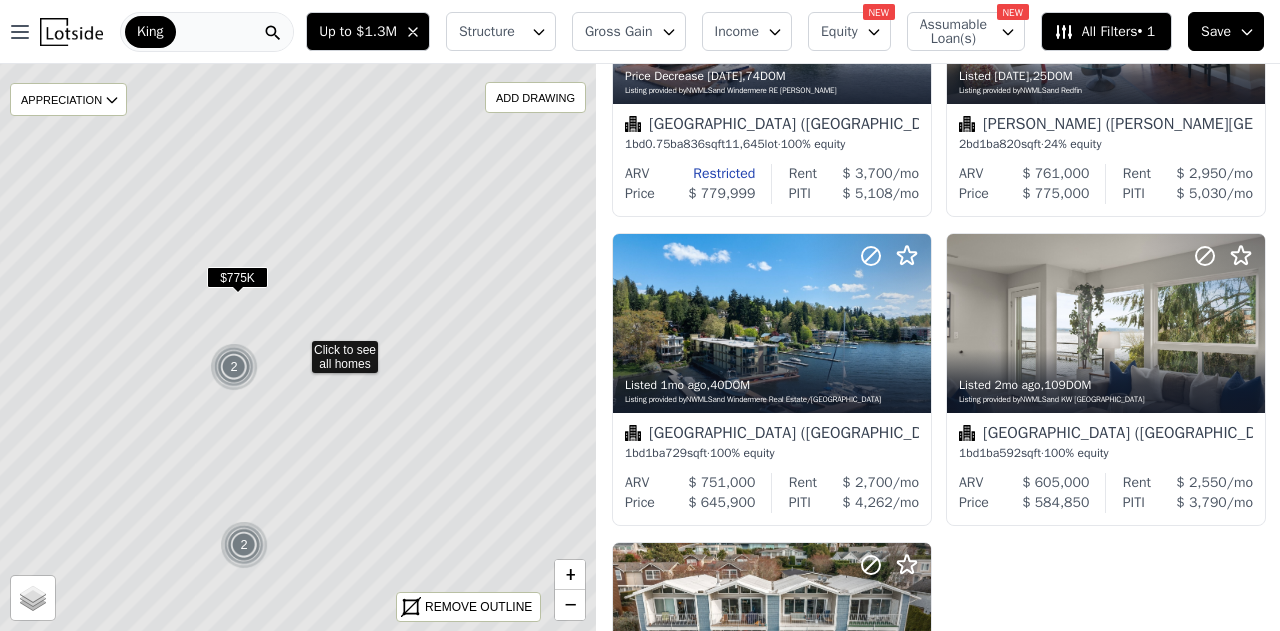 scroll, scrollTop: 811, scrollLeft: 0, axis: vertical 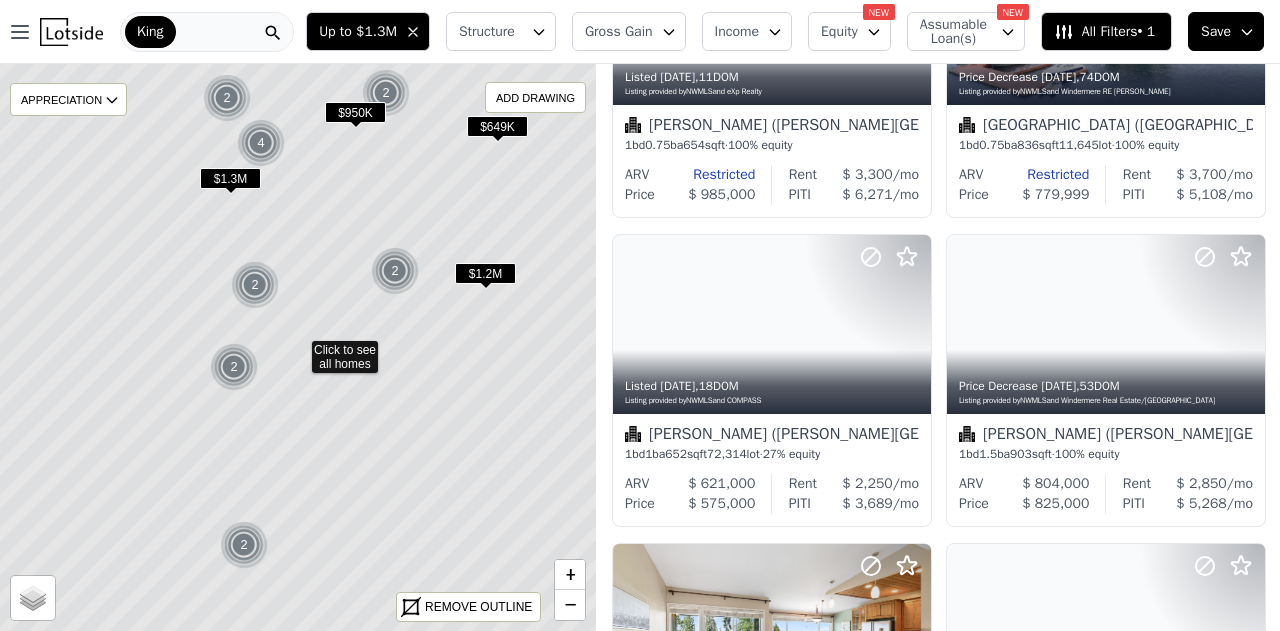 drag, startPoint x: 283, startPoint y: 389, endPoint x: 262, endPoint y: 479, distance: 92.417534 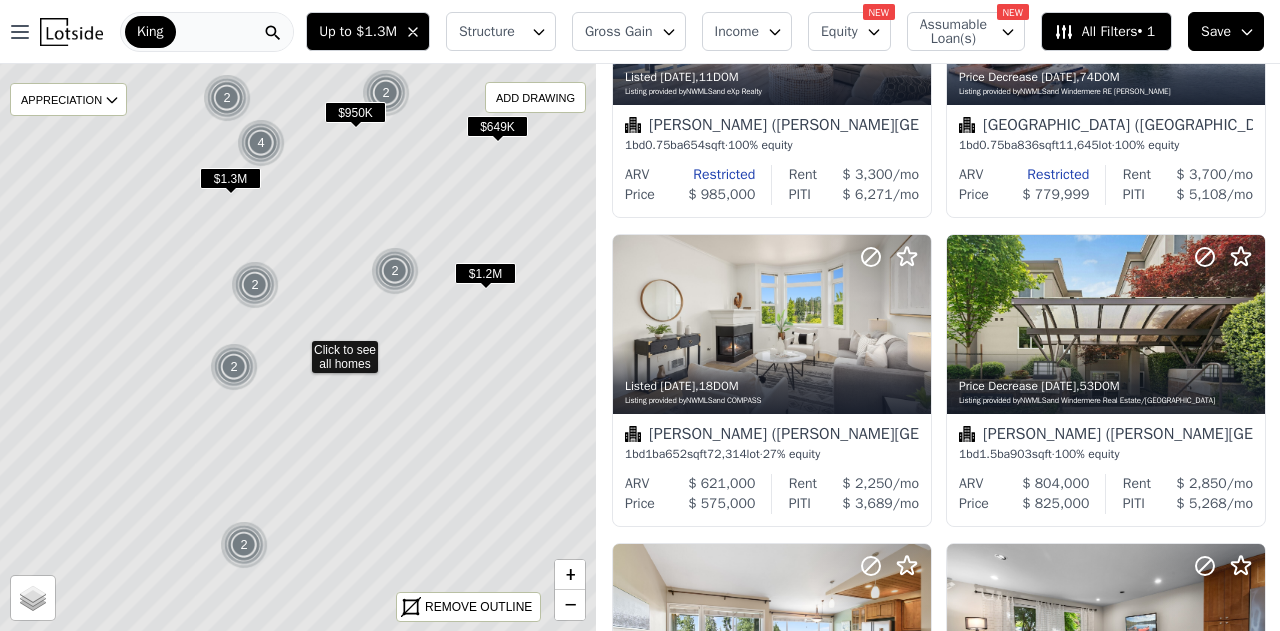 click 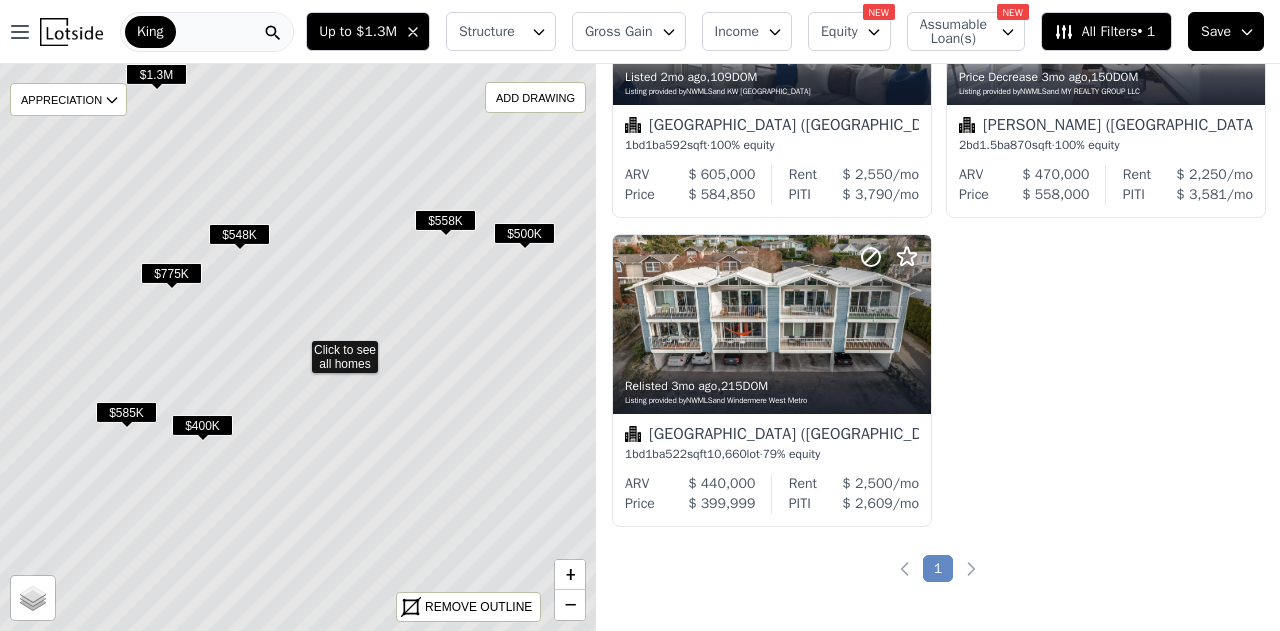 click on "$585K" at bounding box center (126, 412) 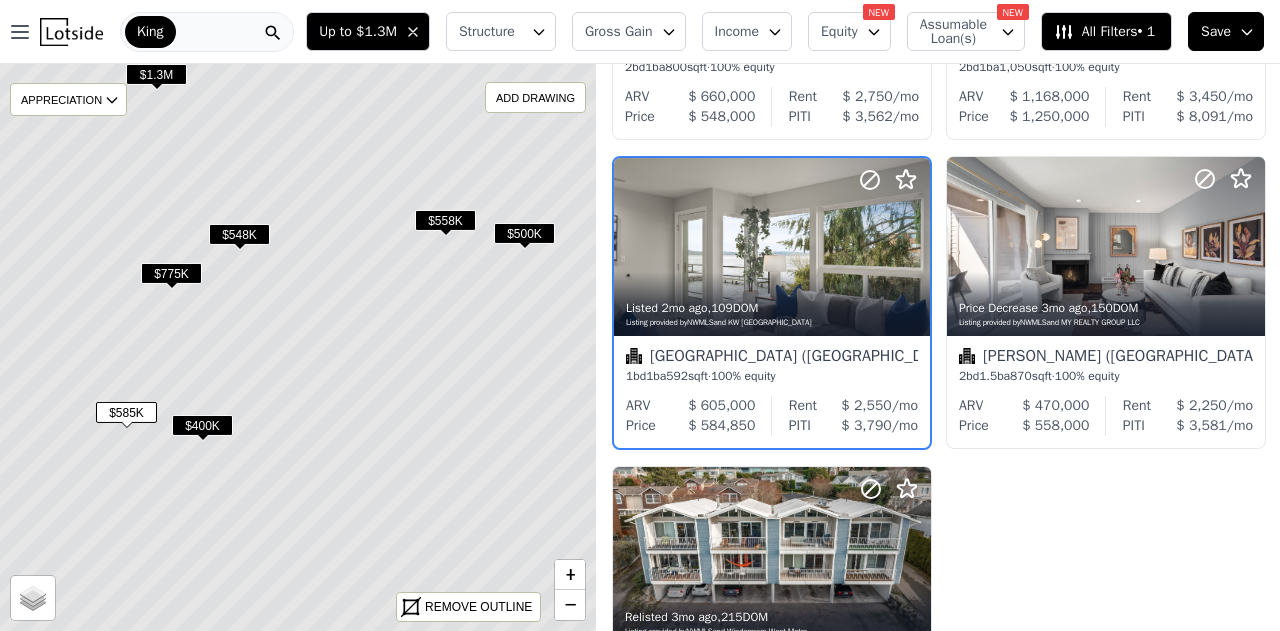 scroll, scrollTop: 502, scrollLeft: 0, axis: vertical 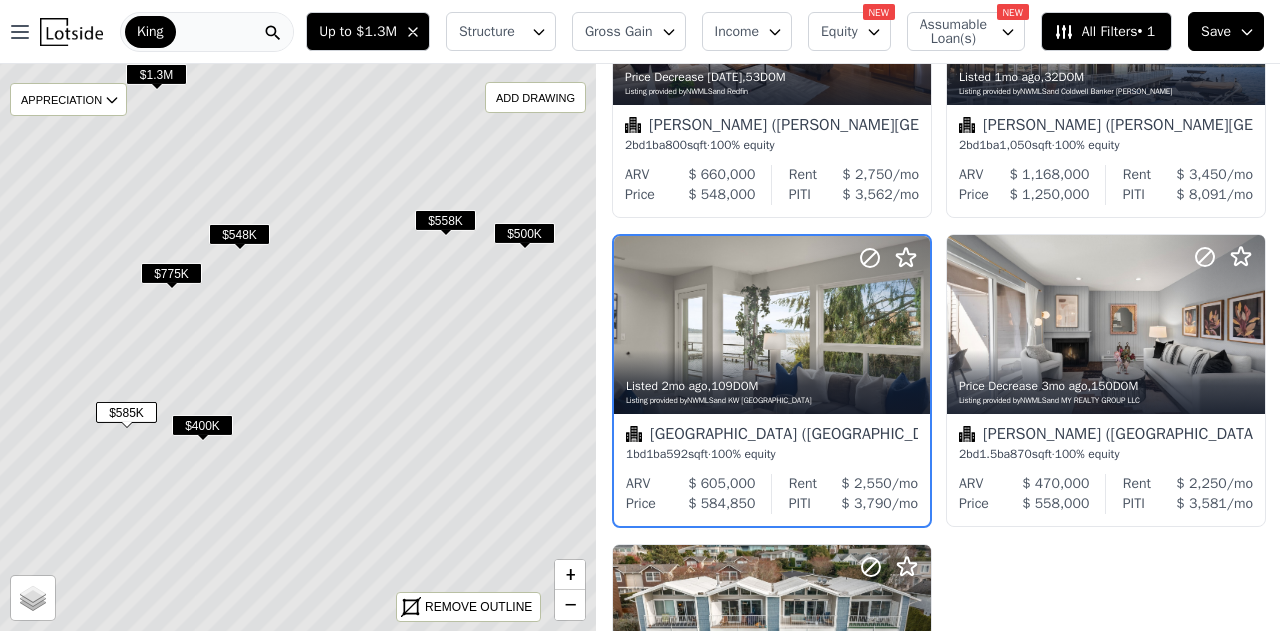 click on "$775K" at bounding box center [171, 273] 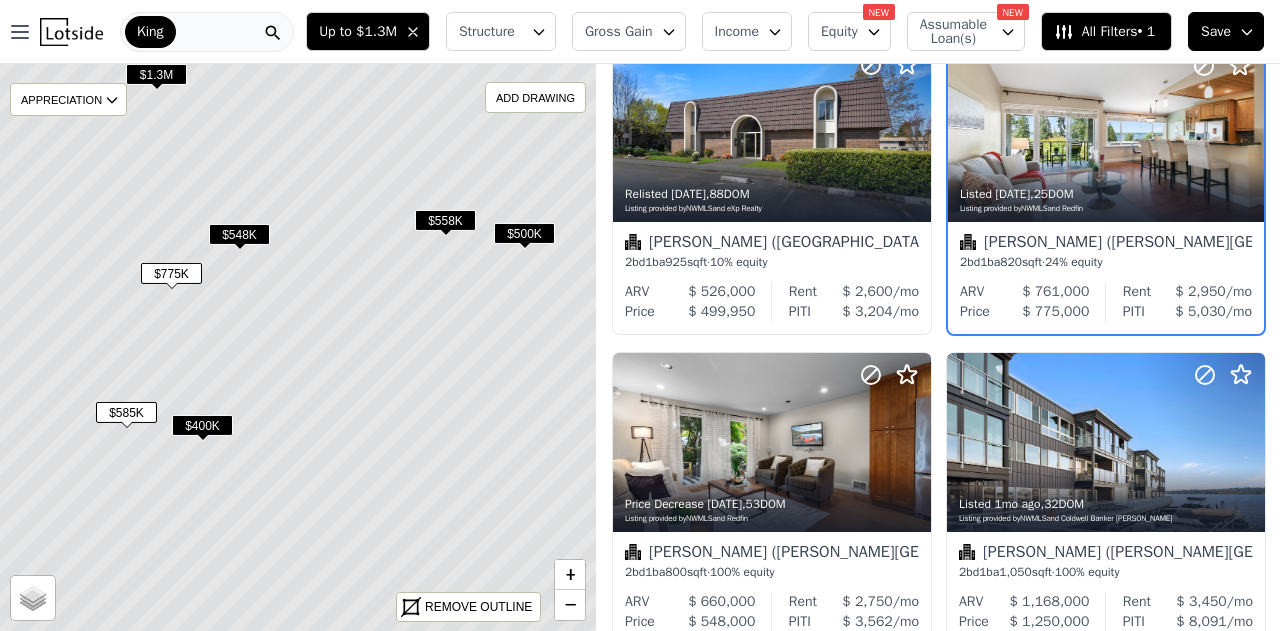 scroll, scrollTop: 0, scrollLeft: 0, axis: both 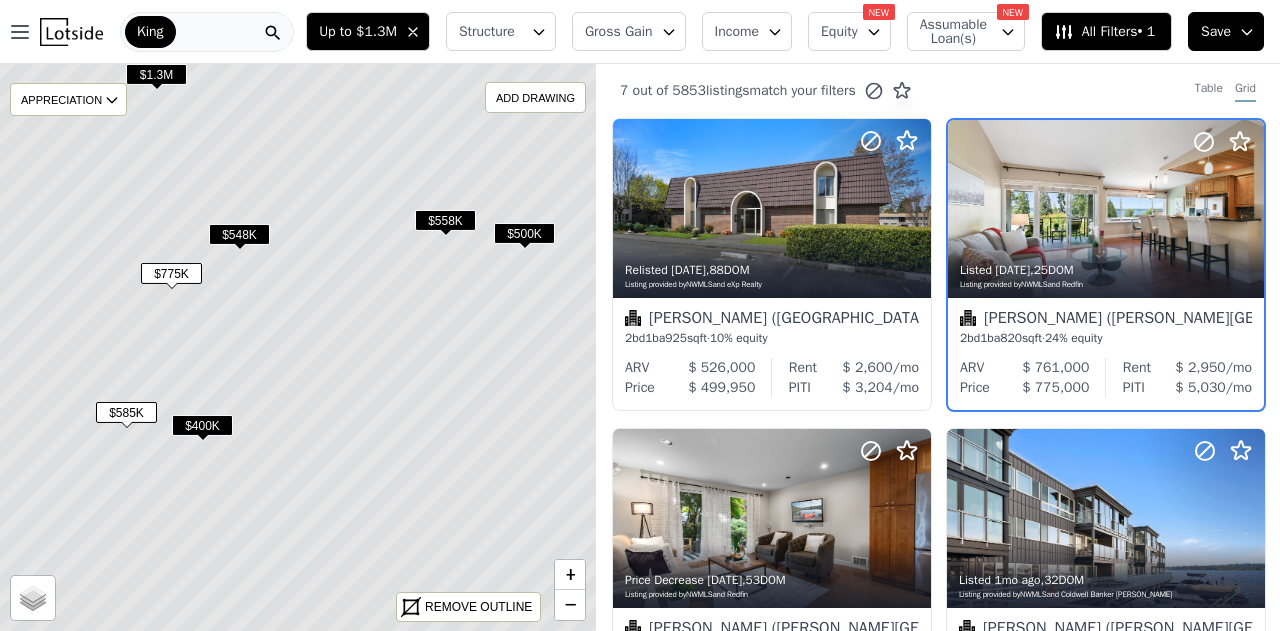 click on "$548K" at bounding box center (239, 234) 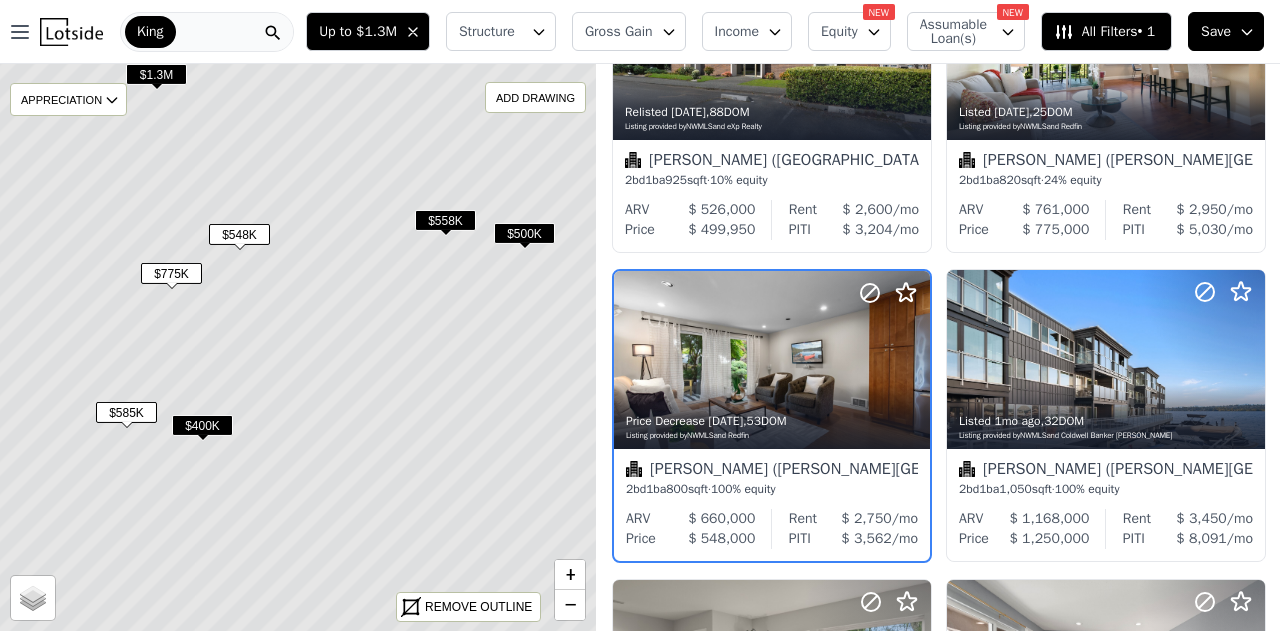 scroll, scrollTop: 194, scrollLeft: 0, axis: vertical 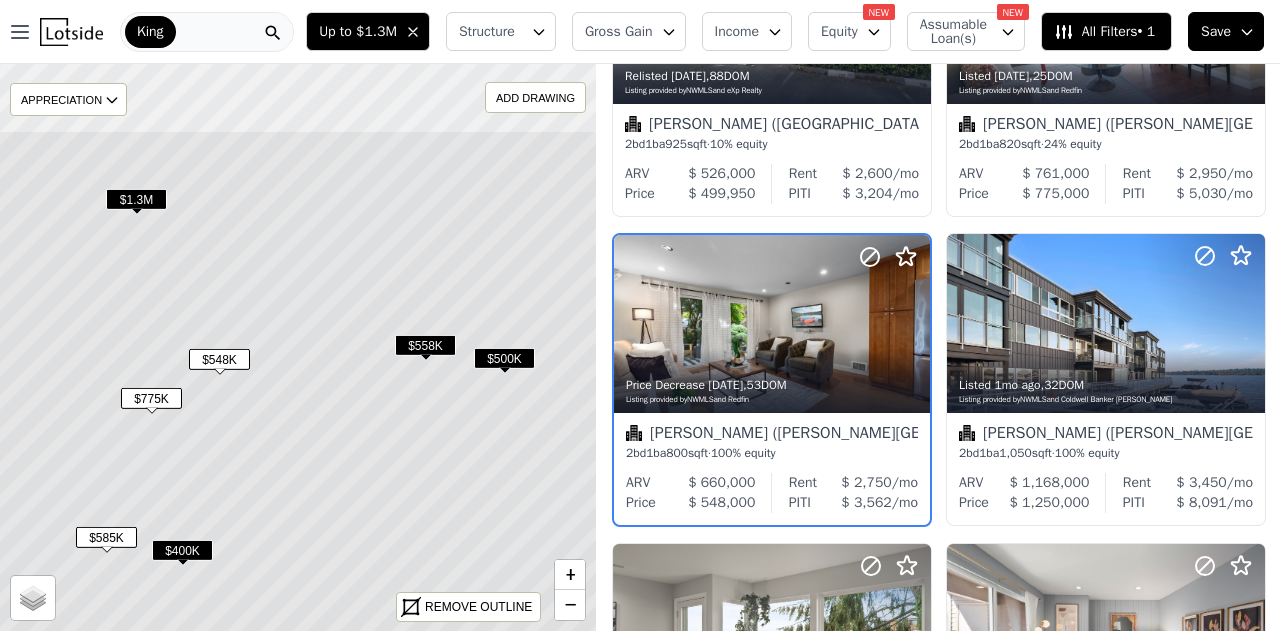 drag, startPoint x: 398, startPoint y: 293, endPoint x: 378, endPoint y: 418, distance: 126.58989 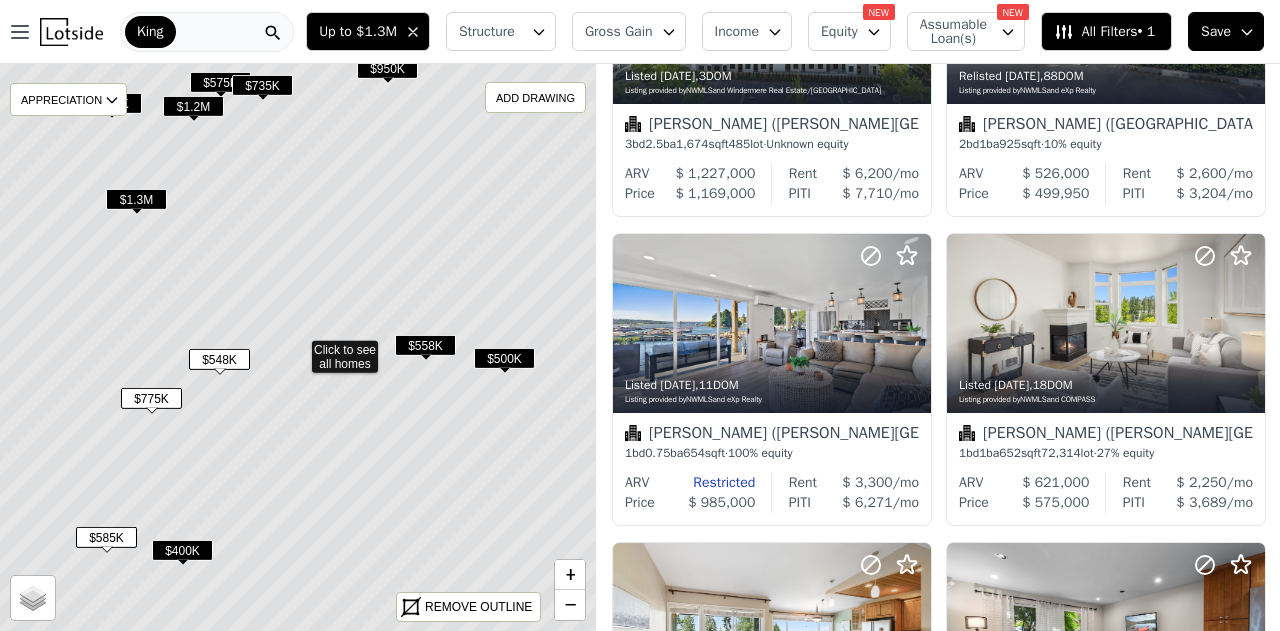 click on "$1.3M" at bounding box center [136, 199] 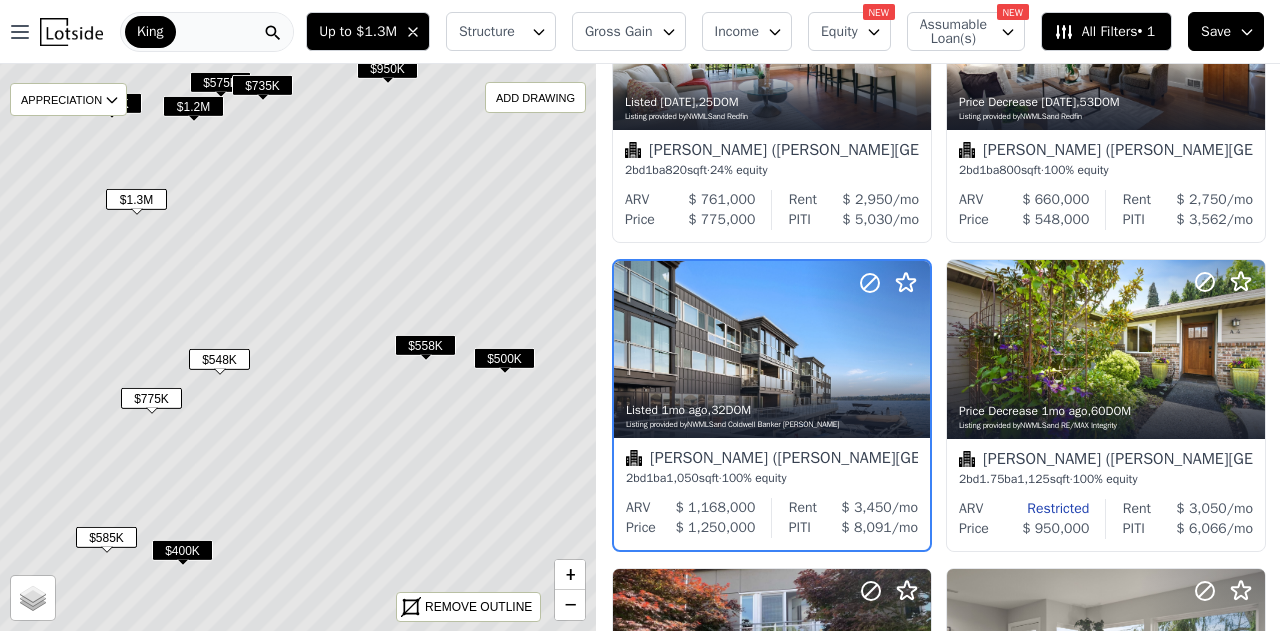 scroll, scrollTop: 811, scrollLeft: 0, axis: vertical 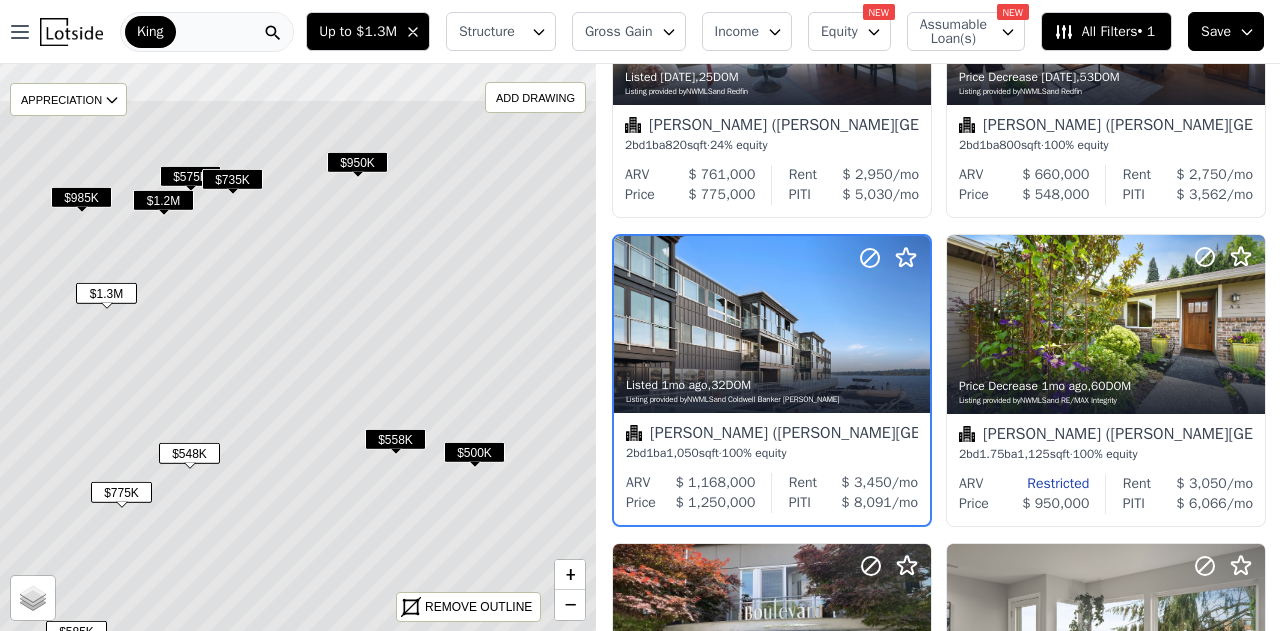 drag, startPoint x: 304, startPoint y: 287, endPoint x: 274, endPoint y: 382, distance: 99.62429 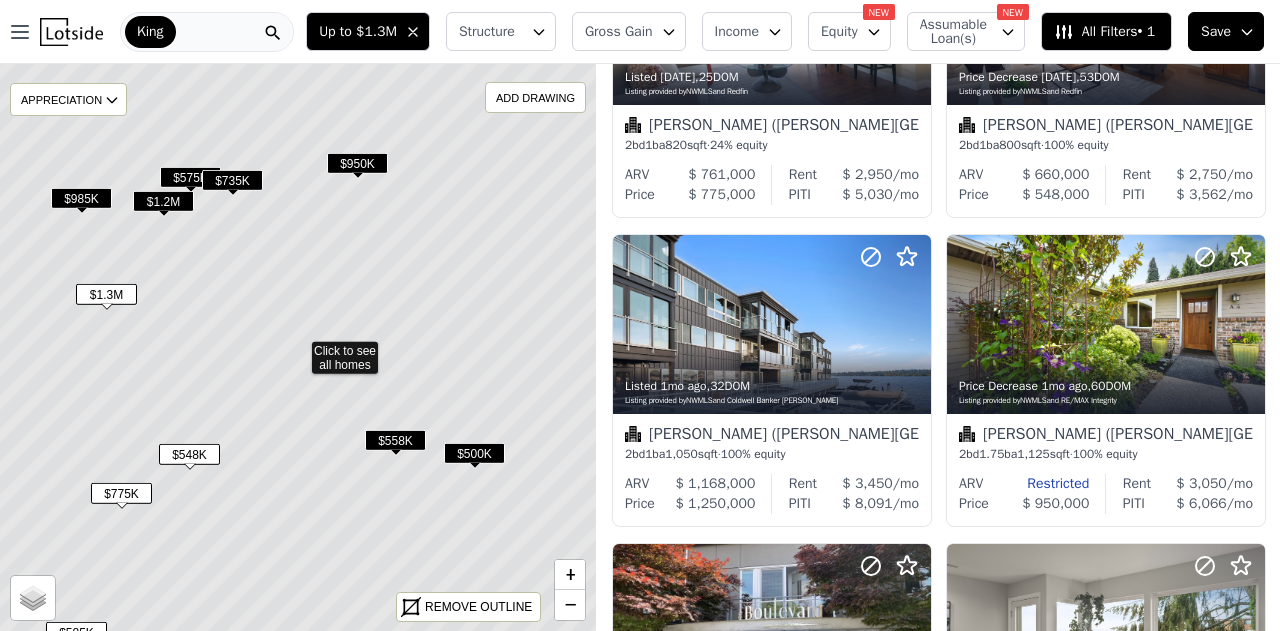 scroll, scrollTop: 1119, scrollLeft: 0, axis: vertical 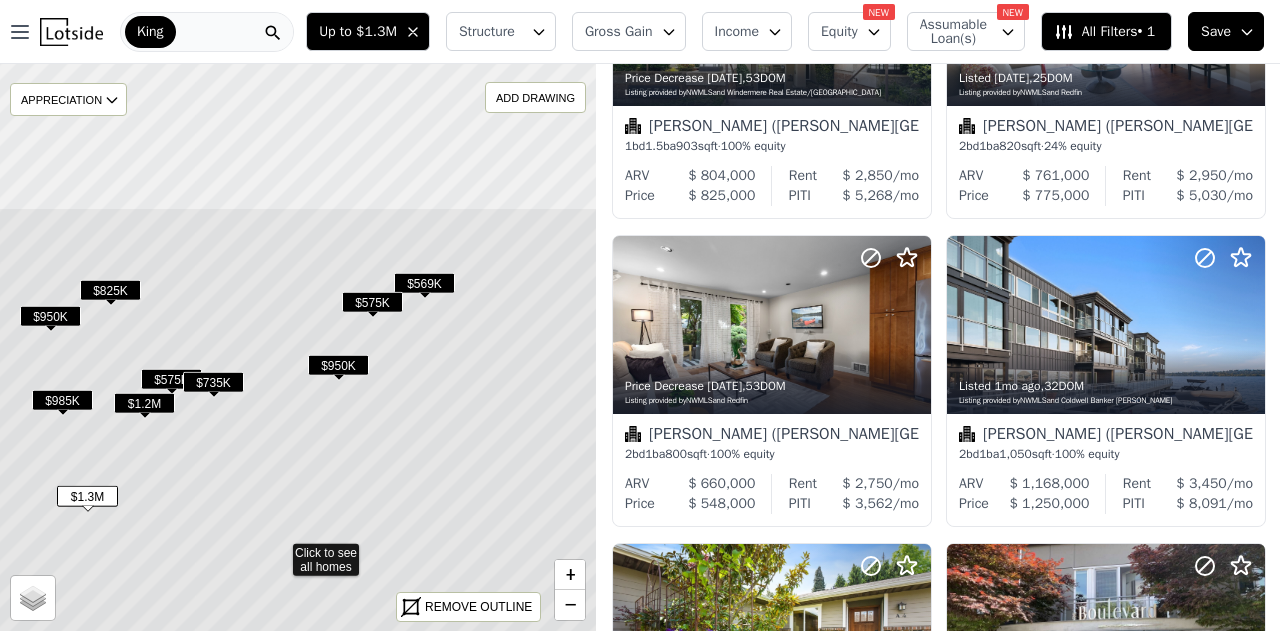 drag, startPoint x: 332, startPoint y: 246, endPoint x: 313, endPoint y: 448, distance: 202.8916 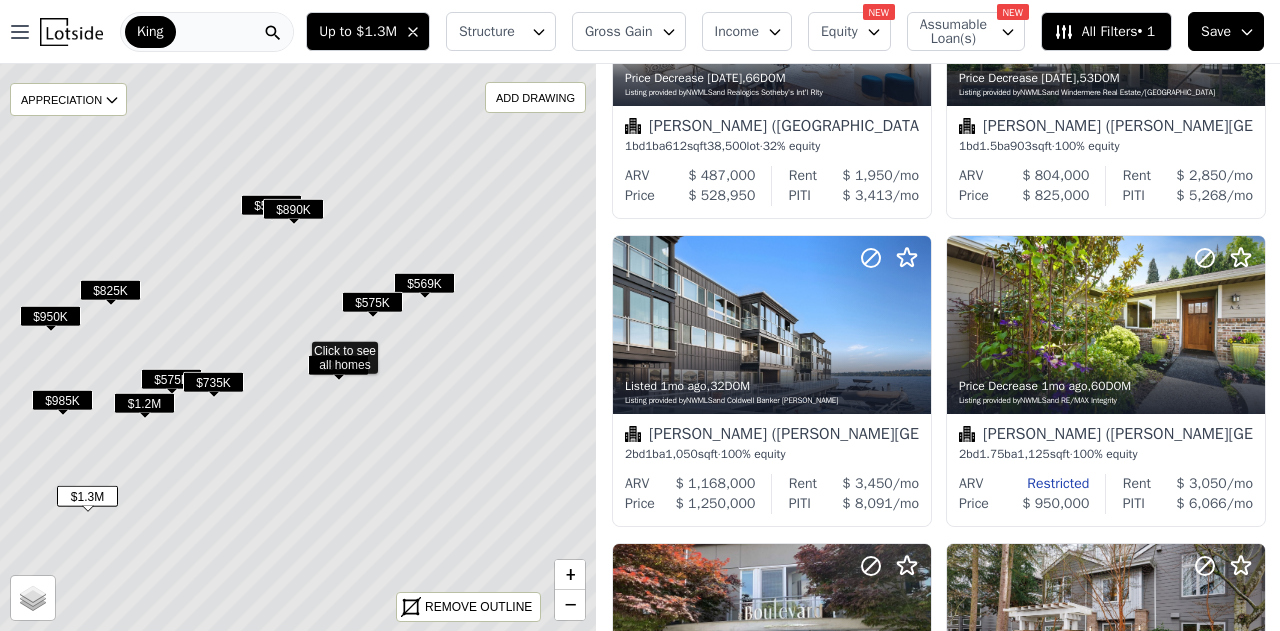 click on "$890K" at bounding box center [293, 209] 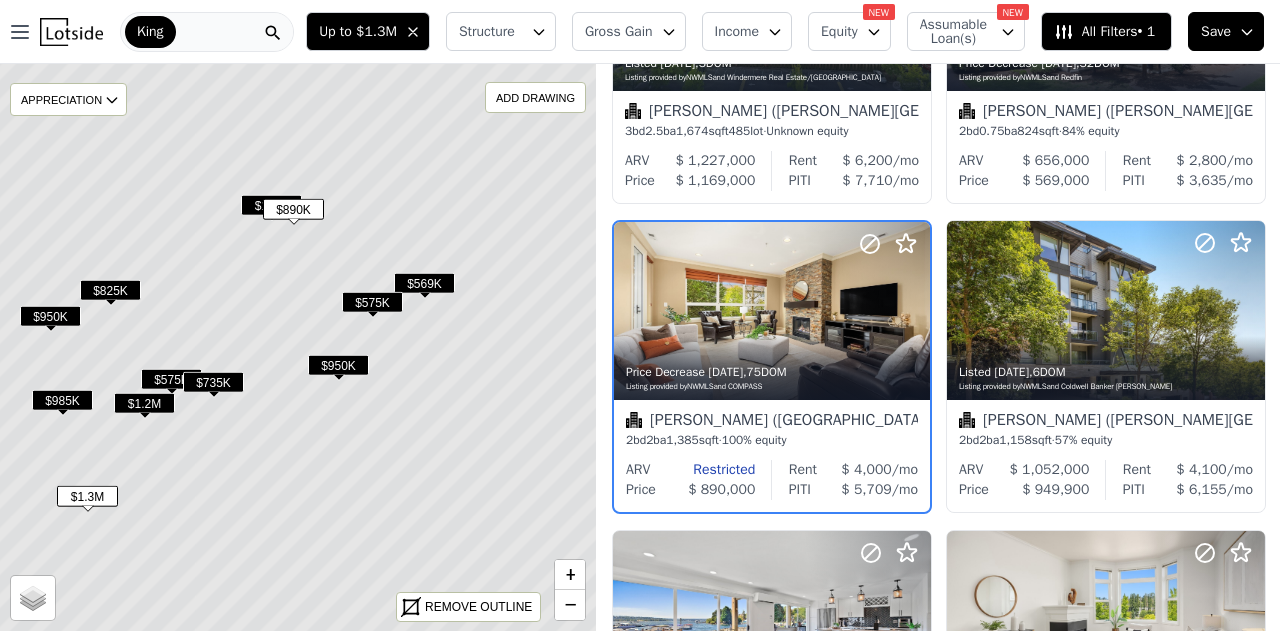 scroll, scrollTop: 194, scrollLeft: 0, axis: vertical 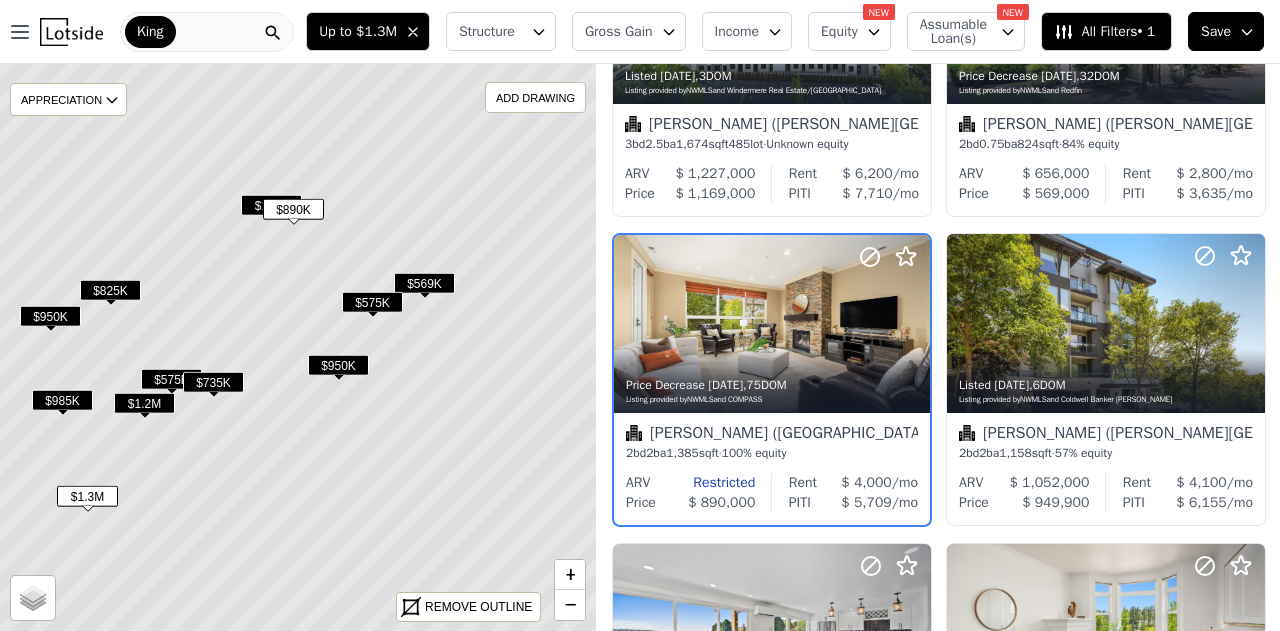 click on "$1.1M" at bounding box center [271, 205] 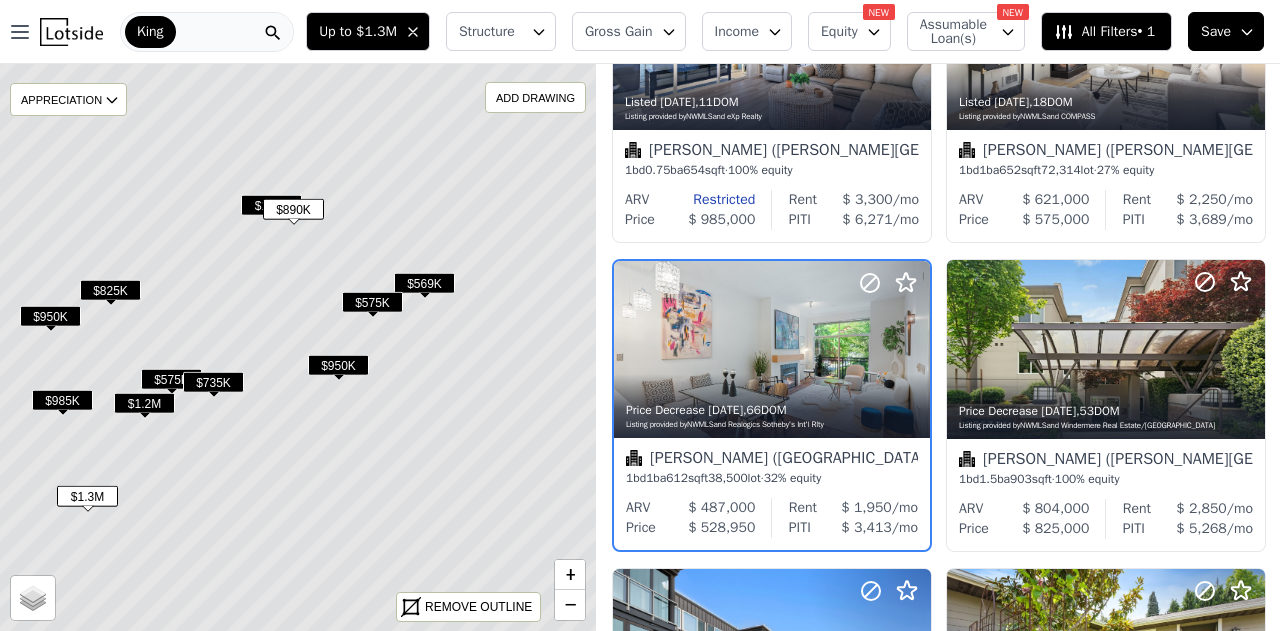 scroll, scrollTop: 811, scrollLeft: 0, axis: vertical 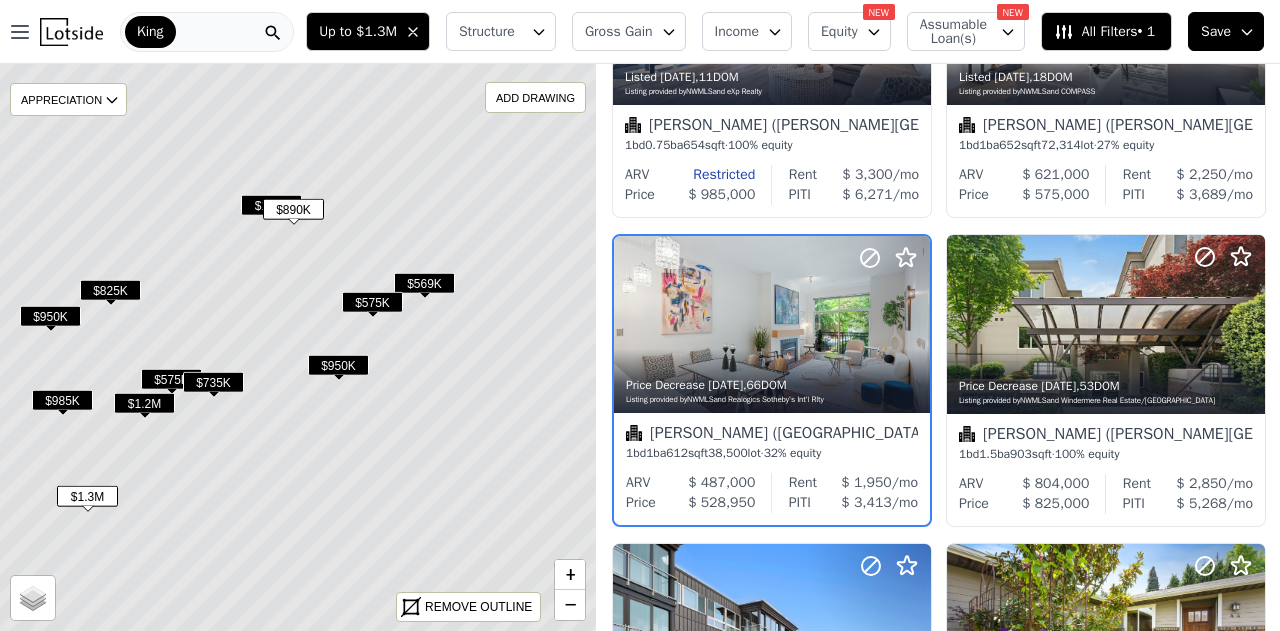 click on "$1.1M" at bounding box center [271, 205] 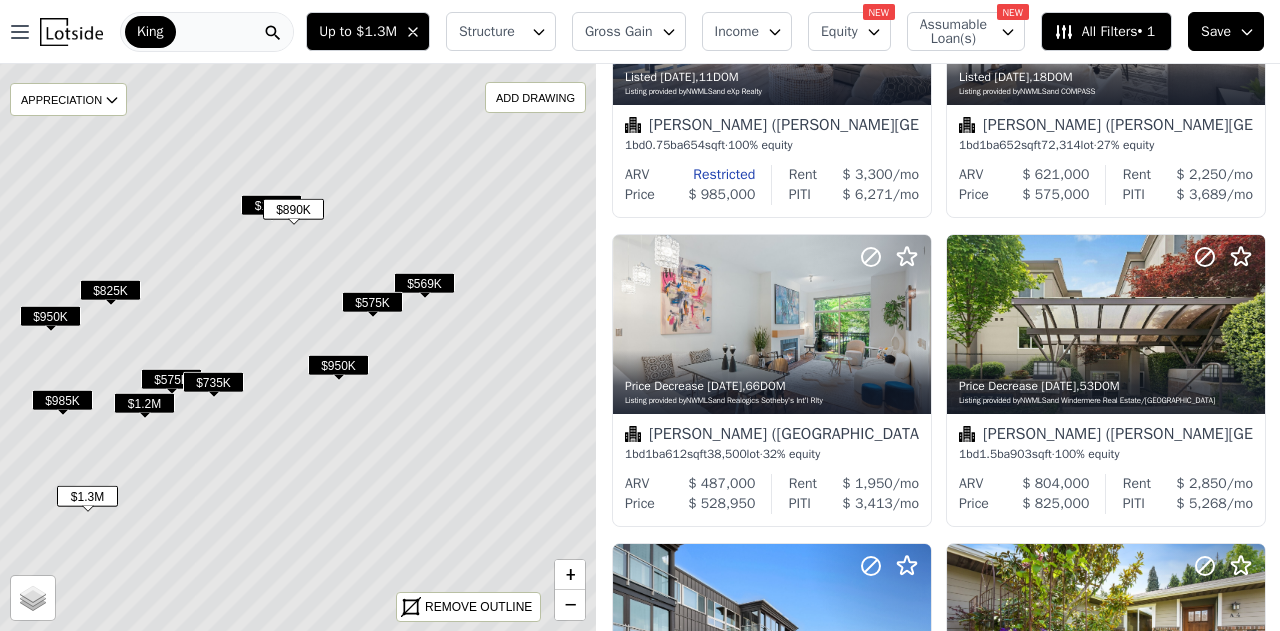 click on "$825K" at bounding box center (110, 290) 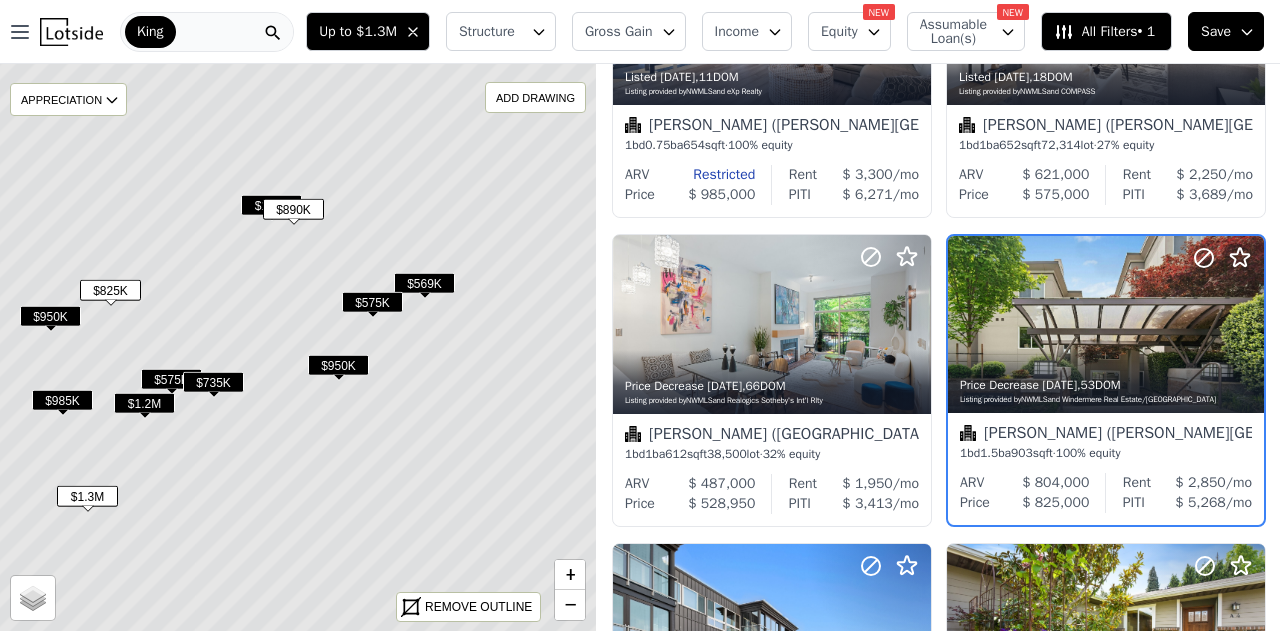 click on "All Filters  • 1" at bounding box center [1104, 32] 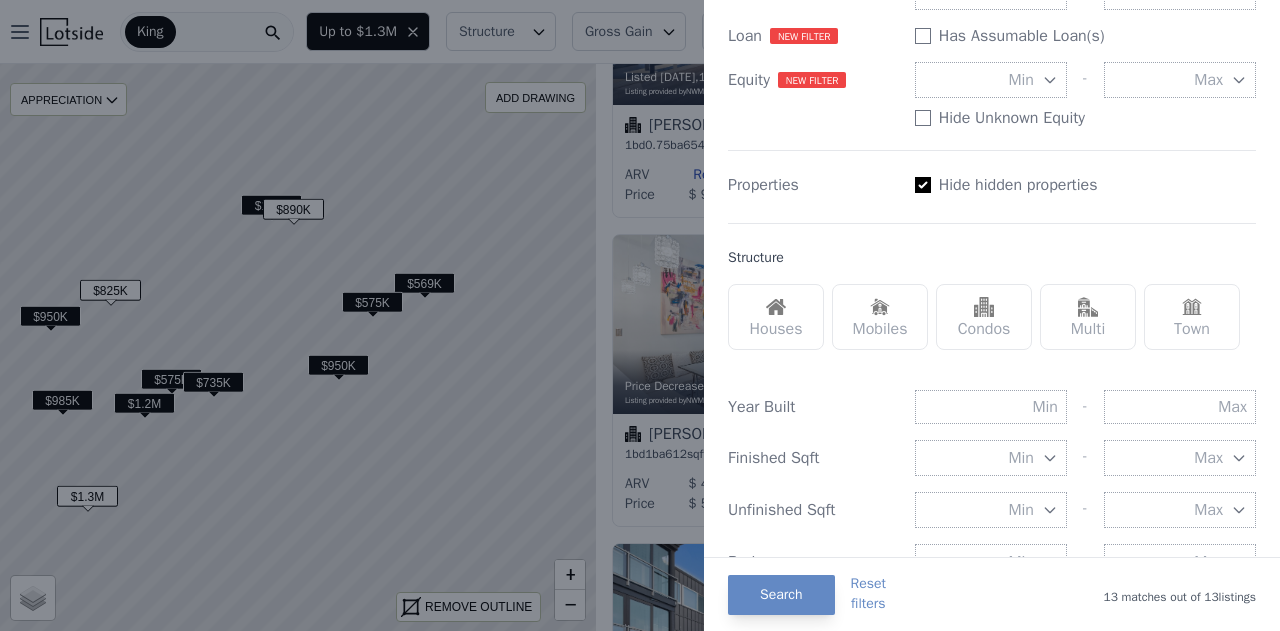 scroll, scrollTop: 415, scrollLeft: 0, axis: vertical 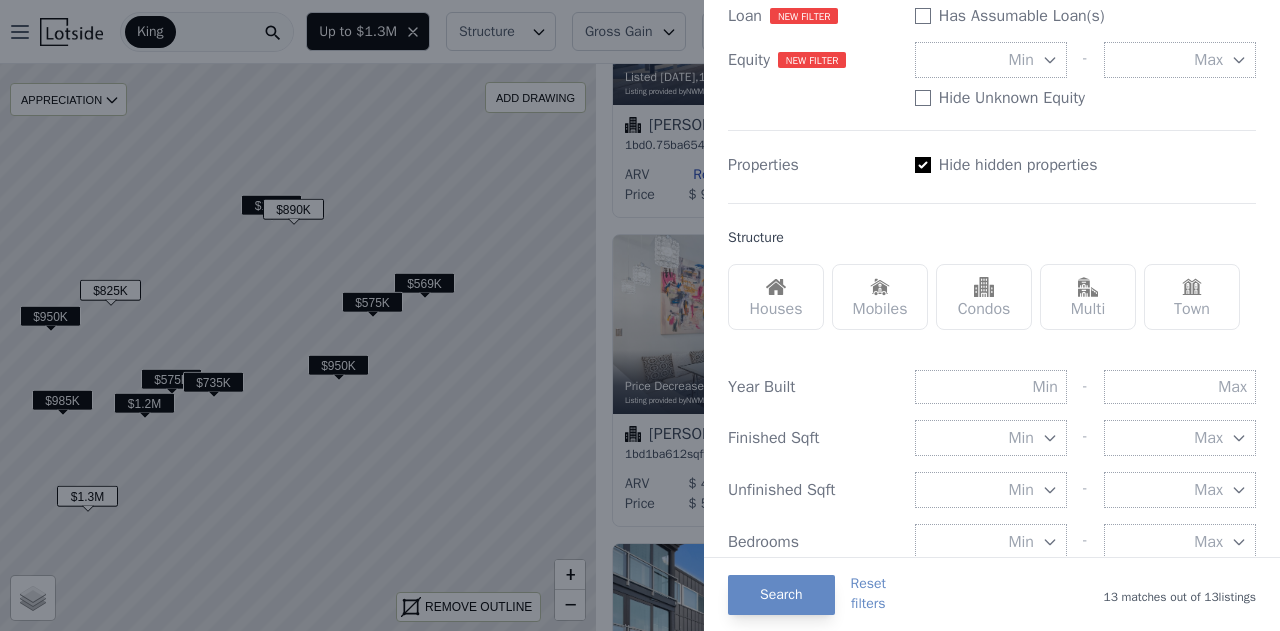 click on "Houses" at bounding box center [776, 297] 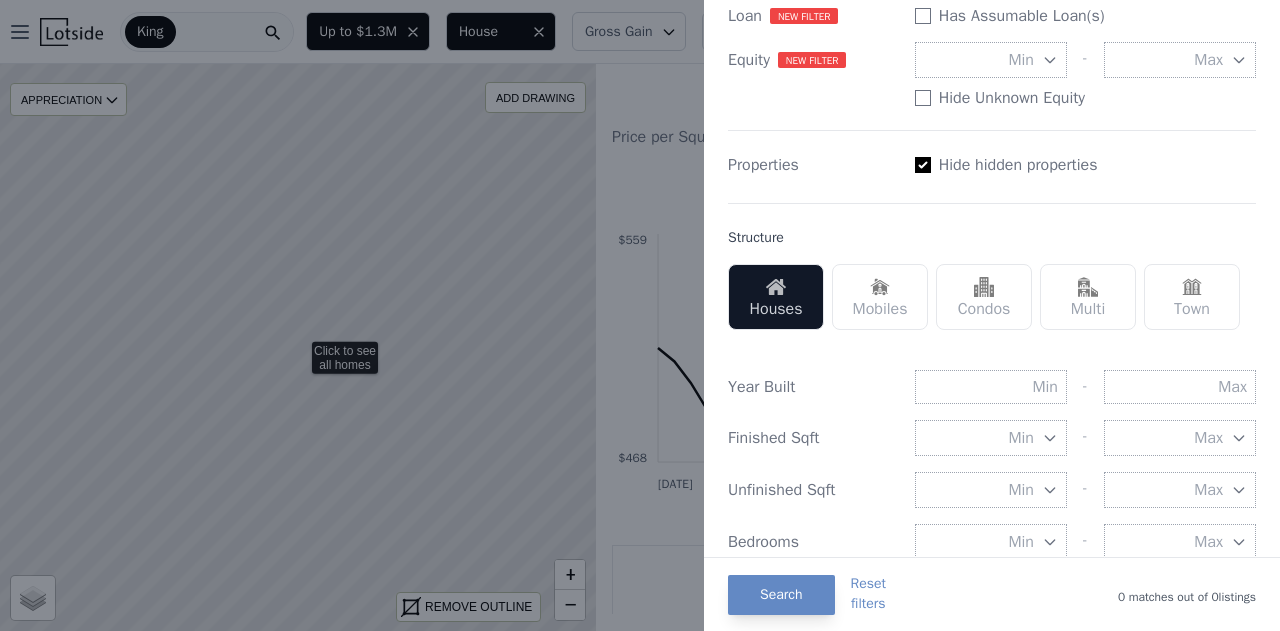 click on "Multi" at bounding box center (1088, 297) 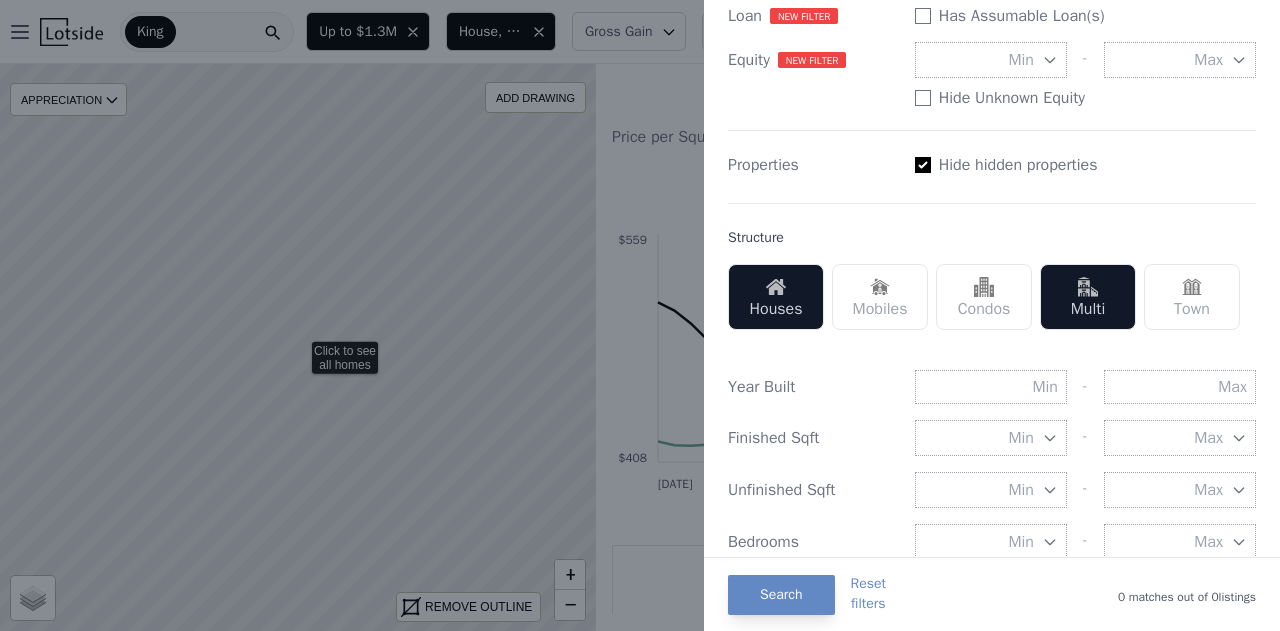 click on "Town" at bounding box center [1192, 297] 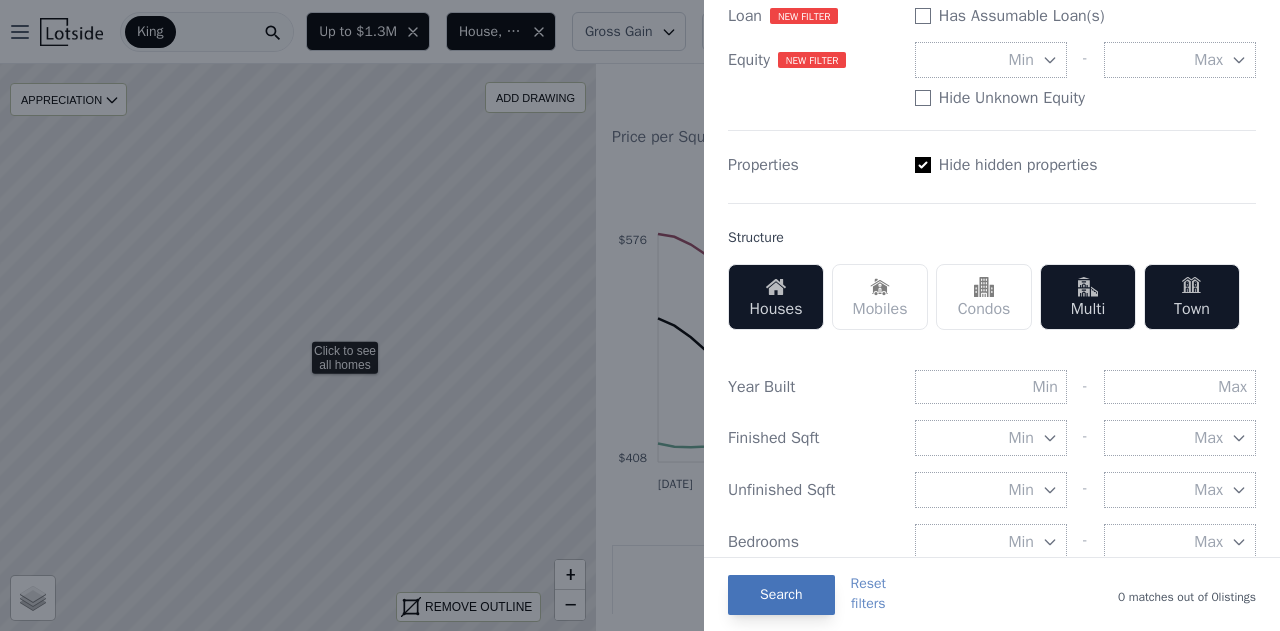 click on "Search" at bounding box center [781, 595] 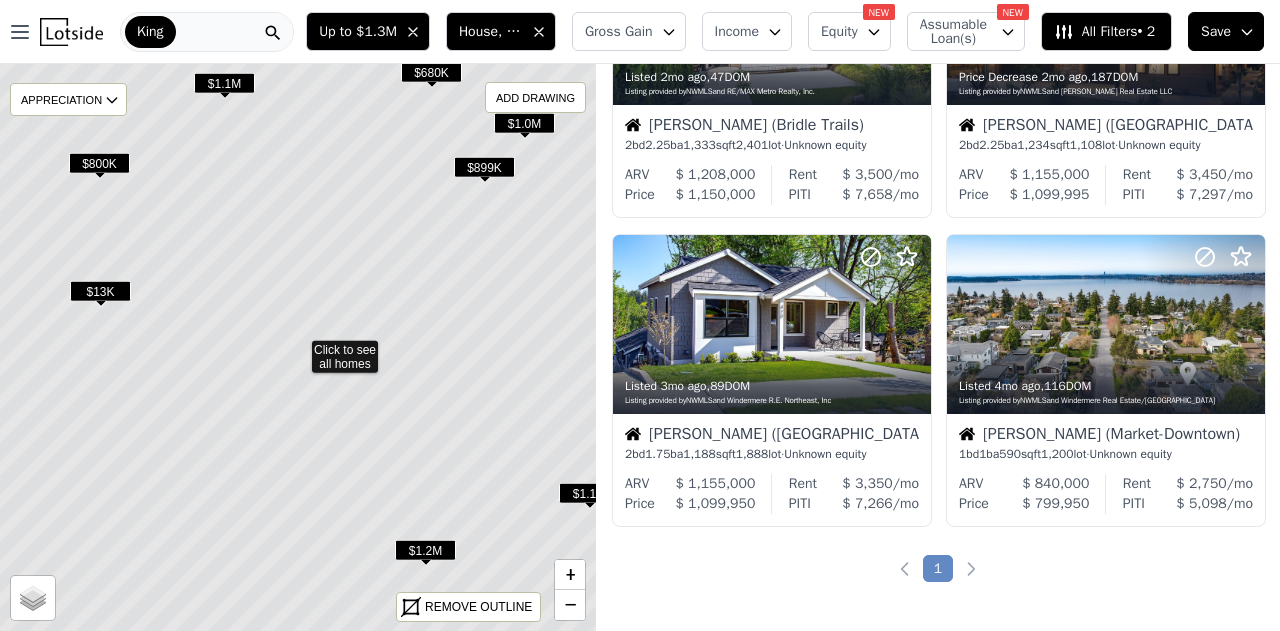 click 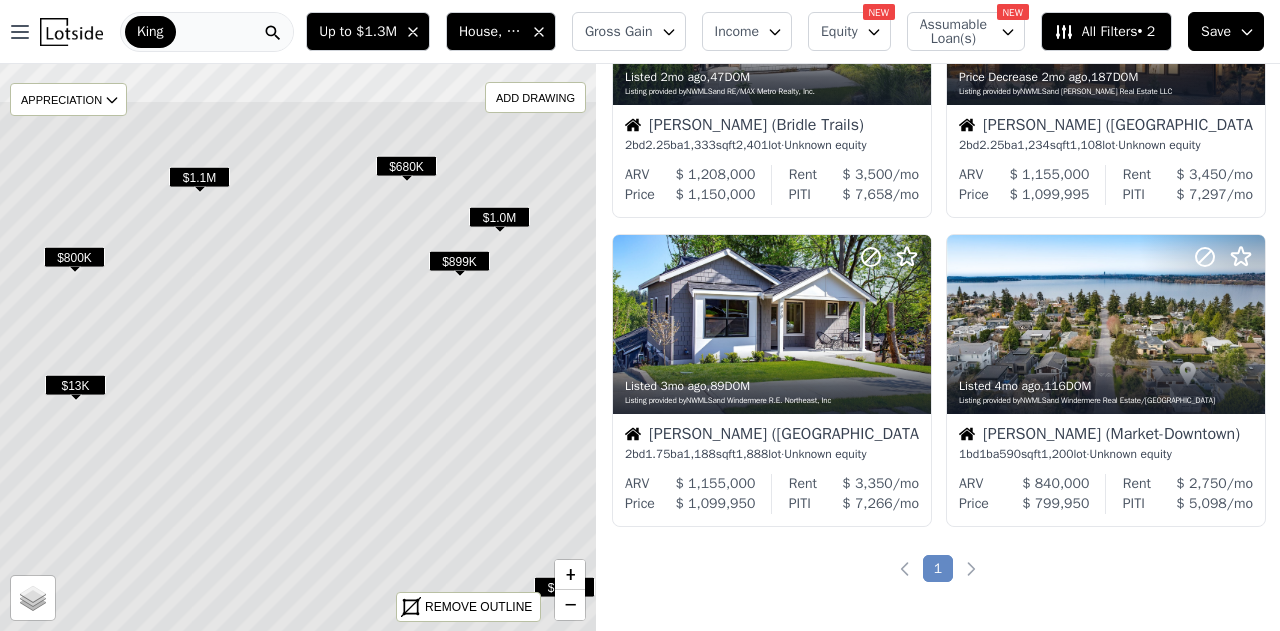 drag, startPoint x: 320, startPoint y: 323, endPoint x: 284, endPoint y: 455, distance: 136.82104 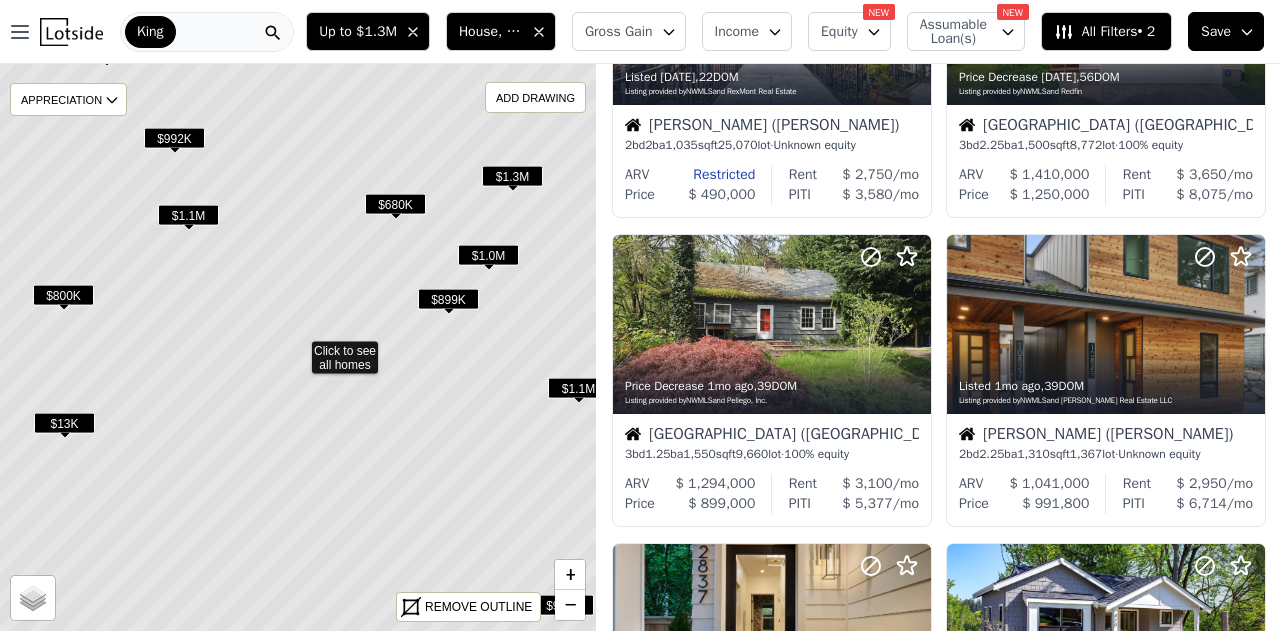 click on "$800K" at bounding box center [63, 295] 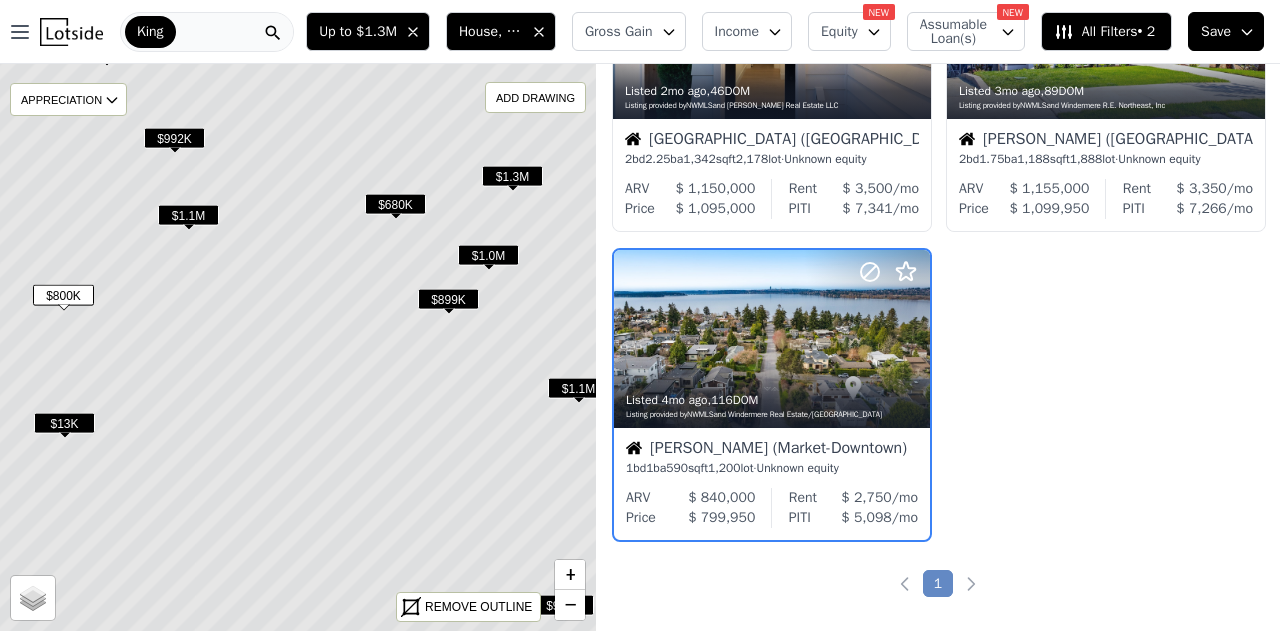 scroll, scrollTop: 1428, scrollLeft: 0, axis: vertical 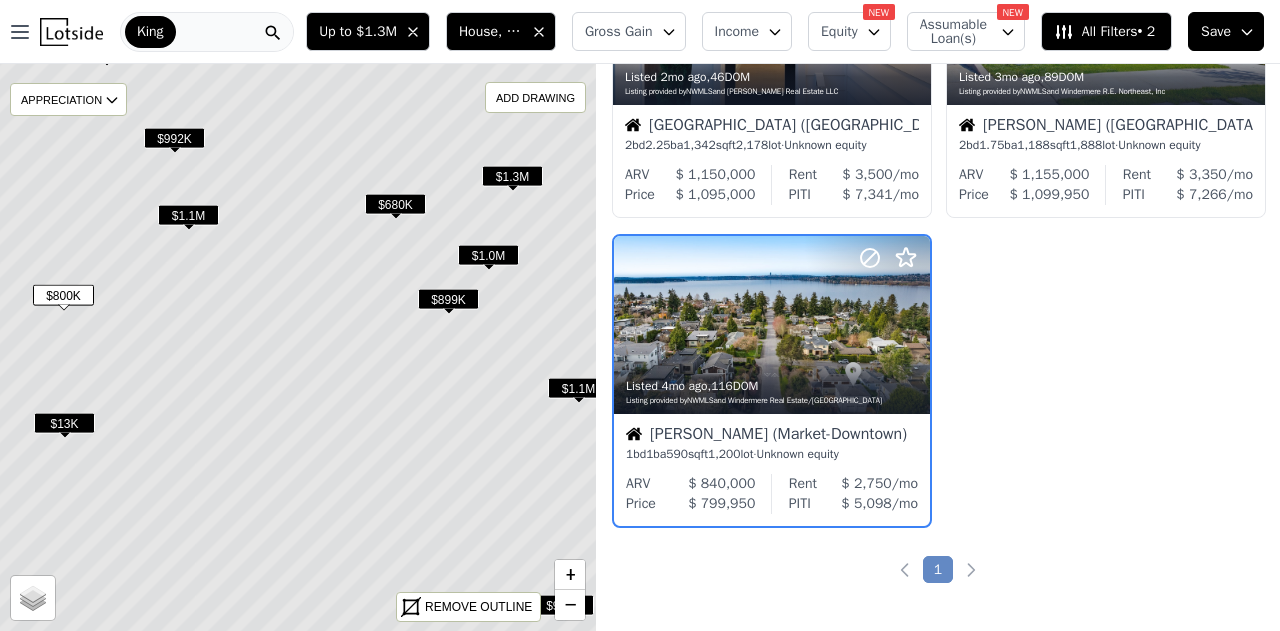click on "All Filters  • 2" at bounding box center (1106, 31) 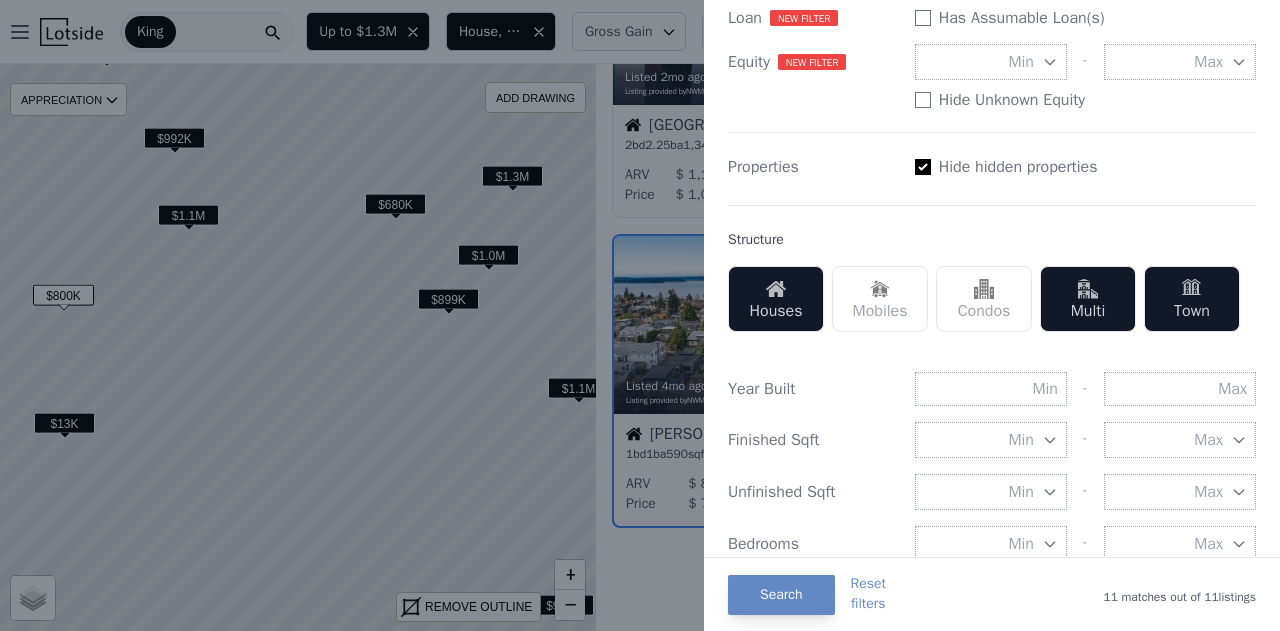 scroll, scrollTop: 418, scrollLeft: 0, axis: vertical 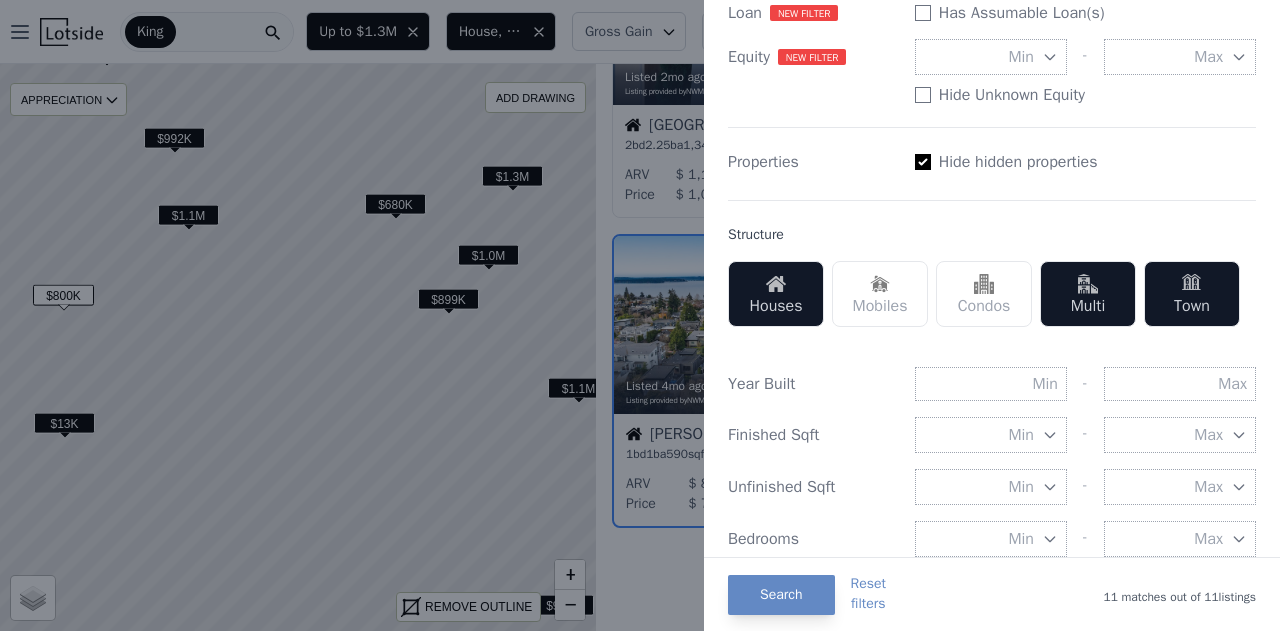 click on "Houses Mobiles Condos Multi Town" at bounding box center [992, 294] 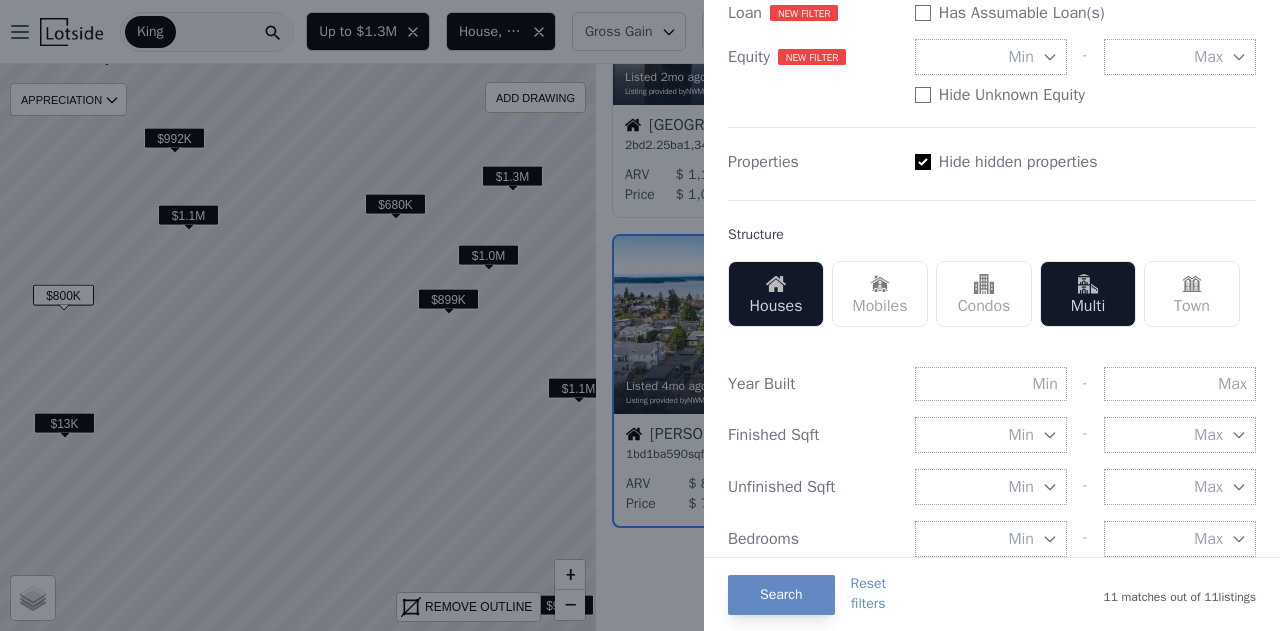 scroll, scrollTop: 1120, scrollLeft: 0, axis: vertical 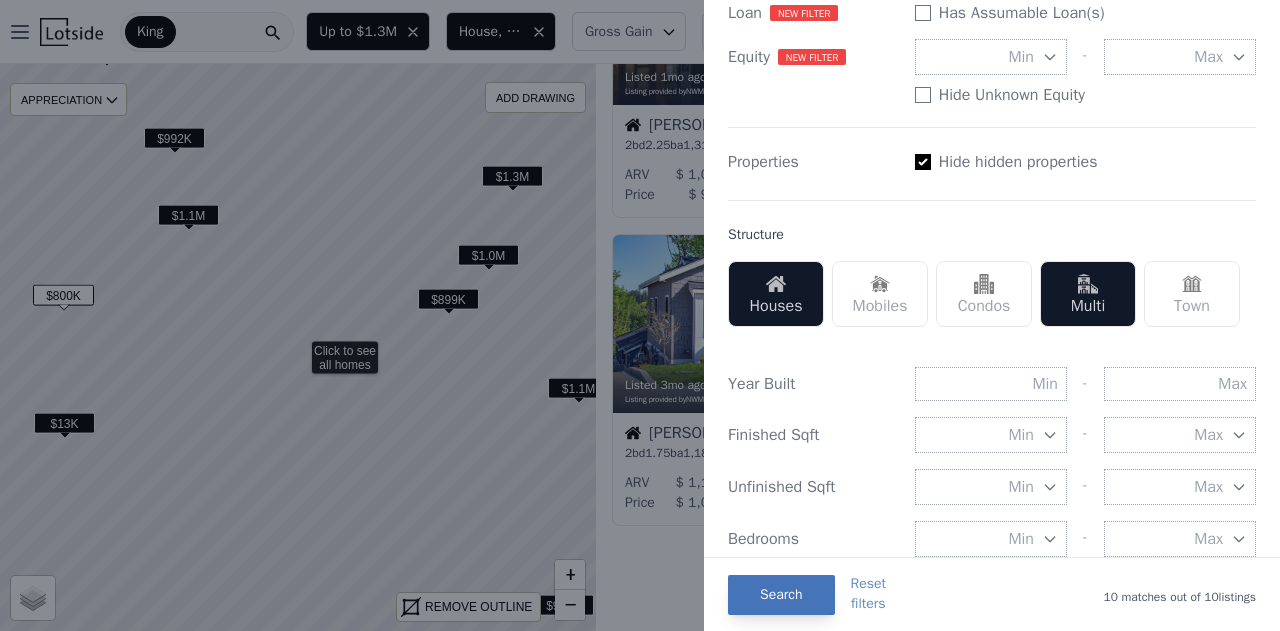 click on "Search" at bounding box center (781, 595) 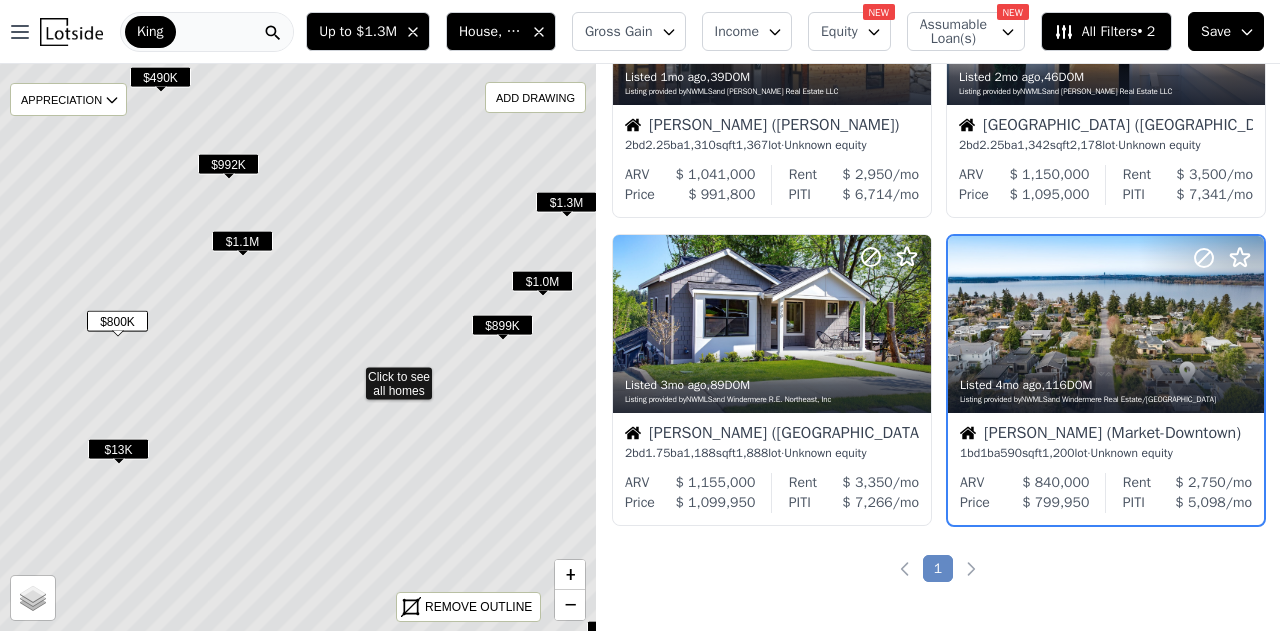drag, startPoint x: 124, startPoint y: 273, endPoint x: 238, endPoint y: 338, distance: 131.2288 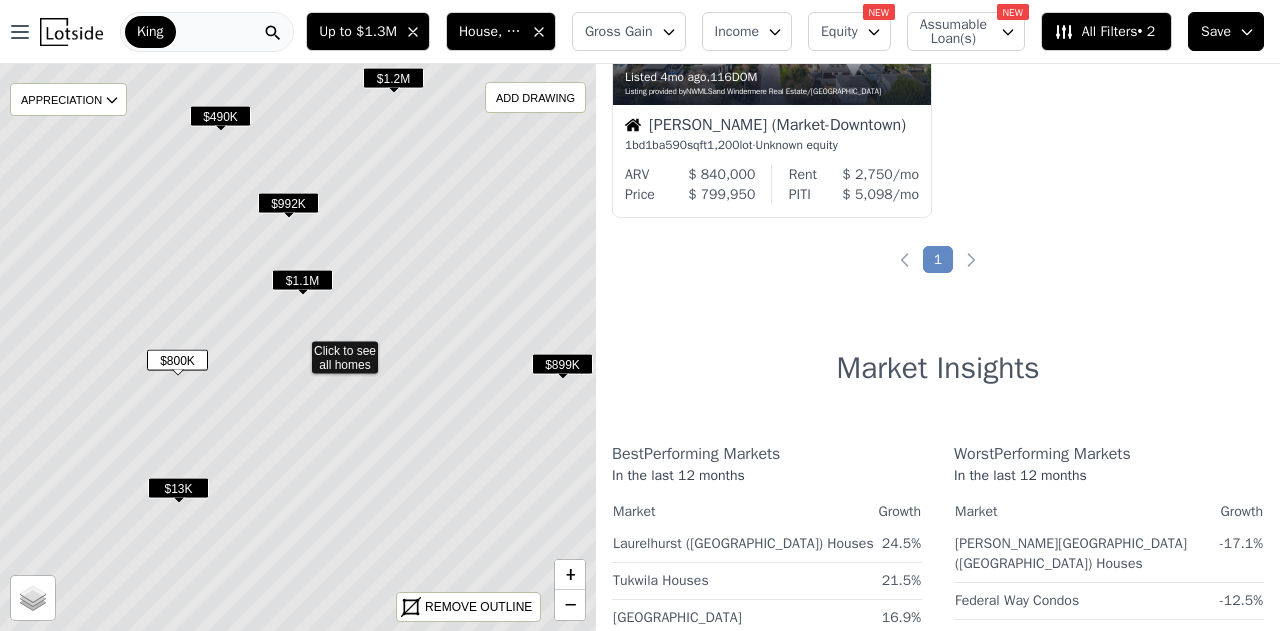 scroll, scrollTop: 812, scrollLeft: 0, axis: vertical 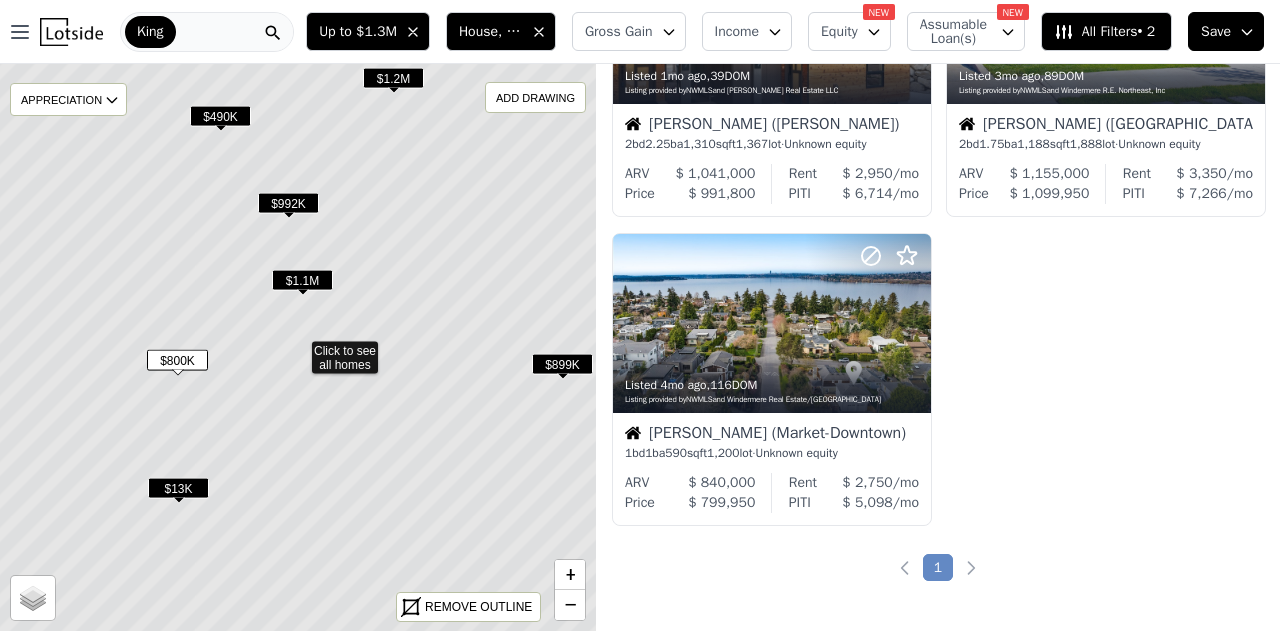 click on "$1.1M" at bounding box center [302, 280] 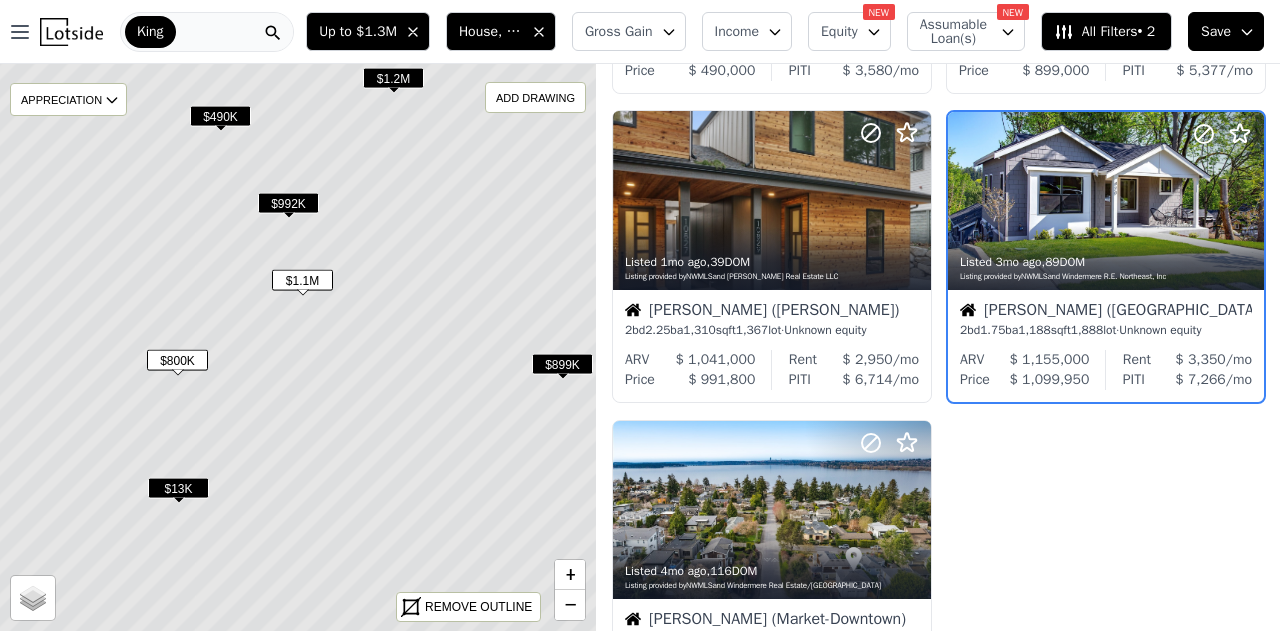 scroll, scrollTop: 502, scrollLeft: 0, axis: vertical 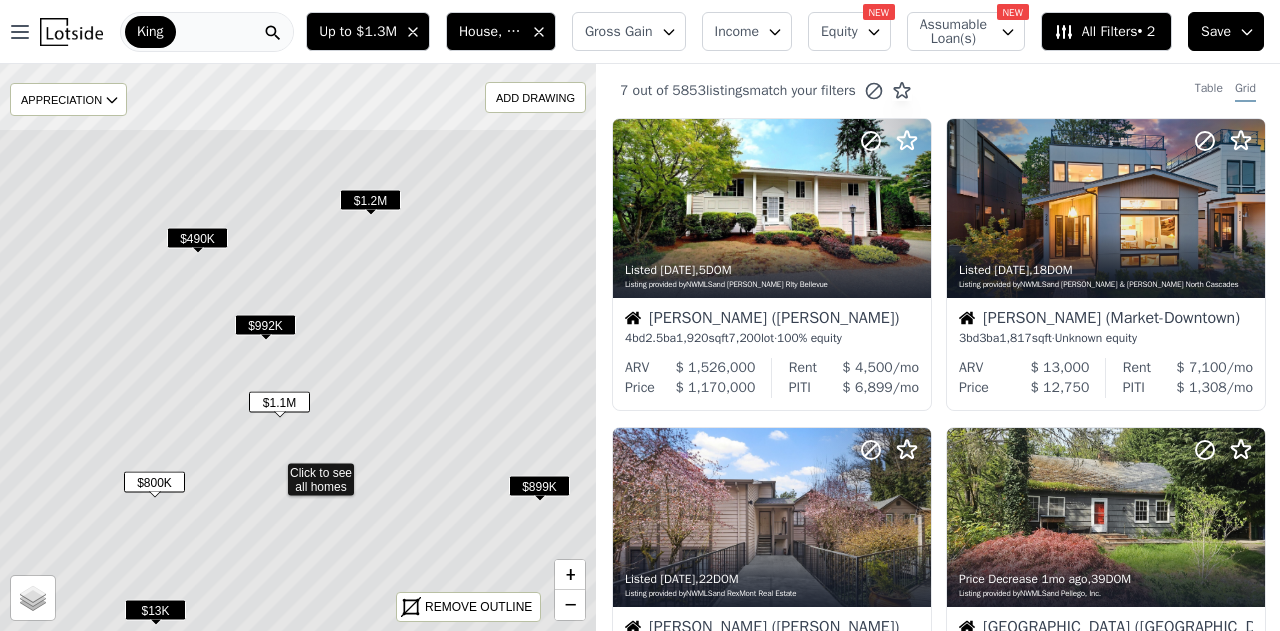drag, startPoint x: 462, startPoint y: 265, endPoint x: 438, endPoint y: 395, distance: 132.19682 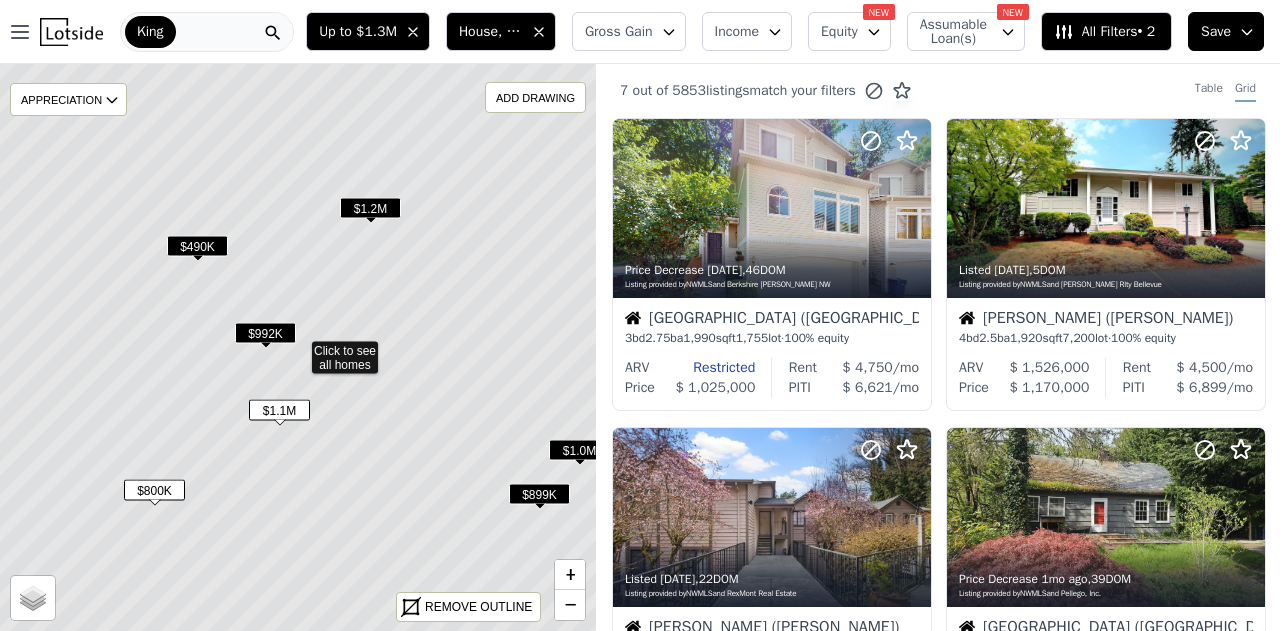 click on "$992K" at bounding box center (265, 333) 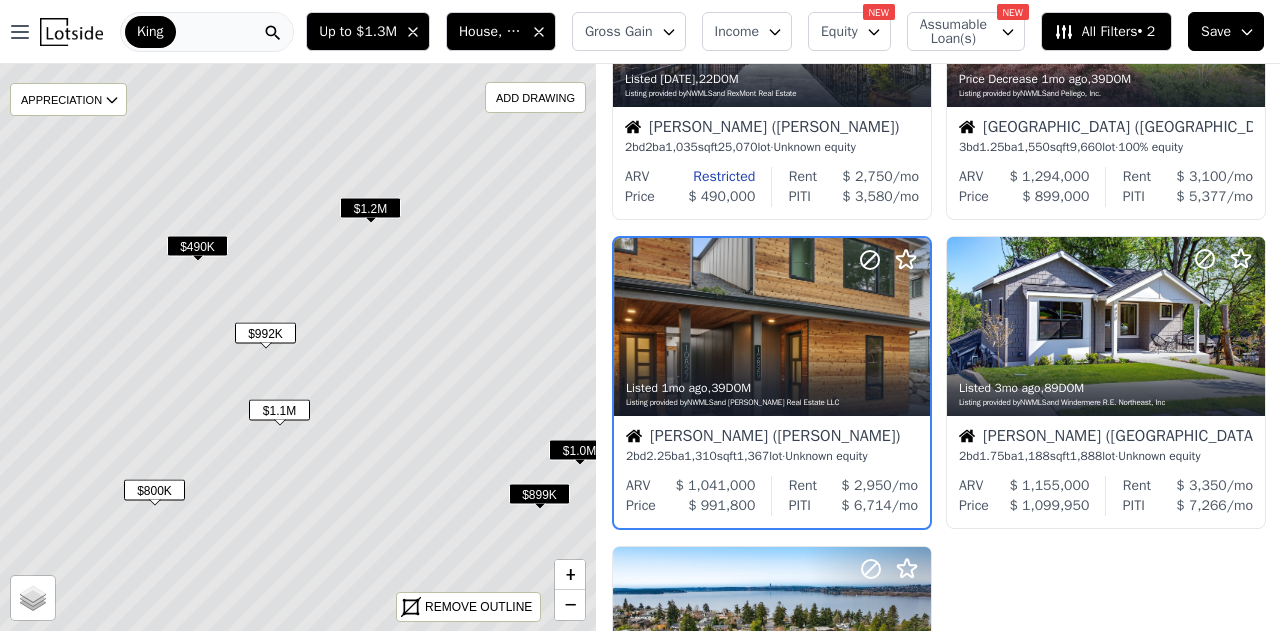 scroll, scrollTop: 502, scrollLeft: 0, axis: vertical 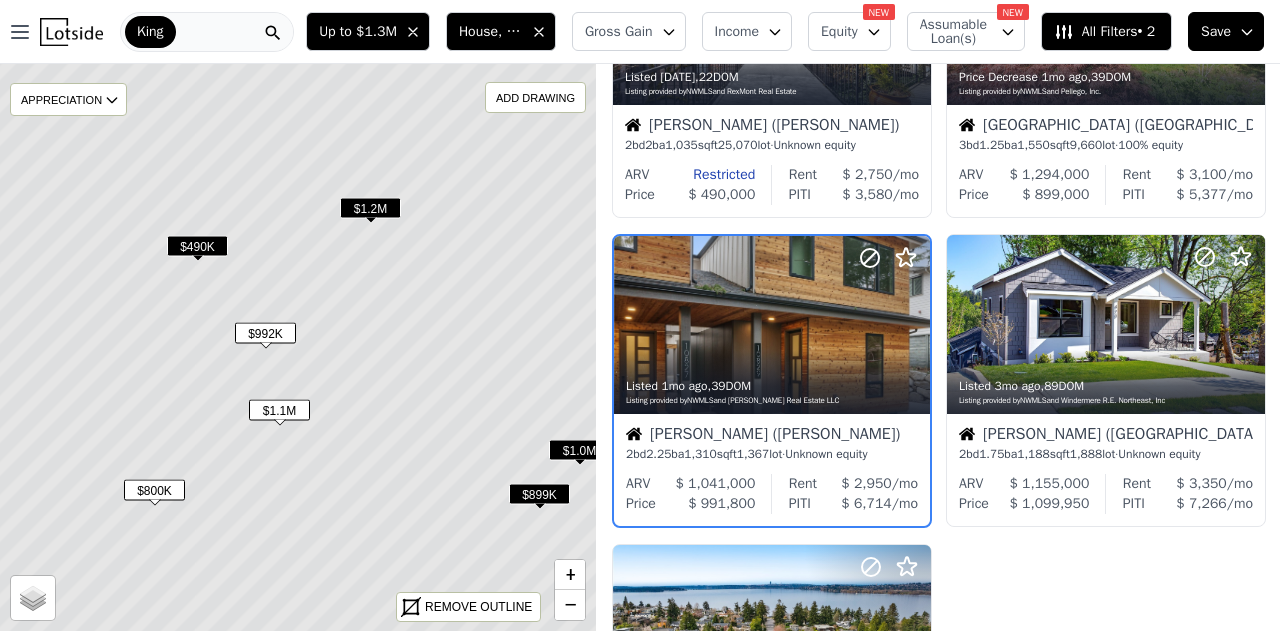 drag, startPoint x: 470, startPoint y: 333, endPoint x: 338, endPoint y: 275, distance: 144.18044 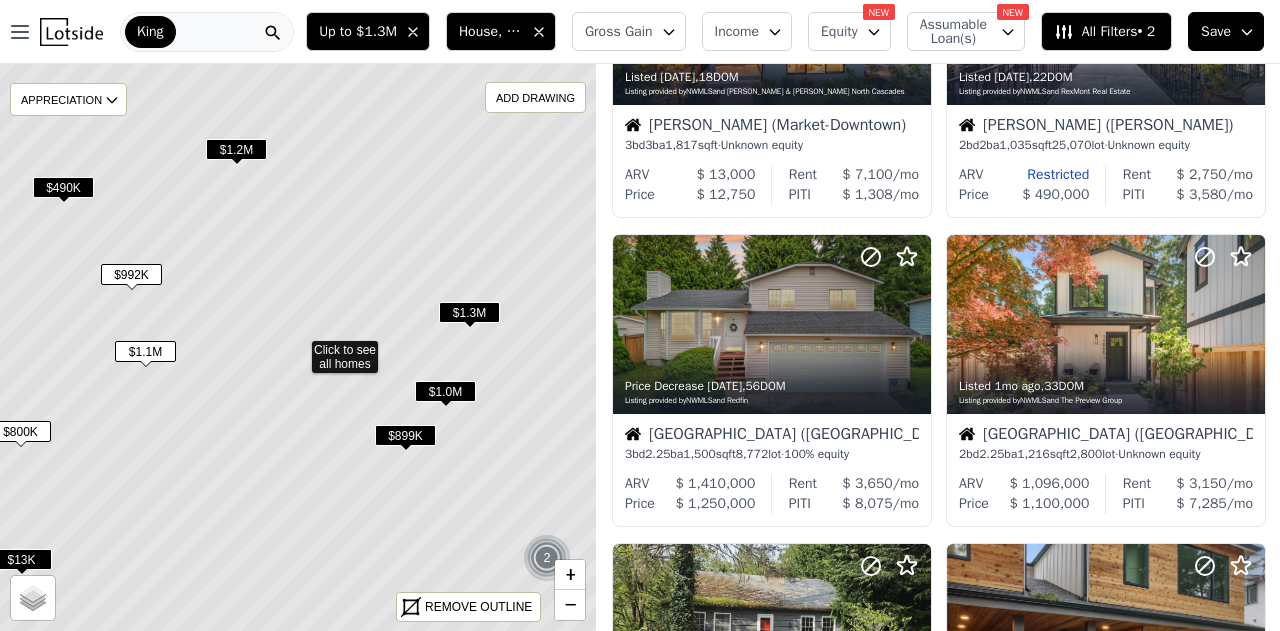 click on "$899K" at bounding box center [405, 435] 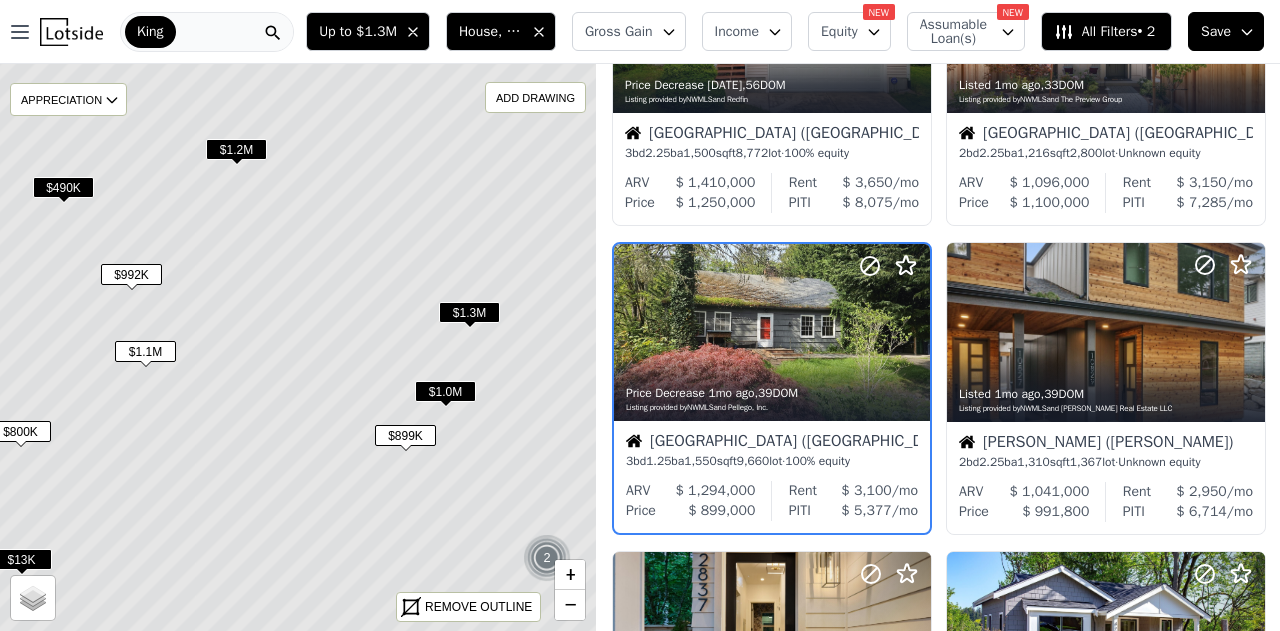 scroll, scrollTop: 811, scrollLeft: 0, axis: vertical 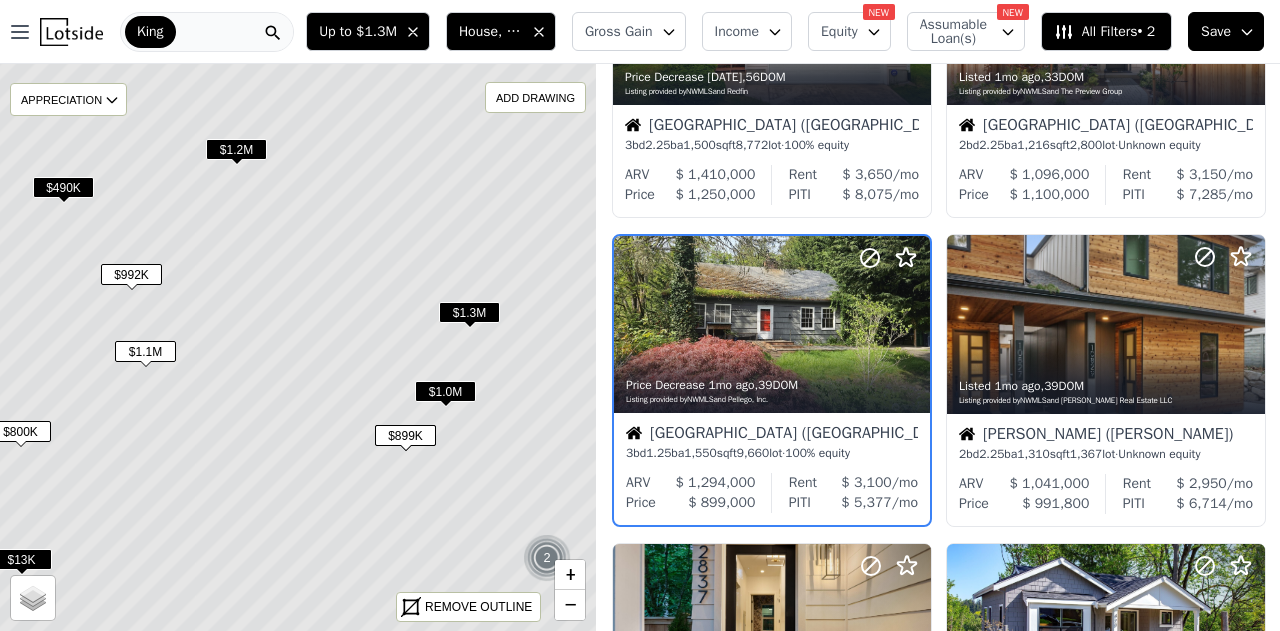 click on "Rent $ 3,100 /mo PITI $ 5,377 /mo" at bounding box center [853, 493] 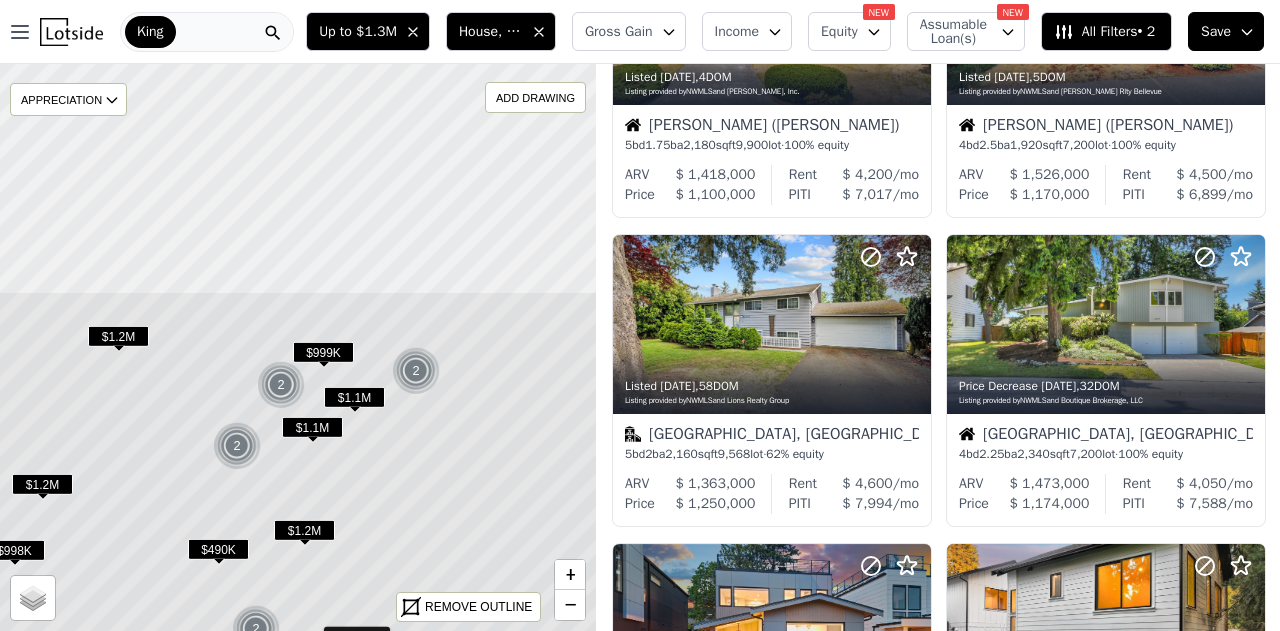 drag, startPoint x: 354, startPoint y: 243, endPoint x: 366, endPoint y: 543, distance: 300.2399 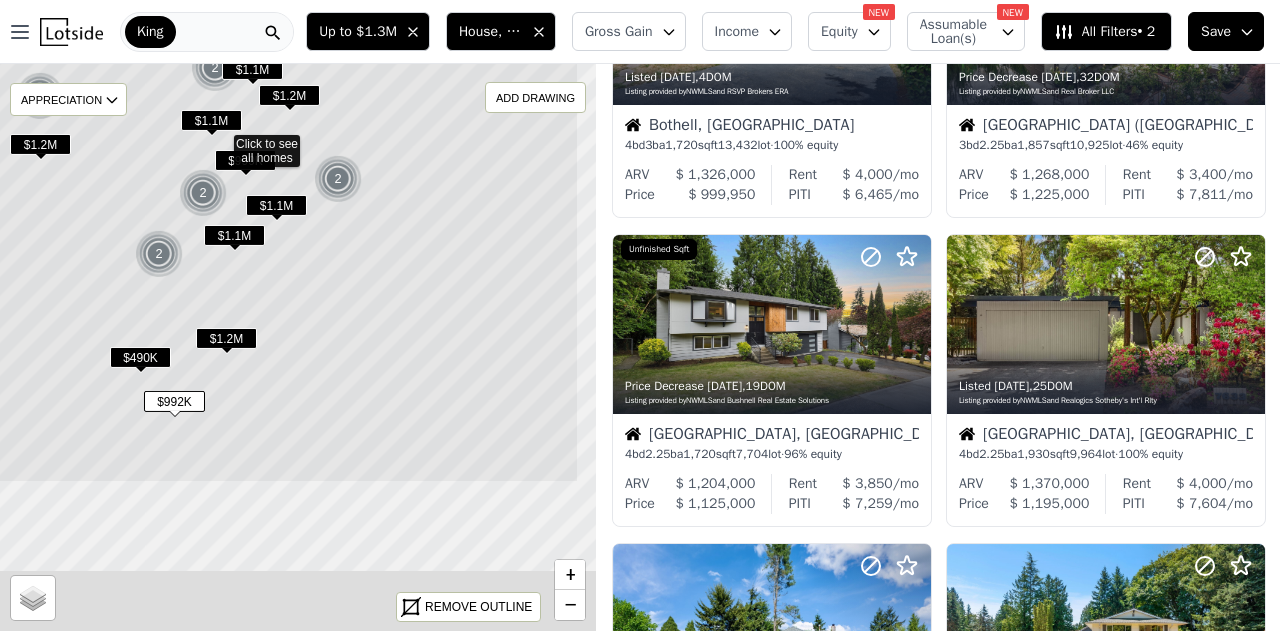 drag, startPoint x: 414, startPoint y: 473, endPoint x: 217, endPoint y: -46, distance: 555.1306 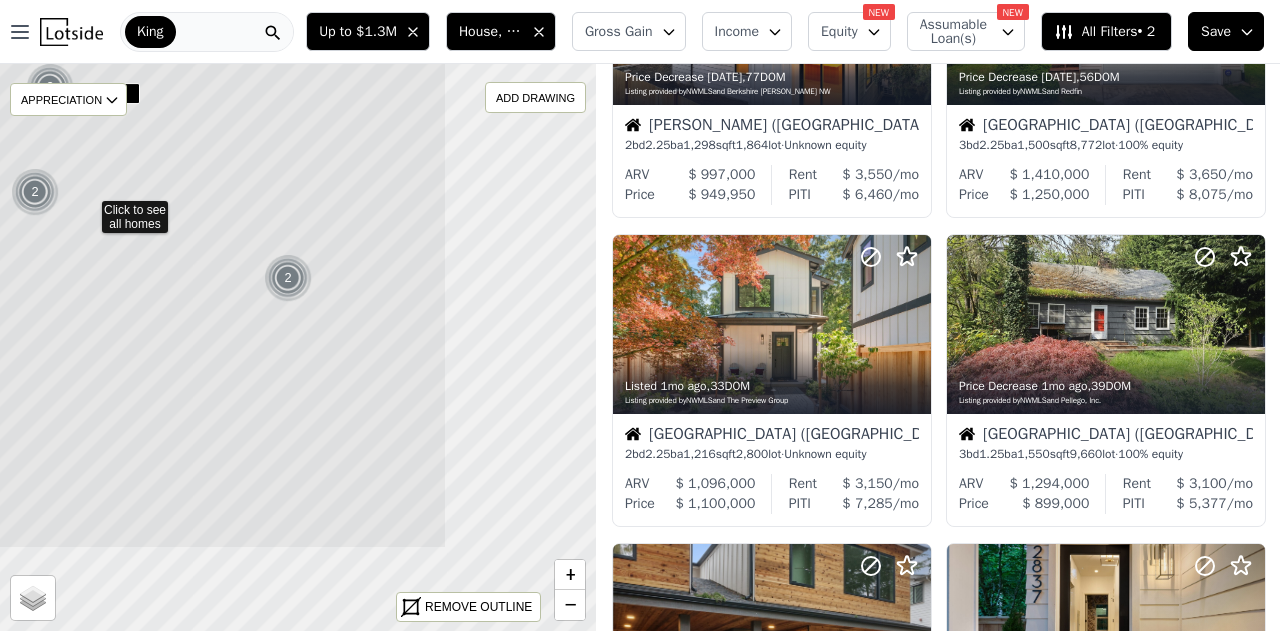 drag, startPoint x: 458, startPoint y: 365, endPoint x: 248, endPoint y: 225, distance: 252.3886 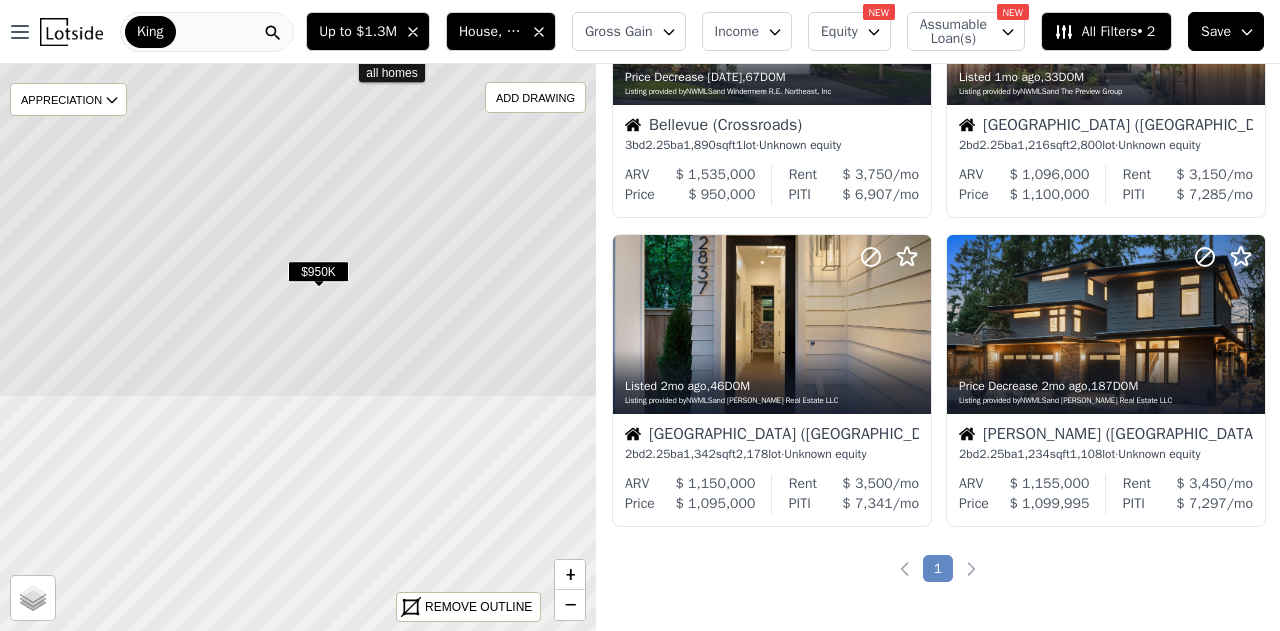 drag, startPoint x: 324, startPoint y: 457, endPoint x: 380, endPoint y: 152, distance: 310.09836 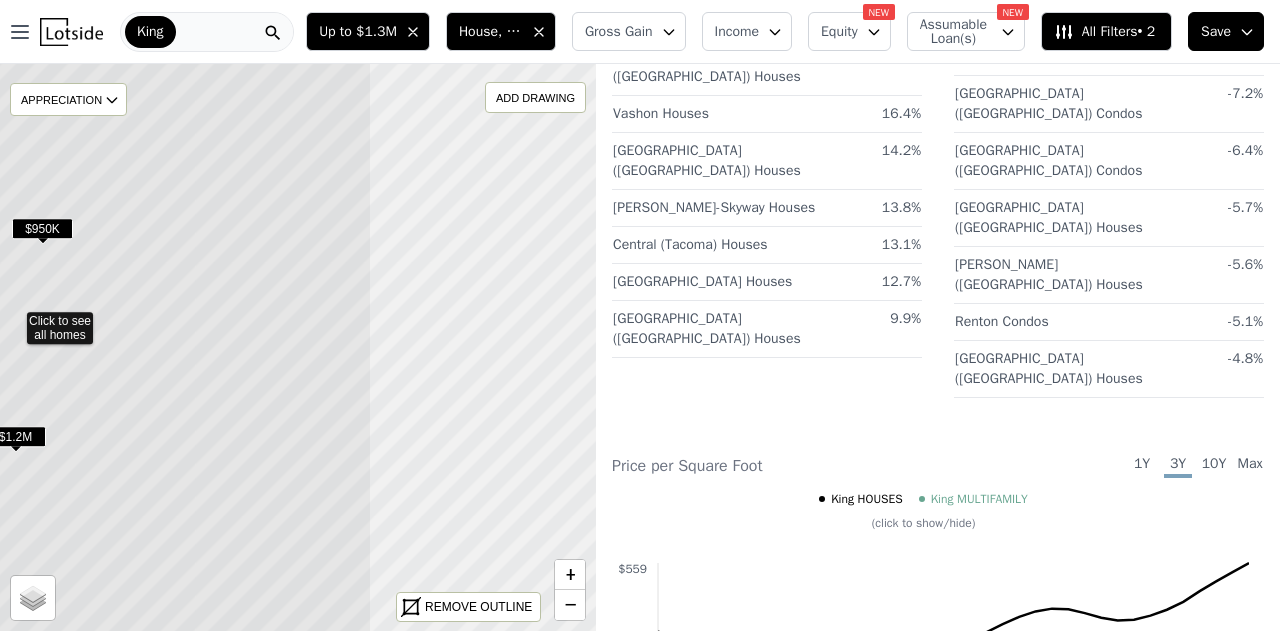 drag, startPoint x: 458, startPoint y: 400, endPoint x: 173, endPoint y: 371, distance: 286.47165 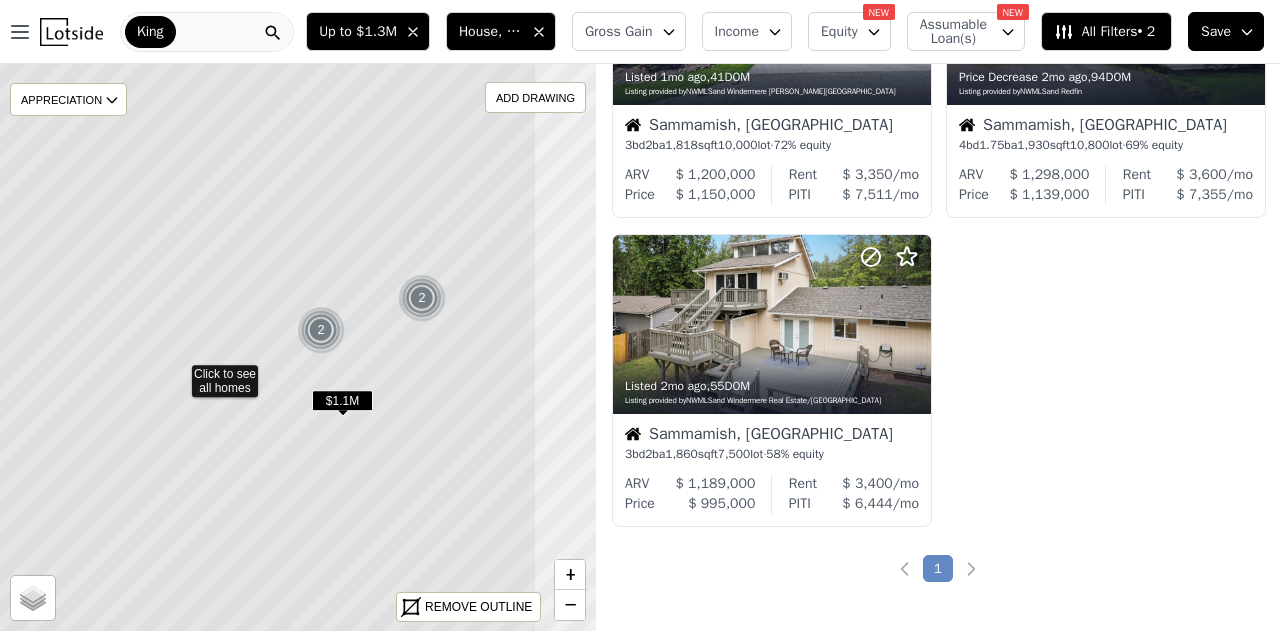 drag, startPoint x: 489, startPoint y: 373, endPoint x: 361, endPoint y: 399, distance: 130.61394 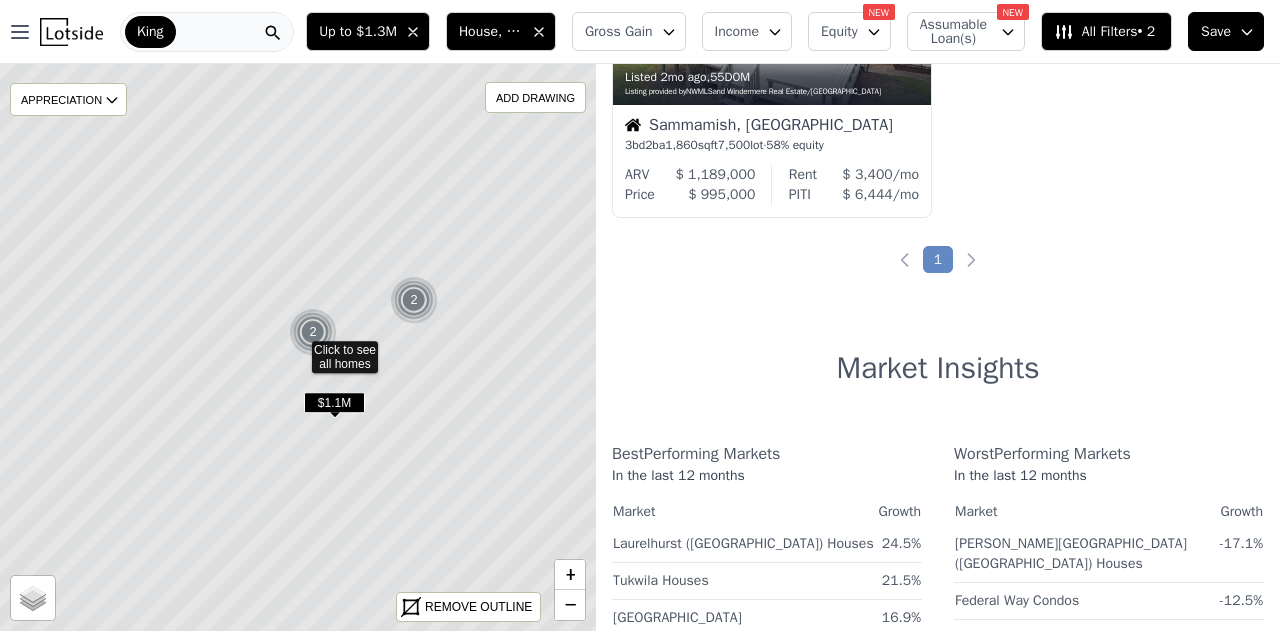click 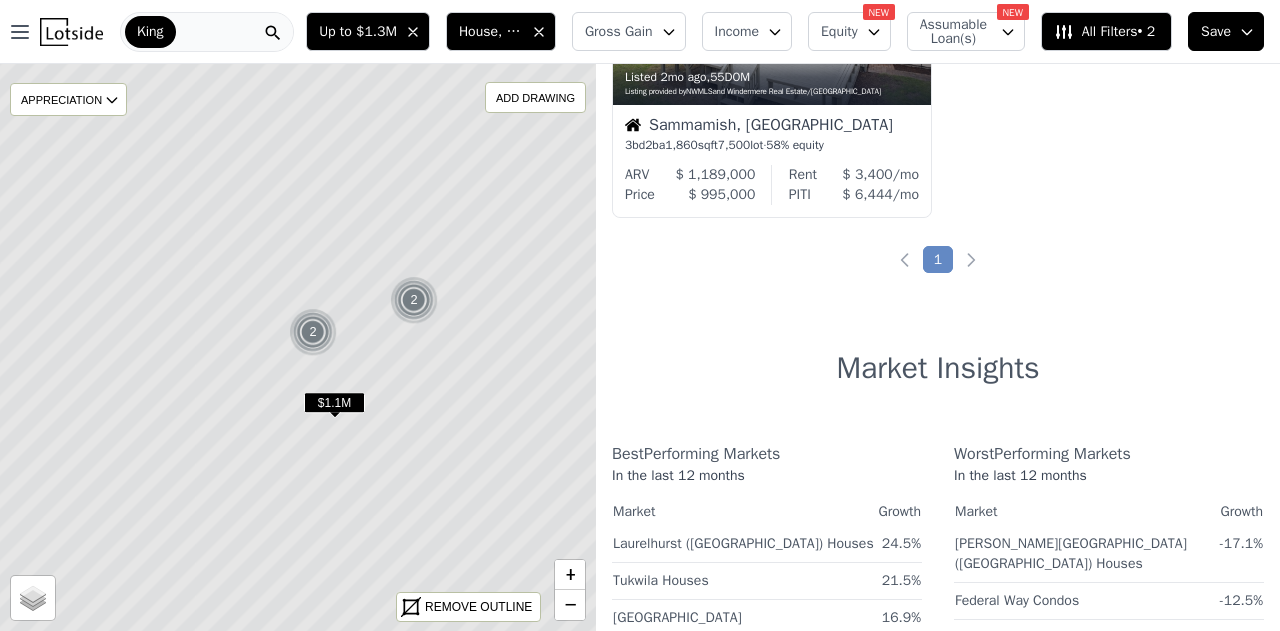 click on "2" at bounding box center [313, 332] 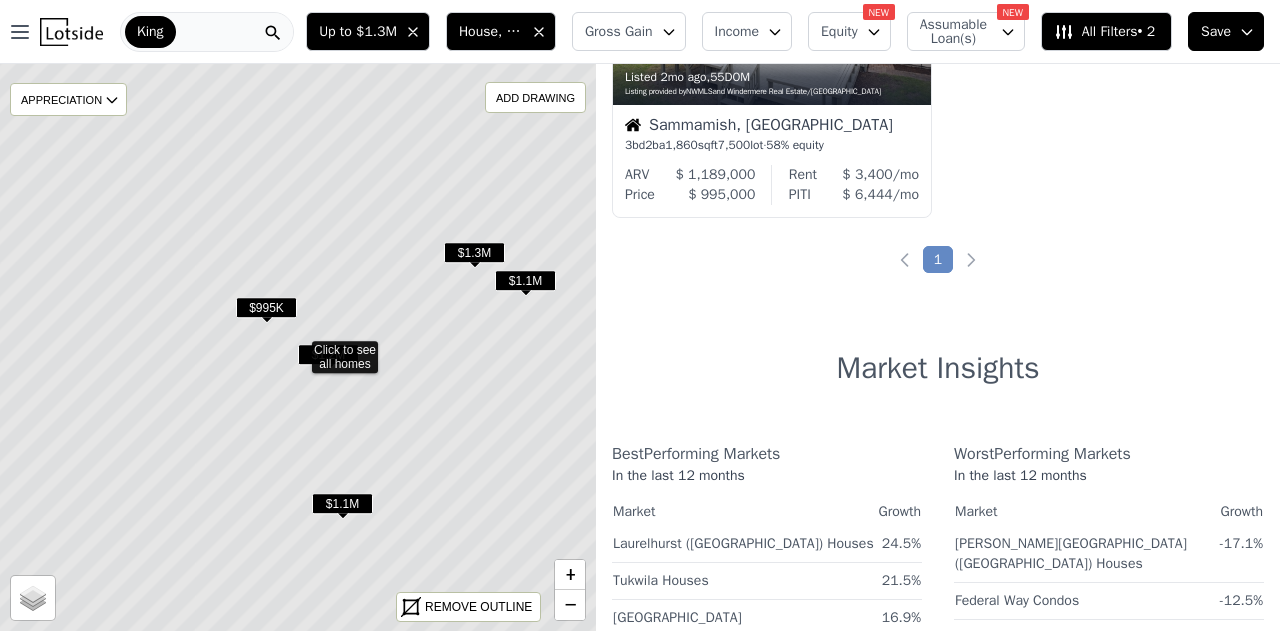 click on "$995K" at bounding box center [266, 307] 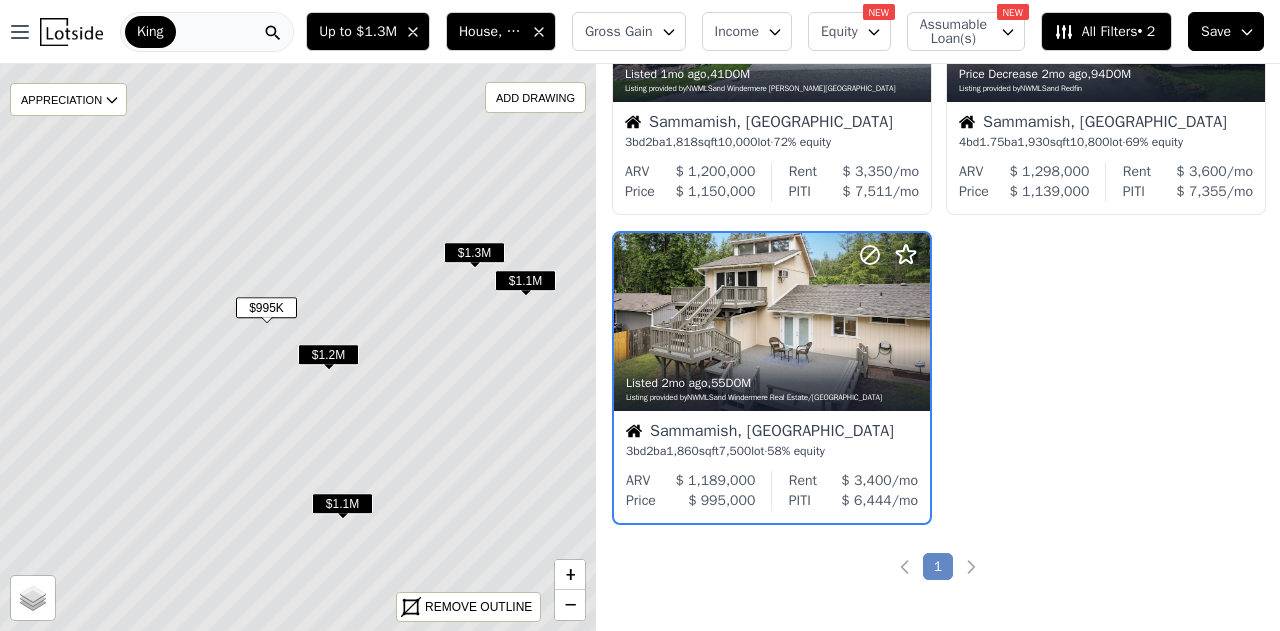scroll, scrollTop: 502, scrollLeft: 0, axis: vertical 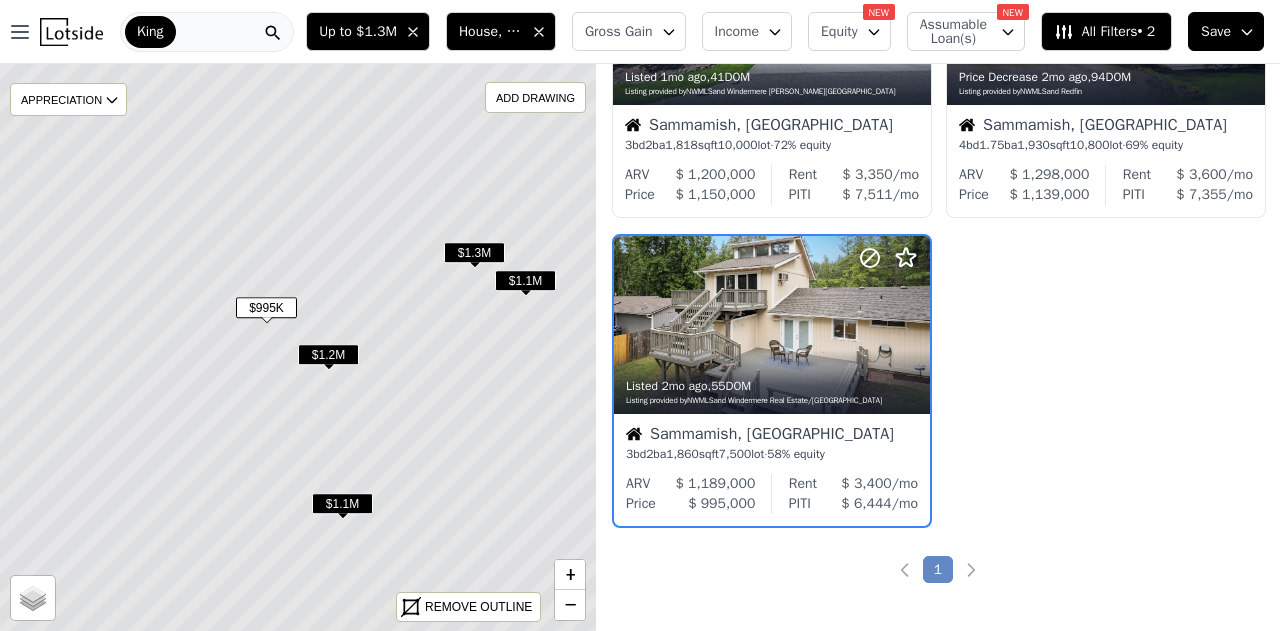click on "$1.3M" at bounding box center (474, 252) 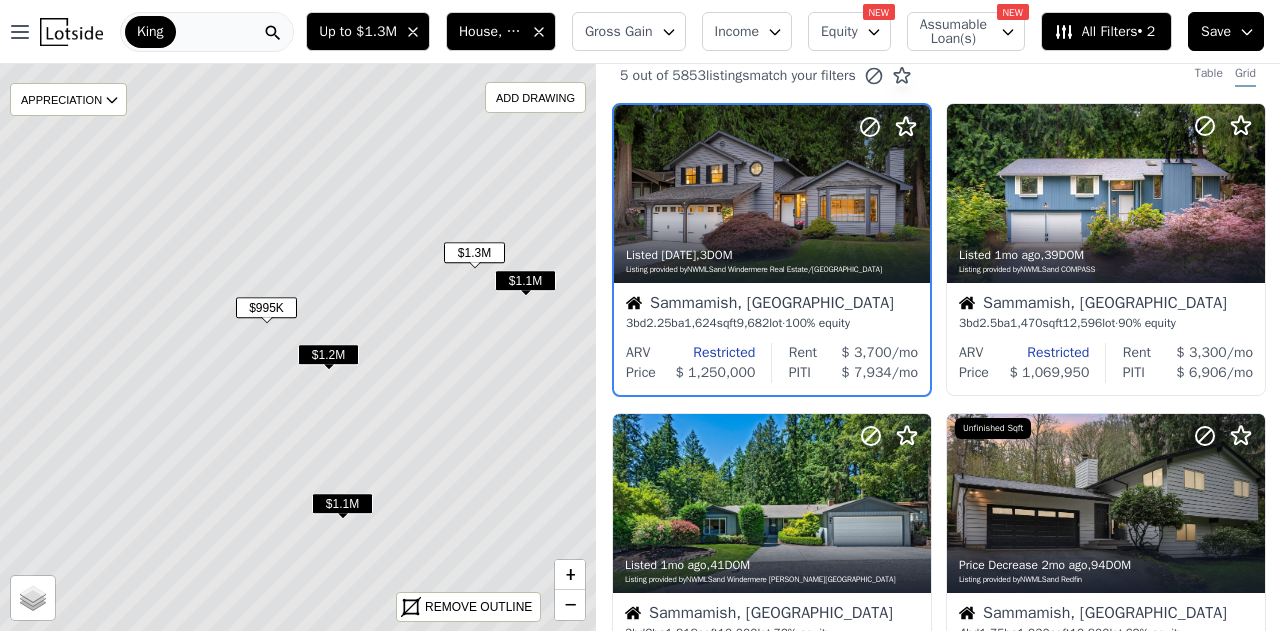 scroll, scrollTop: 0, scrollLeft: 0, axis: both 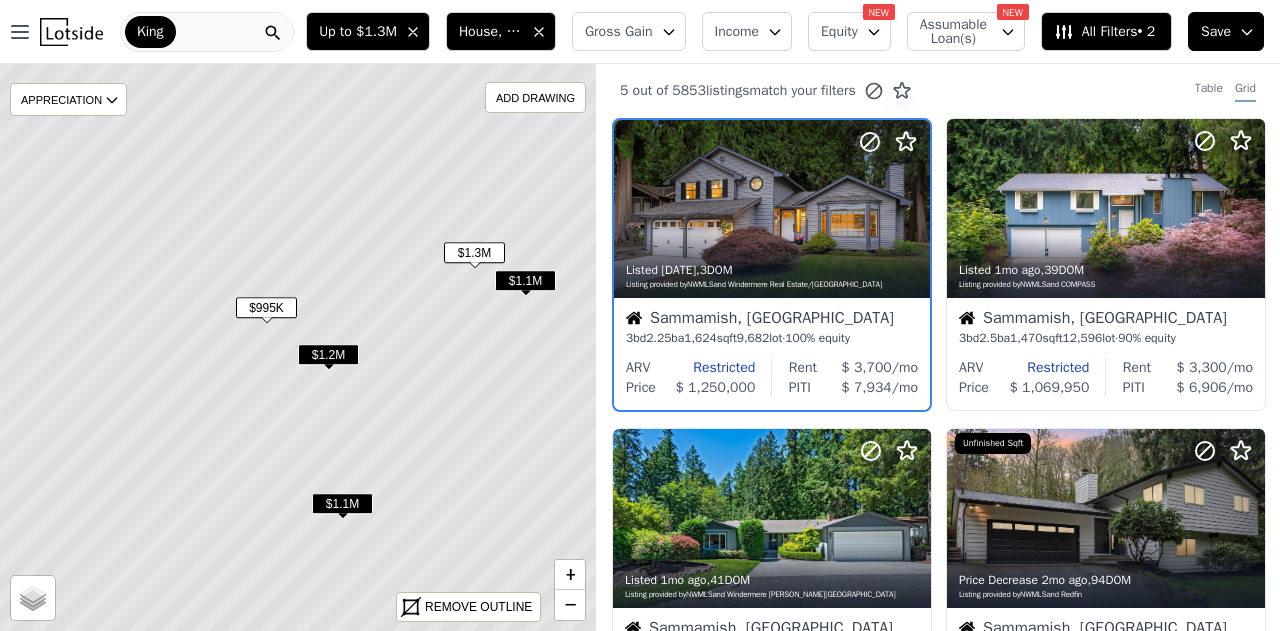 click on "$995K" at bounding box center [266, 307] 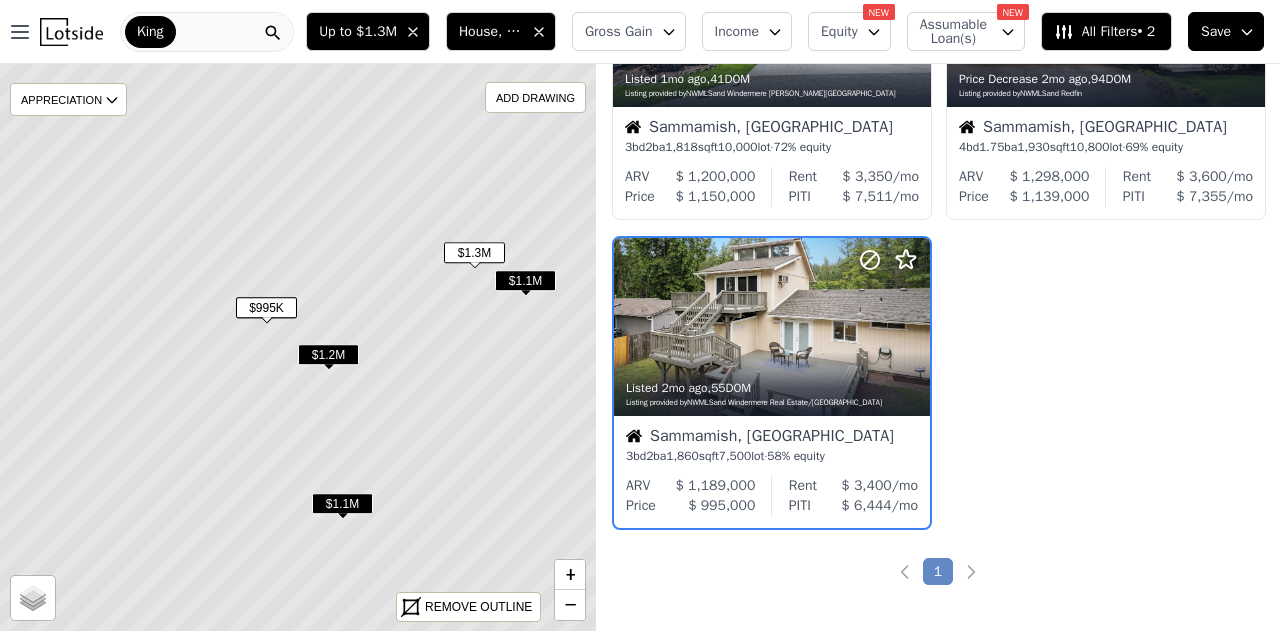 scroll, scrollTop: 502, scrollLeft: 0, axis: vertical 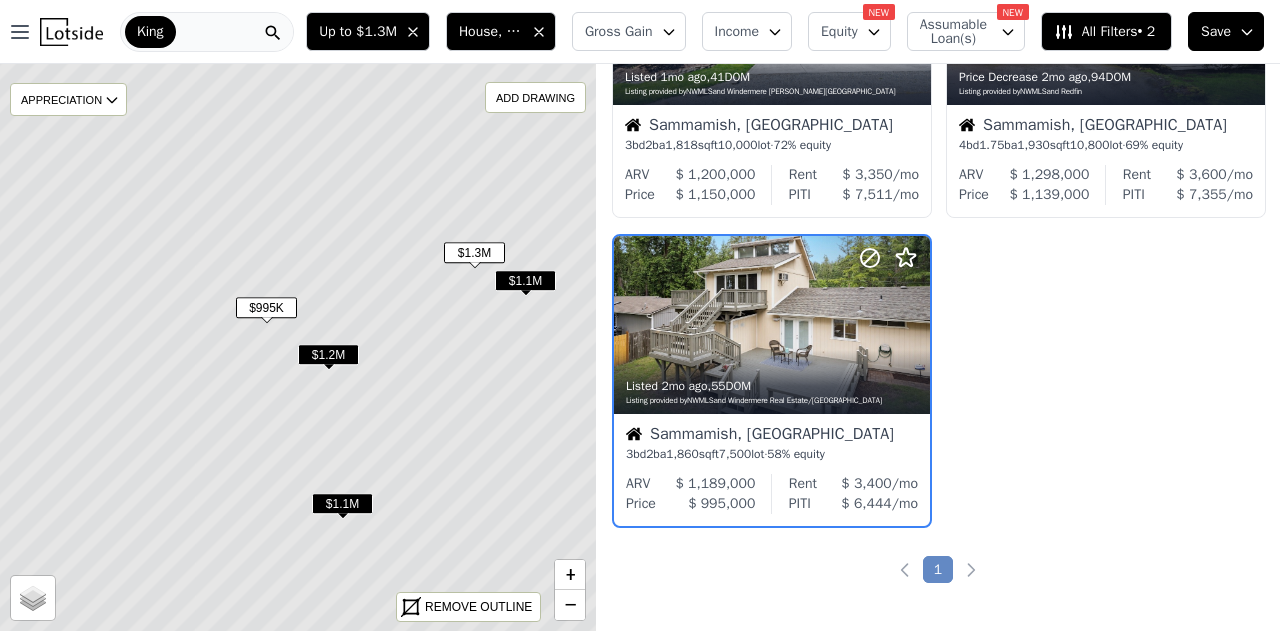 click on "Assumable Loan(s)" at bounding box center [952, 32] 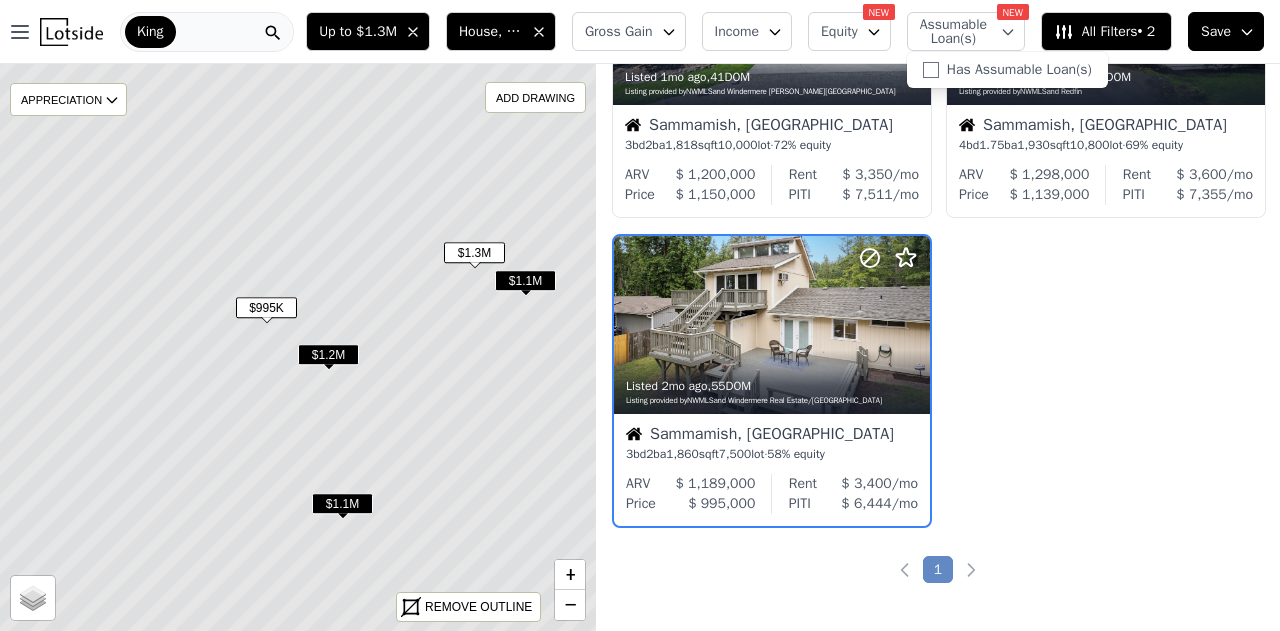 click on "Equity" at bounding box center [849, 31] 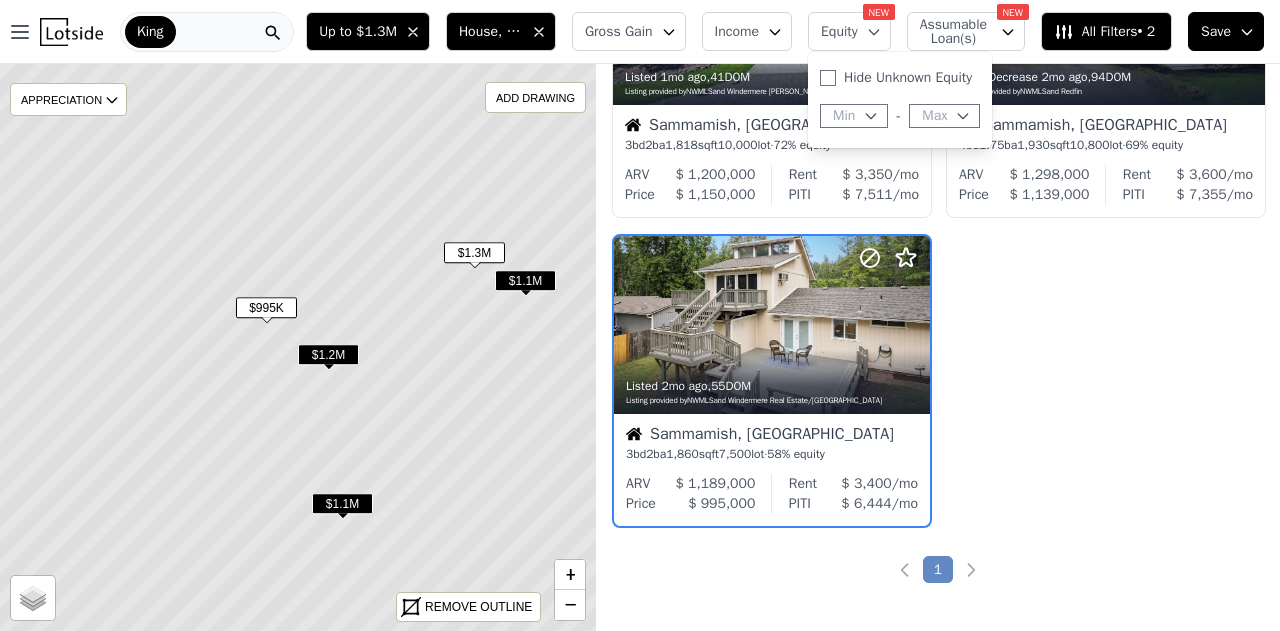 click on "Income" at bounding box center [737, 32] 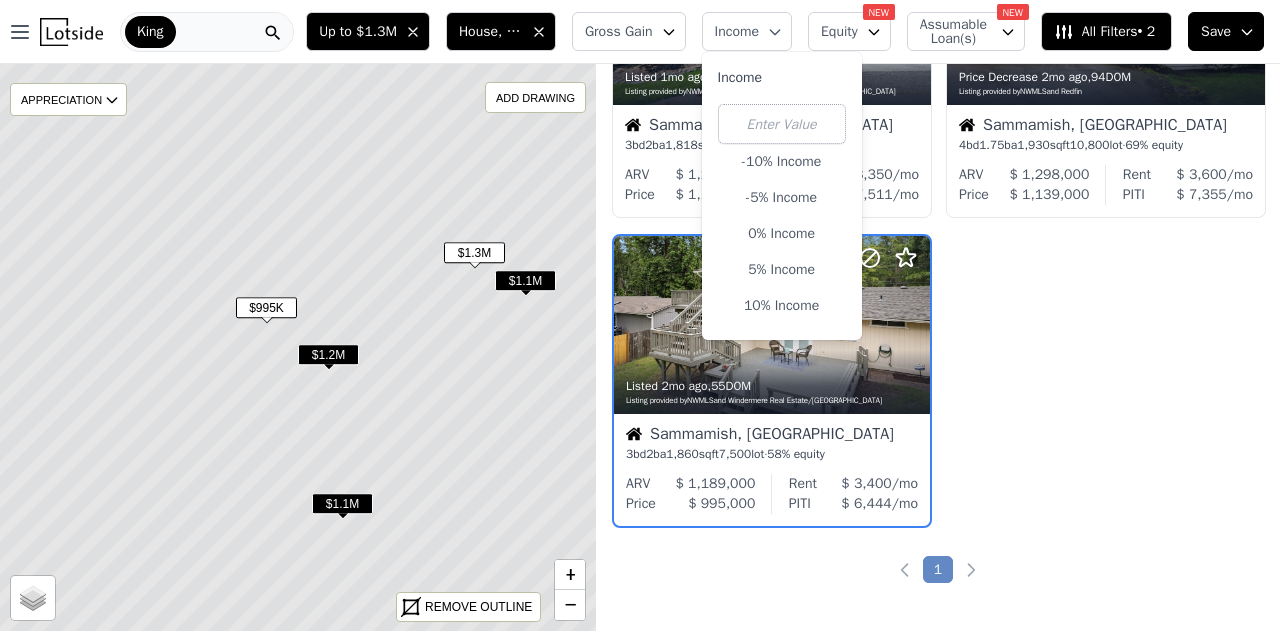 click 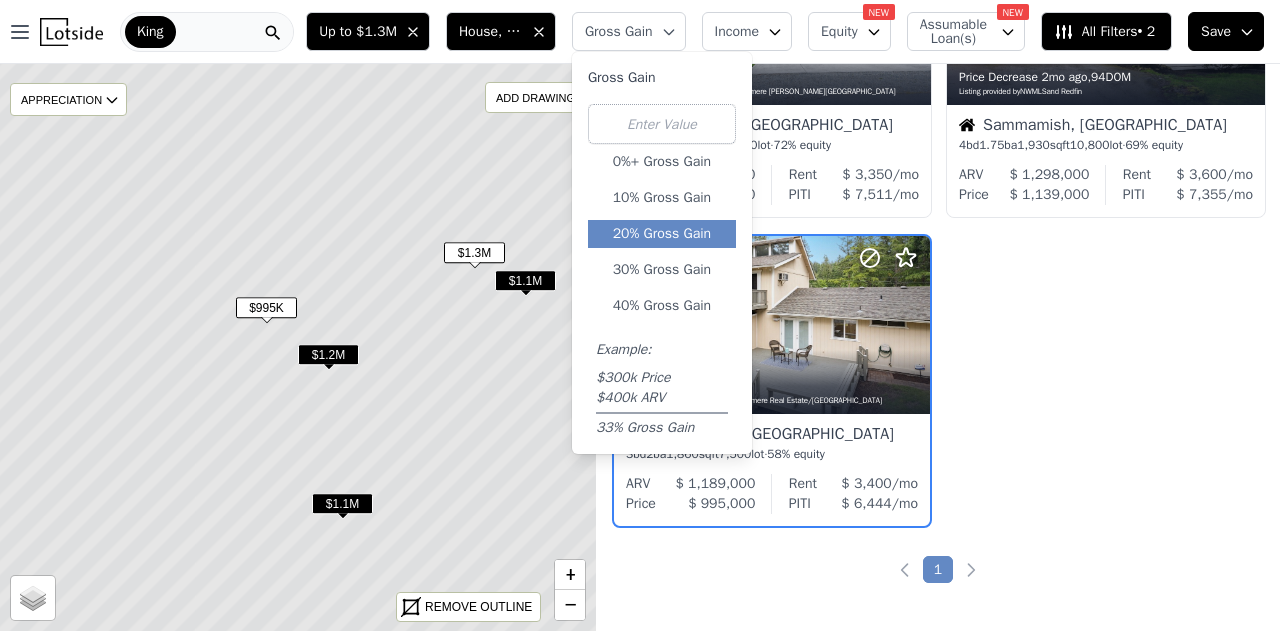 click on "20% Gross Gain" at bounding box center (662, 234) 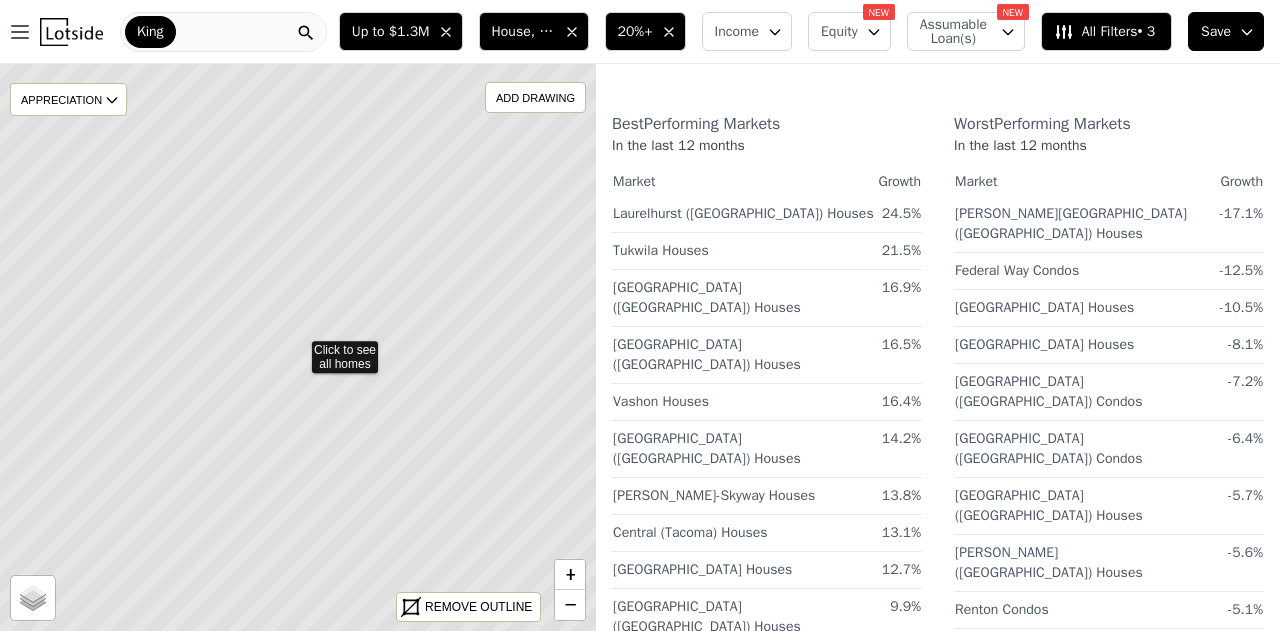 click on "20%+" at bounding box center (635, 32) 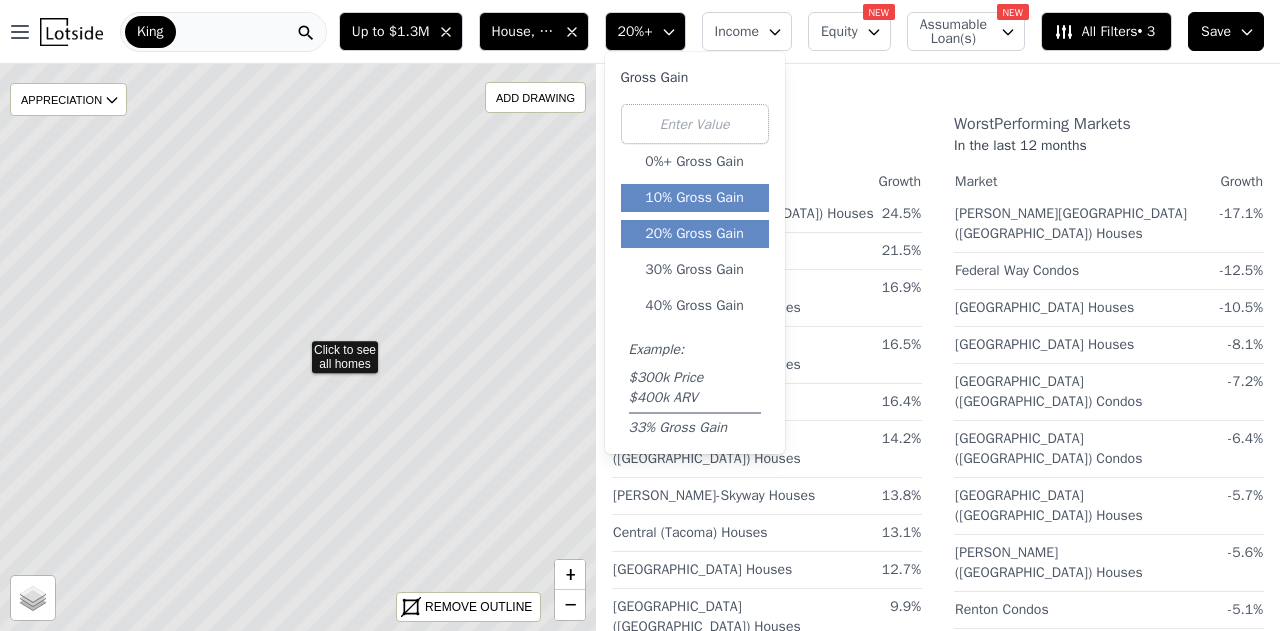 click on "10% Gross Gain" at bounding box center (695, 198) 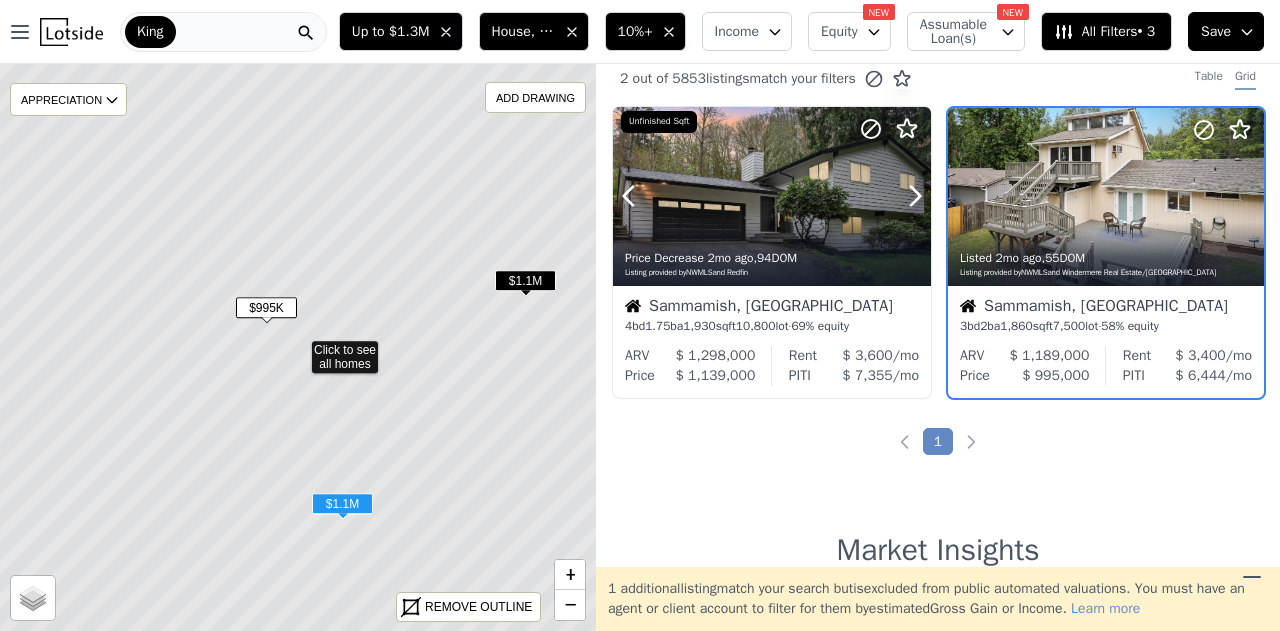 scroll, scrollTop: 0, scrollLeft: 0, axis: both 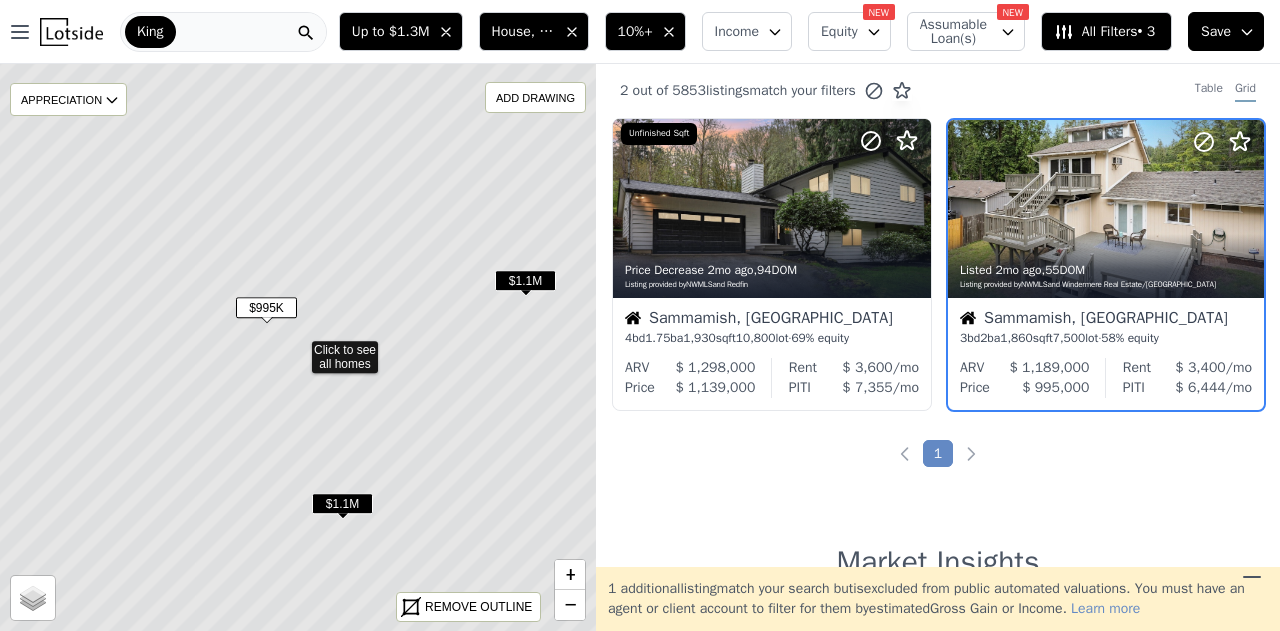 click on "10%+" at bounding box center [645, 31] 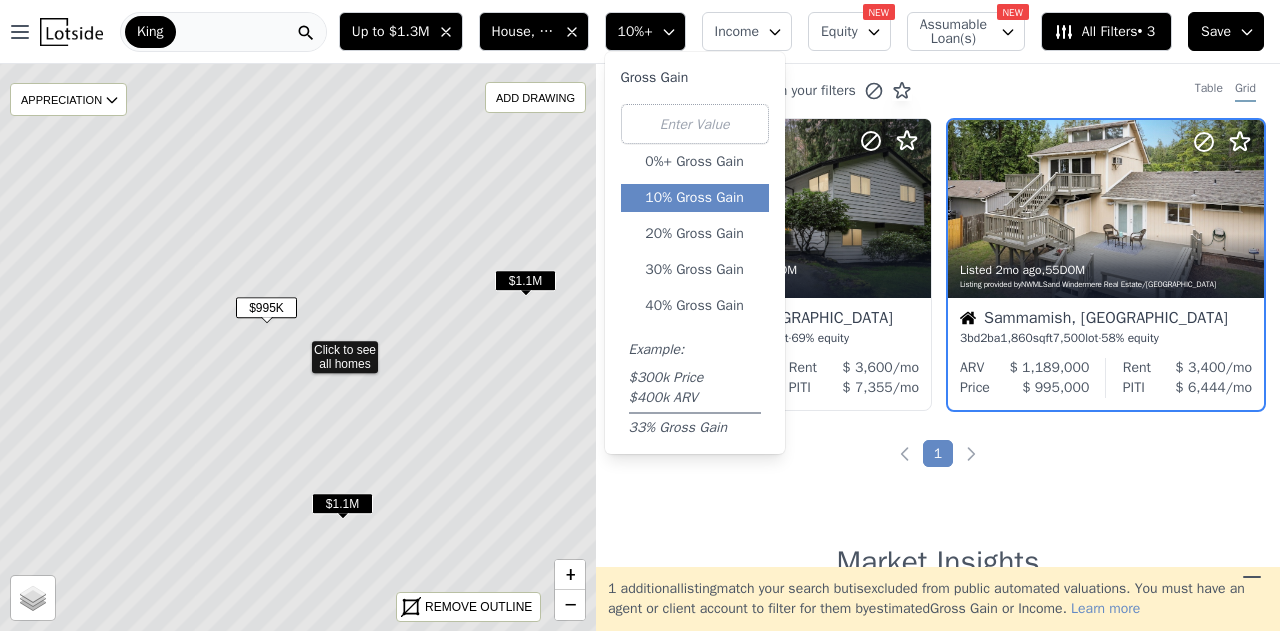click on "2   out of   5853  listings  match your filters Table Grid Price Decrease   2mo ago ,  94  DOM Listing provided by  NWMLS  and Redfin Unfinished Sqft Sammamish, WA 4 bd  1.75 ba  1,930 sqft  10,800 lot  ·  69%   equity ARV $ 1,298,000 Price $ 1,139,000 Rent $ 3,600 /mo PITI $ 7,355 /mo Listed   2mo ago ,  55  DOM Listing provided by  NWMLS  and Windermere Real Estate/East Sammamish, WA 3 bd  2 ba  1,860 sqft  7,500 lot  ·  58%   equity ARV $ 1,189,000 Price $ 995,000 Rent $ 3,400 /mo PITI $ 6,444 /mo 1 Market Insights Best  Performing Markets In the last 12 months Market Growth Laurelhurst (Seattle)   Houses 24.5% Tukwila   Houses 21.5% Loyal Heights (Seattle)   Houses 16.9% Arbor Heights (Seattle)   Houses 16.5% Vashon   Houses 16.4% Green Lake (Seattle)   Houses 14.2% Bryn Mawr-Skyway   Houses 13.8% Central (Tacoma)   Houses 13.1% Lake Forest Park   Houses 12.7% Broadview (Seattle)   Houses 9.9% Worst  Performing Markets In the last 12 months Market Growth Seward Park (Seattle)" at bounding box center (938, 315) 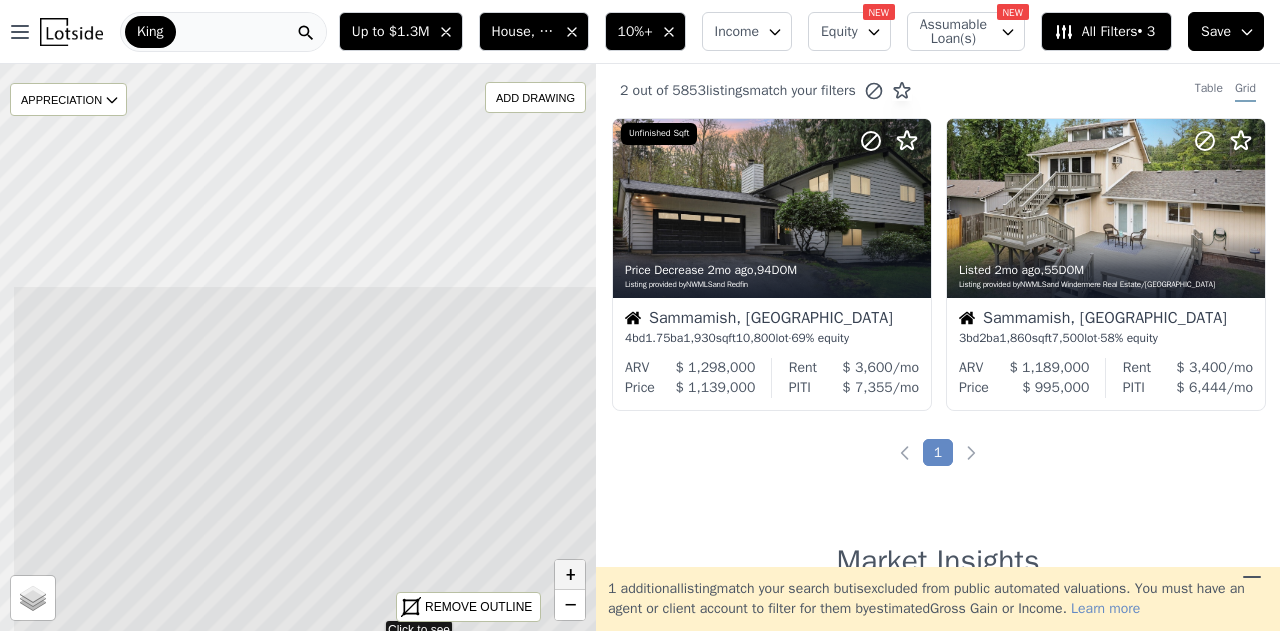 drag, startPoint x: 439, startPoint y: 270, endPoint x: 572, endPoint y: 575, distance: 332.73712 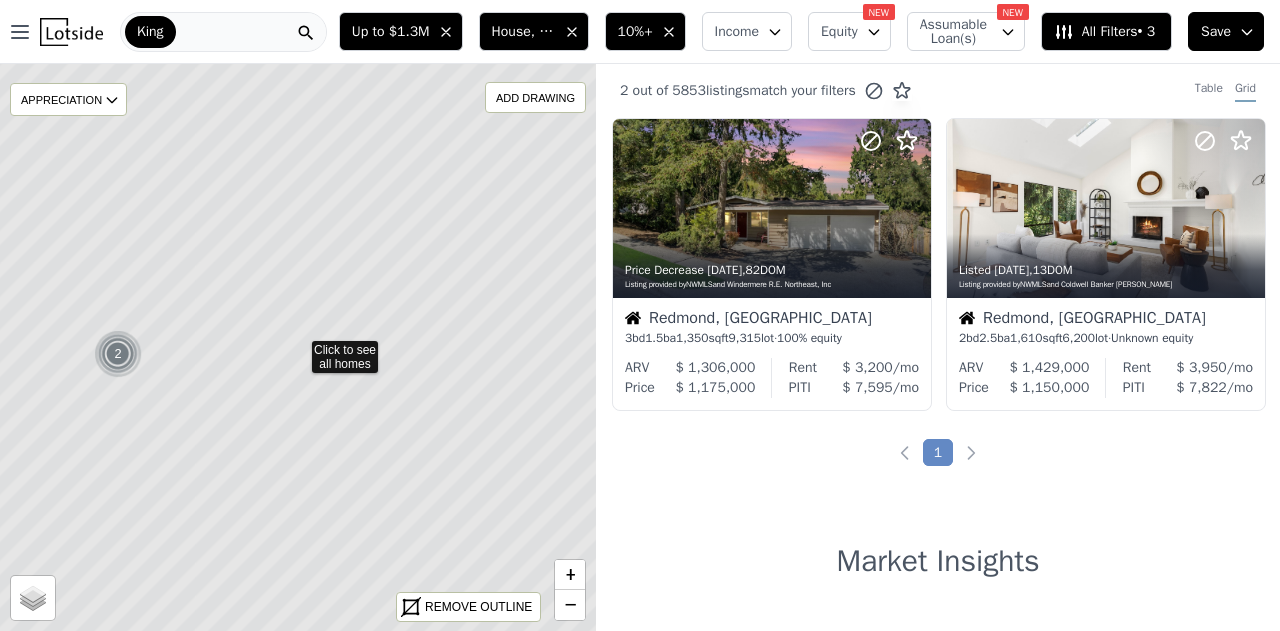 click at bounding box center [118, 354] 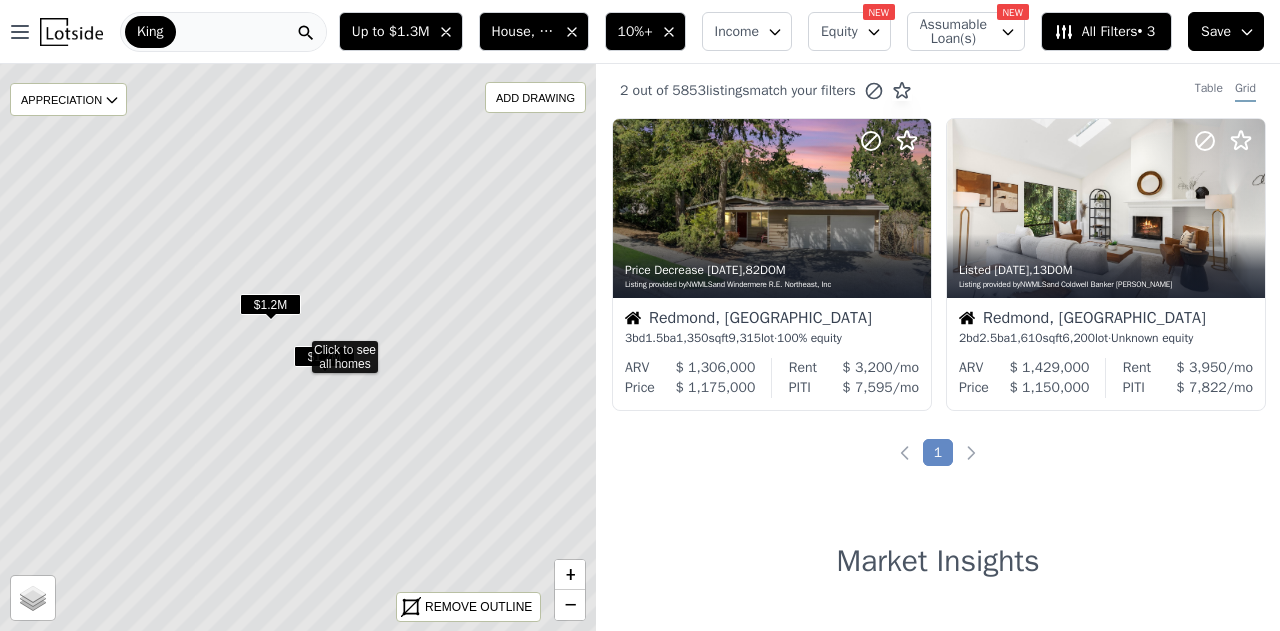 click on "$1.2M" at bounding box center [324, 356] 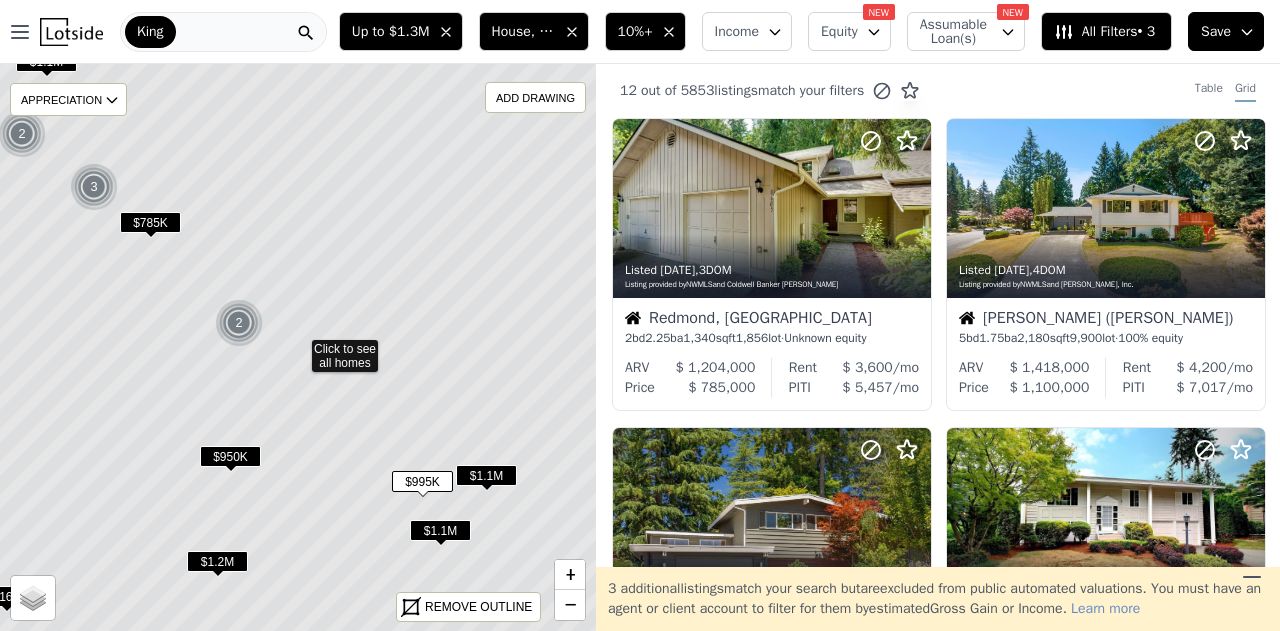 click on "$785K" at bounding box center (150, 222) 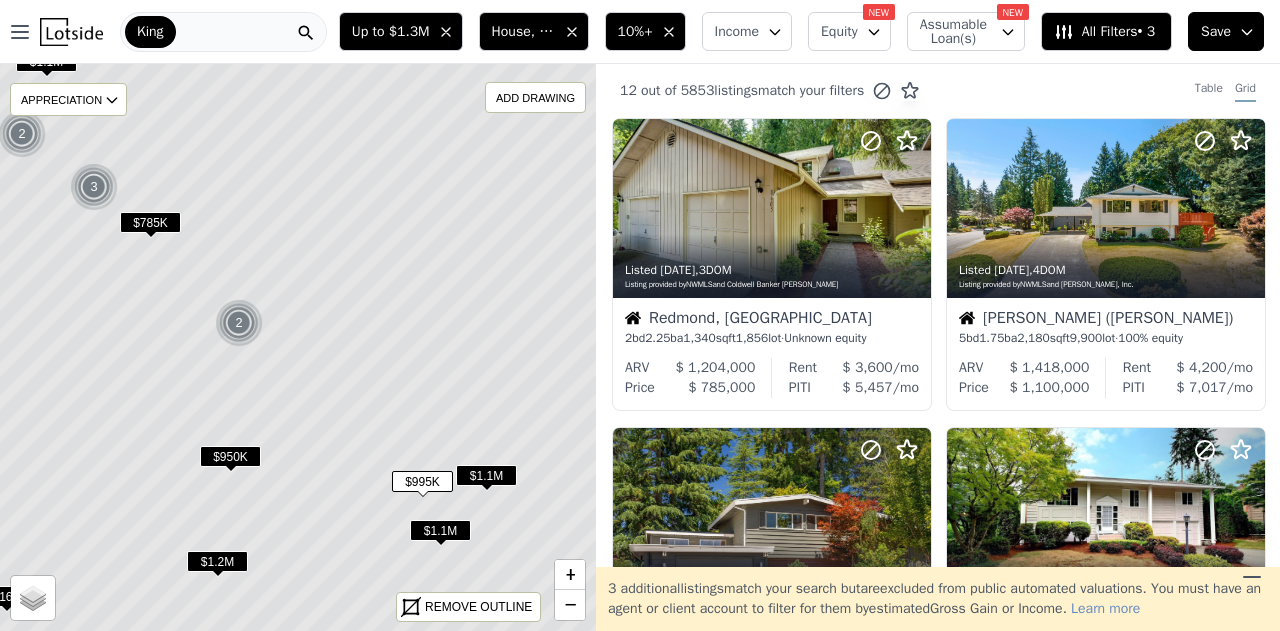 click on "$785K" at bounding box center (150, 222) 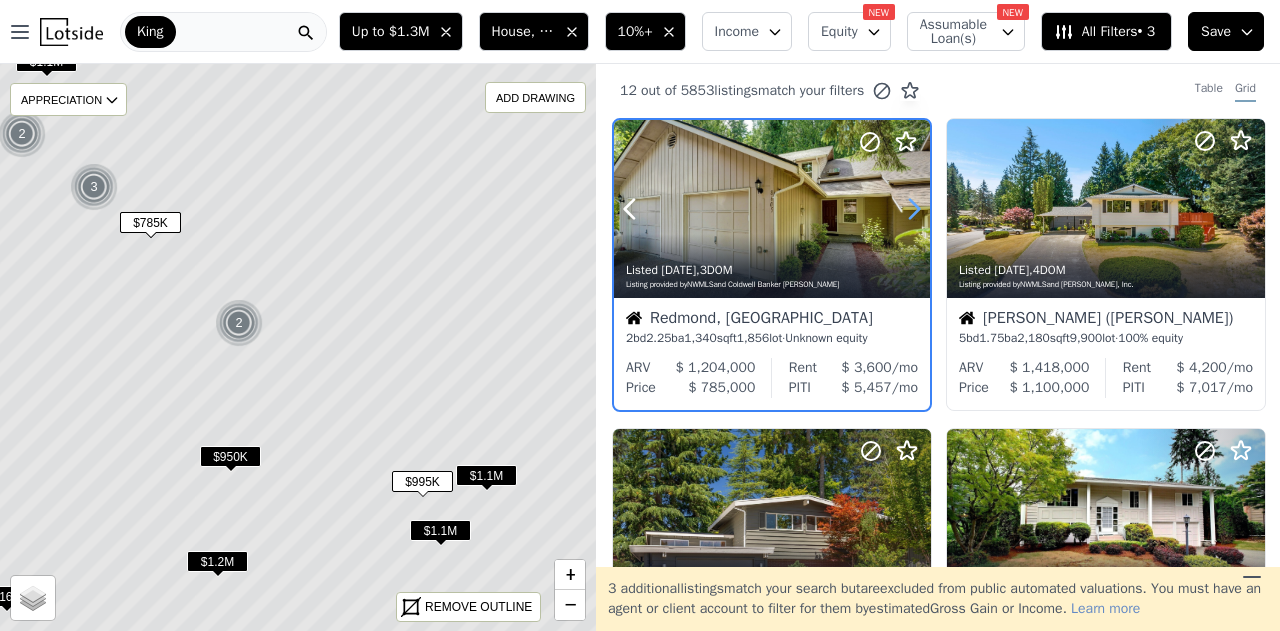 click 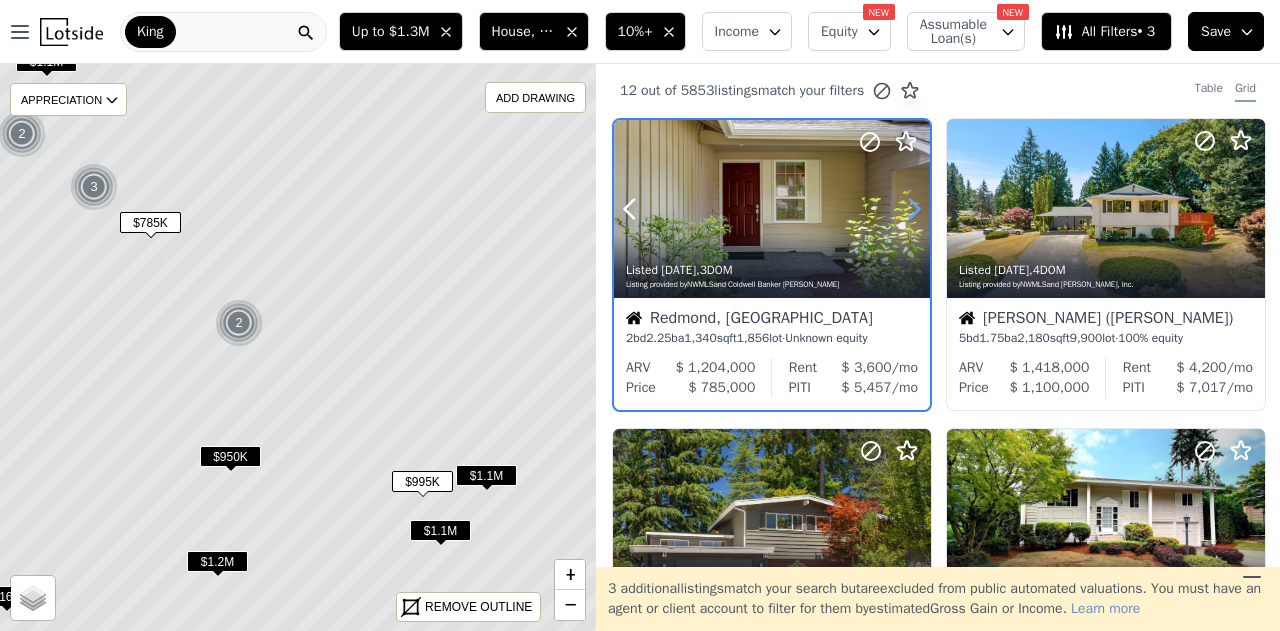click 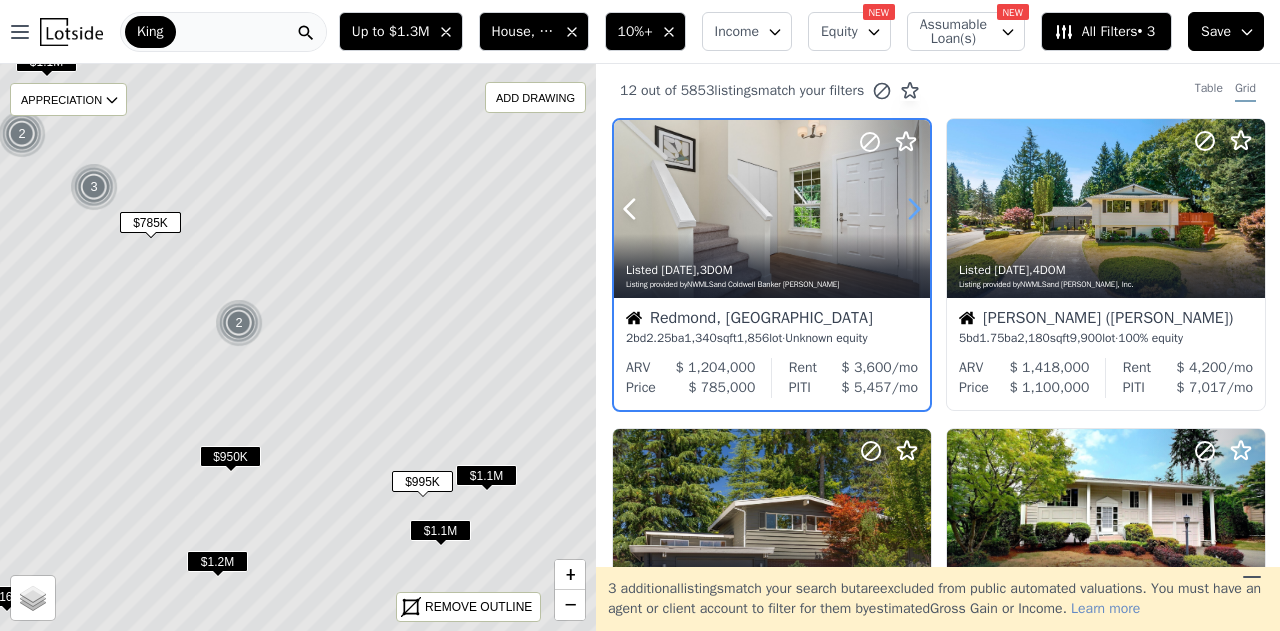 click 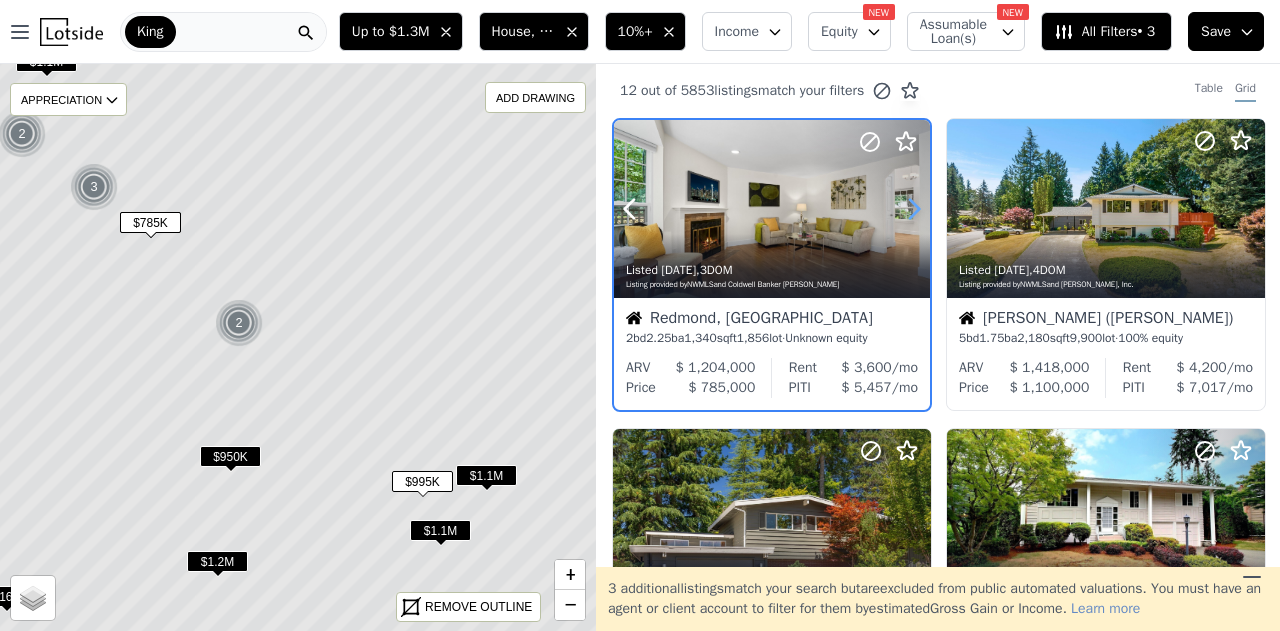 click 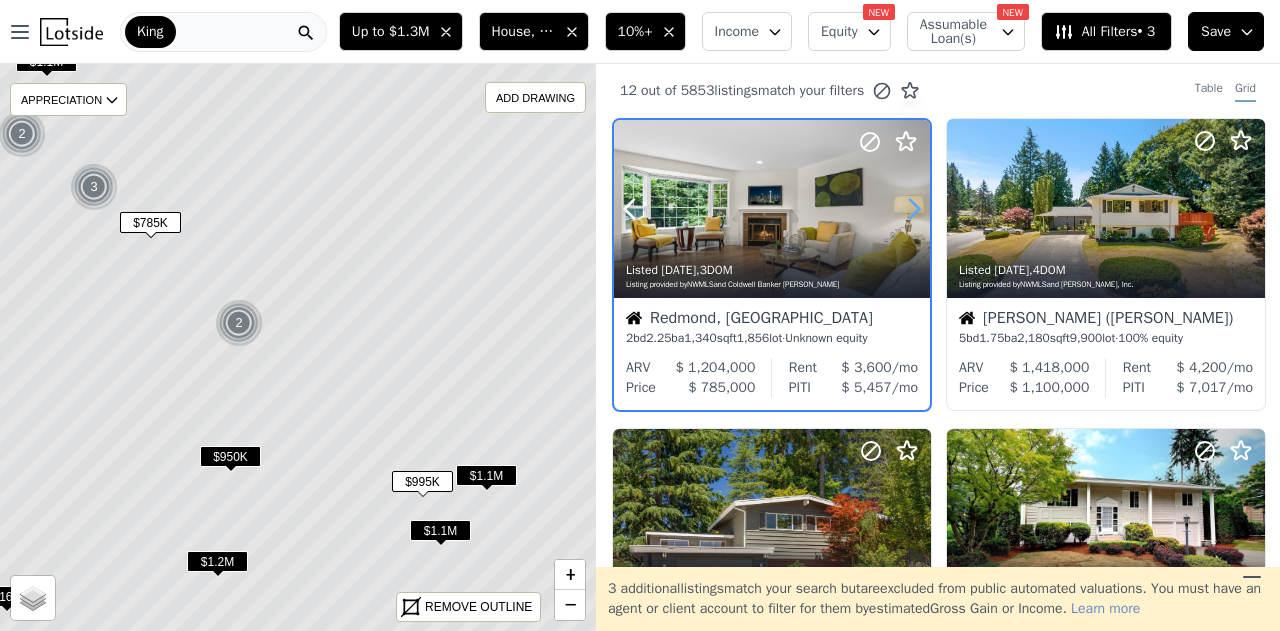click 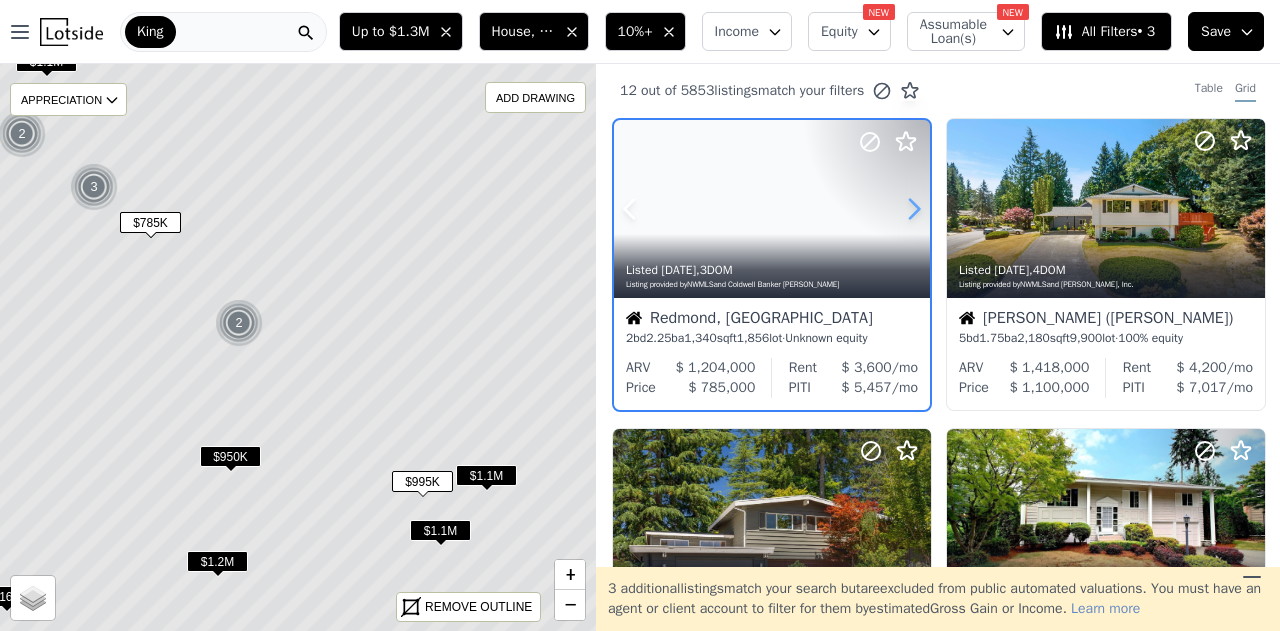 click 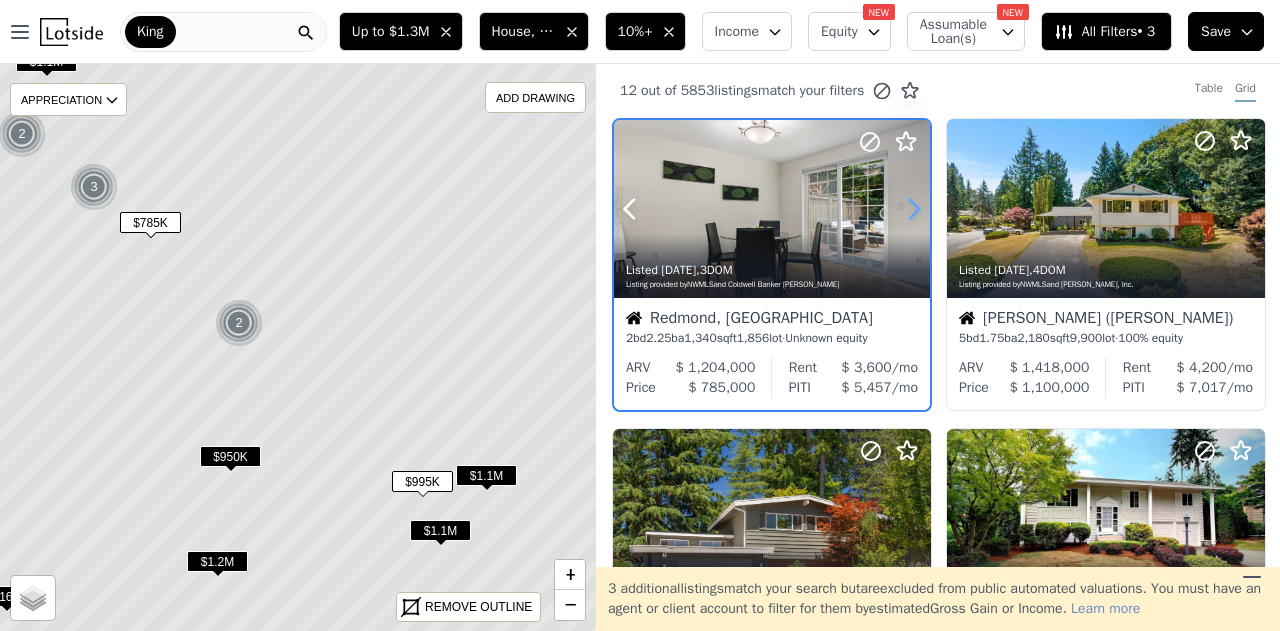 click 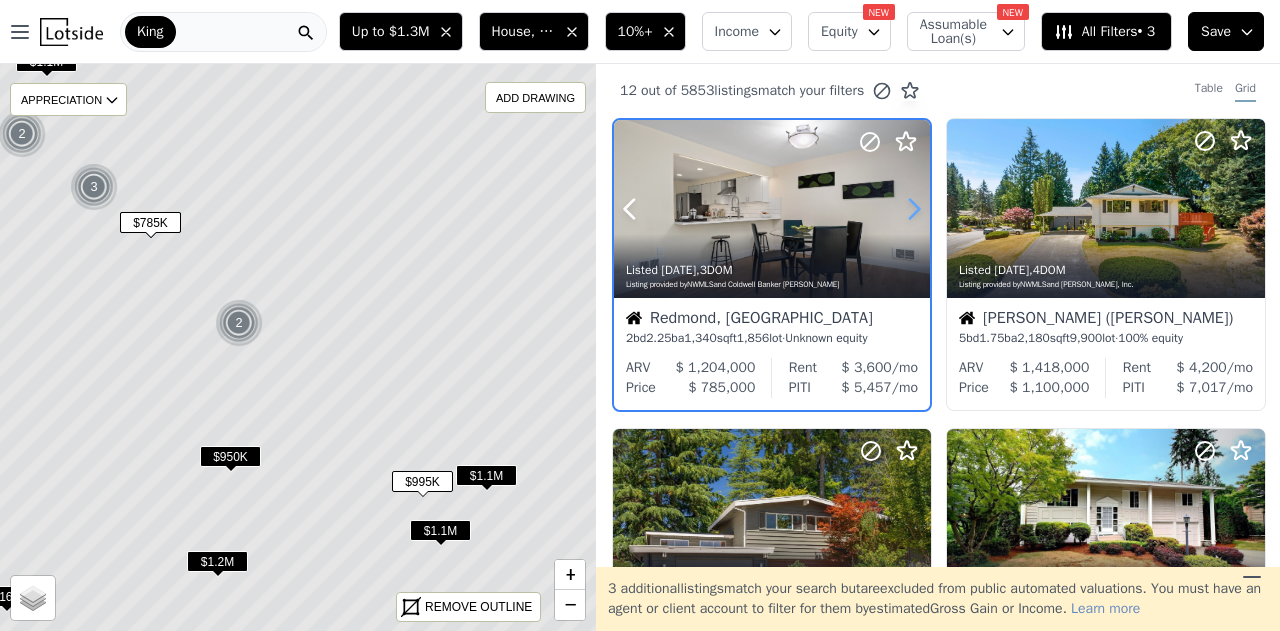 click 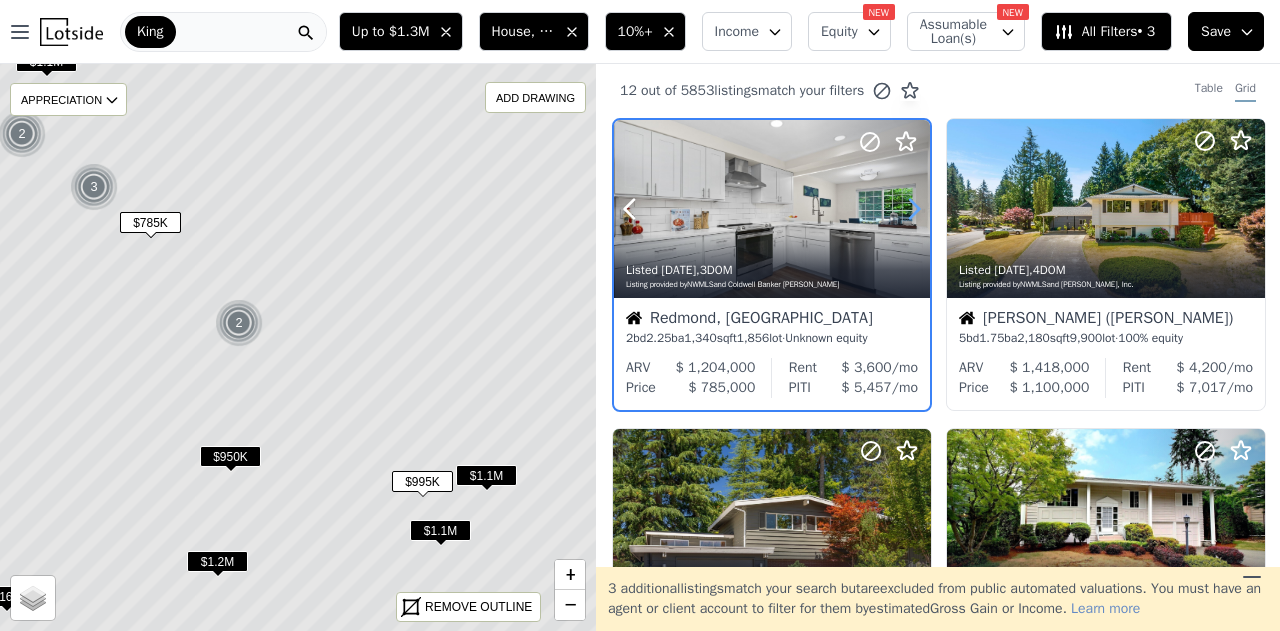 click 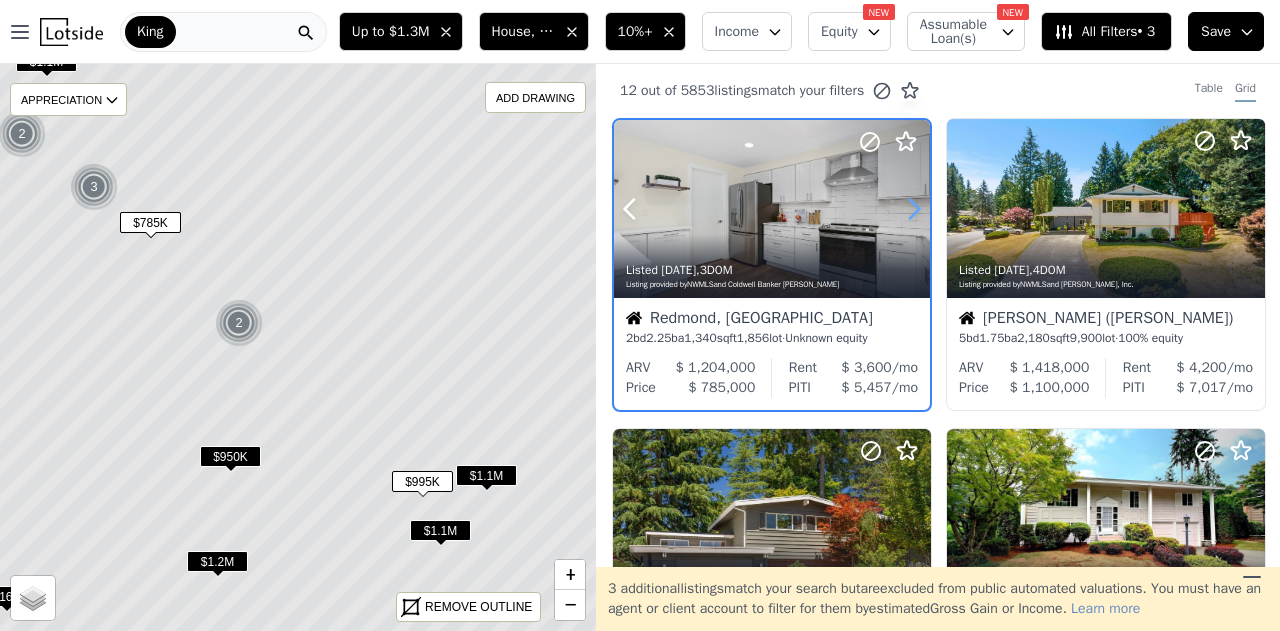 click 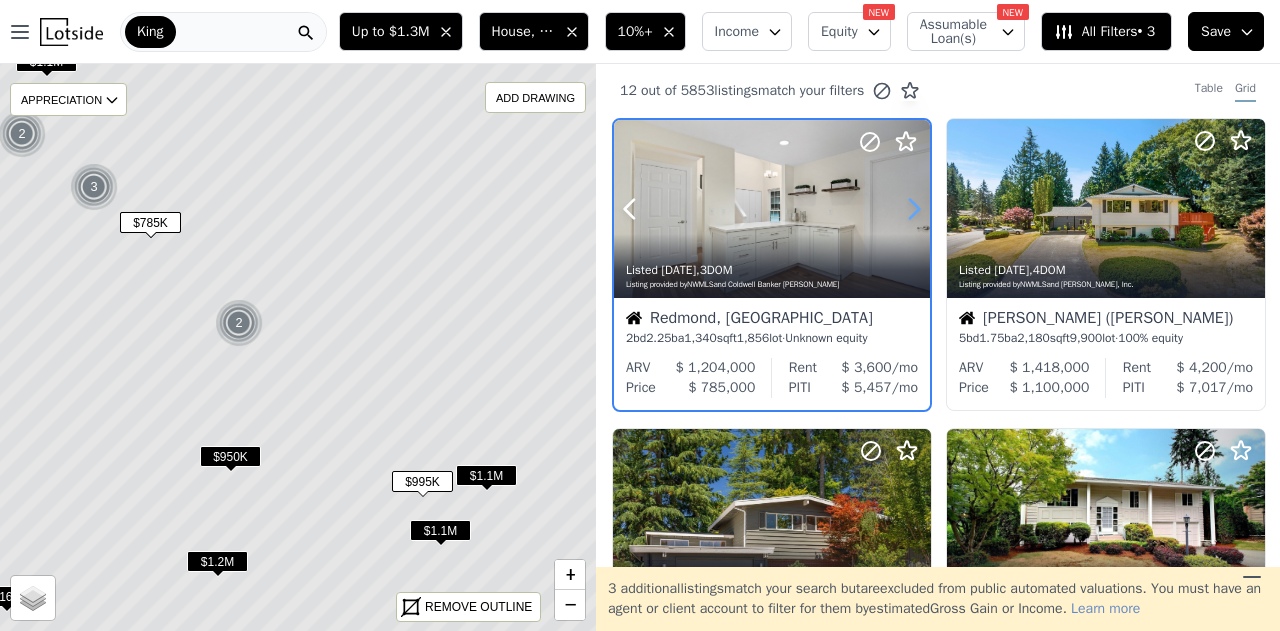 click 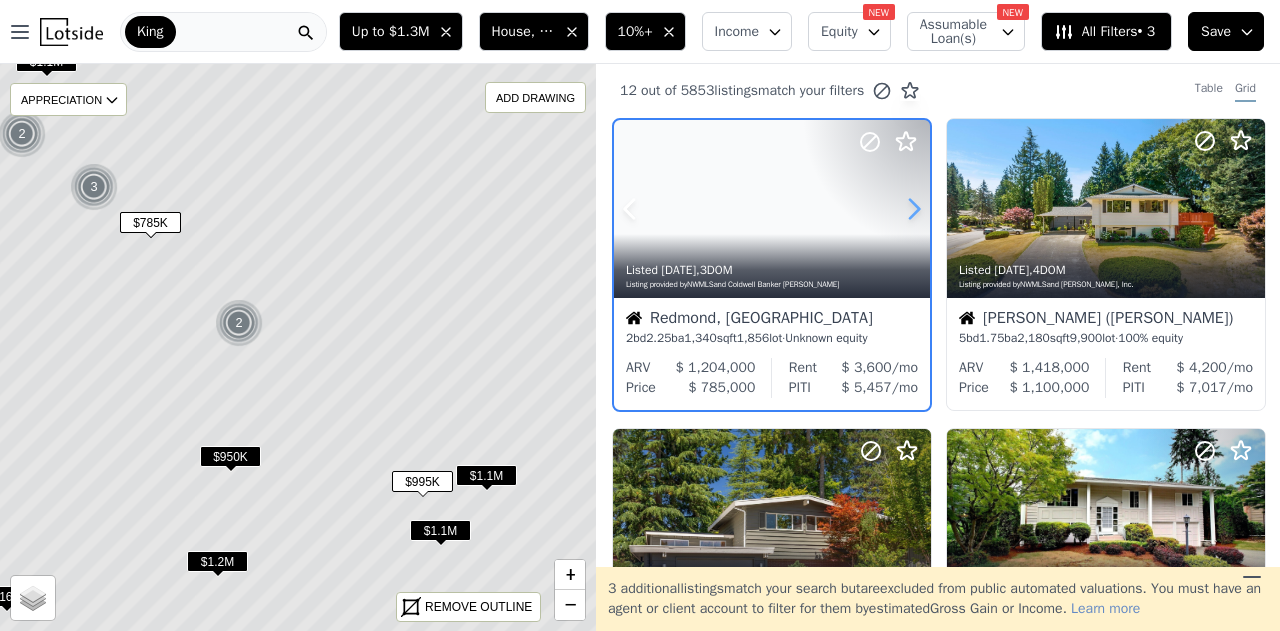 click 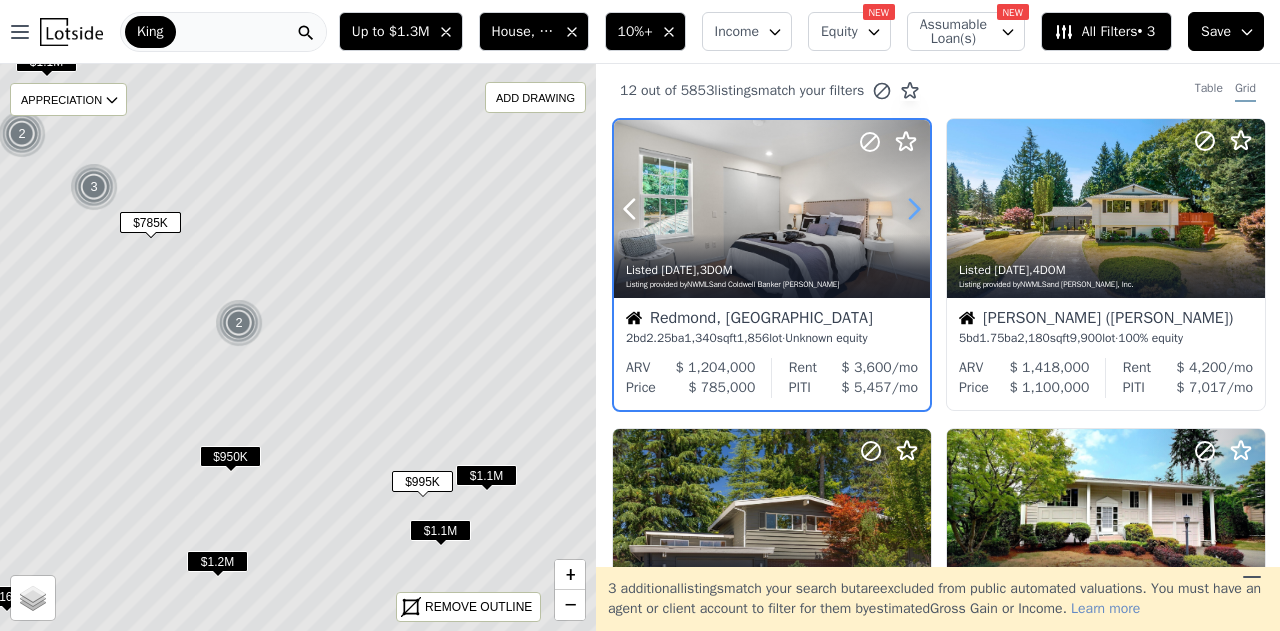 click 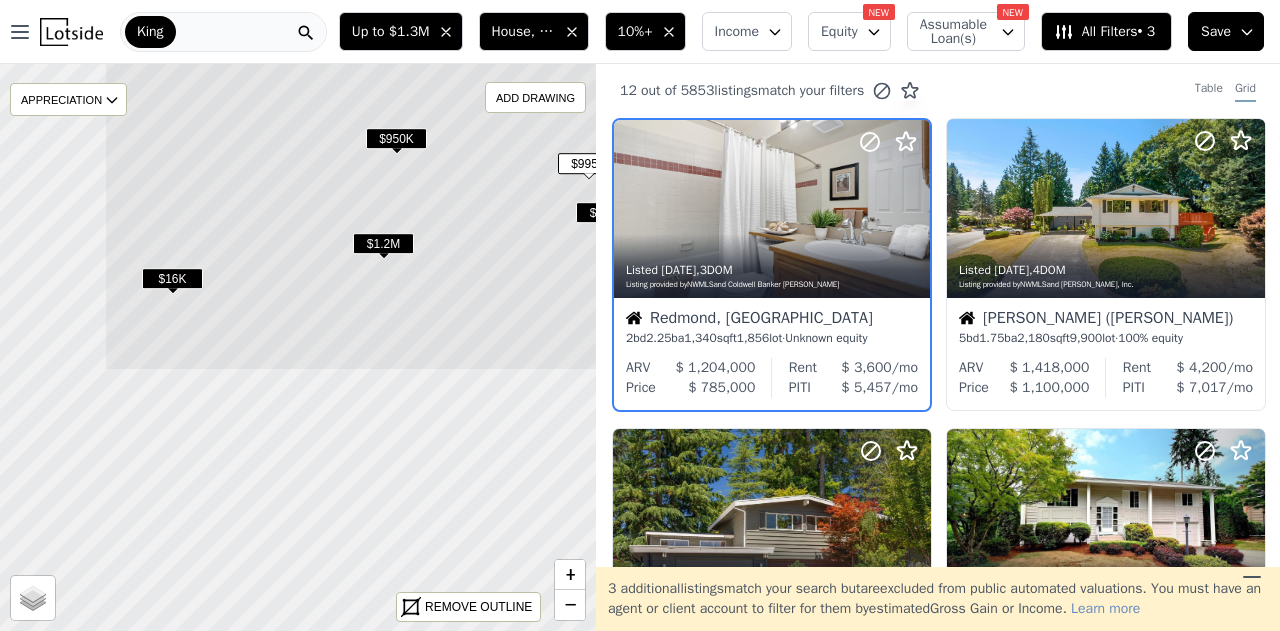 drag, startPoint x: 280, startPoint y: 436, endPoint x: 450, endPoint y: 102, distance: 374.7746 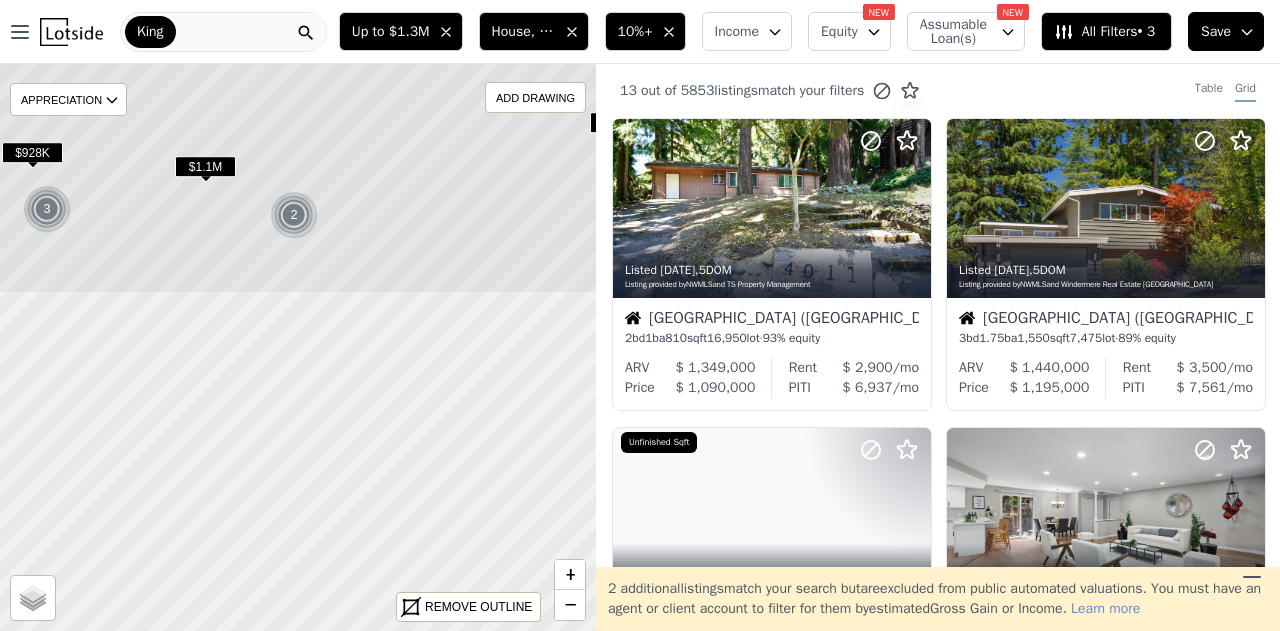 drag, startPoint x: 388, startPoint y: 469, endPoint x: 494, endPoint y: 61, distance: 421.54477 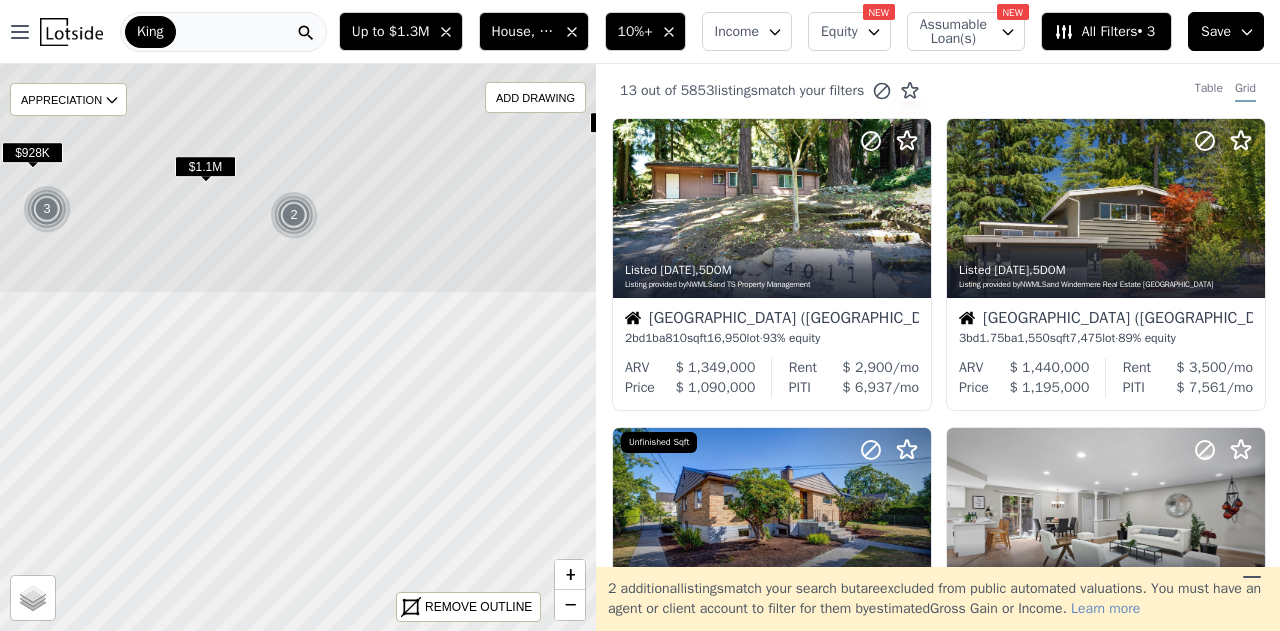 click on "Open main menu     King Up to $1.3M House, Multifamily 10%+ Income Equity NEW Assumable Loan(s) NEW All Filters  • 3 Save
$928K
3
$995K
$1.2M
$950K
$16K
$1.1M
2
$1.2M
3 Click to see all homes APPRECIATION
None 3M 1Y 3Y ADD DRAWING REMOVE ALL DRAWINGS  Street  Satellite
REMOVE OUTLINE
+ − 13   out of   5853  listings  match your filters Table Grid Listed   5d ago ,  5  DOM Listing provided by  NWMLS  and TS Property Management Bellevue (Eastgate) 2 bd  1 ba  810 sqft  16,950 lot  ·  93%   equity ARV $ 1,349,000 Price $ 1,090,000 Rent $ 2,900 /mo PITI $ 6,937 /mo Listed   5d ago ,  5  DOM" at bounding box center [640, 315] 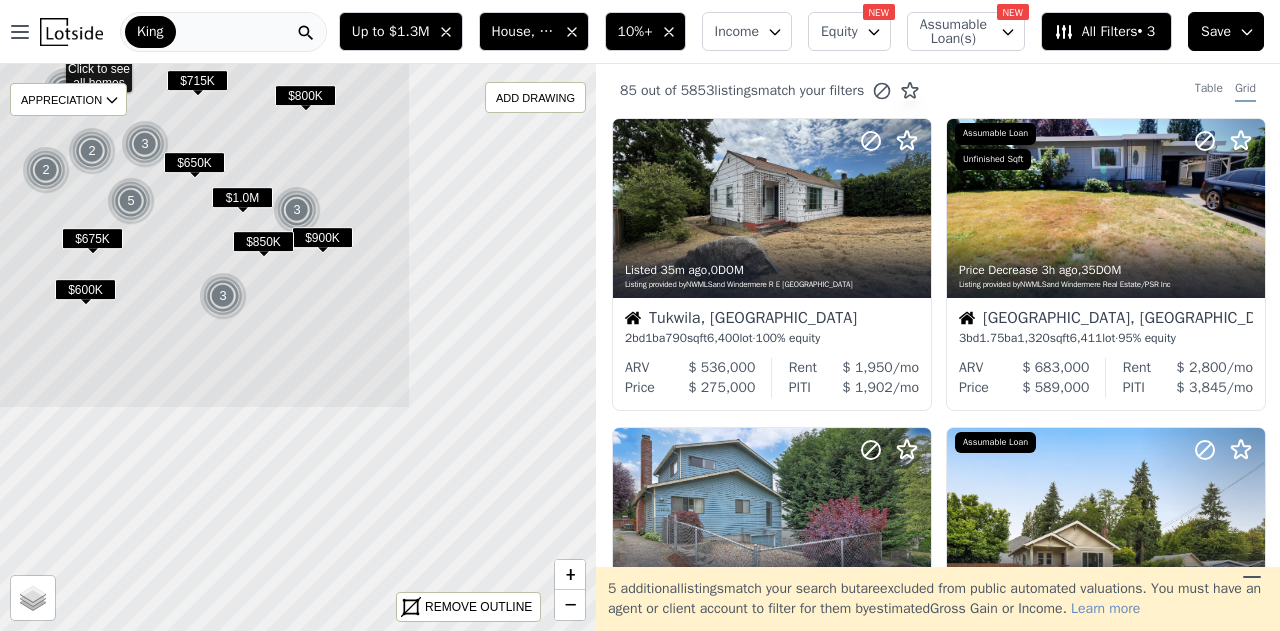 drag, startPoint x: 478, startPoint y: 331, endPoint x: 232, endPoint y: 47, distance: 375.72864 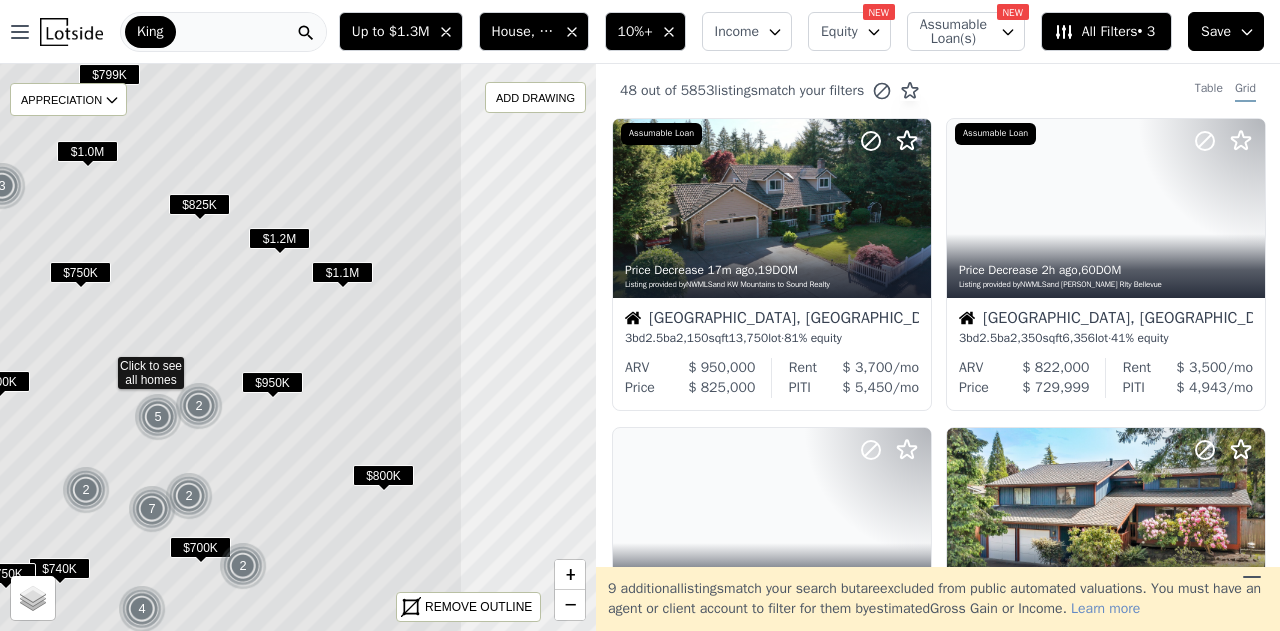drag, startPoint x: 508, startPoint y: 360, endPoint x: 314, endPoint y: 377, distance: 194.74342 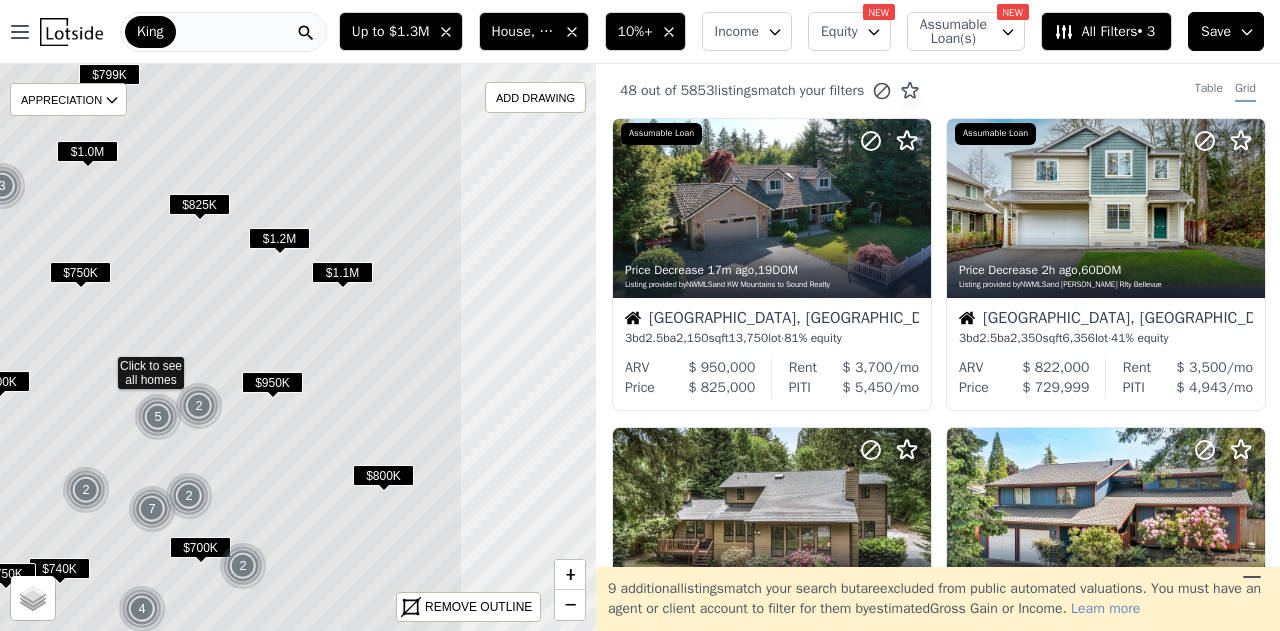 click 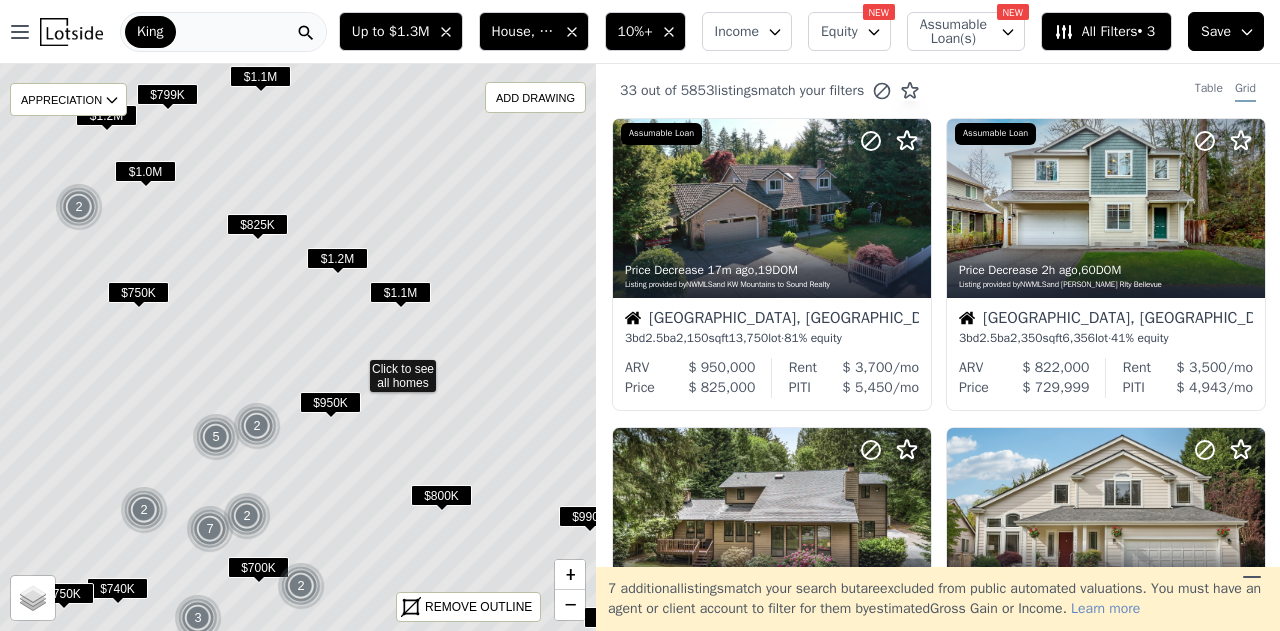 drag, startPoint x: 288, startPoint y: 320, endPoint x: 346, endPoint y: 340, distance: 61.351448 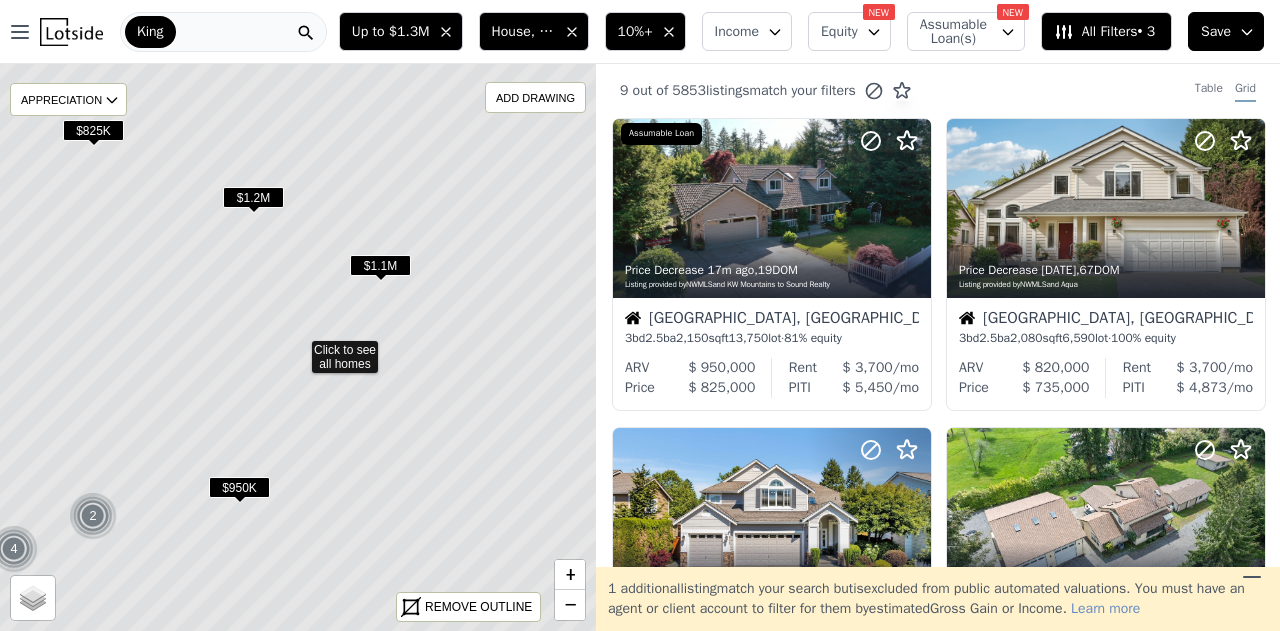 click on "$1.1M" at bounding box center [380, 265] 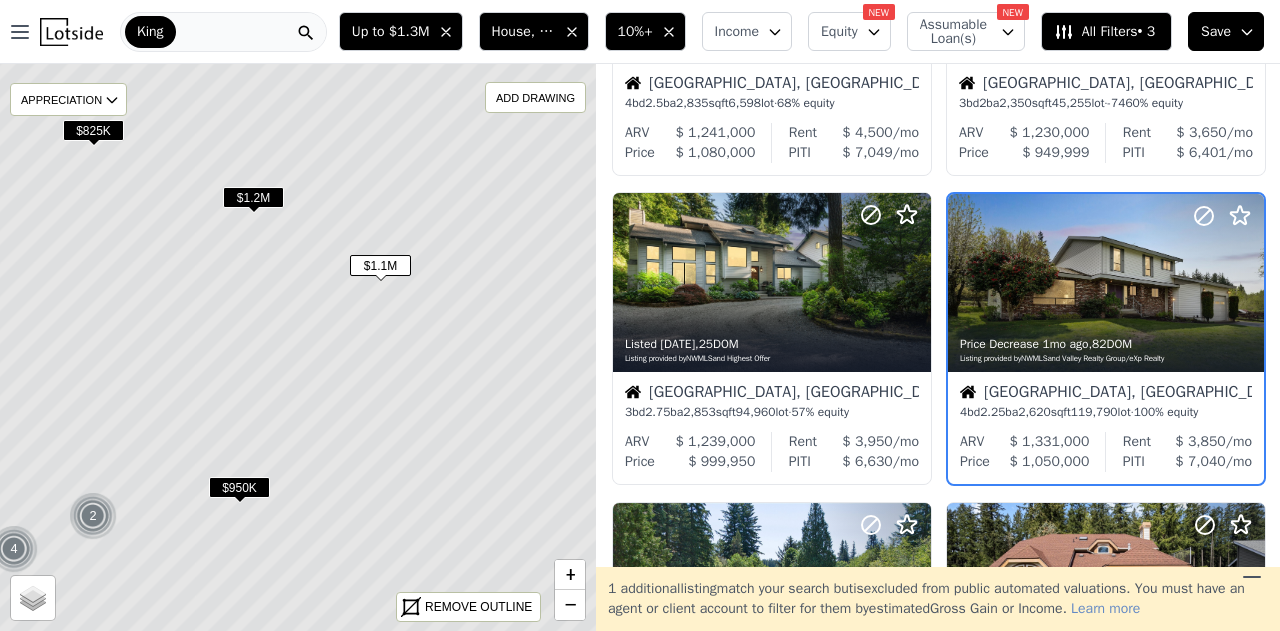 scroll, scrollTop: 566, scrollLeft: 0, axis: vertical 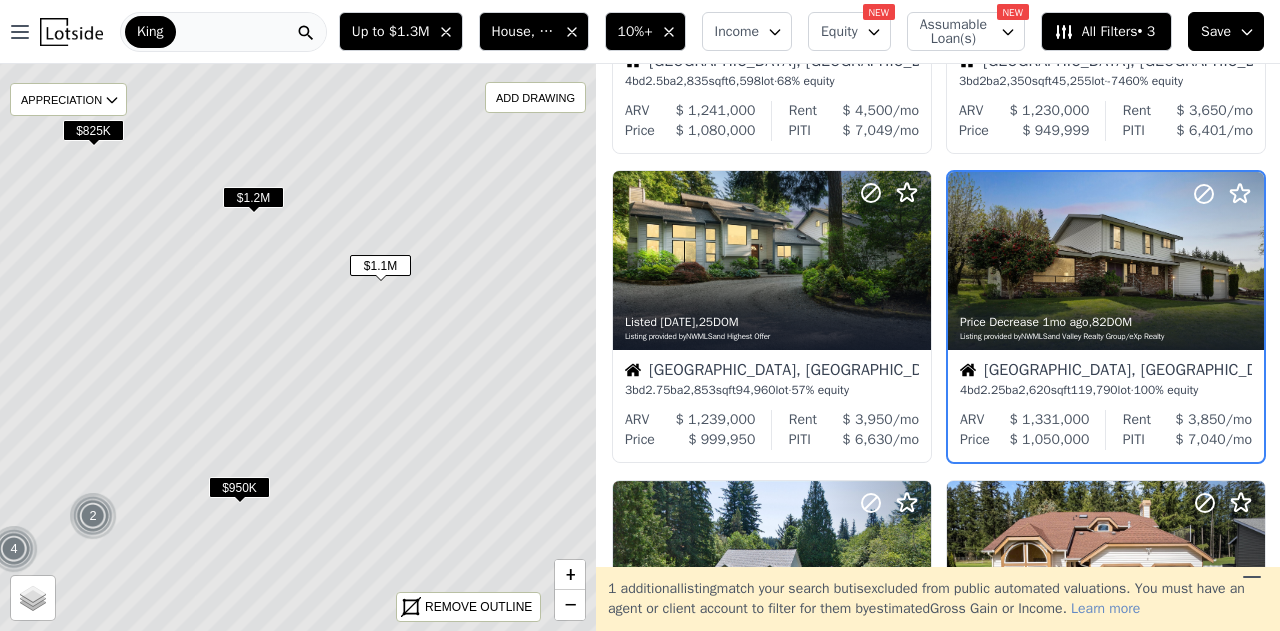 click on "$950K" at bounding box center (239, 487) 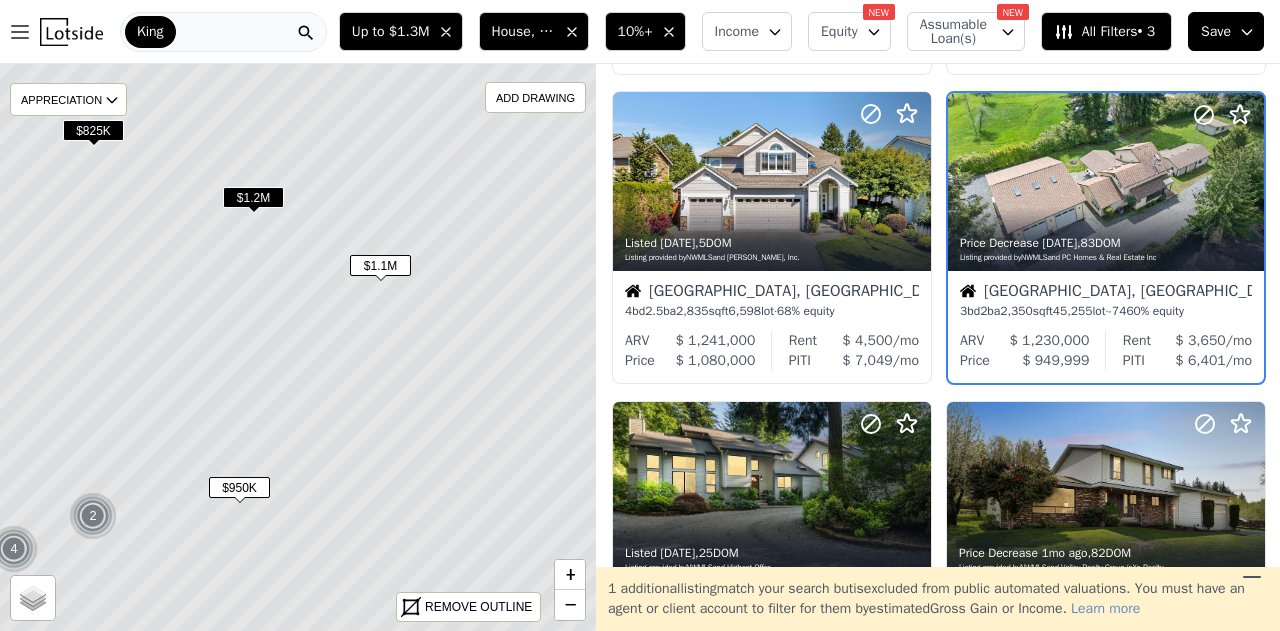 scroll, scrollTop: 258, scrollLeft: 0, axis: vertical 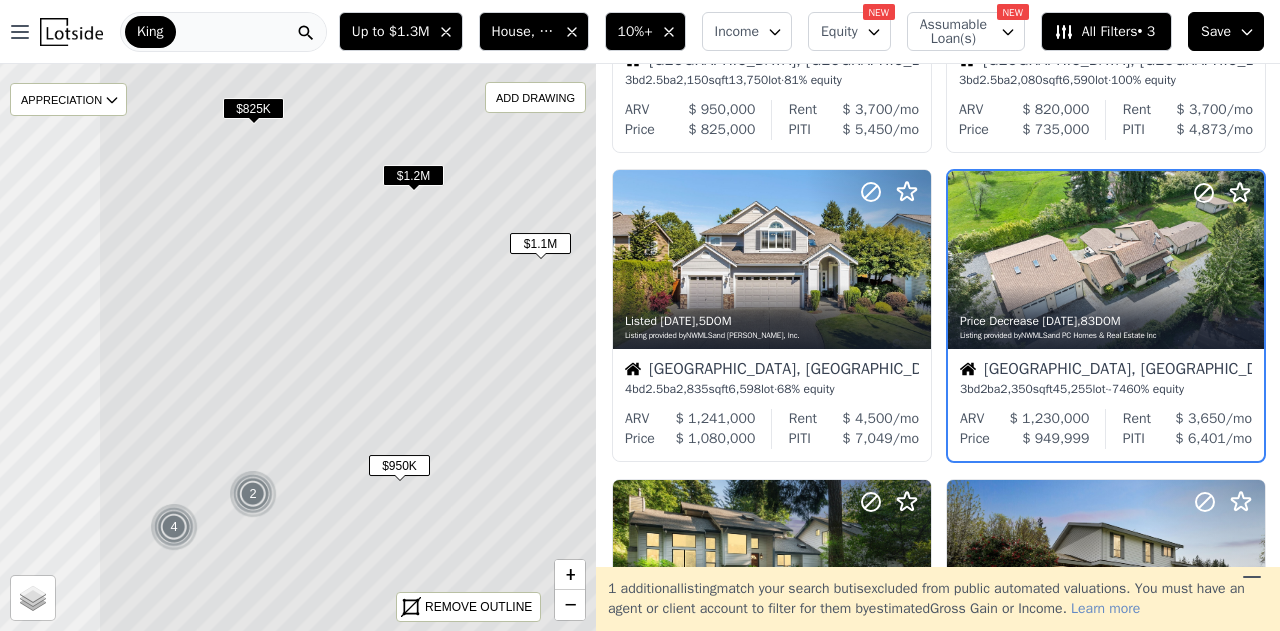 drag, startPoint x: 246, startPoint y: 400, endPoint x: 405, endPoint y: 378, distance: 160.5148 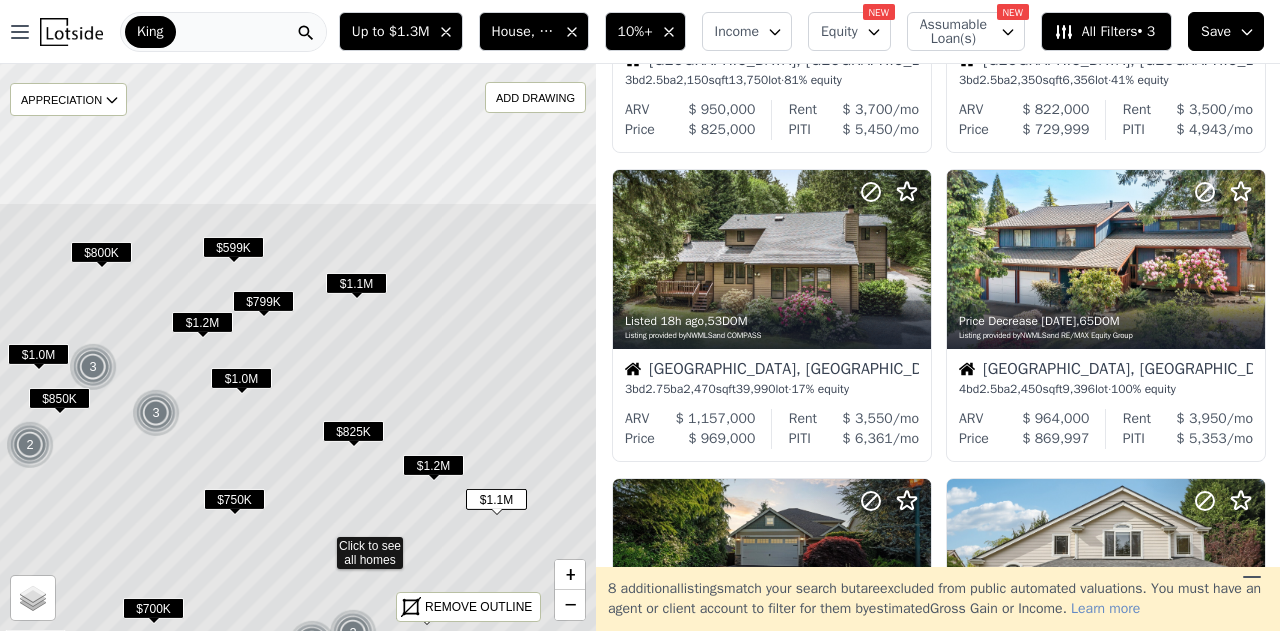 drag, startPoint x: 334, startPoint y: 291, endPoint x: 358, endPoint y: 490, distance: 200.44202 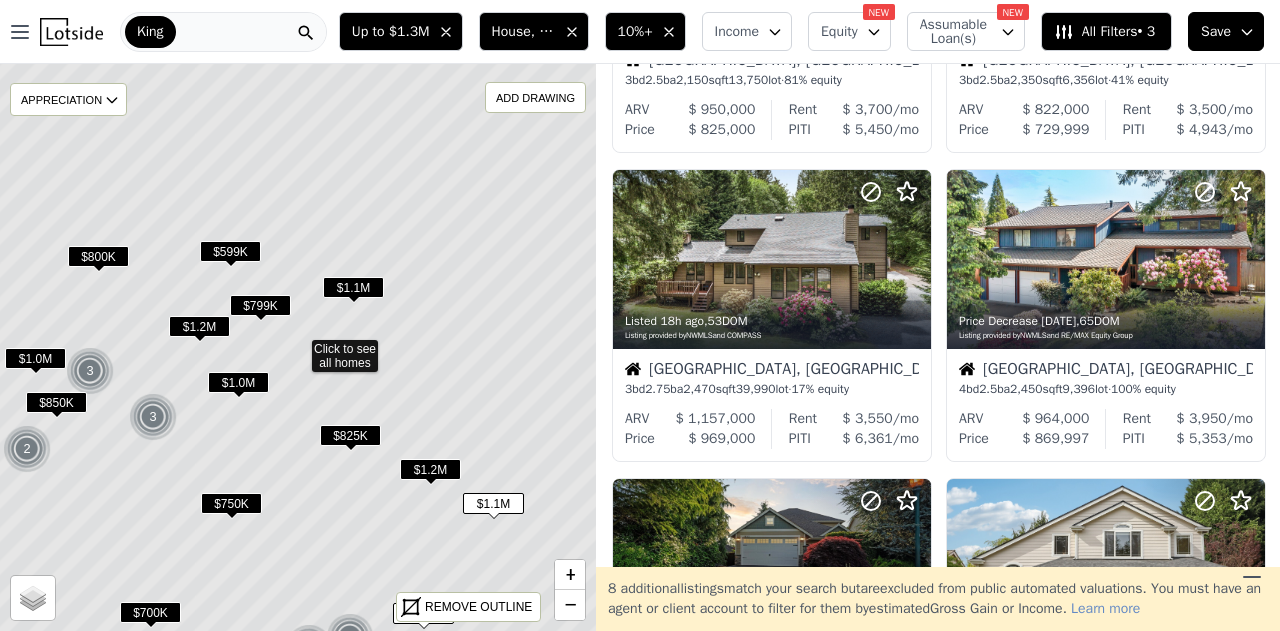 scroll, scrollTop: 0, scrollLeft: 0, axis: both 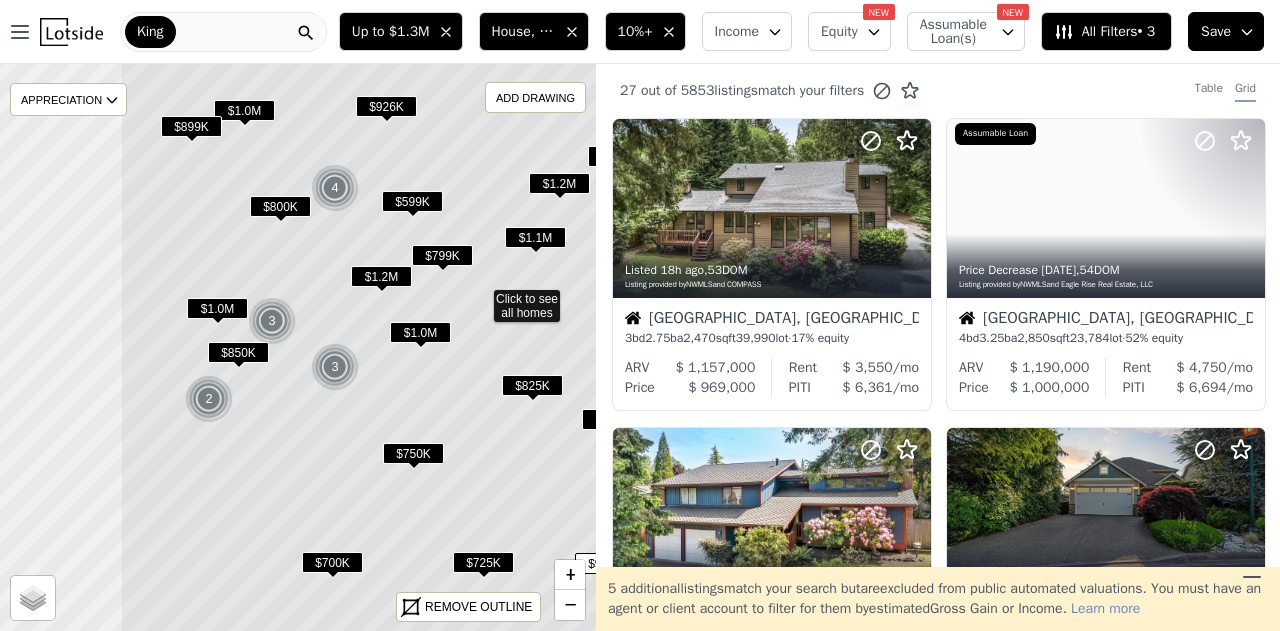 drag, startPoint x: 150, startPoint y: 280, endPoint x: 354, endPoint y: 227, distance: 210.77238 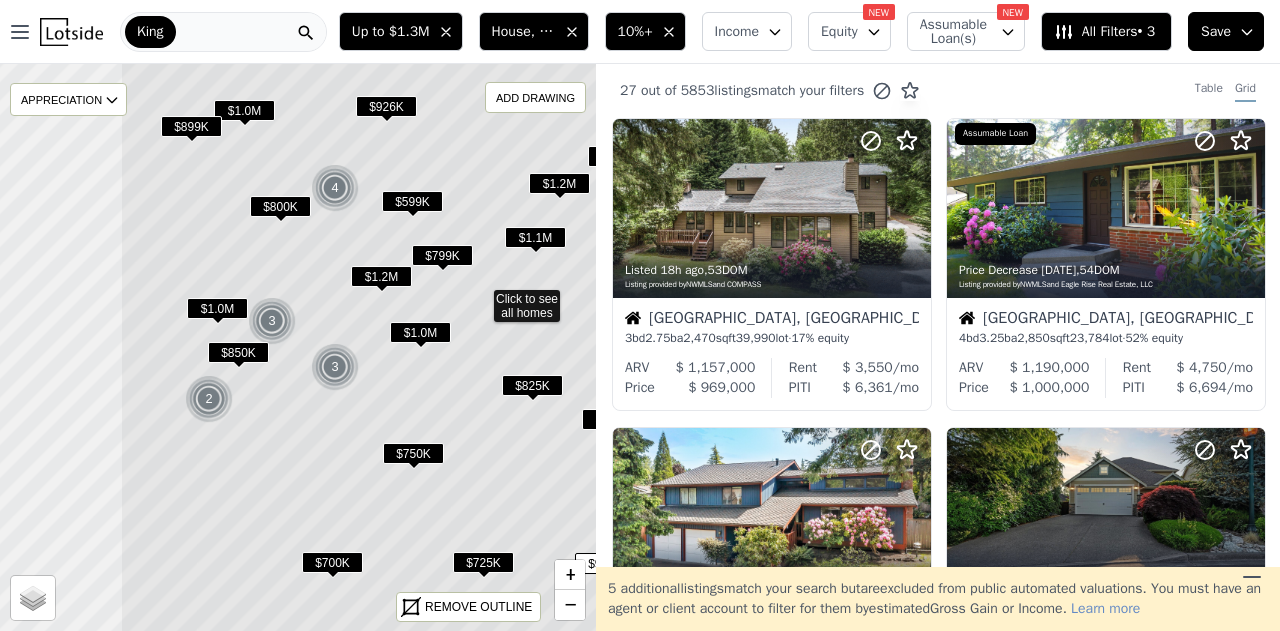 click 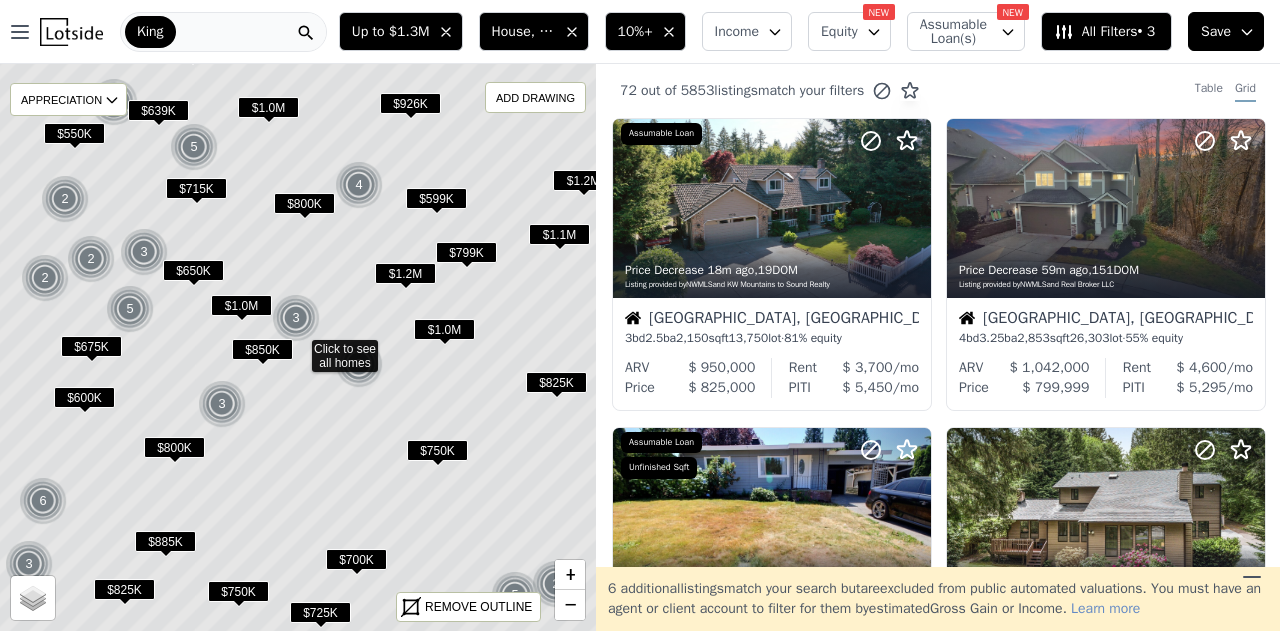click on "$850K" at bounding box center (262, 349) 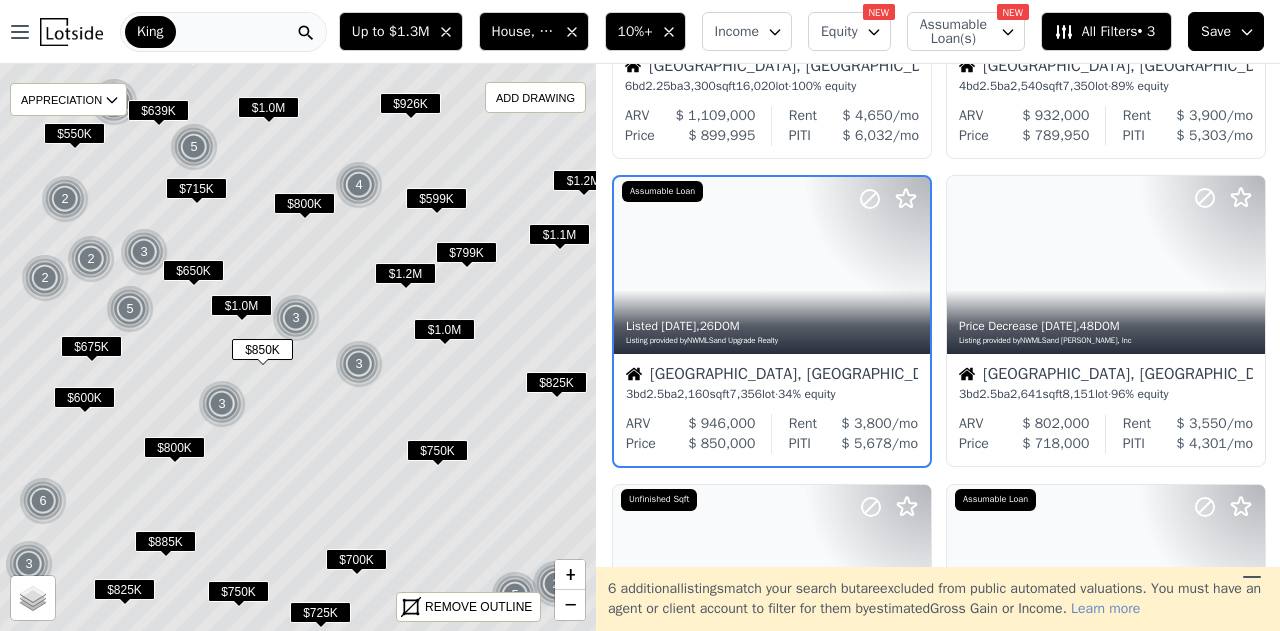 scroll, scrollTop: 1184, scrollLeft: 0, axis: vertical 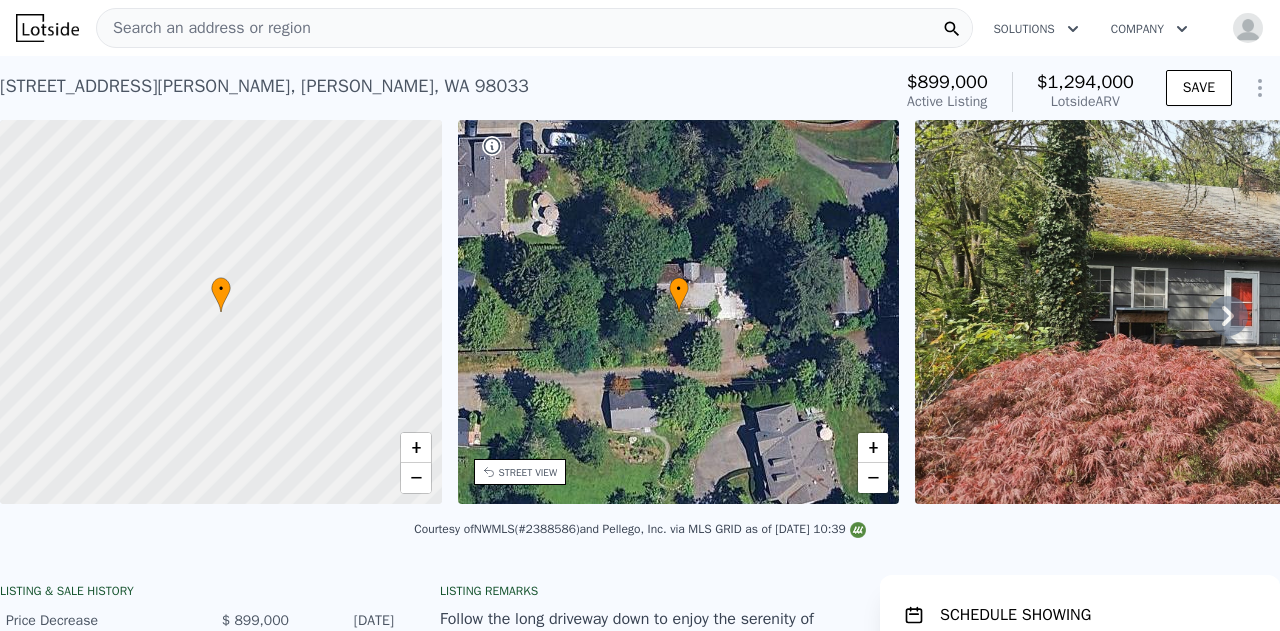 click on "Solutions" at bounding box center (1035, 29) 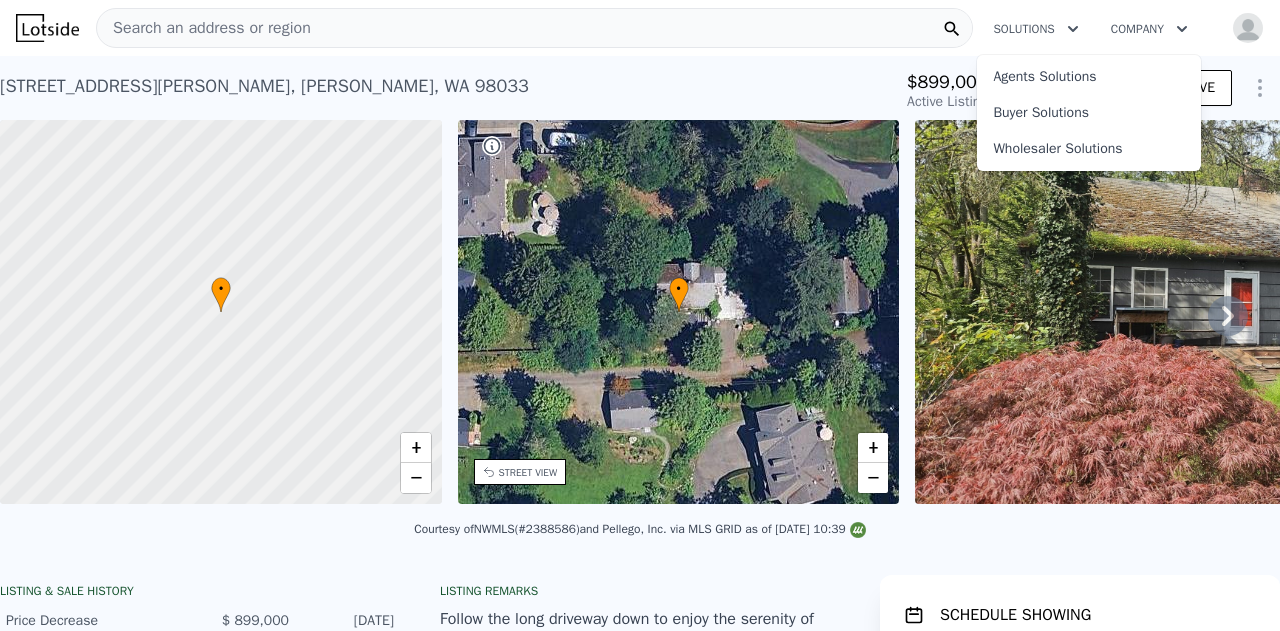 click on "9724 Slater Ave NE ,   Kirkland ,   WA   98033 Active at  $899k (~ARV  $1.294m )" at bounding box center (441, 92) 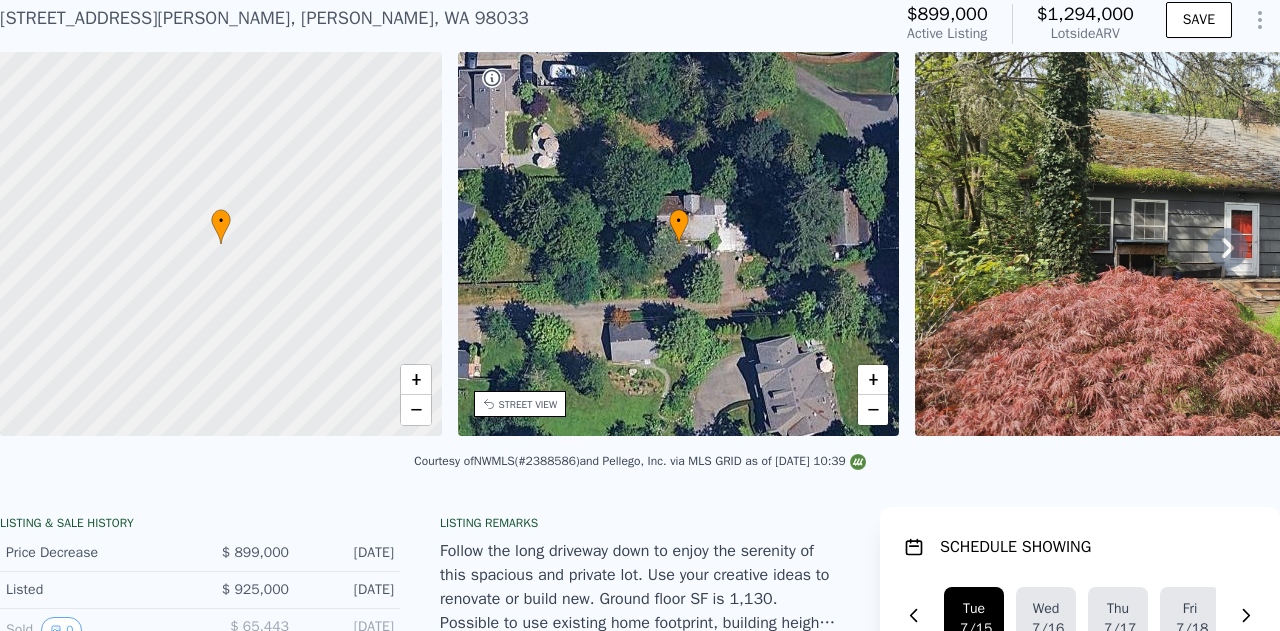scroll, scrollTop: 0, scrollLeft: 0, axis: both 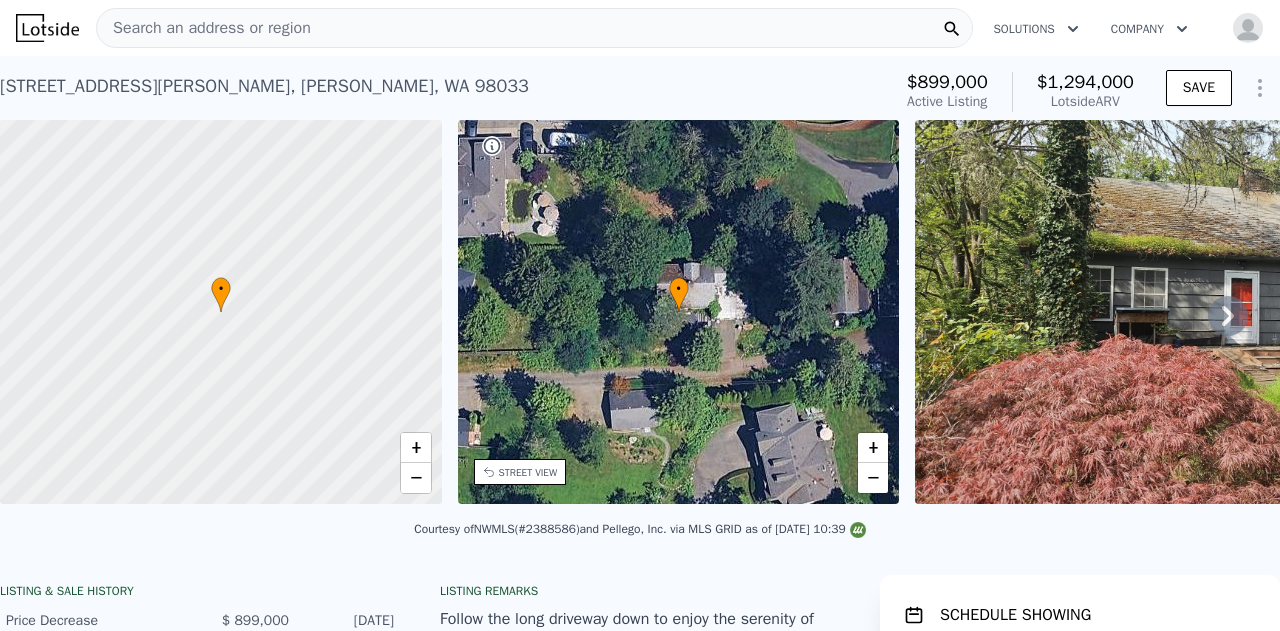 click at bounding box center (221, 312) 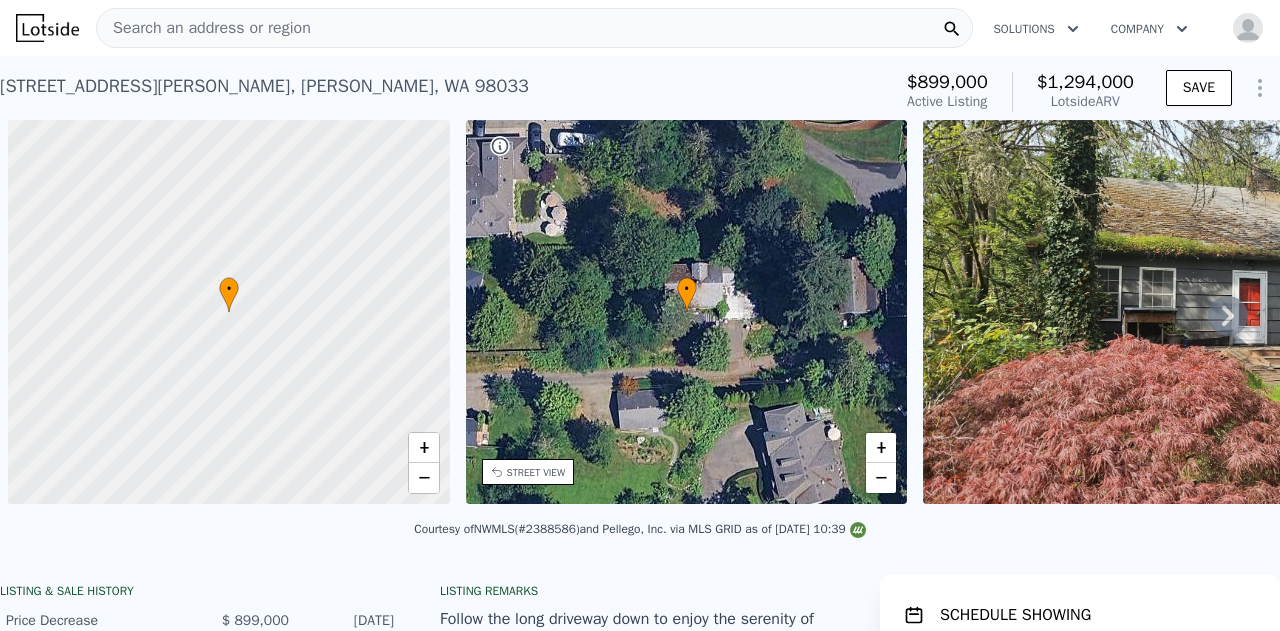 scroll, scrollTop: 0, scrollLeft: 8, axis: horizontal 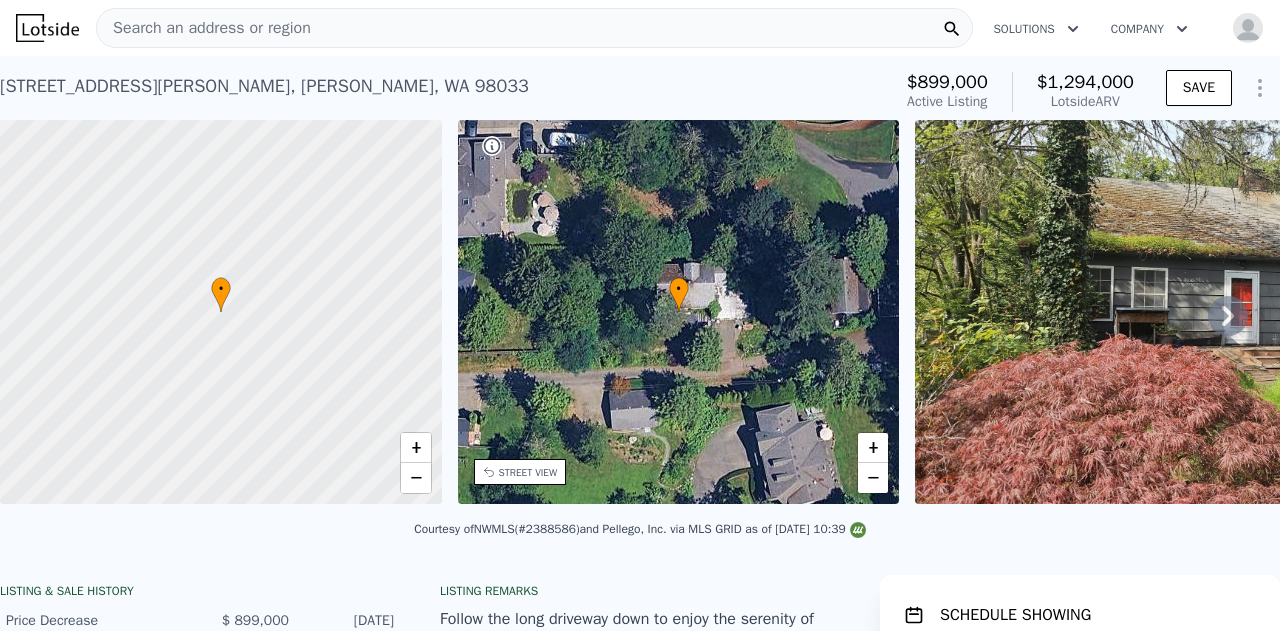 click at bounding box center [47, 28] 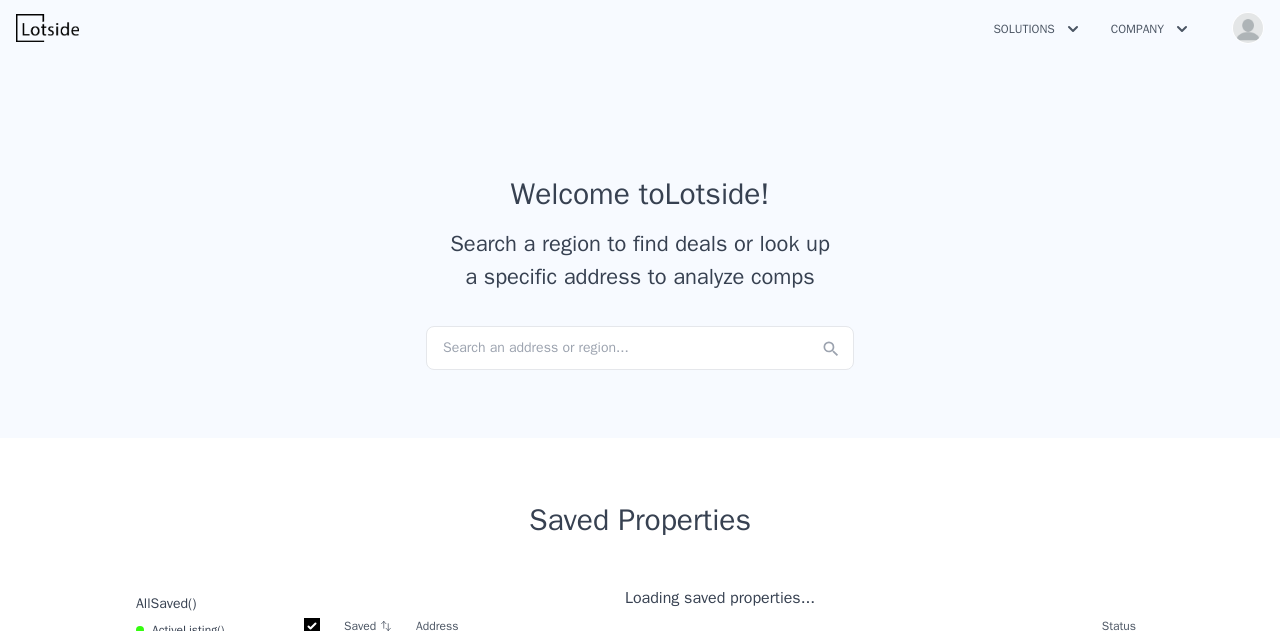 checkbox on "true" 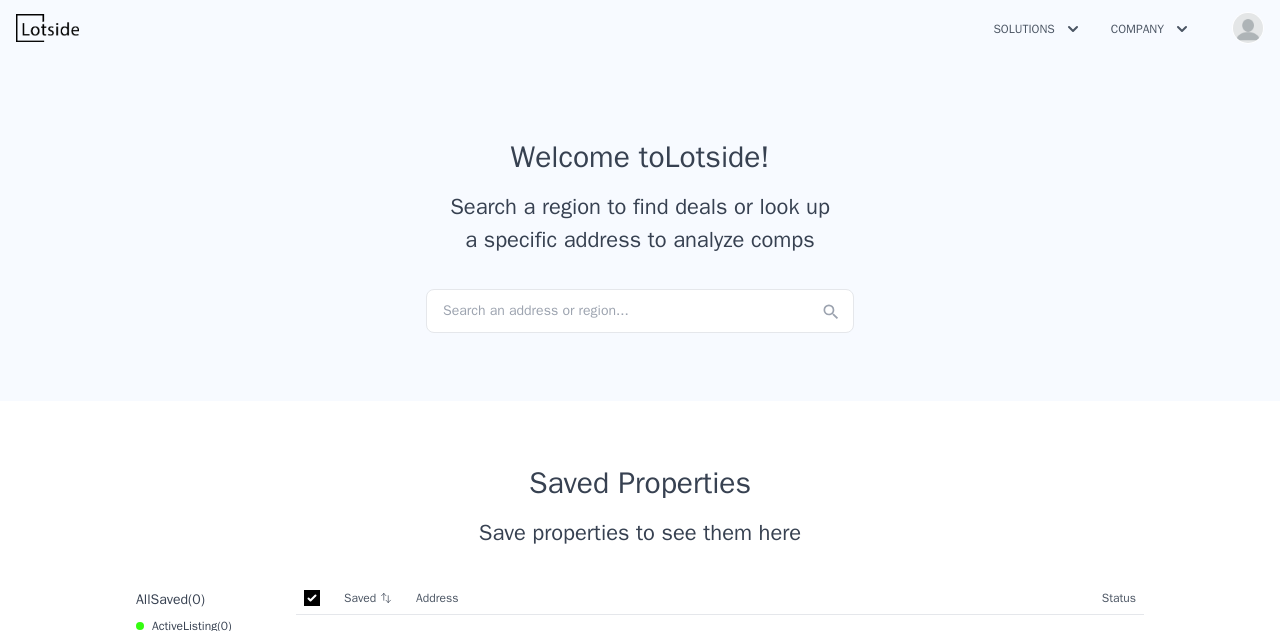 scroll, scrollTop: 0, scrollLeft: 0, axis: both 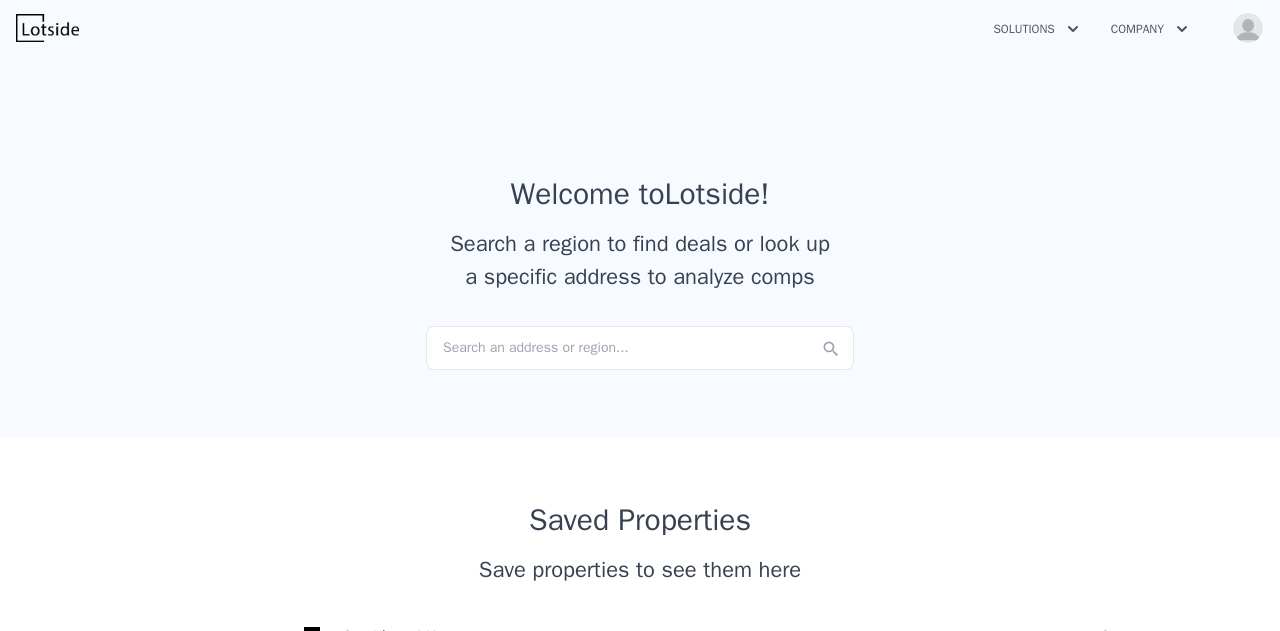 click on "Search an address or region..." at bounding box center (640, 348) 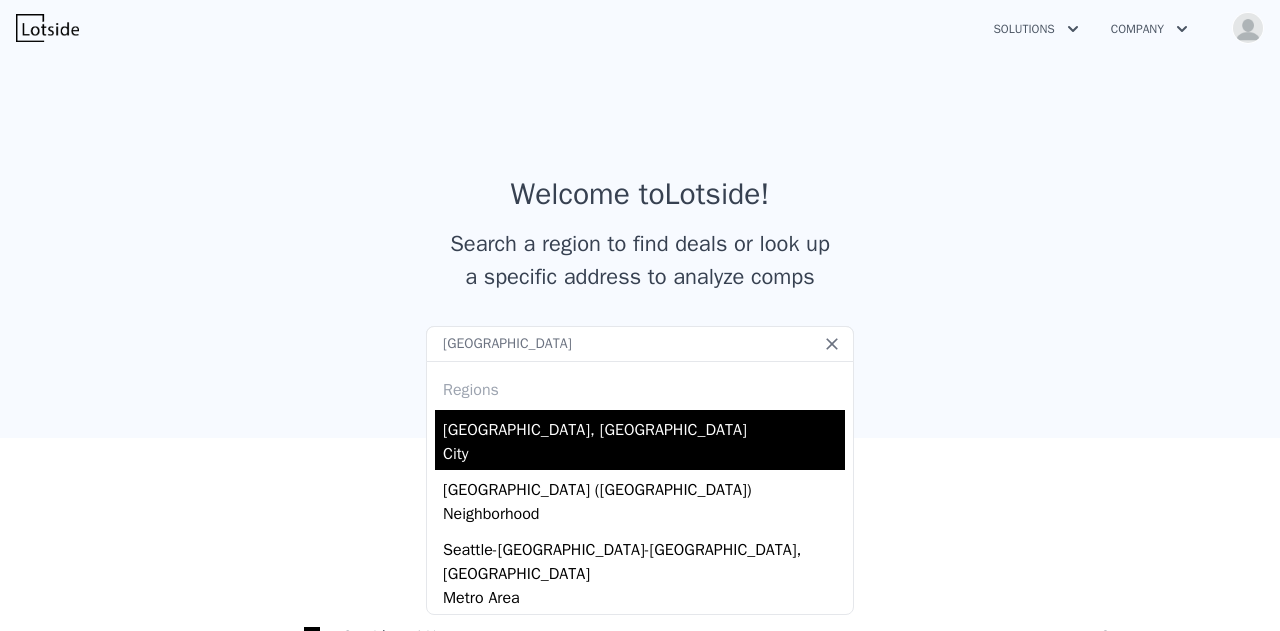 type on "[GEOGRAPHIC_DATA]" 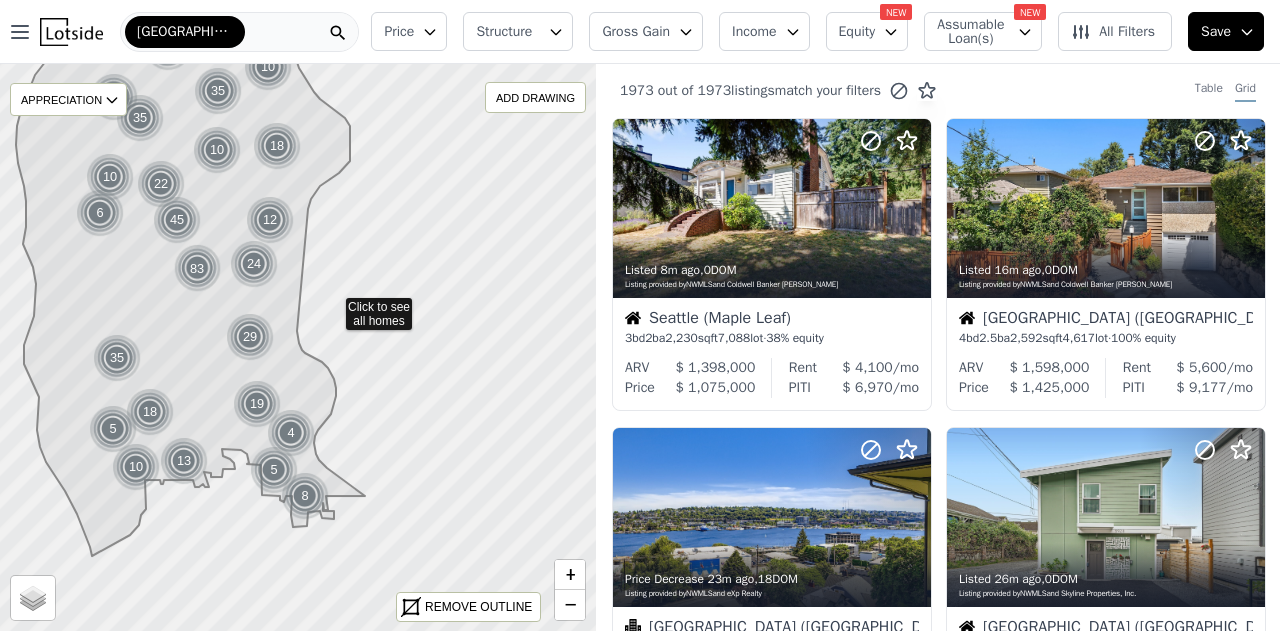 drag, startPoint x: 427, startPoint y: 389, endPoint x: 333, endPoint y: 303, distance: 127.40487 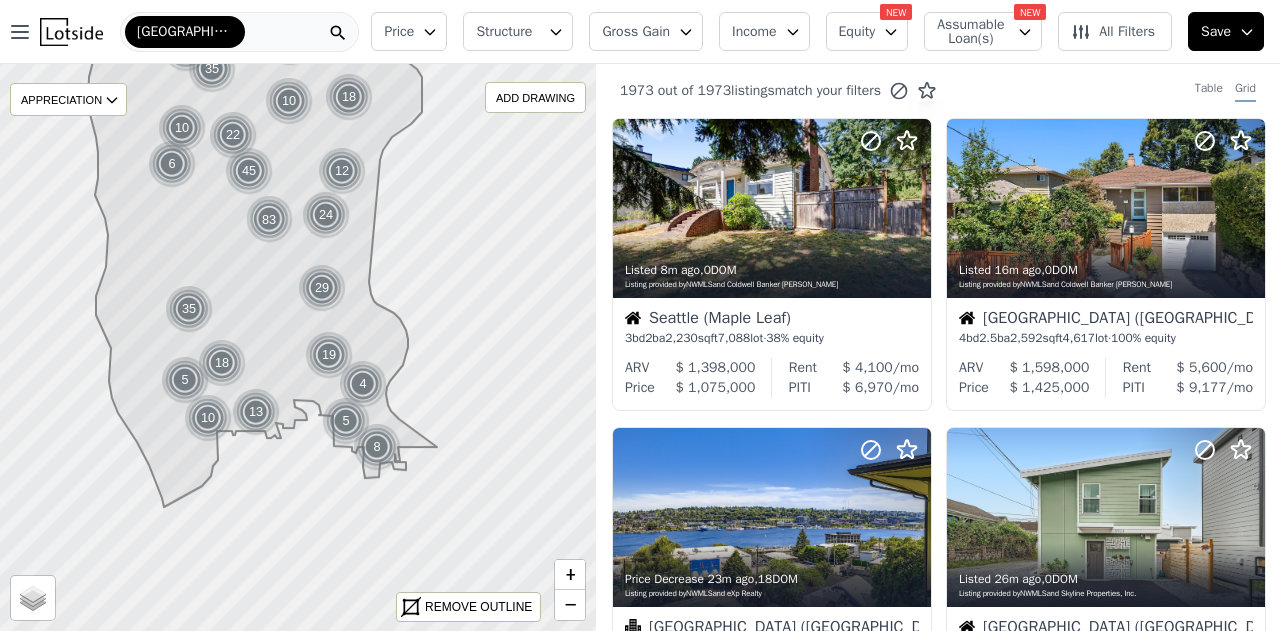 drag, startPoint x: 316, startPoint y: 401, endPoint x: 389, endPoint y: 351, distance: 88.481636 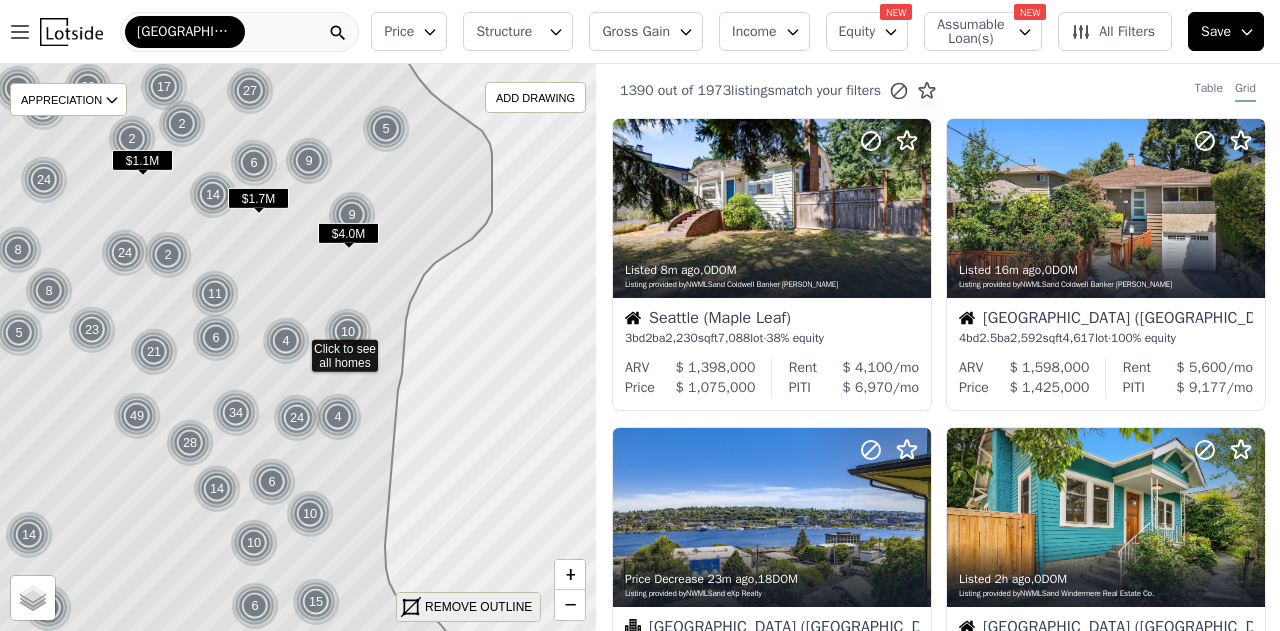 click on "REMOVE OUTLINE" at bounding box center (478, 607) 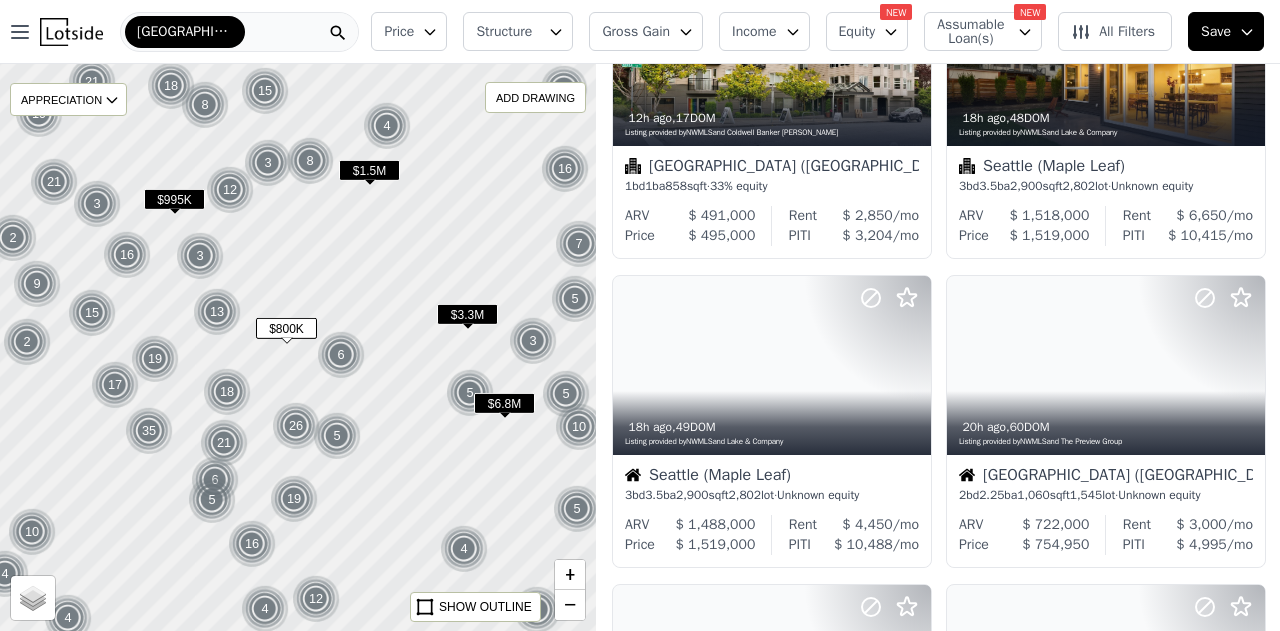 scroll, scrollTop: 772, scrollLeft: 0, axis: vertical 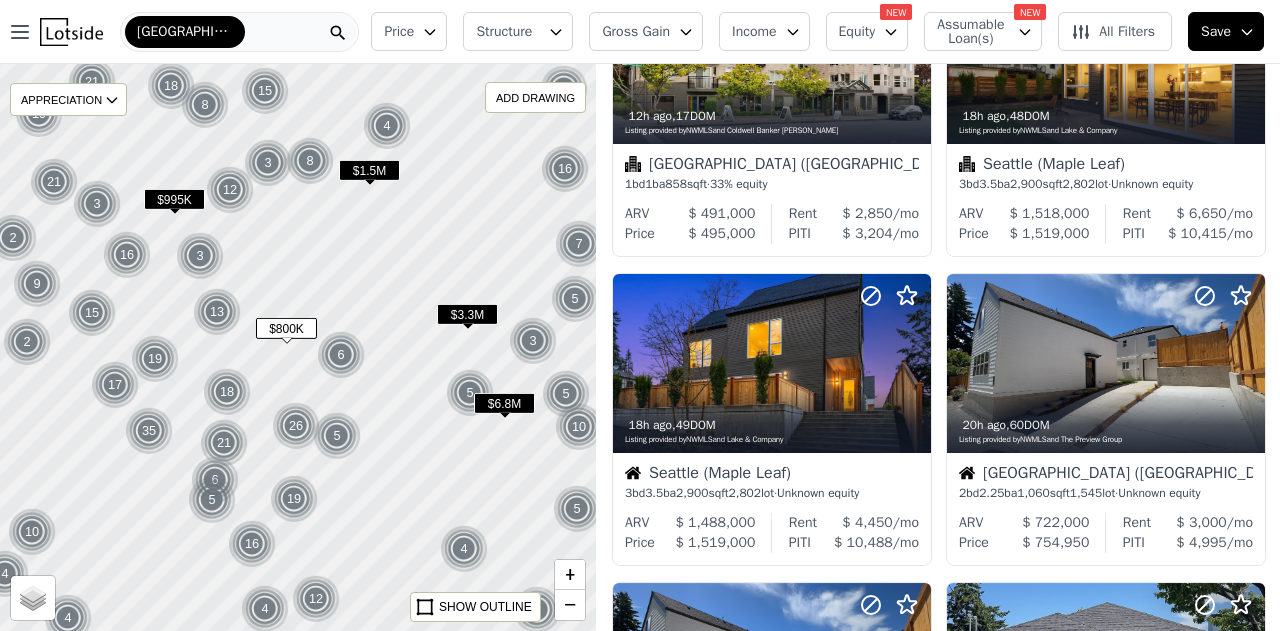 click 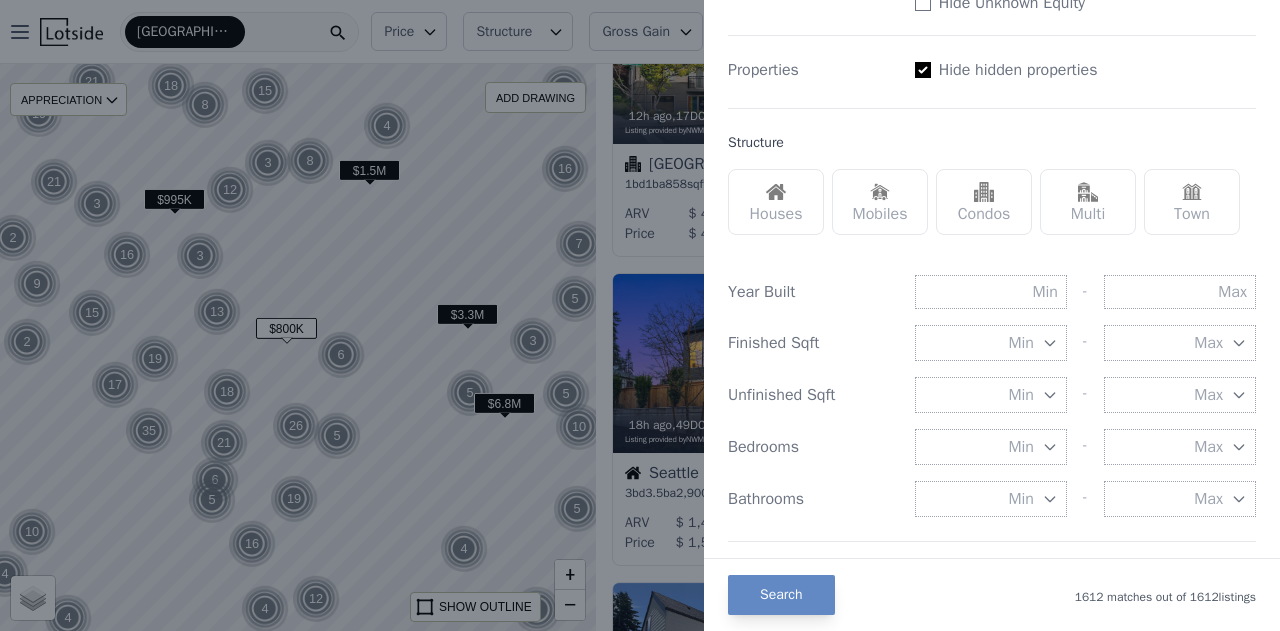 scroll, scrollTop: 510, scrollLeft: 0, axis: vertical 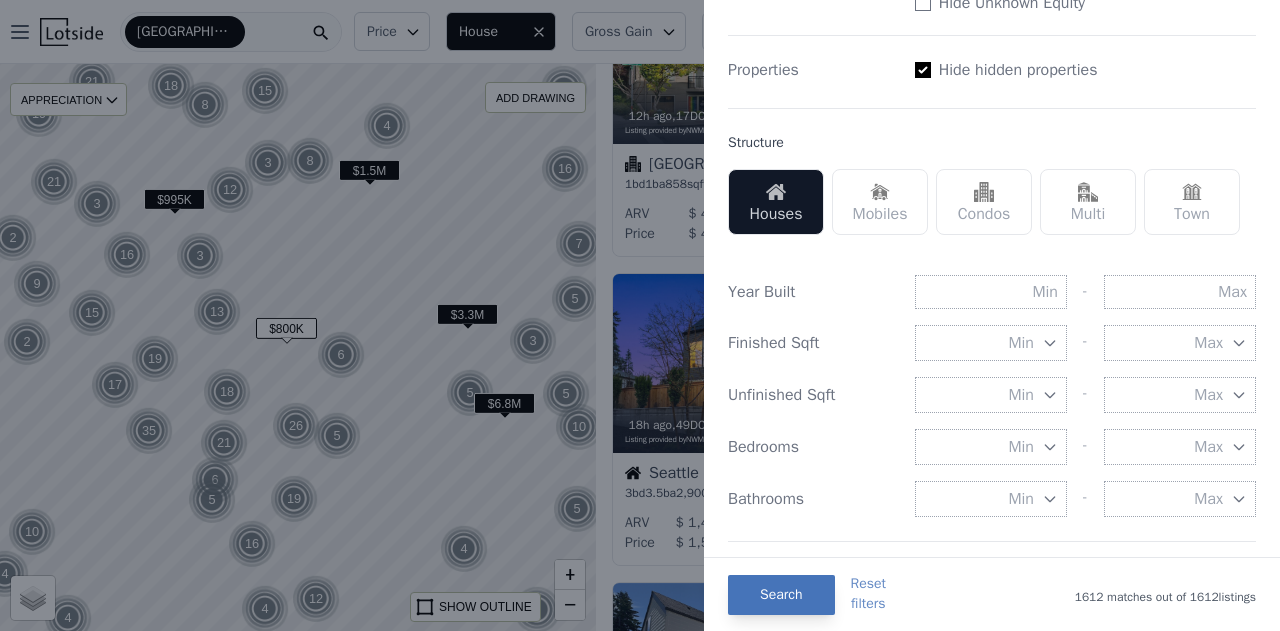 click on "Search" at bounding box center [781, 595] 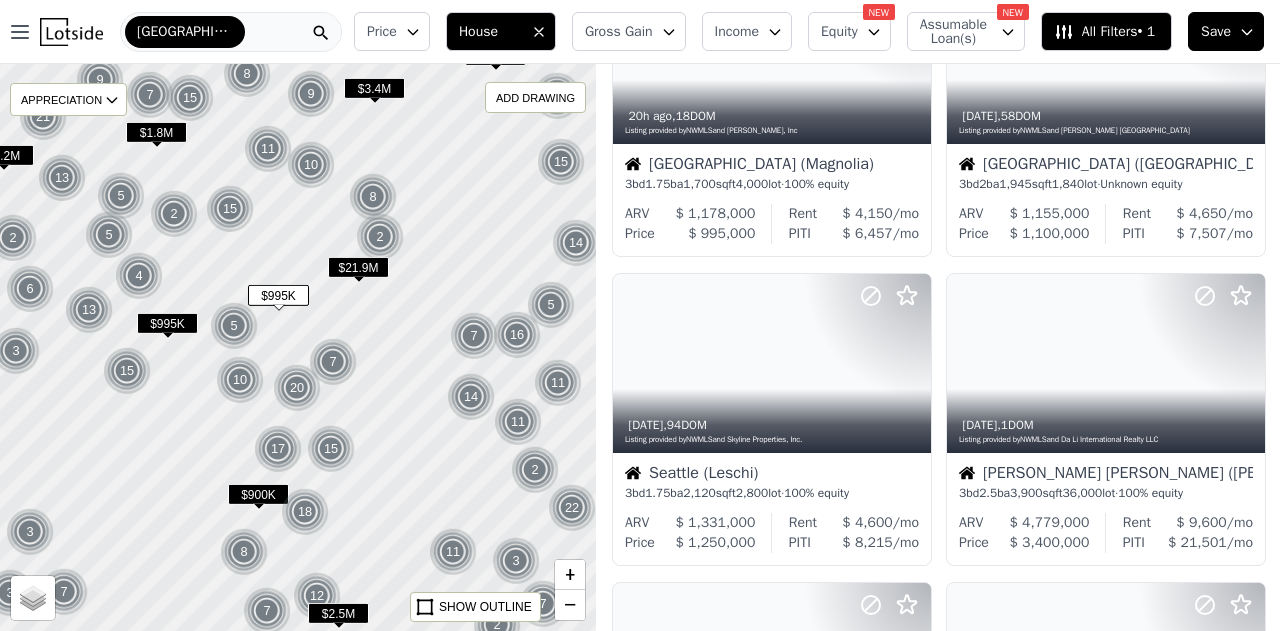 scroll, scrollTop: 0, scrollLeft: 0, axis: both 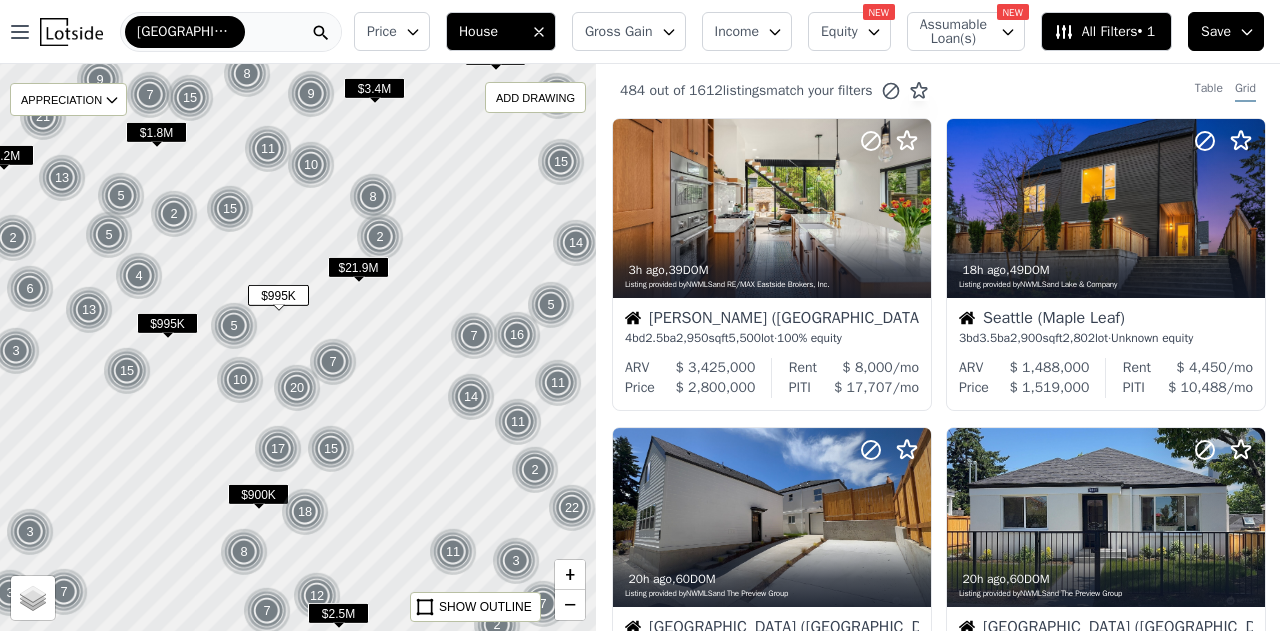 click on "Income" at bounding box center [737, 32] 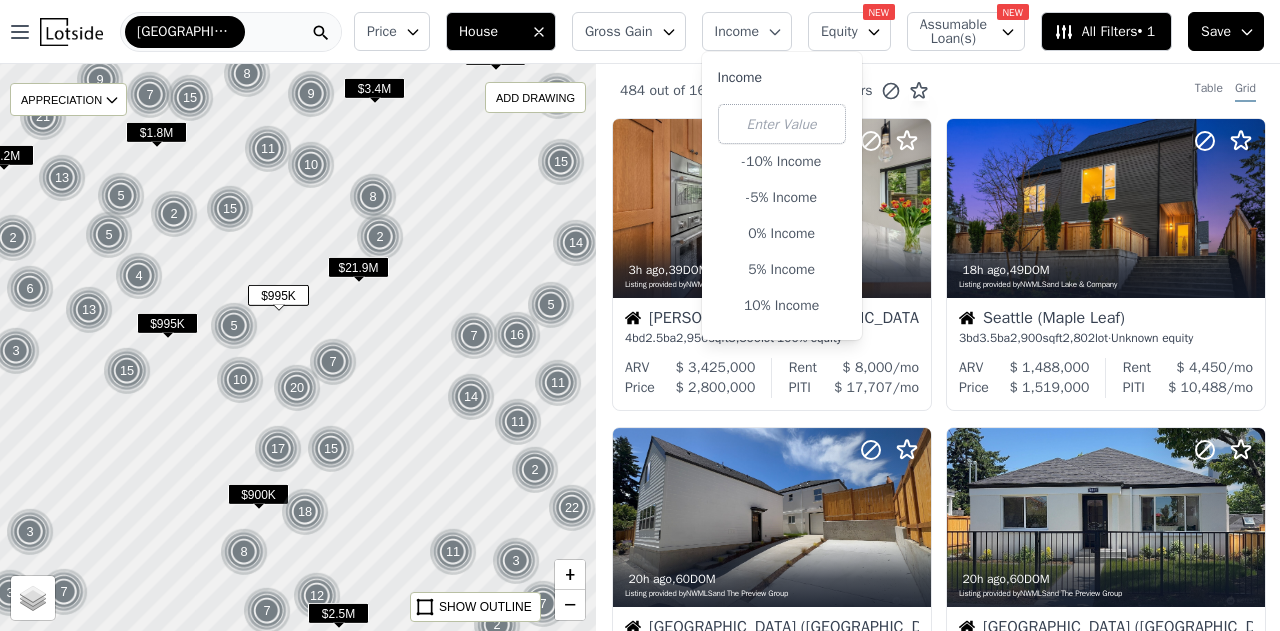 click 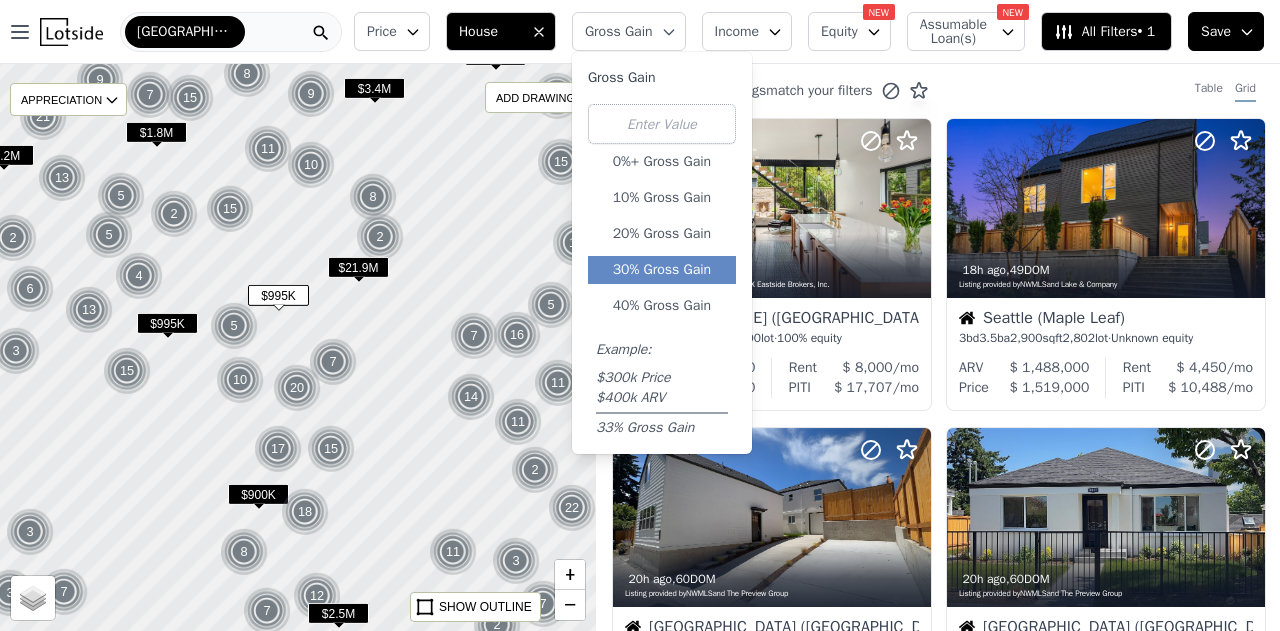 click on "30% Gross Gain" at bounding box center (662, 270) 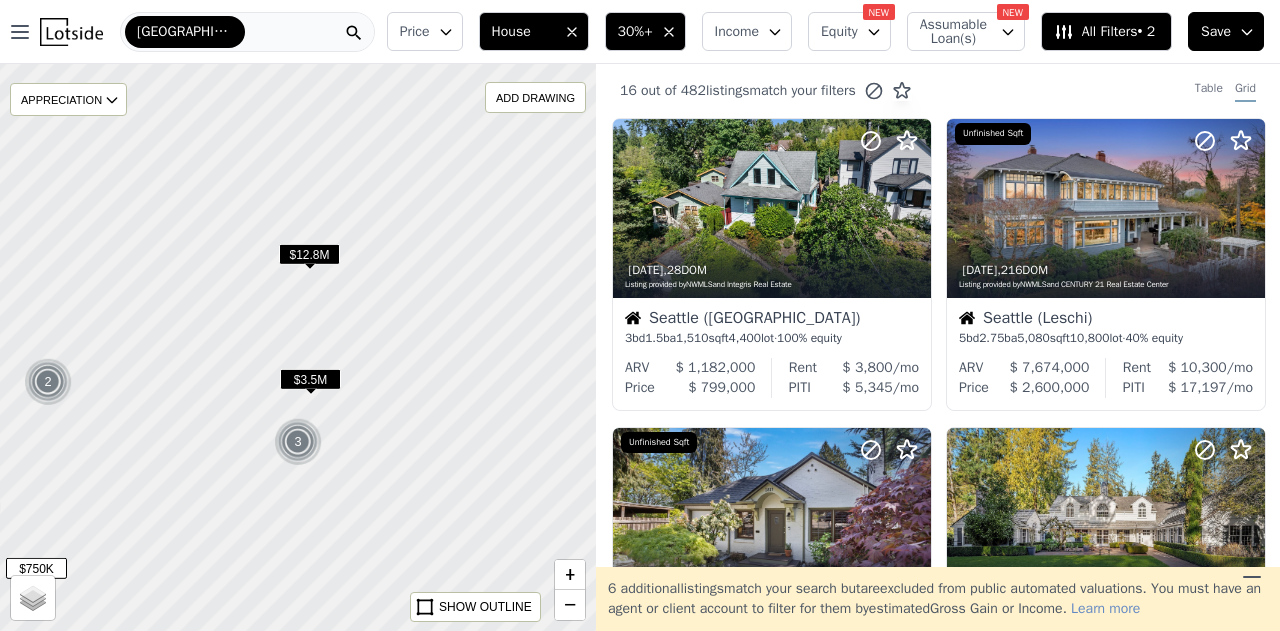 drag, startPoint x: 454, startPoint y: 413, endPoint x: 175, endPoint y: 487, distance: 288.64685 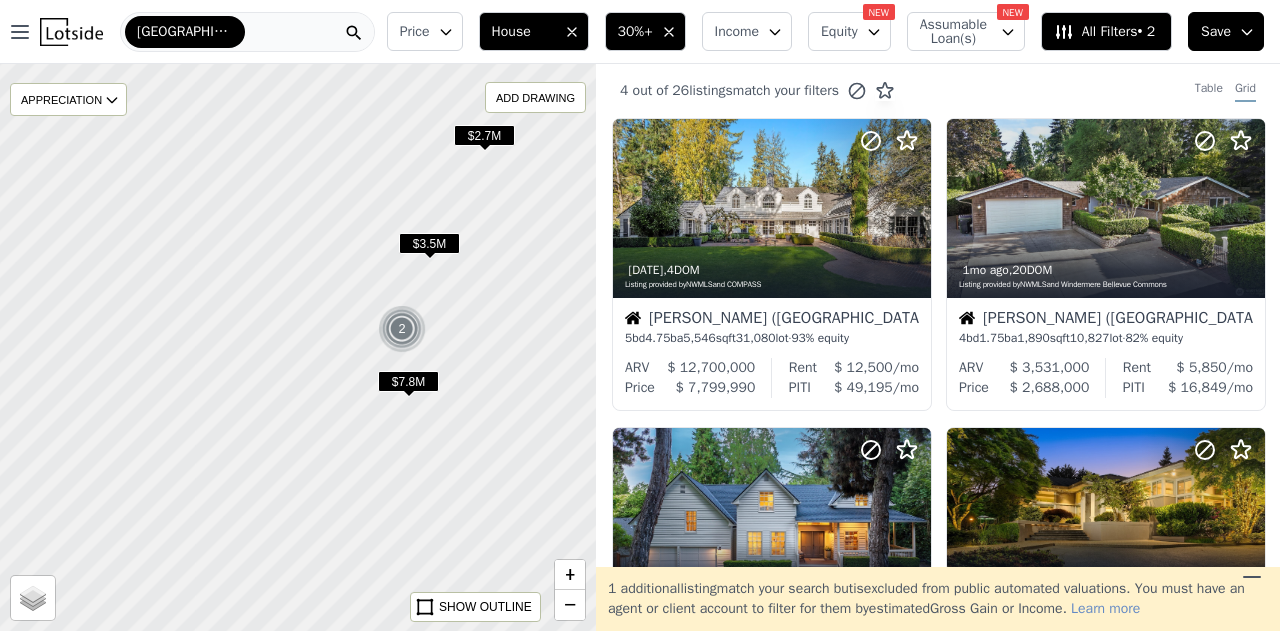 click on "All Filters  • 2" at bounding box center [1106, 31] 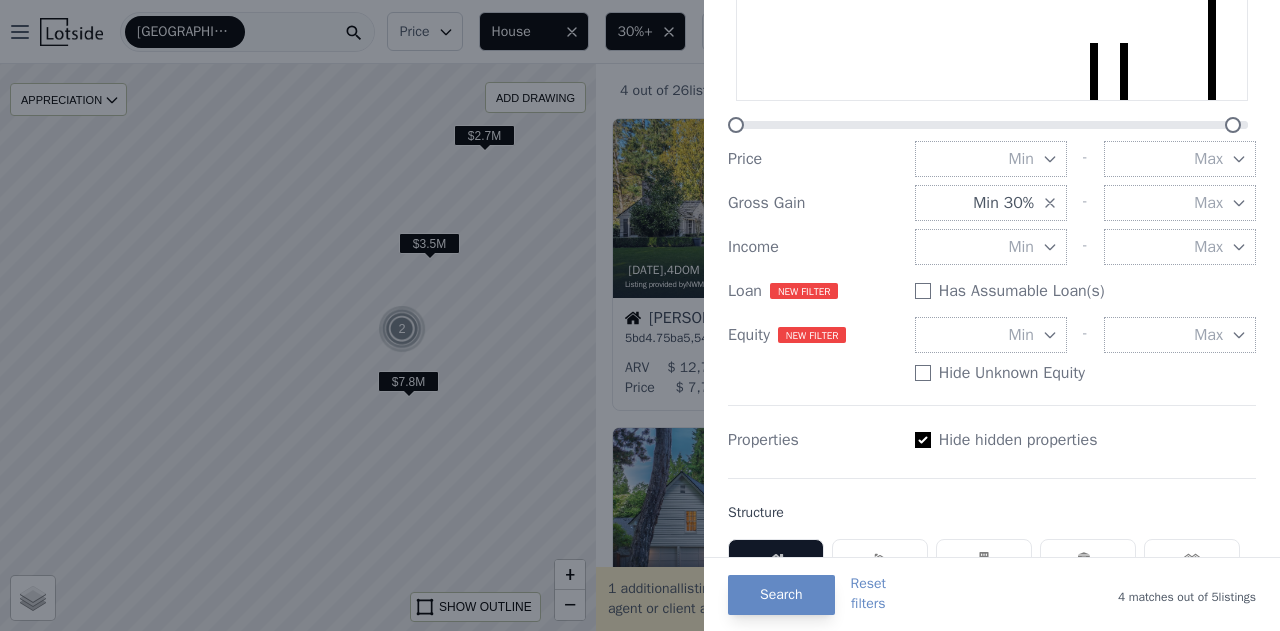 scroll, scrollTop: 102, scrollLeft: 0, axis: vertical 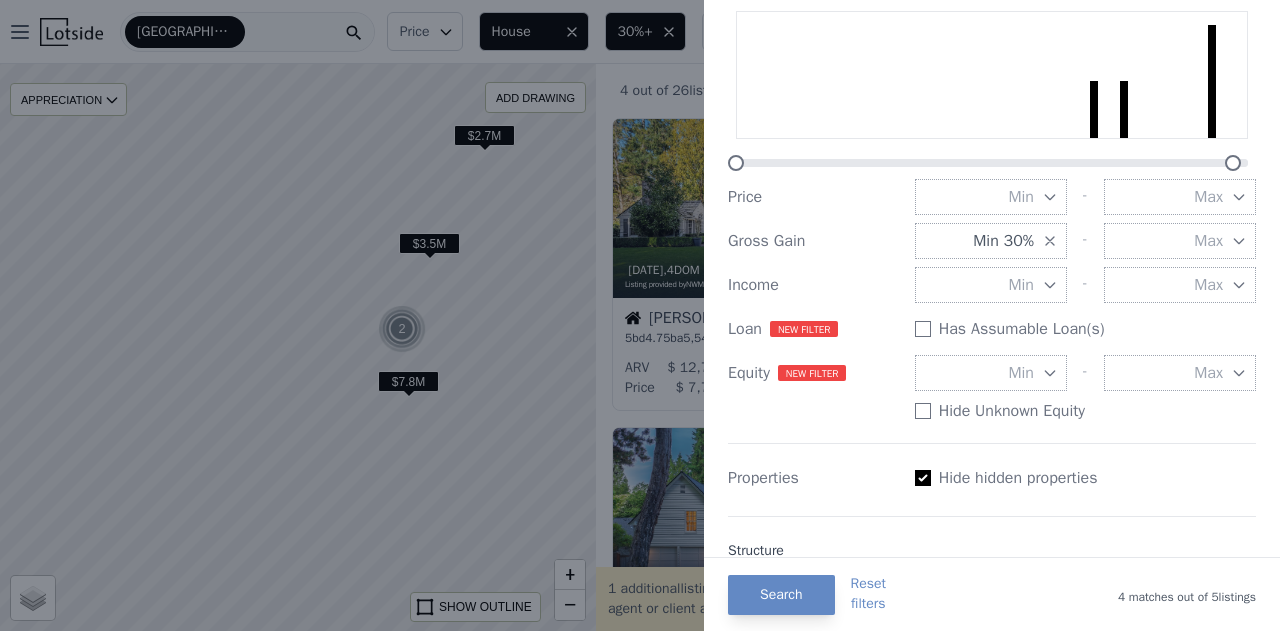 click on "Max" at bounding box center (1180, 197) 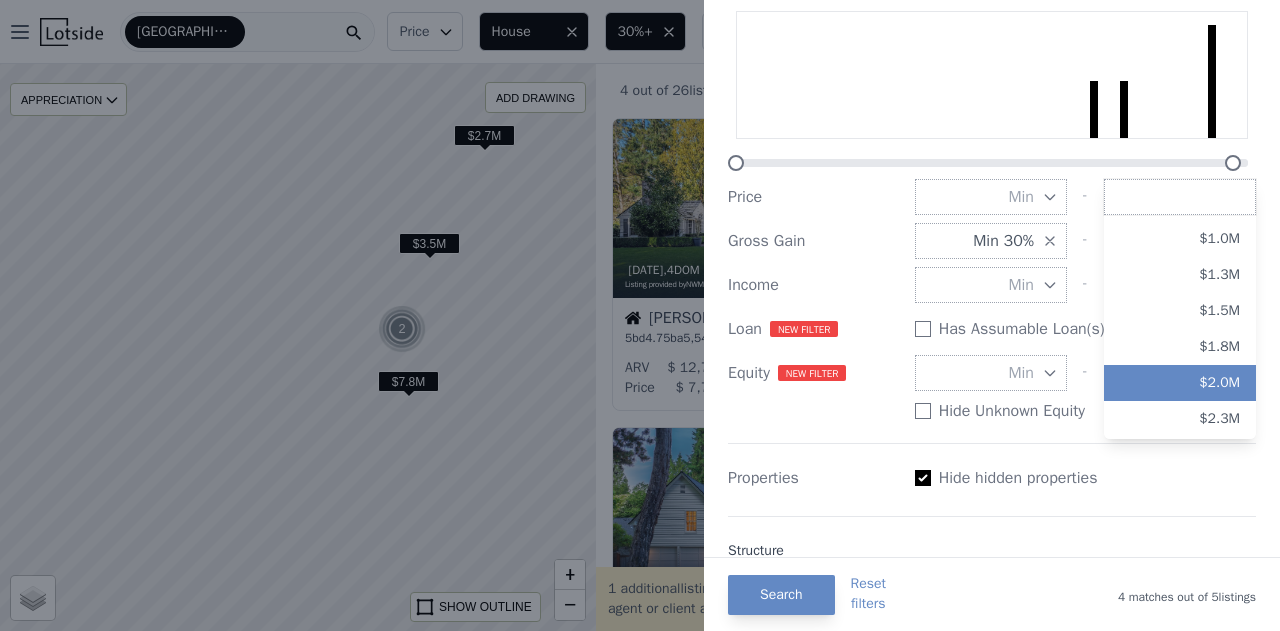 scroll, scrollTop: 343, scrollLeft: 0, axis: vertical 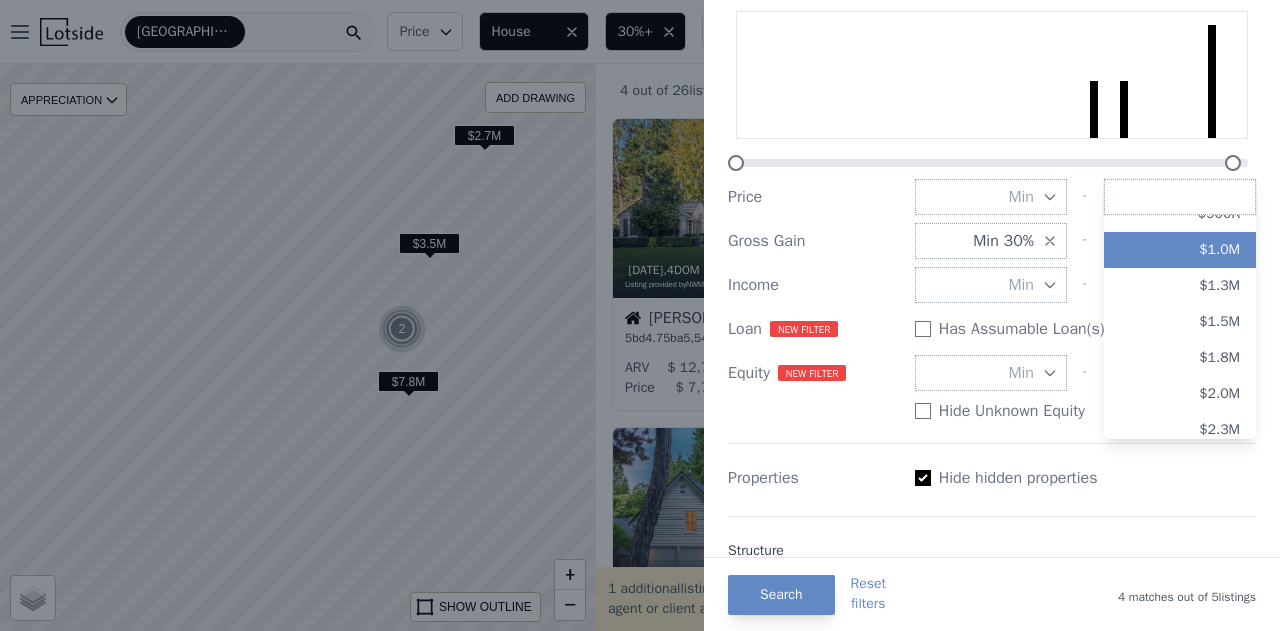 drag, startPoint x: 1170, startPoint y: 251, endPoint x: 1182, endPoint y: 260, distance: 15 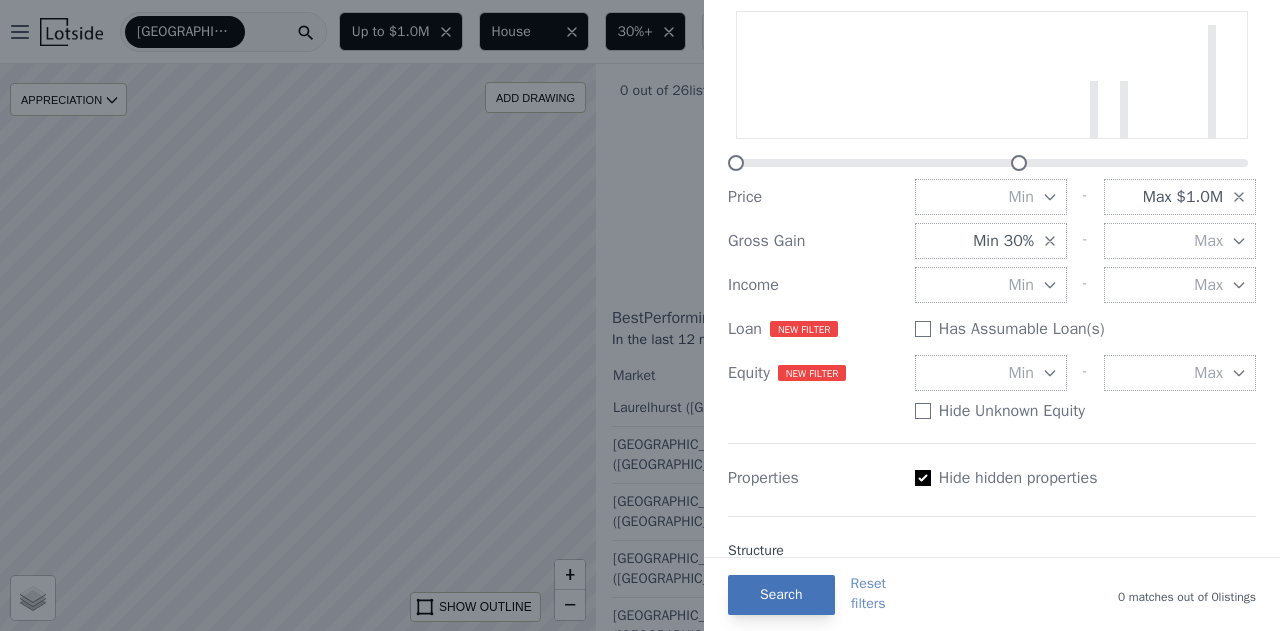 click on "Search" at bounding box center (781, 595) 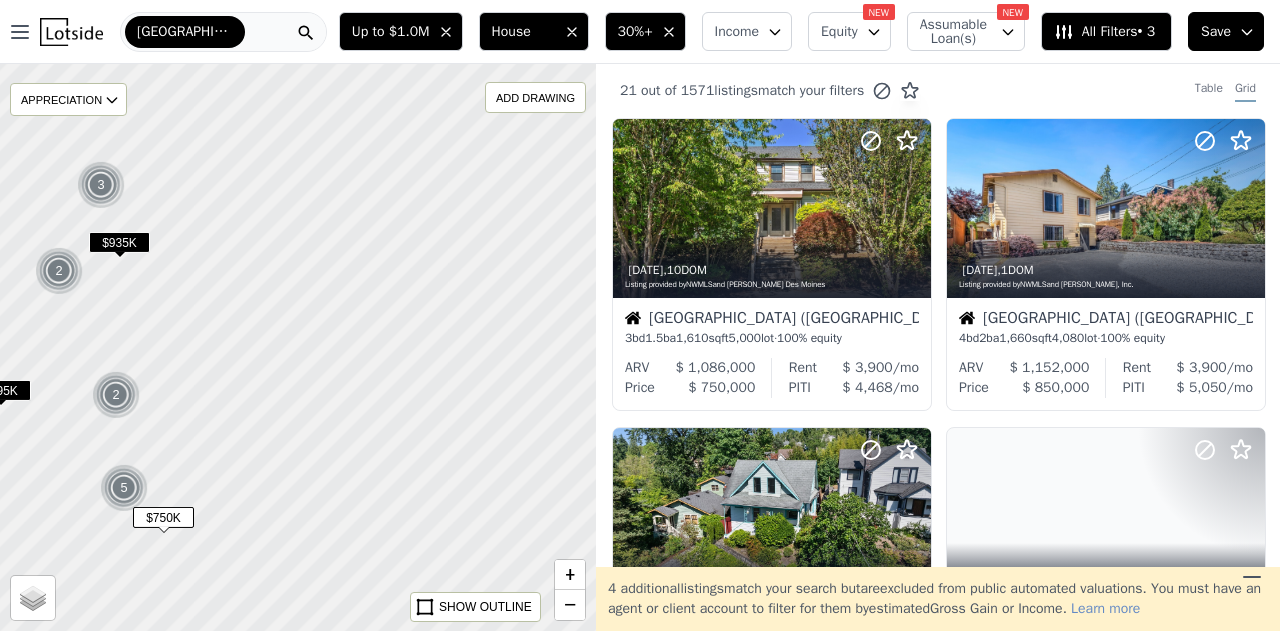 drag, startPoint x: 510, startPoint y: 389, endPoint x: 350, endPoint y: 515, distance: 203.65657 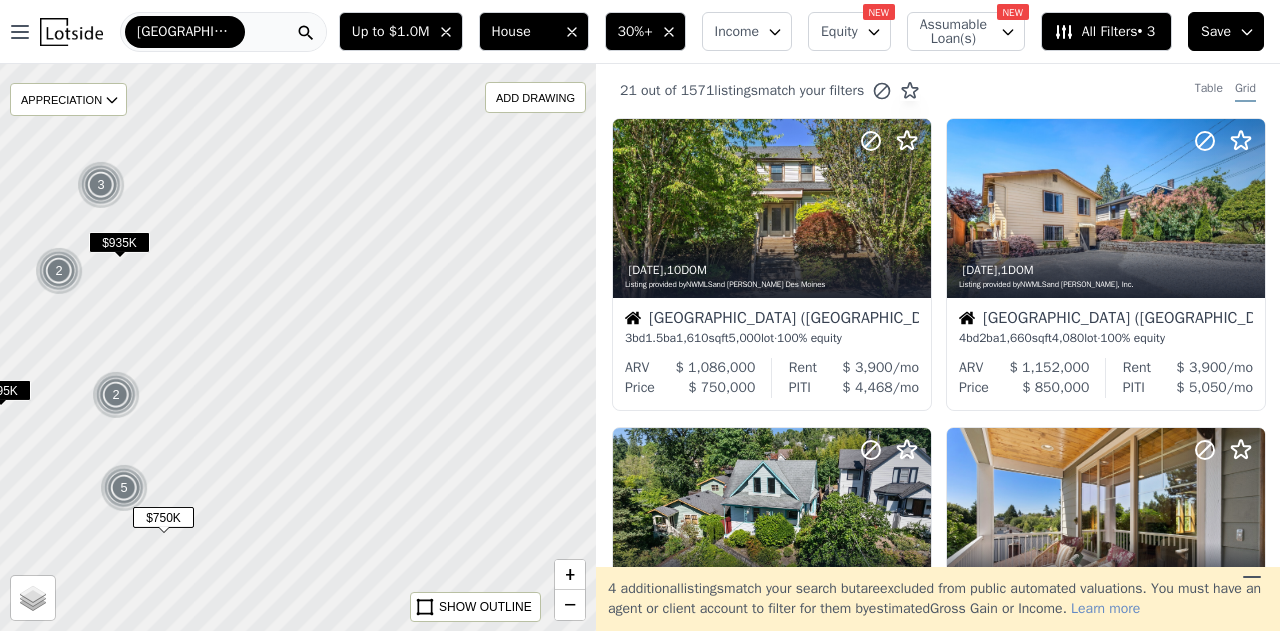 click at bounding box center [296, 353] 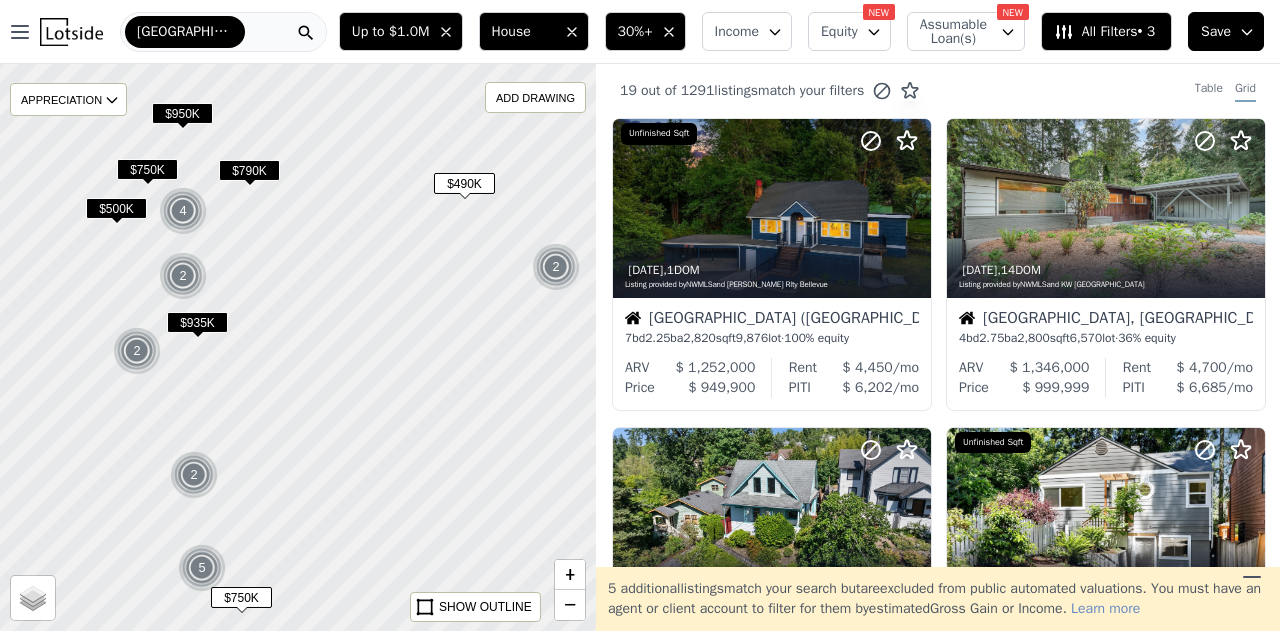 drag, startPoint x: 284, startPoint y: 432, endPoint x: 309, endPoint y: 605, distance: 174.79703 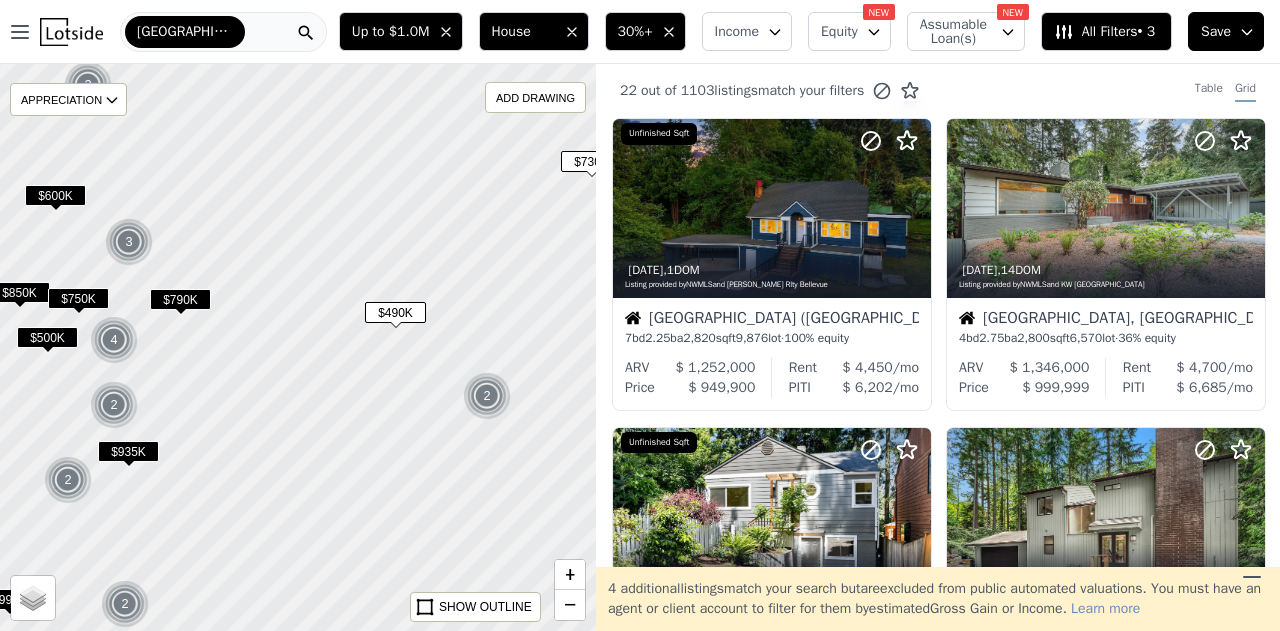 click on "$490K" at bounding box center (395, 312) 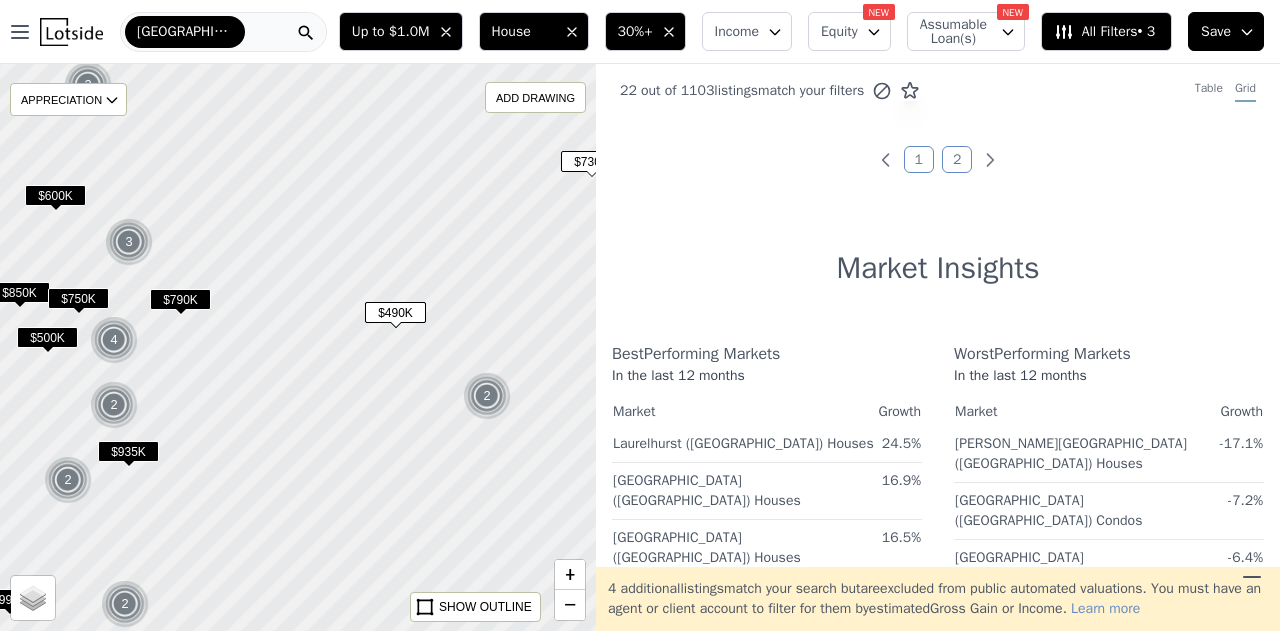 click on "$490K" at bounding box center (395, 312) 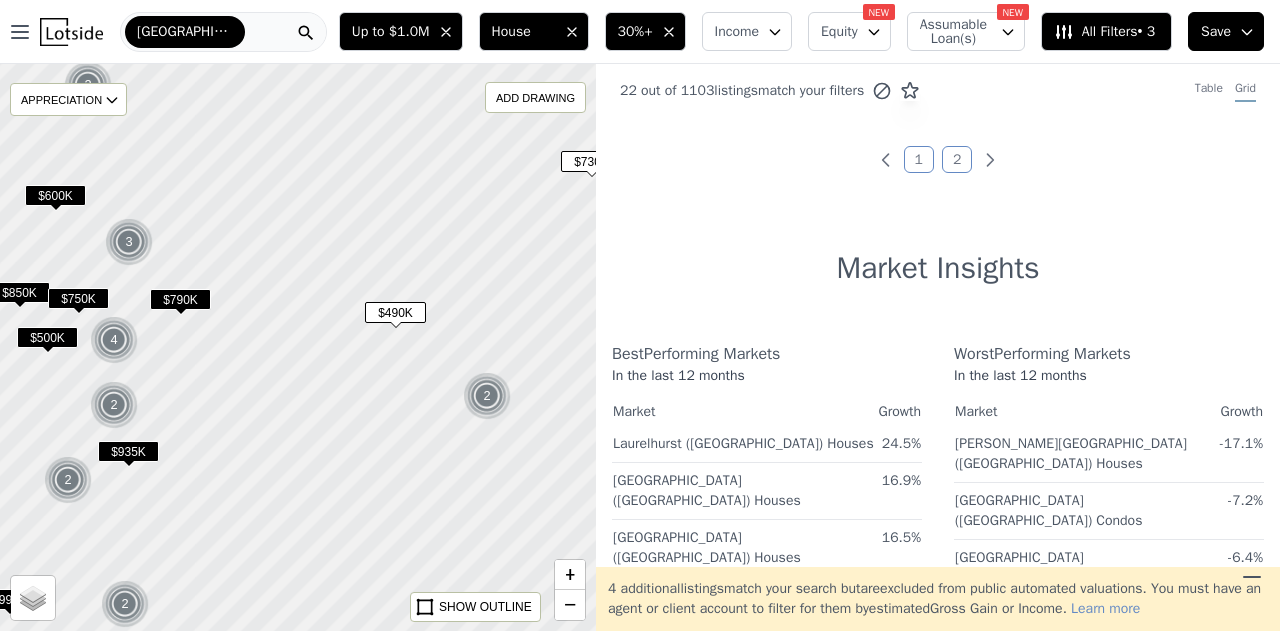 click on "$490K" at bounding box center [395, 312] 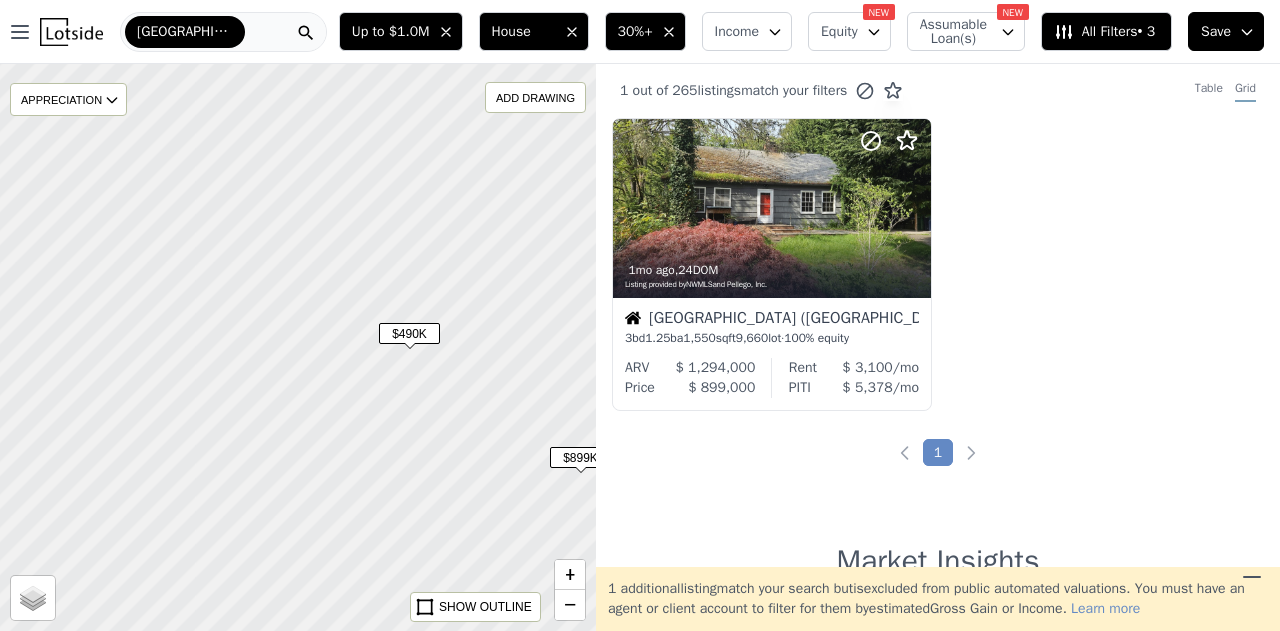 click on "$490K" at bounding box center [409, 333] 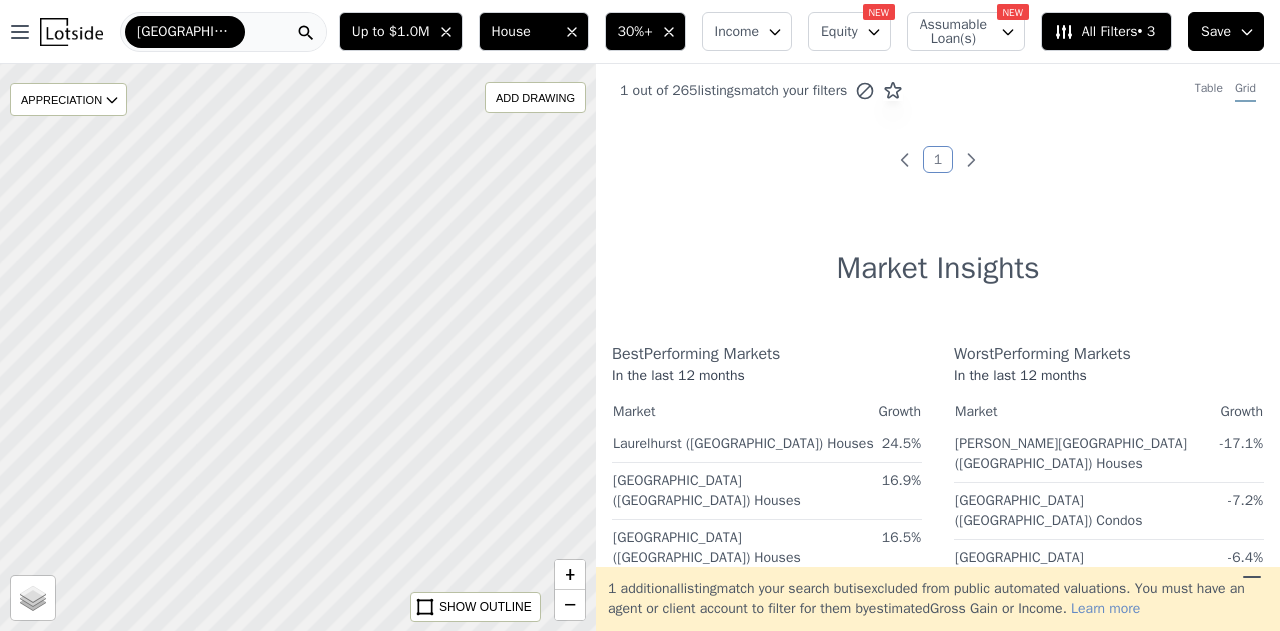 drag, startPoint x: 356, startPoint y: 365, endPoint x: 604, endPoint y: 347, distance: 248.65237 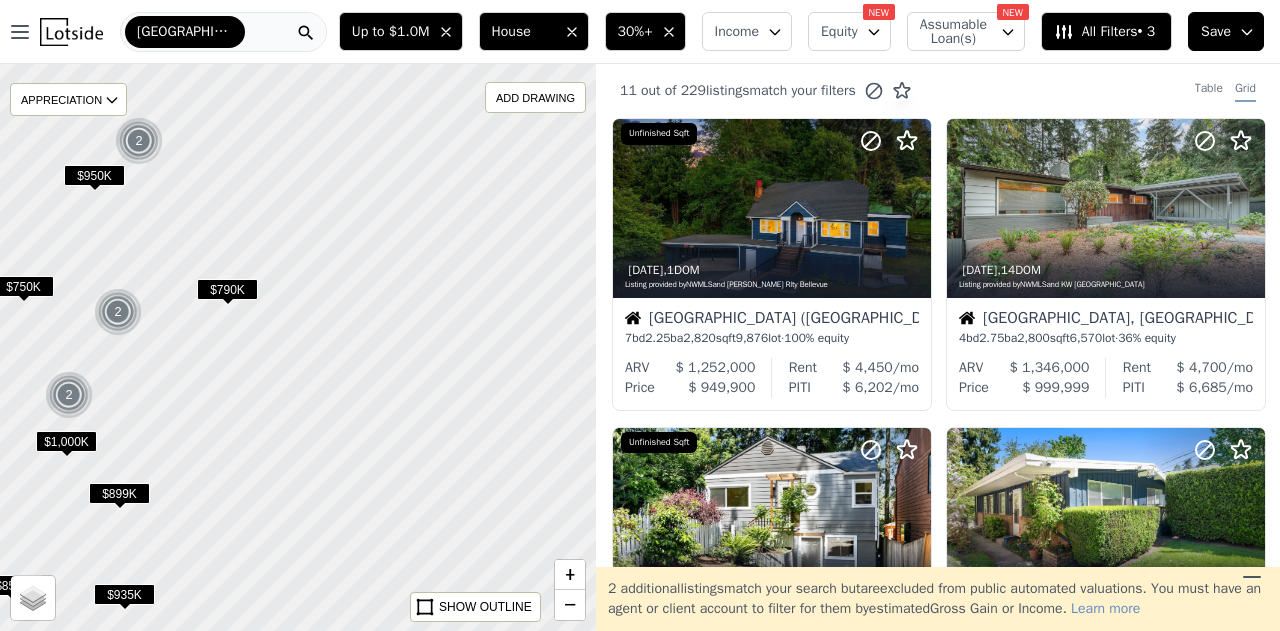 click on "$790K" at bounding box center [227, 289] 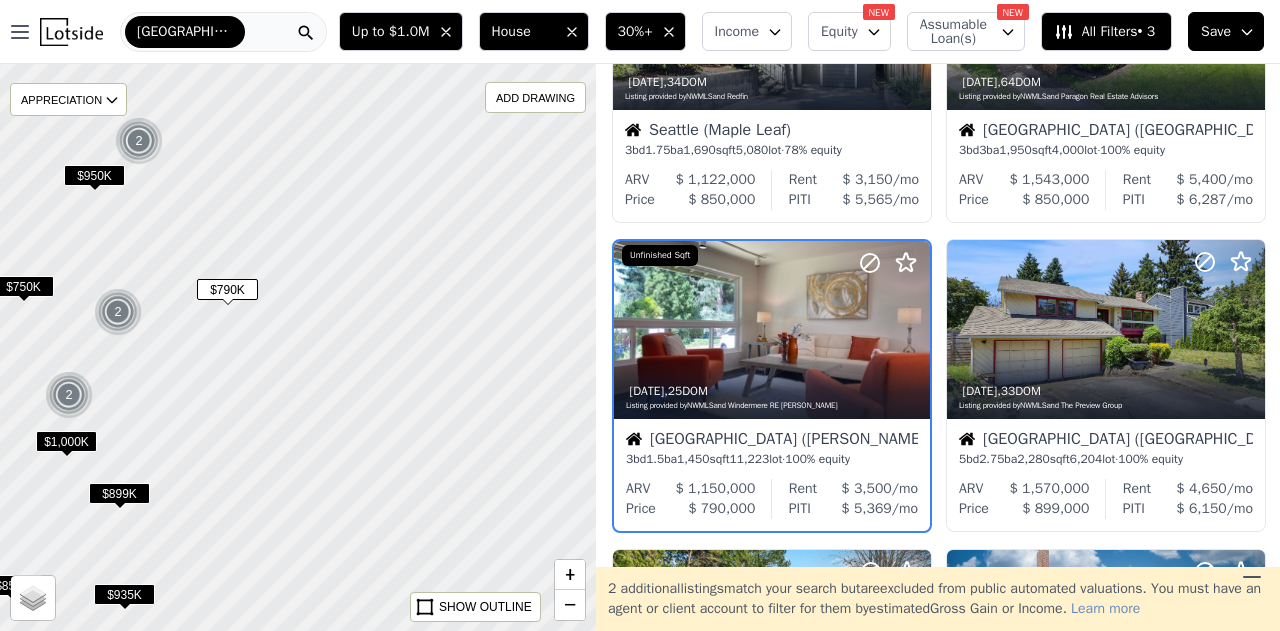 scroll, scrollTop: 566, scrollLeft: 0, axis: vertical 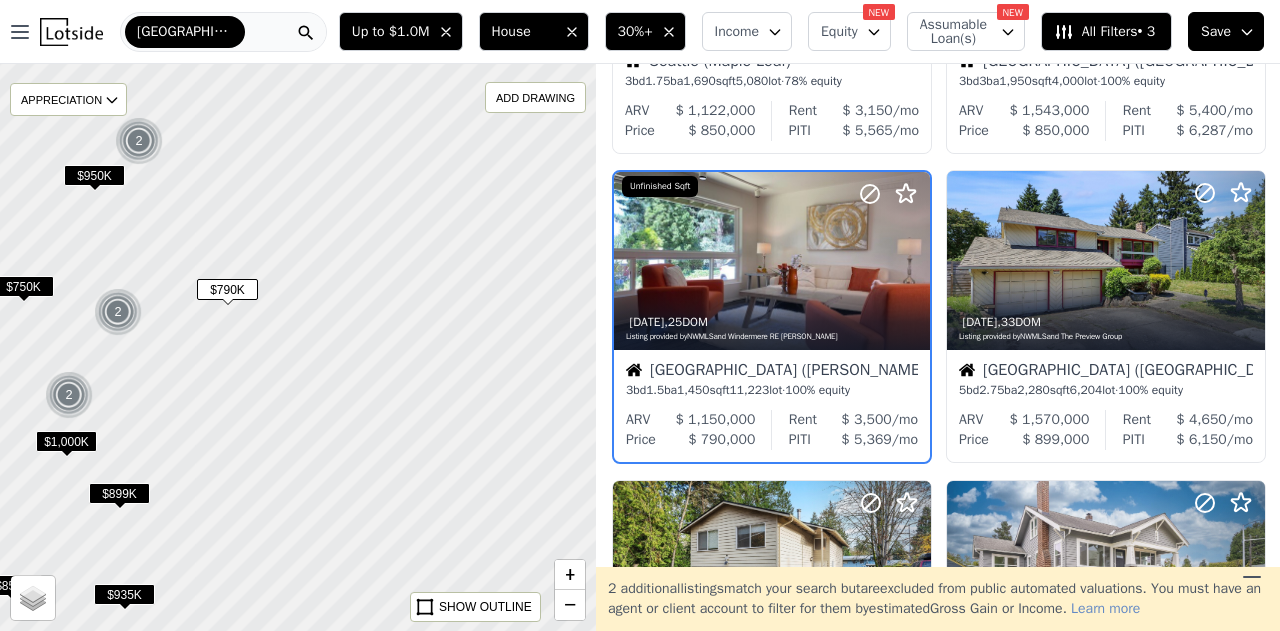 drag, startPoint x: 502, startPoint y: 419, endPoint x: 214, endPoint y: 278, distance: 320.66336 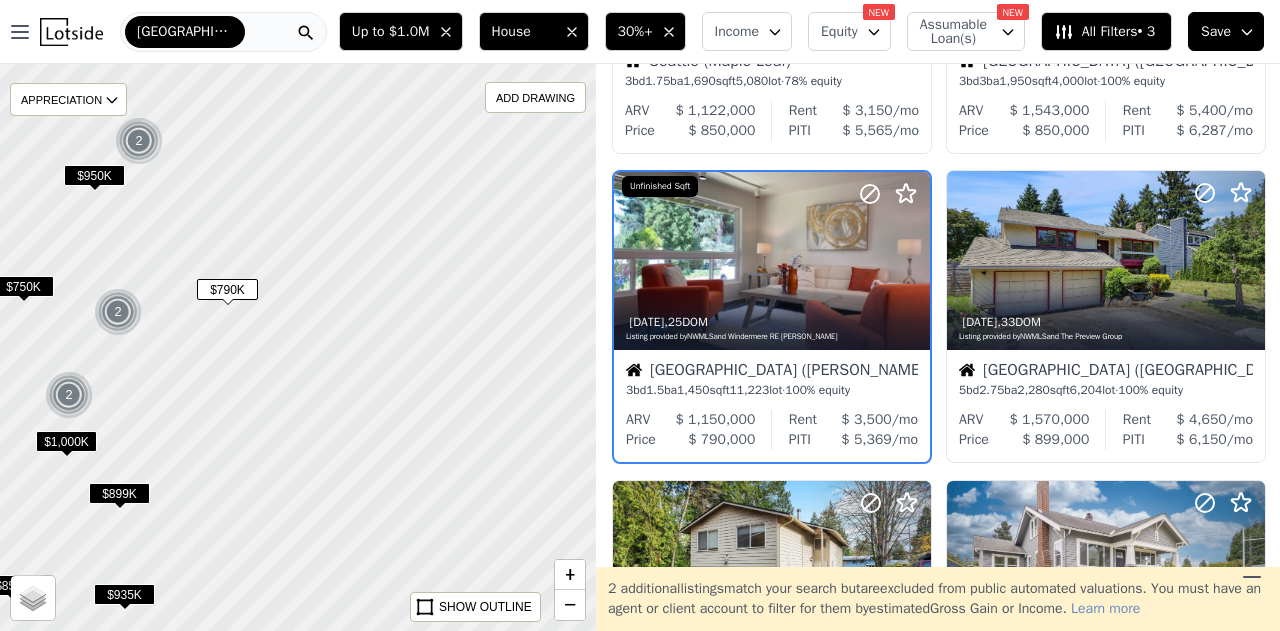 drag, startPoint x: 214, startPoint y: 278, endPoint x: 168, endPoint y: 405, distance: 135.07405 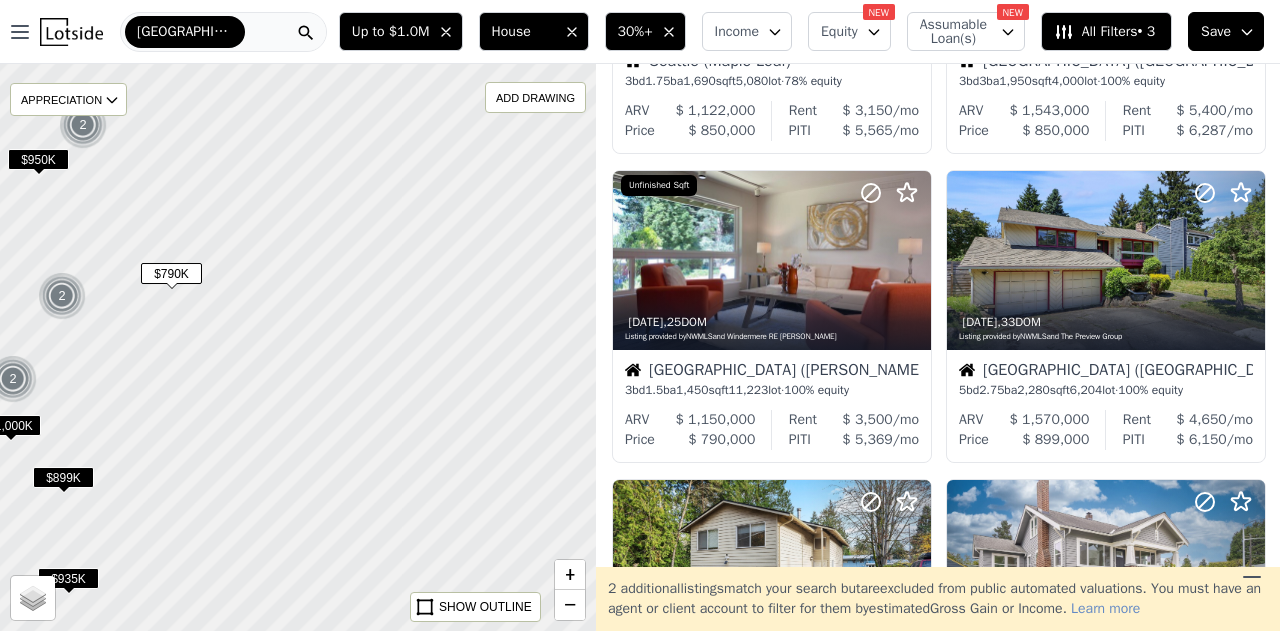 drag, startPoint x: 411, startPoint y: 441, endPoint x: 55, endPoint y: 259, distance: 399.82495 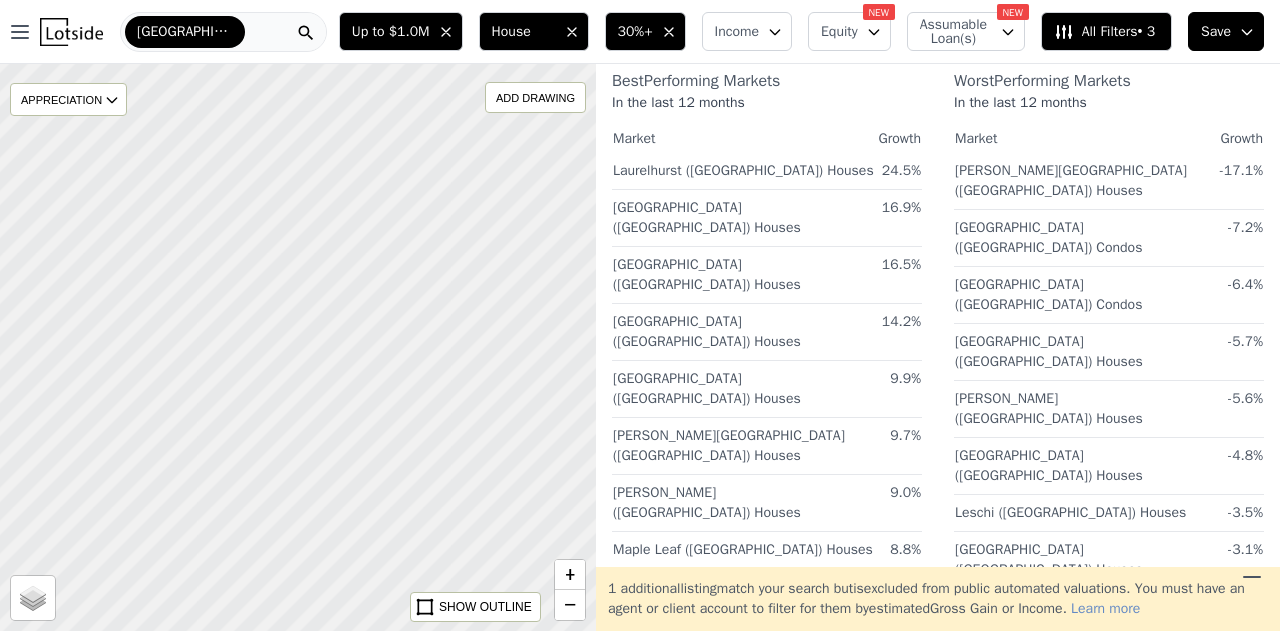drag, startPoint x: 454, startPoint y: 435, endPoint x: 155, endPoint y: 98, distance: 450.5219 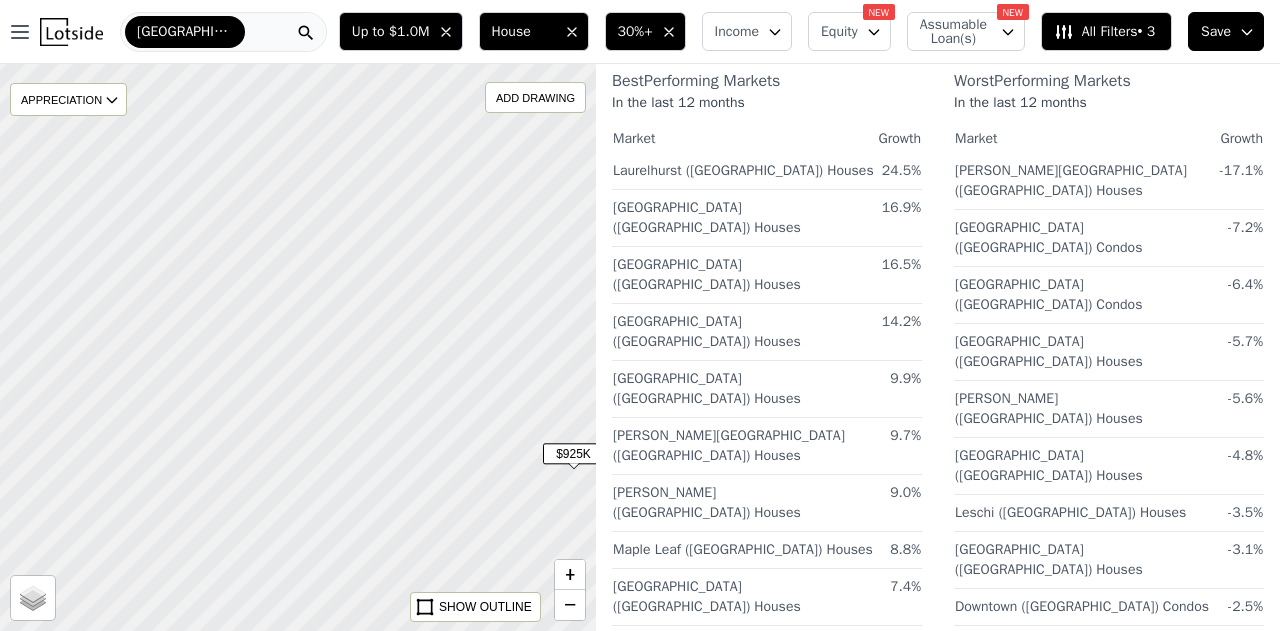 drag, startPoint x: 360, startPoint y: 323, endPoint x: 486, endPoint y: 309, distance: 126.77539 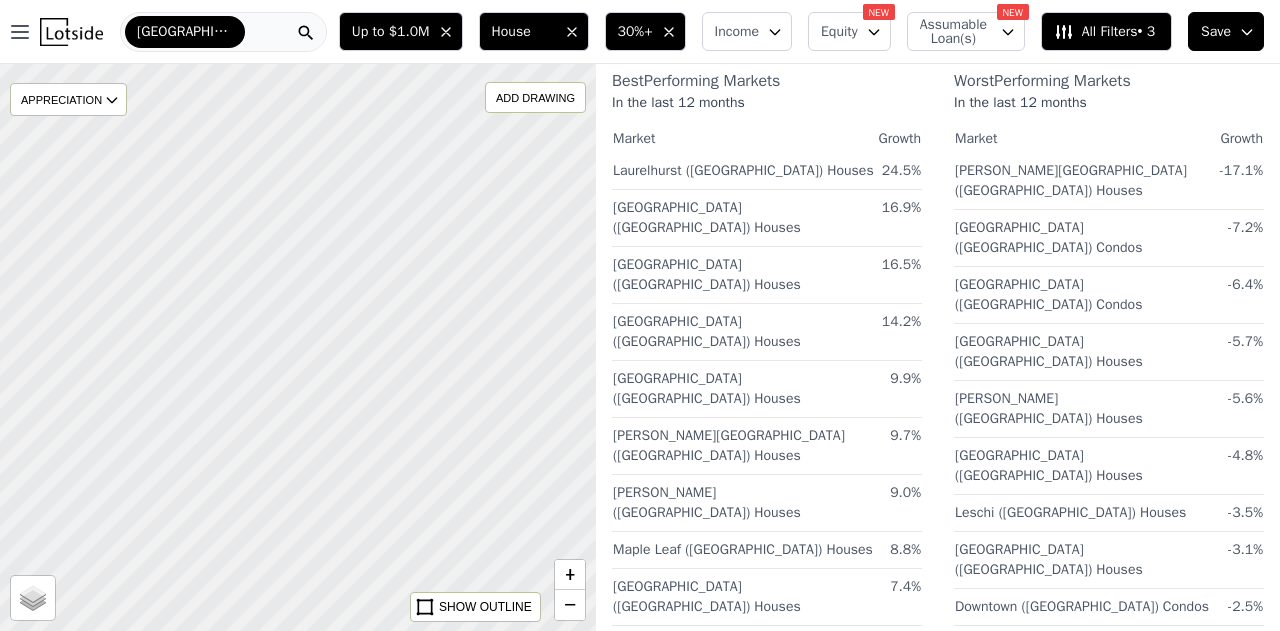 drag, startPoint x: 306, startPoint y: 418, endPoint x: 440, endPoint y: 302, distance: 177.23431 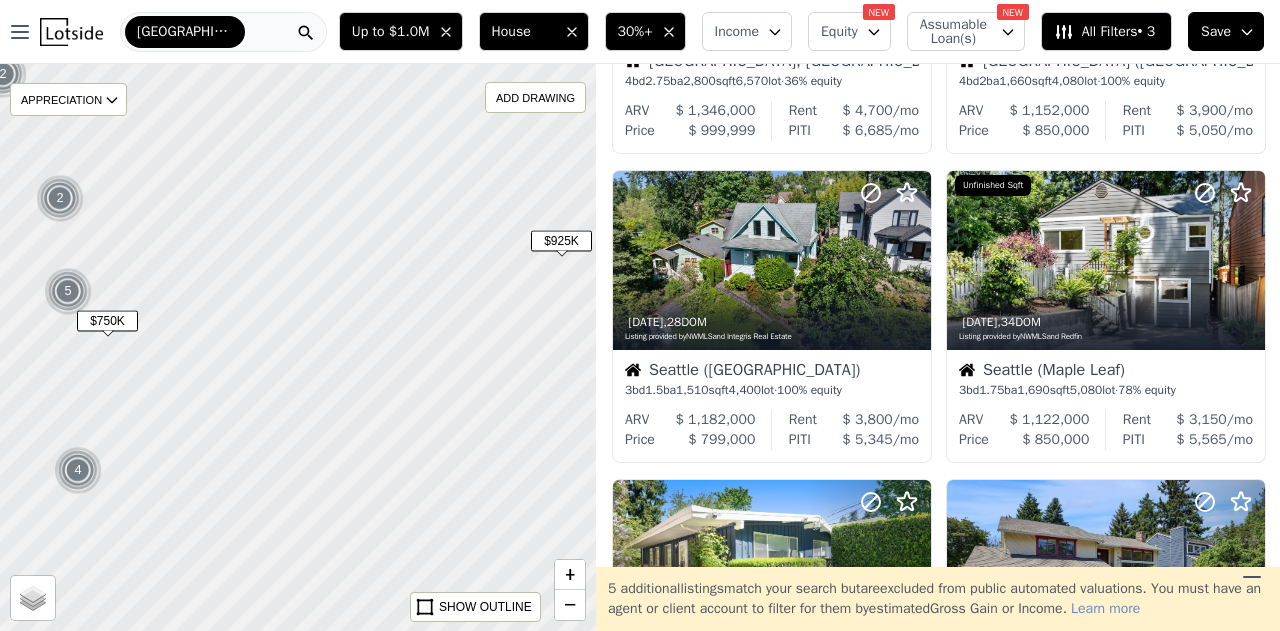 drag, startPoint x: 370, startPoint y: 474, endPoint x: 322, endPoint y: 205, distance: 273.24896 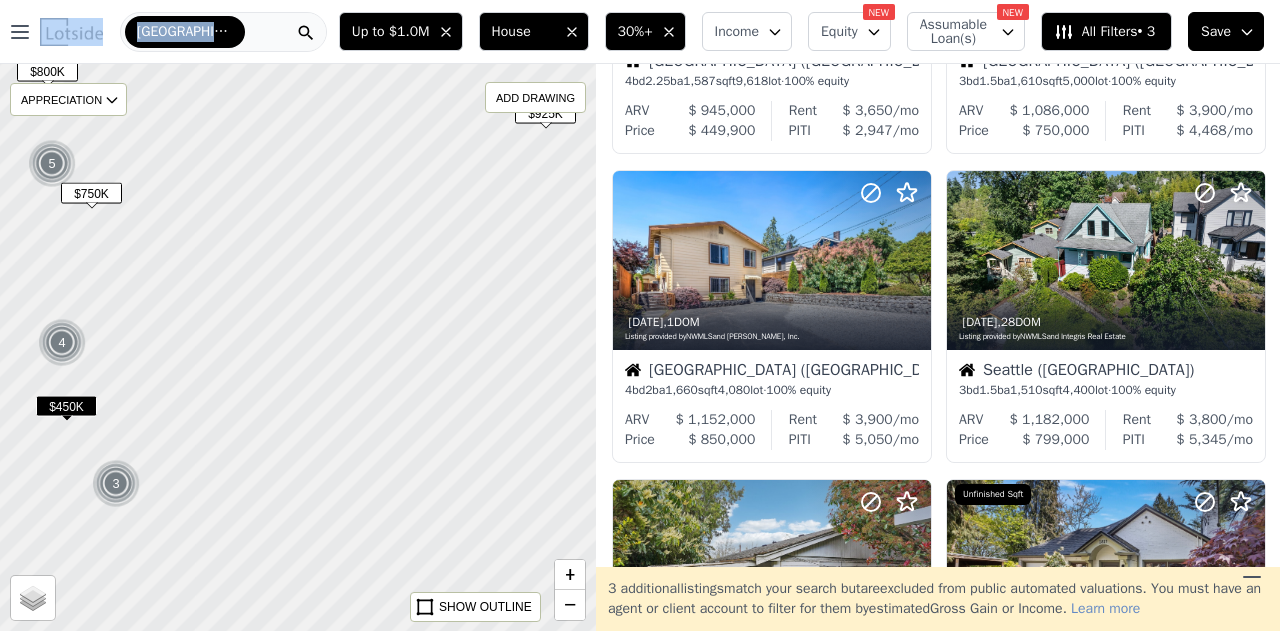 drag, startPoint x: 281, startPoint y: 60, endPoint x: 271, endPoint y: -71, distance: 131.38112 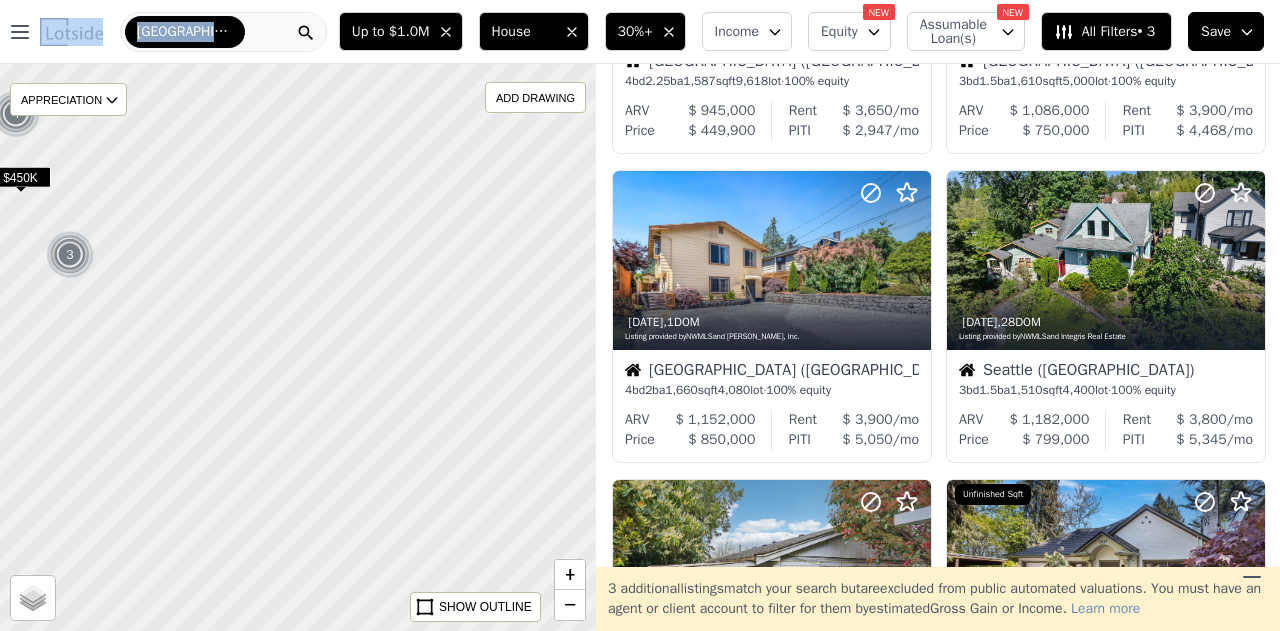 drag, startPoint x: 350, startPoint y: 318, endPoint x: 304, endPoint y: 89, distance: 233.5744 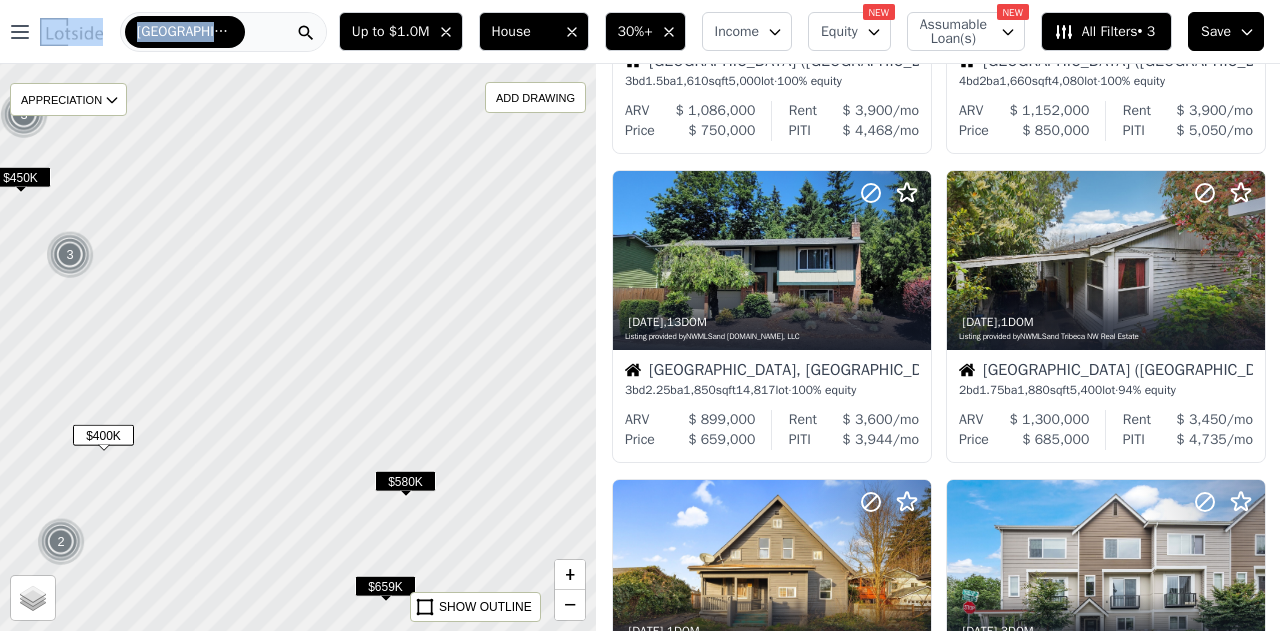 click on "$580K" at bounding box center [405, 481] 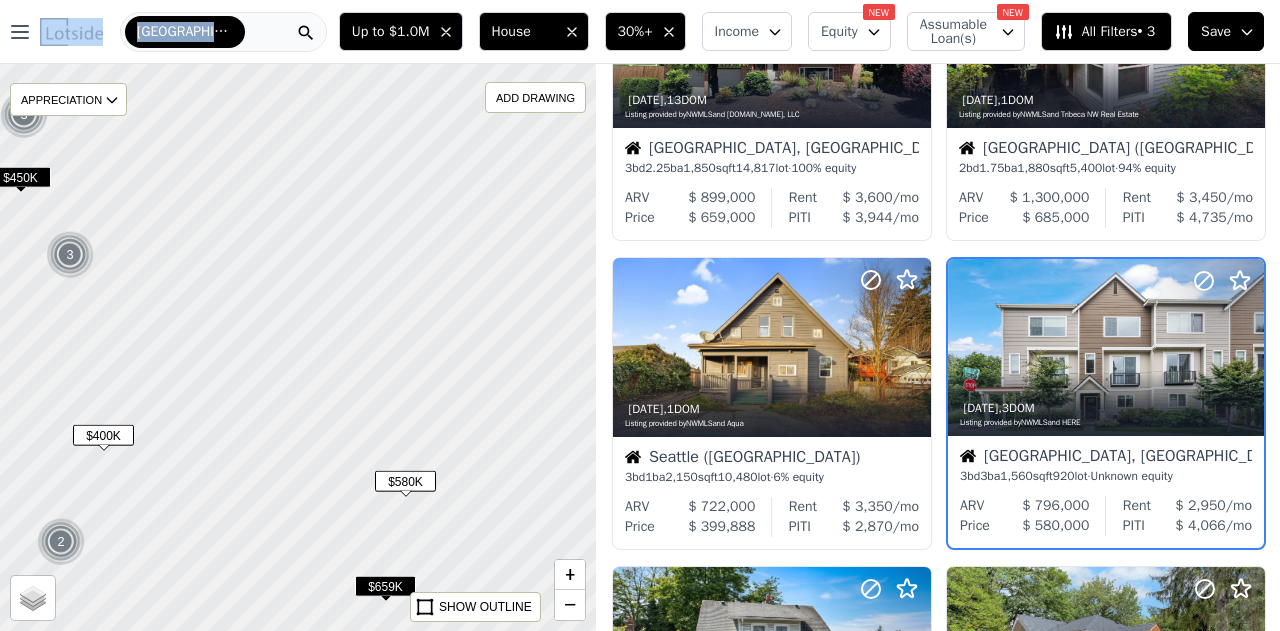 scroll, scrollTop: 811, scrollLeft: 0, axis: vertical 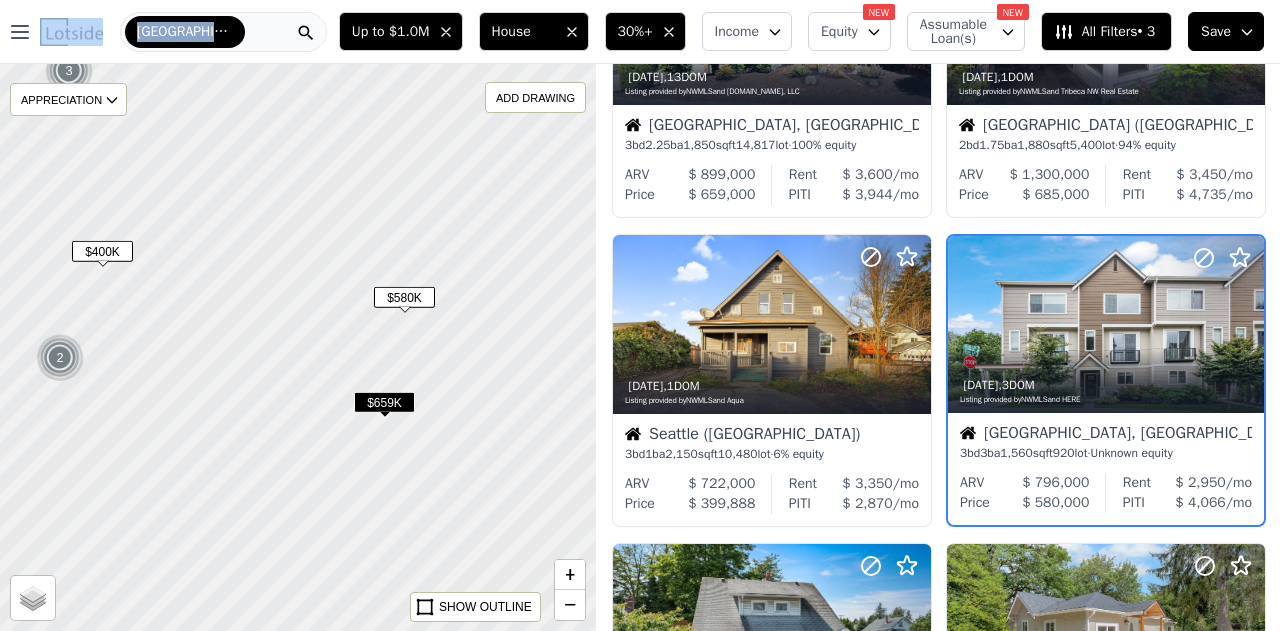 drag, startPoint x: 463, startPoint y: 547, endPoint x: 462, endPoint y: 362, distance: 185.0027 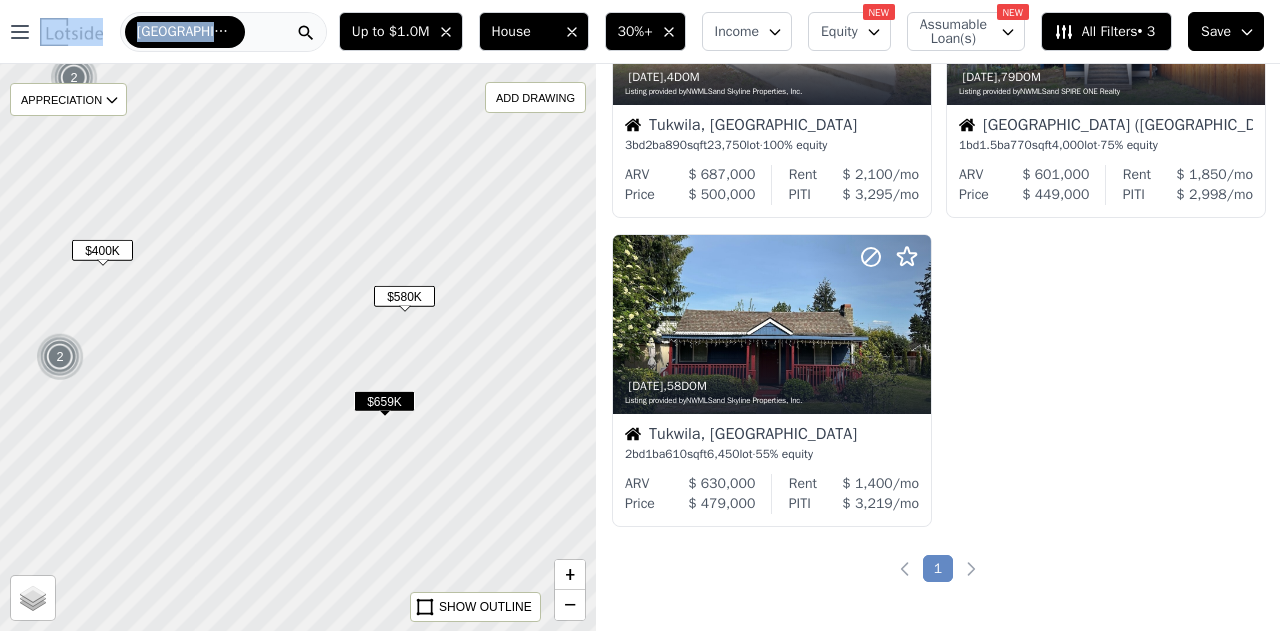 scroll, scrollTop: 194, scrollLeft: 0, axis: vertical 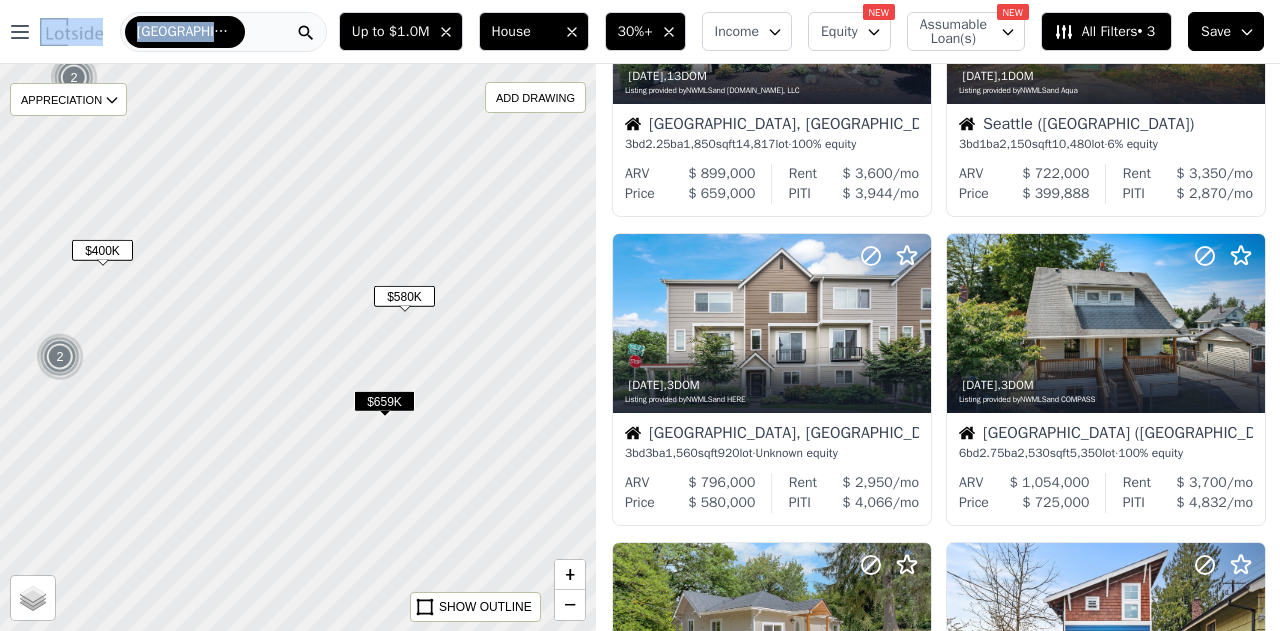 click on "$659K" at bounding box center [384, 401] 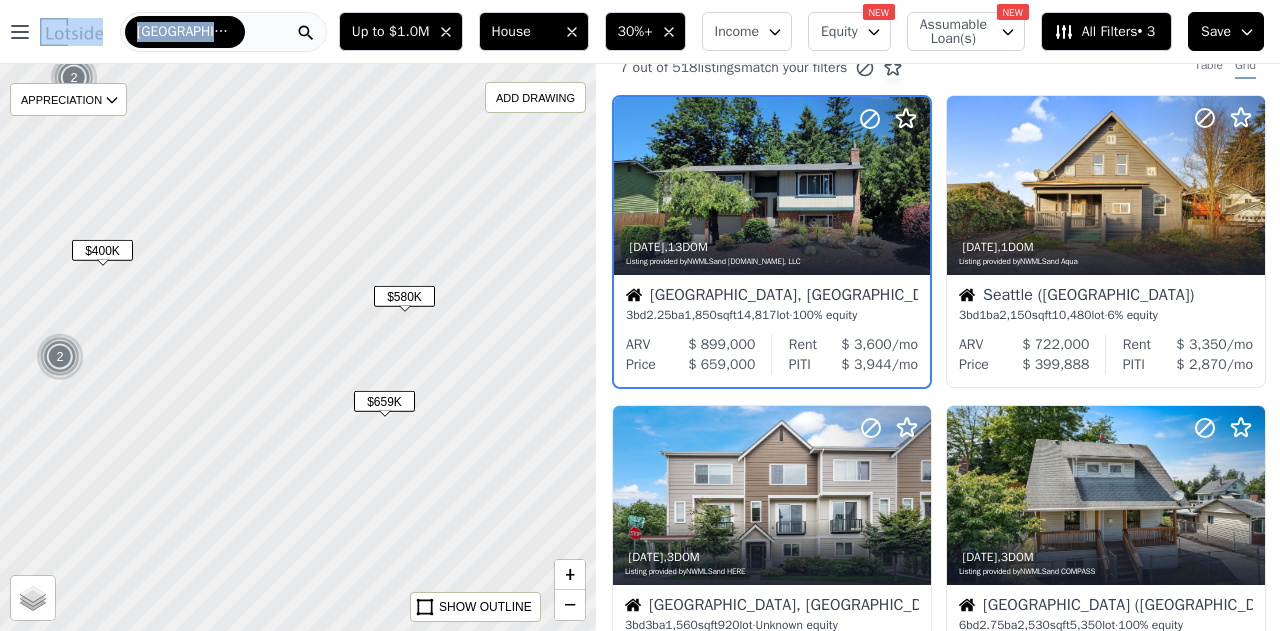 scroll, scrollTop: 0, scrollLeft: 0, axis: both 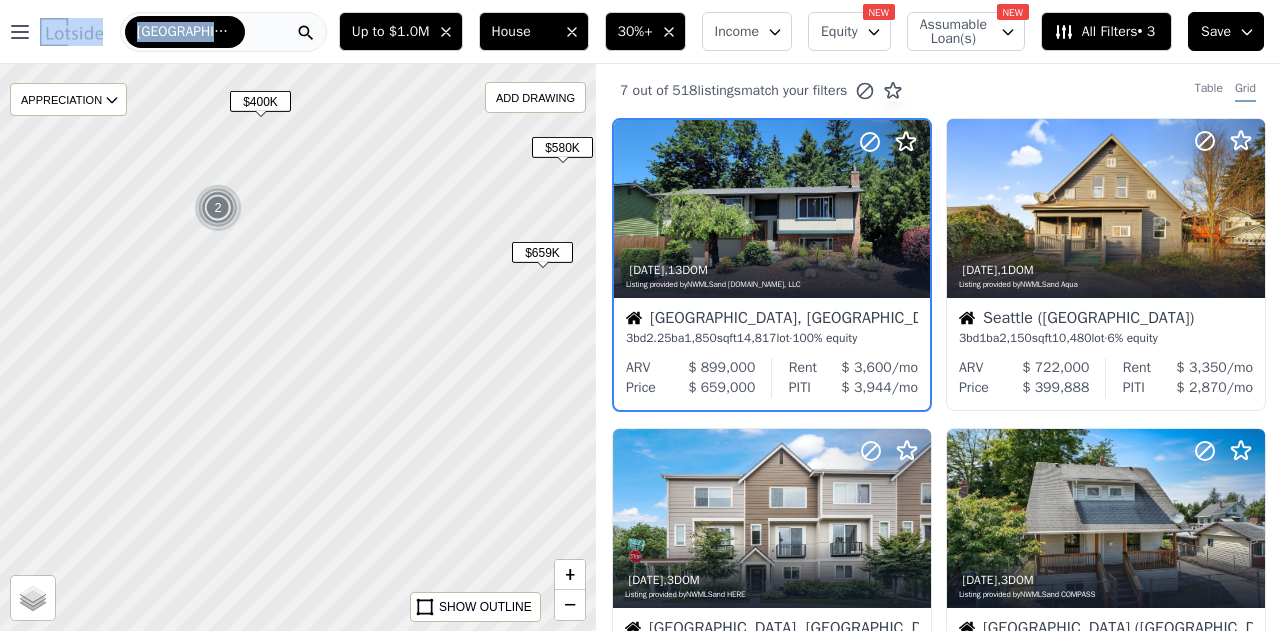 drag, startPoint x: 300, startPoint y: 498, endPoint x: 458, endPoint y: 349, distance: 217.17505 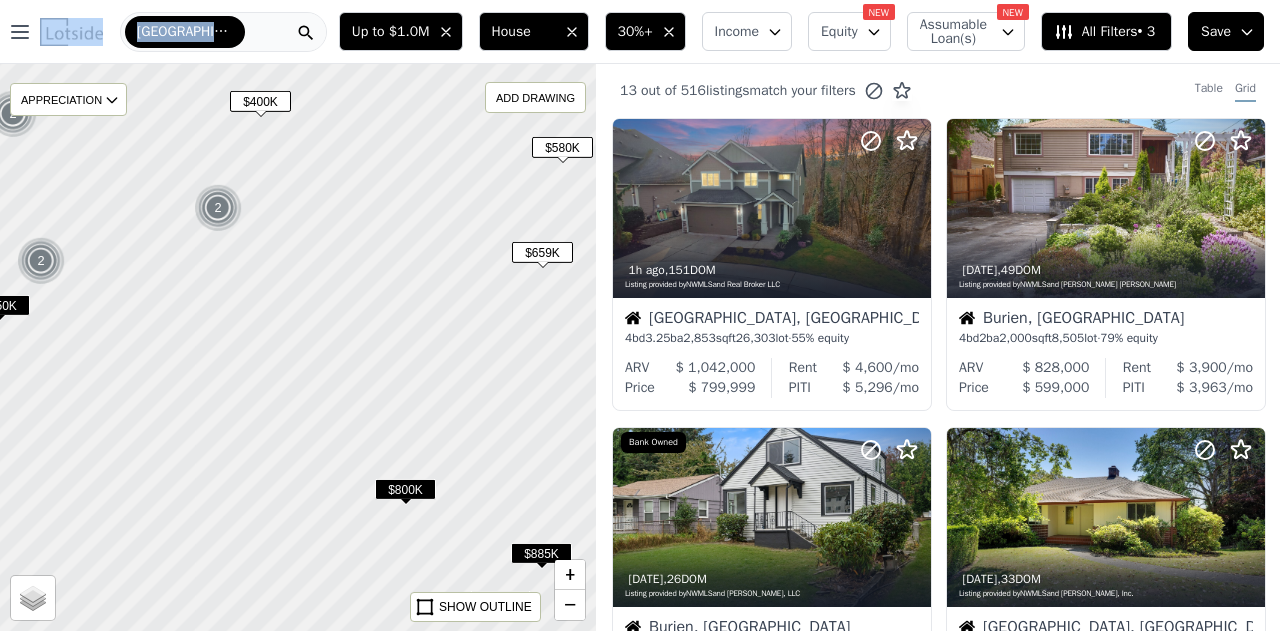 click on "$800K" at bounding box center (405, 489) 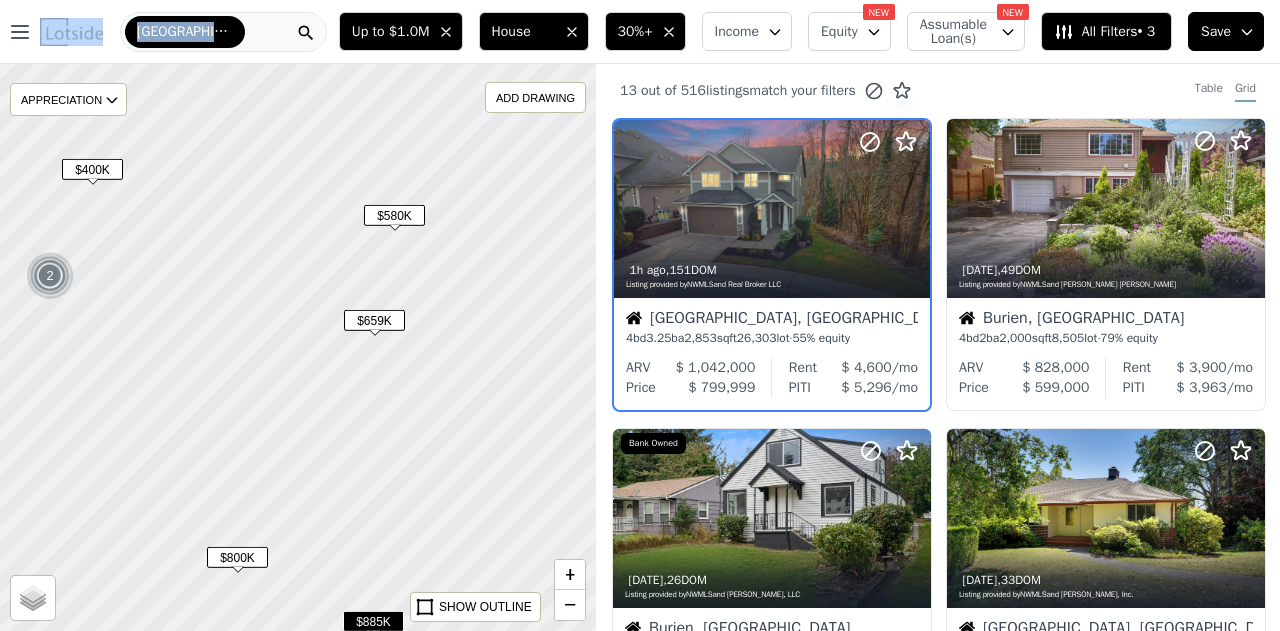 drag, startPoint x: 556, startPoint y: 451, endPoint x: 376, endPoint y: 519, distance: 192.41621 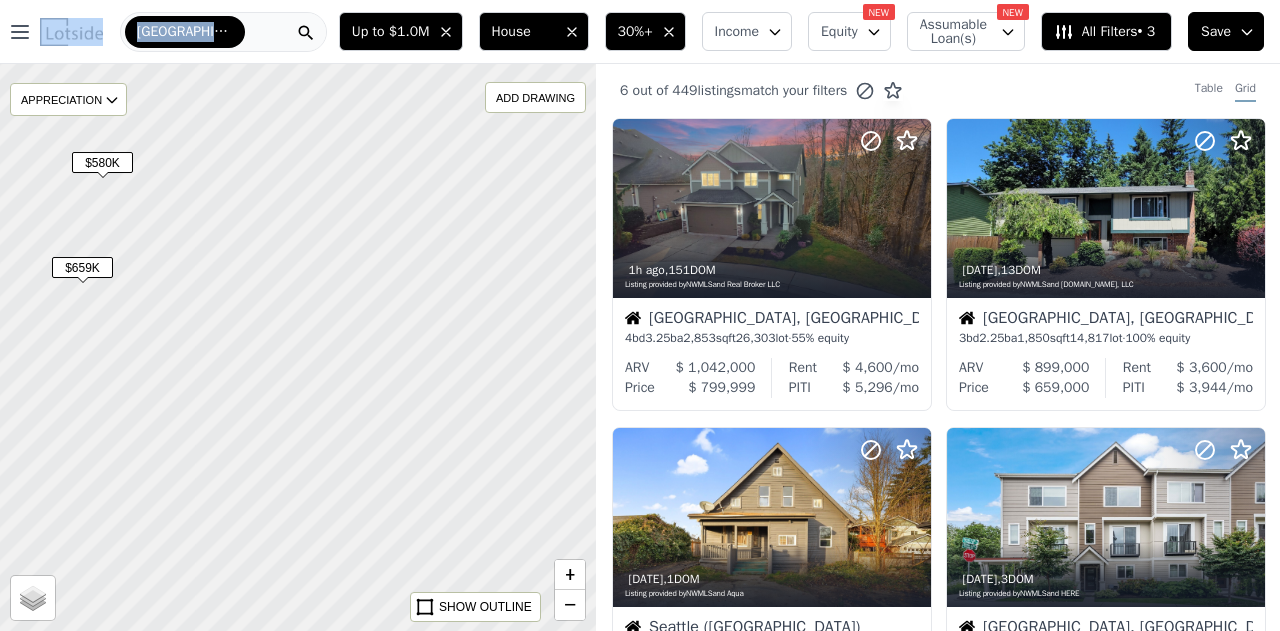 drag, startPoint x: 516, startPoint y: 485, endPoint x: 248, endPoint y: 430, distance: 273.58545 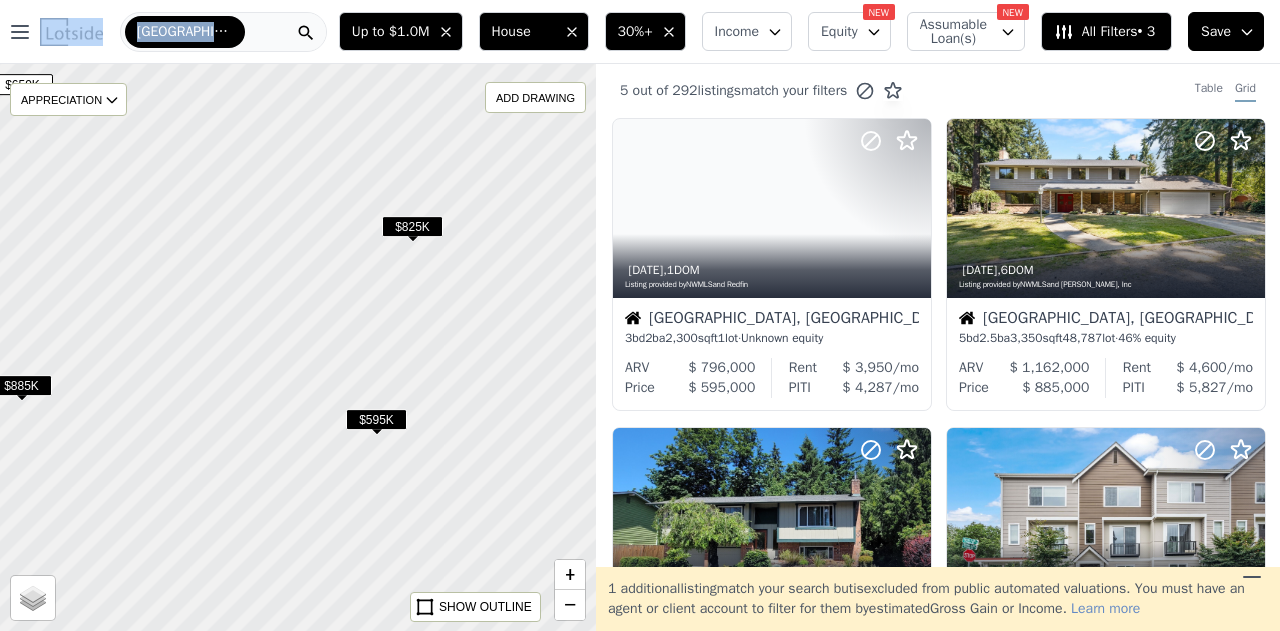 drag, startPoint x: 400, startPoint y: 545, endPoint x: 332, endPoint y: 337, distance: 218.83327 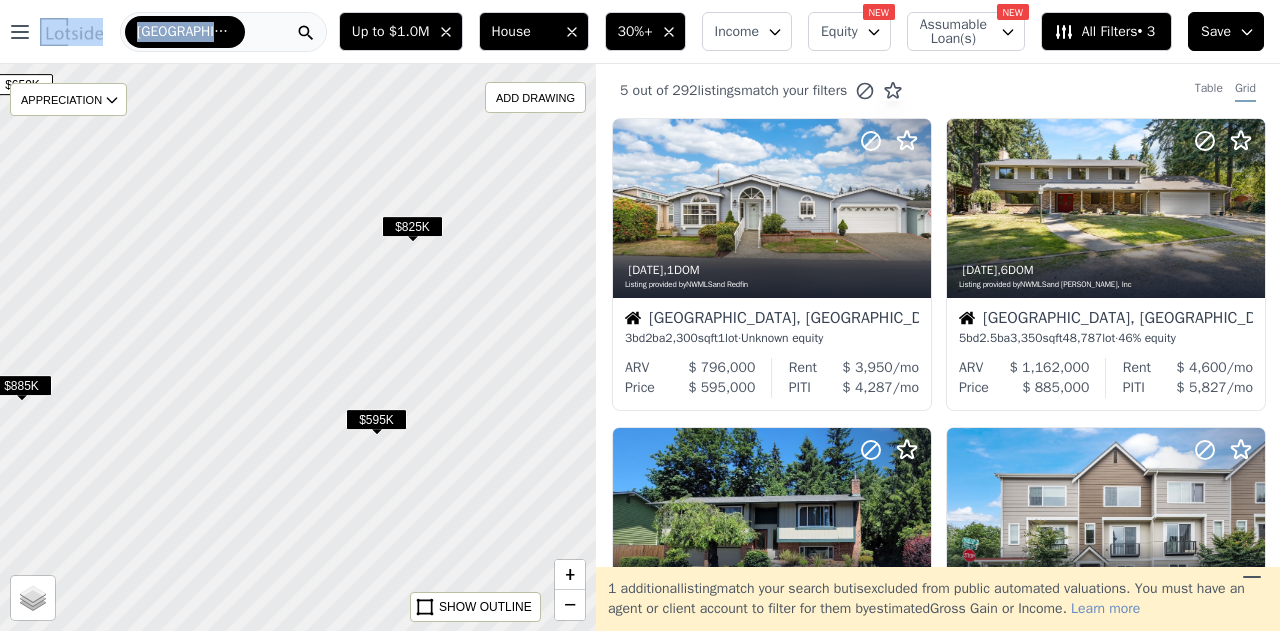 click at bounding box center [292, 318] 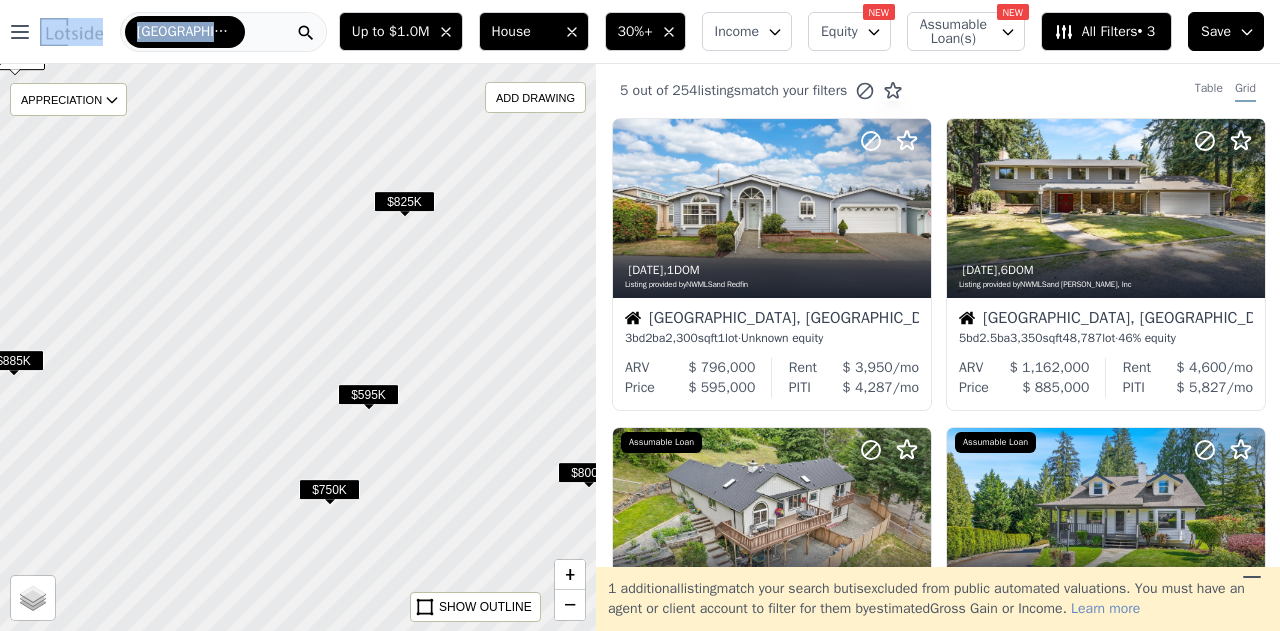 click on "$595K" at bounding box center [368, 394] 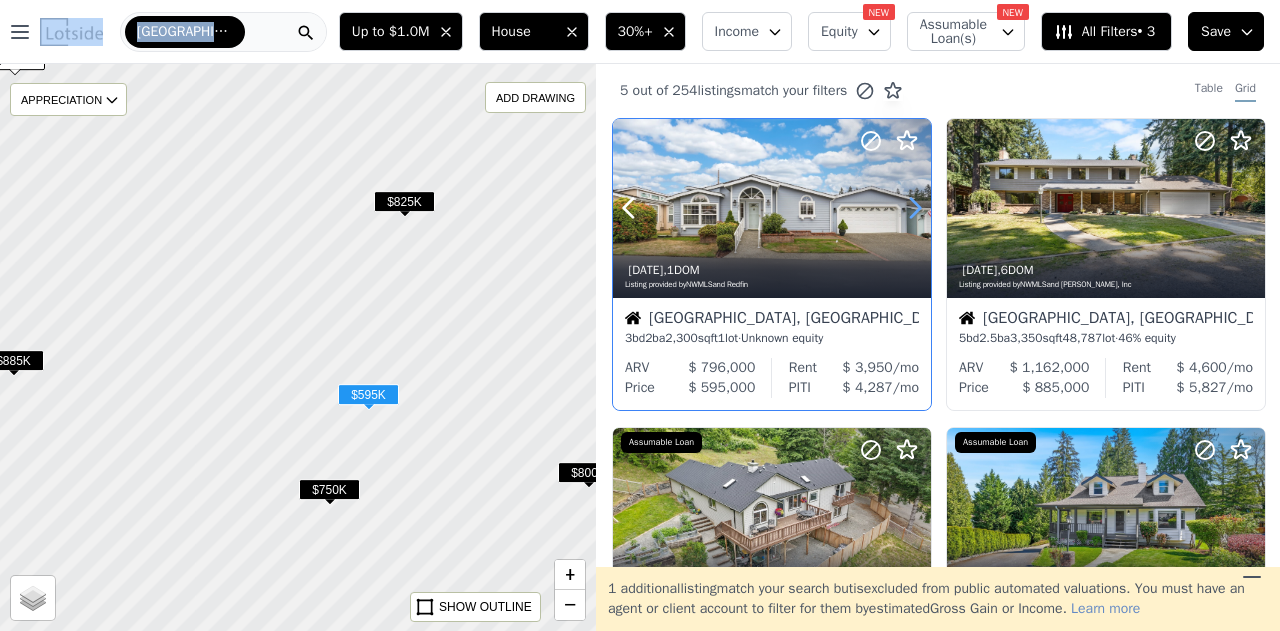 click 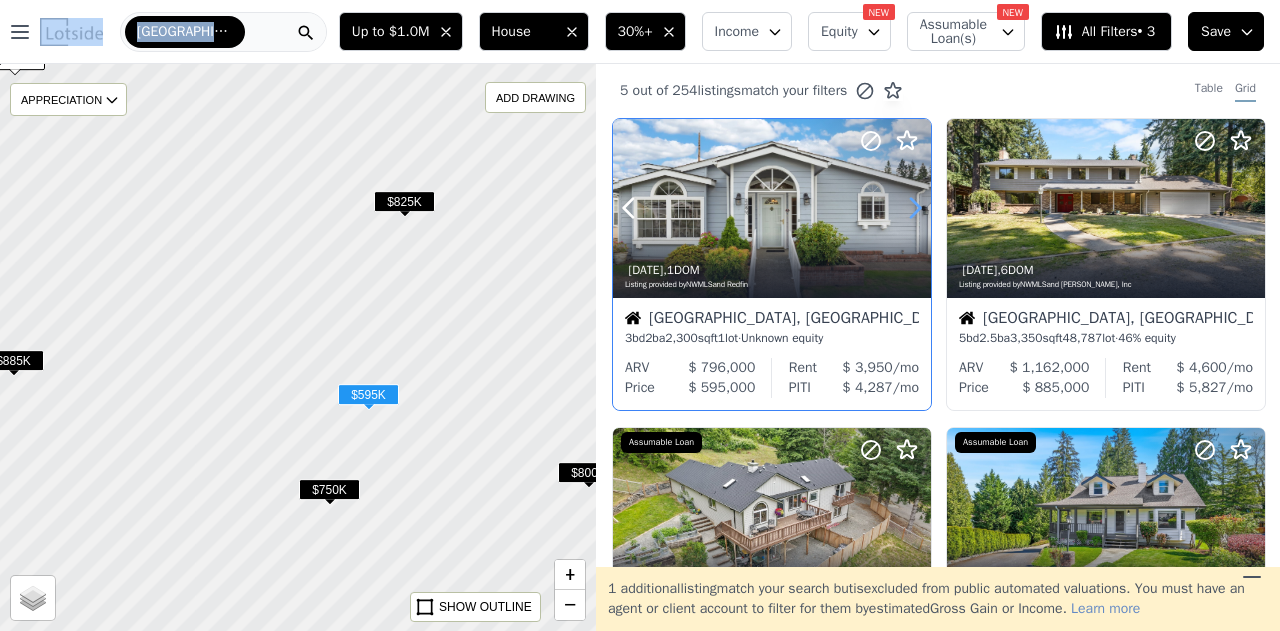 click 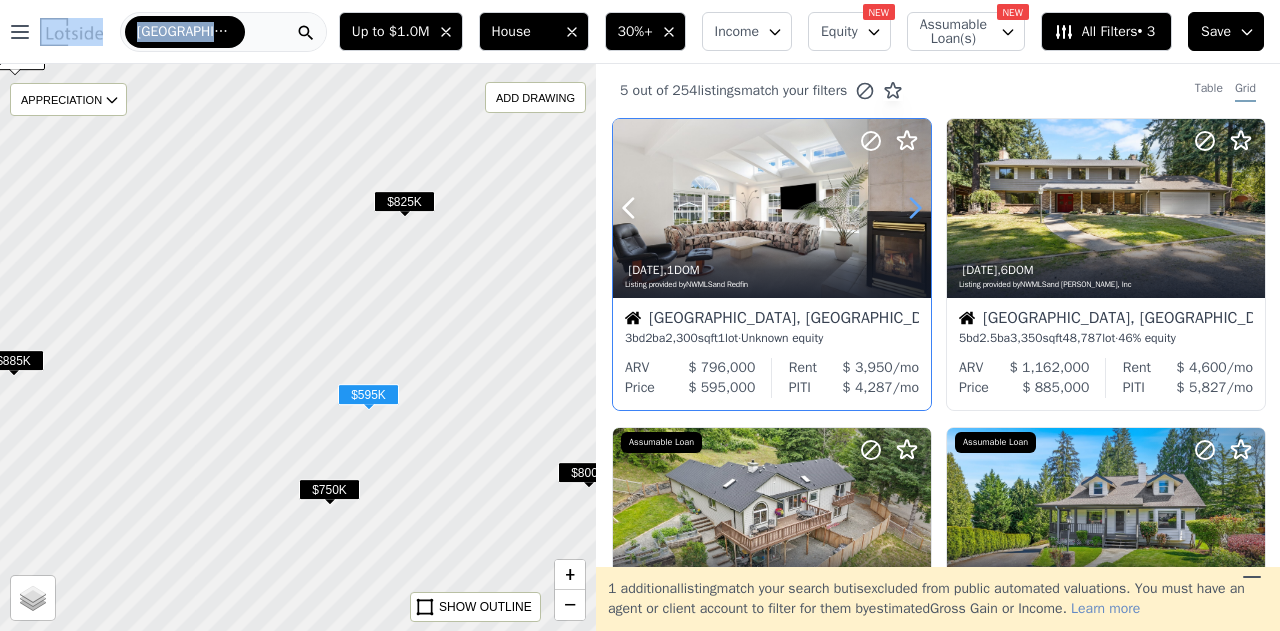 click 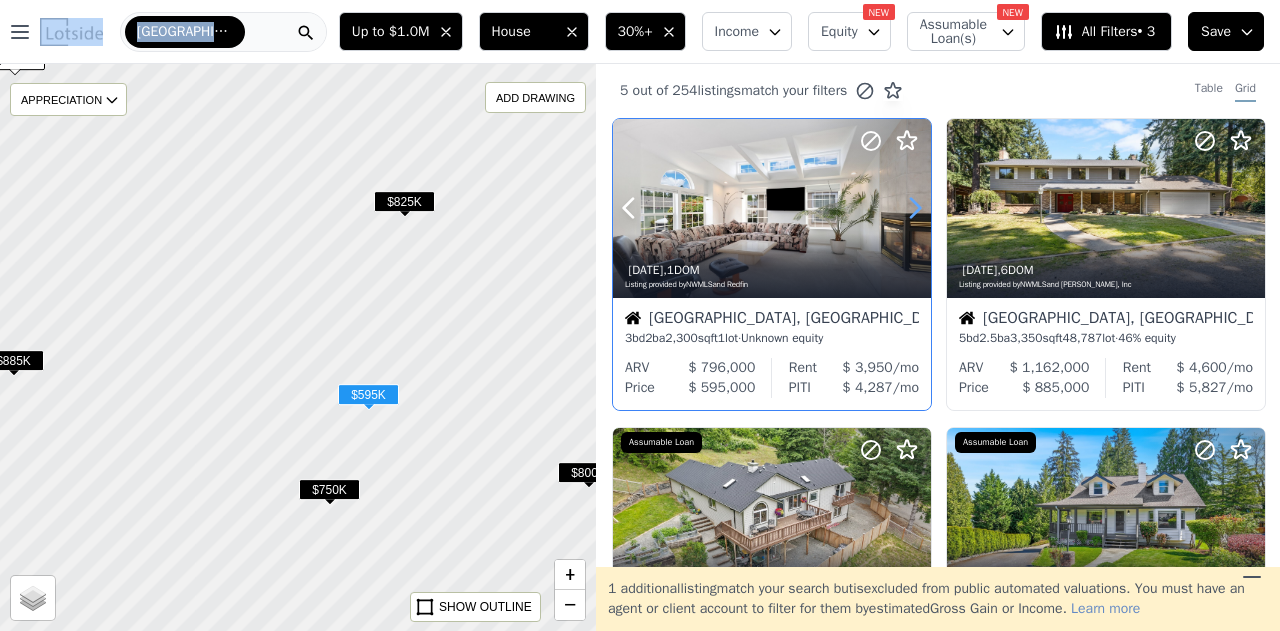 click 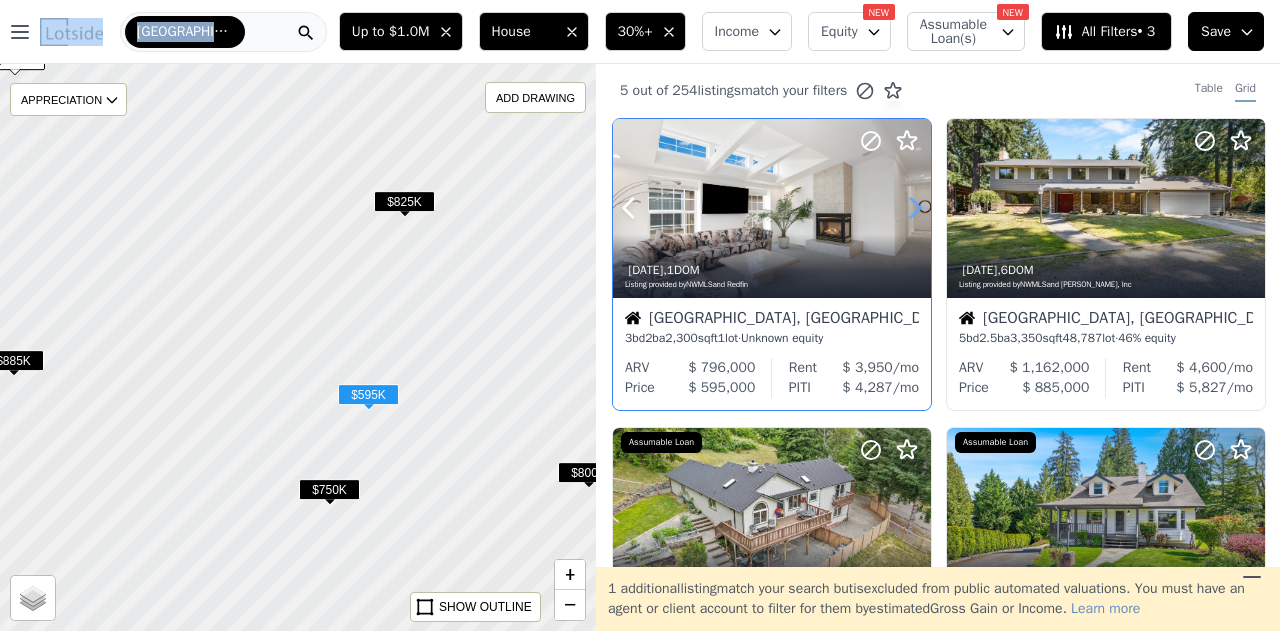 click 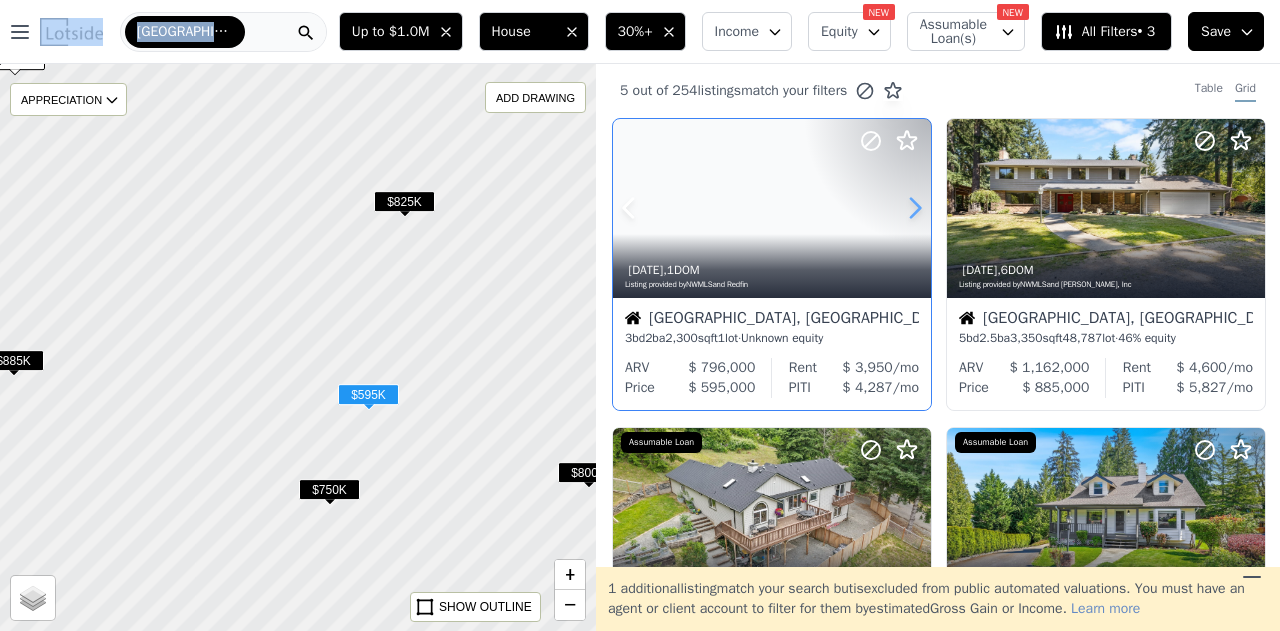 click 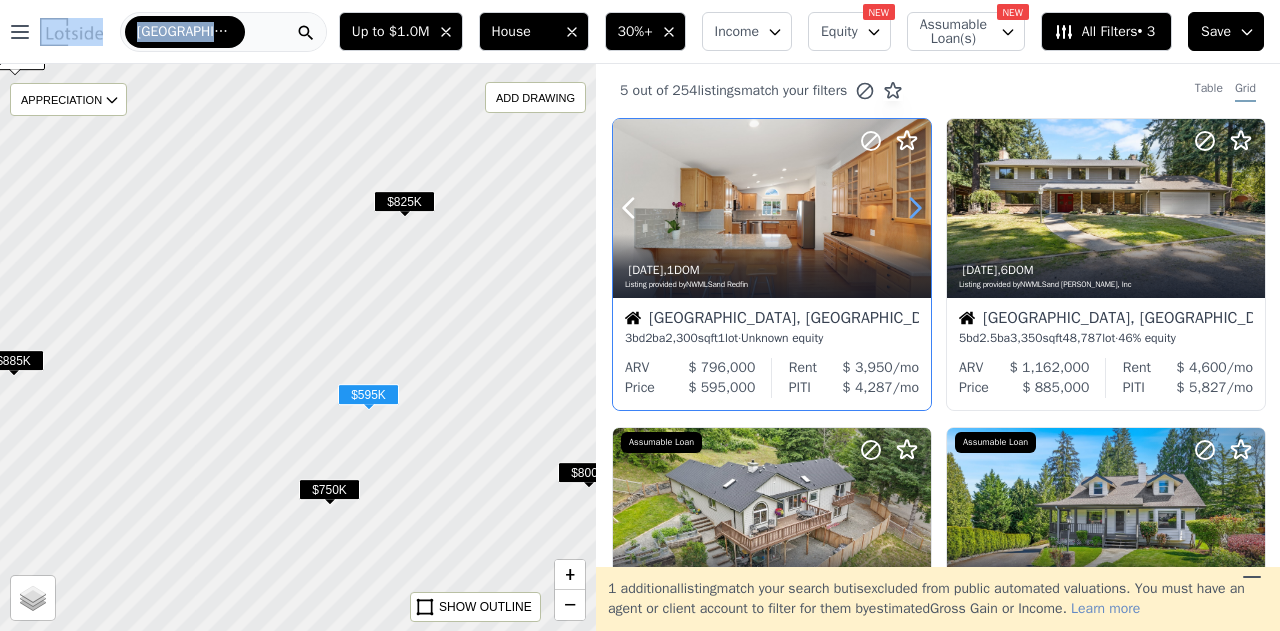 click 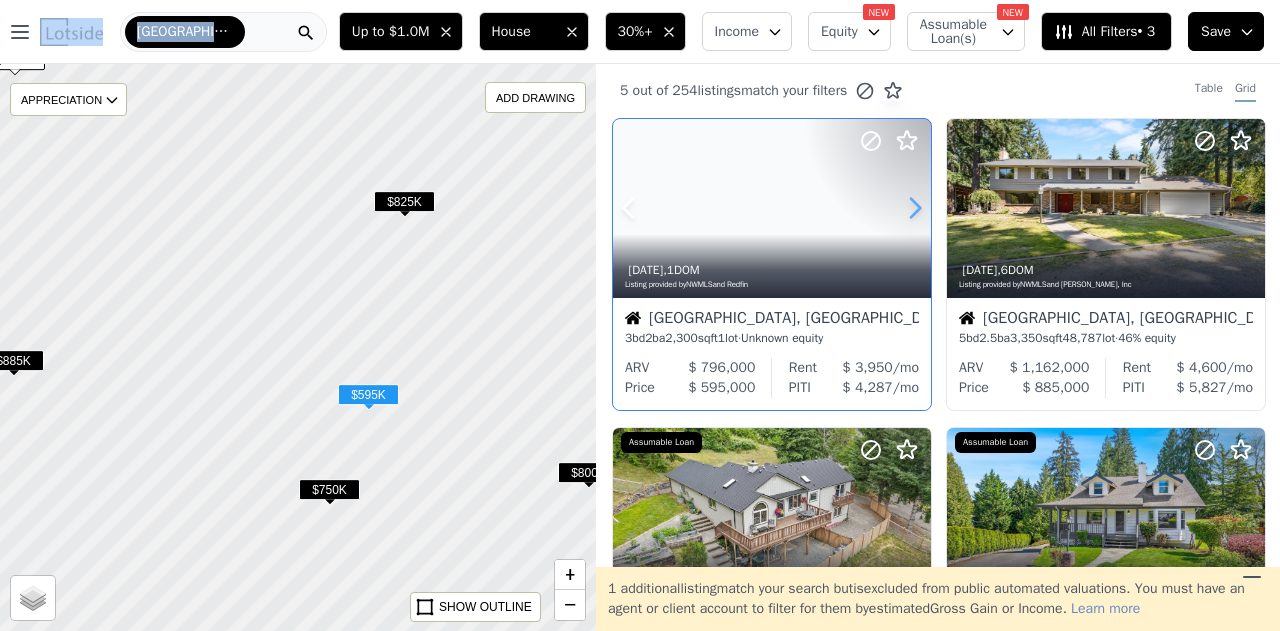 click 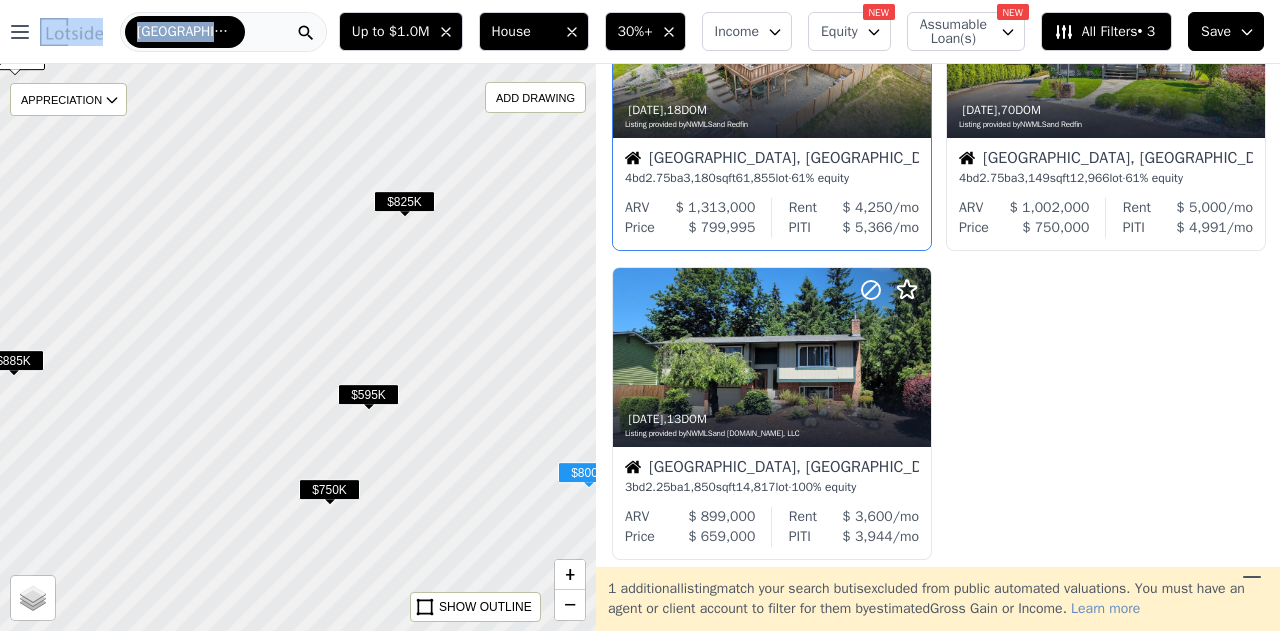 scroll, scrollTop: 472, scrollLeft: 0, axis: vertical 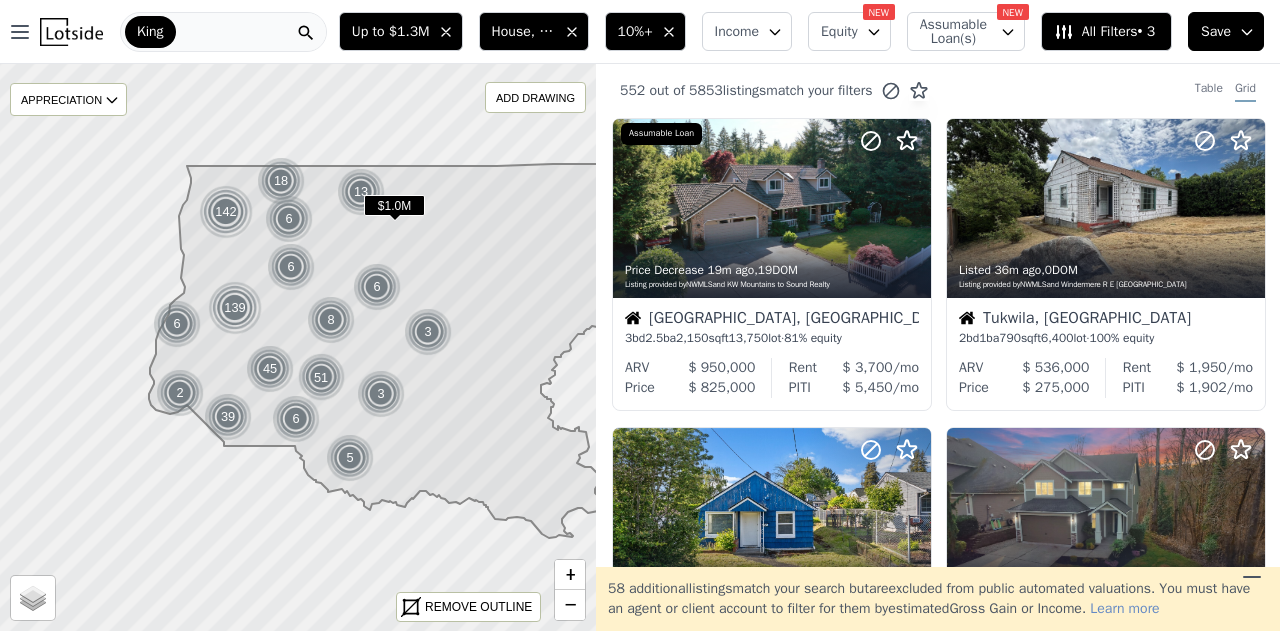 click on "Open main menu     King" at bounding box center [165, 32] 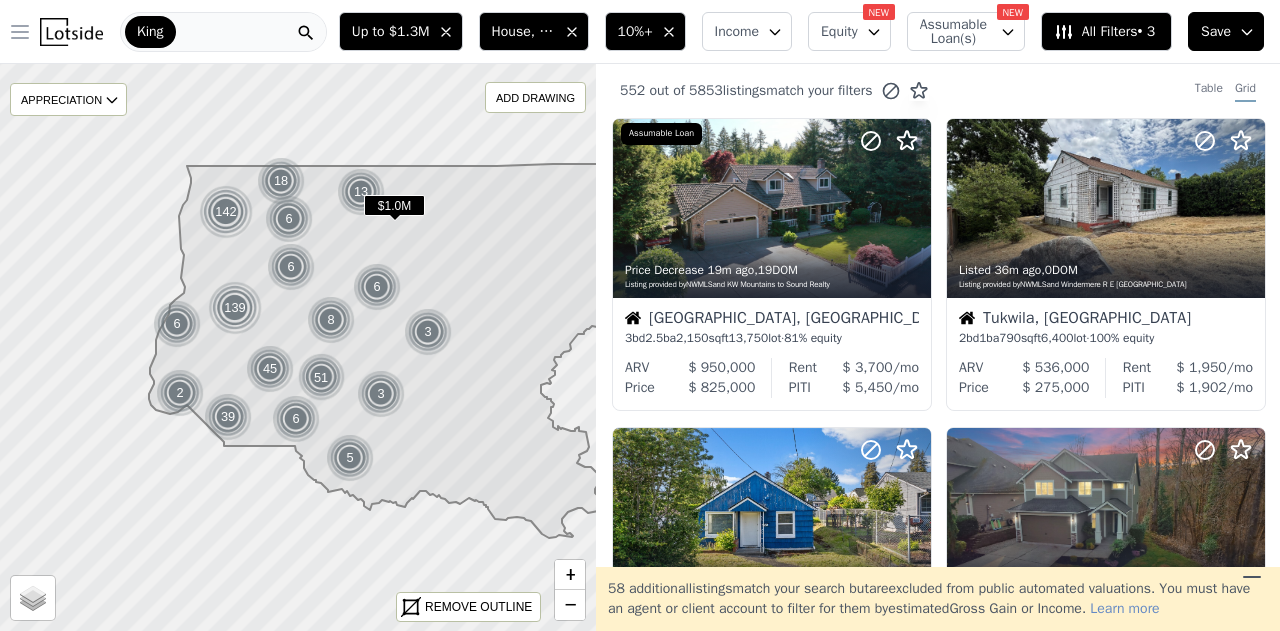 click 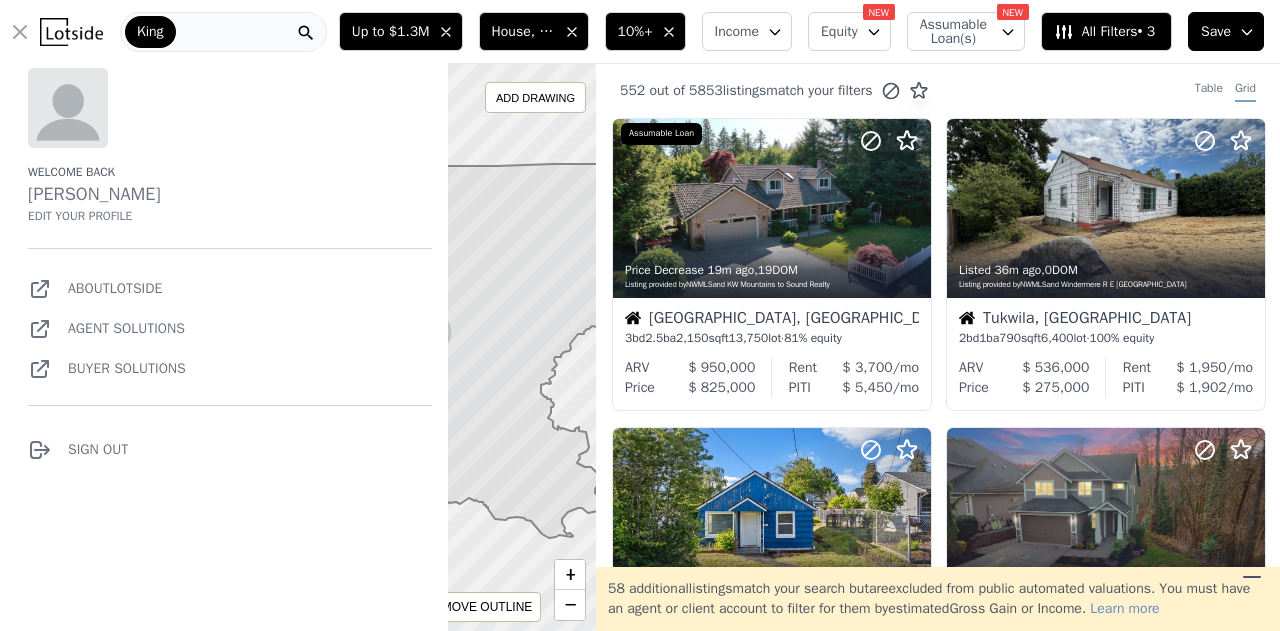 click on "About  Lotside" at bounding box center (230, 281) 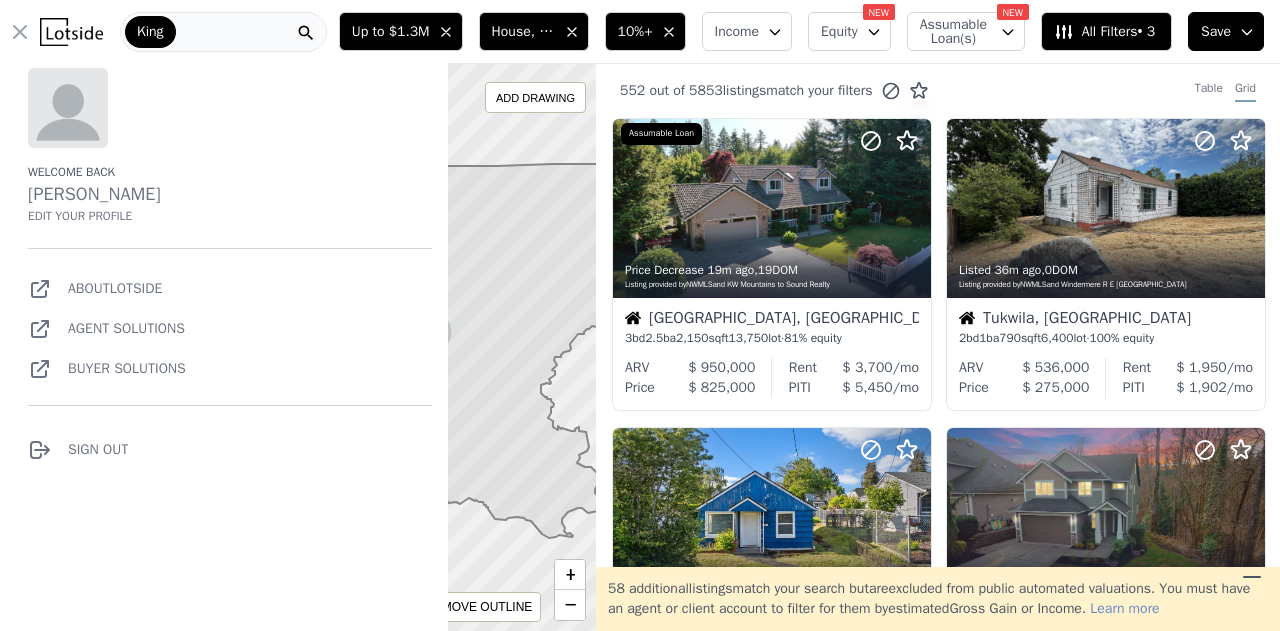 click 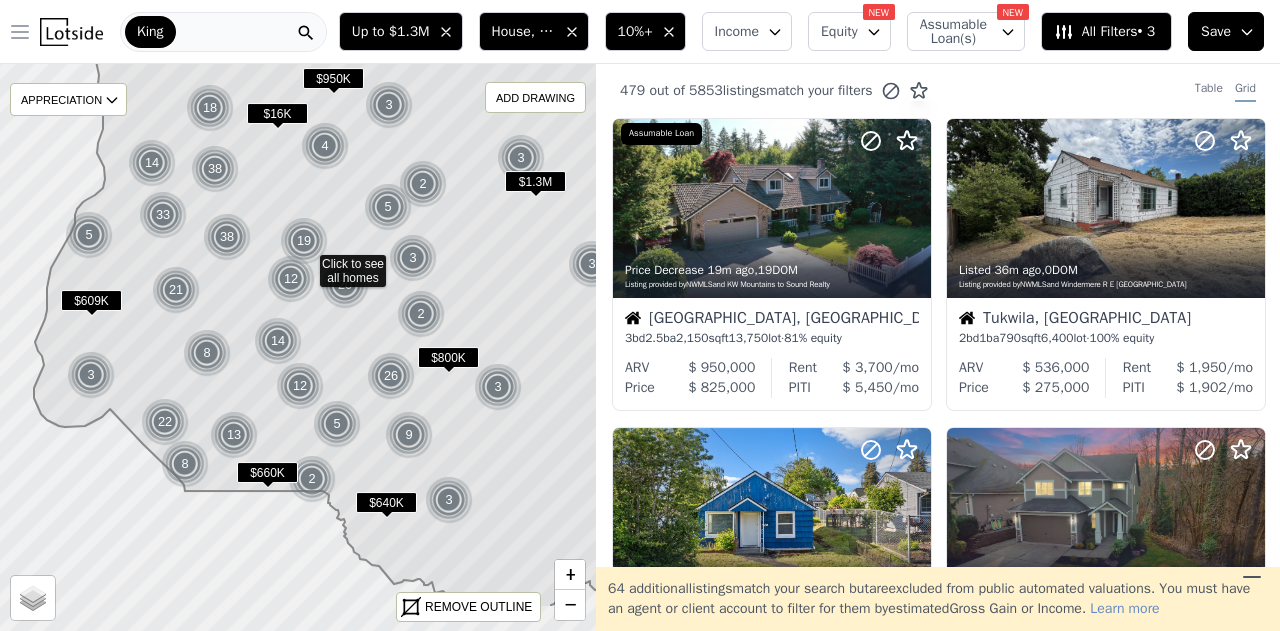 drag, startPoint x: 250, startPoint y: 373, endPoint x: 258, endPoint y: 292, distance: 81.394104 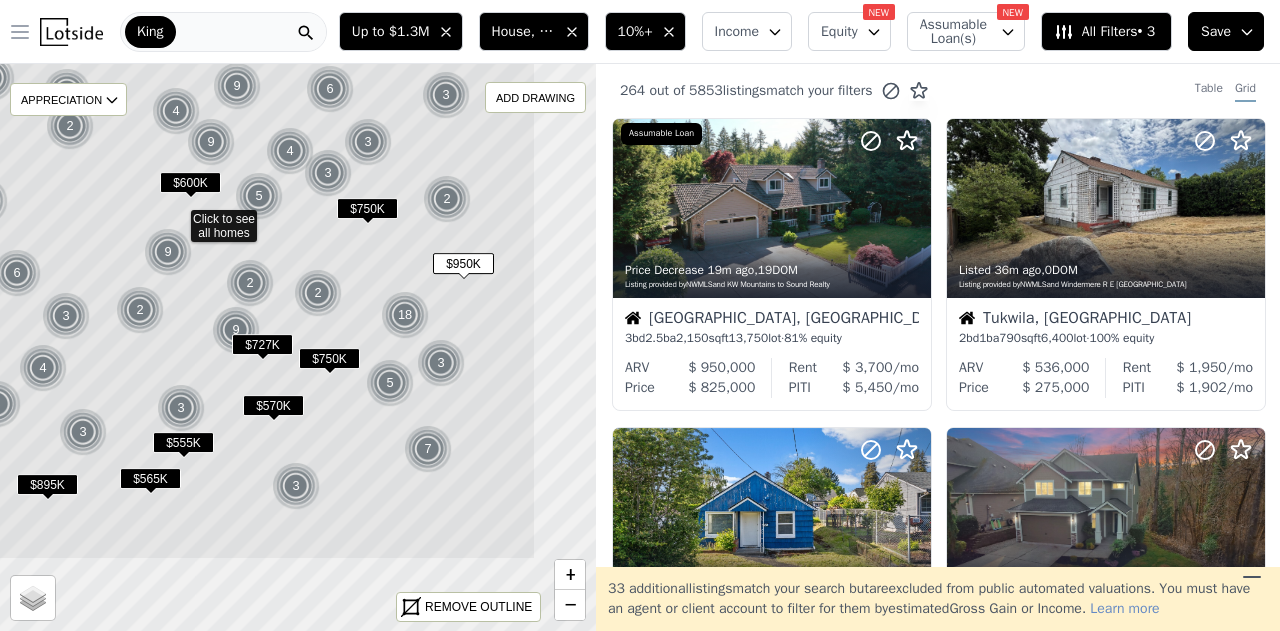 click 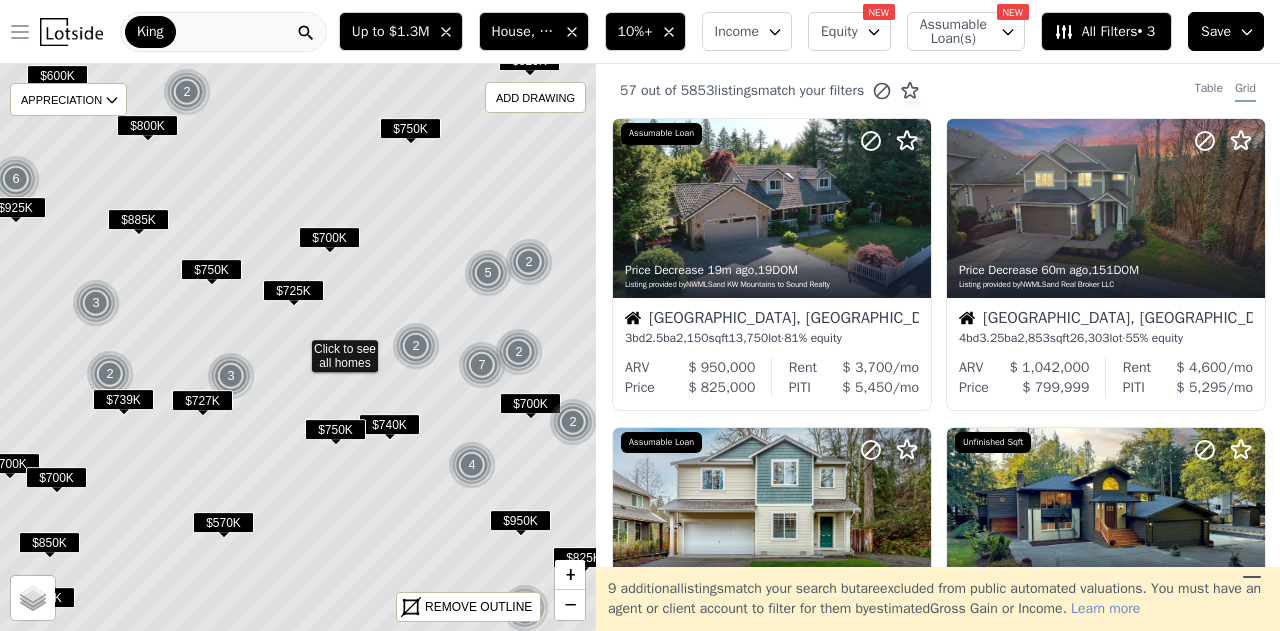 click on "$700K" at bounding box center (329, 237) 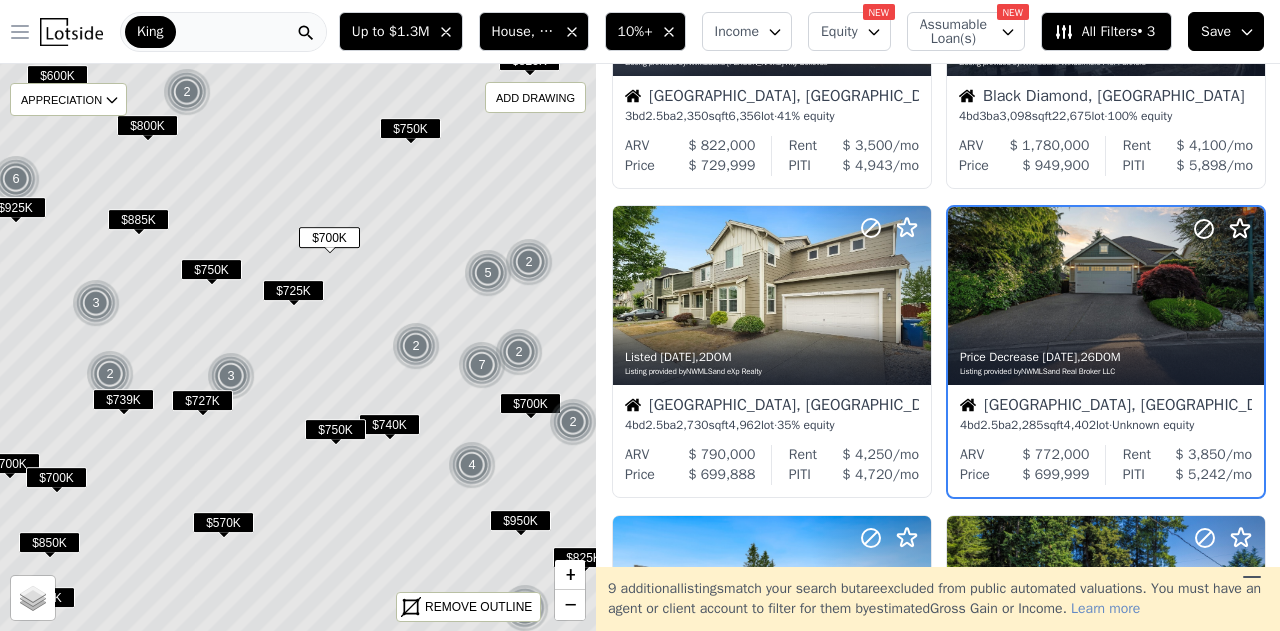 scroll, scrollTop: 566, scrollLeft: 0, axis: vertical 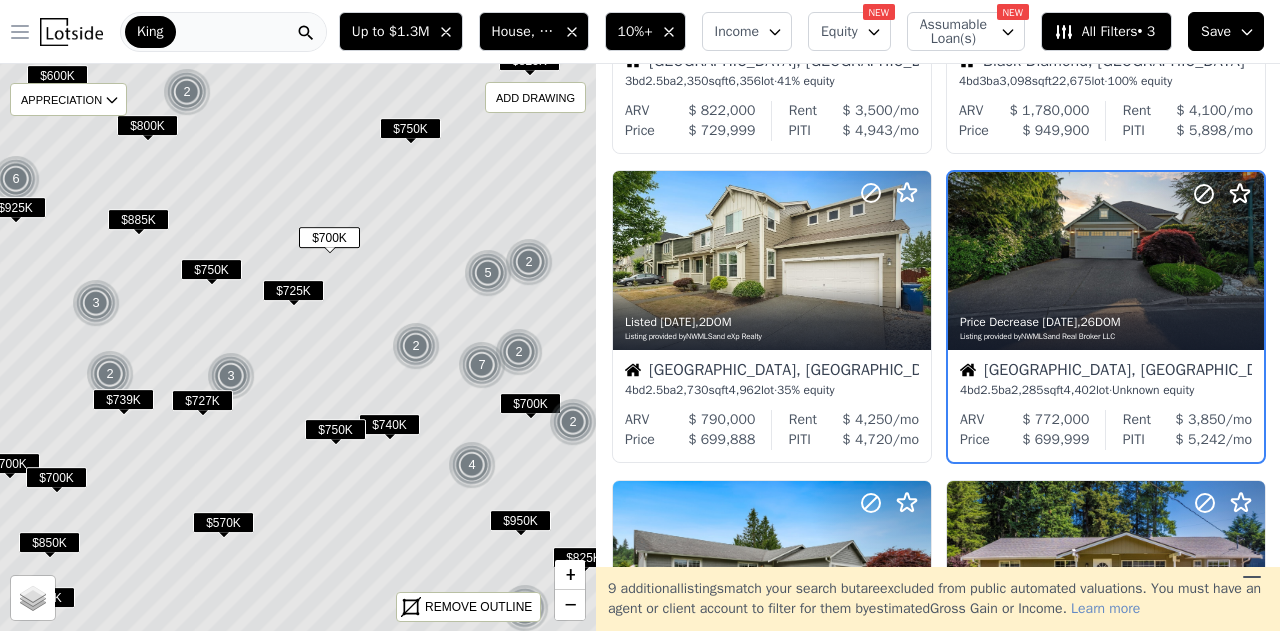 click on "Income" at bounding box center (737, 32) 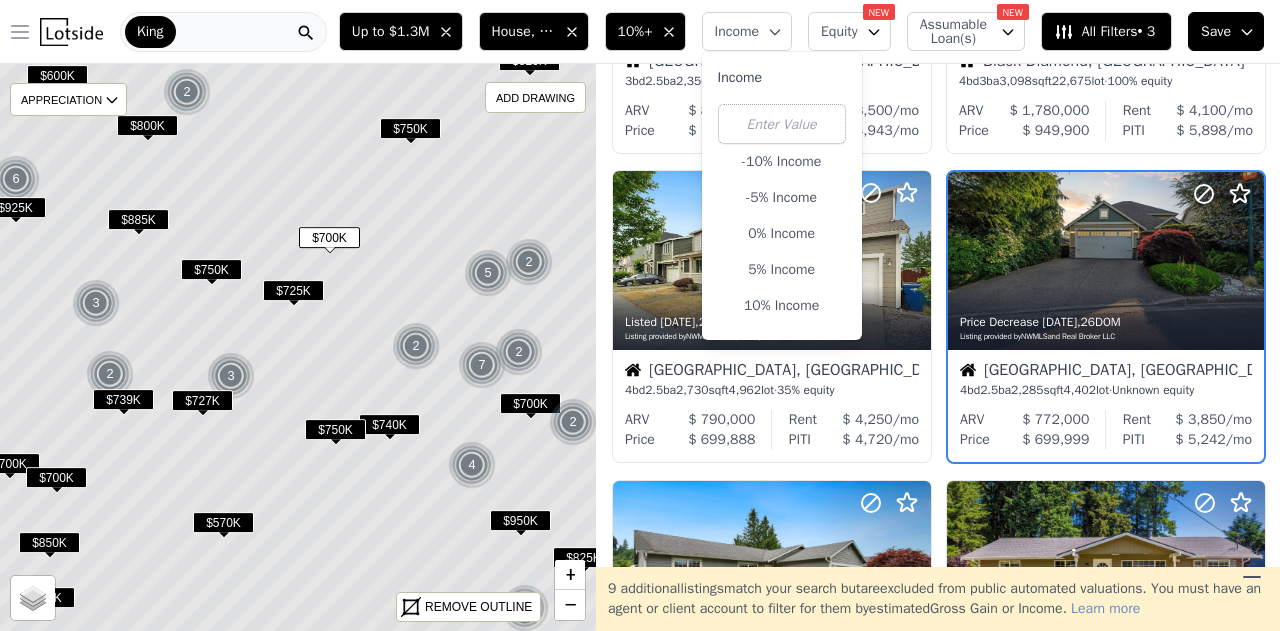 click on "Income" at bounding box center (737, 32) 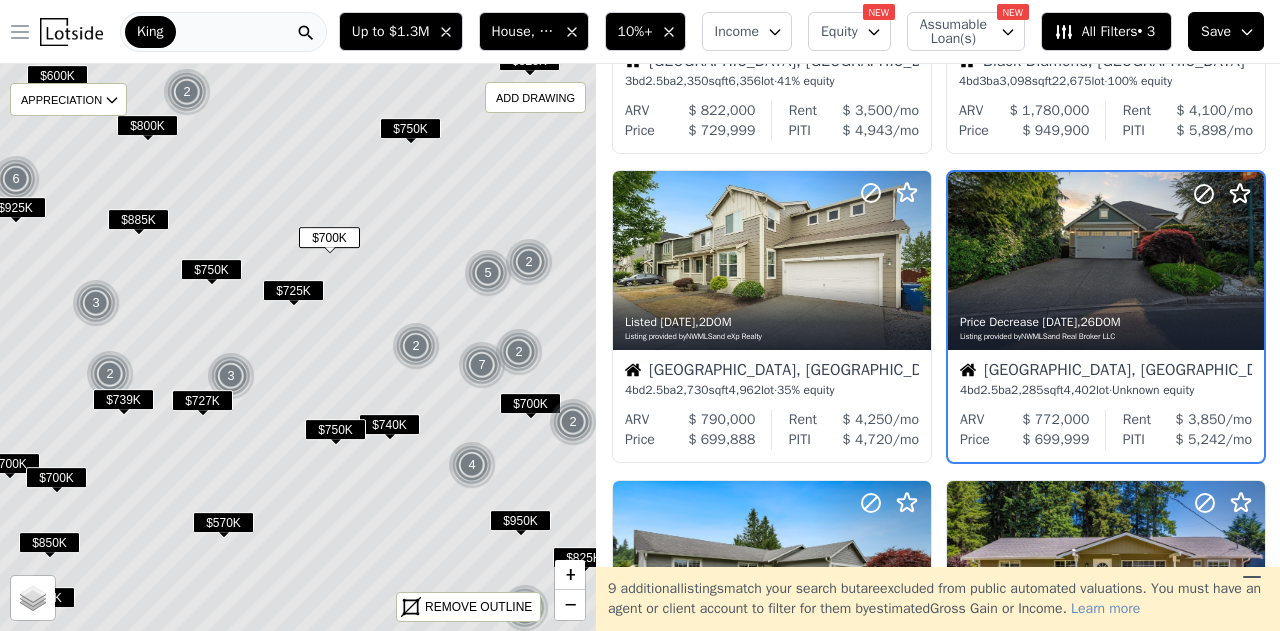 click on "NEW" at bounding box center (879, 12) 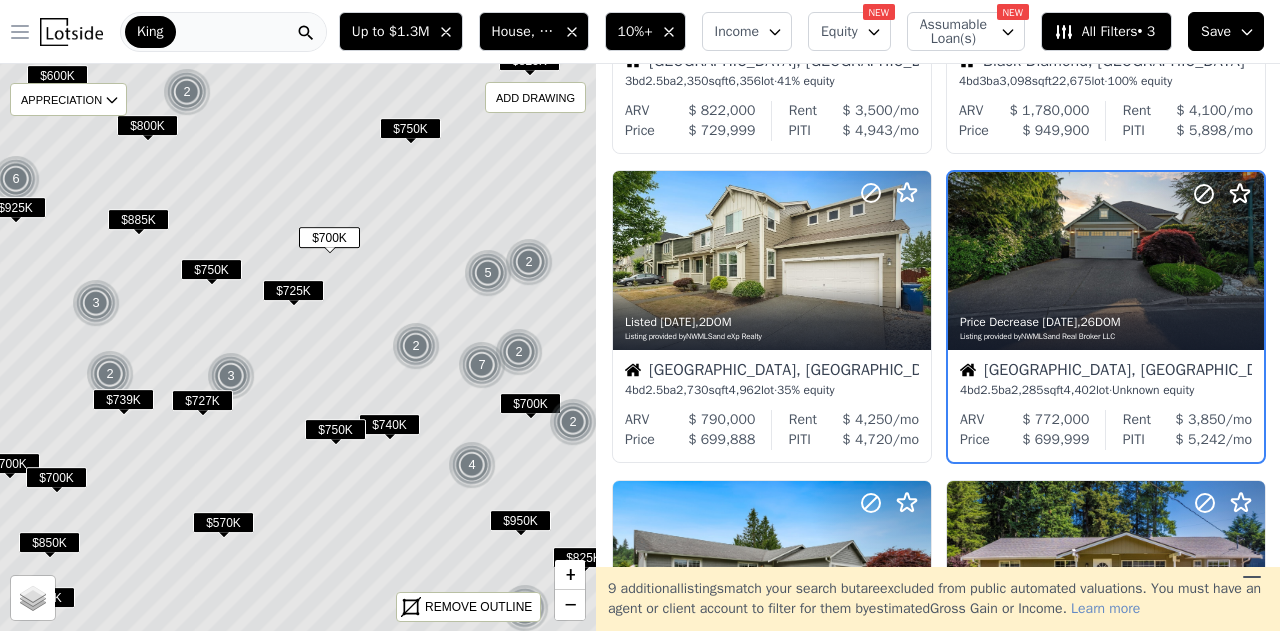 click on "All Filters  • 3" at bounding box center [1106, 31] 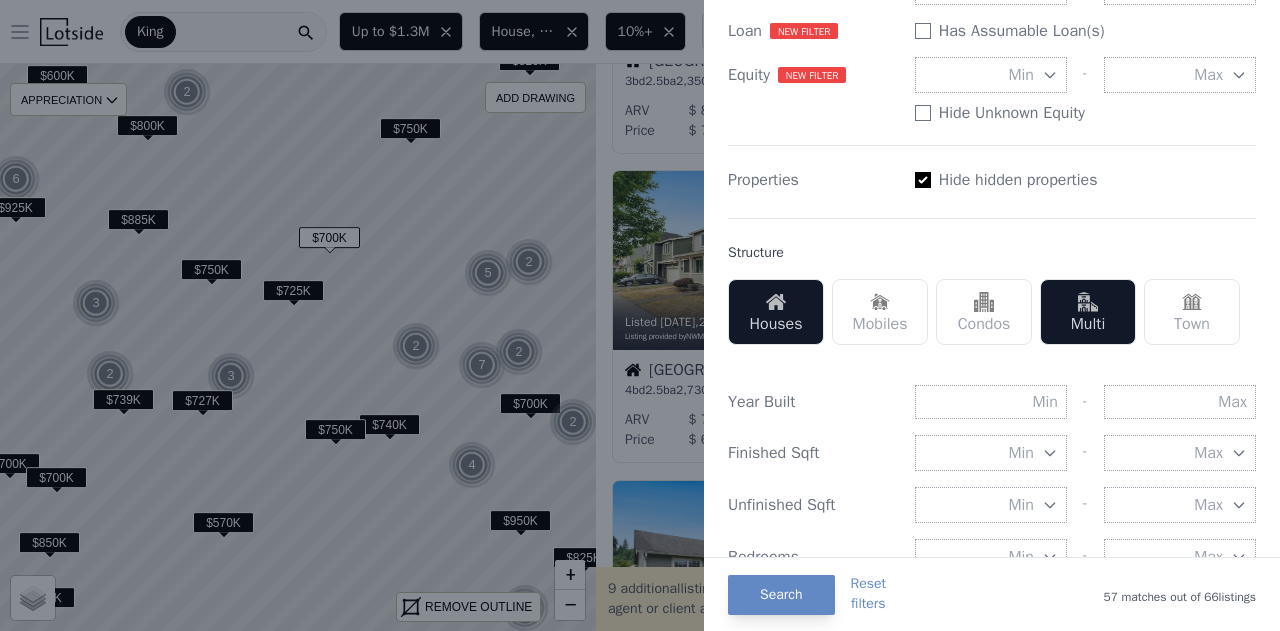 scroll, scrollTop: 402, scrollLeft: 0, axis: vertical 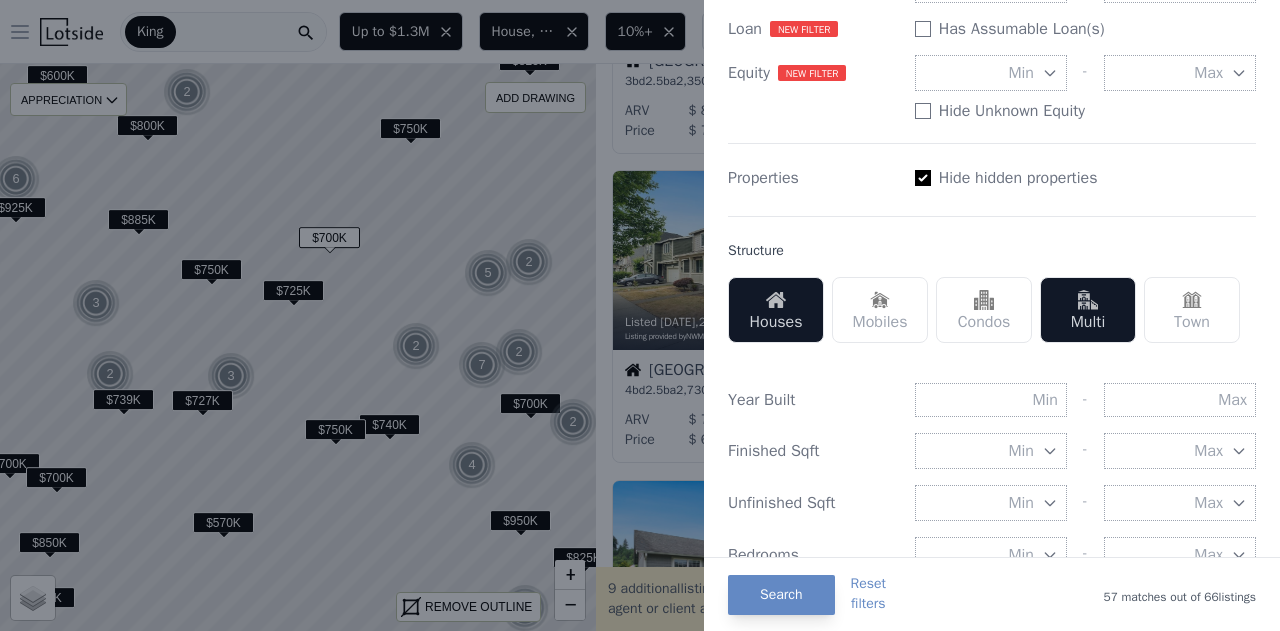 click on "Has Assumable Loan(s)" at bounding box center (923, 178) 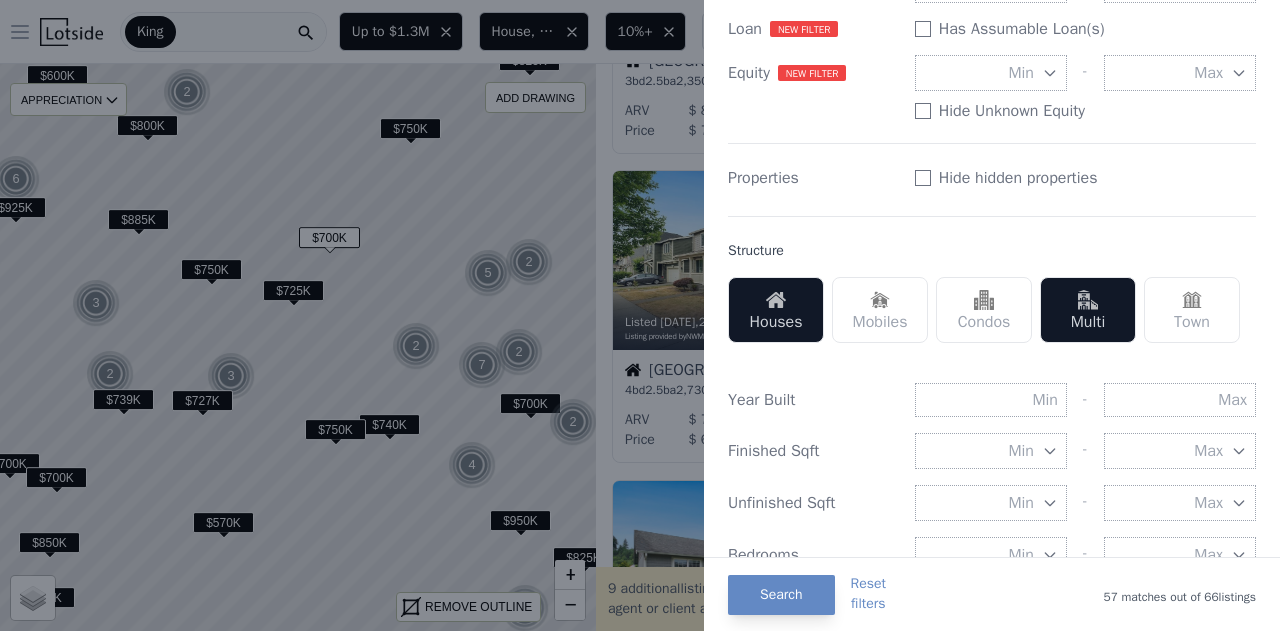 checkbox on "false" 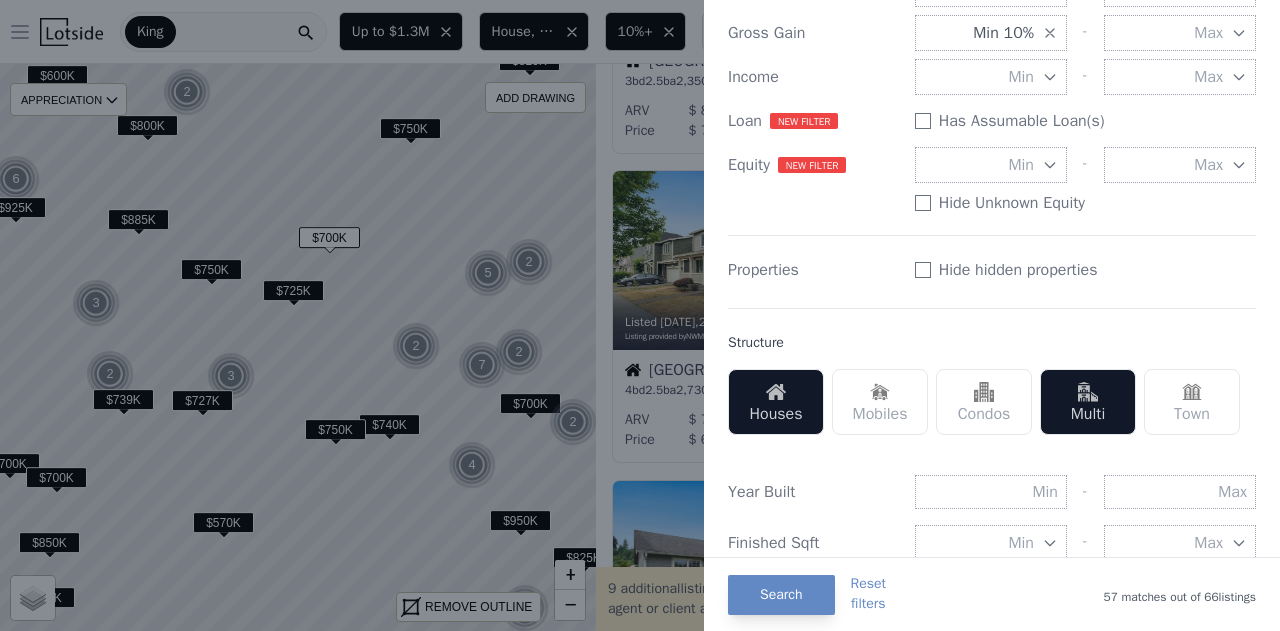 scroll, scrollTop: 0, scrollLeft: 0, axis: both 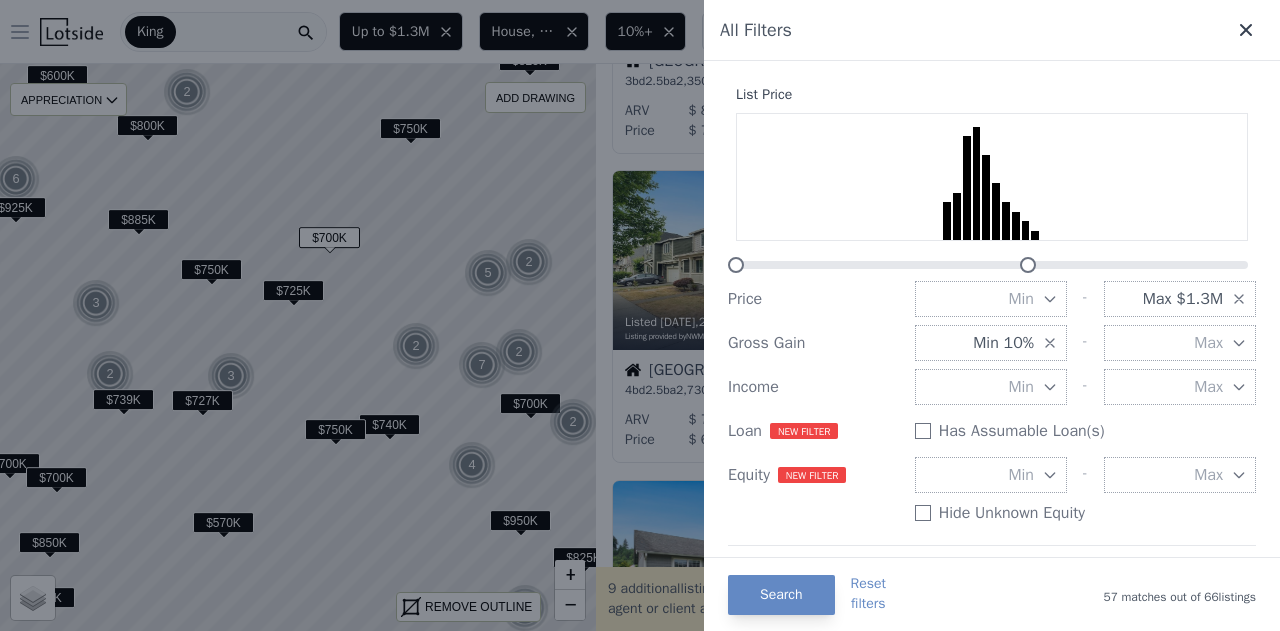 click 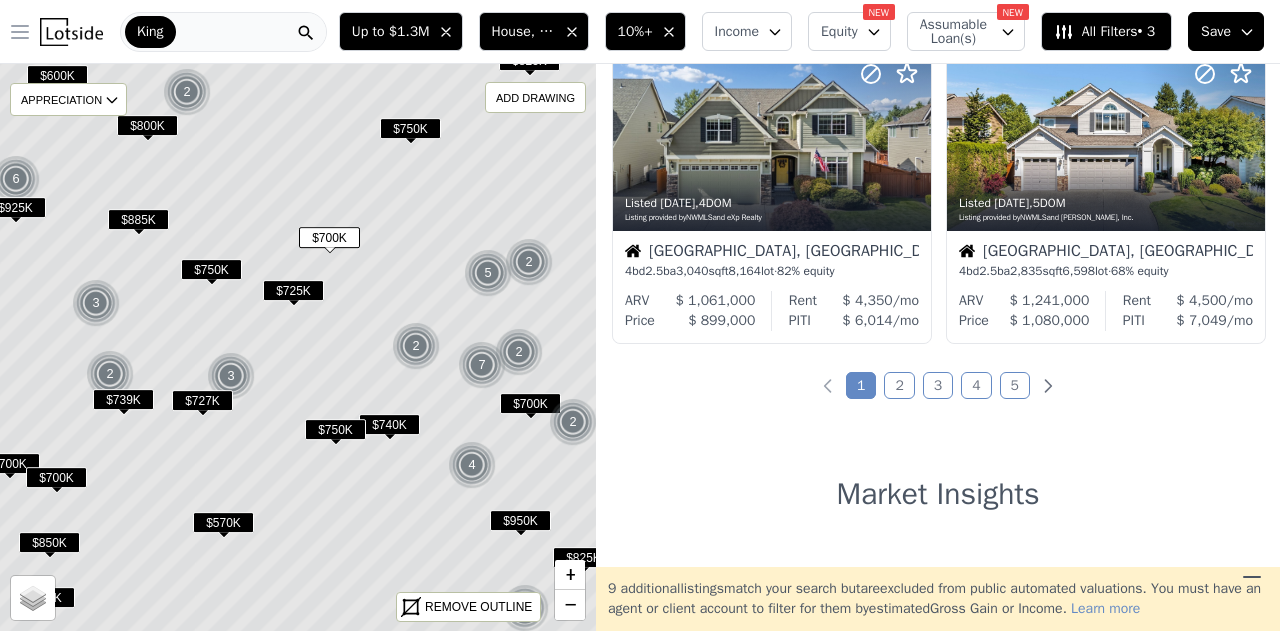 scroll, scrollTop: 1610, scrollLeft: 0, axis: vertical 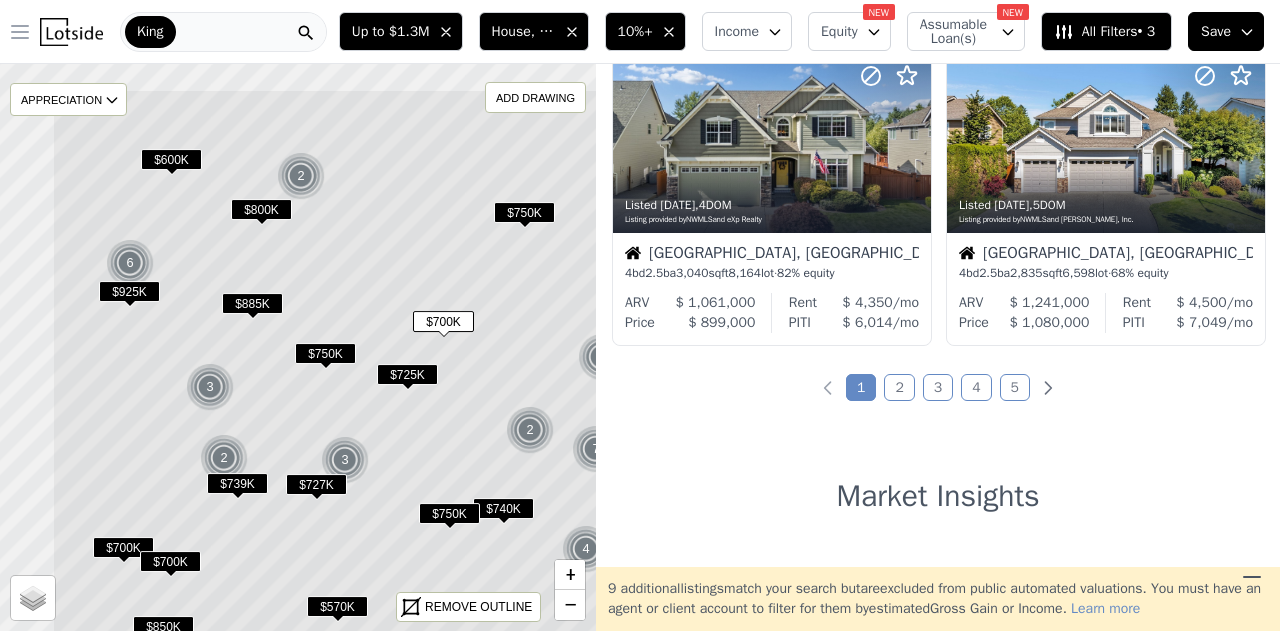 drag, startPoint x: 271, startPoint y: 313, endPoint x: 402, endPoint y: 439, distance: 181.76083 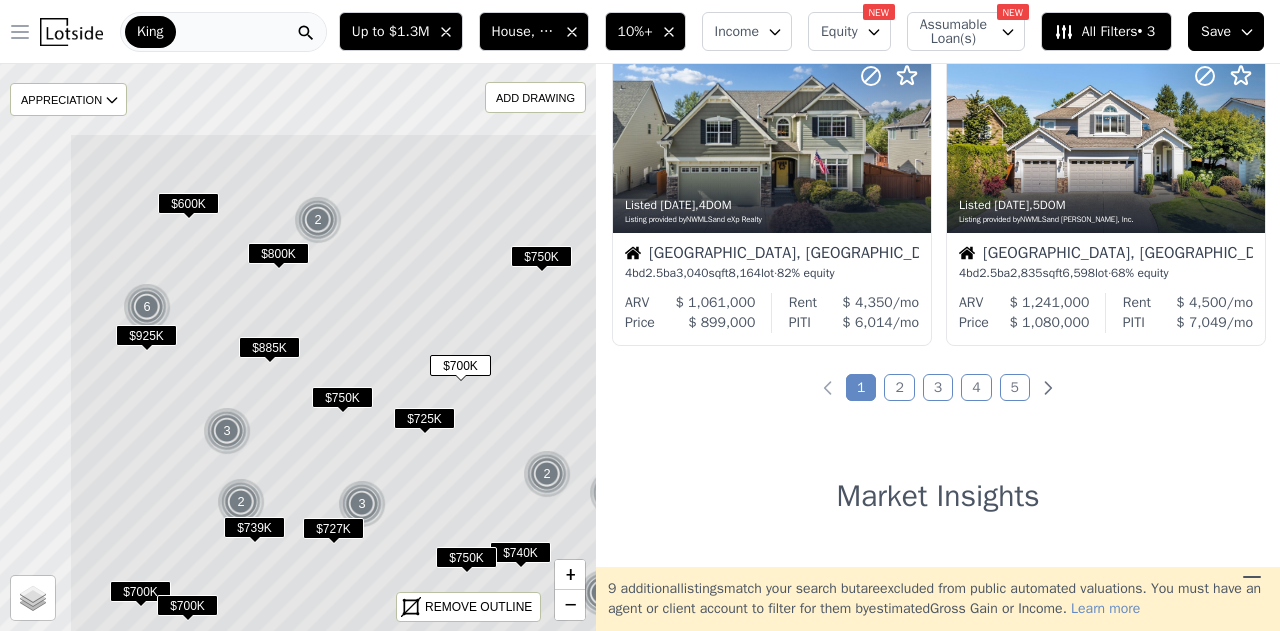 scroll, scrollTop: 1609, scrollLeft: 0, axis: vertical 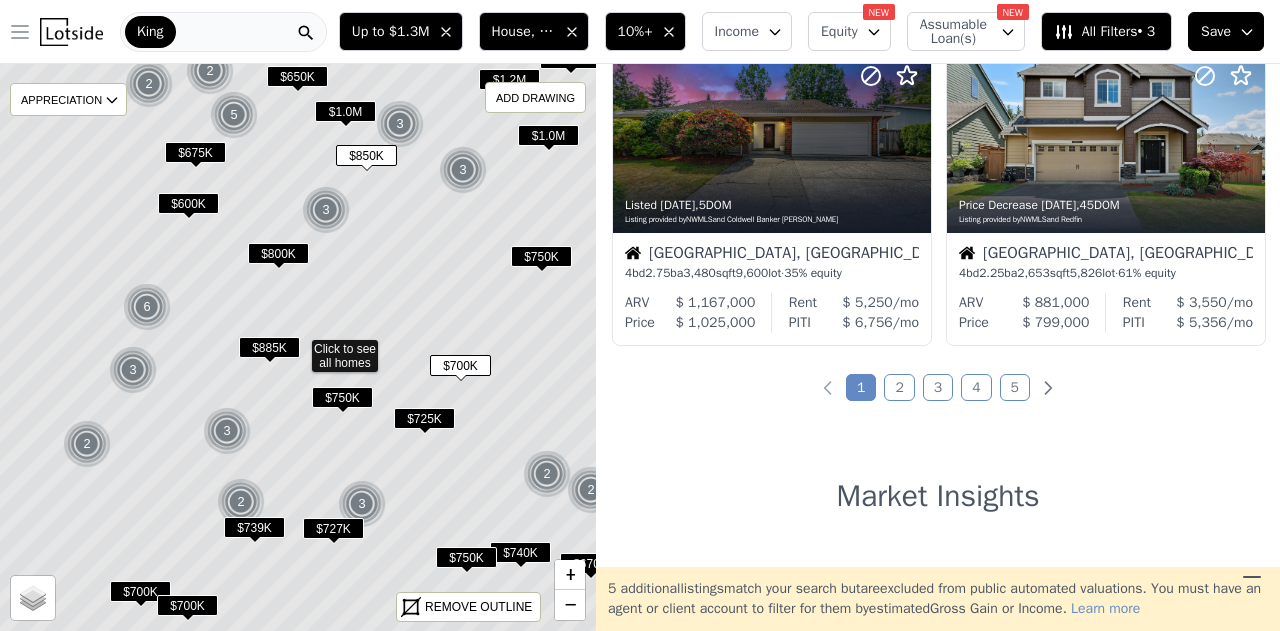 click on "$600K" at bounding box center [188, 203] 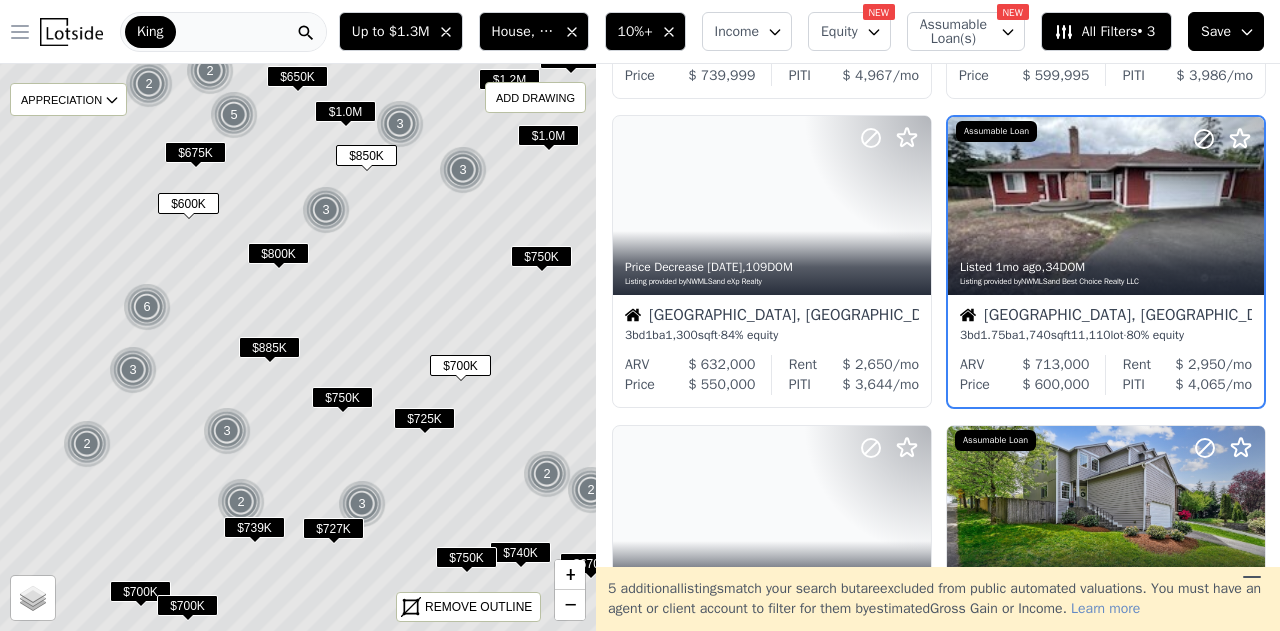 scroll, scrollTop: 258, scrollLeft: 0, axis: vertical 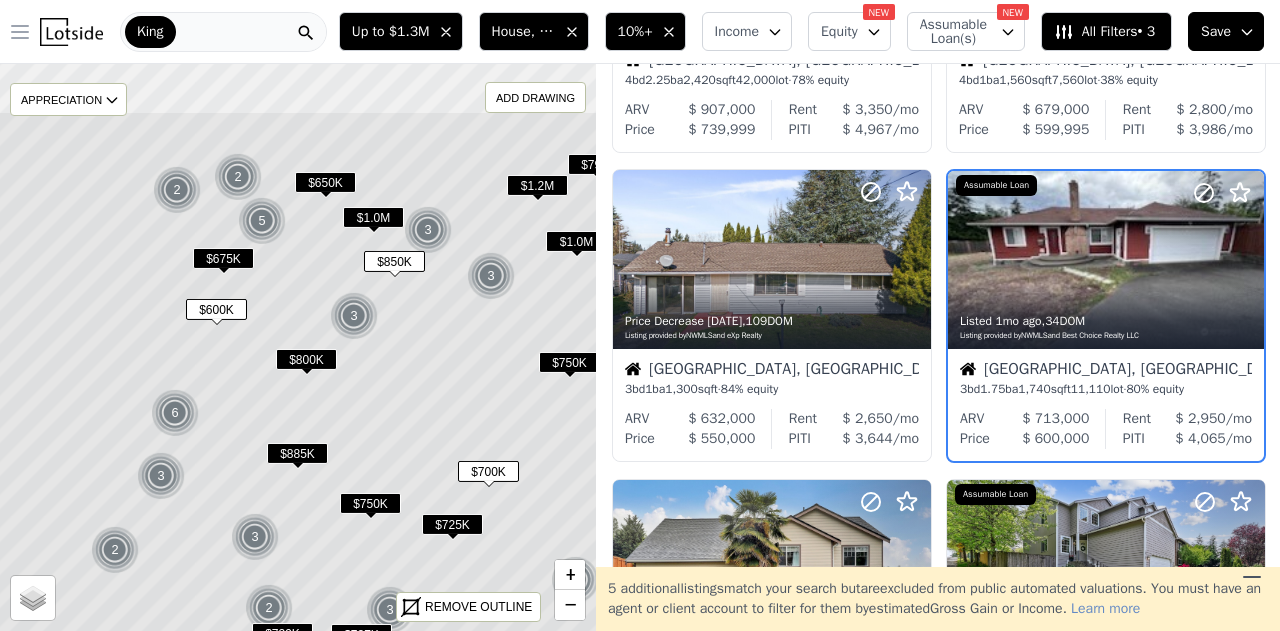 drag, startPoint x: 388, startPoint y: 247, endPoint x: 416, endPoint y: 354, distance: 110.60289 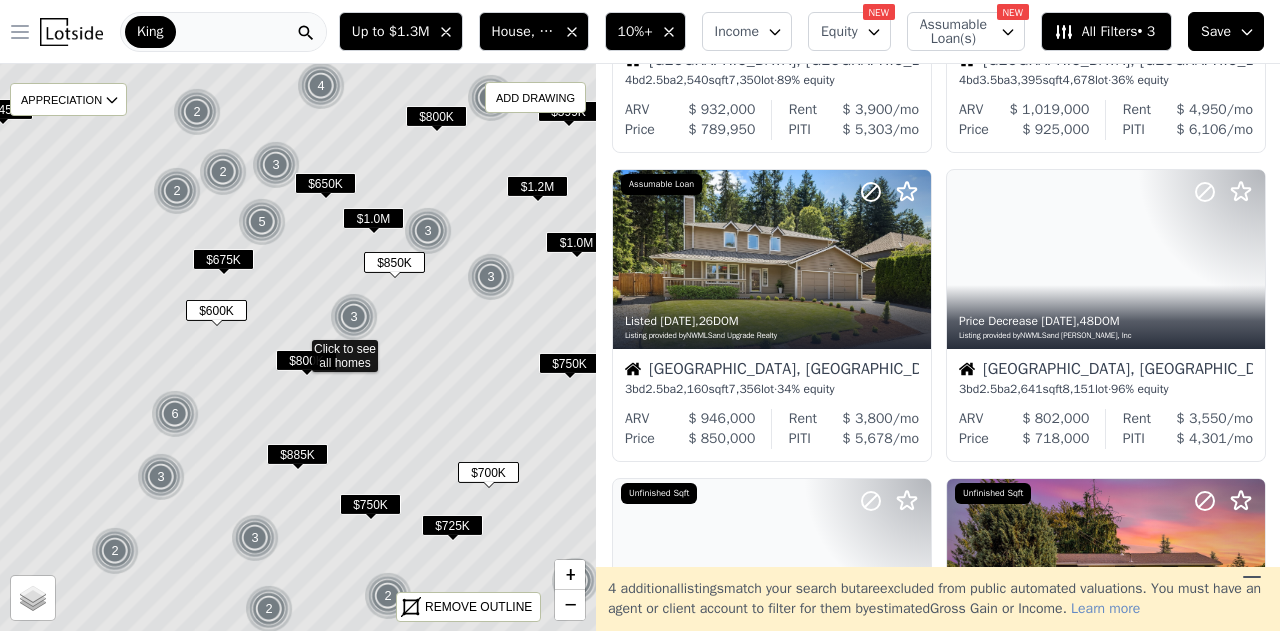 scroll, scrollTop: 874, scrollLeft: 0, axis: vertical 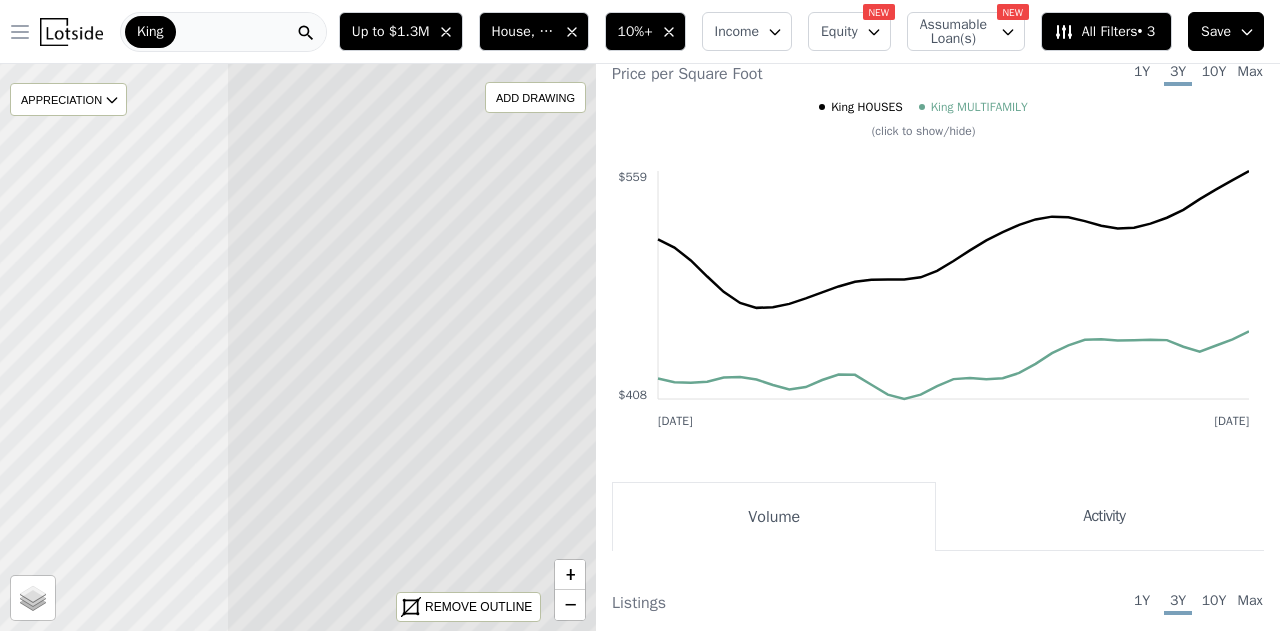 click 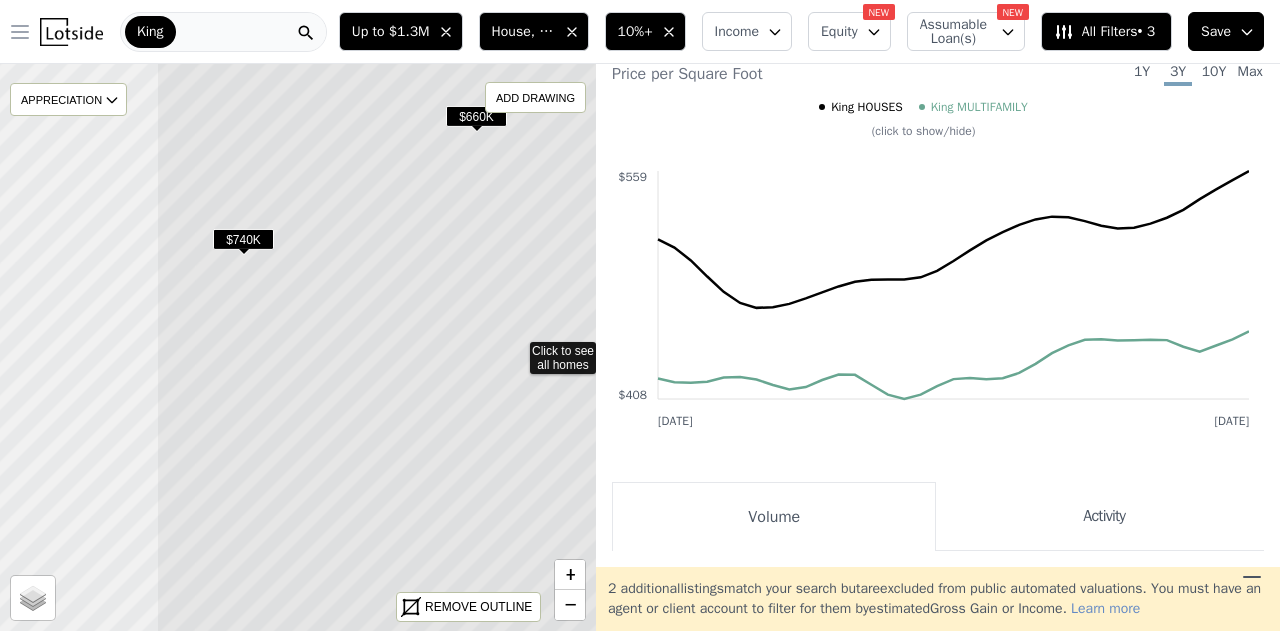 drag, startPoint x: 206, startPoint y: 328, endPoint x: 424, endPoint y: 329, distance: 218.00229 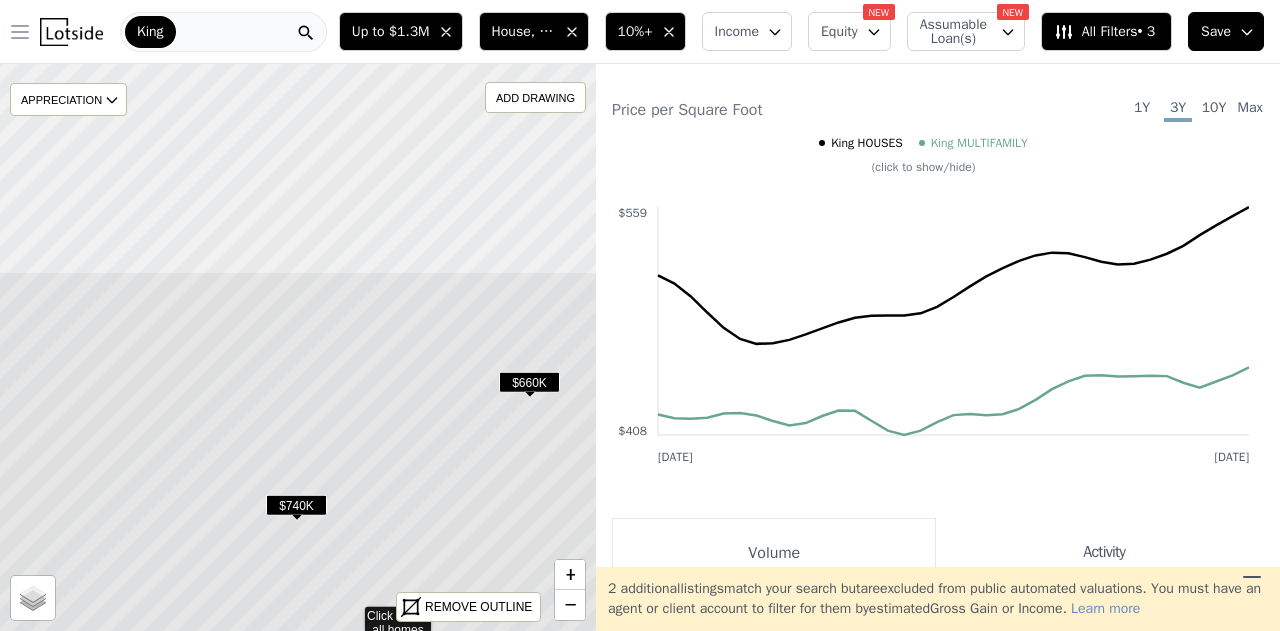 drag, startPoint x: 402, startPoint y: 257, endPoint x: 453, endPoint y: 529, distance: 276.73996 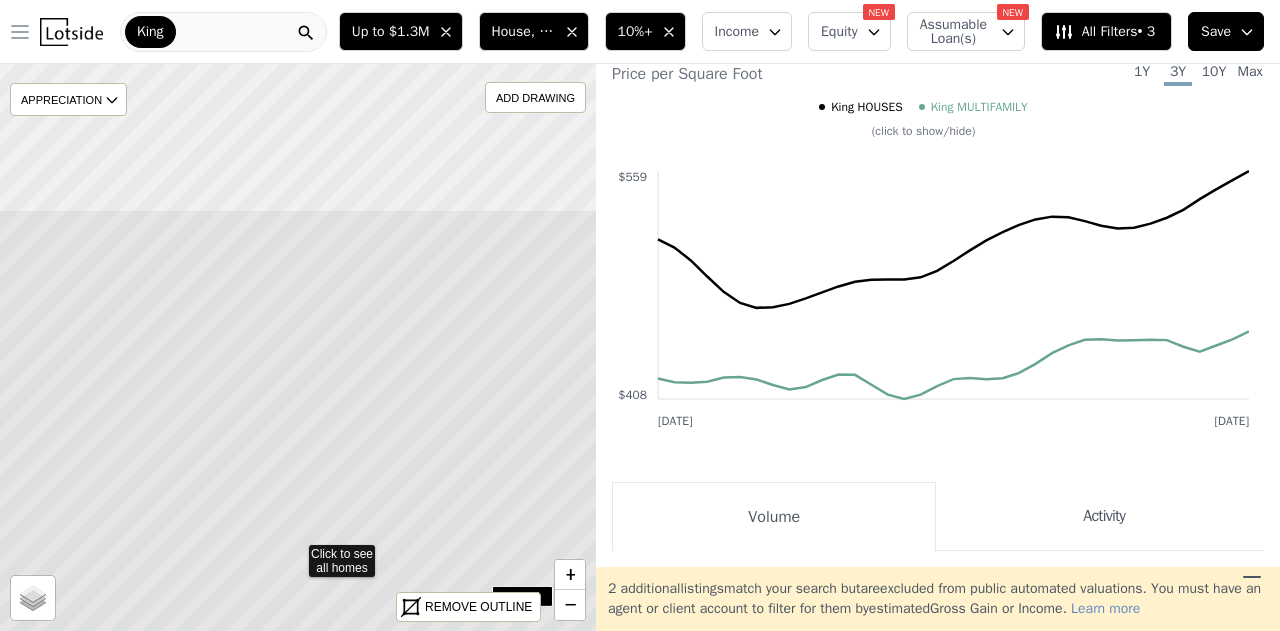 drag, startPoint x: 443, startPoint y: 446, endPoint x: 440, endPoint y: 661, distance: 215.02094 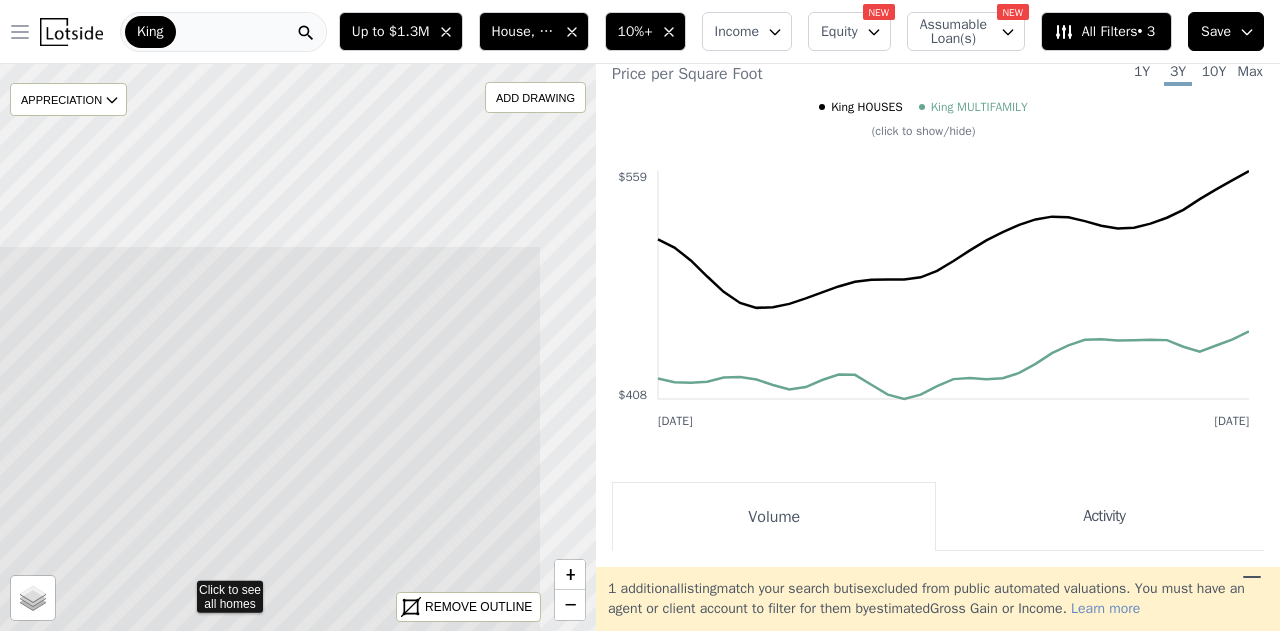 drag, startPoint x: 395, startPoint y: 275, endPoint x: 268, endPoint y: 507, distance: 264.4863 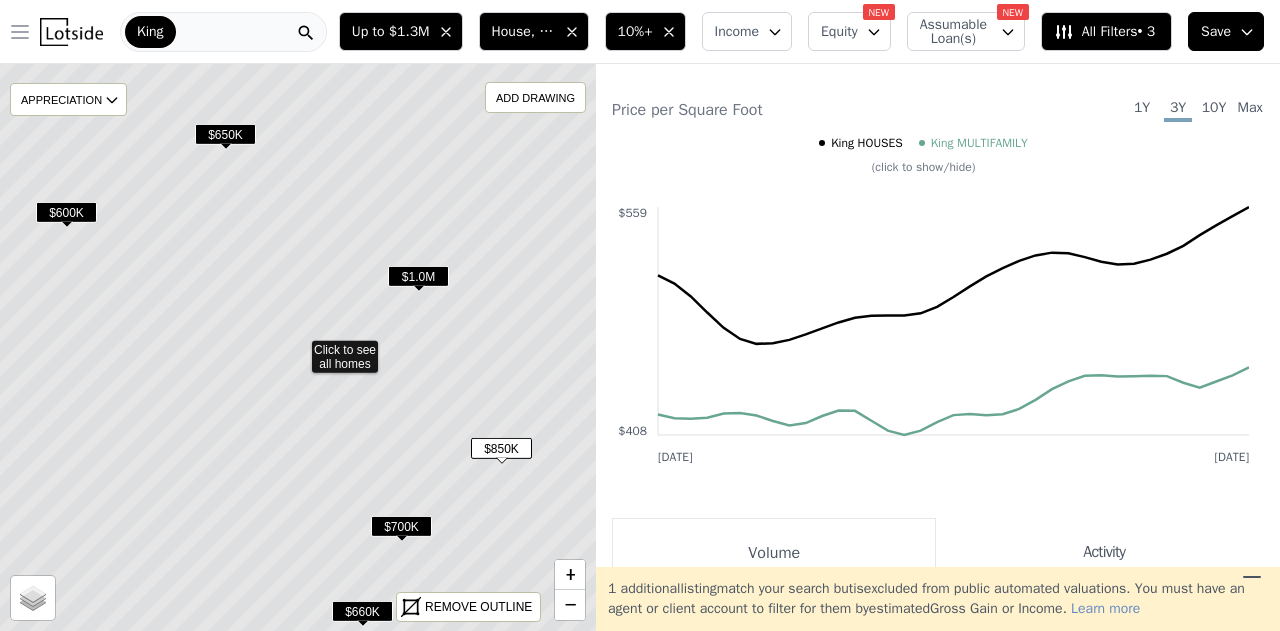 click on "$1.0M" at bounding box center (418, 276) 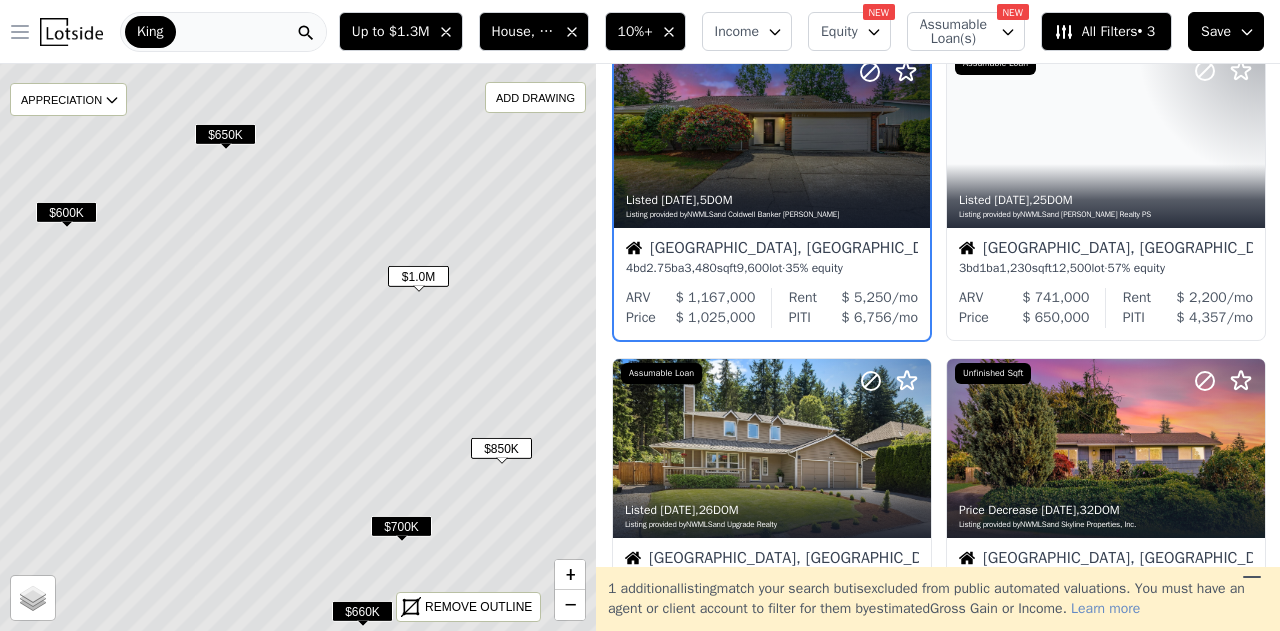 scroll, scrollTop: 0, scrollLeft: 0, axis: both 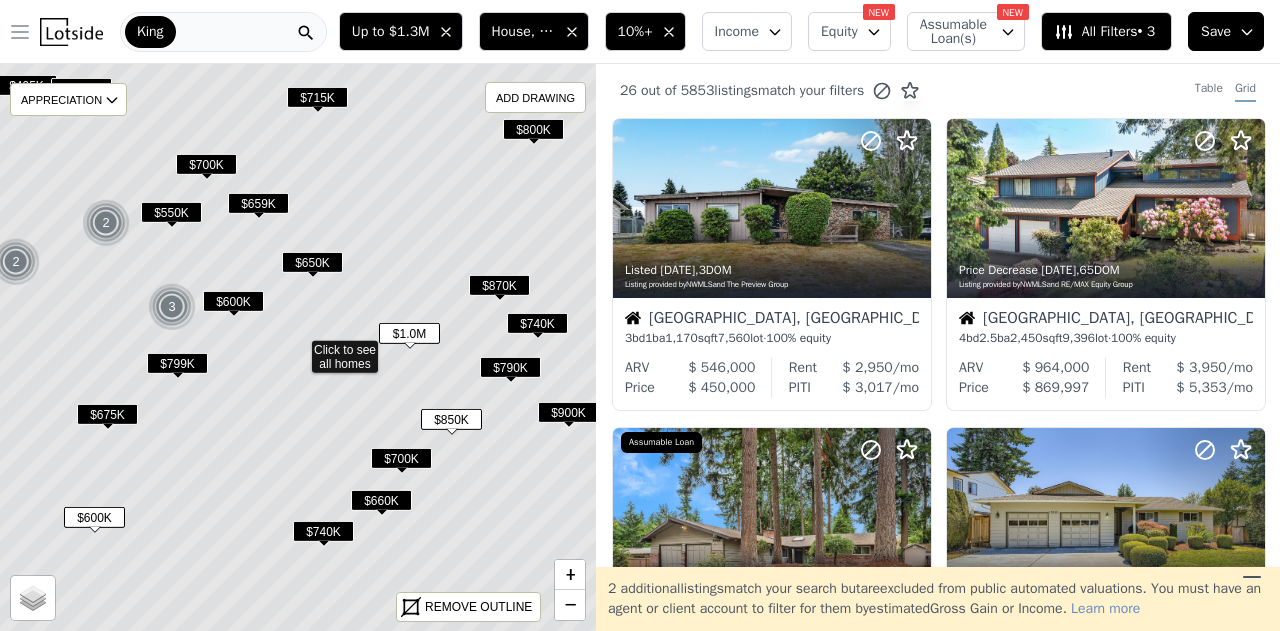 click on "$600K" at bounding box center [233, 301] 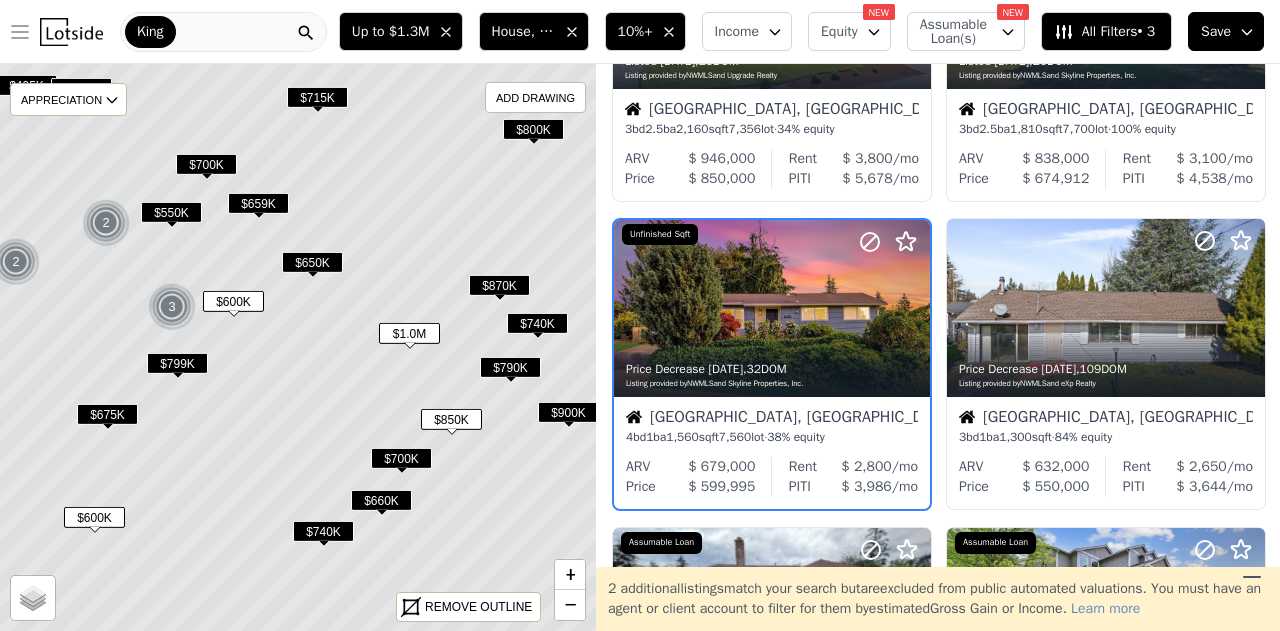 scroll, scrollTop: 1184, scrollLeft: 0, axis: vertical 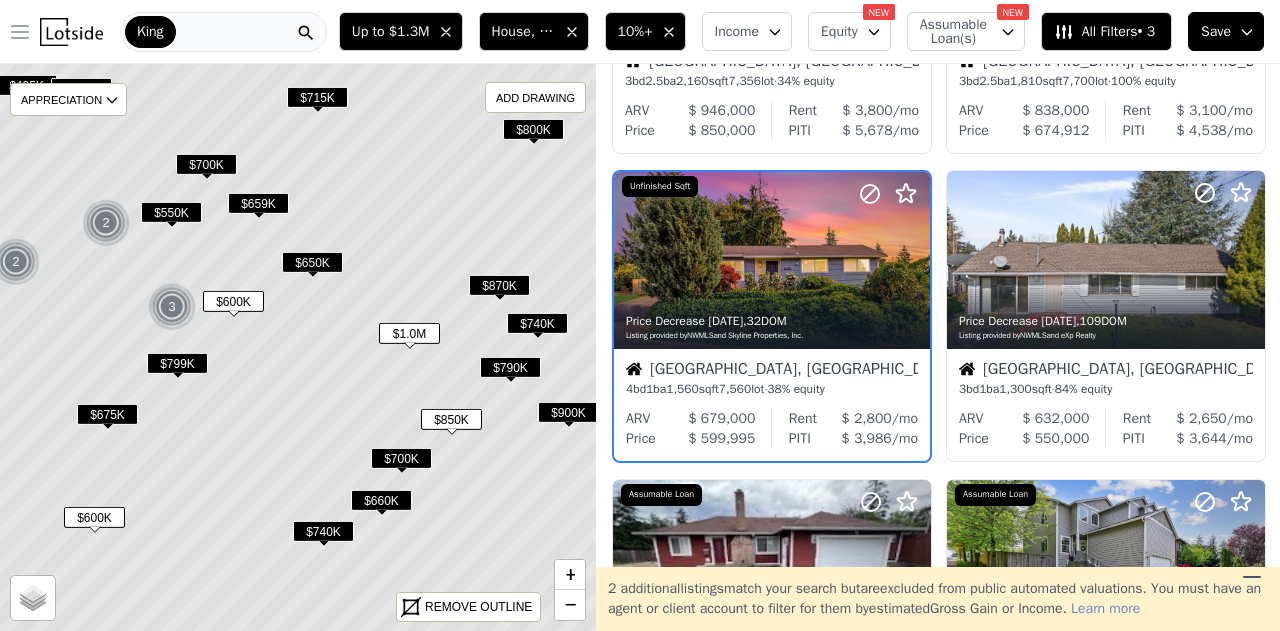click on "$799K" at bounding box center (177, 363) 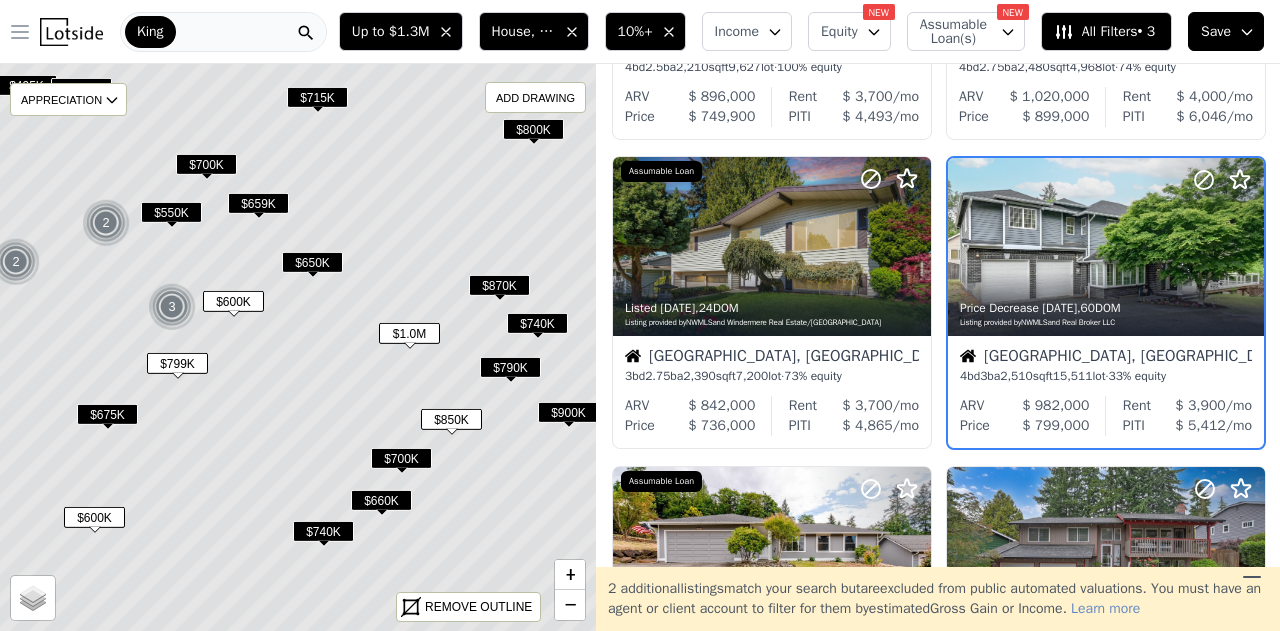 scroll, scrollTop: 258, scrollLeft: 0, axis: vertical 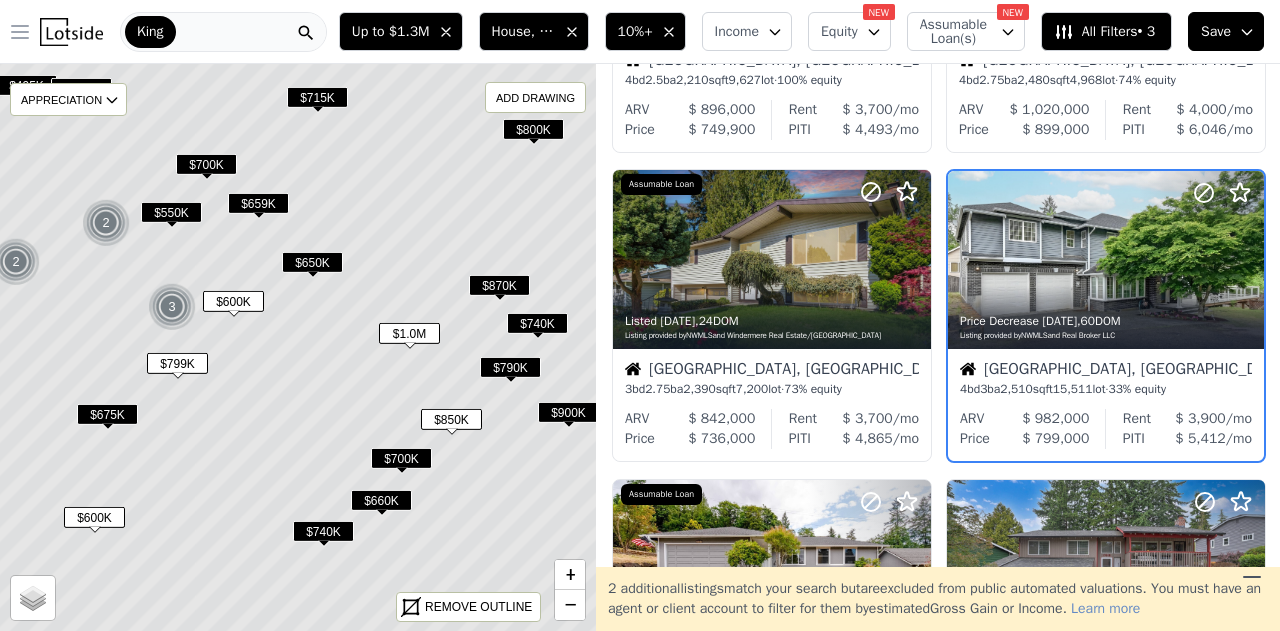 click 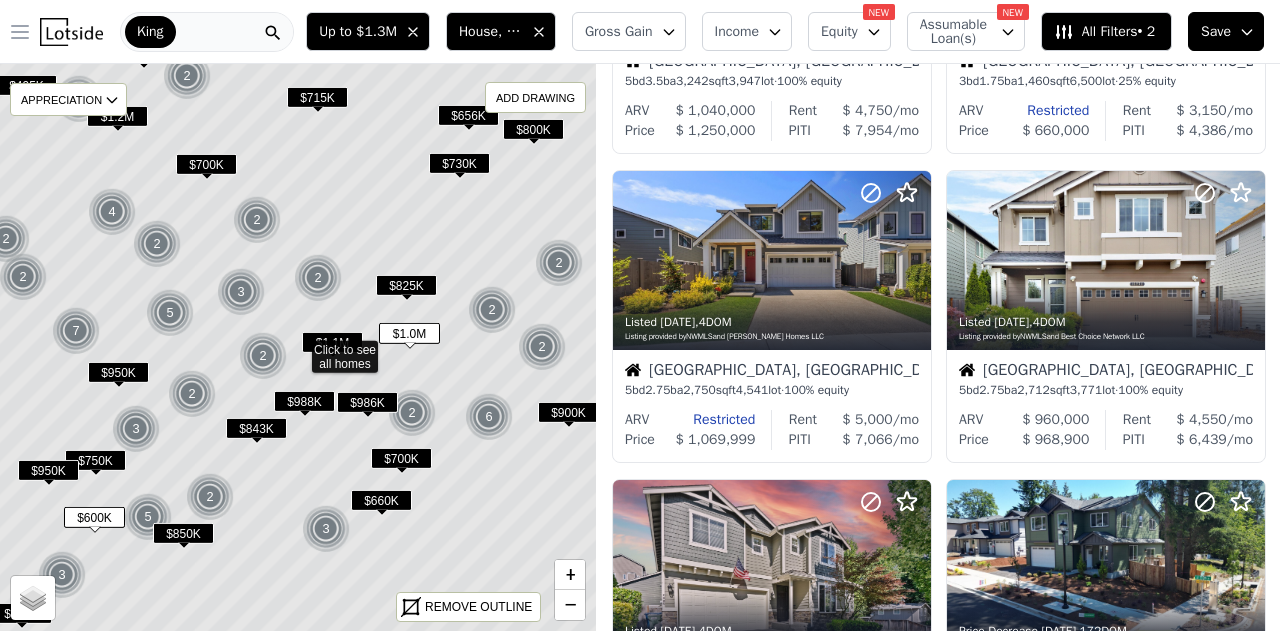 click on "Gross Gain" at bounding box center (629, 31) 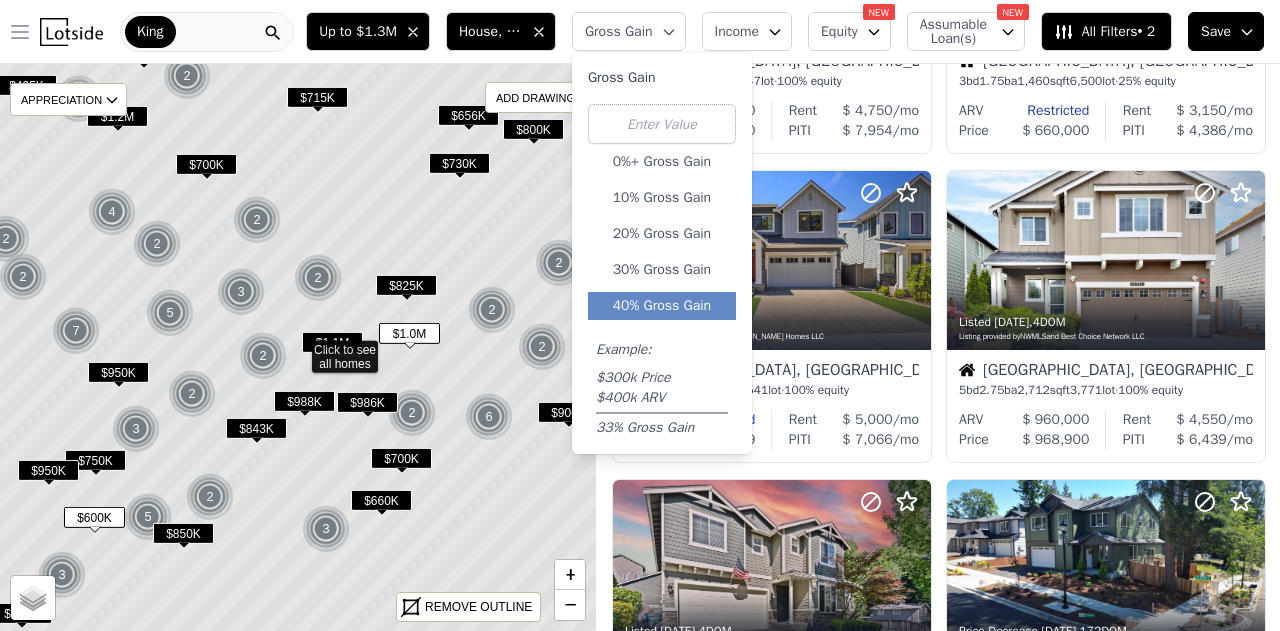click on "40% Gross Gain" at bounding box center [662, 306] 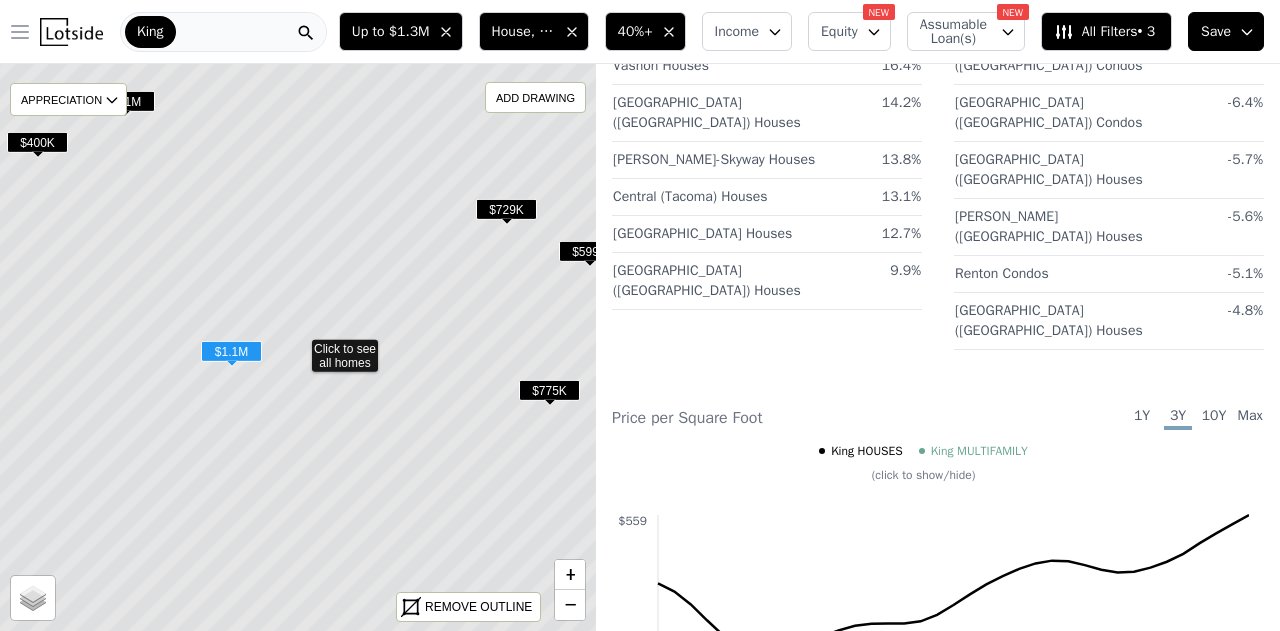 click on "$1.1M" at bounding box center (231, 351) 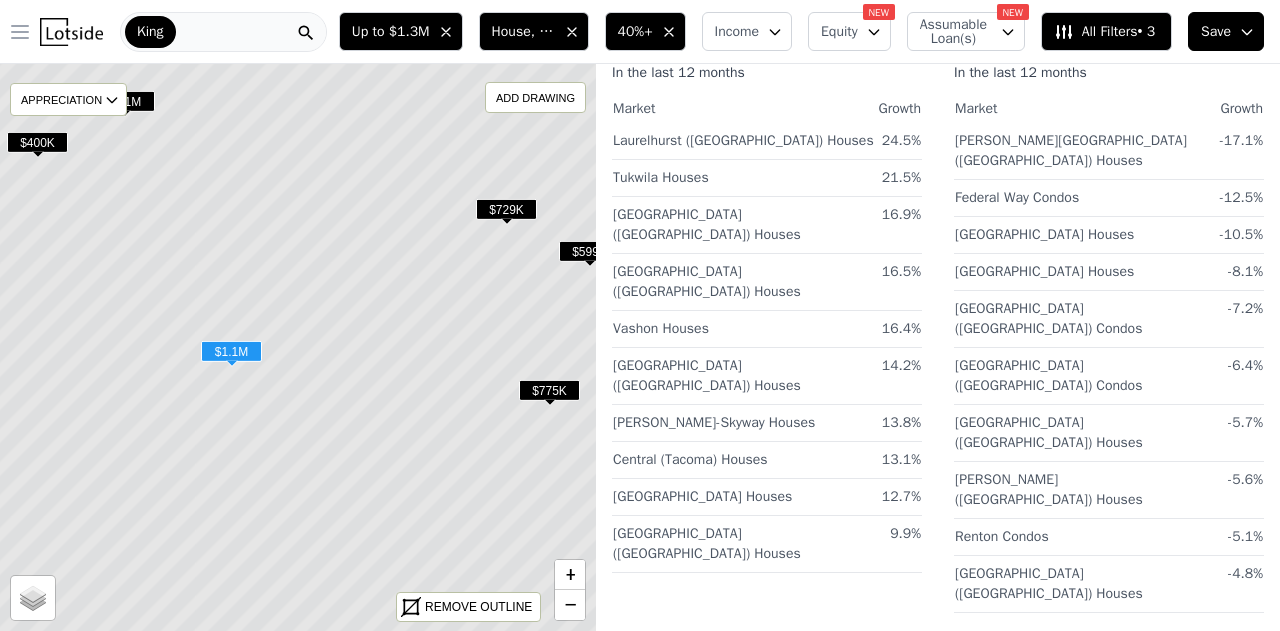 scroll, scrollTop: 239, scrollLeft: 0, axis: vertical 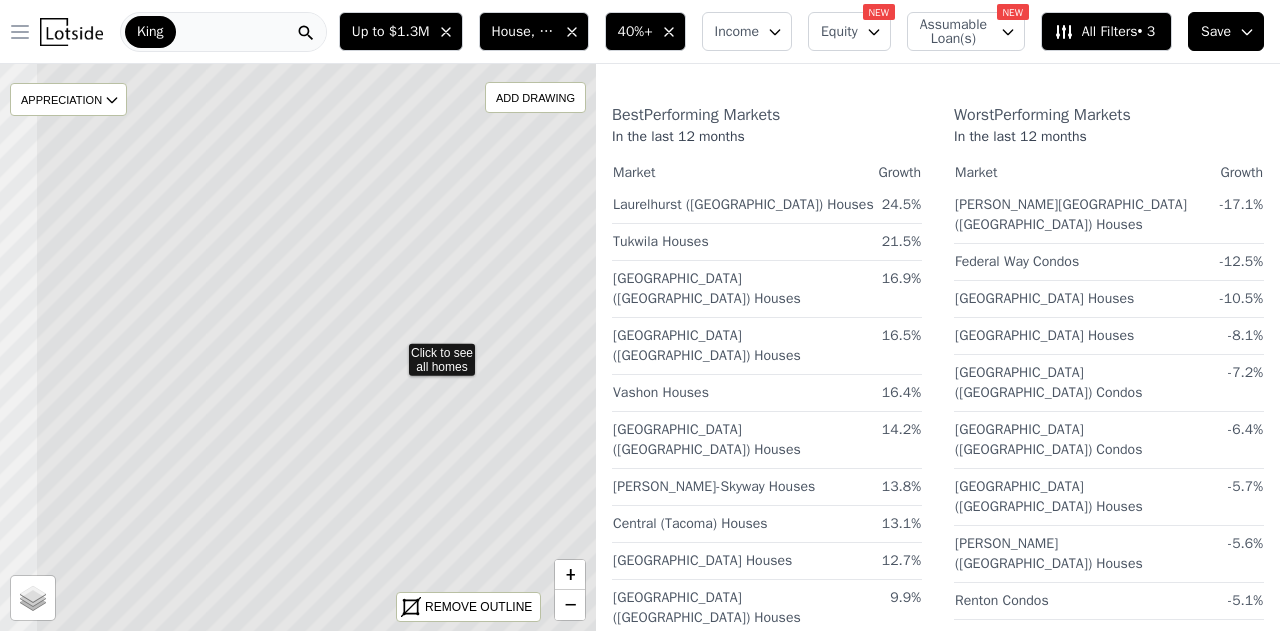drag, startPoint x: 270, startPoint y: 399, endPoint x: 385, endPoint y: 409, distance: 115.43397 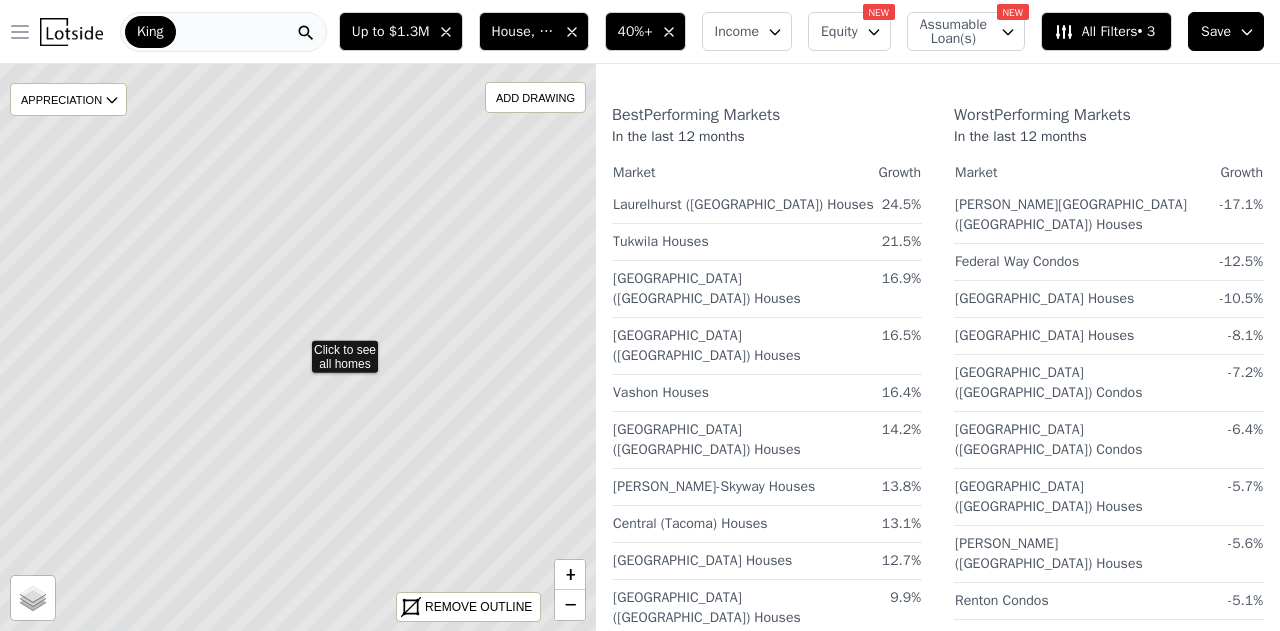 click 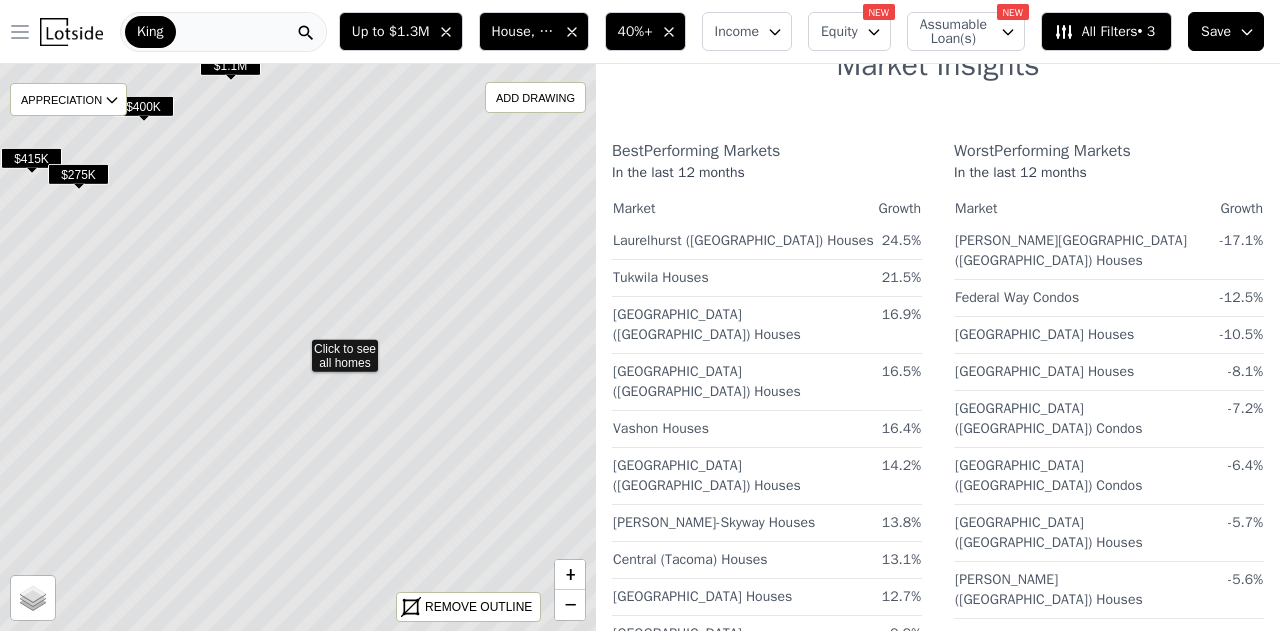 scroll, scrollTop: 239, scrollLeft: 0, axis: vertical 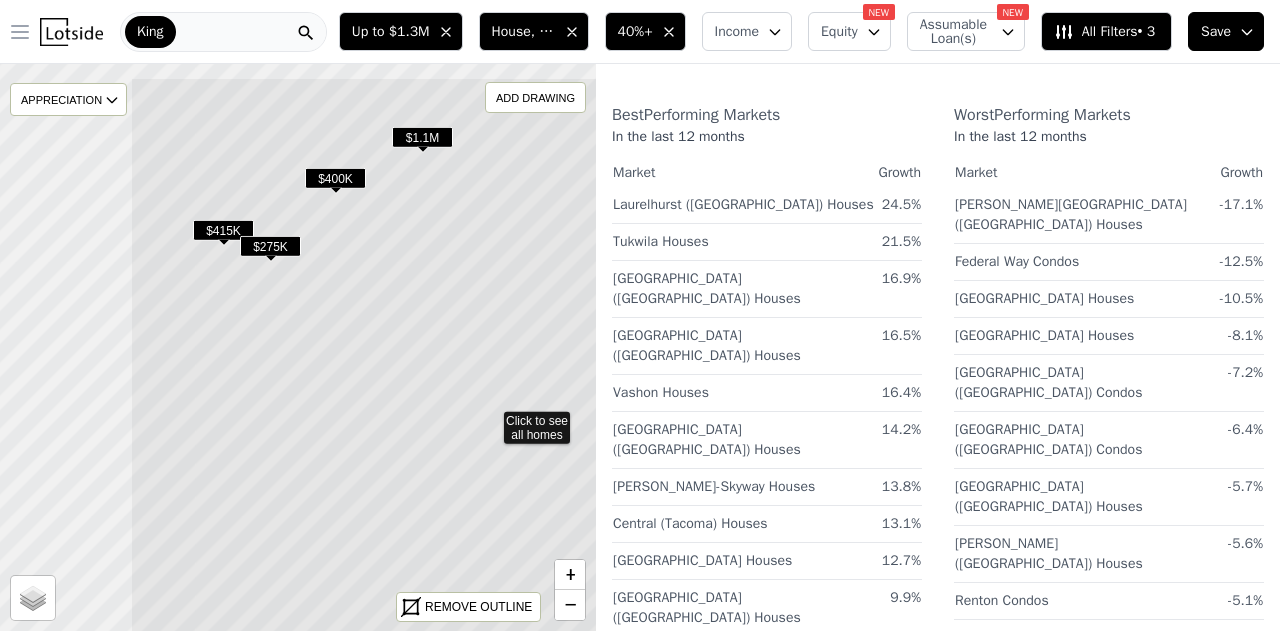 drag, startPoint x: 128, startPoint y: 263, endPoint x: 320, endPoint y: 335, distance: 205.05609 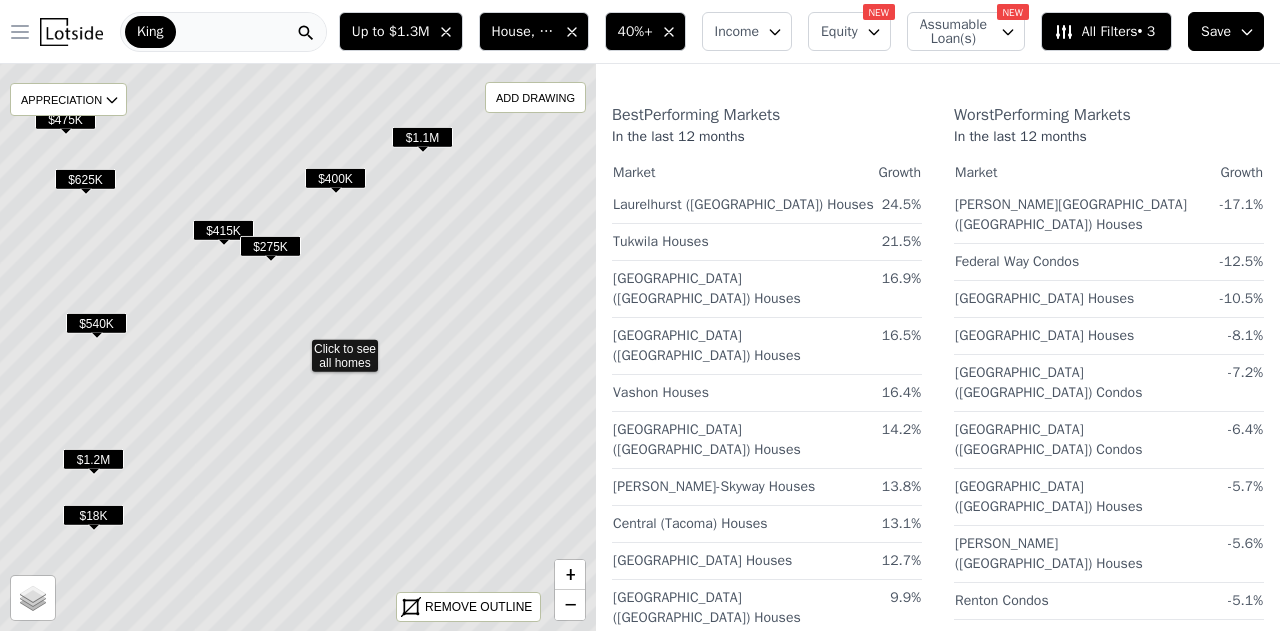 click on "$400K" at bounding box center (335, 178) 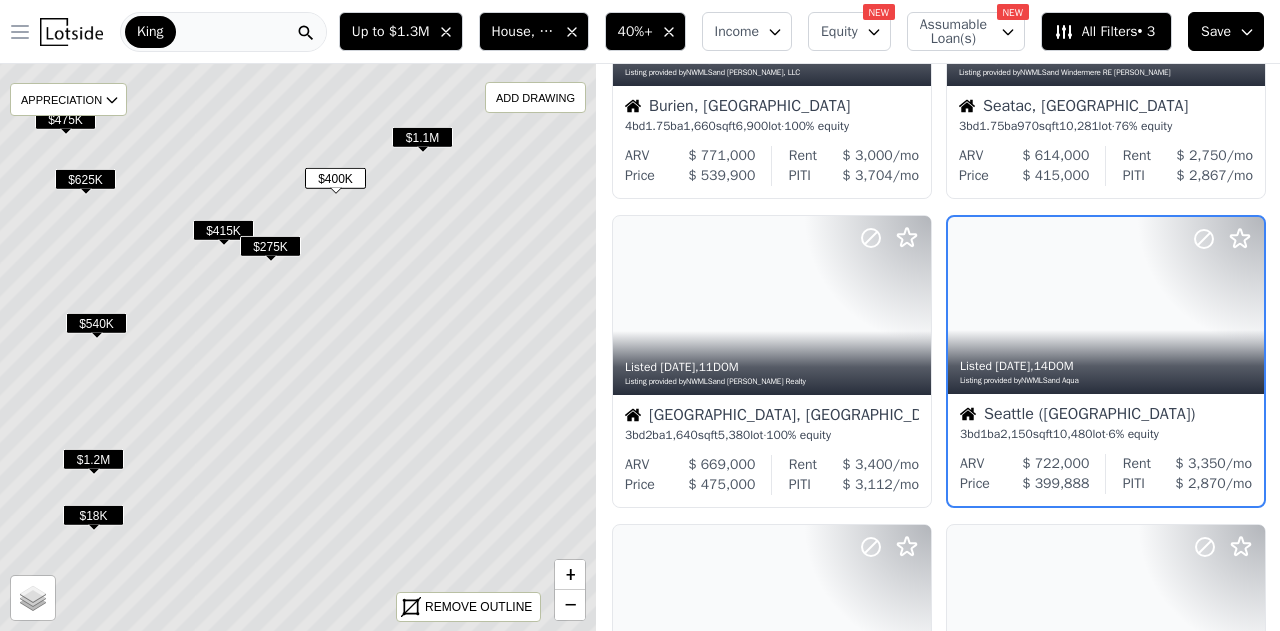scroll, scrollTop: 811, scrollLeft: 0, axis: vertical 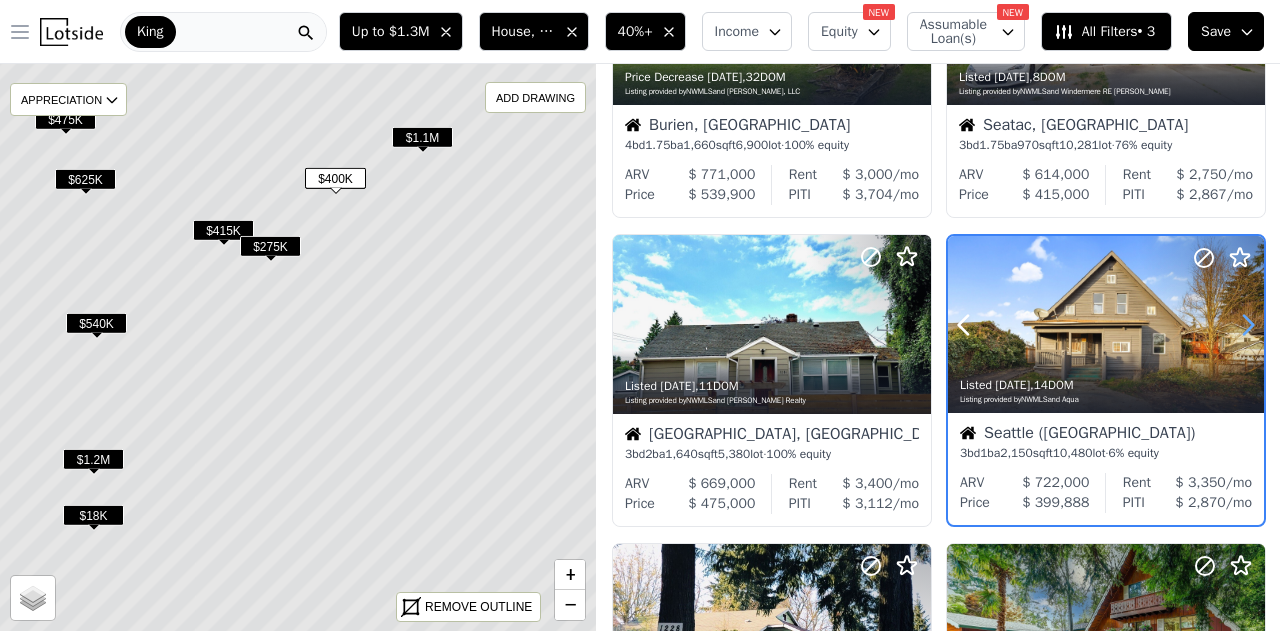 click 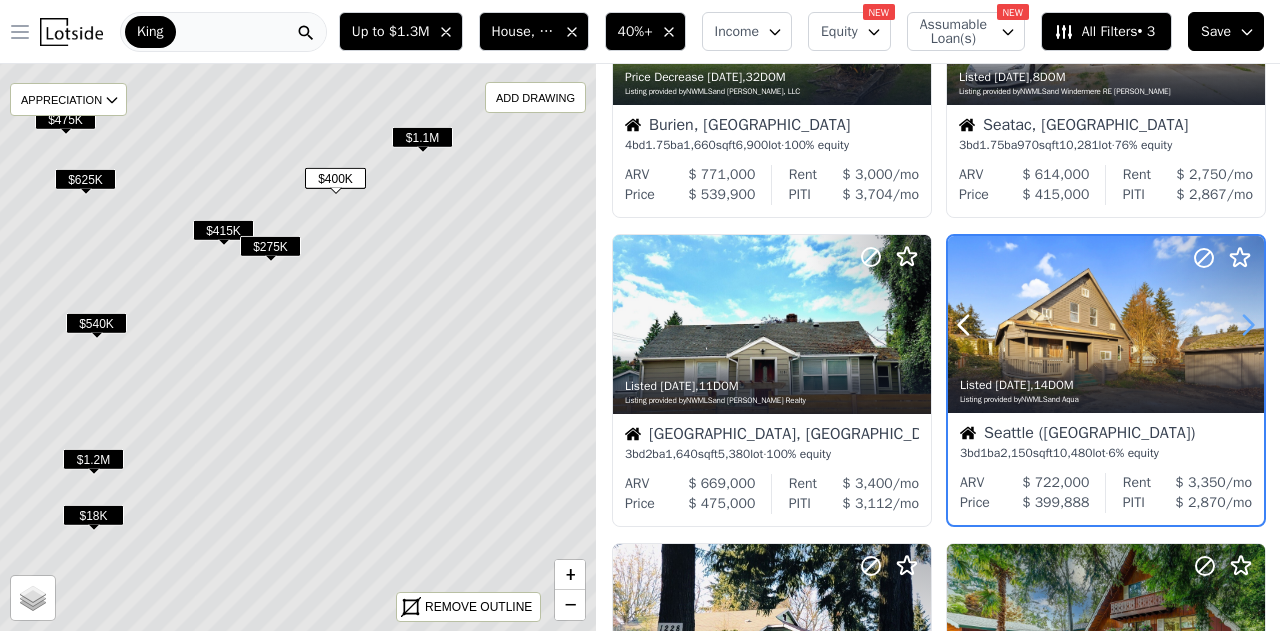 click 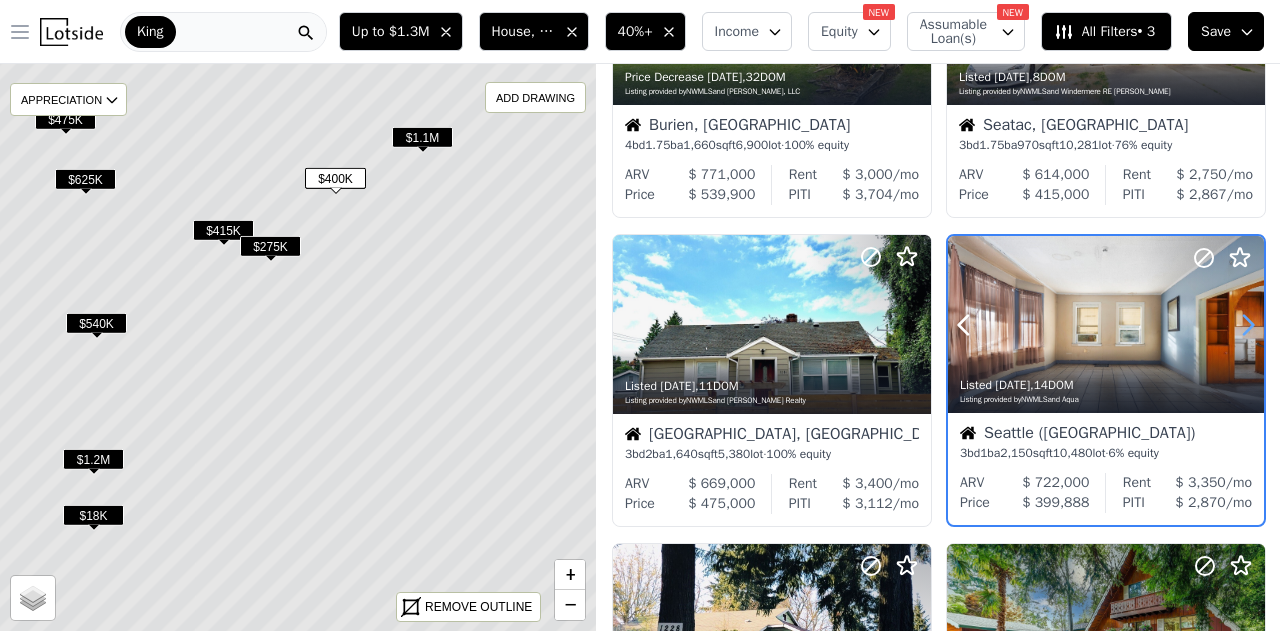 click 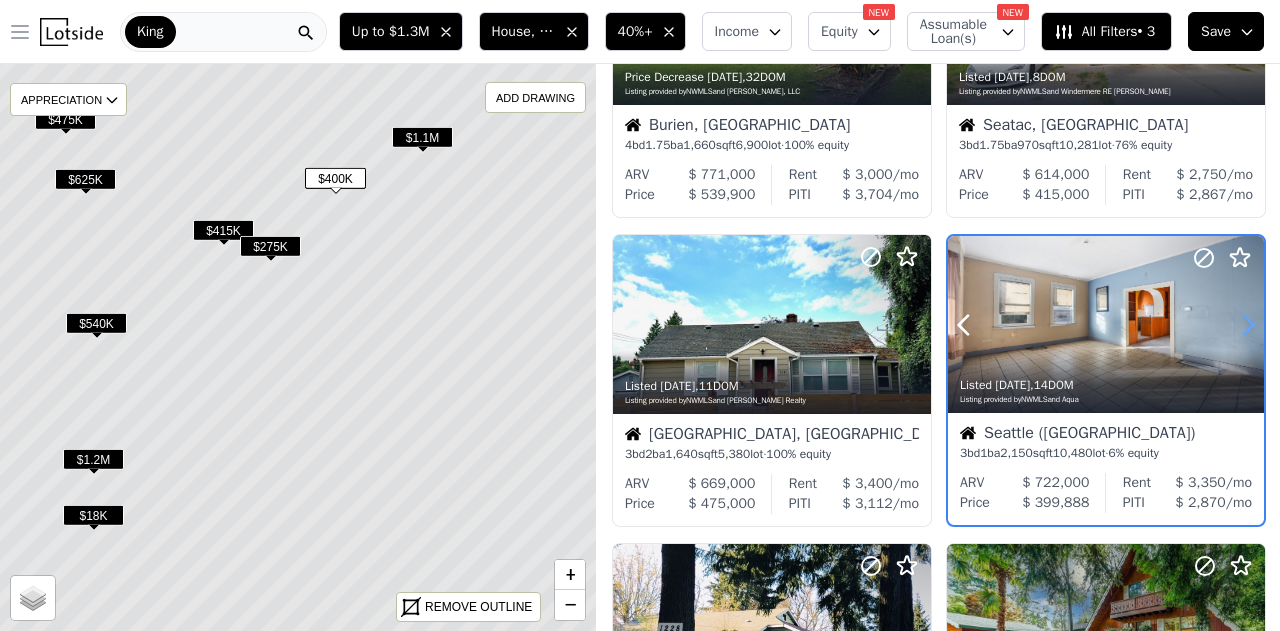 click 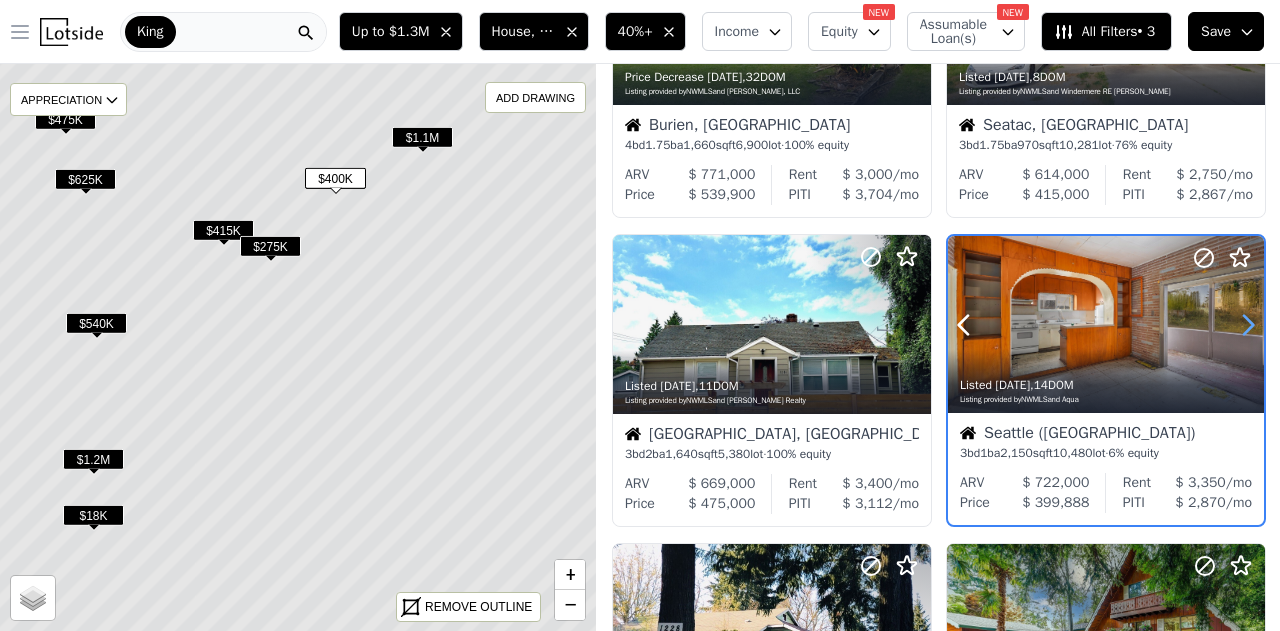 click 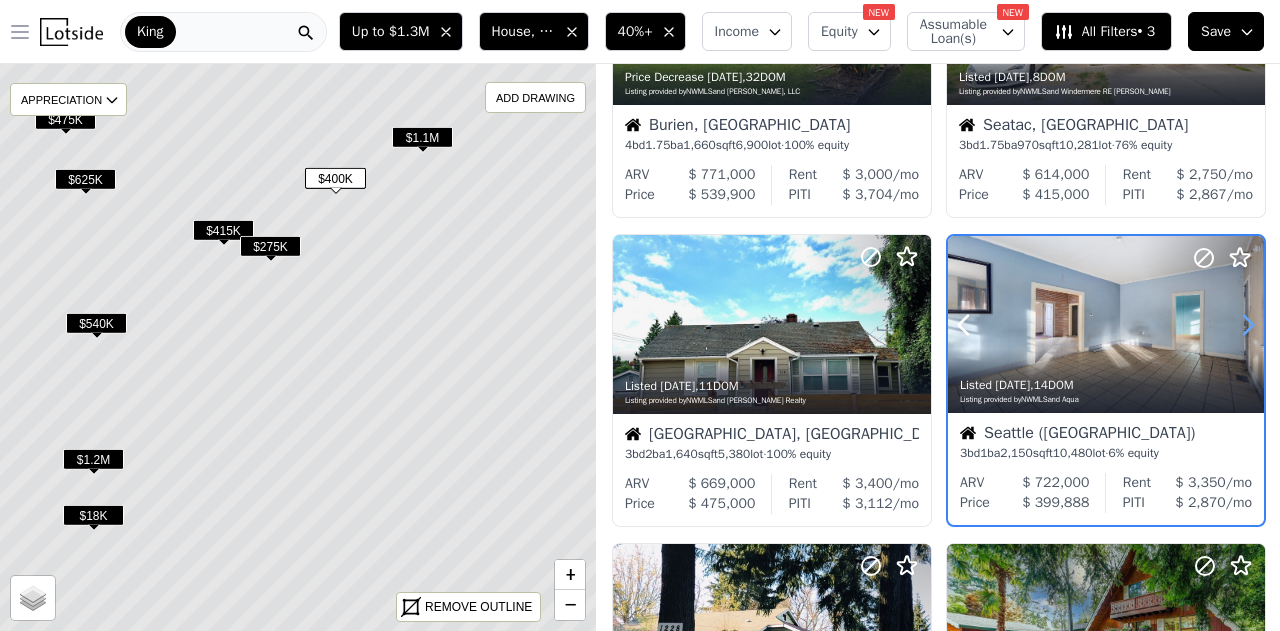 click 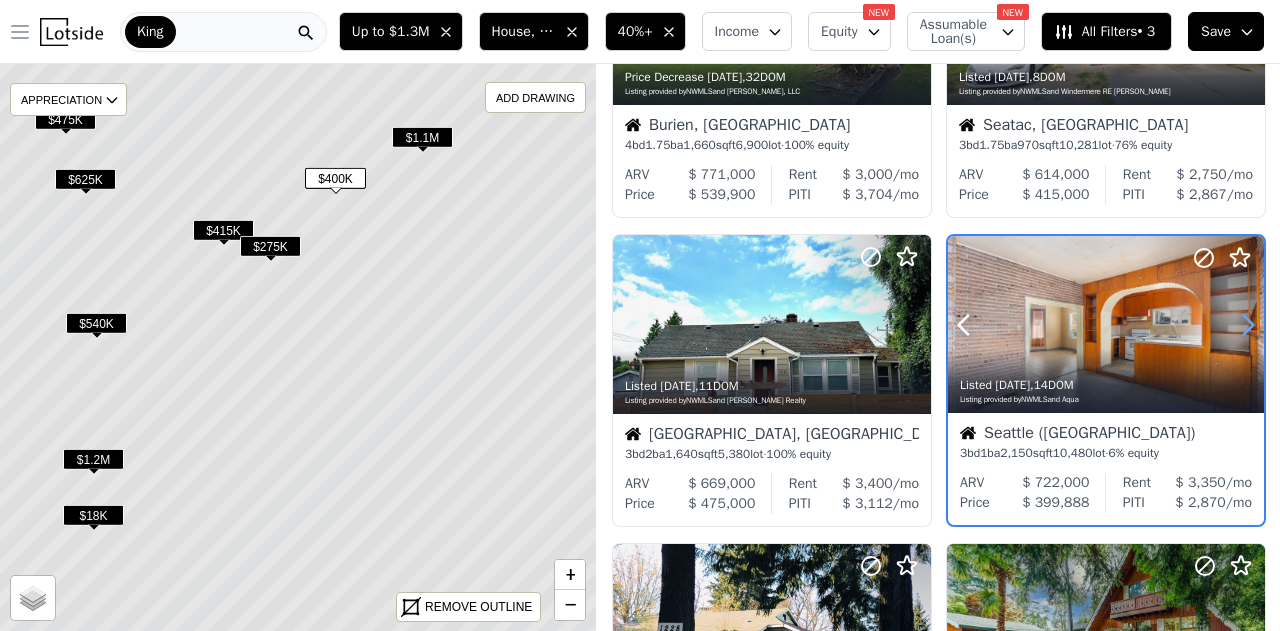 click 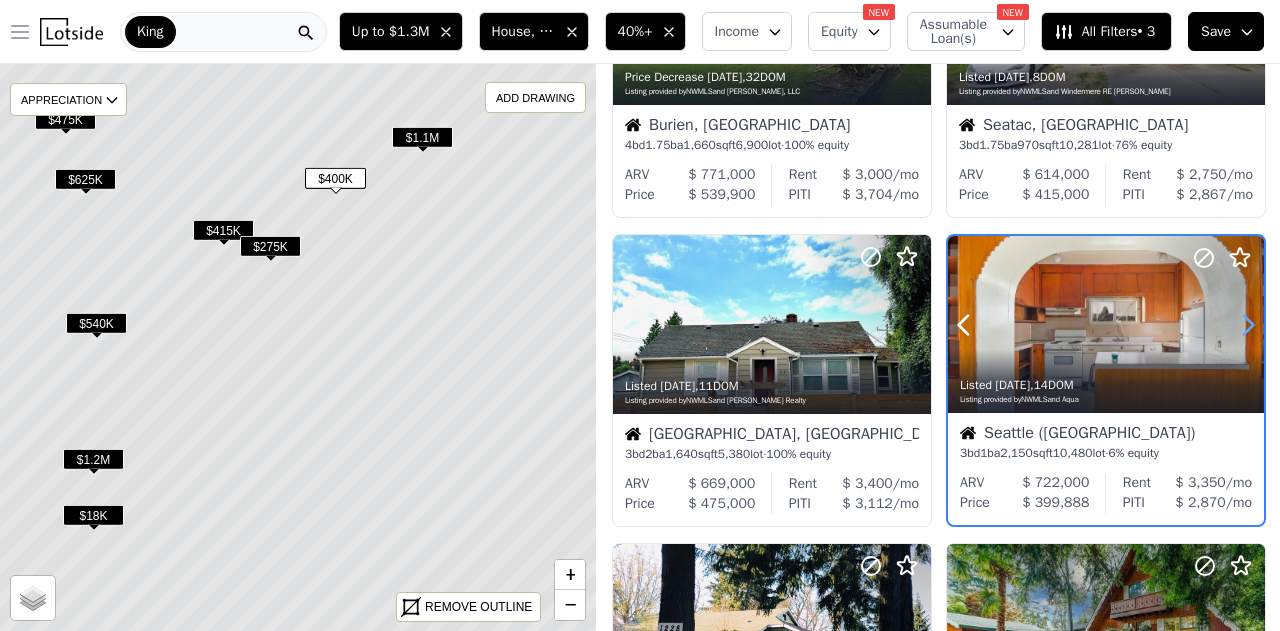 click 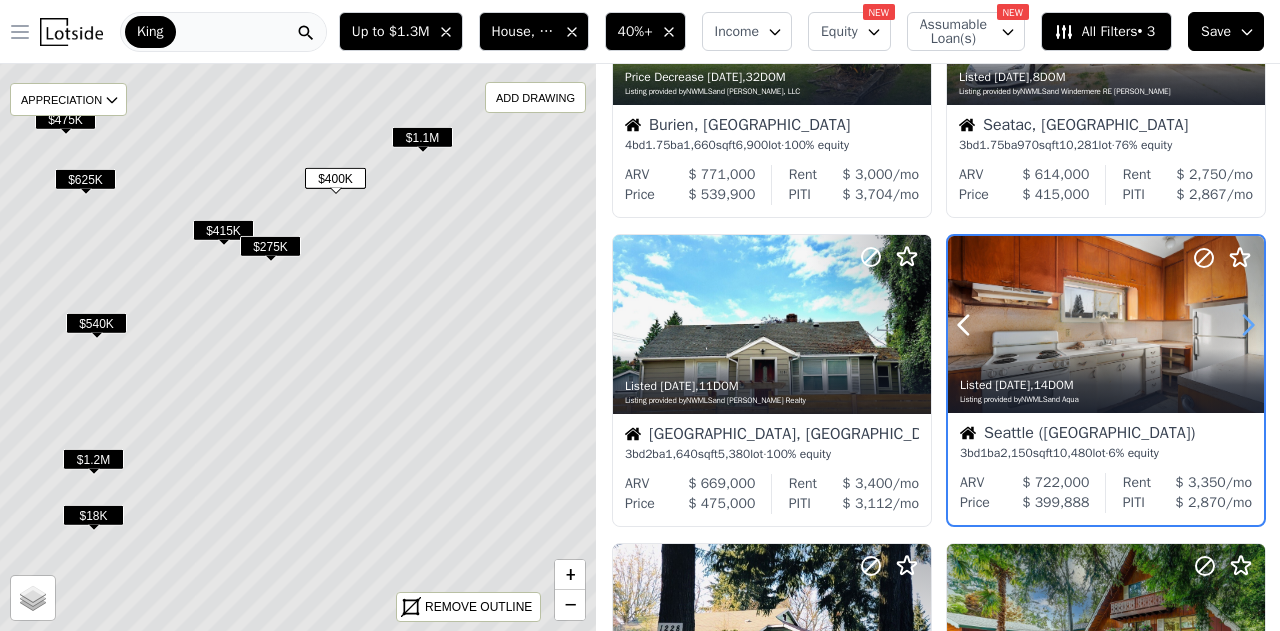 click 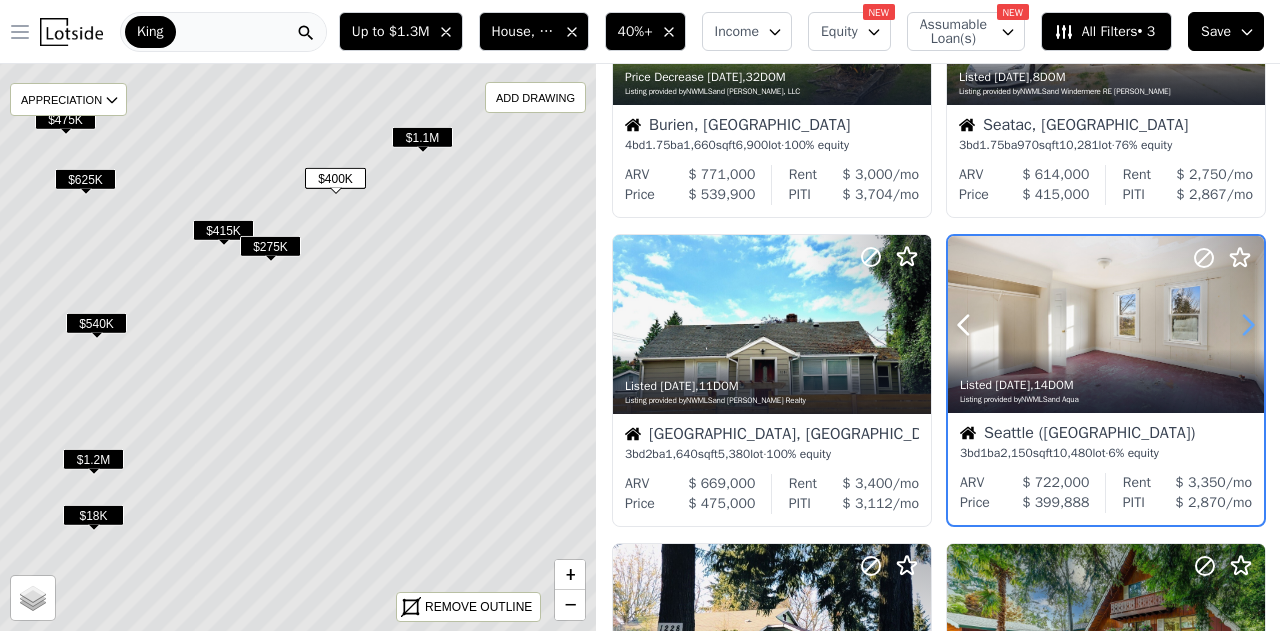 click 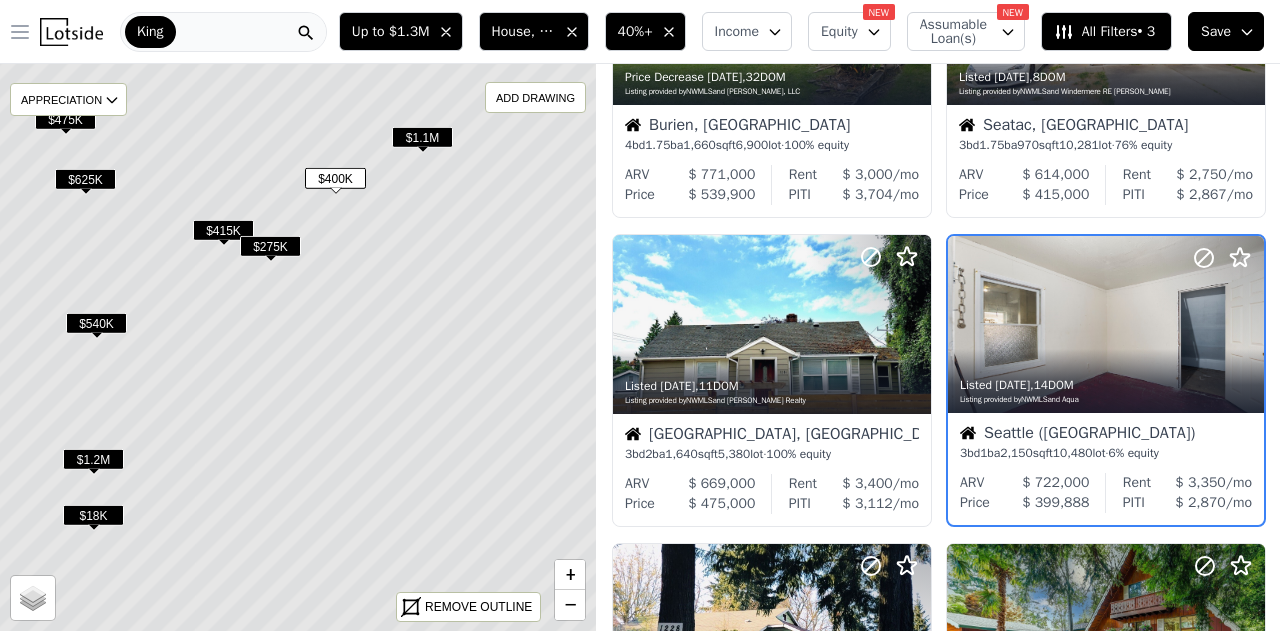 click on "$540K" at bounding box center [96, 323] 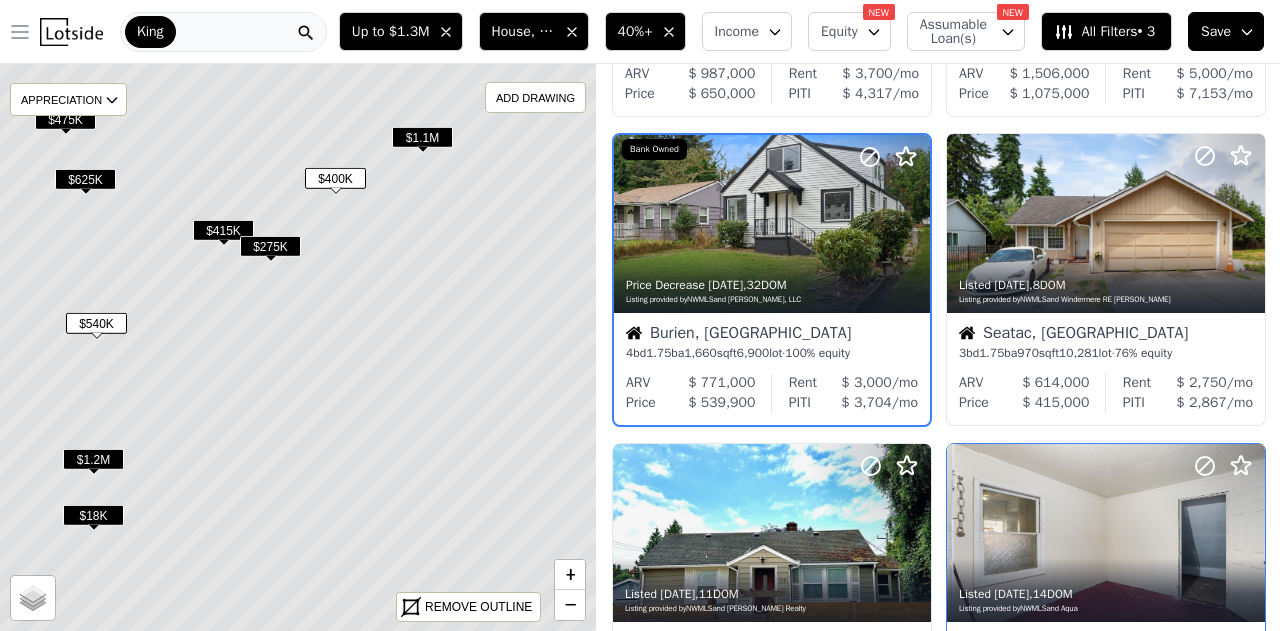 scroll, scrollTop: 502, scrollLeft: 0, axis: vertical 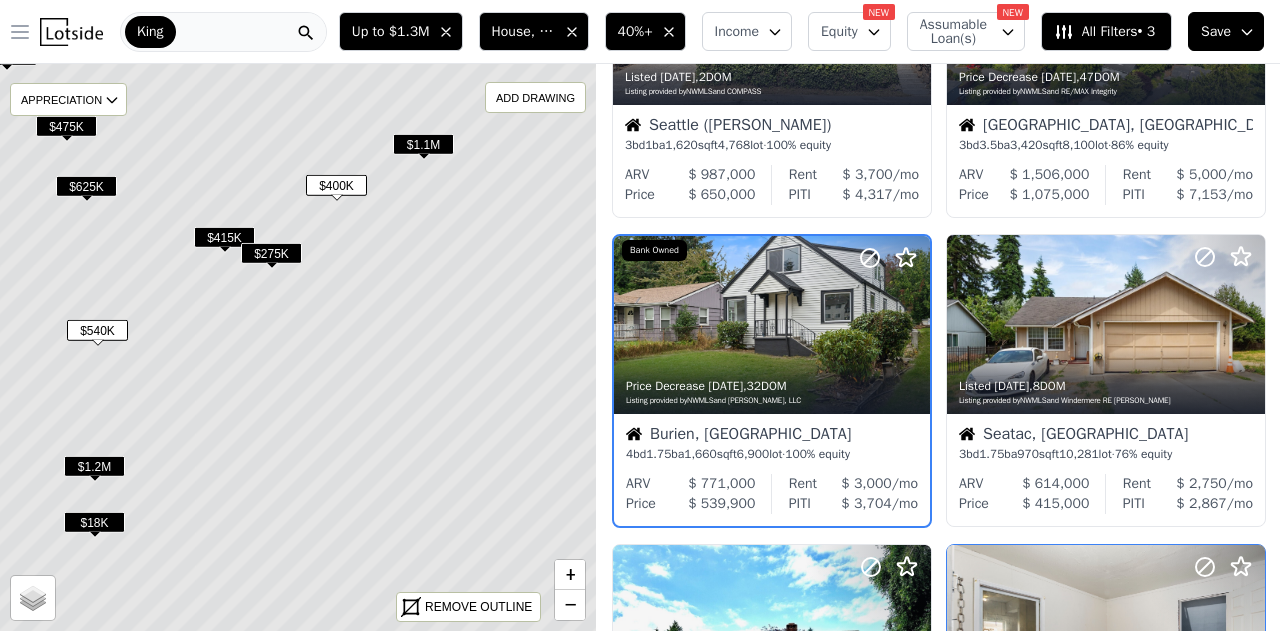 drag, startPoint x: 285, startPoint y: 349, endPoint x: 286, endPoint y: 368, distance: 19.026299 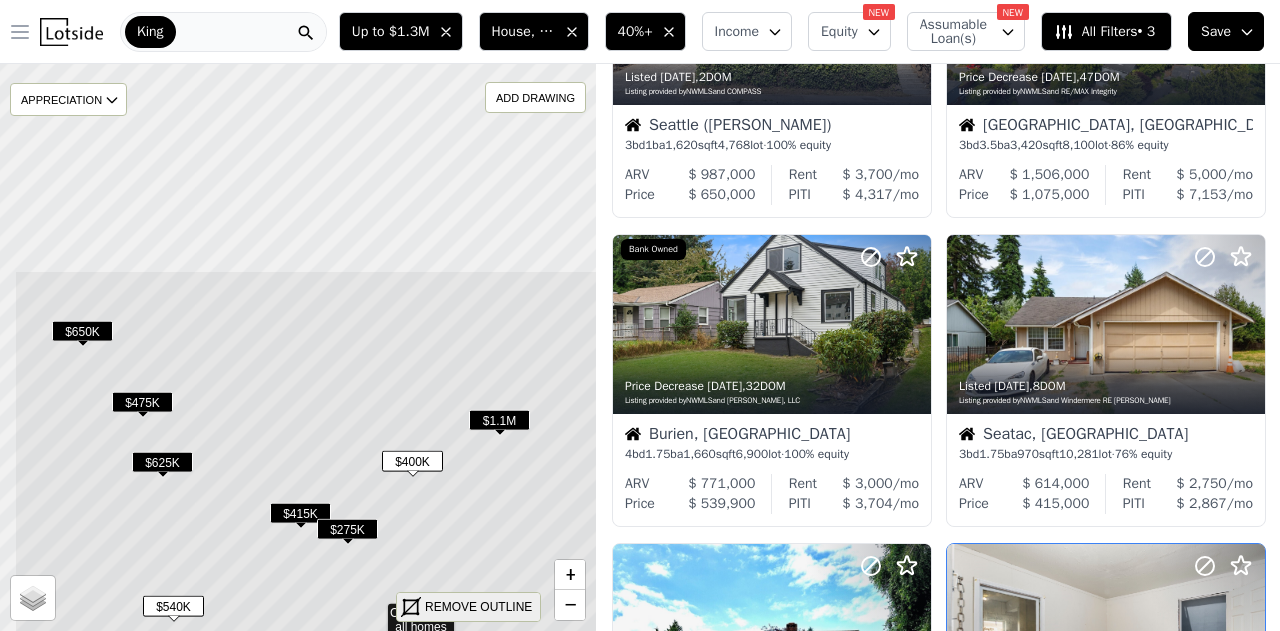 drag, startPoint x: 346, startPoint y: 294, endPoint x: 422, endPoint y: 597, distance: 312.386 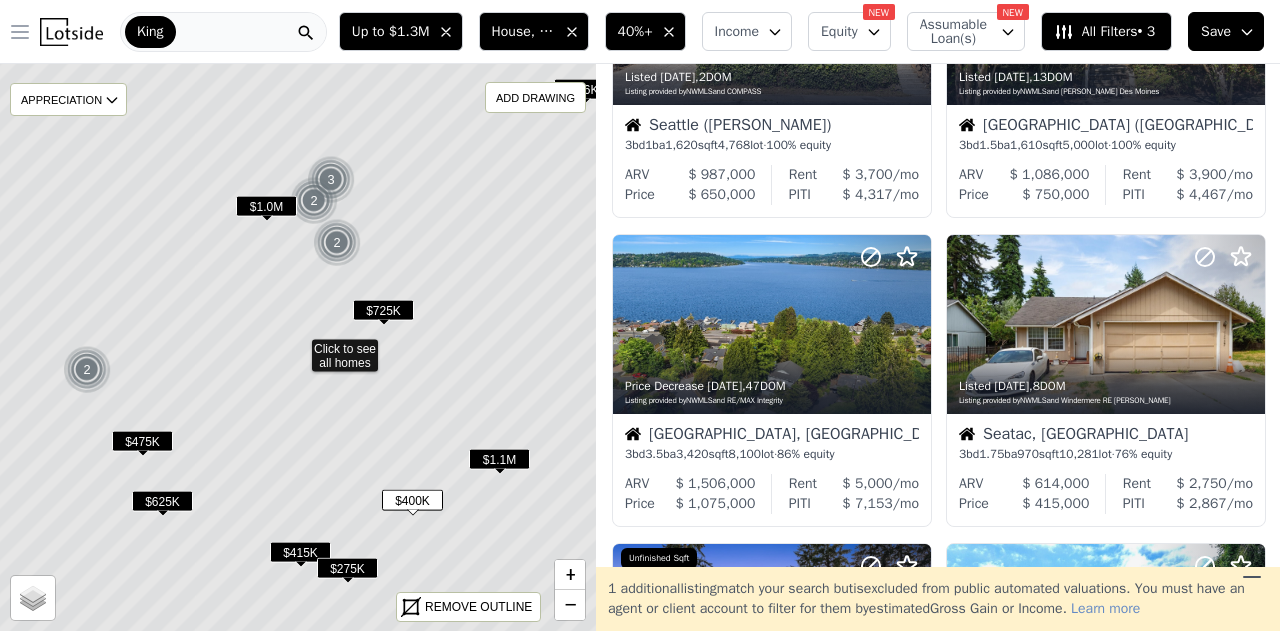click on "$475K" at bounding box center (142, 441) 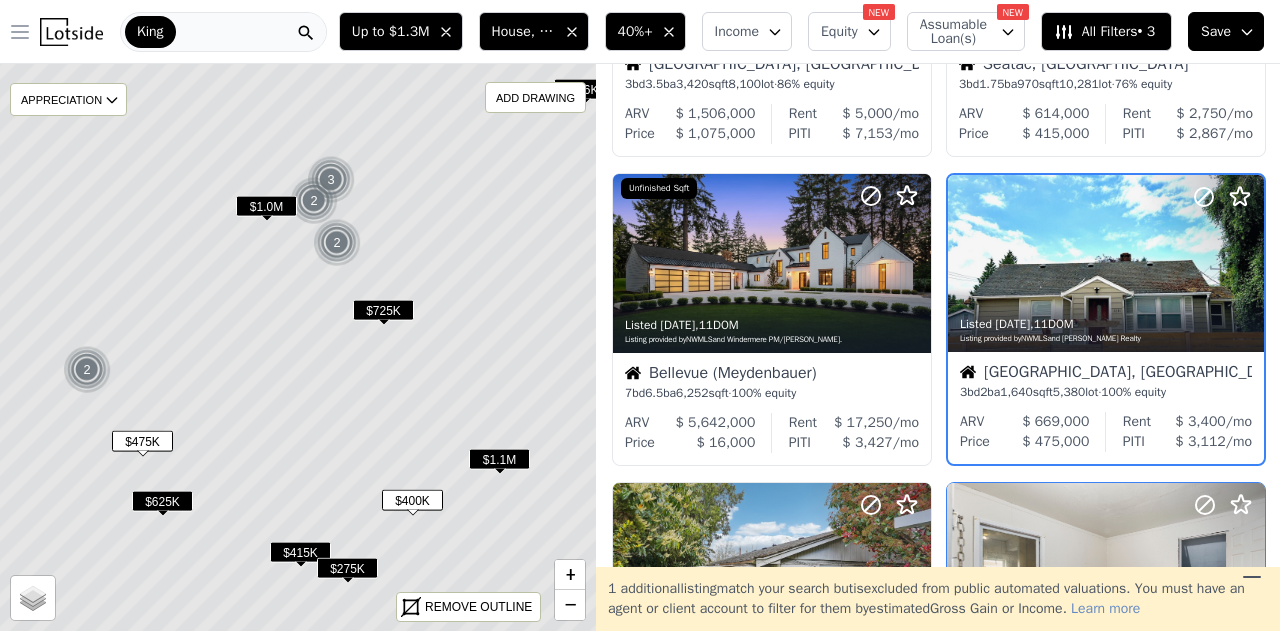 scroll, scrollTop: 875, scrollLeft: 0, axis: vertical 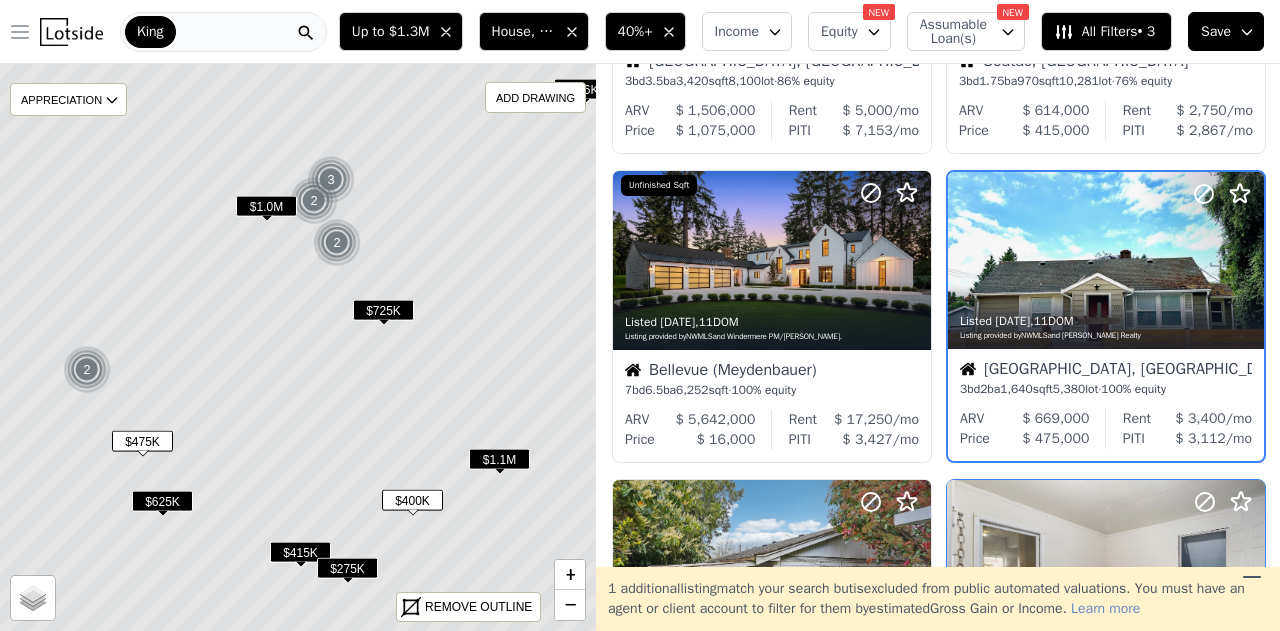 click on "$725K" at bounding box center (383, 310) 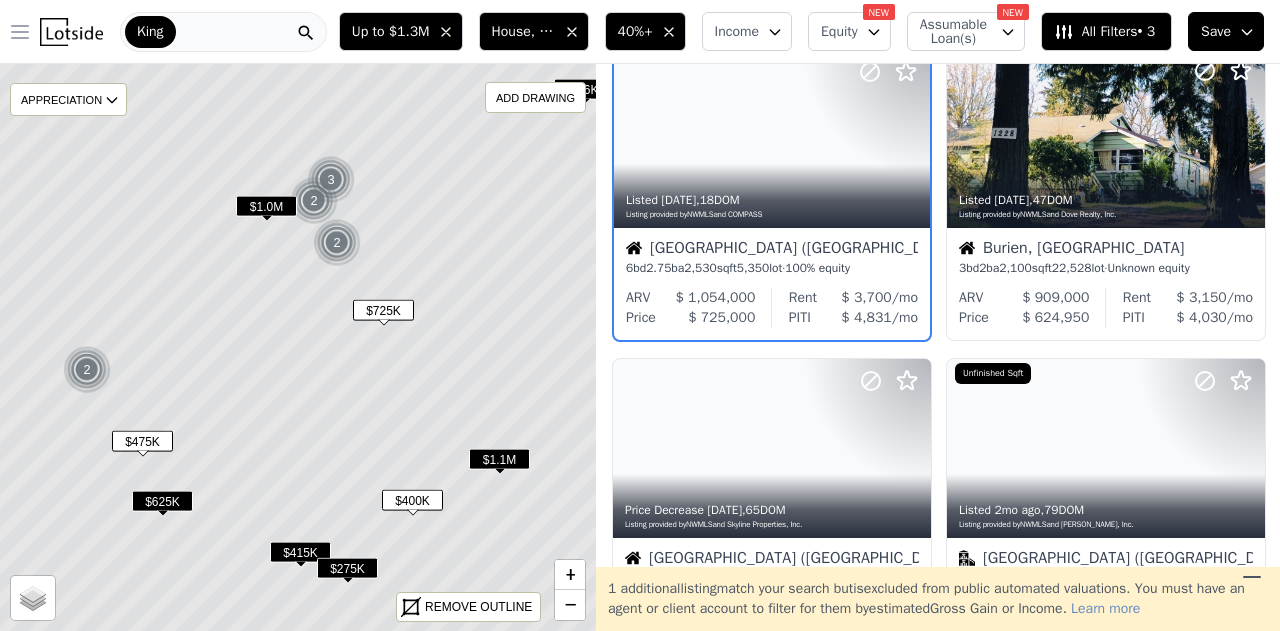 scroll, scrollTop: 0, scrollLeft: 0, axis: both 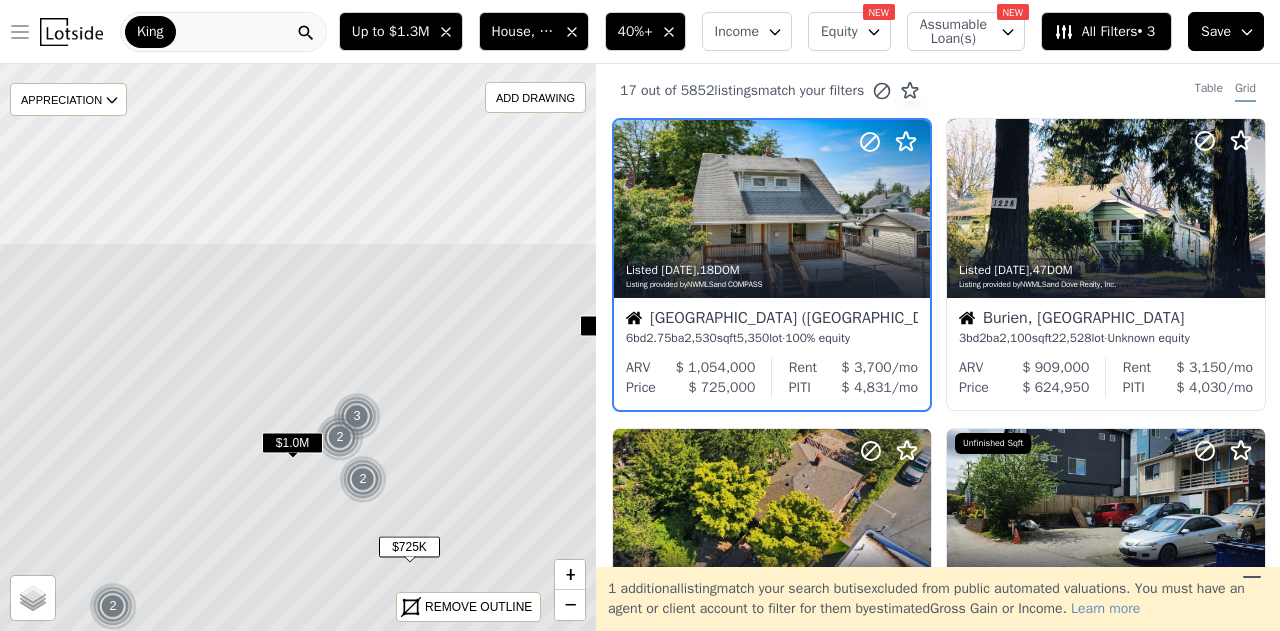 drag, startPoint x: 379, startPoint y: 229, endPoint x: 405, endPoint y: 468, distance: 240.41006 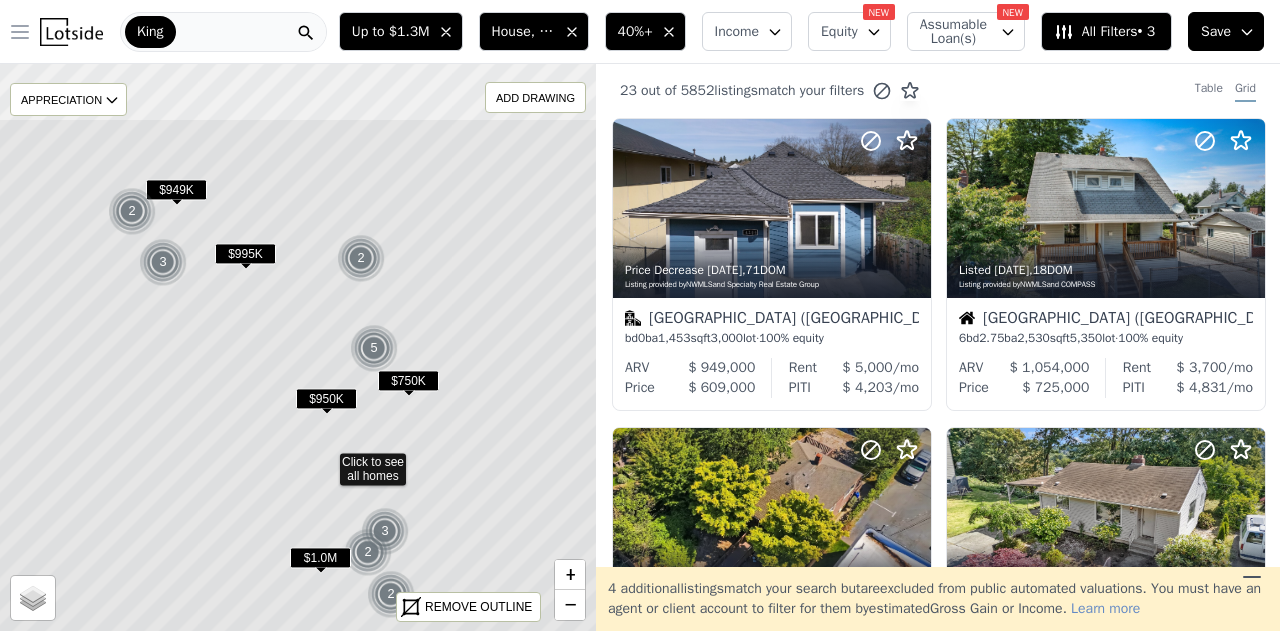 drag, startPoint x: 372, startPoint y: 211, endPoint x: 409, endPoint y: 375, distance: 168.12198 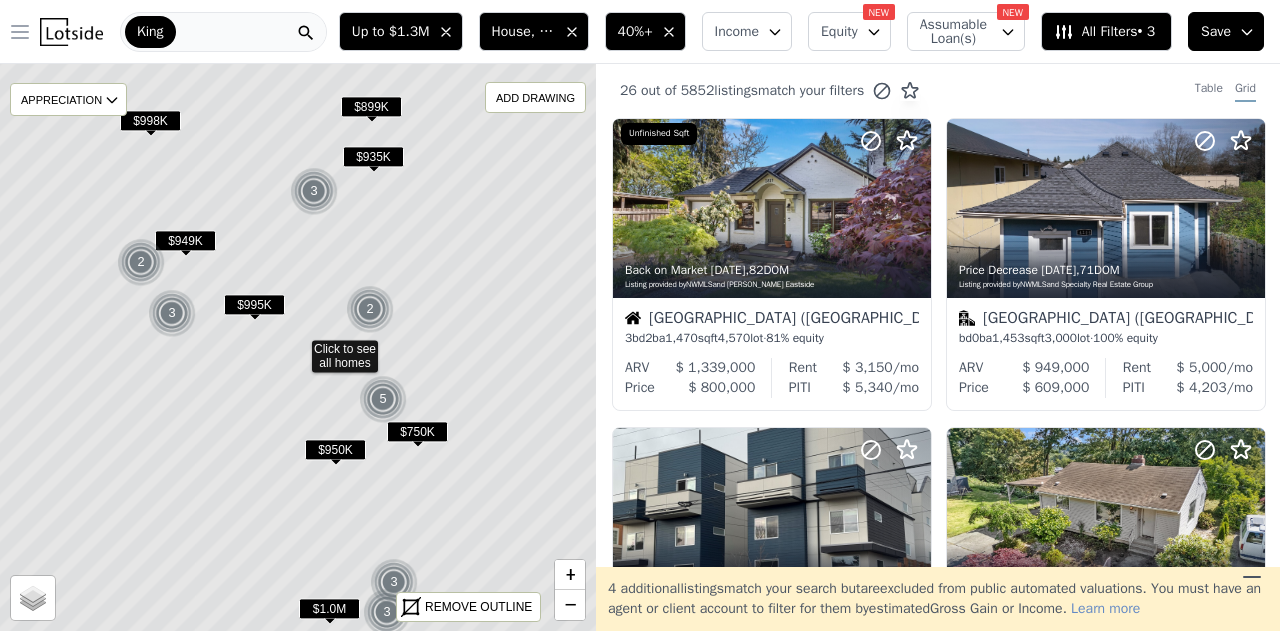 click at bounding box center [370, 309] 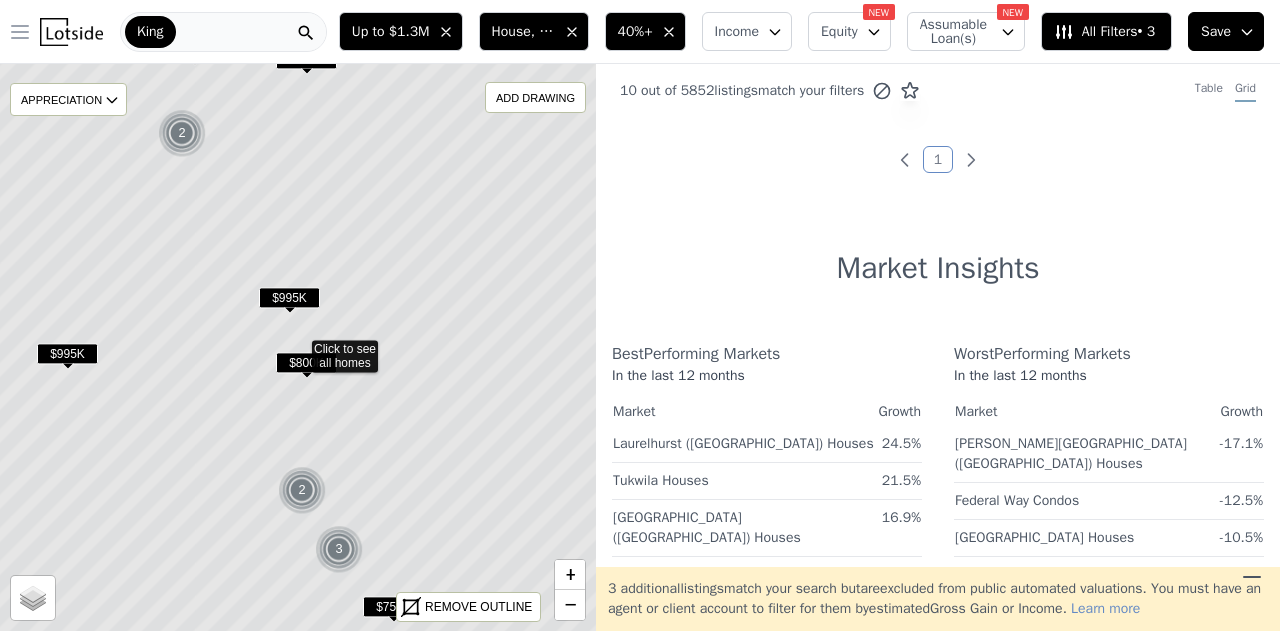 click on "$800K" at bounding box center (306, 362) 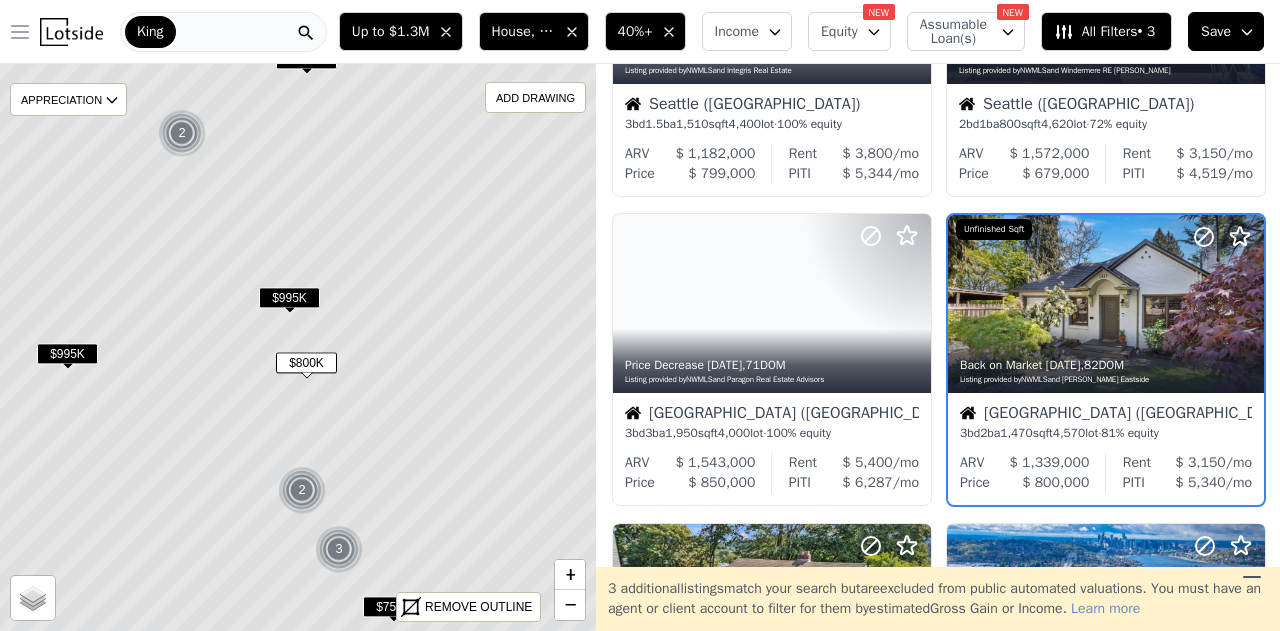 scroll, scrollTop: 258, scrollLeft: 0, axis: vertical 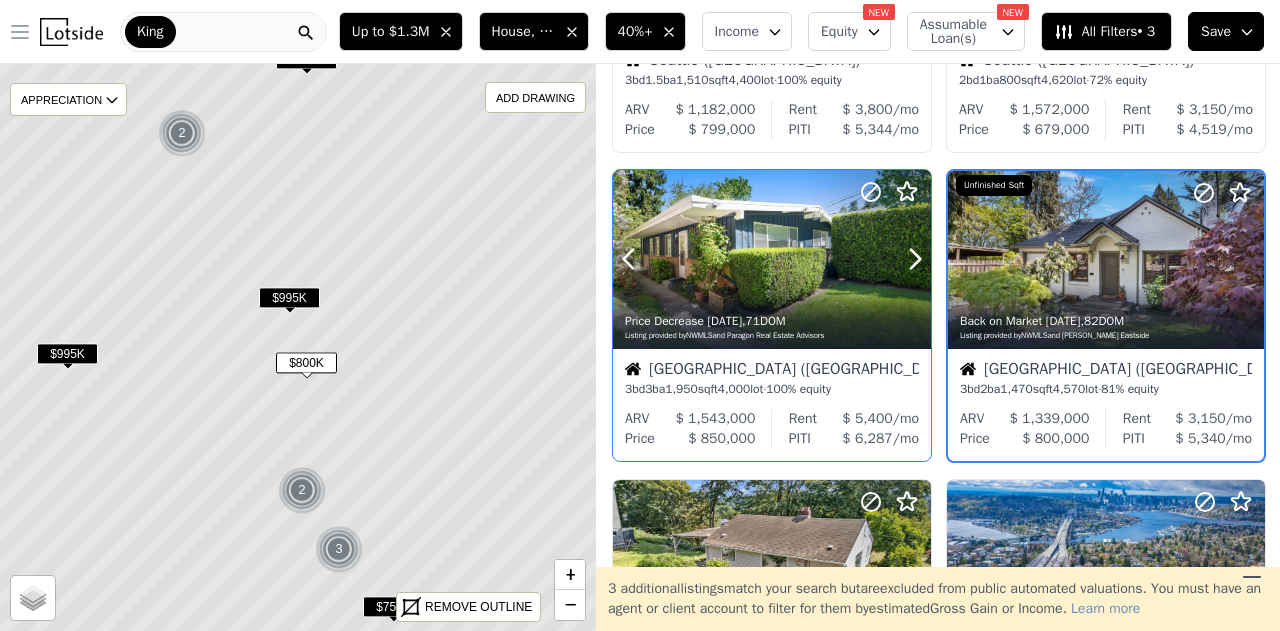 click 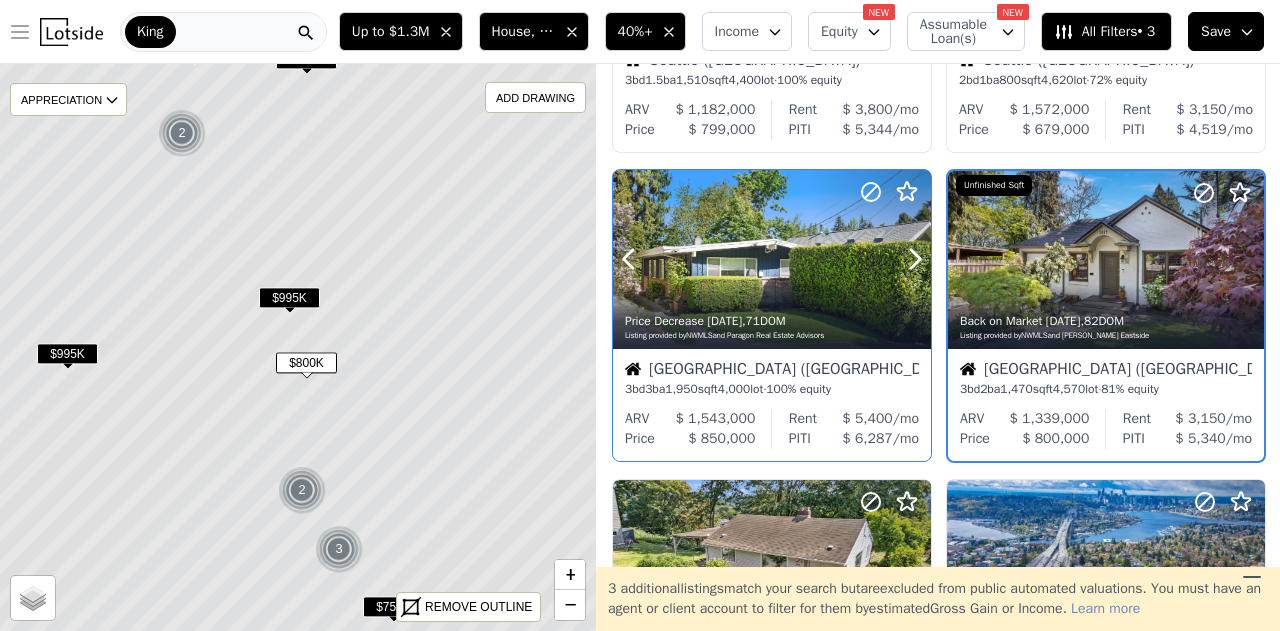 click 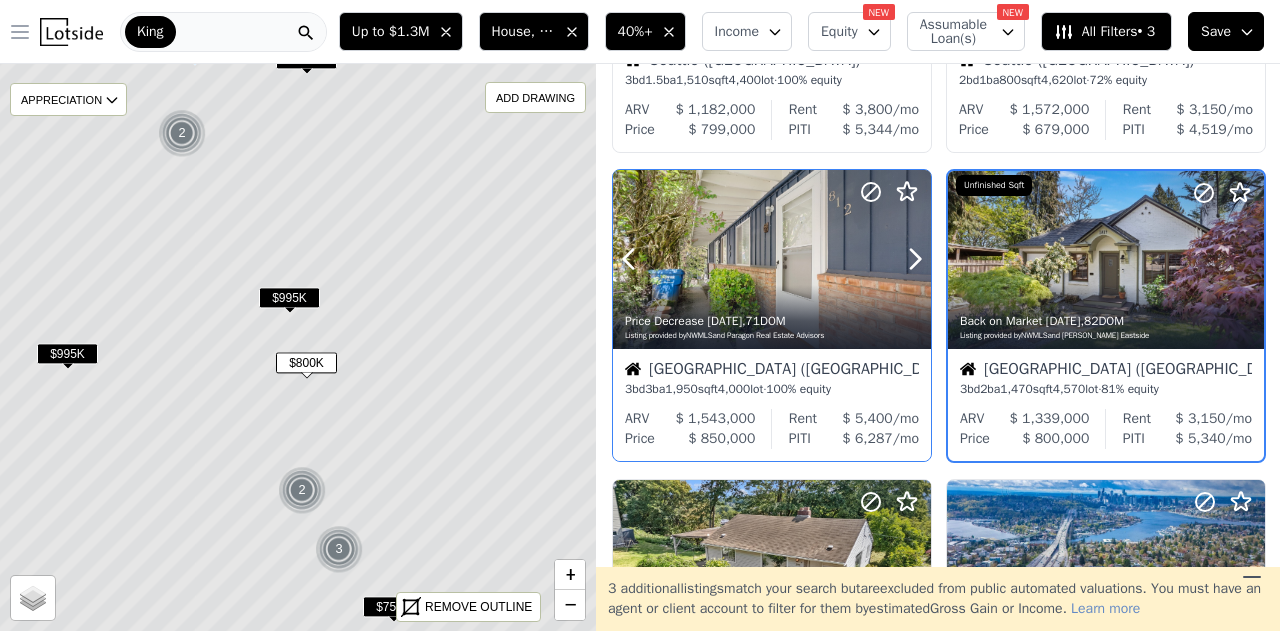 click 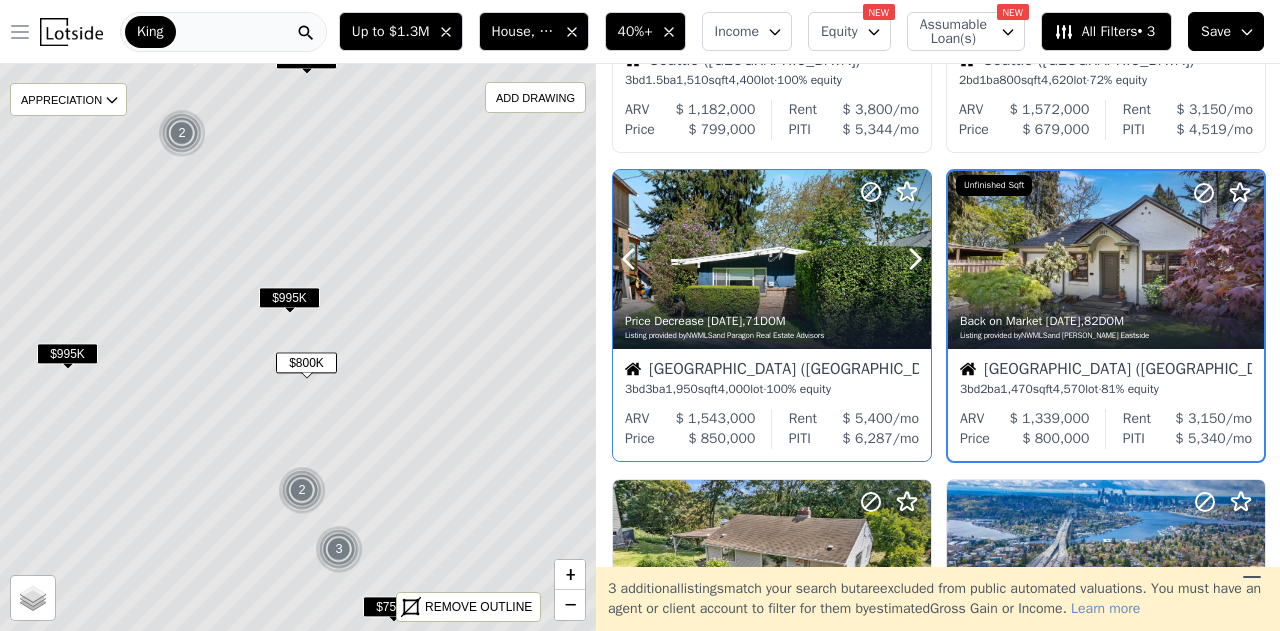 click 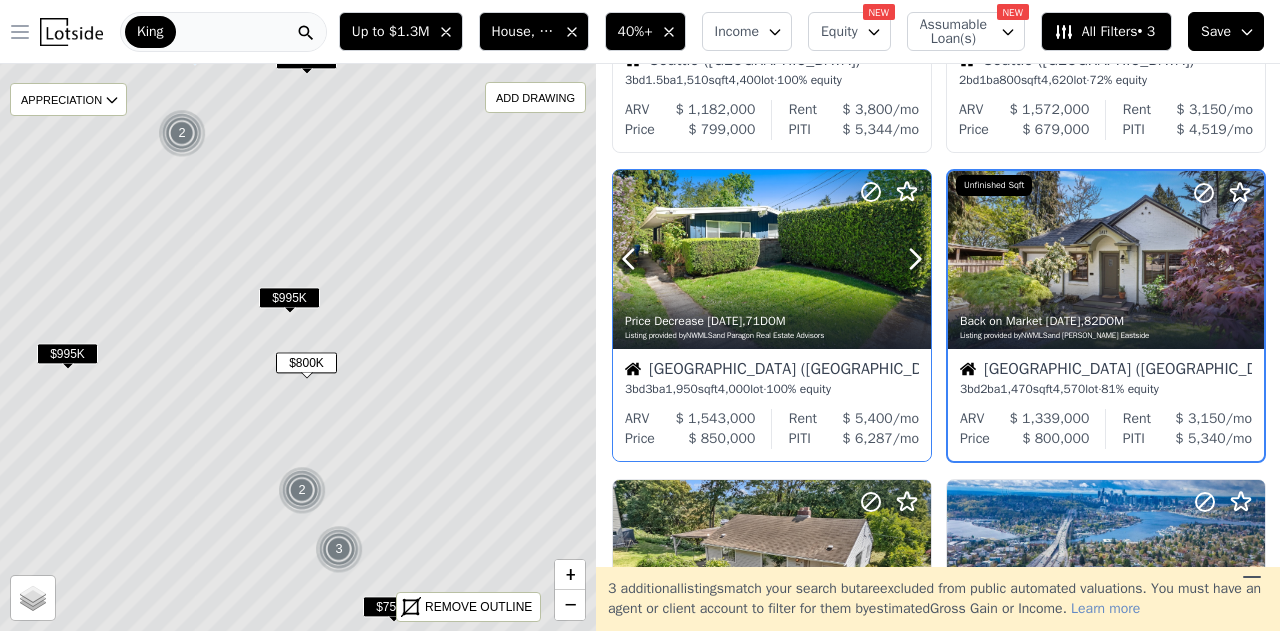 click 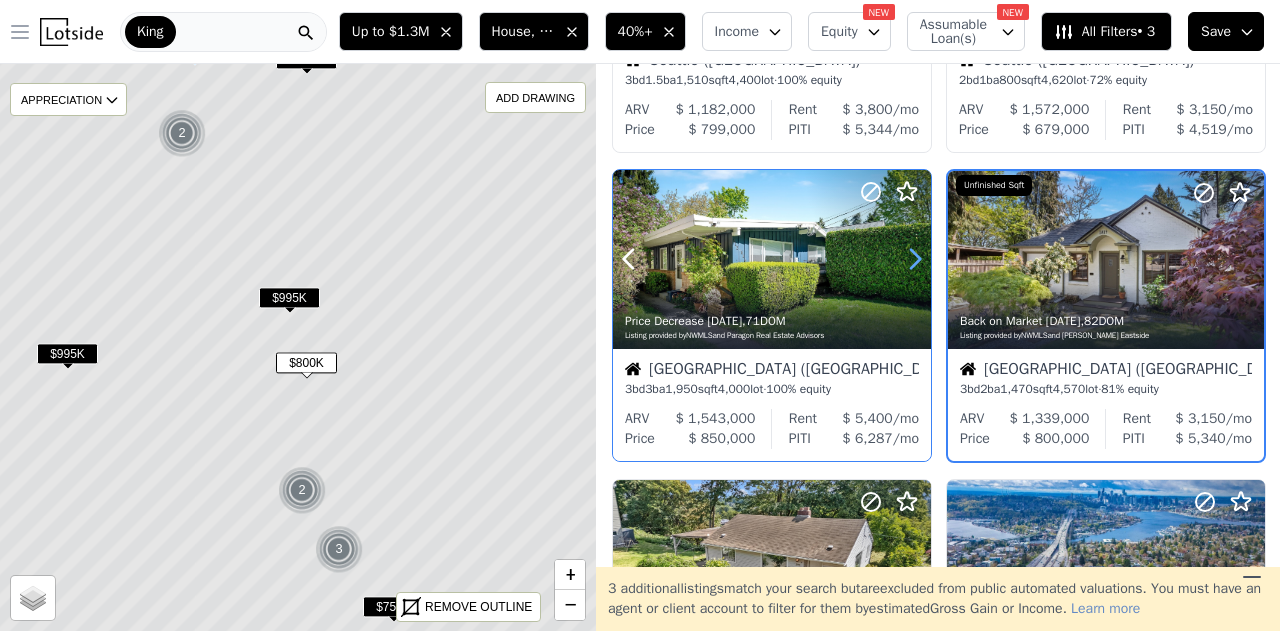 click 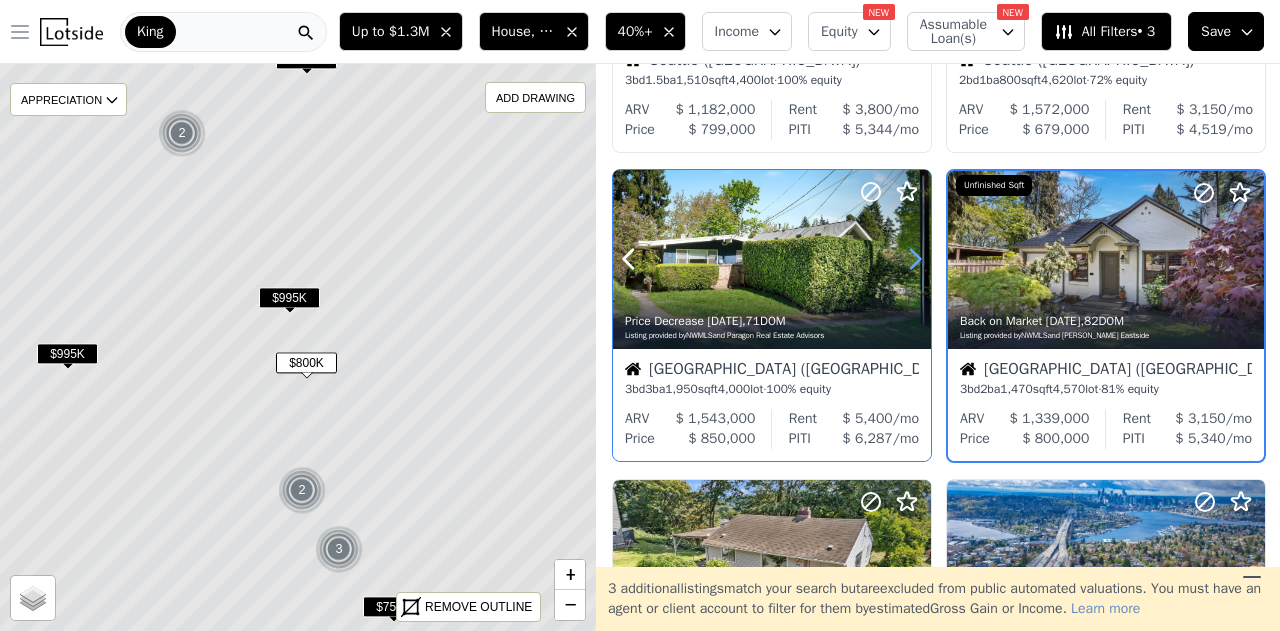 click 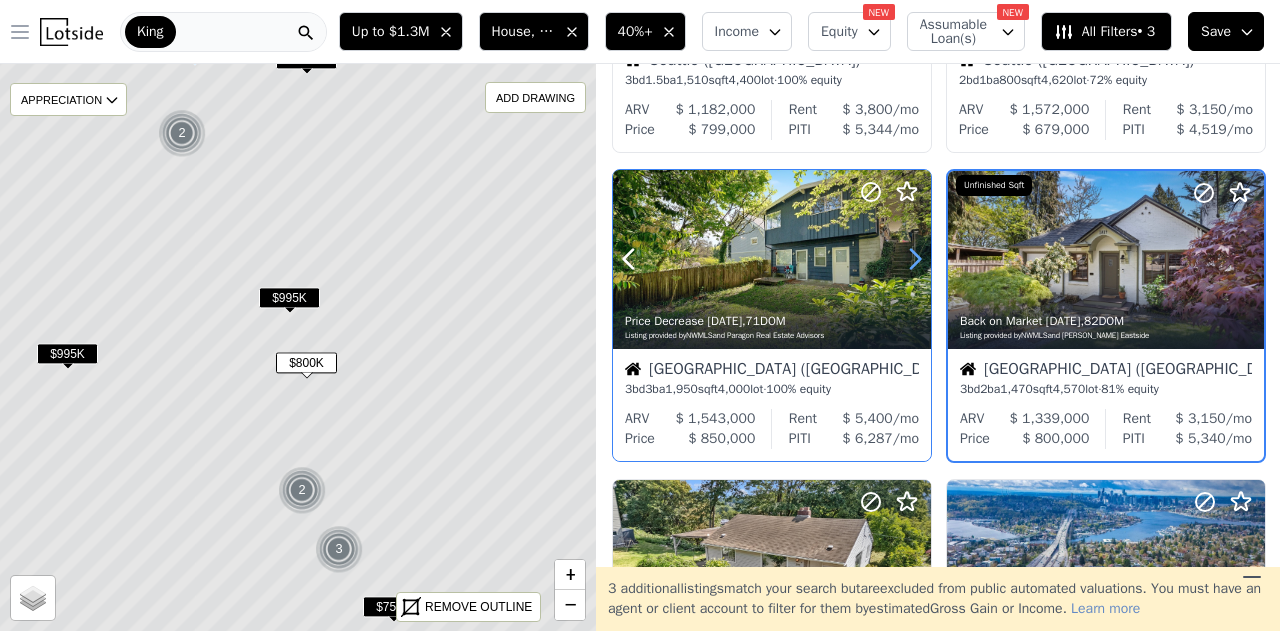 click 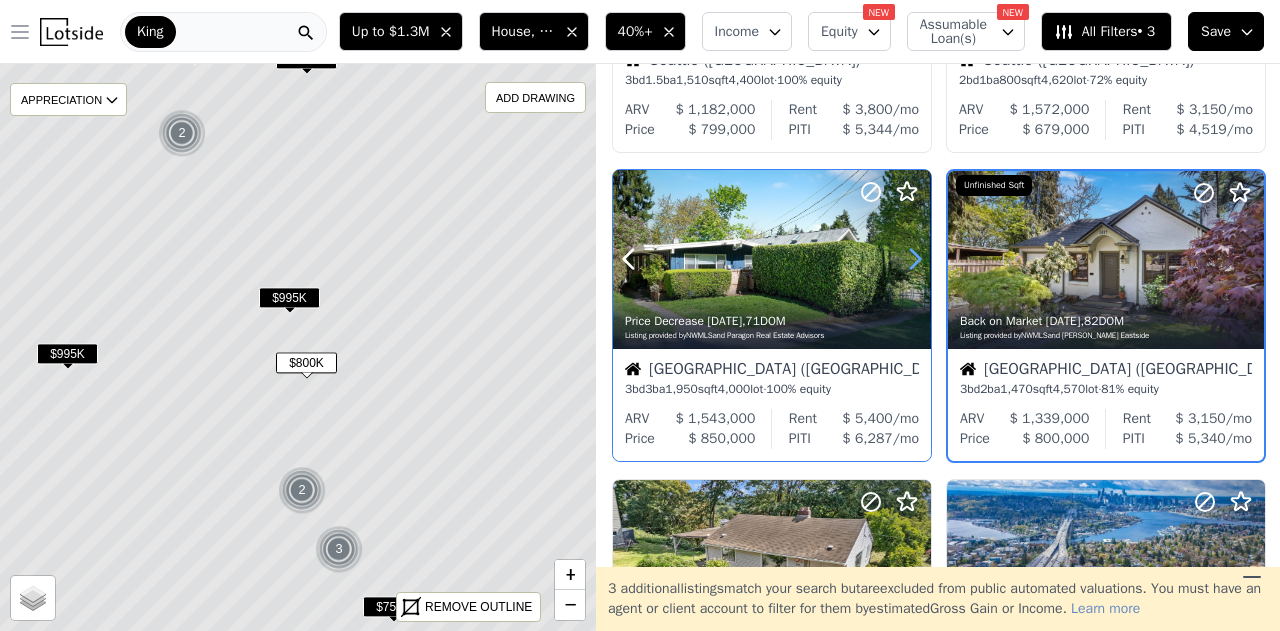 click 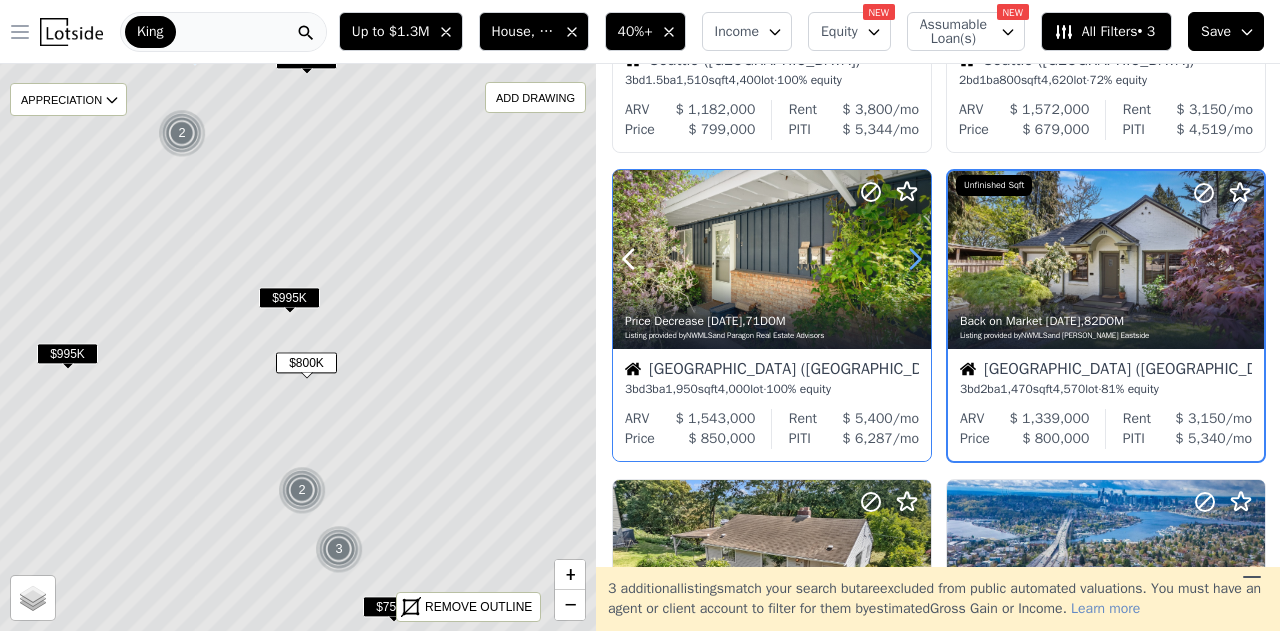 click 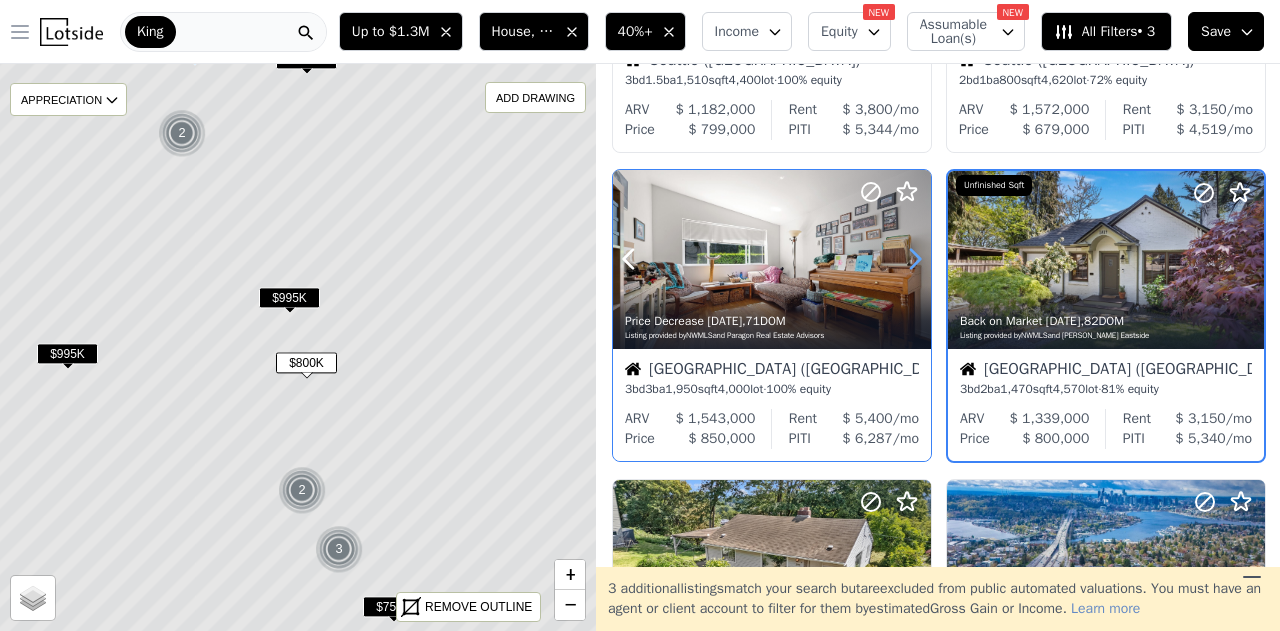 click 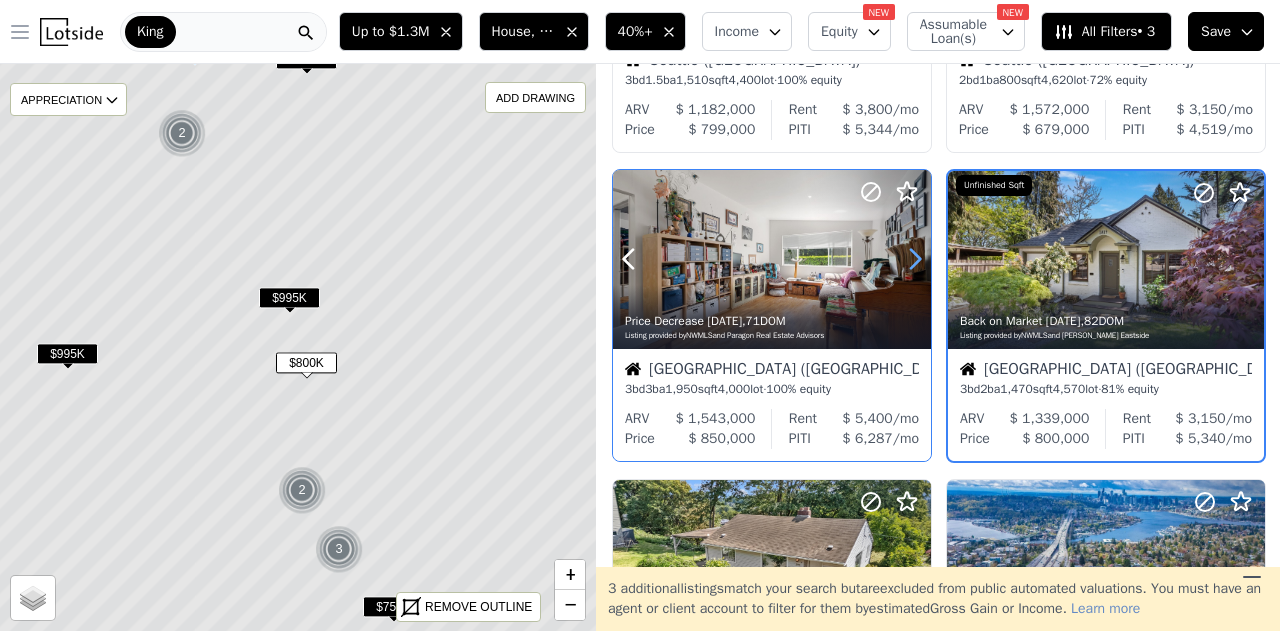 click 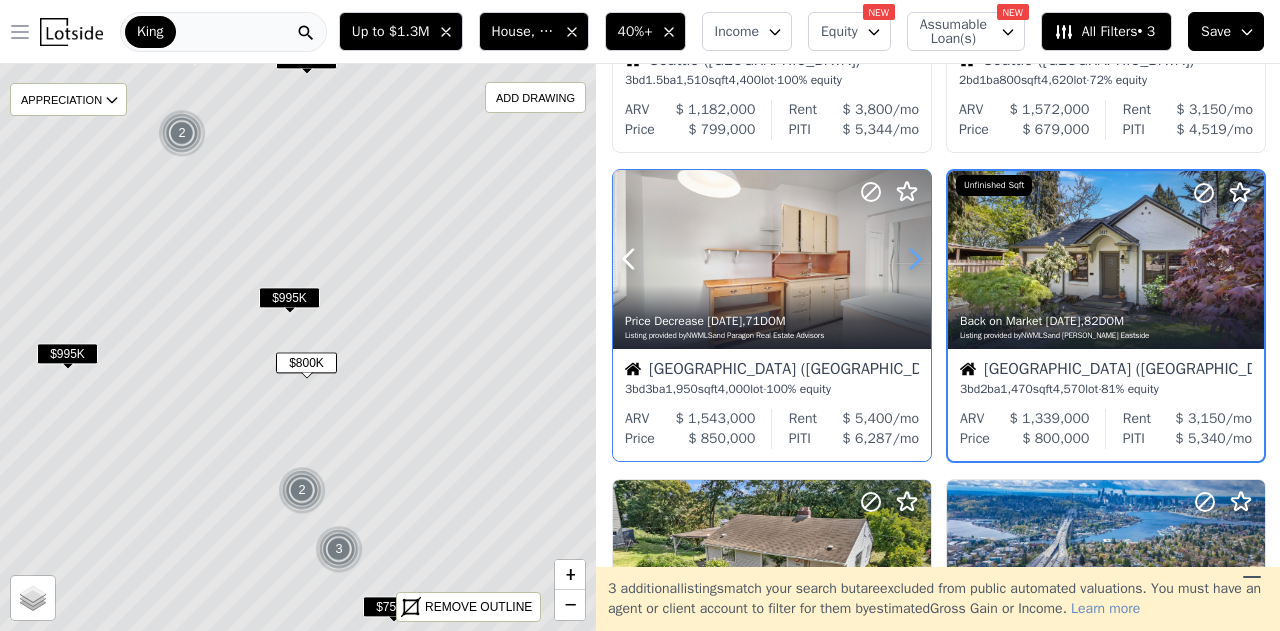 click 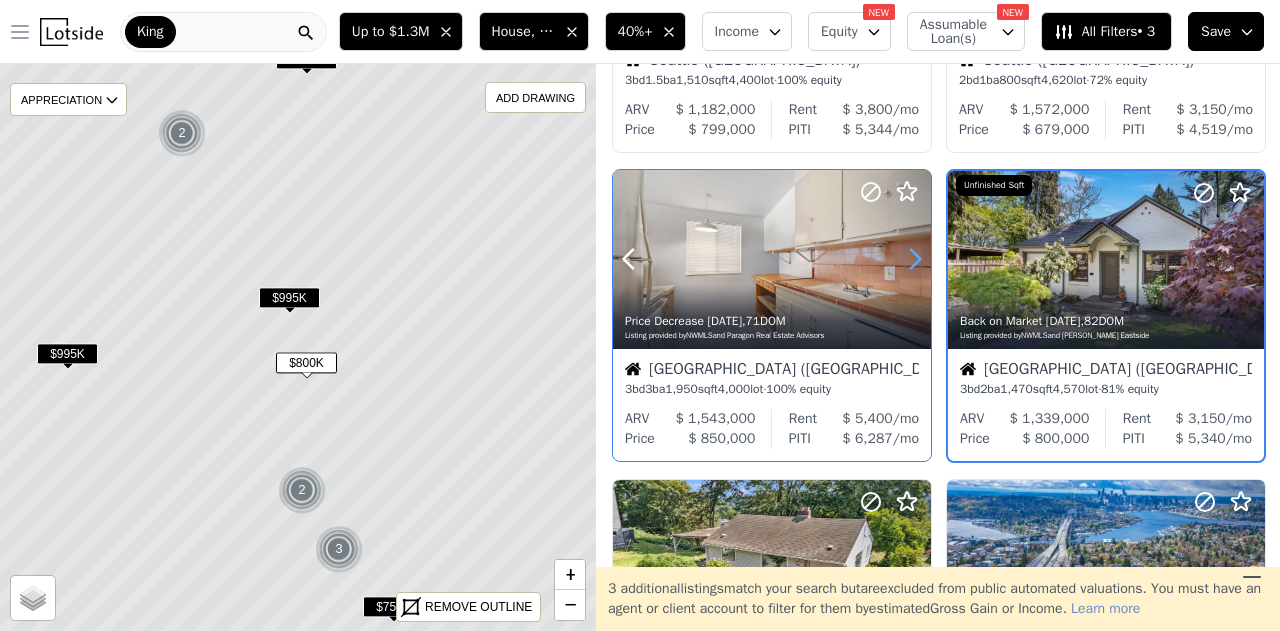 click 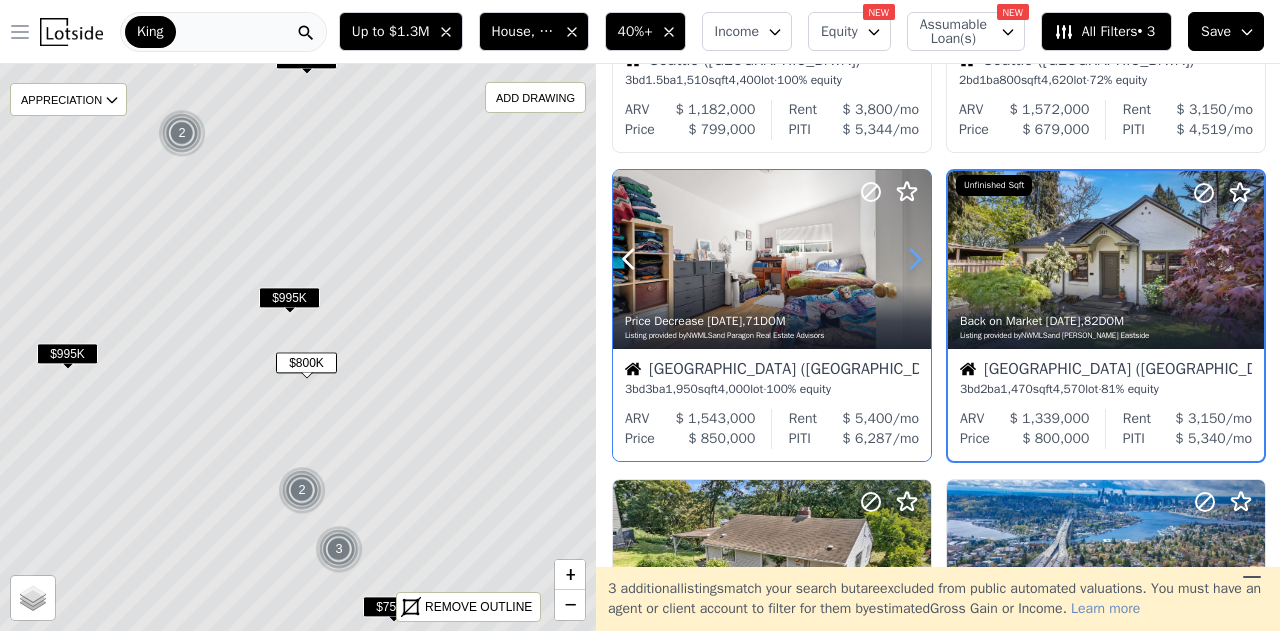 click 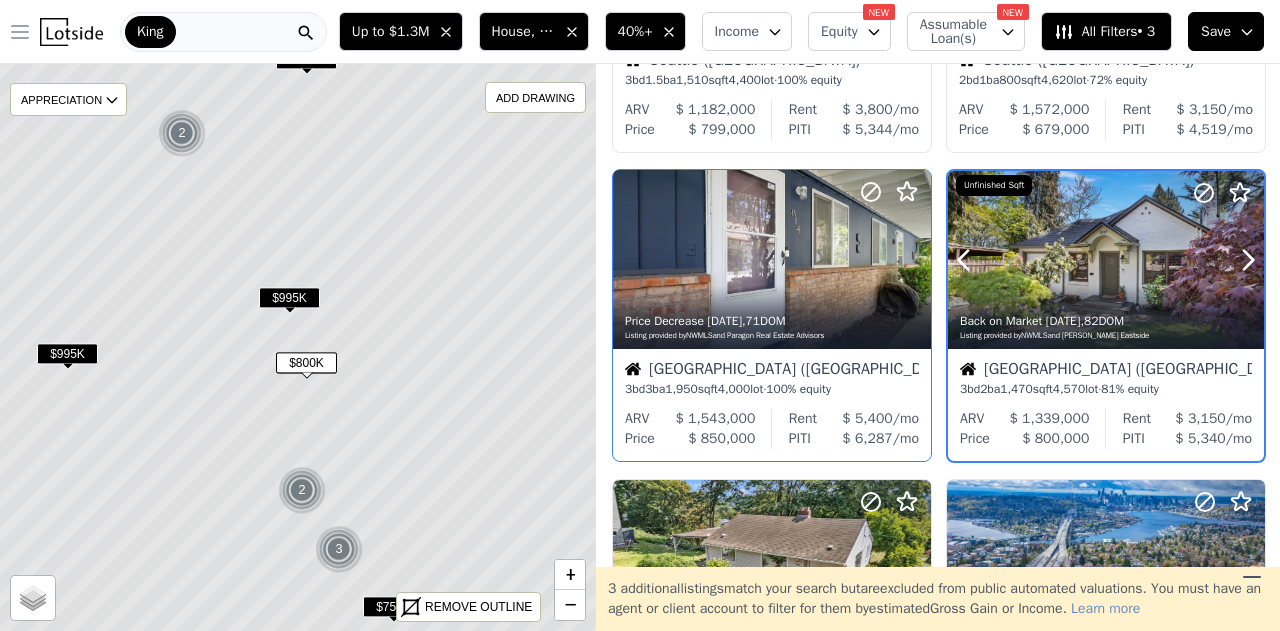 click at bounding box center [1106, 303] 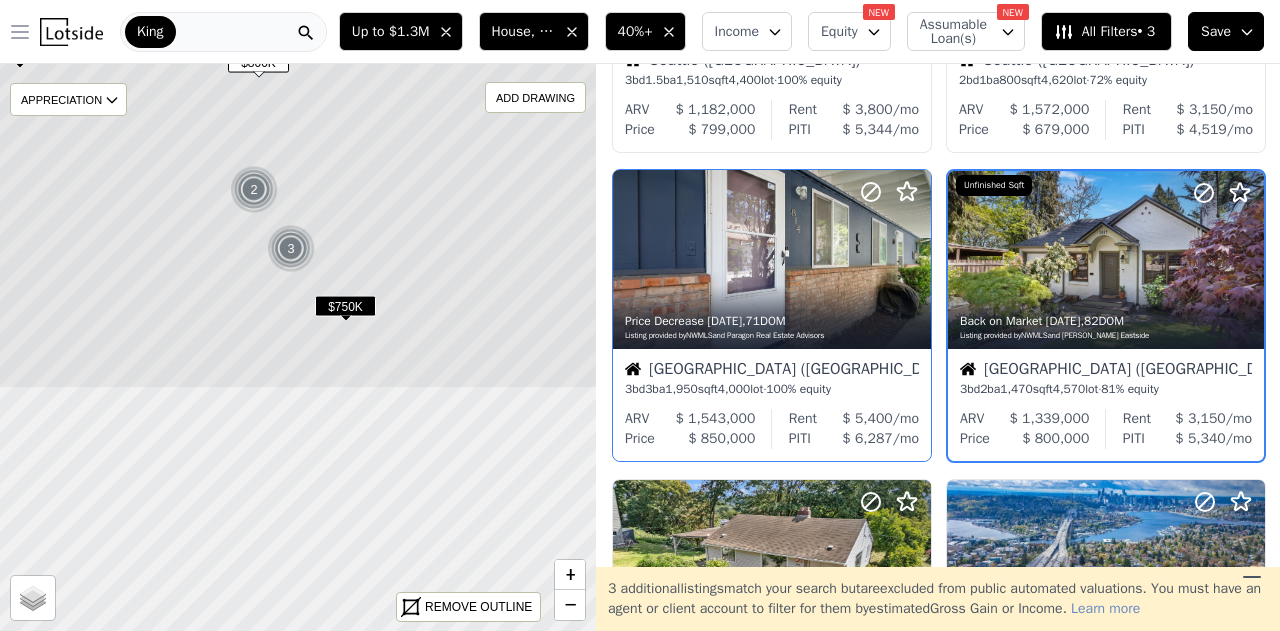 drag, startPoint x: 405, startPoint y: 406, endPoint x: 356, endPoint y: 103, distance: 306.93646 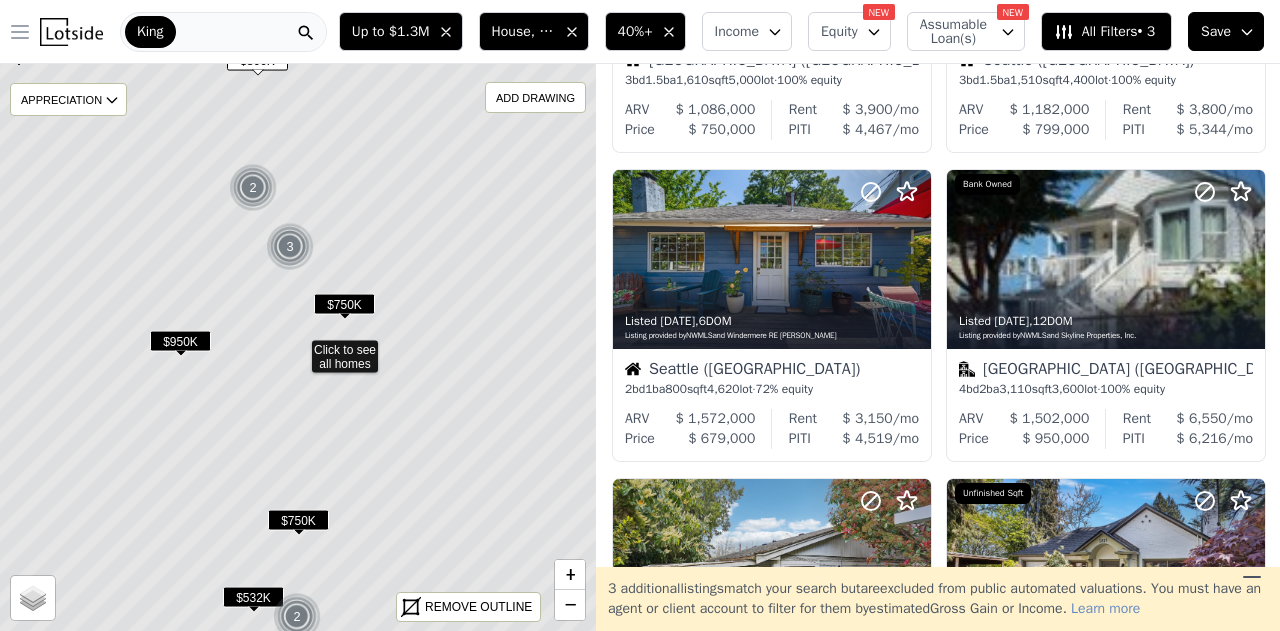 click on "$750K" at bounding box center (344, 304) 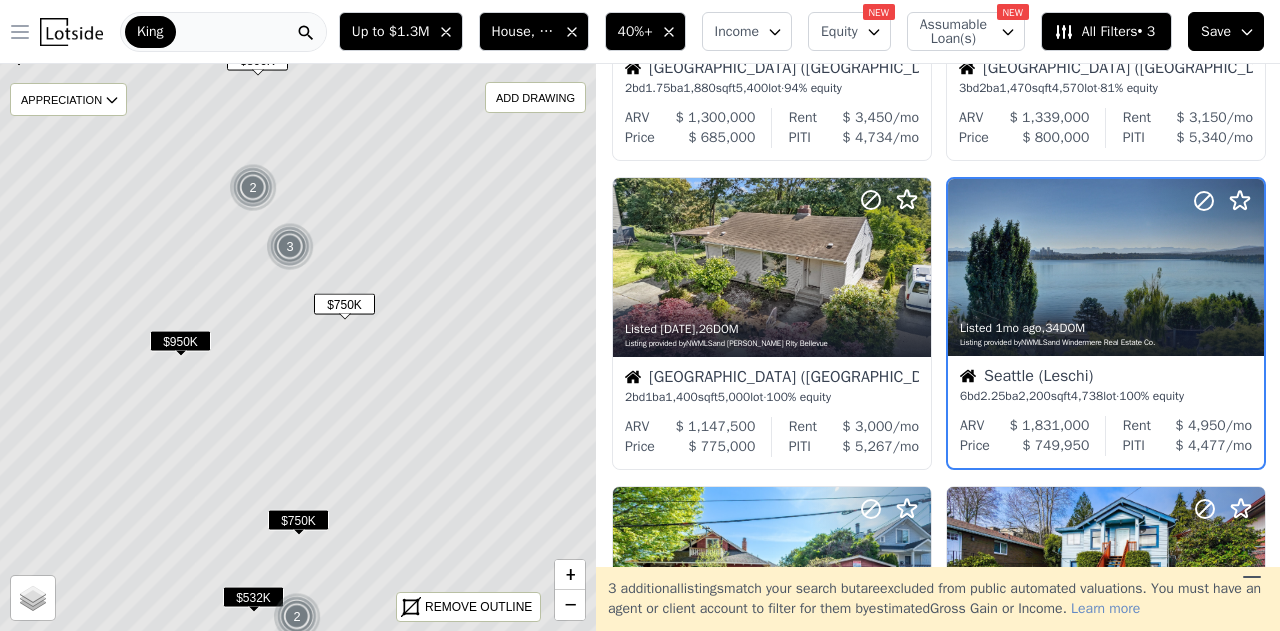 scroll, scrollTop: 875, scrollLeft: 0, axis: vertical 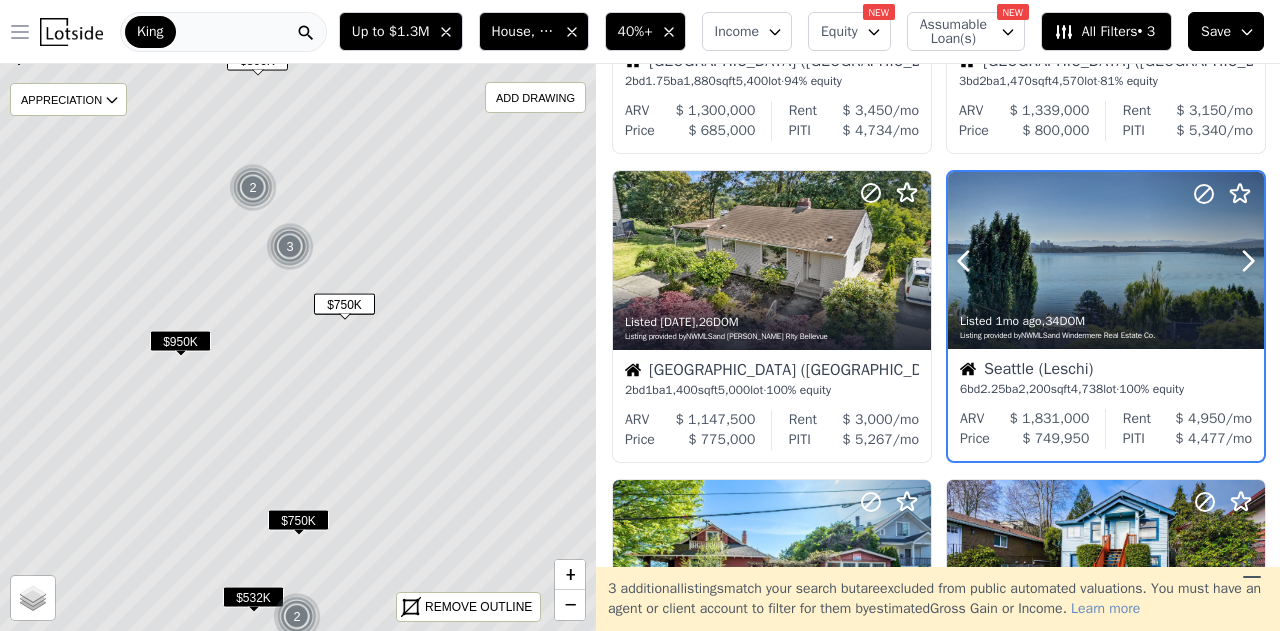 click on "Listed   1mo ago ,  34  DOM" at bounding box center [1107, 321] 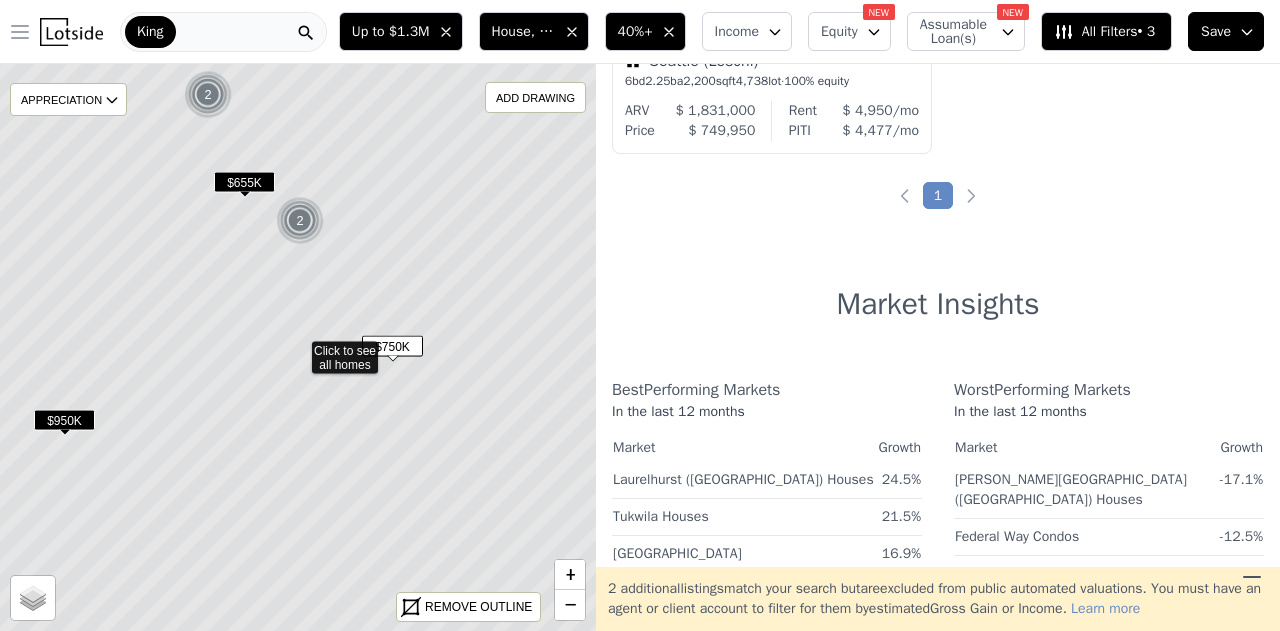 scroll, scrollTop: 258, scrollLeft: 0, axis: vertical 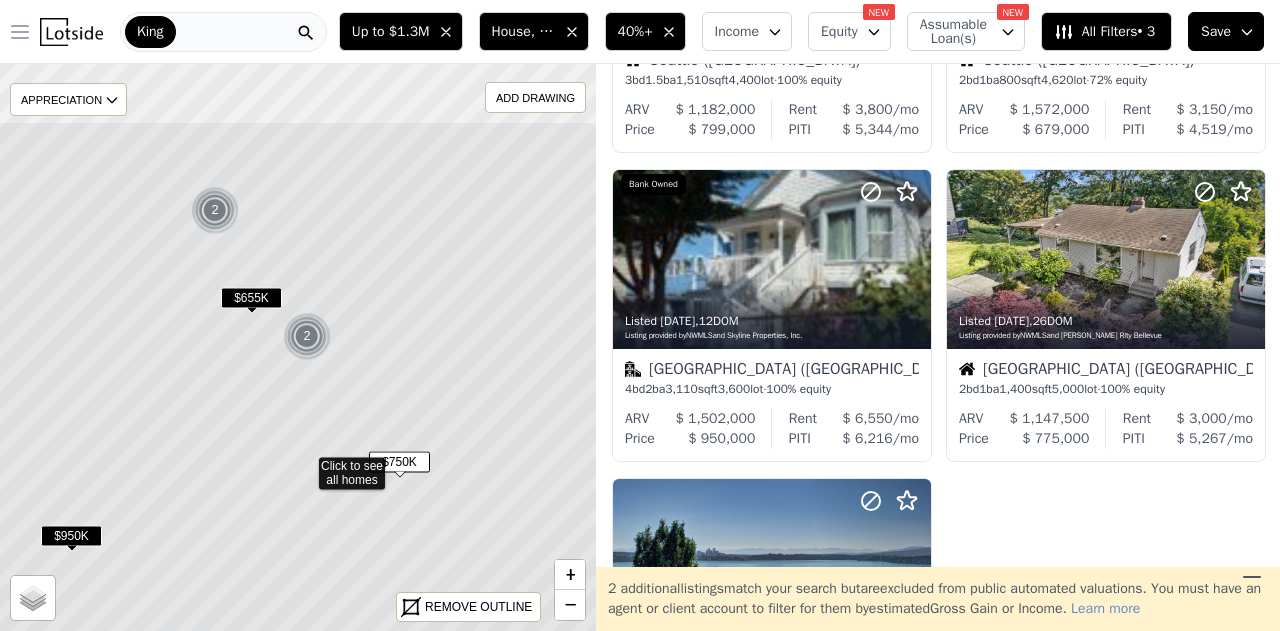 drag, startPoint x: 366, startPoint y: 261, endPoint x: 379, endPoint y: 457, distance: 196.43065 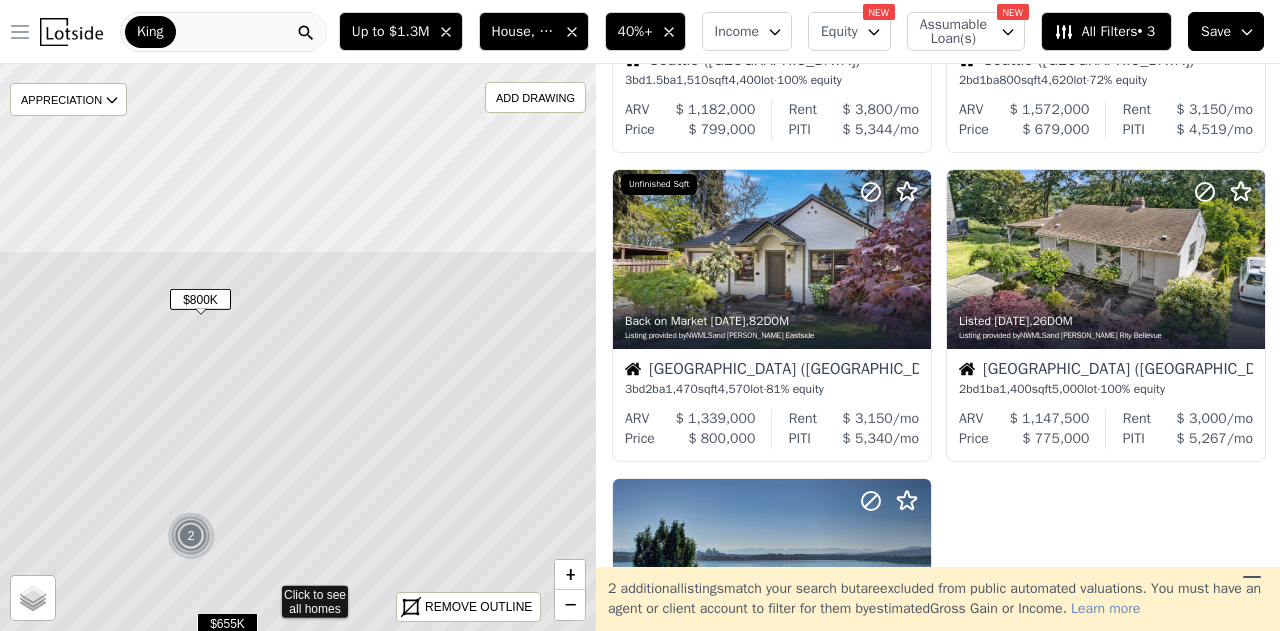 drag, startPoint x: 392, startPoint y: 252, endPoint x: 365, endPoint y: 489, distance: 238.53302 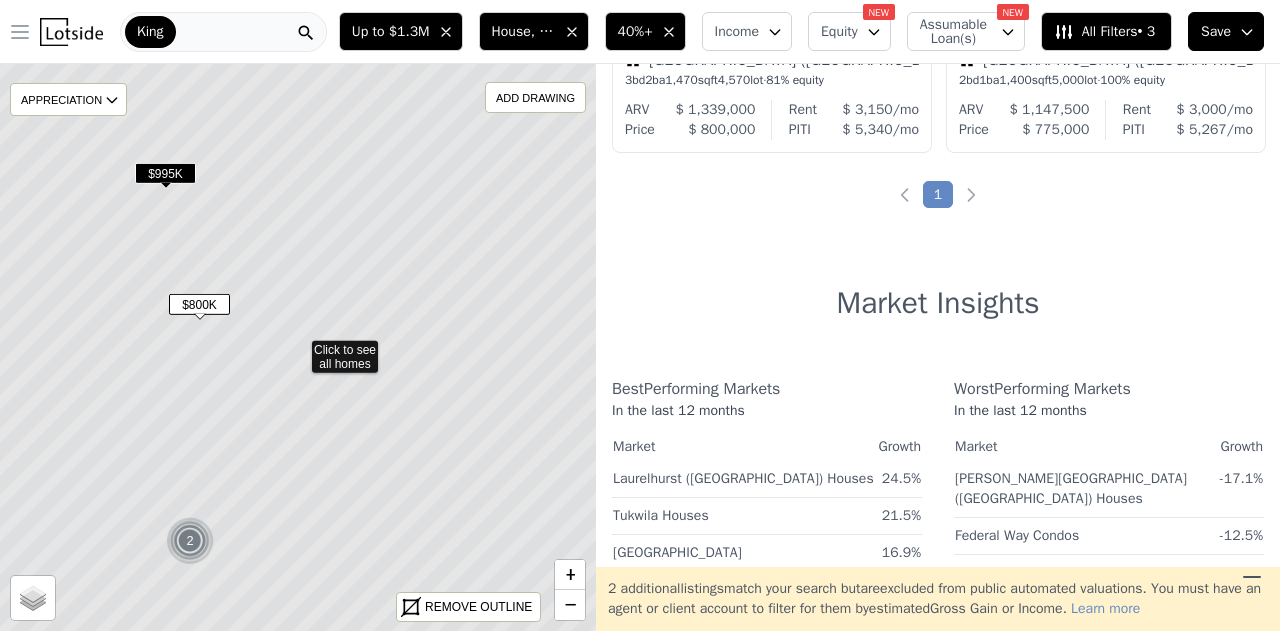 scroll, scrollTop: 0, scrollLeft: 0, axis: both 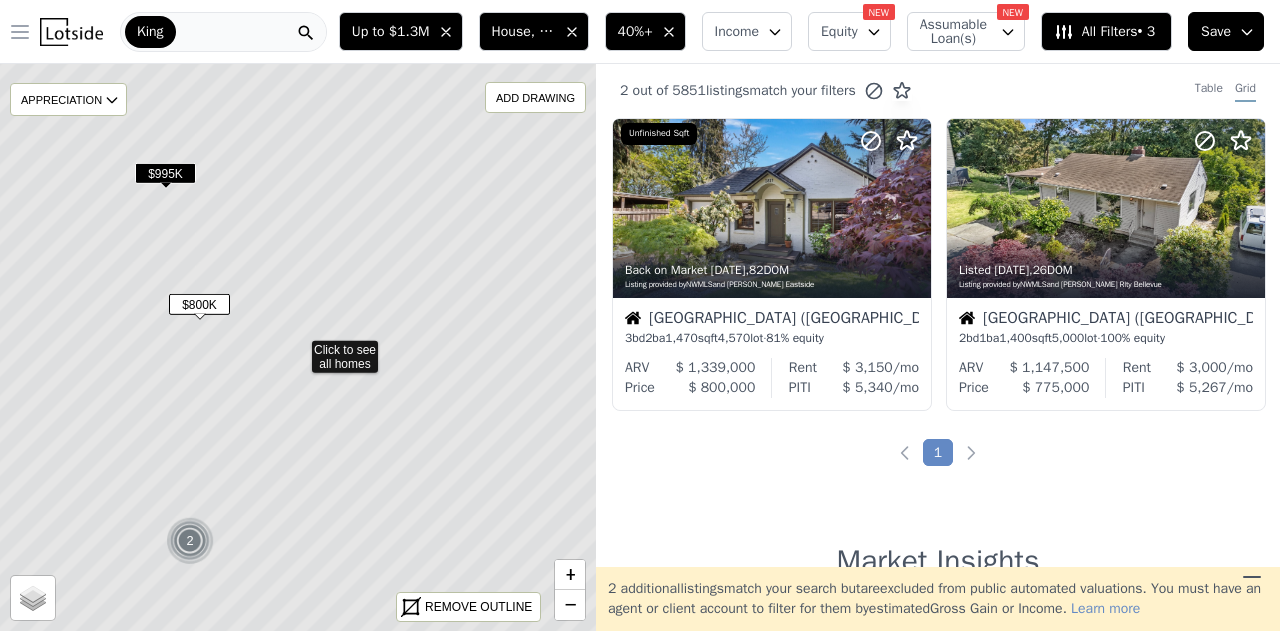 click on "$995K" at bounding box center (165, 173) 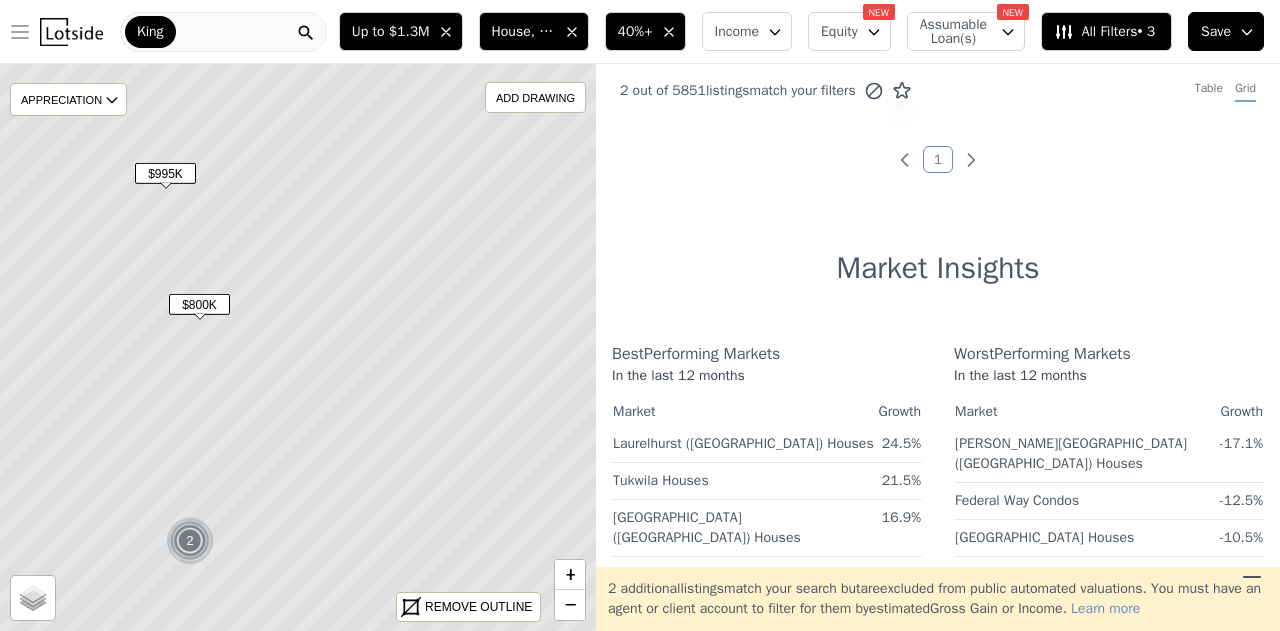 click on "$995K" at bounding box center (165, 173) 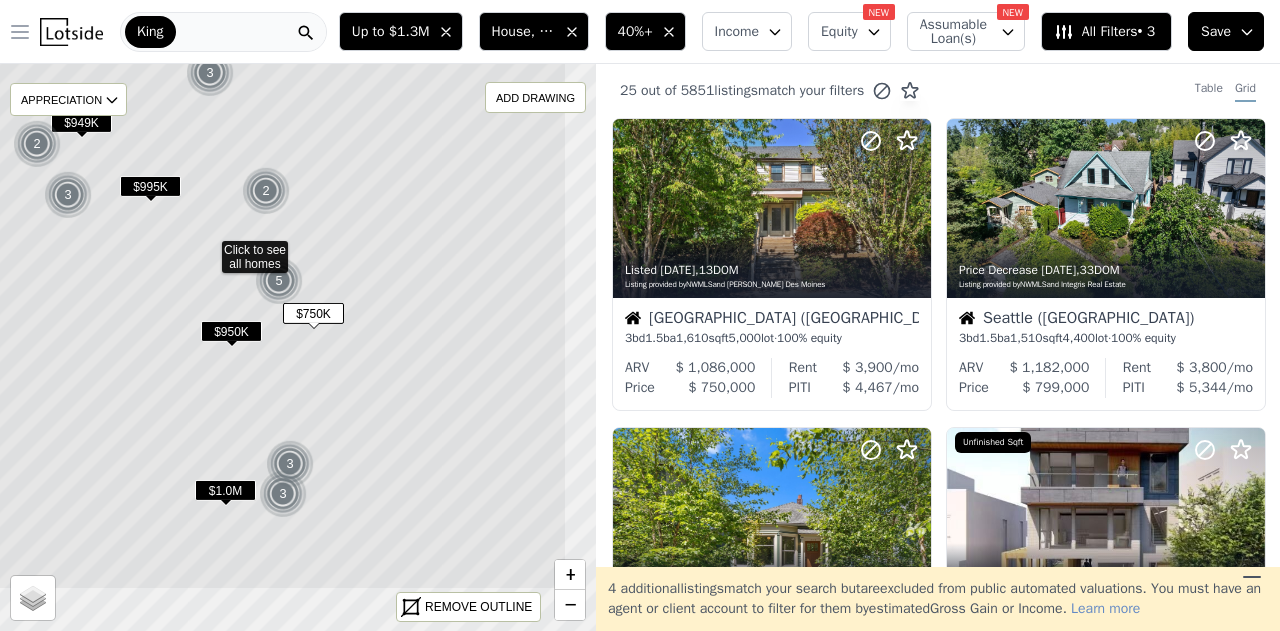 drag, startPoint x: 420, startPoint y: 329, endPoint x: 289, endPoint y: 181, distance: 197.64868 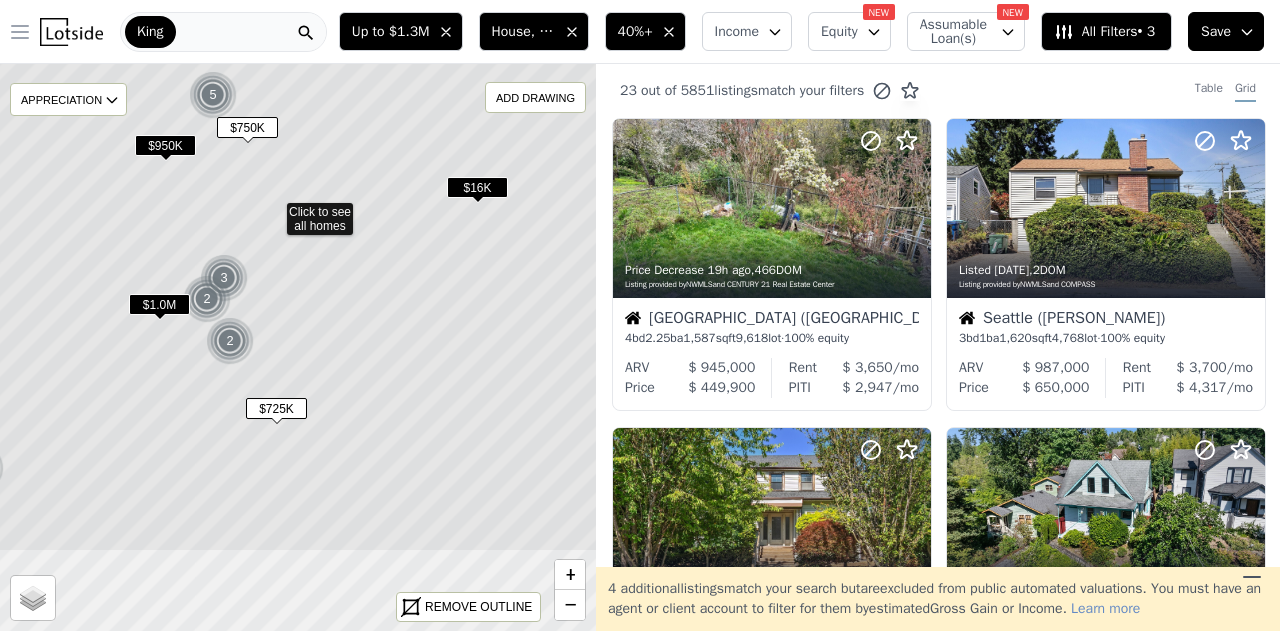drag, startPoint x: 456, startPoint y: 388, endPoint x: 450, endPoint y: 203, distance: 185.09727 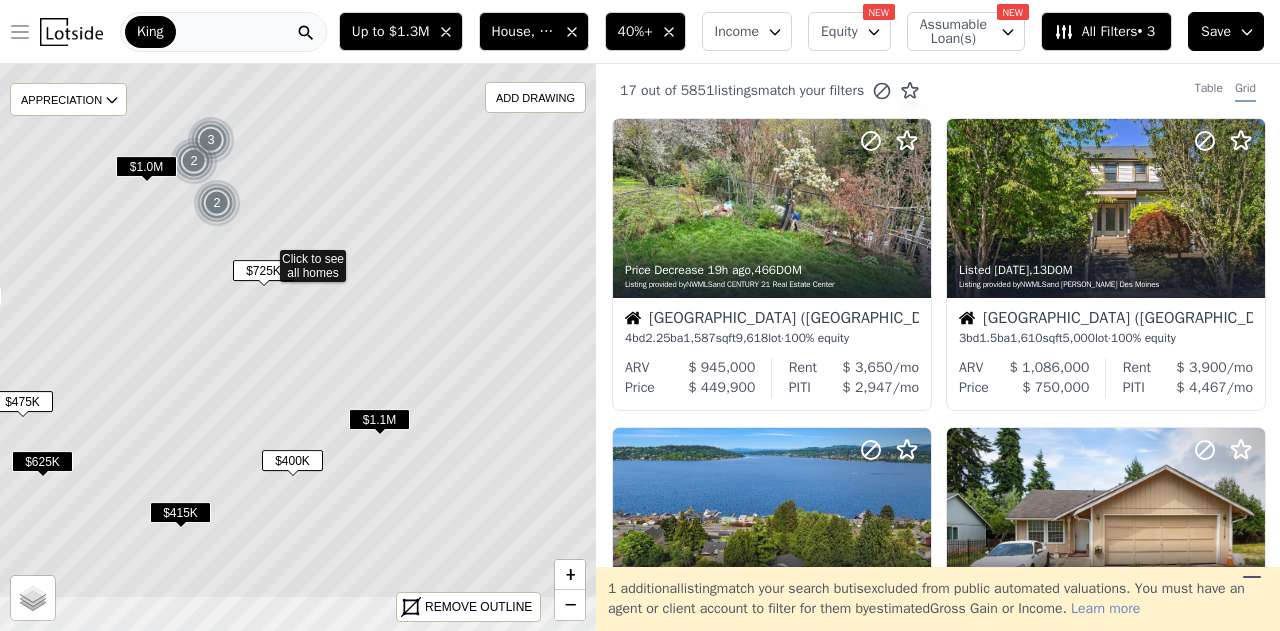 drag, startPoint x: 344, startPoint y: 388, endPoint x: 301, endPoint y: 261, distance: 134.08206 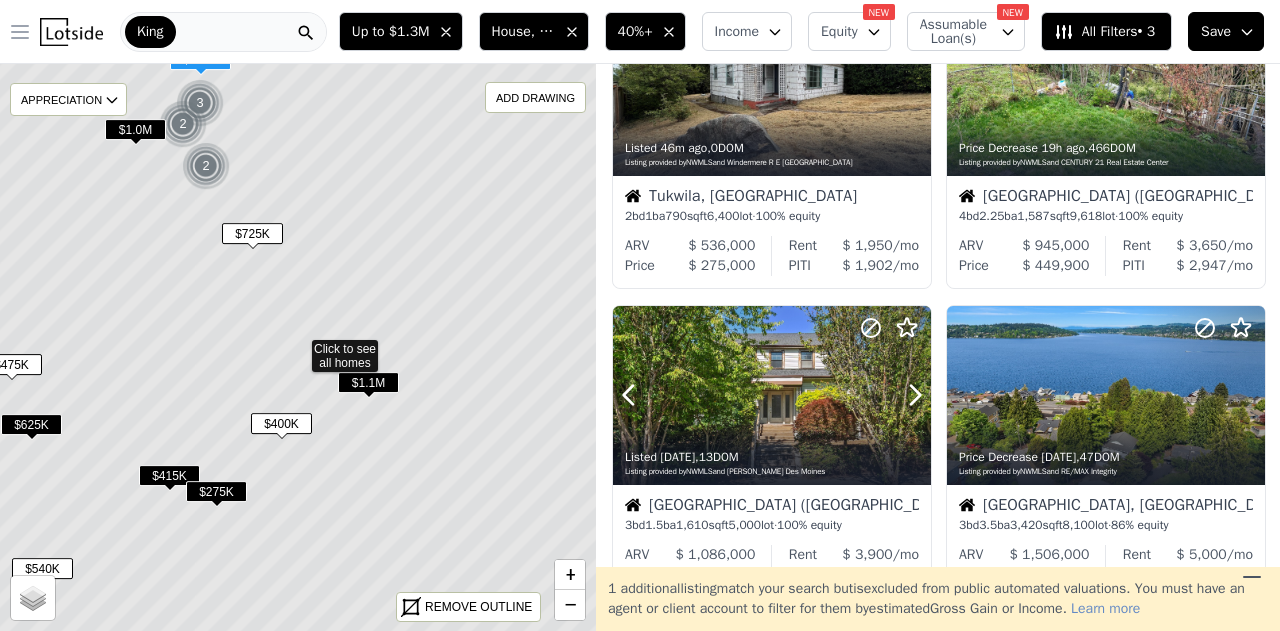 scroll, scrollTop: 23, scrollLeft: 0, axis: vertical 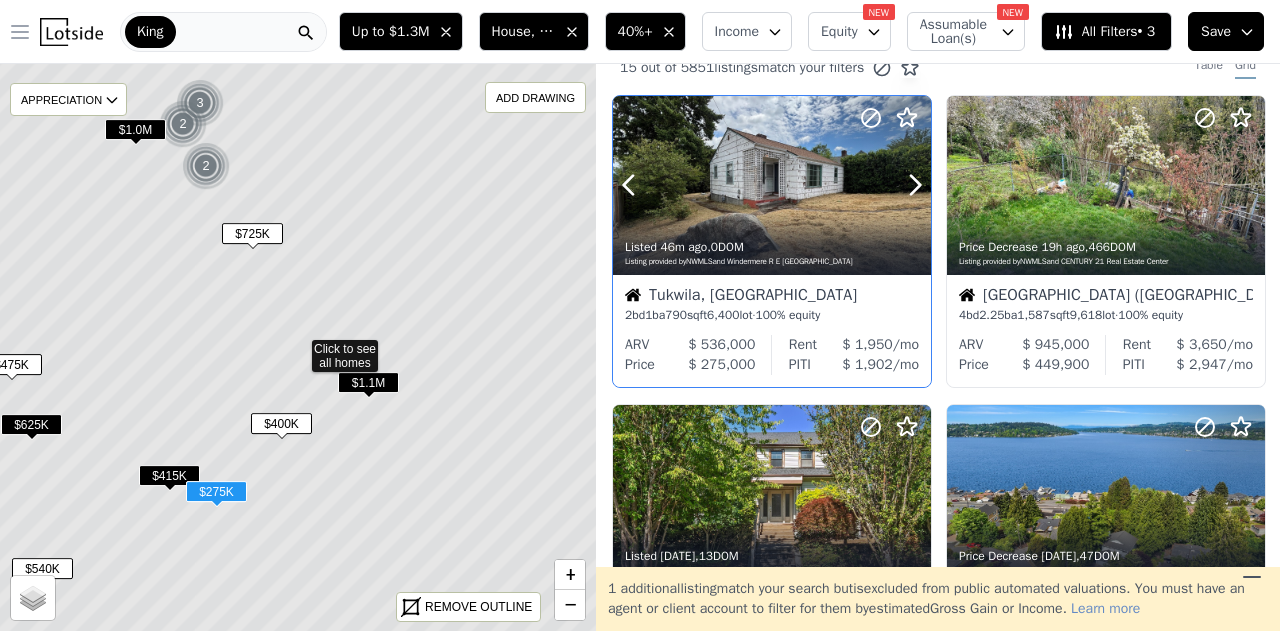 click on "Listed   46m ago ,  0  DOM Listing provided by  NWMLS  and Windermere R E Mount Baker" at bounding box center (772, 251) 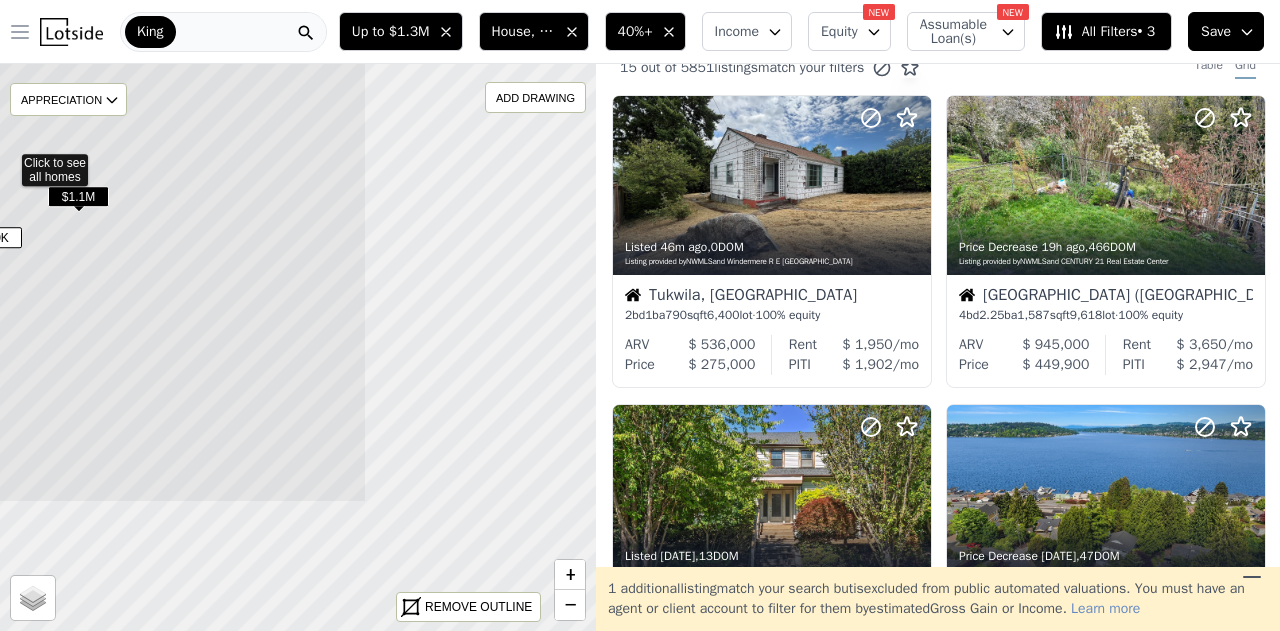 drag, startPoint x: 496, startPoint y: 393, endPoint x: 148, endPoint y: 134, distance: 433.80295 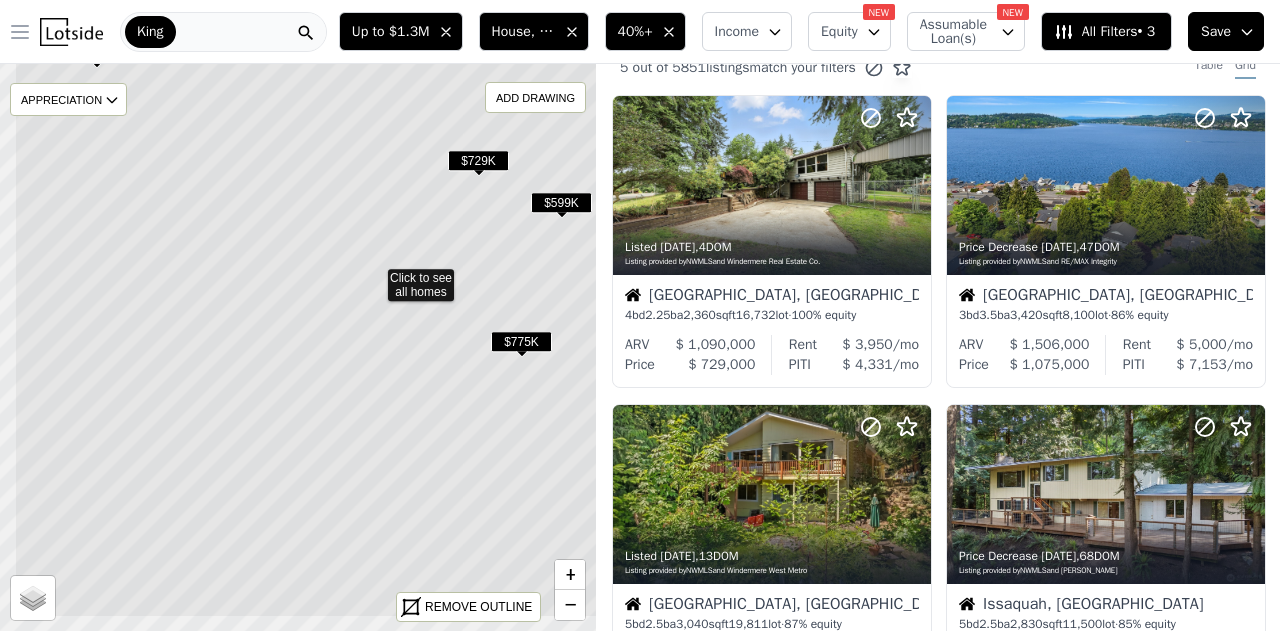 drag, startPoint x: 248, startPoint y: 189, endPoint x: 328, endPoint y: 116, distance: 108.30051 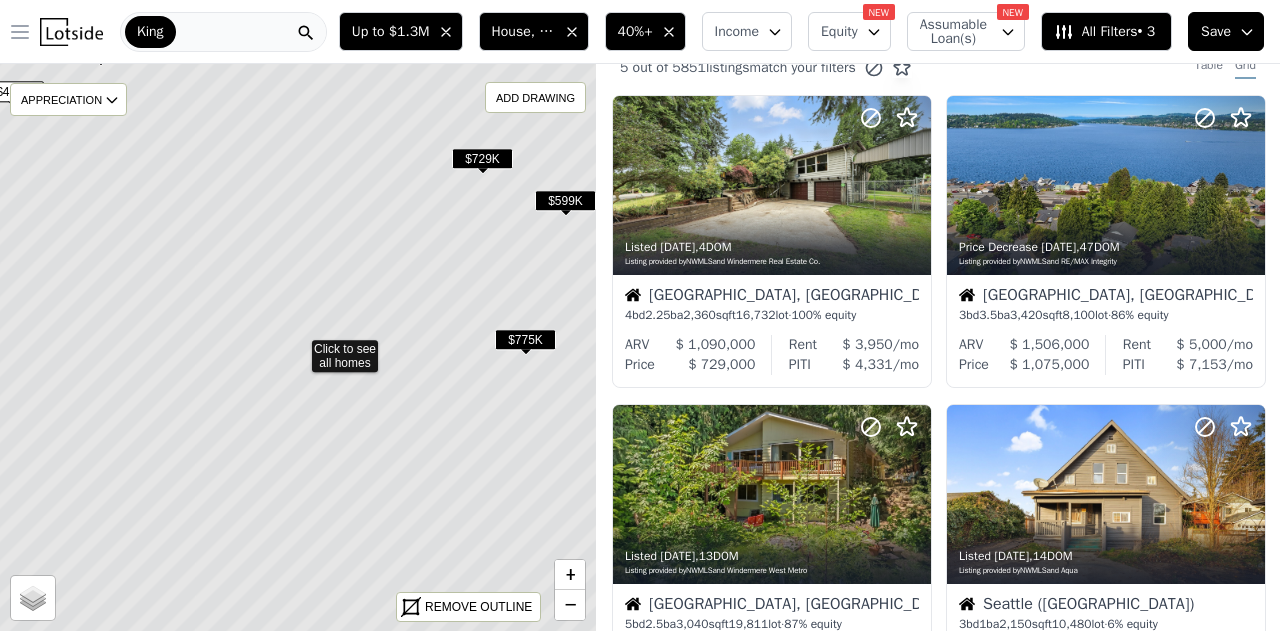 click on "$729K" at bounding box center [482, 158] 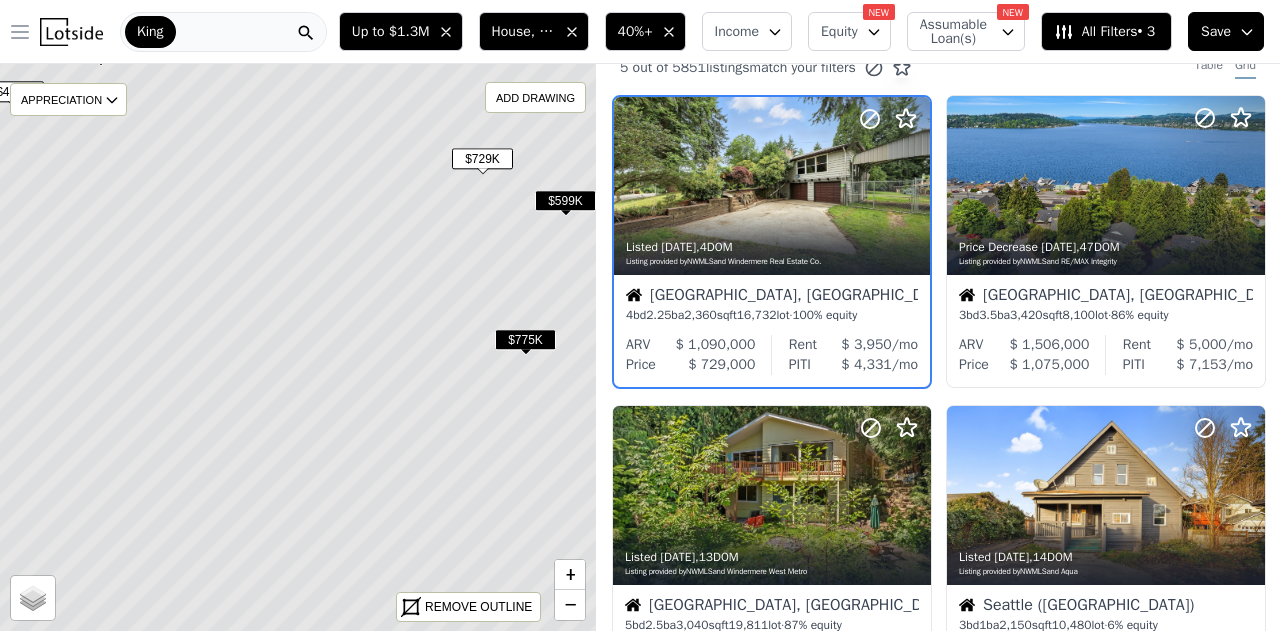 scroll, scrollTop: 0, scrollLeft: 0, axis: both 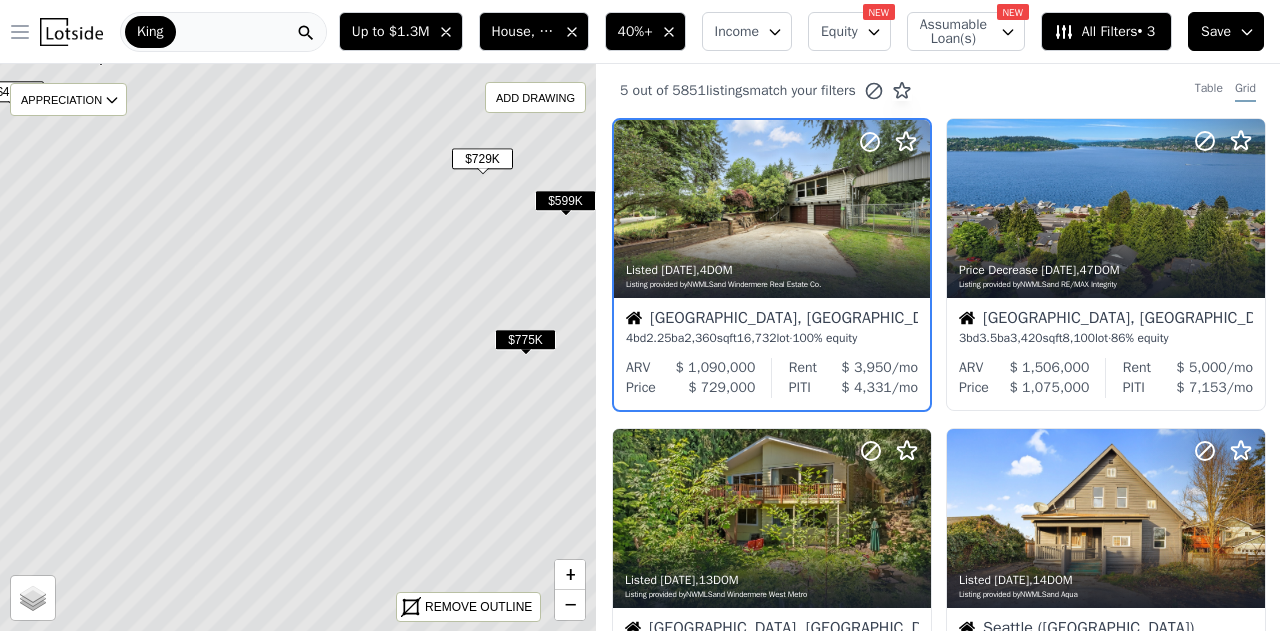 click on "$599K" at bounding box center [565, 200] 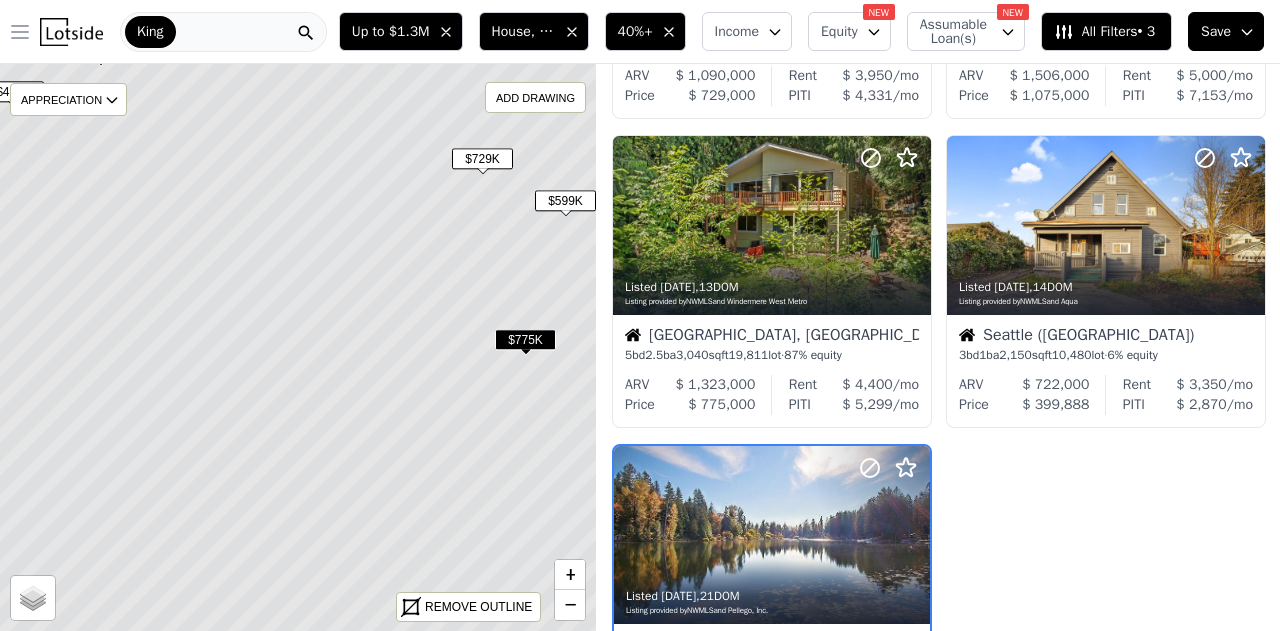 scroll, scrollTop: 502, scrollLeft: 0, axis: vertical 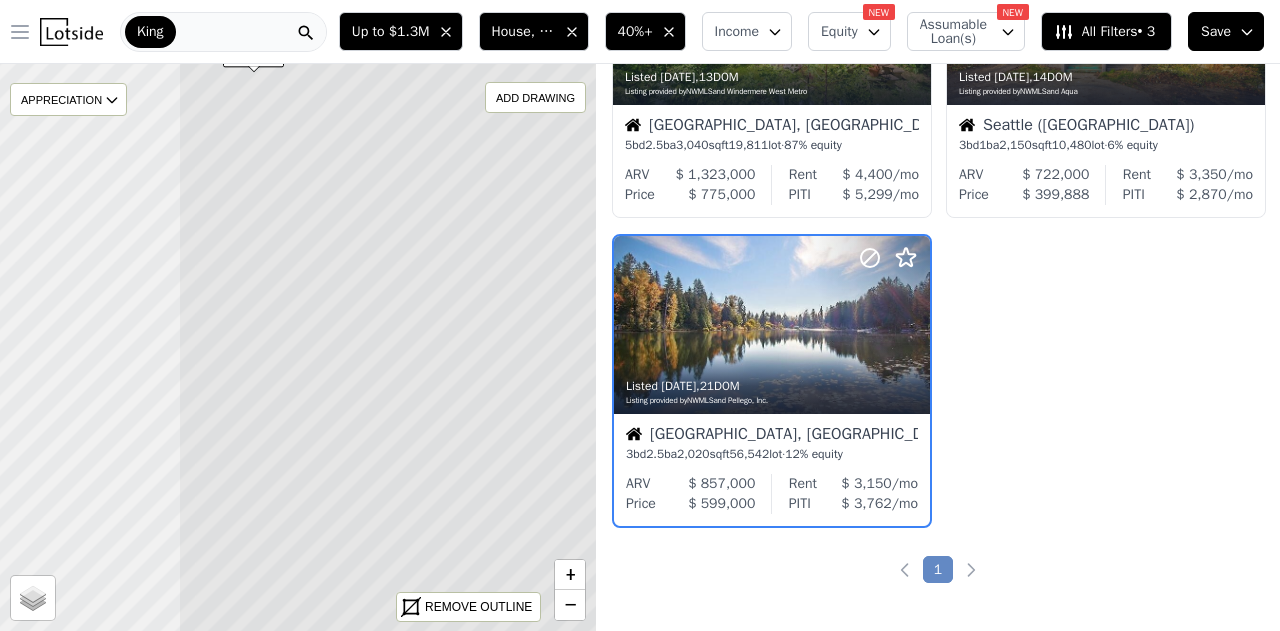 drag, startPoint x: 345, startPoint y: 367, endPoint x: 585, endPoint y: 332, distance: 242.53865 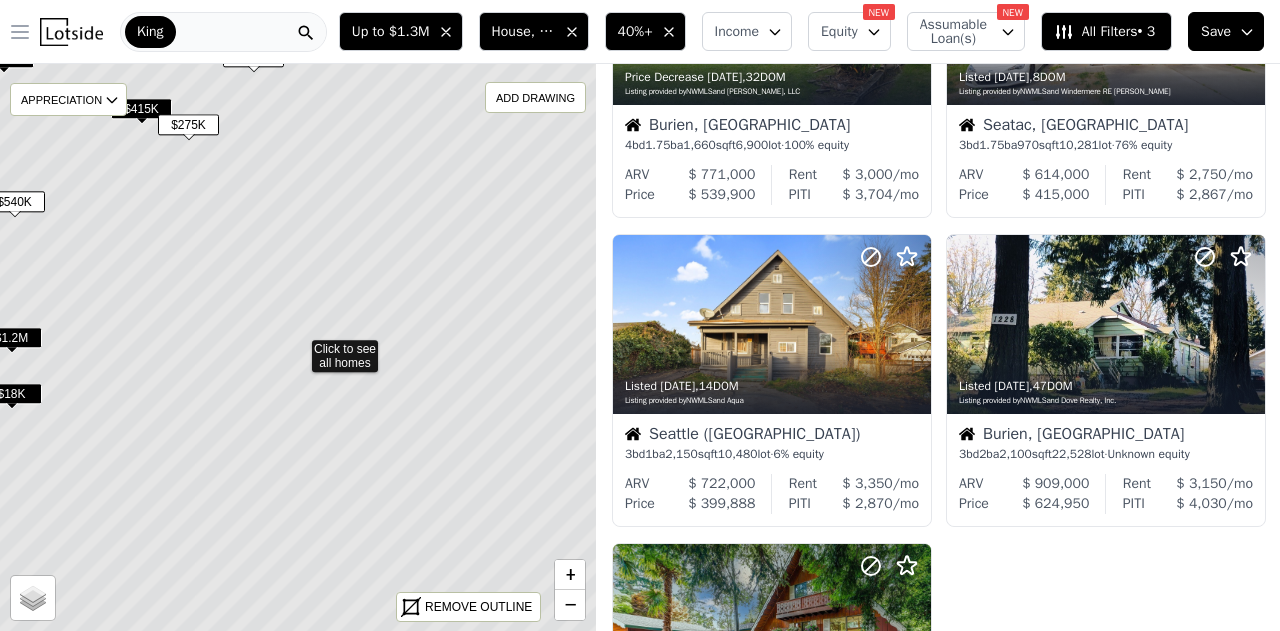 scroll, scrollTop: 811, scrollLeft: 0, axis: vertical 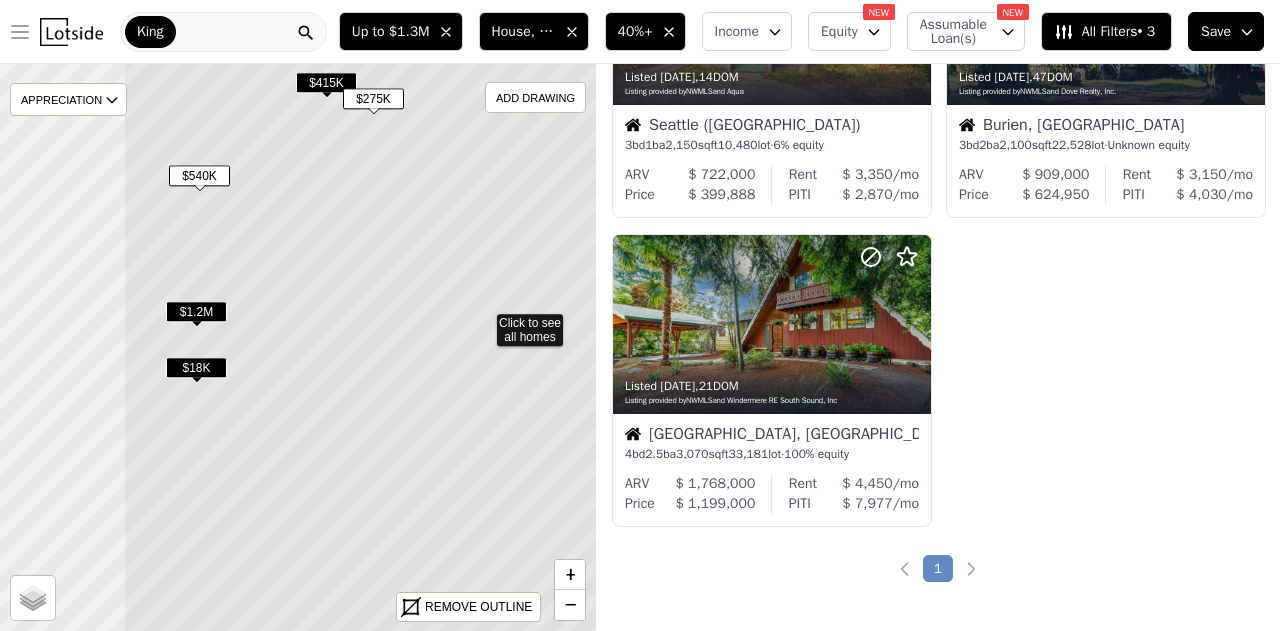 drag, startPoint x: 345, startPoint y: 309, endPoint x: 530, endPoint y: 285, distance: 186.55026 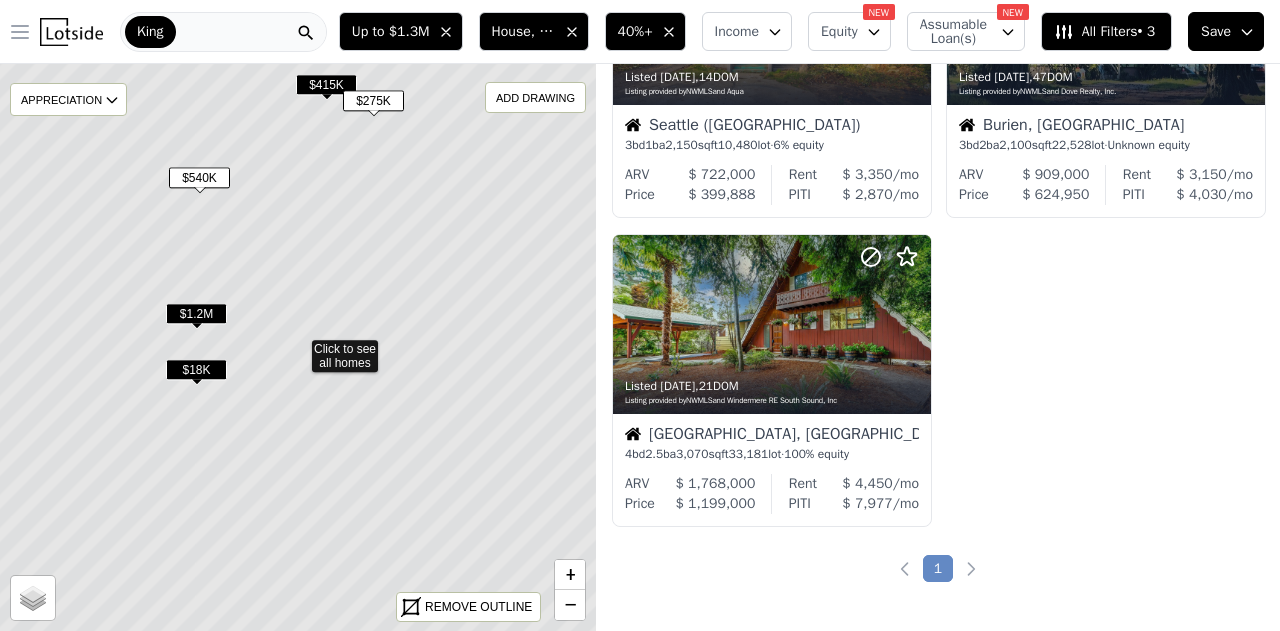 scroll, scrollTop: 503, scrollLeft: 0, axis: vertical 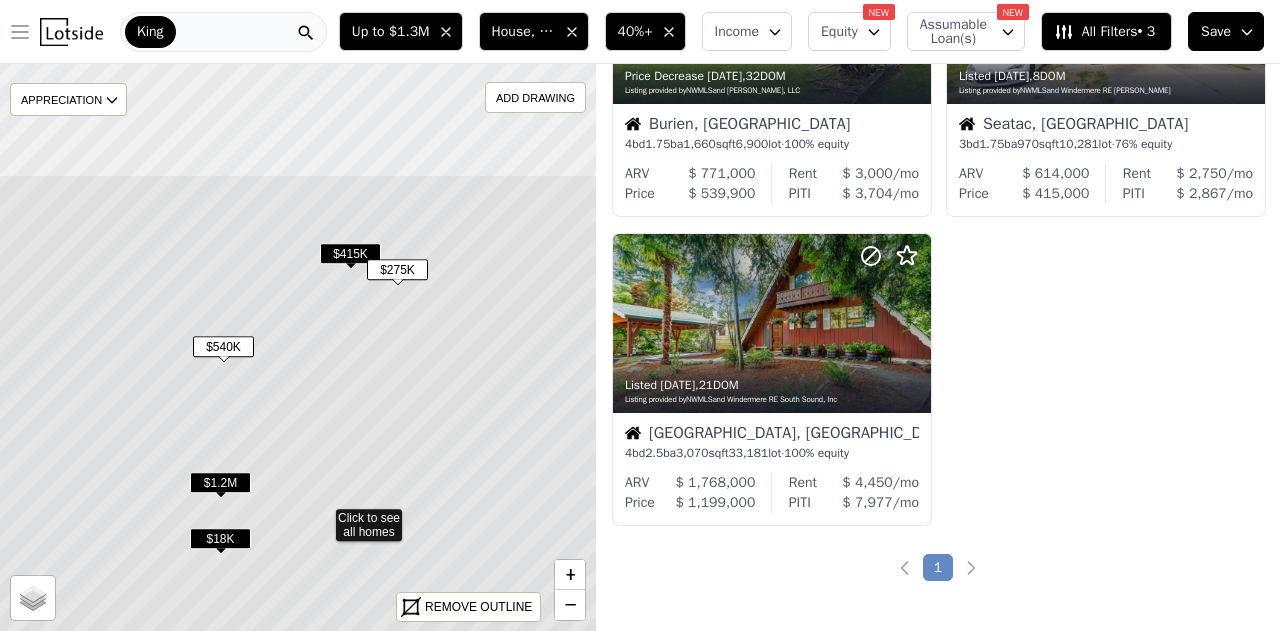 drag, startPoint x: 312, startPoint y: 329, endPoint x: 335, endPoint y: 516, distance: 188.40913 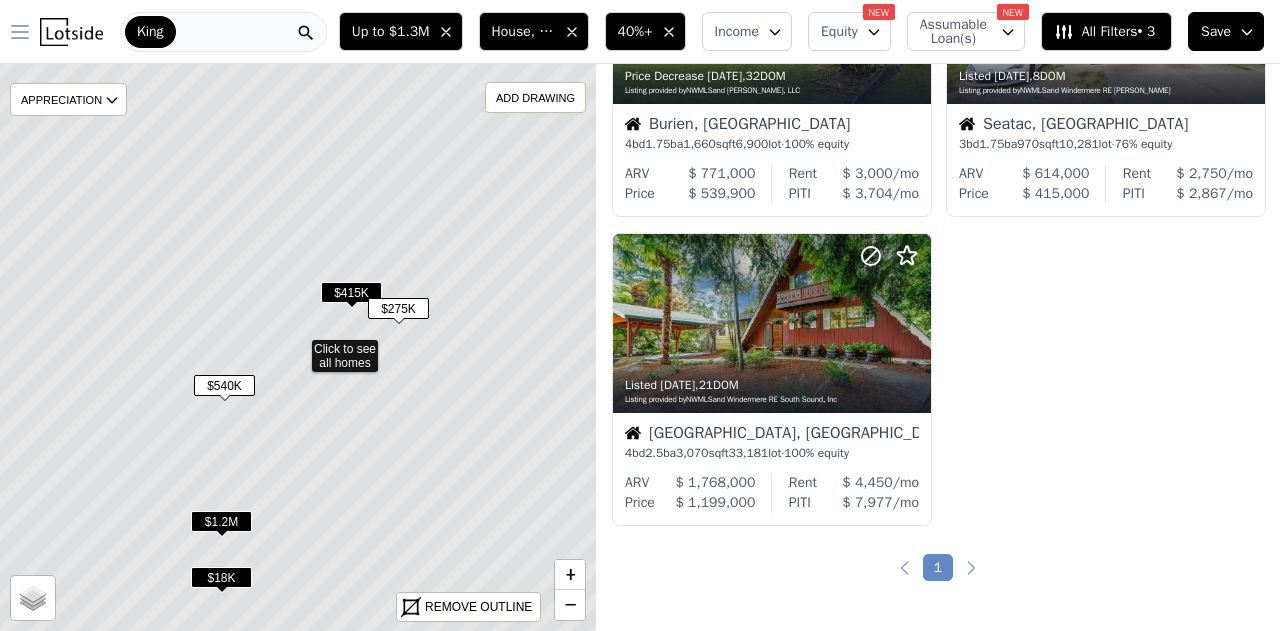 scroll, scrollTop: 1428, scrollLeft: 0, axis: vertical 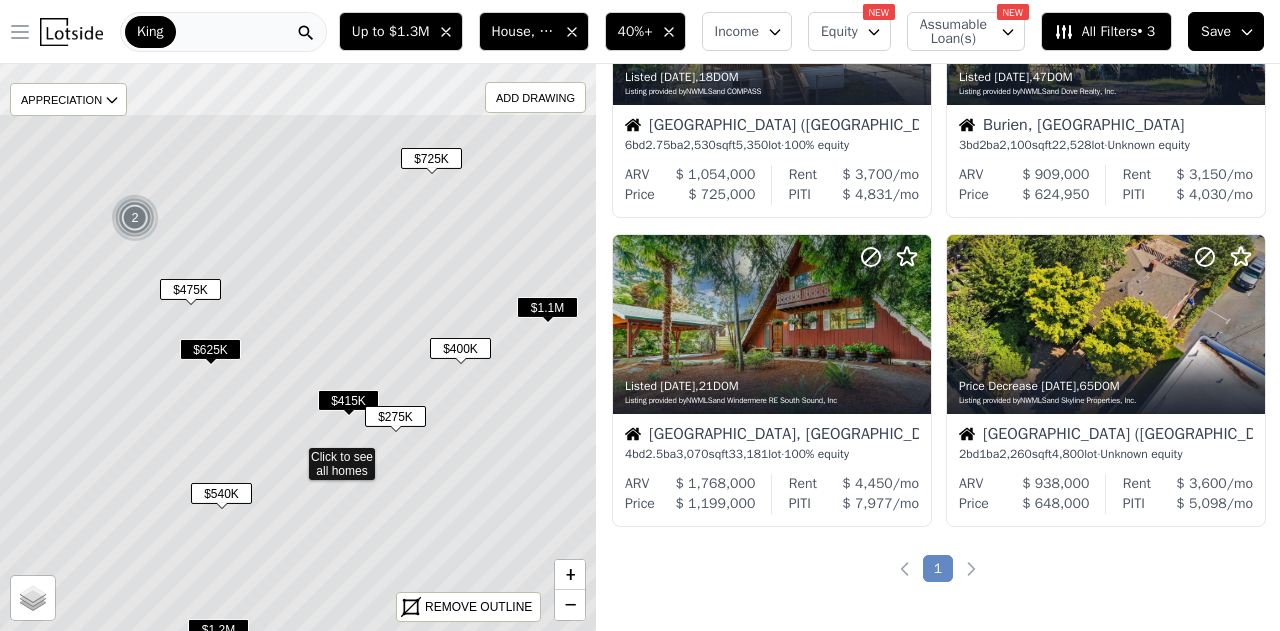 drag, startPoint x: 362, startPoint y: 209, endPoint x: 330, endPoint y: 489, distance: 281.82263 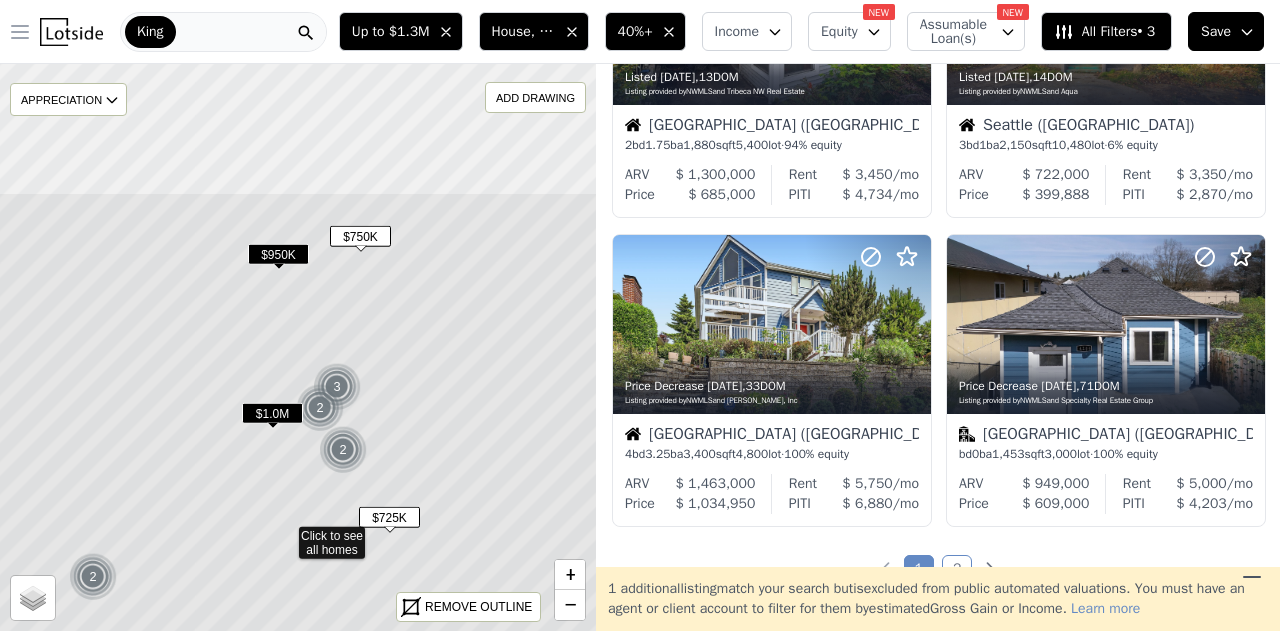 drag, startPoint x: 381, startPoint y: 314, endPoint x: 368, endPoint y: 501, distance: 187.45132 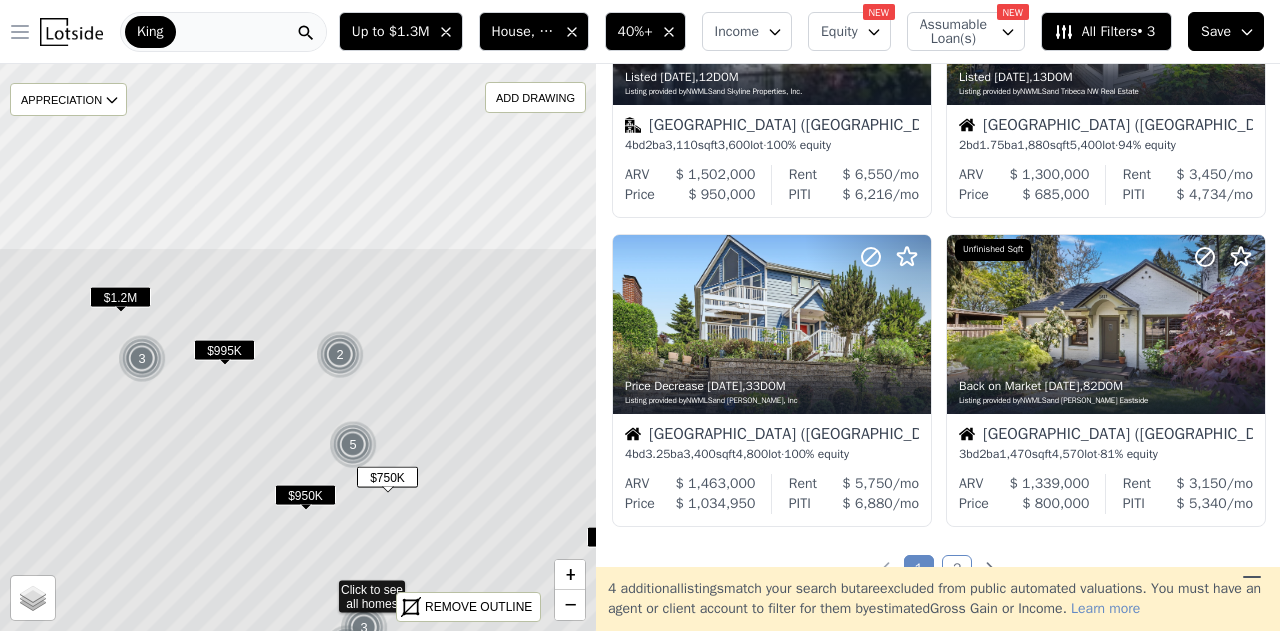 drag, startPoint x: 361, startPoint y: 295, endPoint x: 389, endPoint y: 581, distance: 287.36737 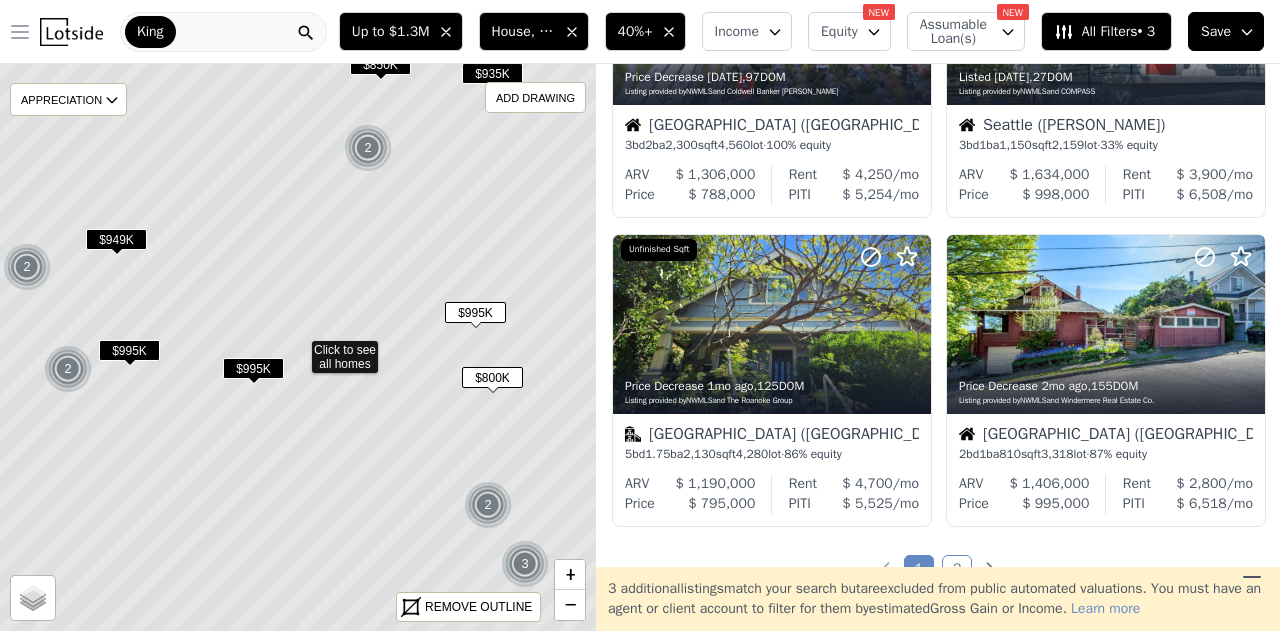 drag, startPoint x: 125, startPoint y: 394, endPoint x: 224, endPoint y: 378, distance: 100.28459 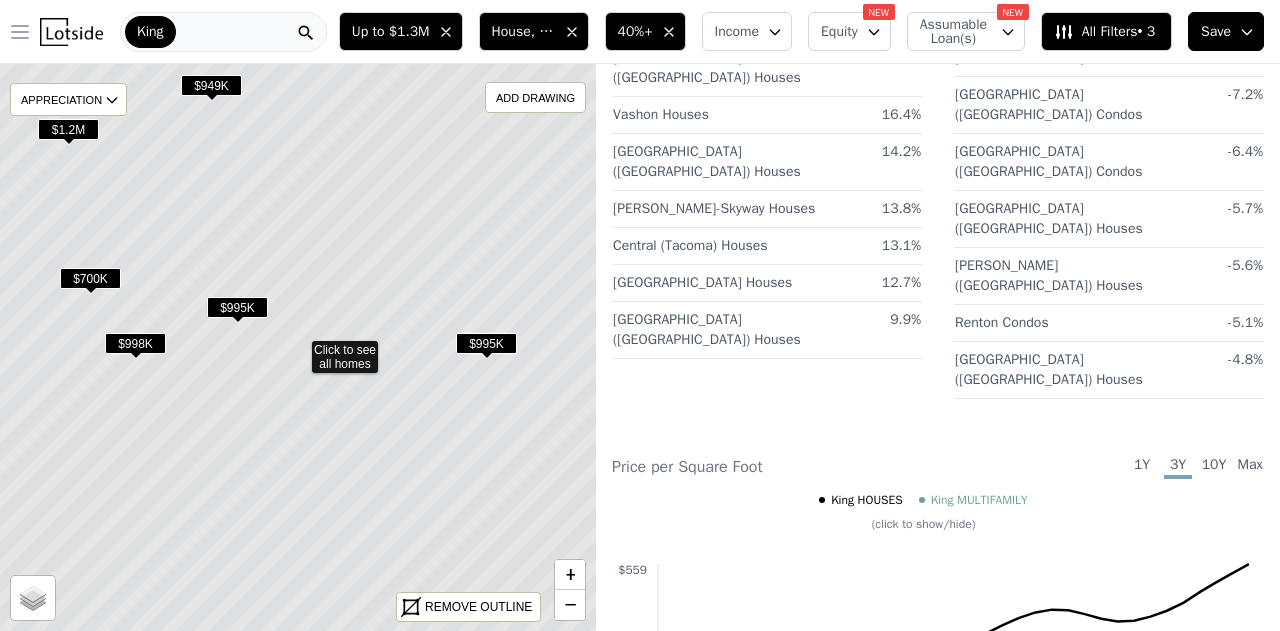 click on "$700K" at bounding box center (90, 278) 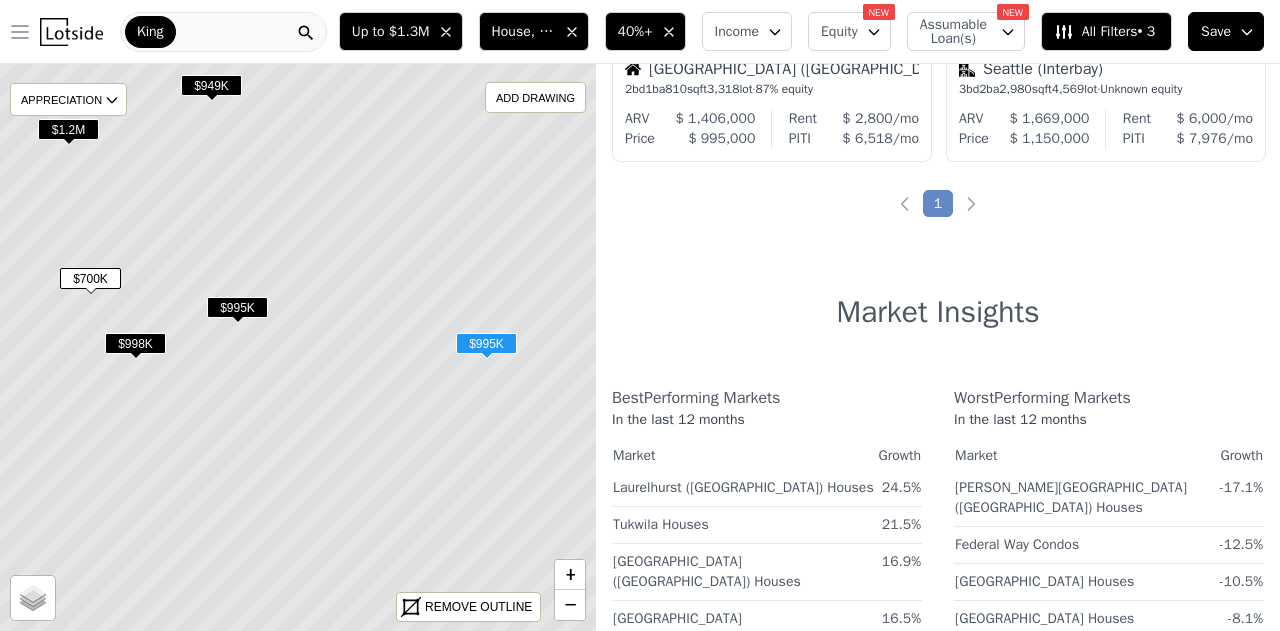 scroll, scrollTop: 688, scrollLeft: 0, axis: vertical 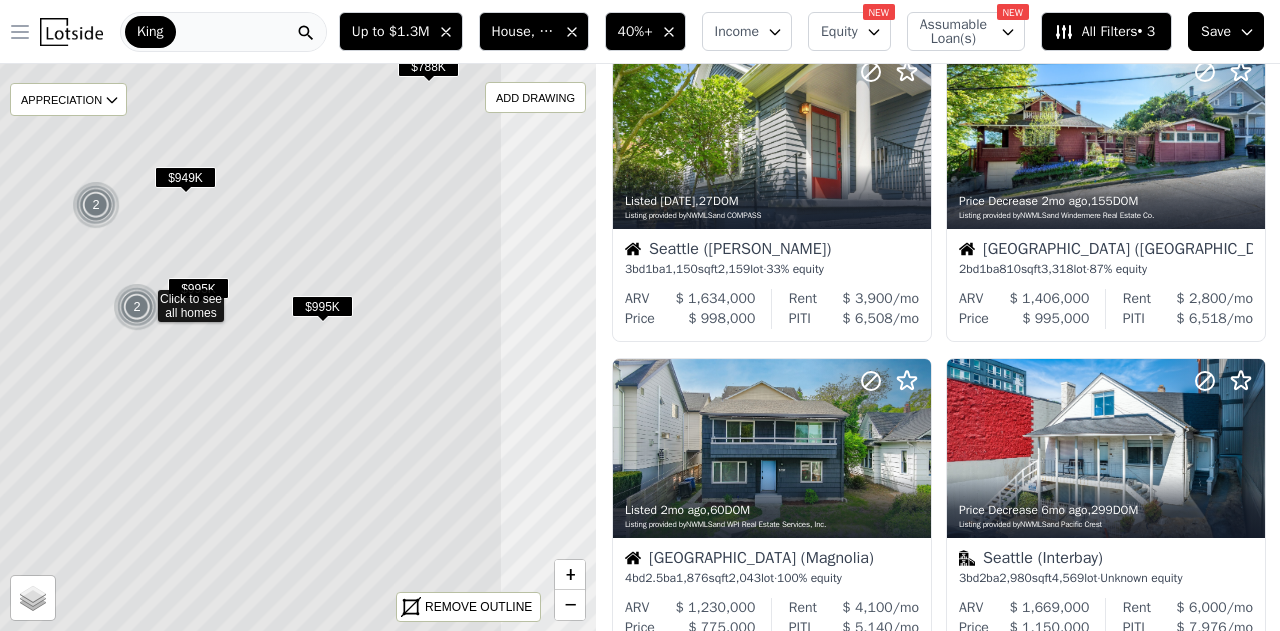 click 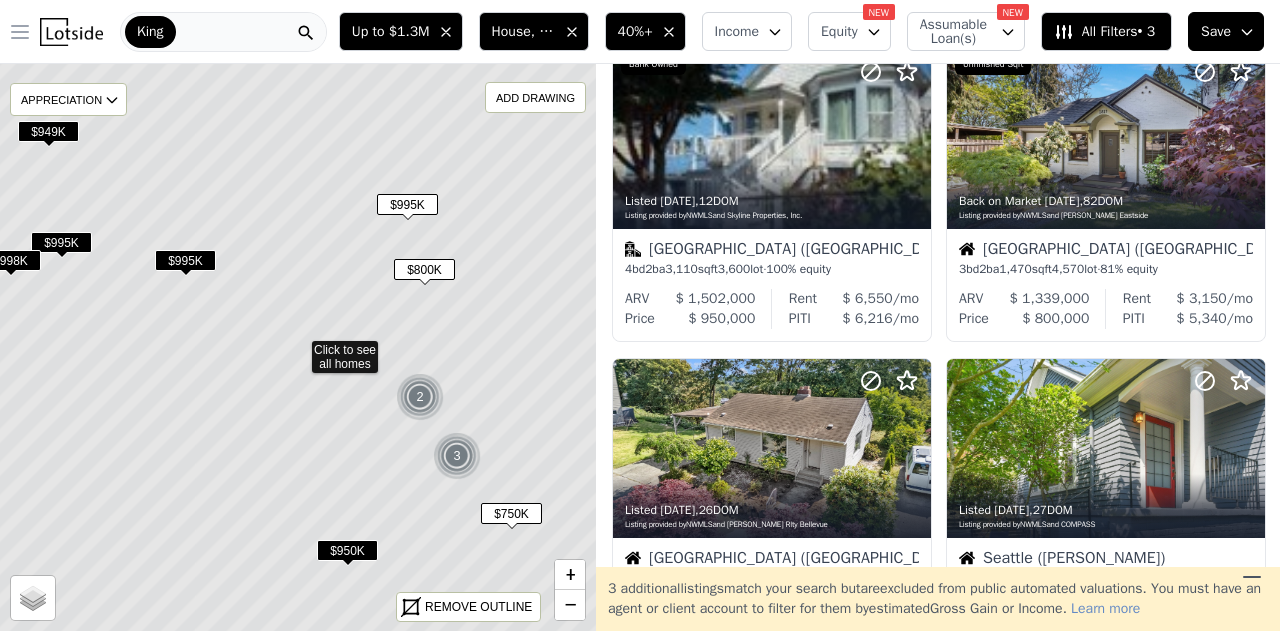 scroll, scrollTop: 1304, scrollLeft: 0, axis: vertical 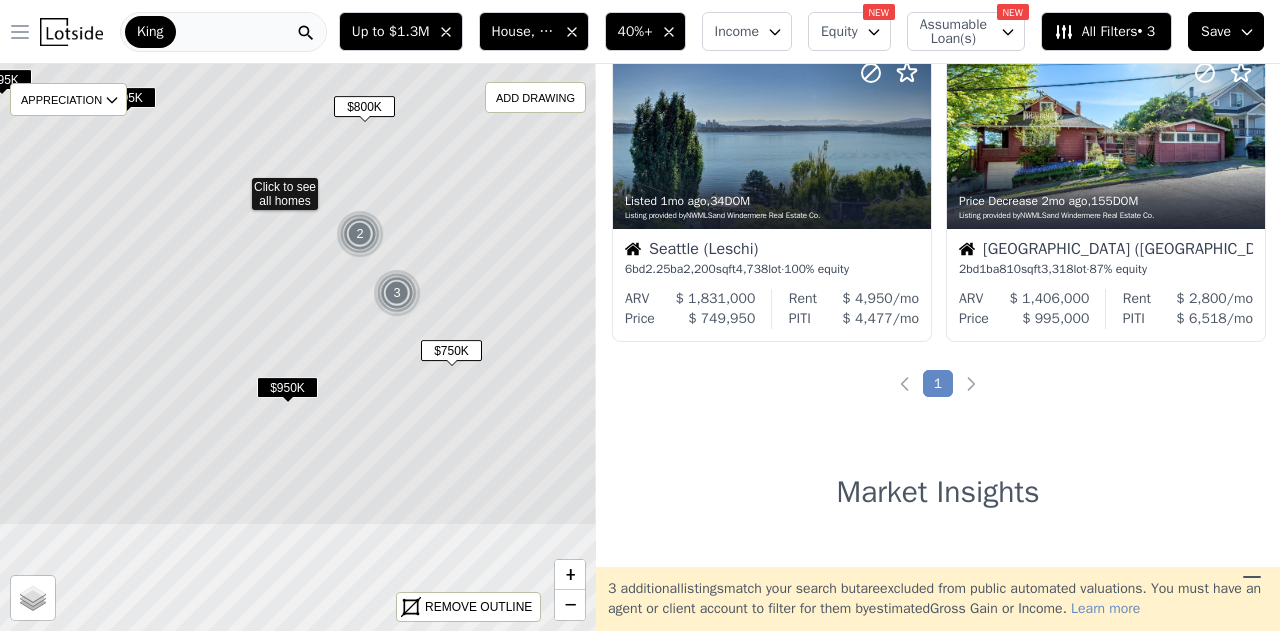 drag, startPoint x: 364, startPoint y: 358, endPoint x: 302, endPoint y: 183, distance: 185.6583 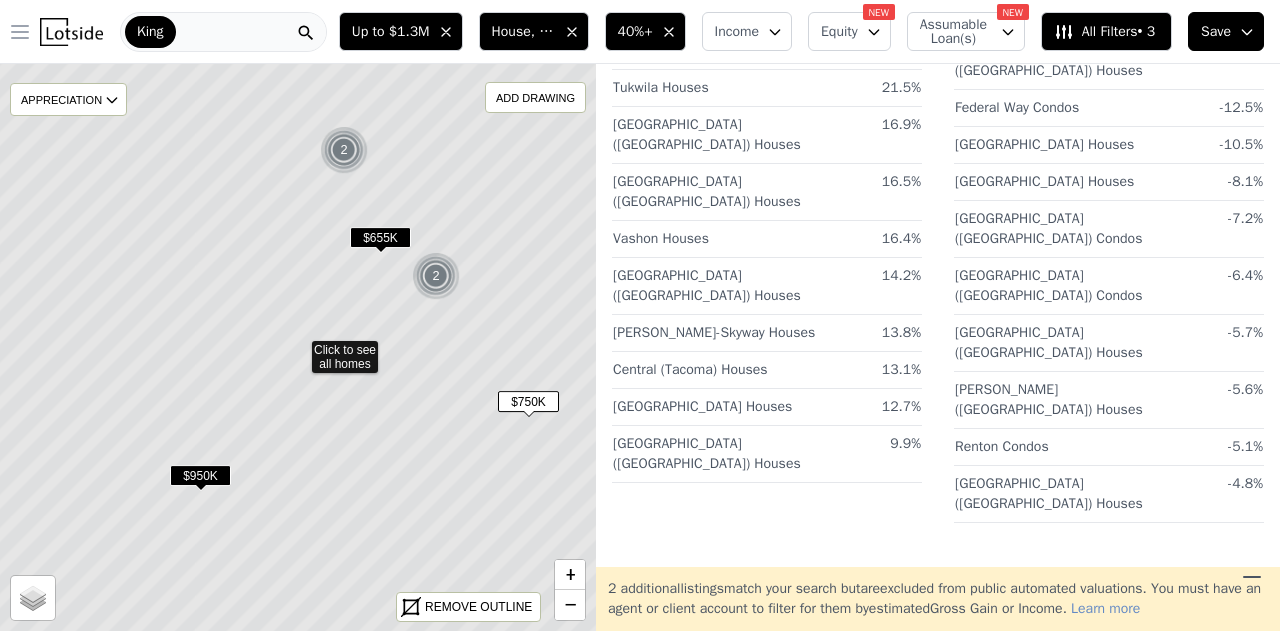 click on "$655K" at bounding box center (380, 237) 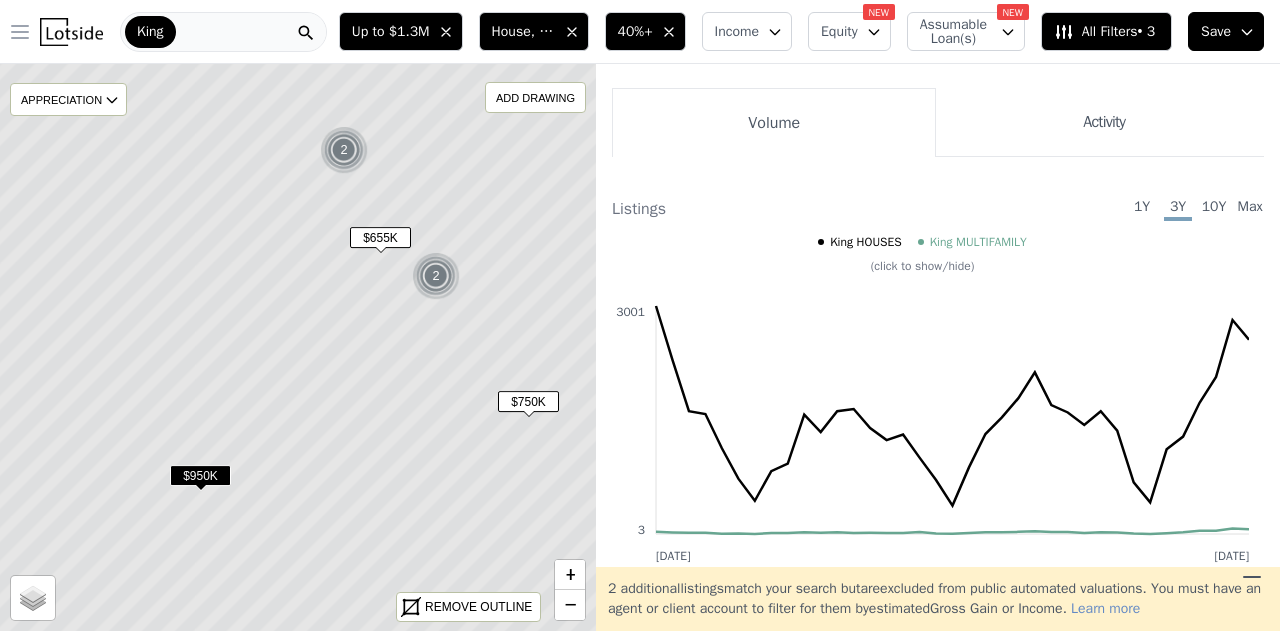 click on "$655K" at bounding box center (380, 237) 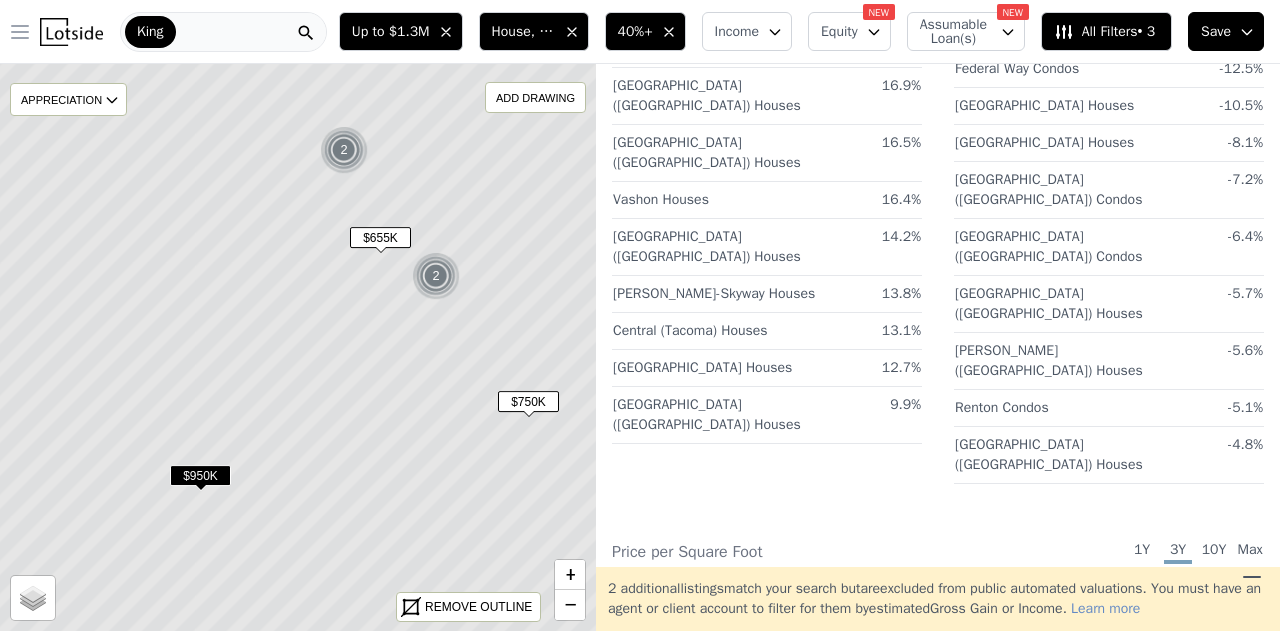 scroll, scrollTop: 0, scrollLeft: 0, axis: both 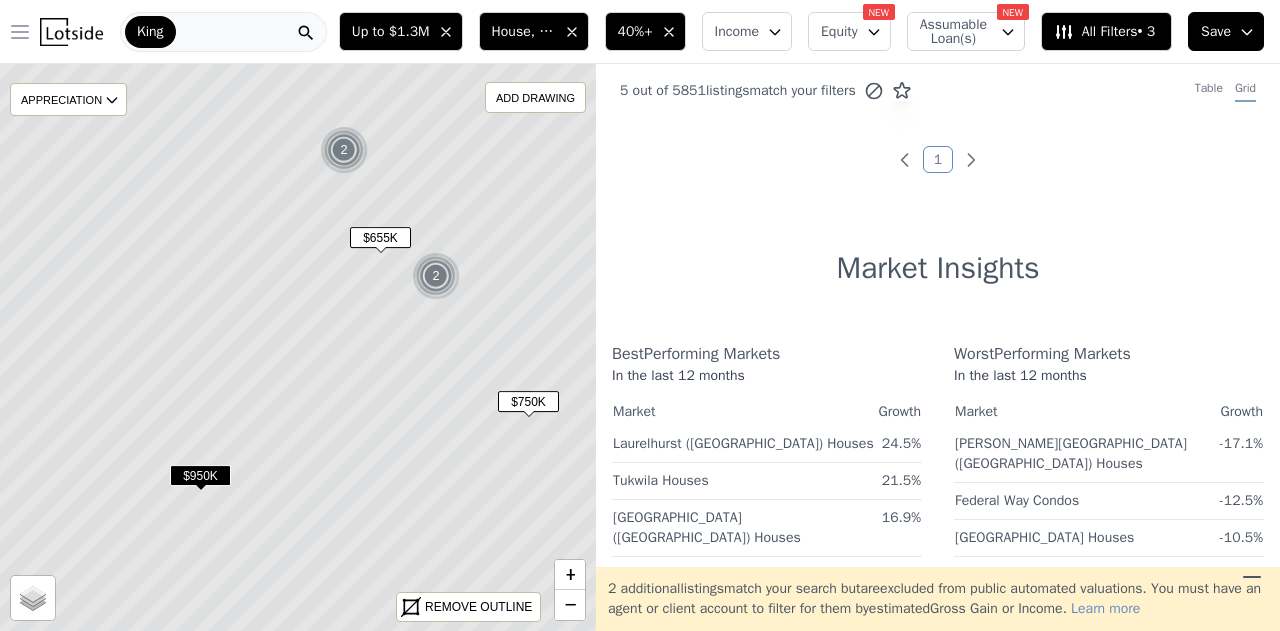 click at bounding box center [344, 150] 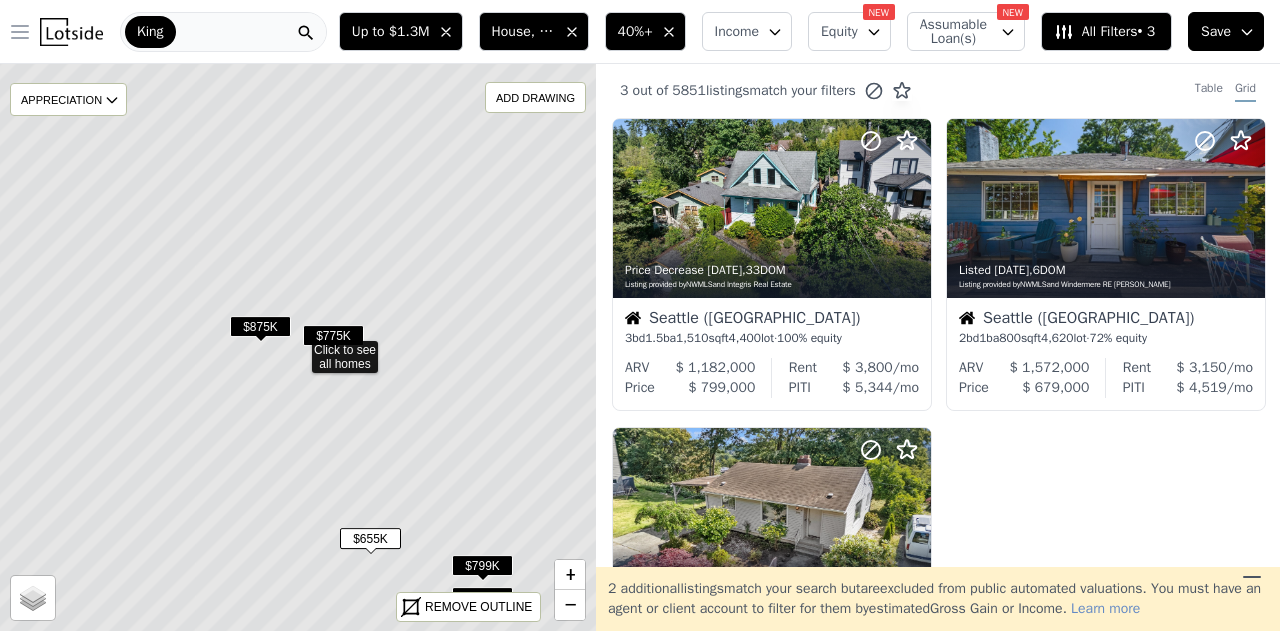 click on "$775K" at bounding box center (333, 335) 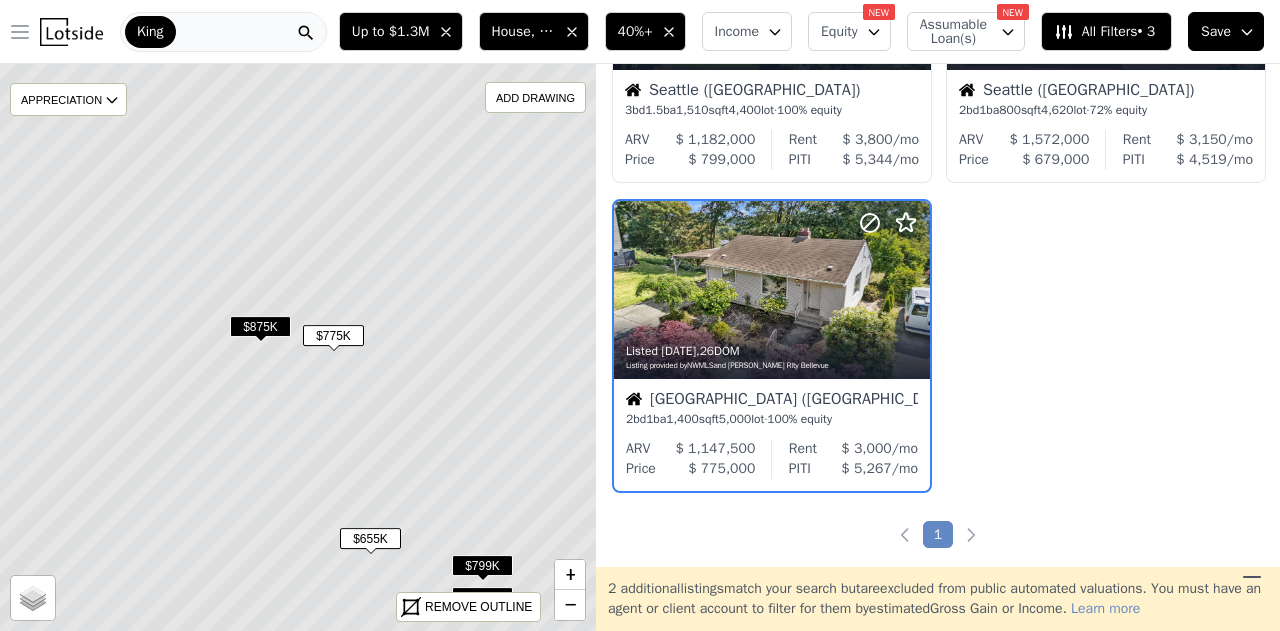 scroll, scrollTop: 258, scrollLeft: 0, axis: vertical 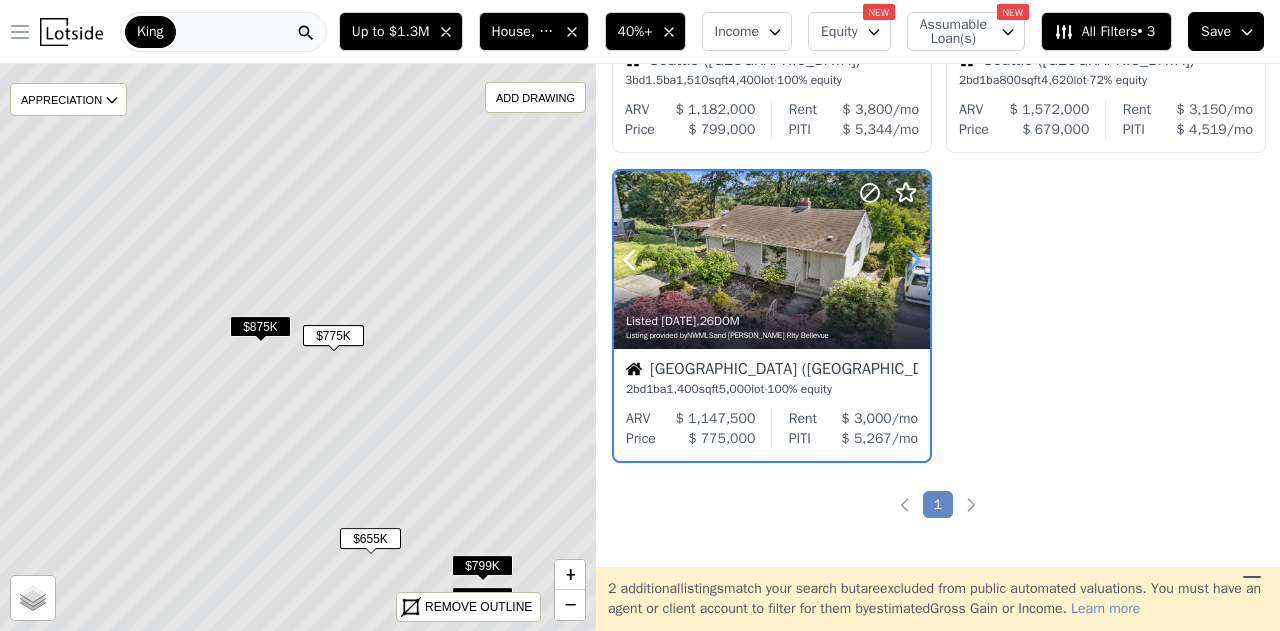 click 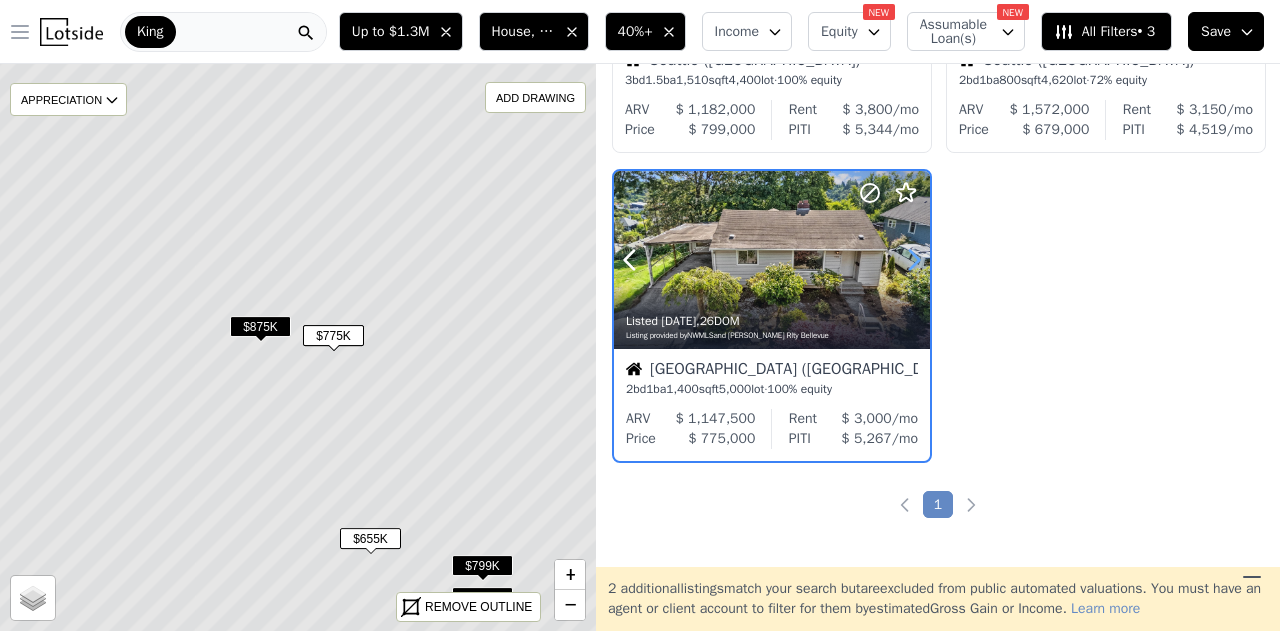 click 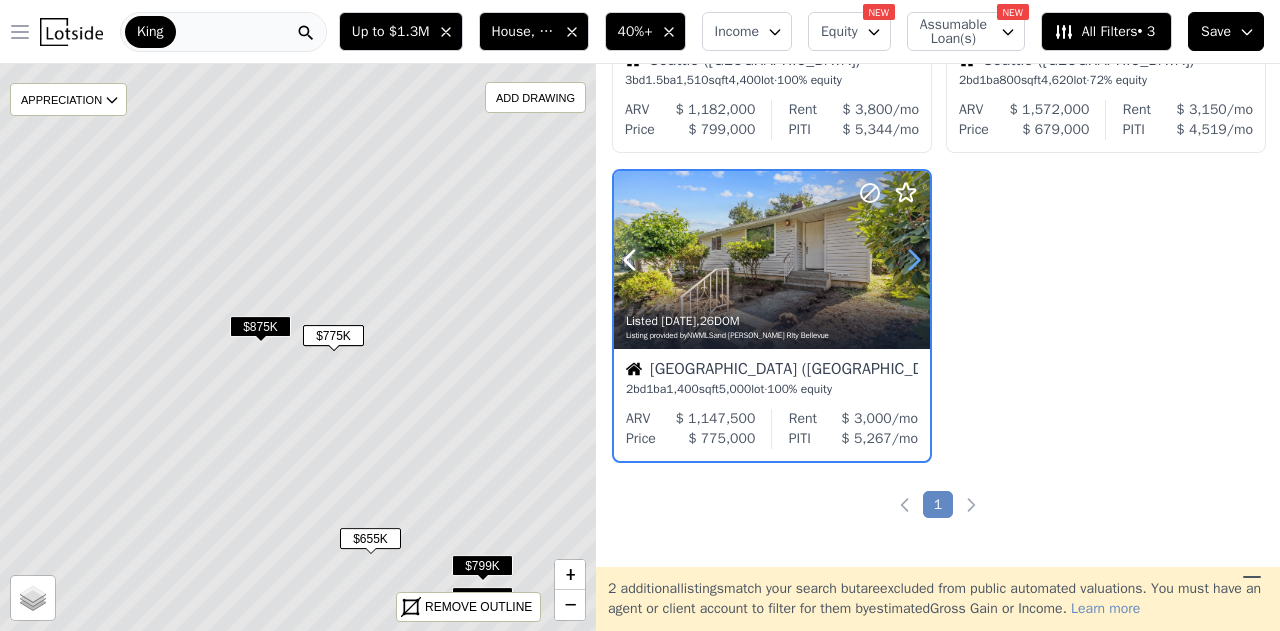 click 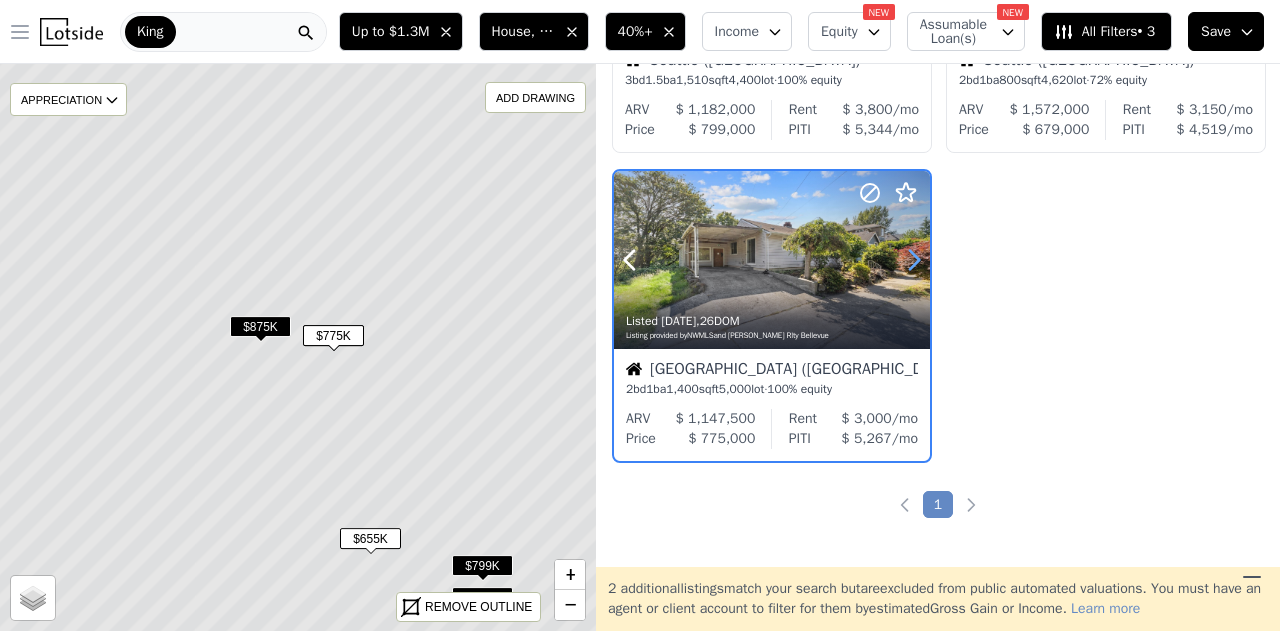 click 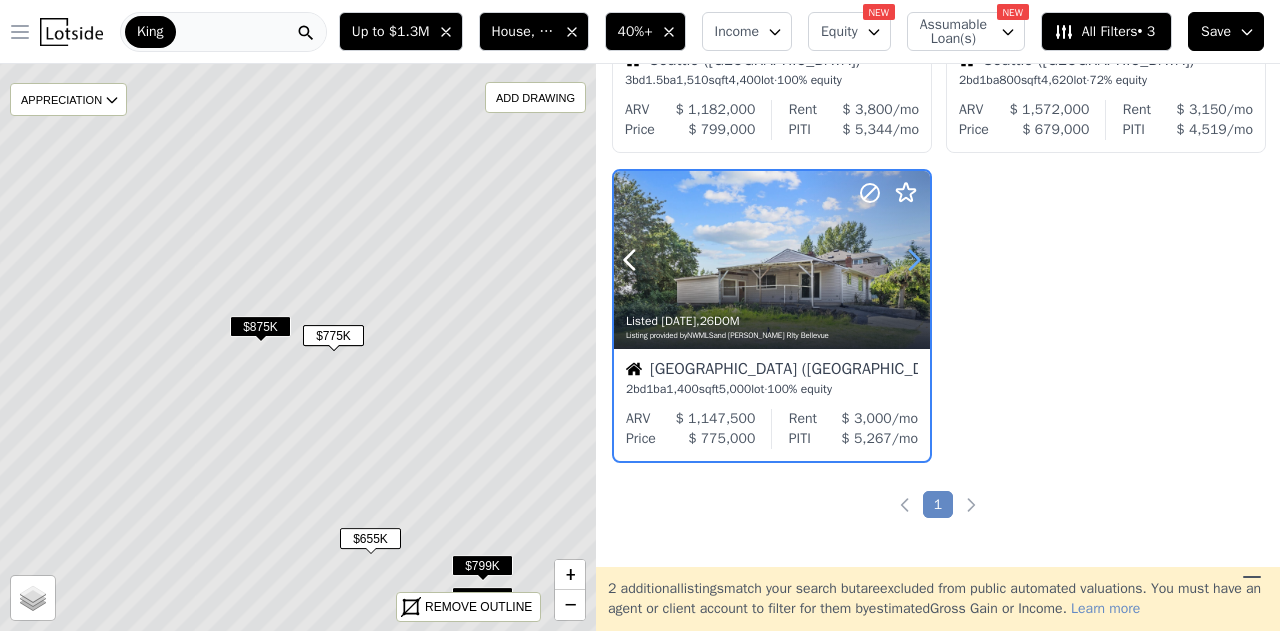 click 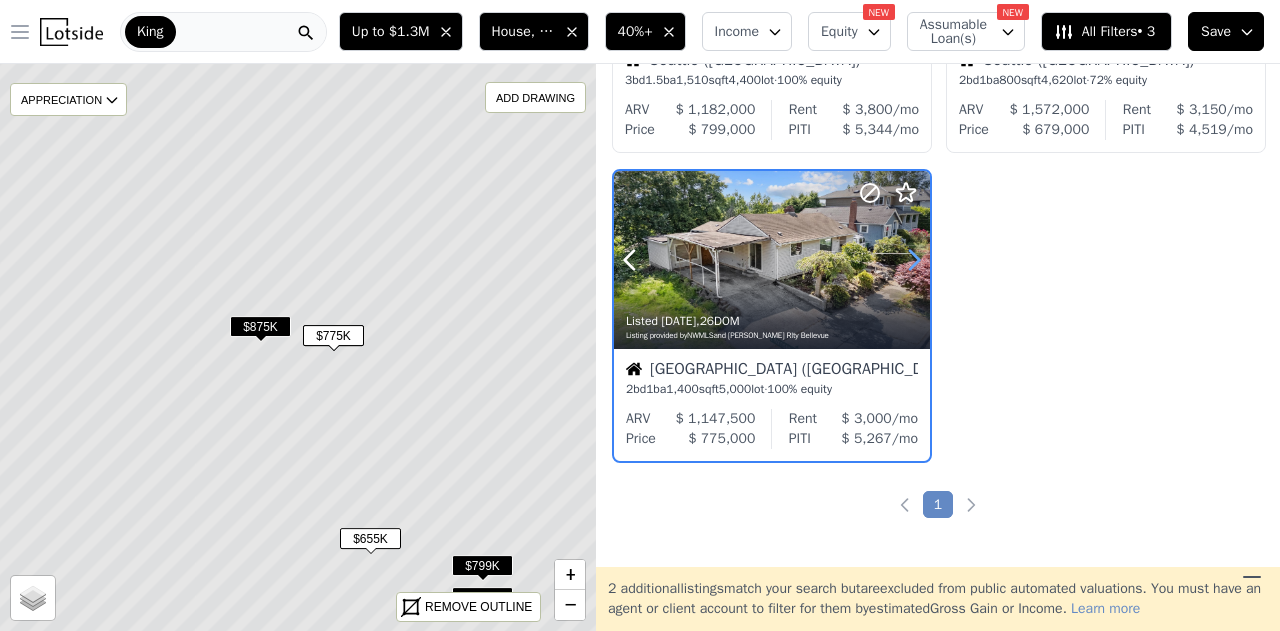 click 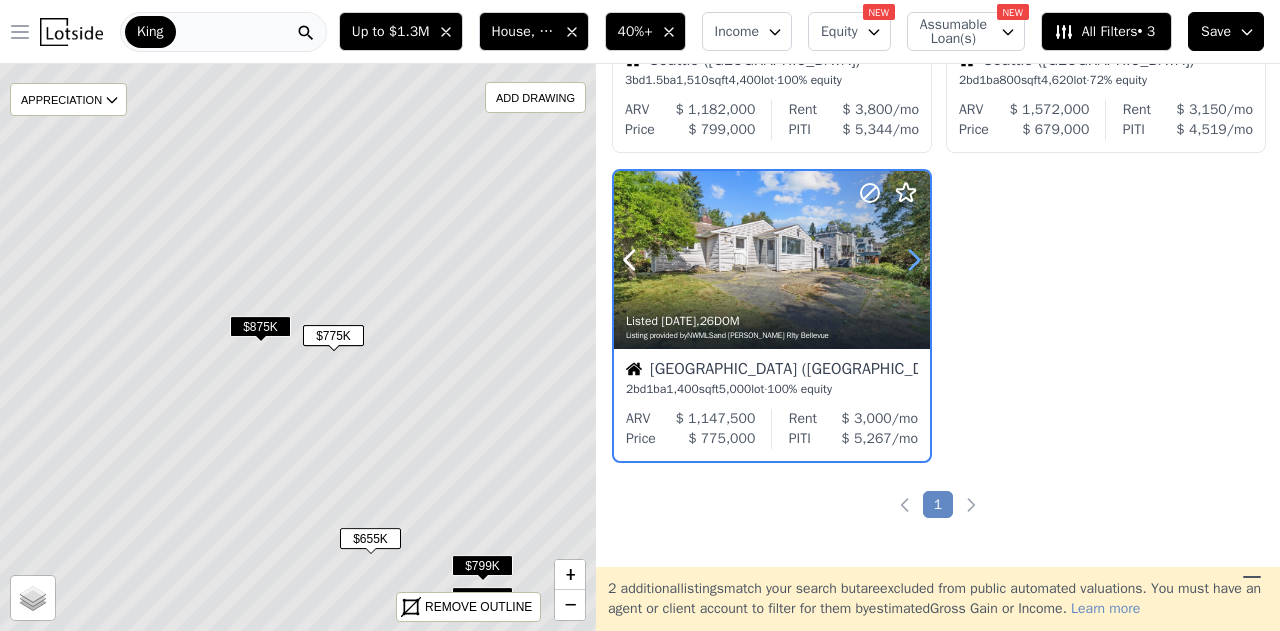 click 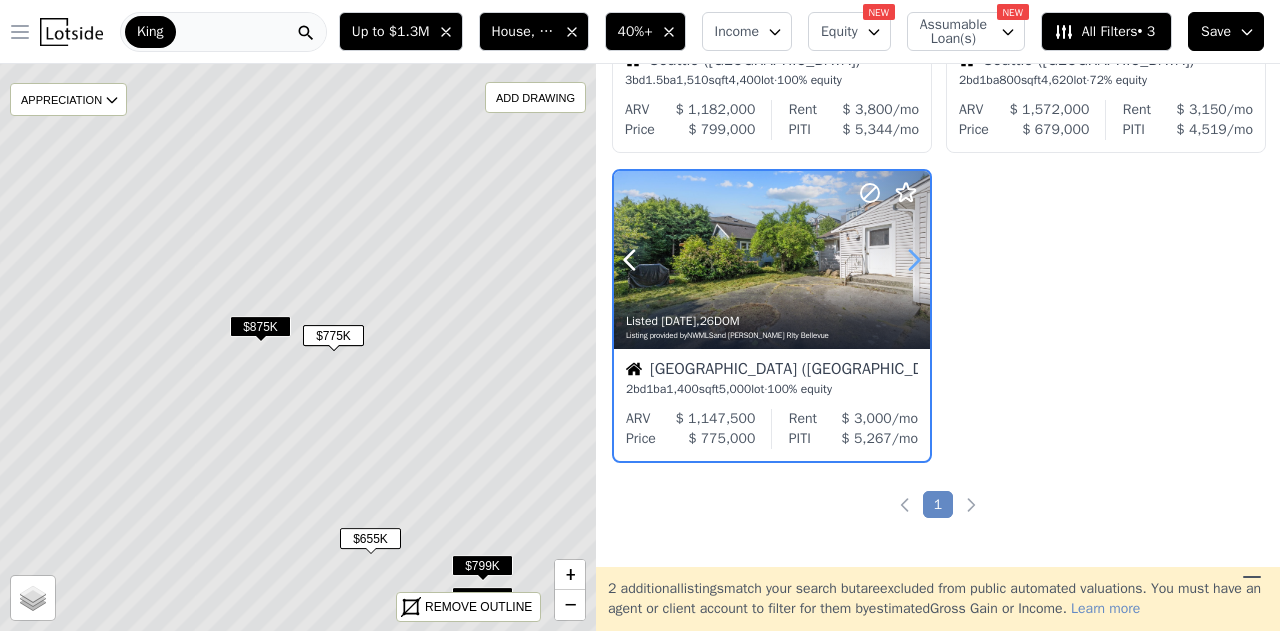 click 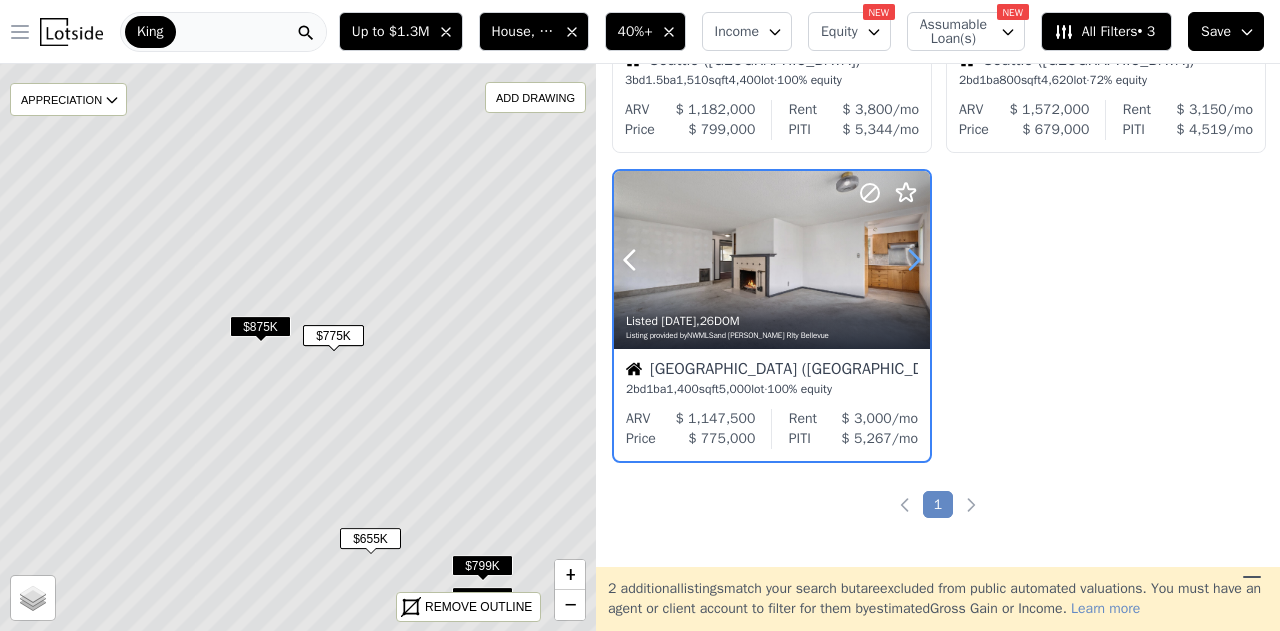 click 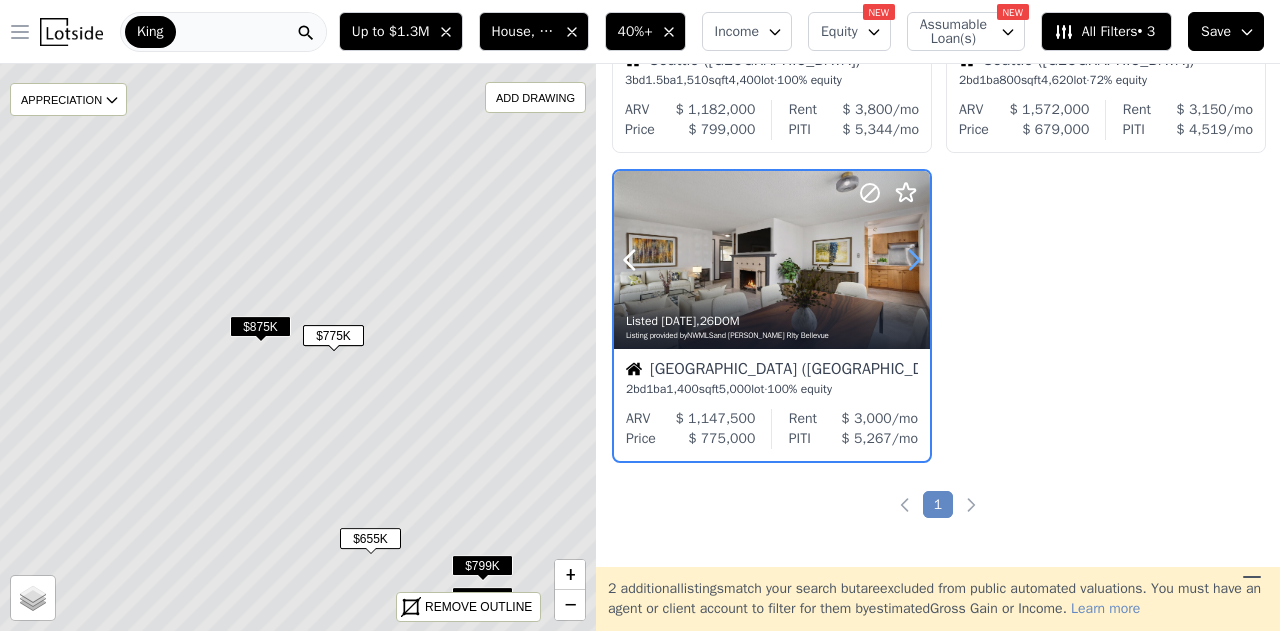 click 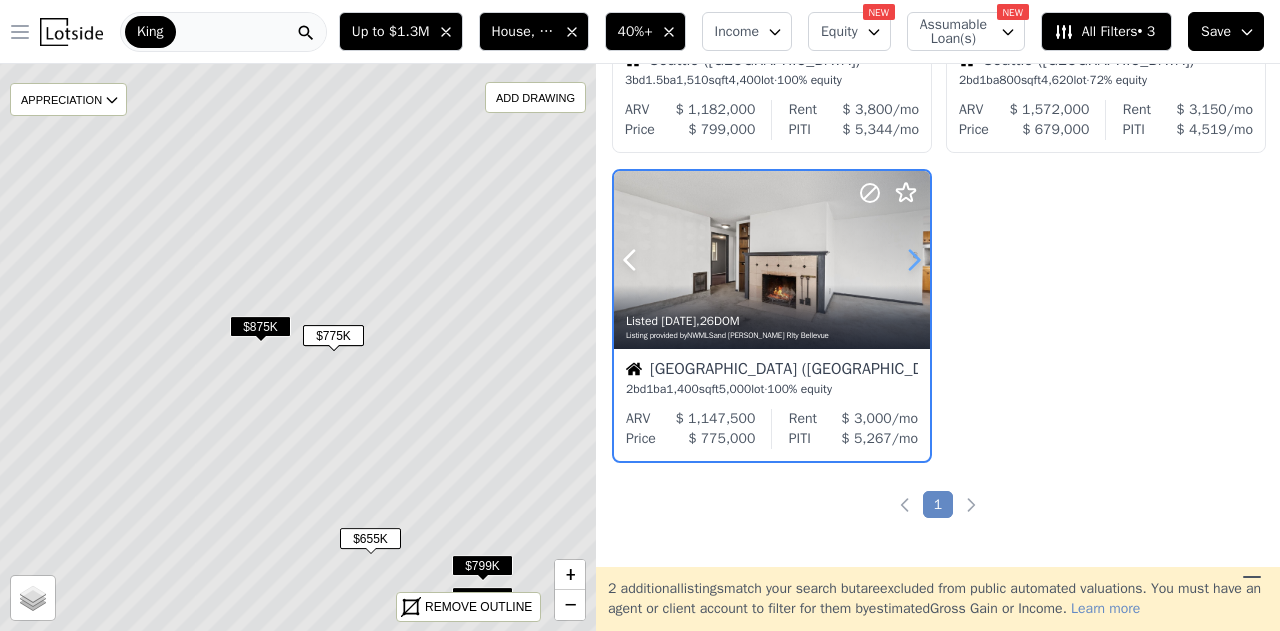 click 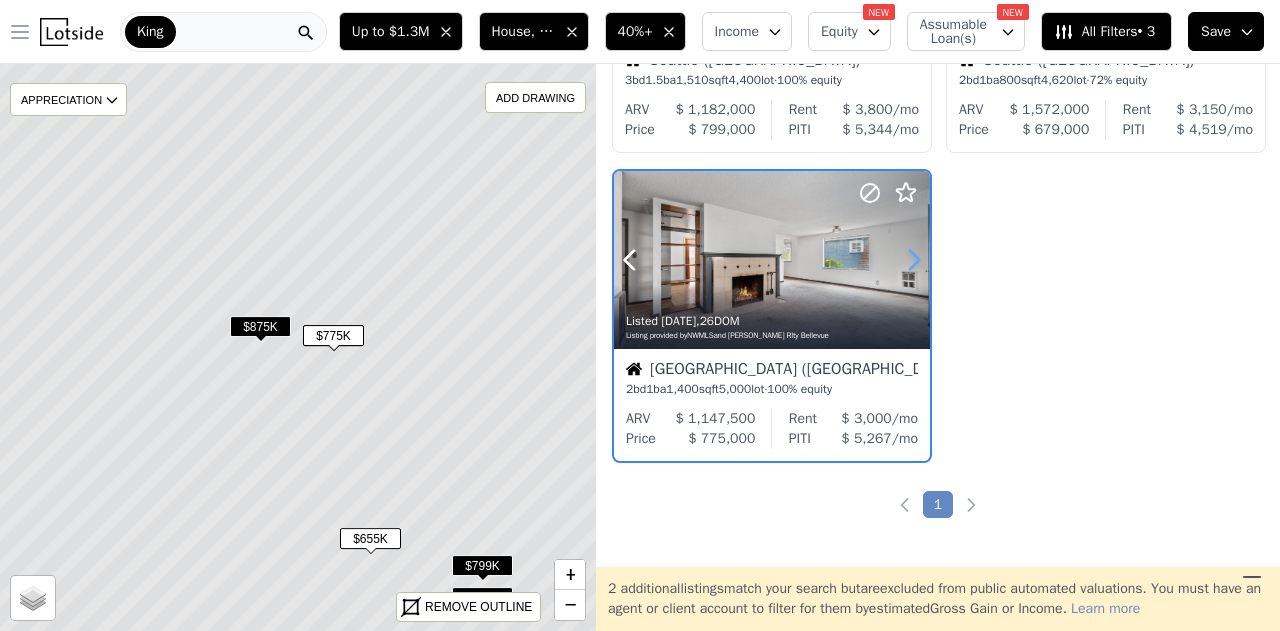 click 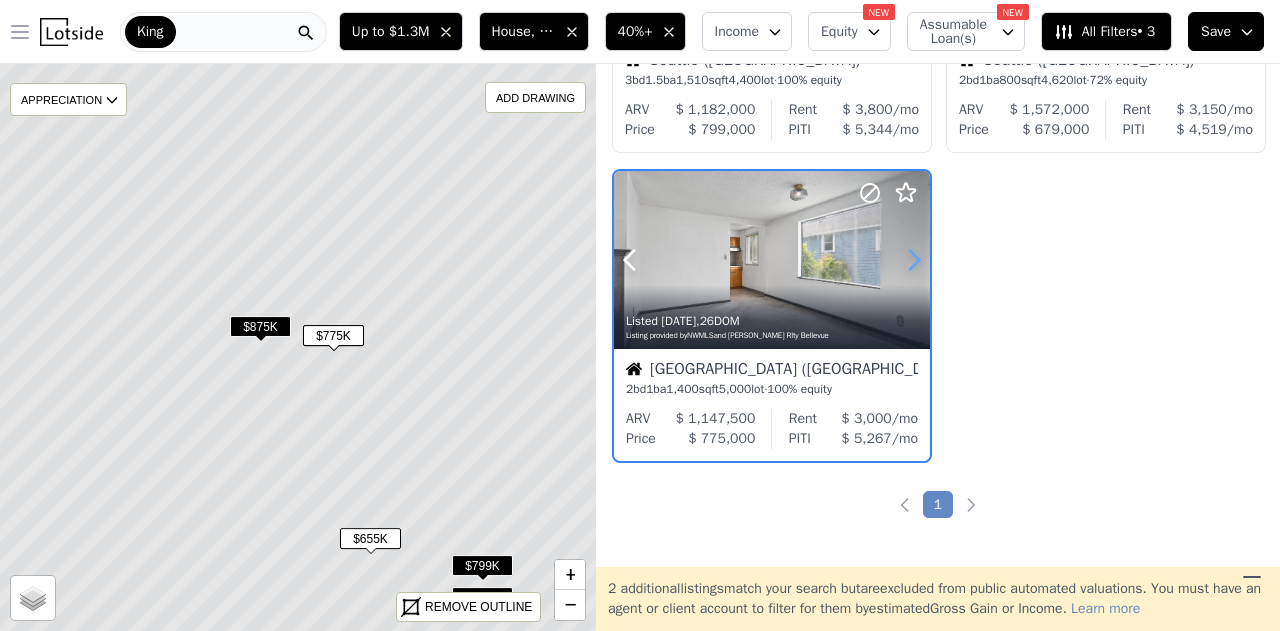 click 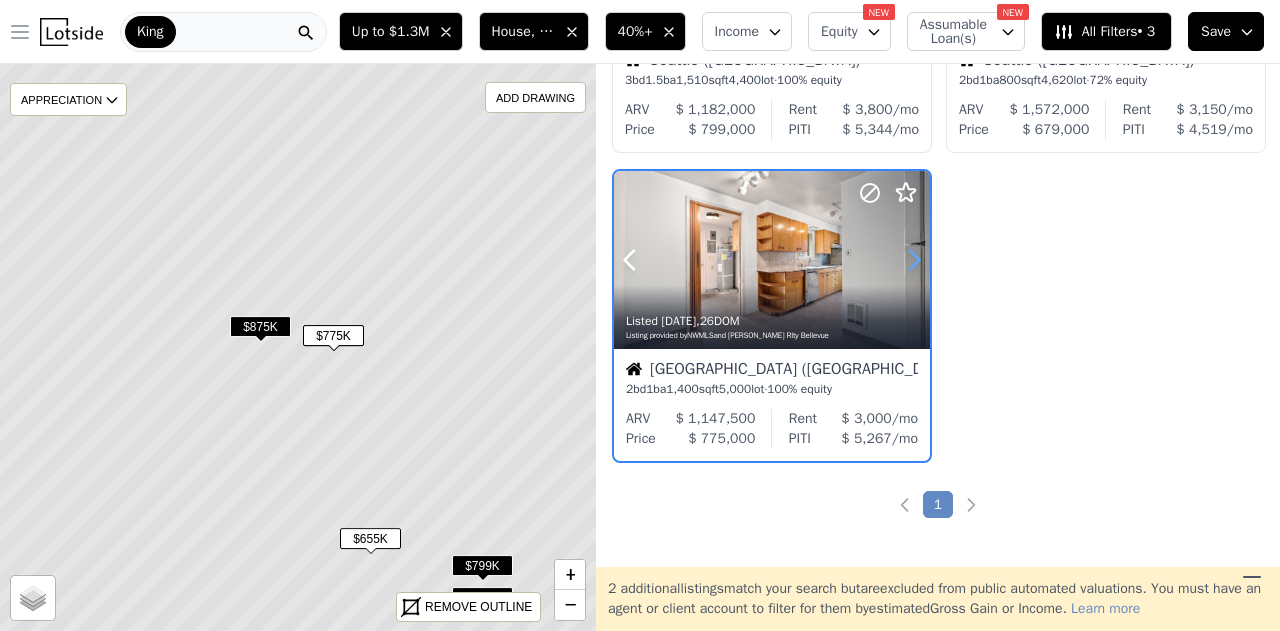 click 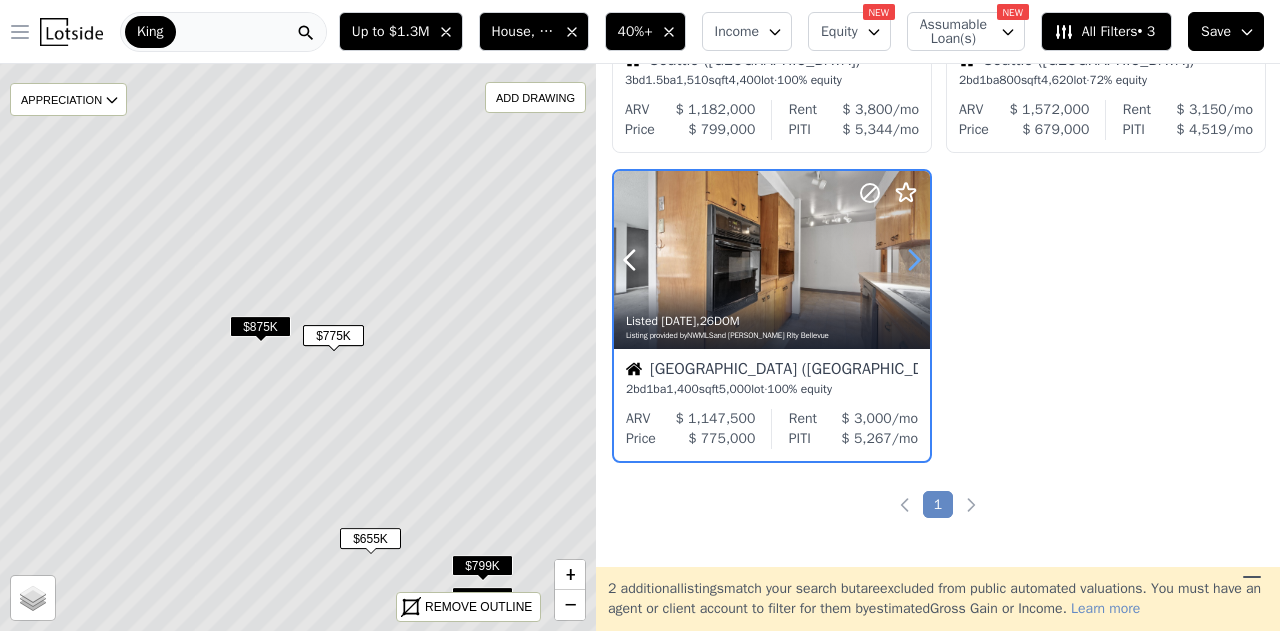 click 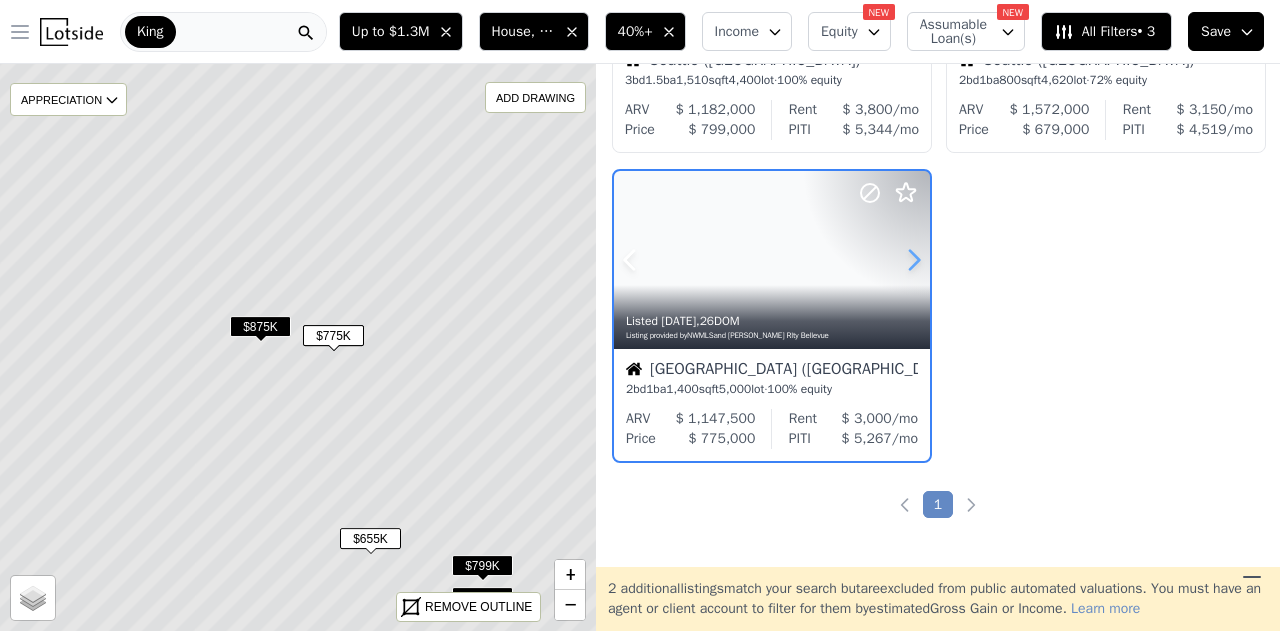 click 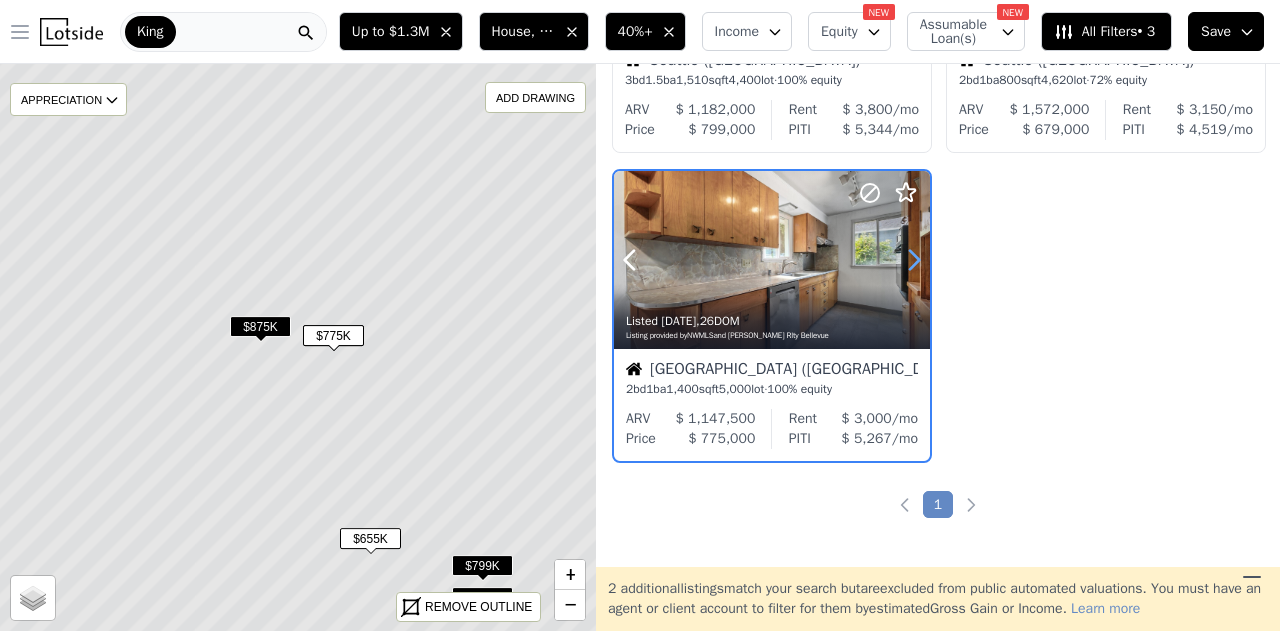 click 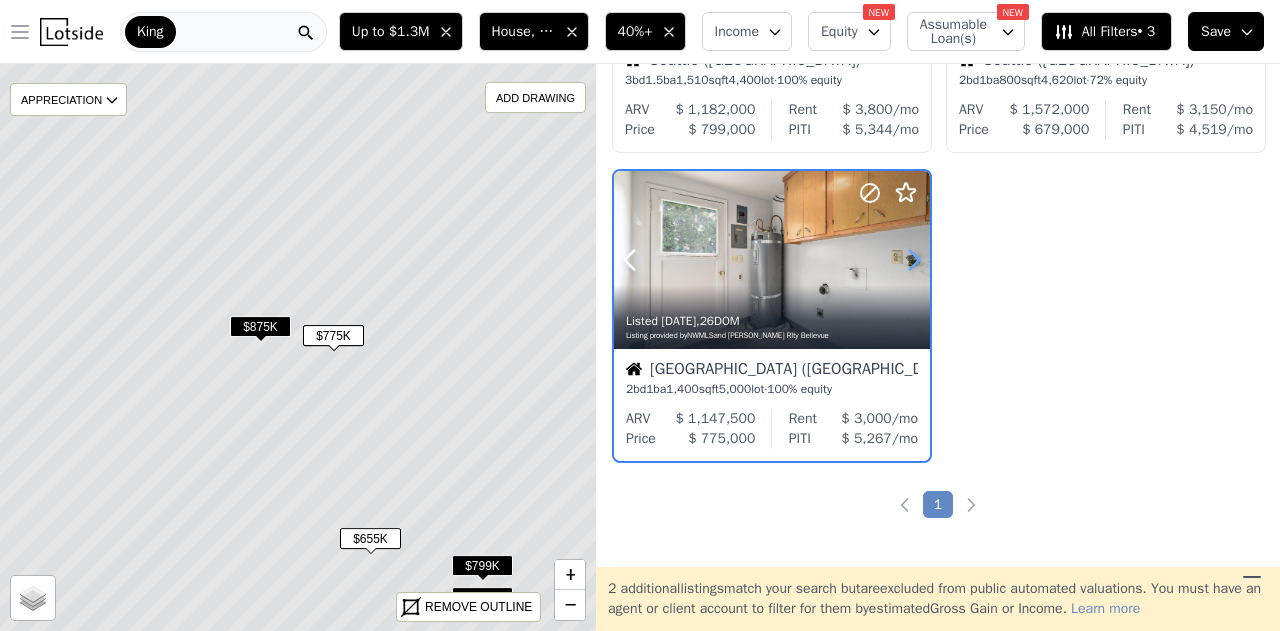 click 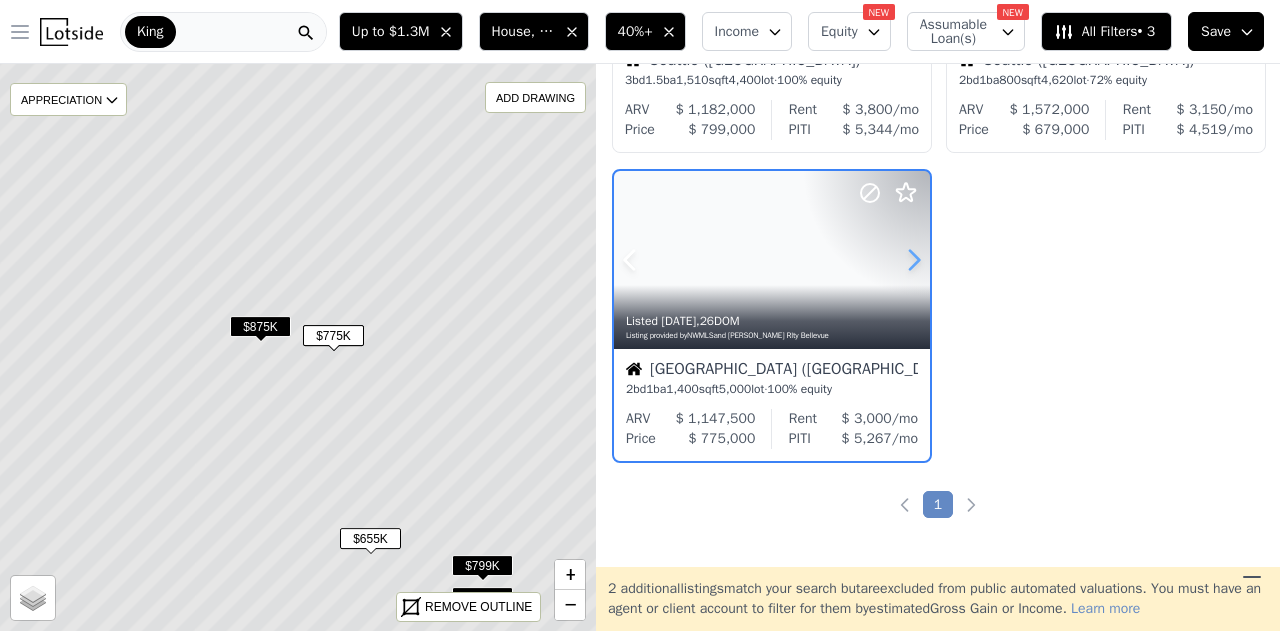 click 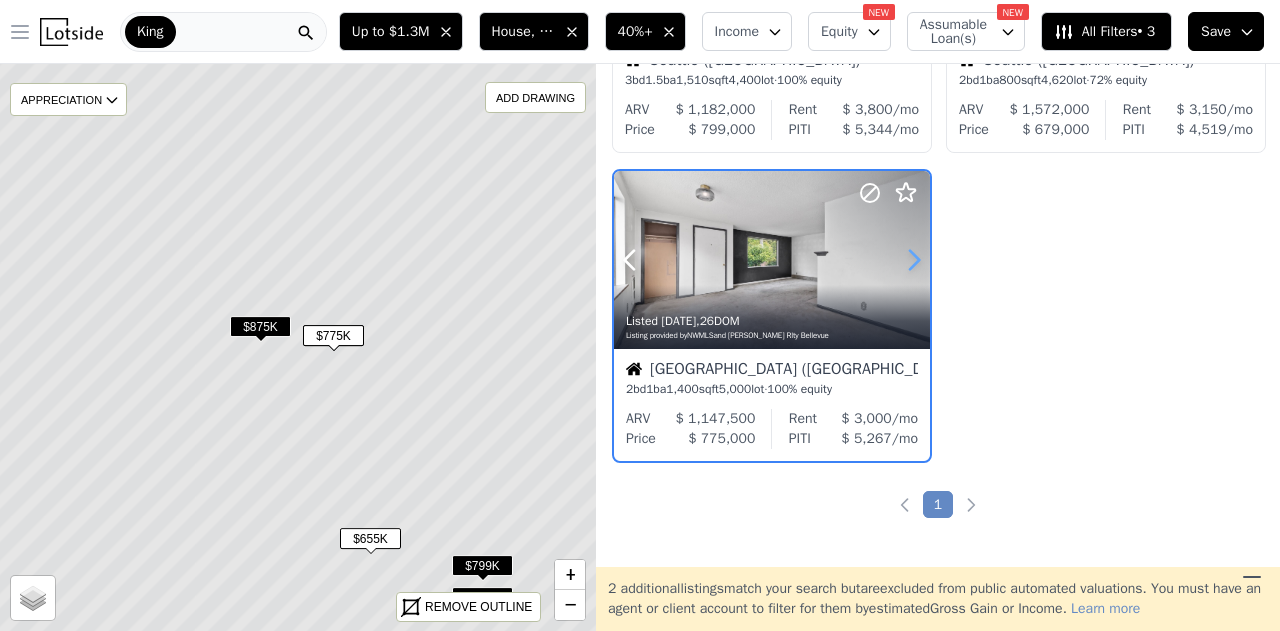 click 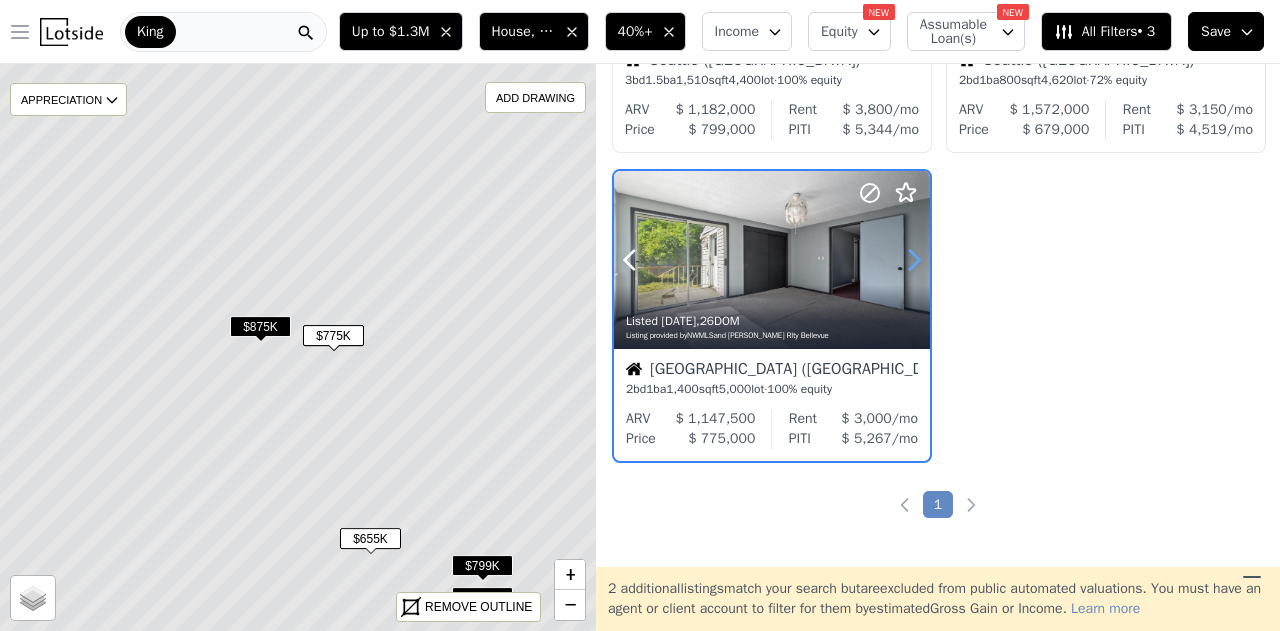 click 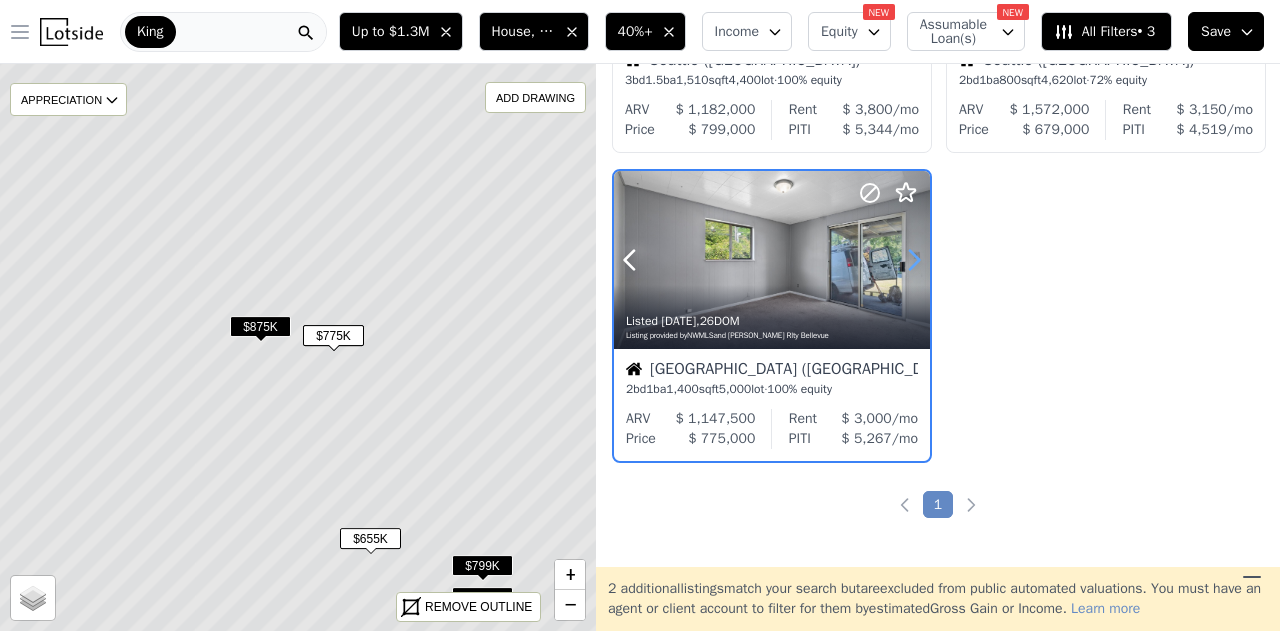 click 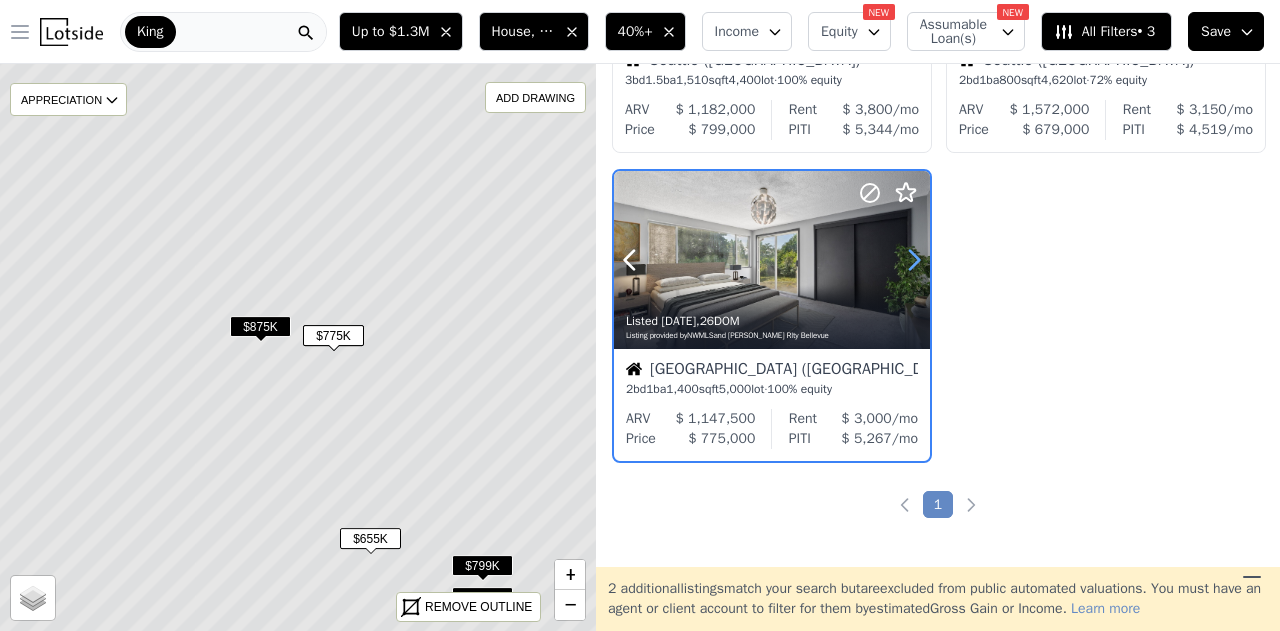 click 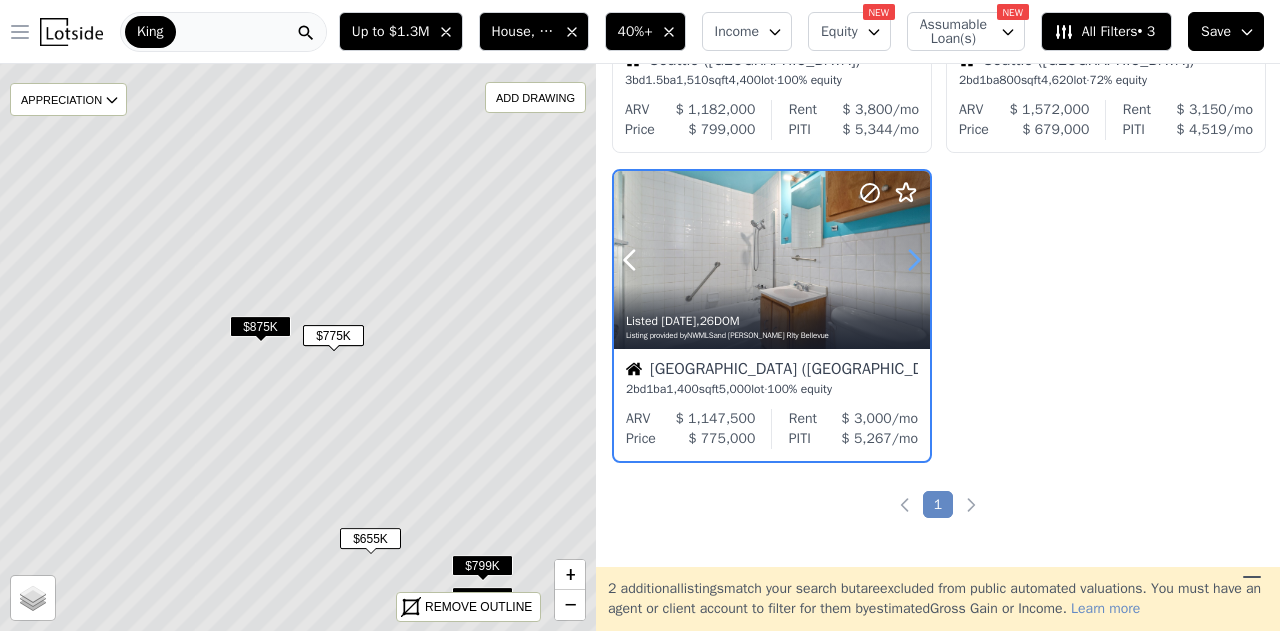 click 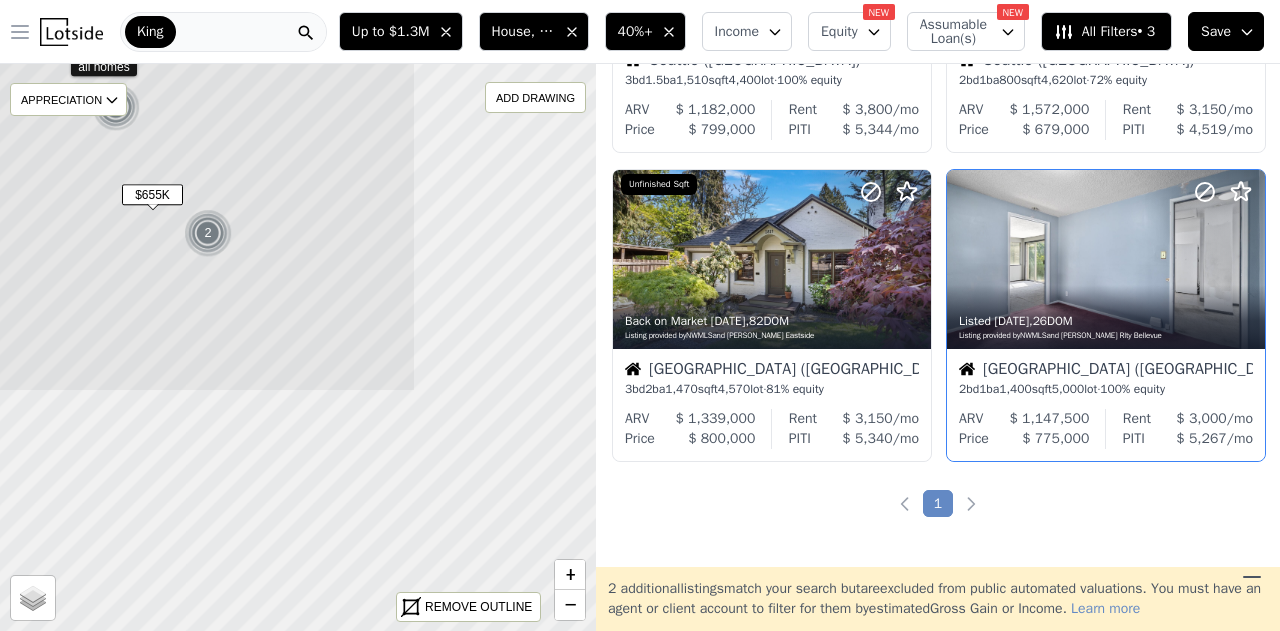 drag, startPoint x: 530, startPoint y: 437, endPoint x: 277, endPoint y: 129, distance: 398.58878 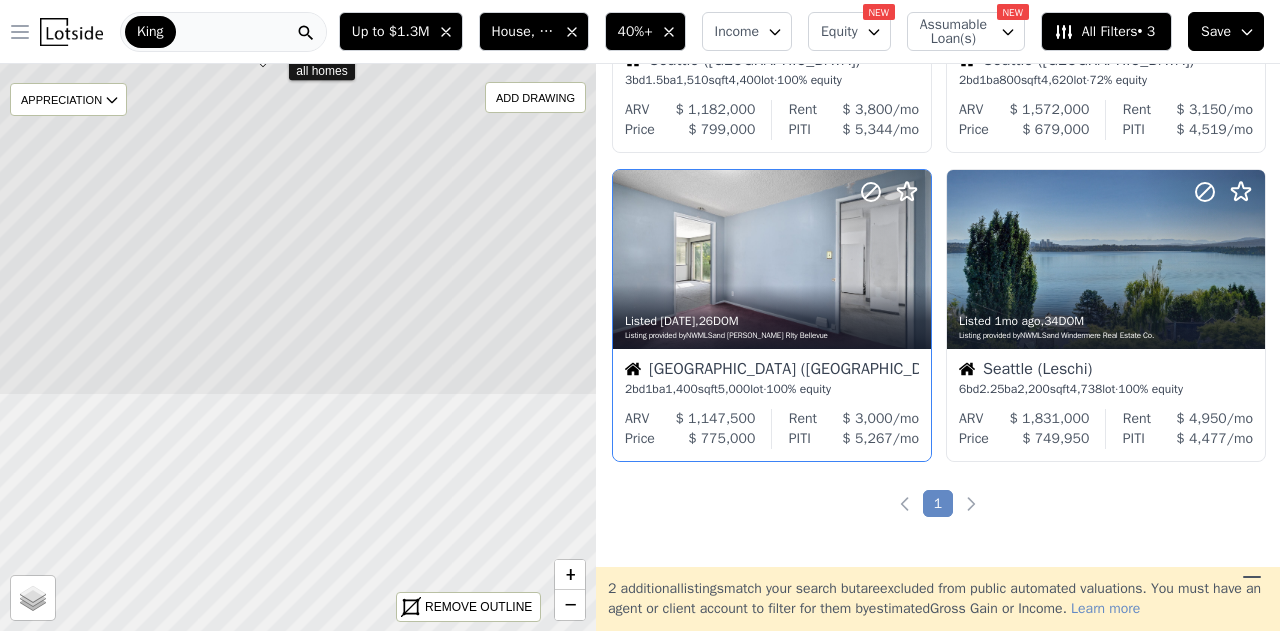 drag, startPoint x: 226, startPoint y: 470, endPoint x: 207, endPoint y: 155, distance: 315.5725 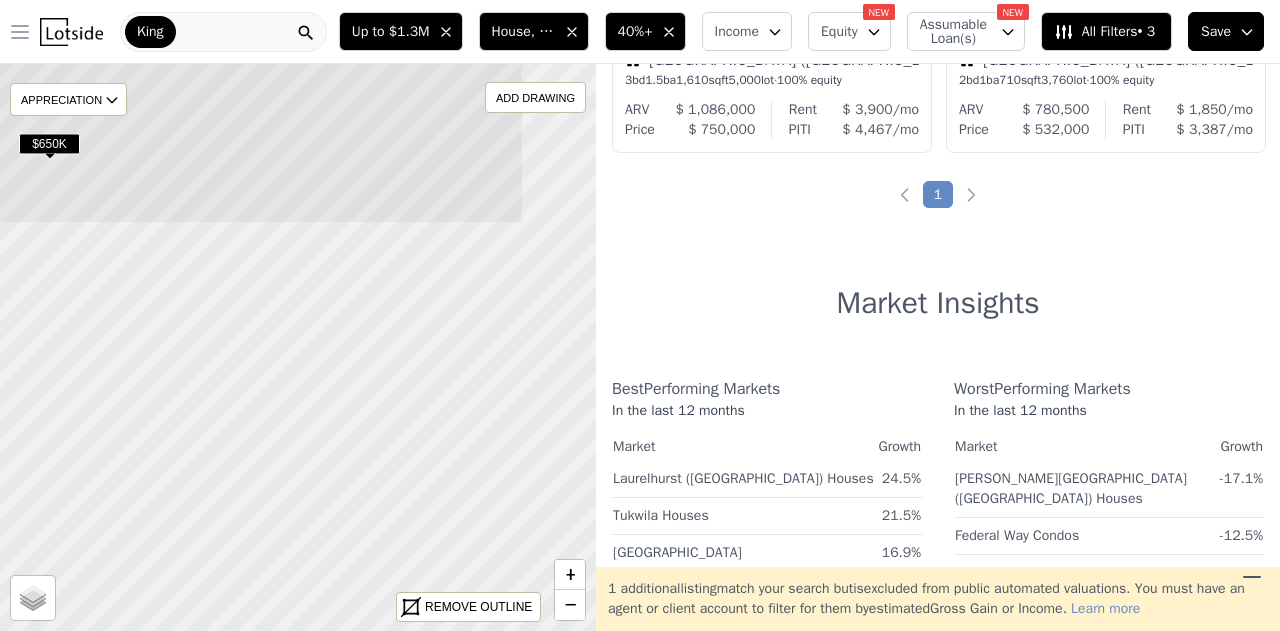 drag, startPoint x: 254, startPoint y: 435, endPoint x: 117, endPoint y: -39, distance: 493.40146 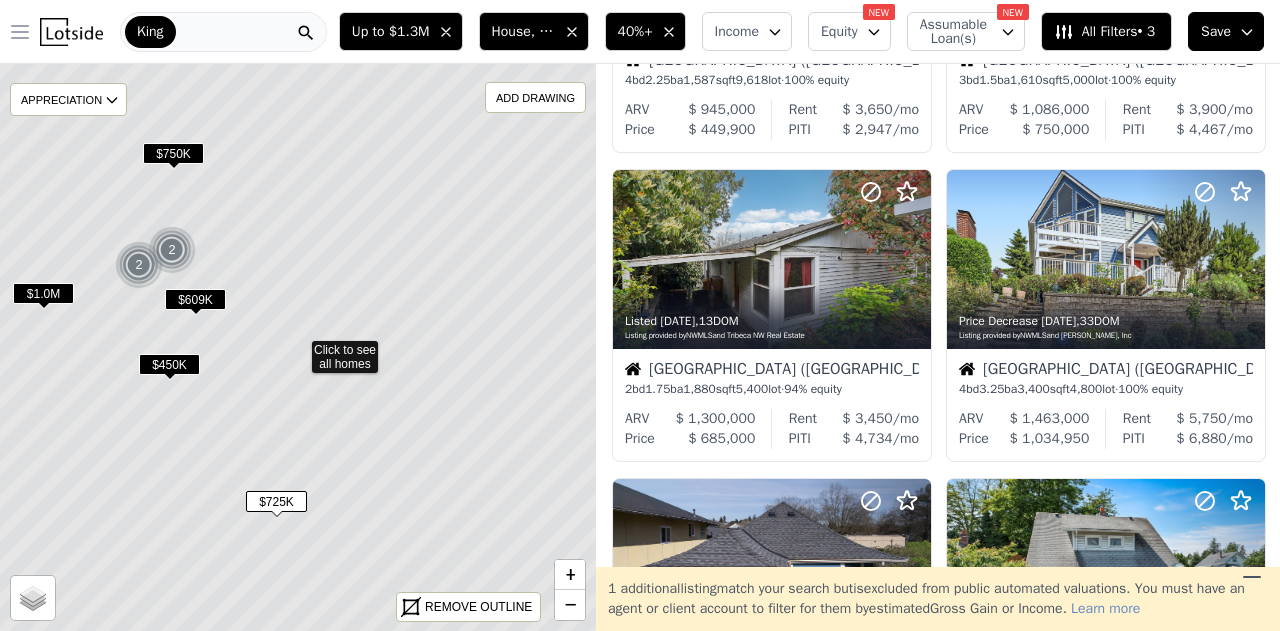 click on "$609K" at bounding box center (195, 299) 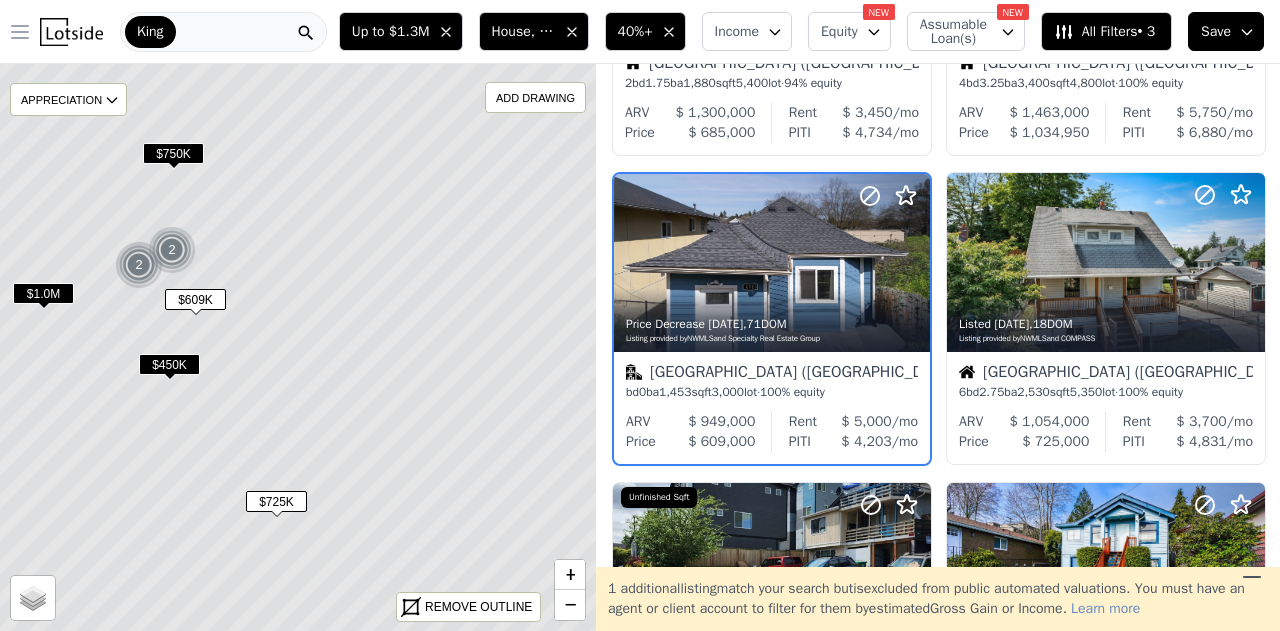 scroll, scrollTop: 566, scrollLeft: 0, axis: vertical 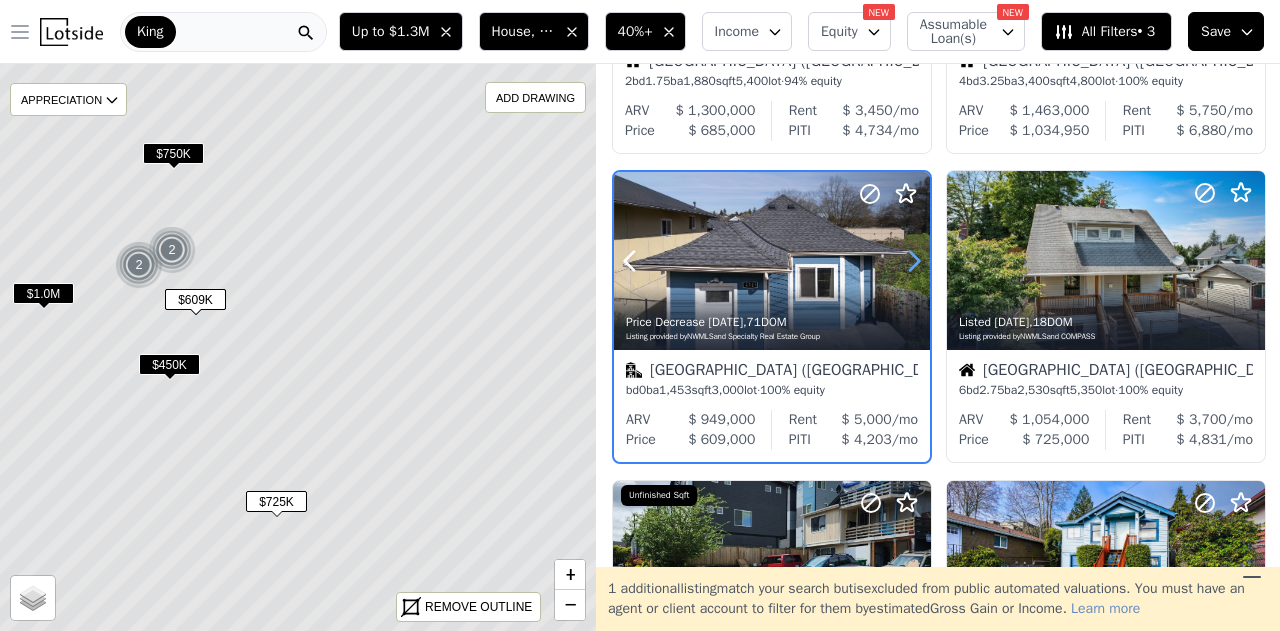 click 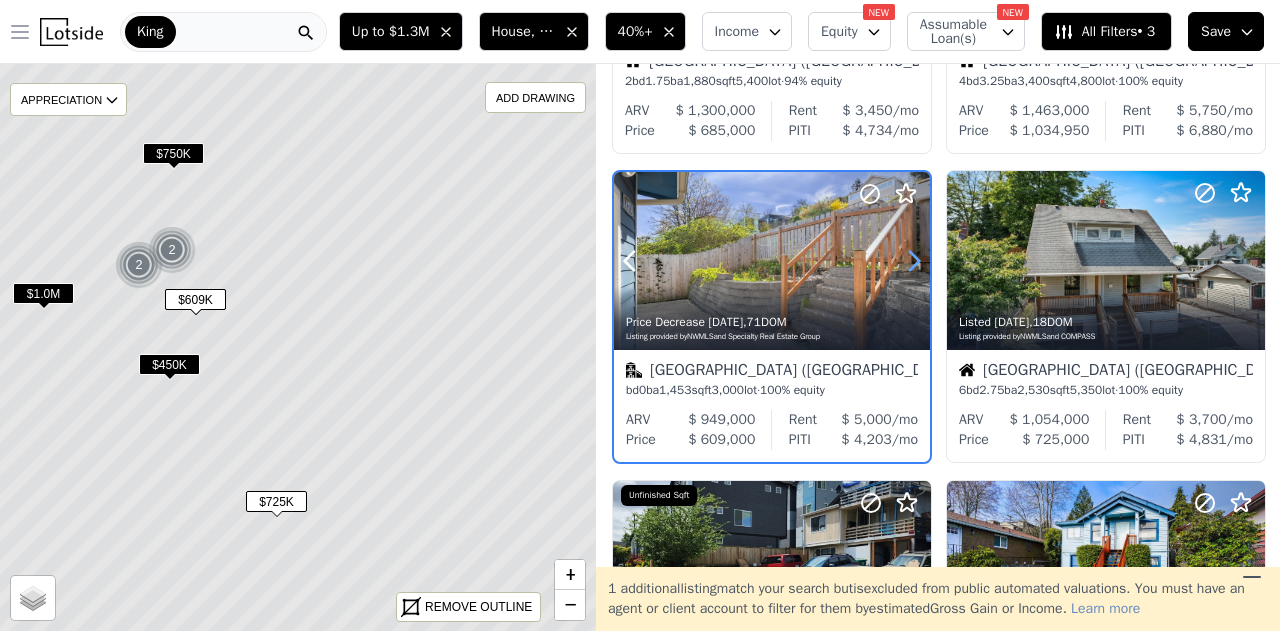 click 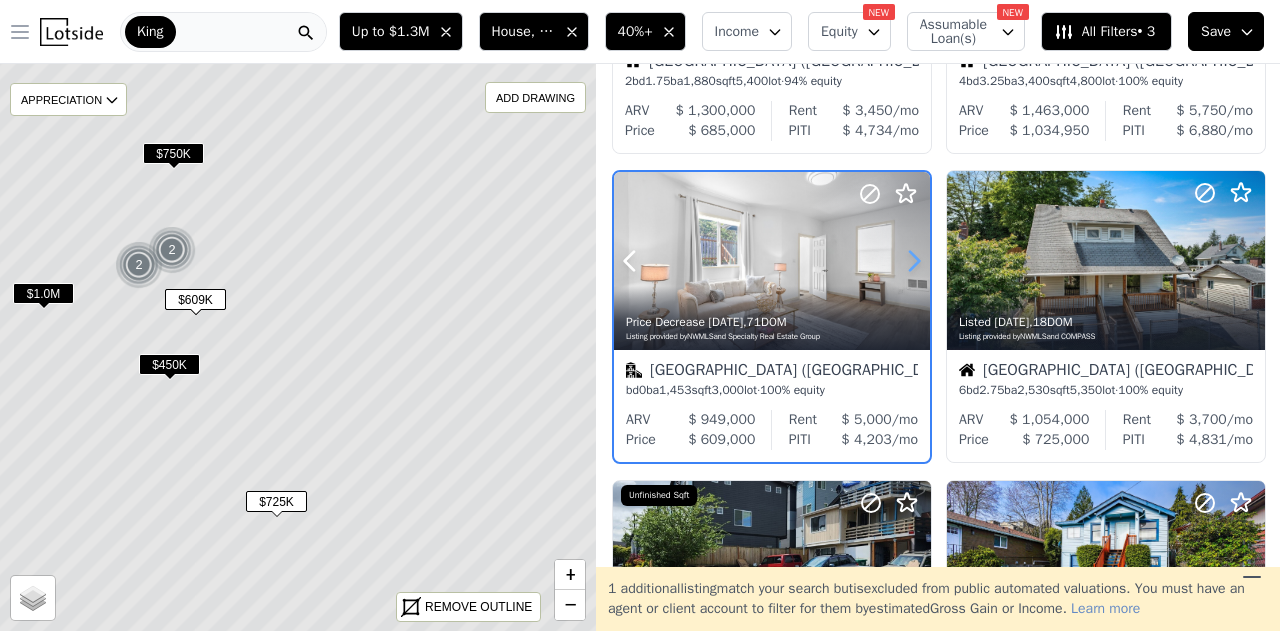 click 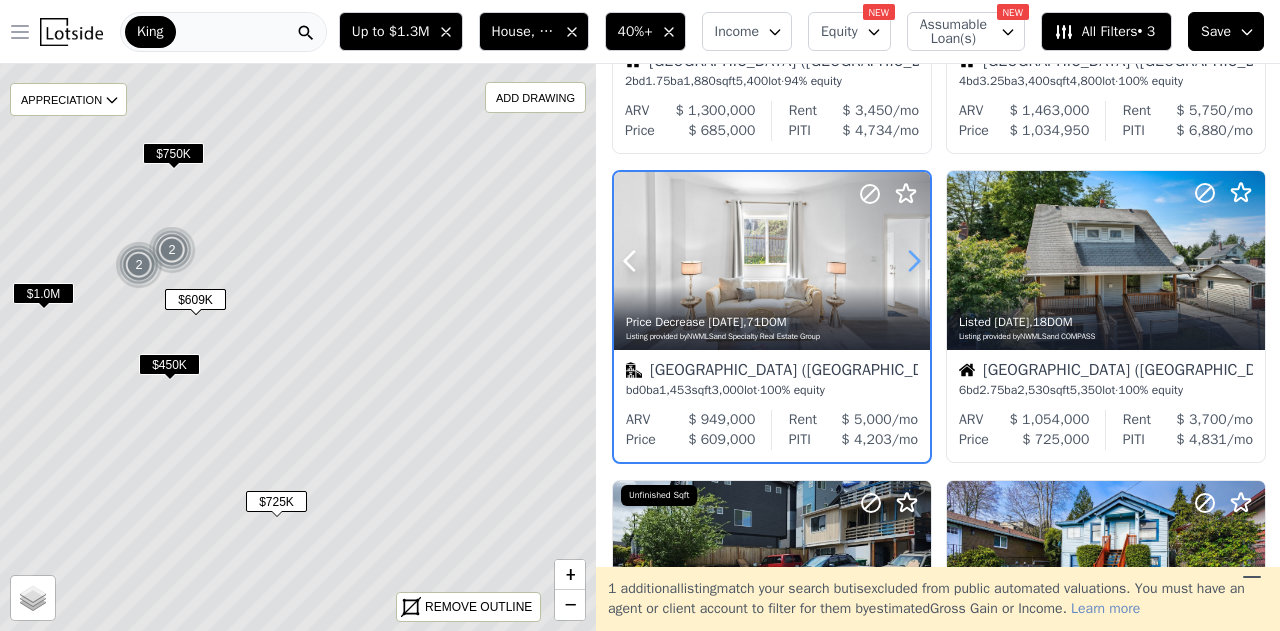 click 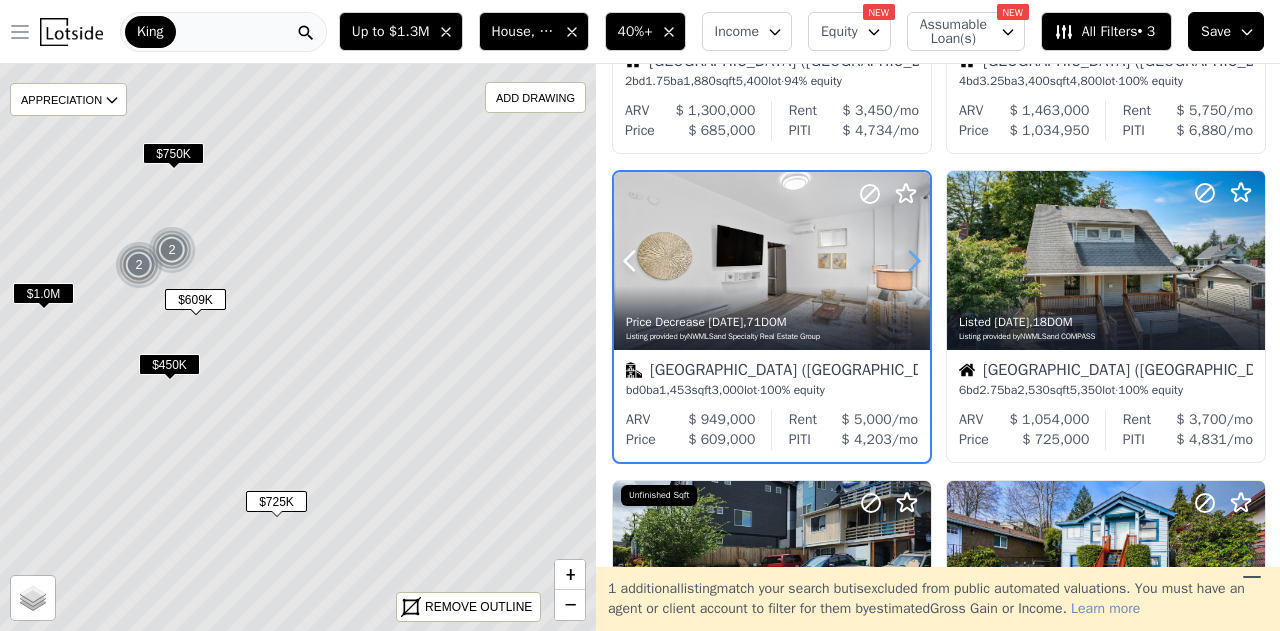 click 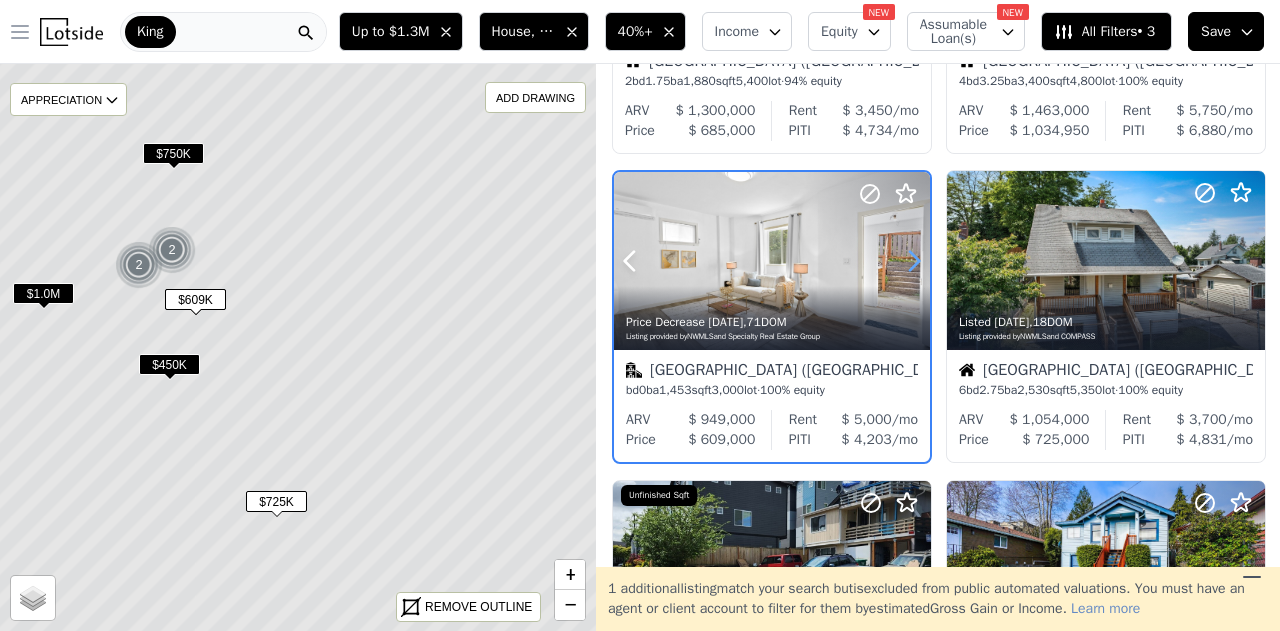 click 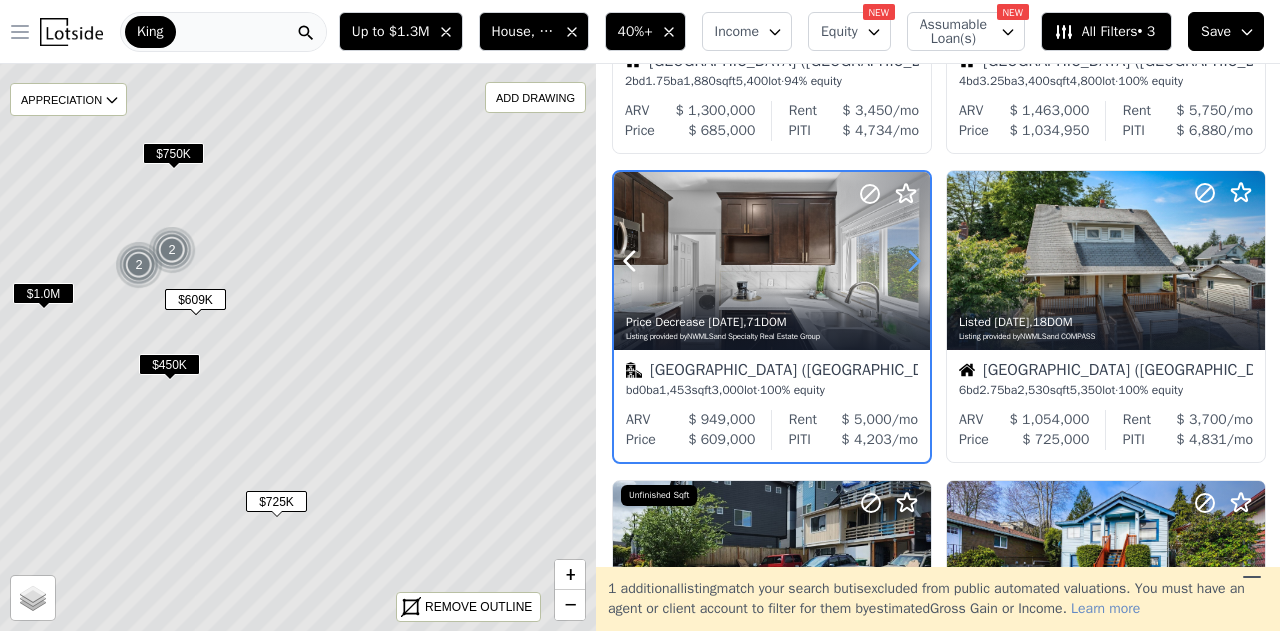 click 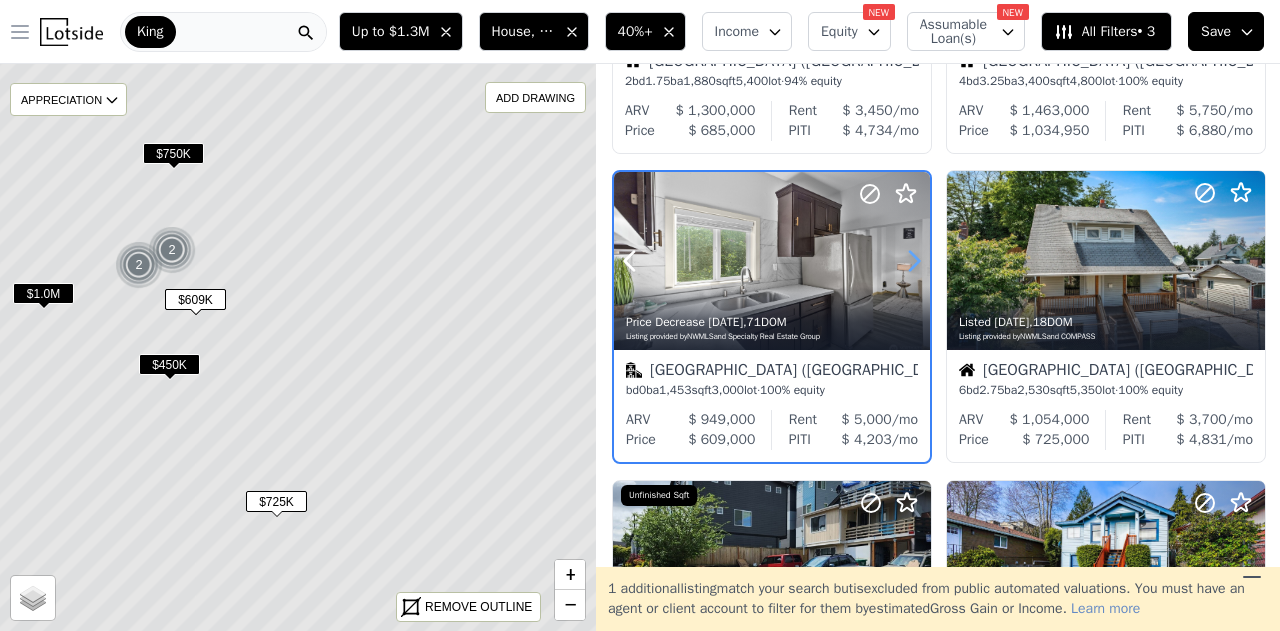 click 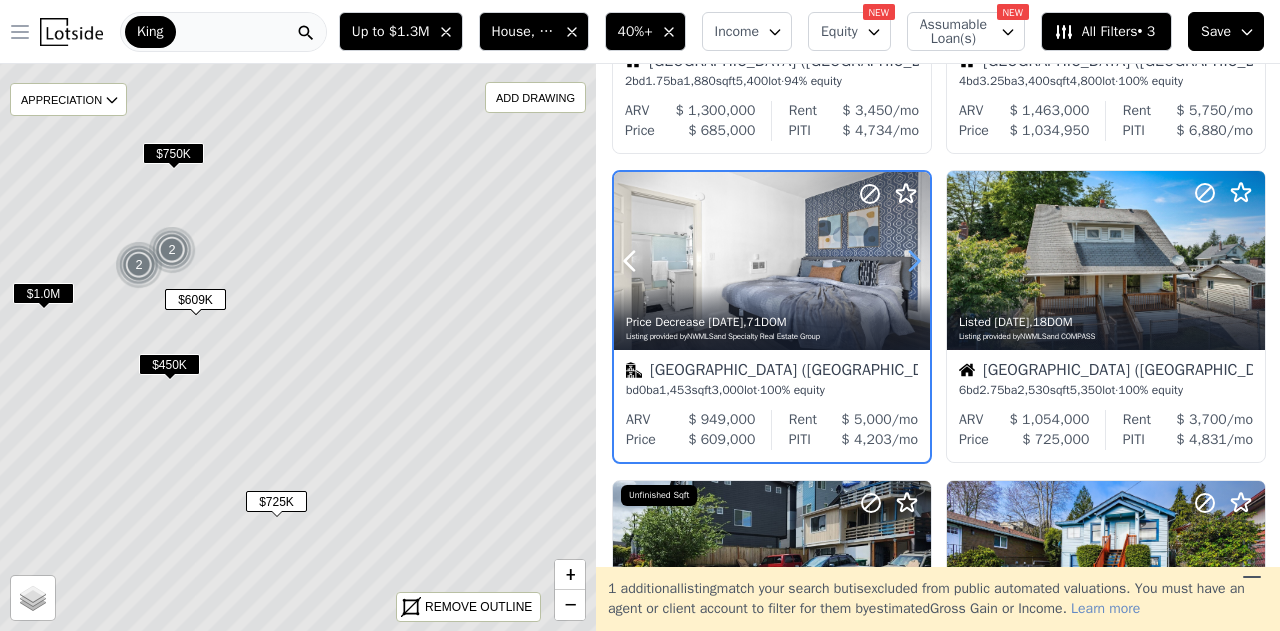 click 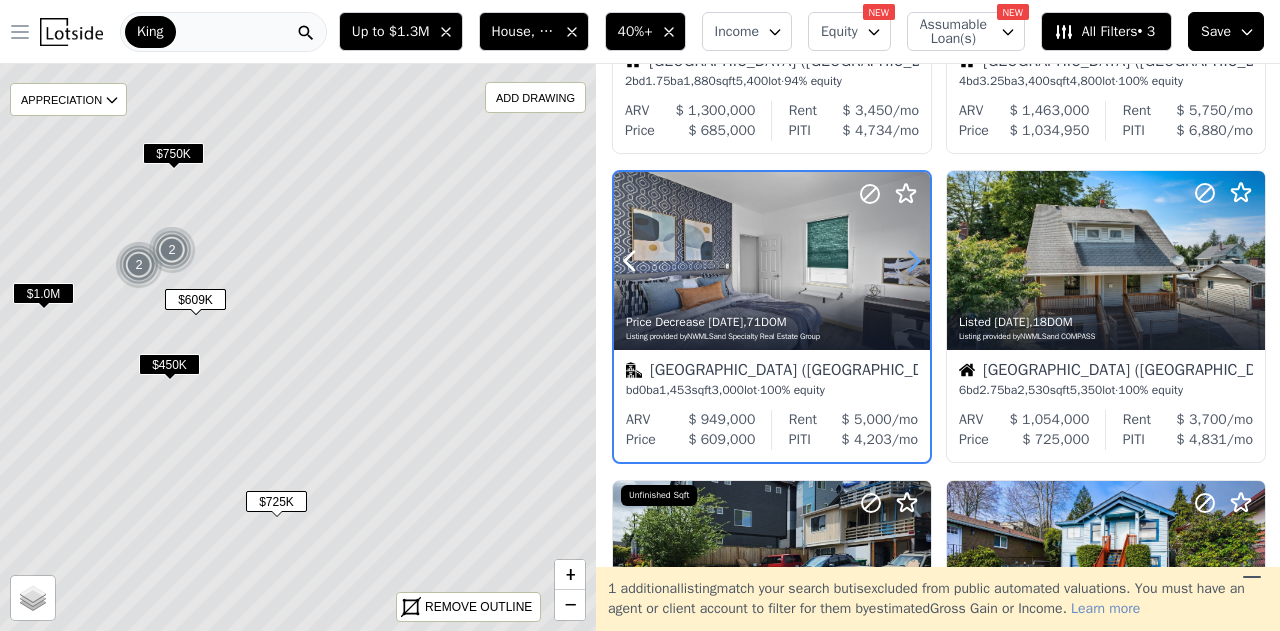 click 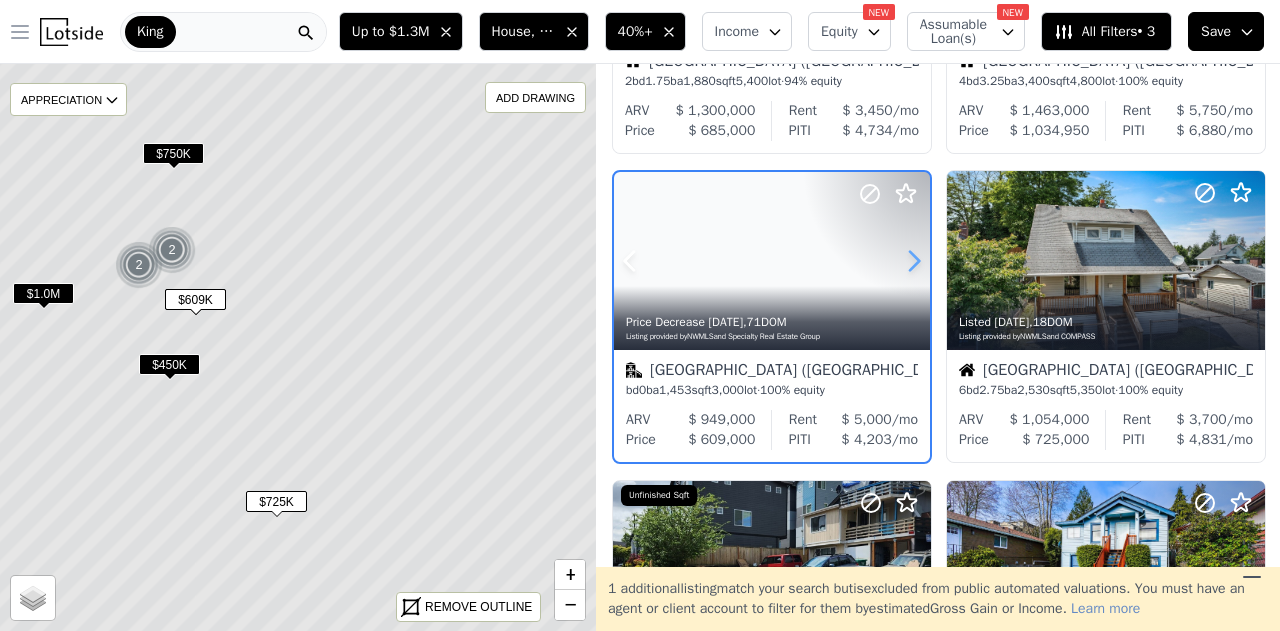 click 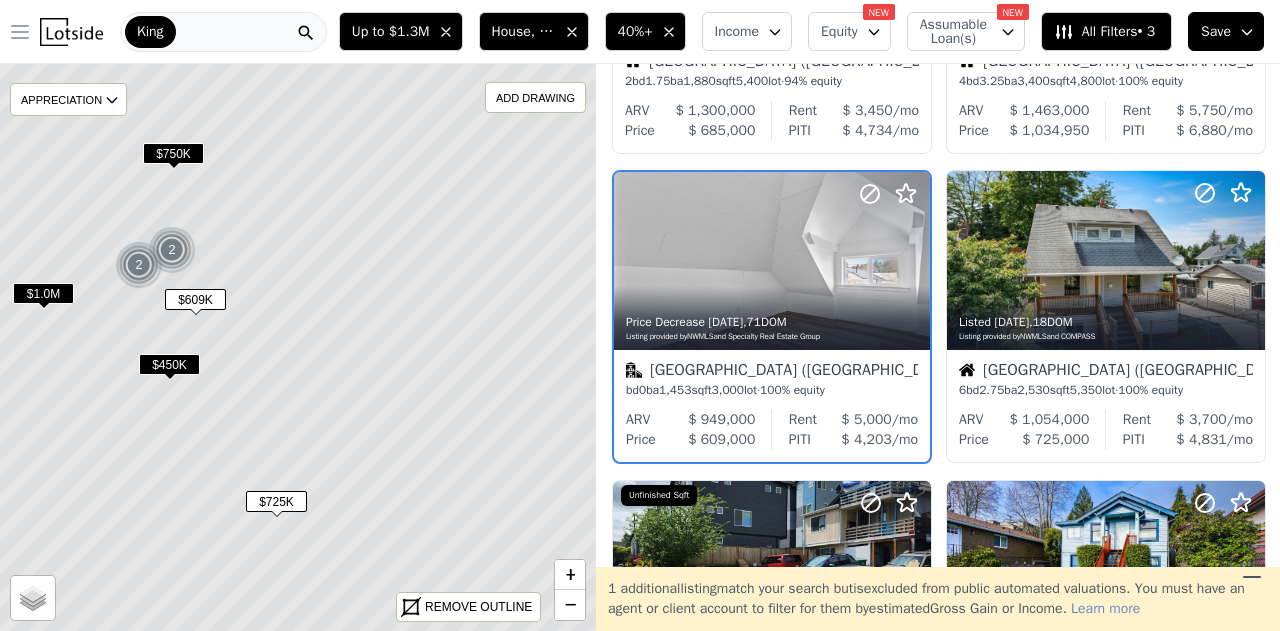 drag, startPoint x: 334, startPoint y: 431, endPoint x: 165, endPoint y: 66, distance: 402.22632 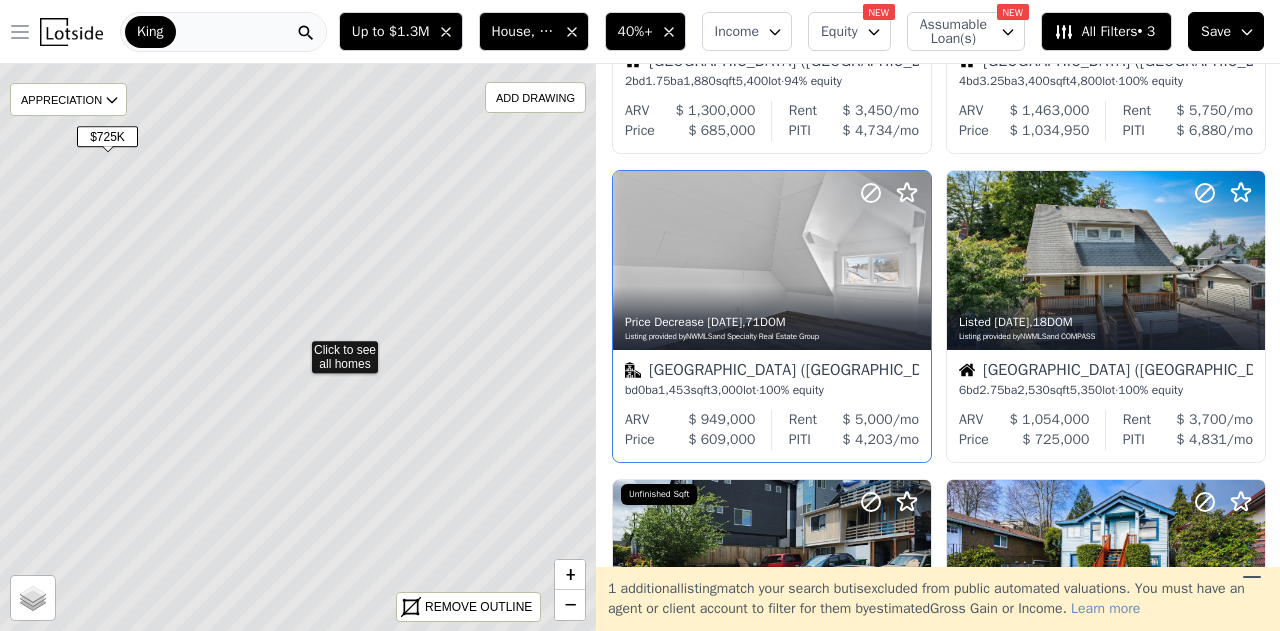 scroll, scrollTop: 258, scrollLeft: 0, axis: vertical 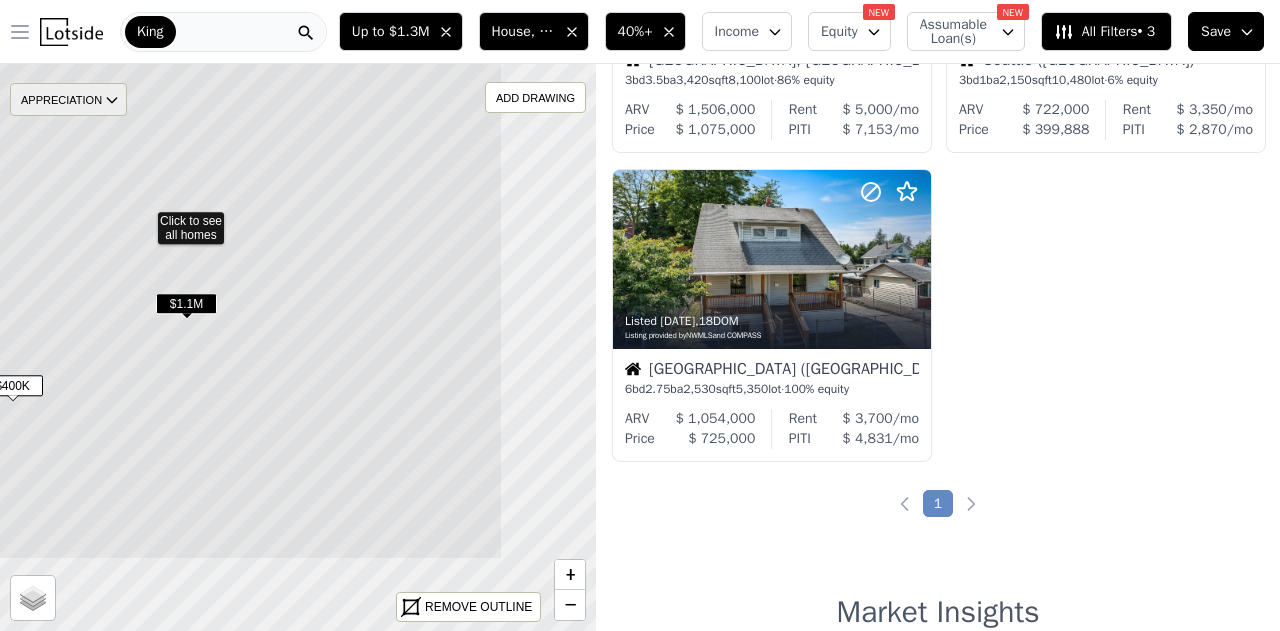 drag, startPoint x: 165, startPoint y: 66, endPoint x: 78, endPoint y: 97, distance: 92.358 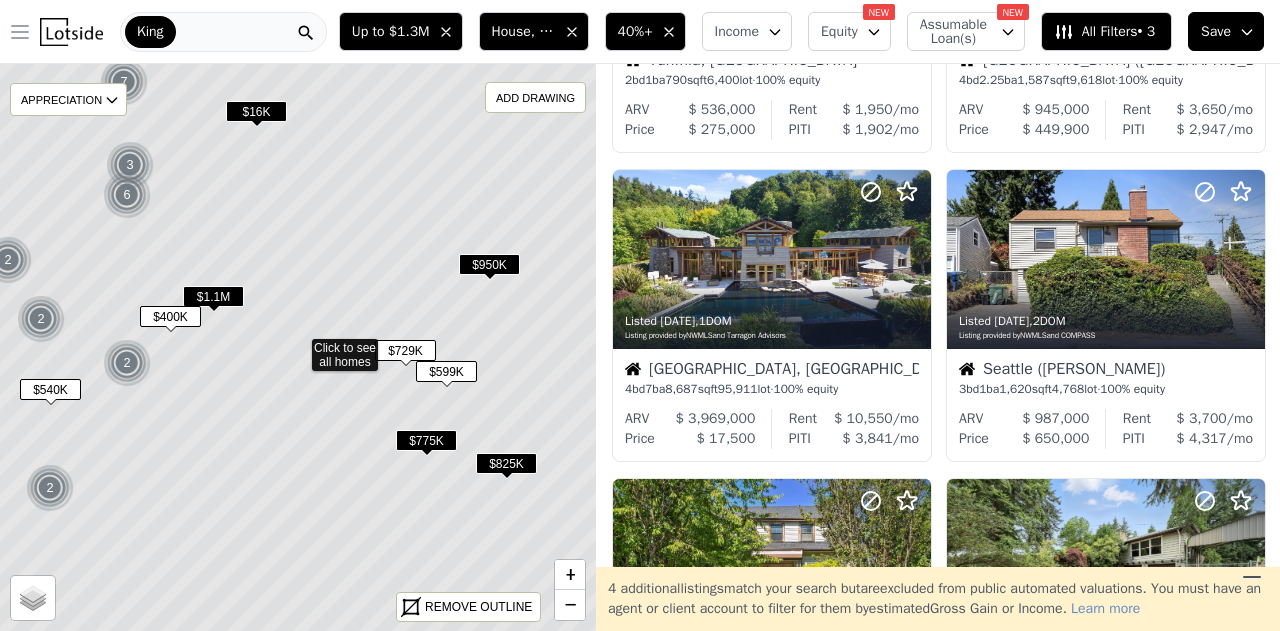 scroll, scrollTop: 1183, scrollLeft: 0, axis: vertical 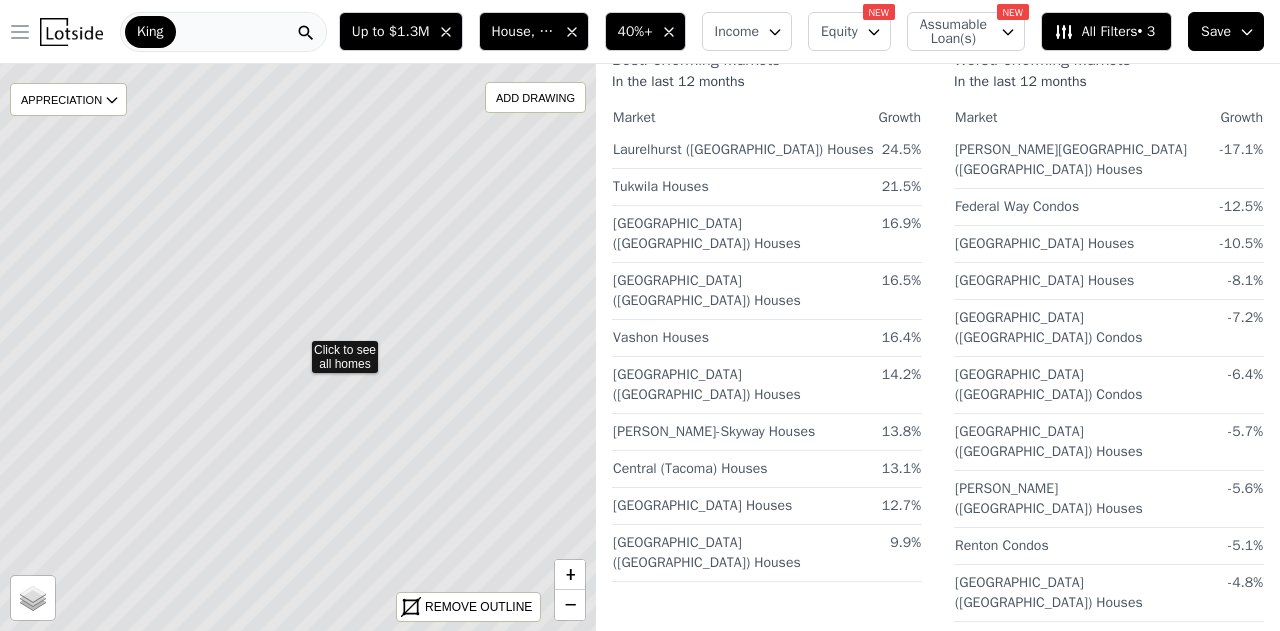 click 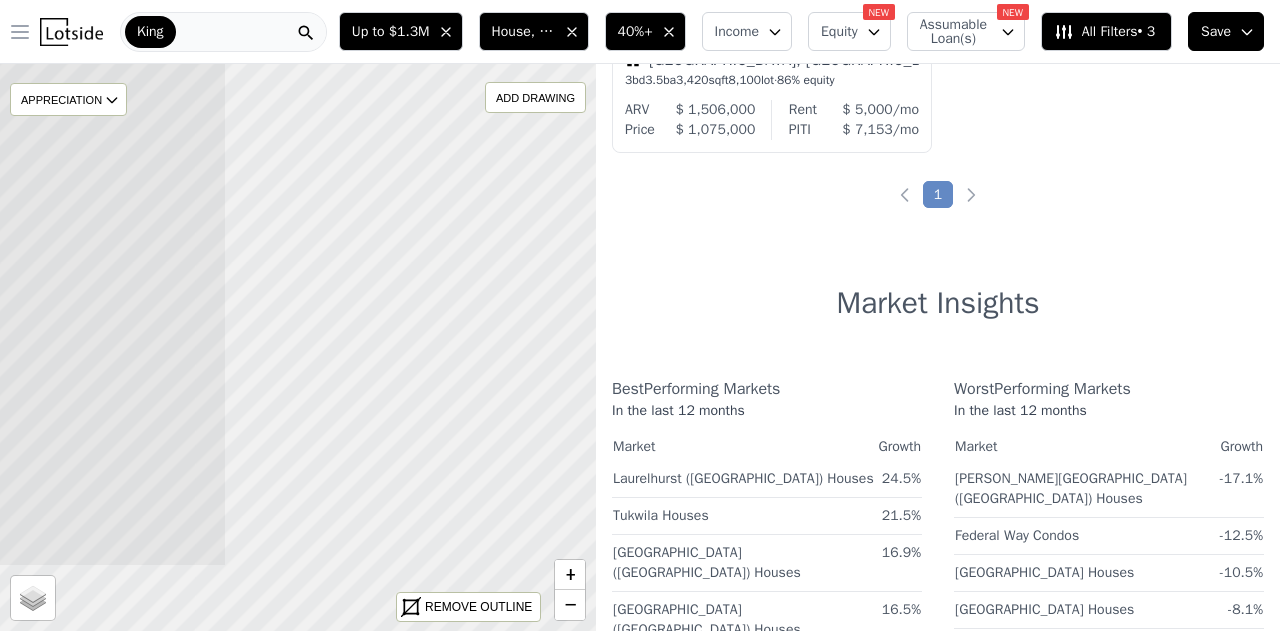 drag, startPoint x: 532, startPoint y: 385, endPoint x: 102, endPoint y: 263, distance: 446.97205 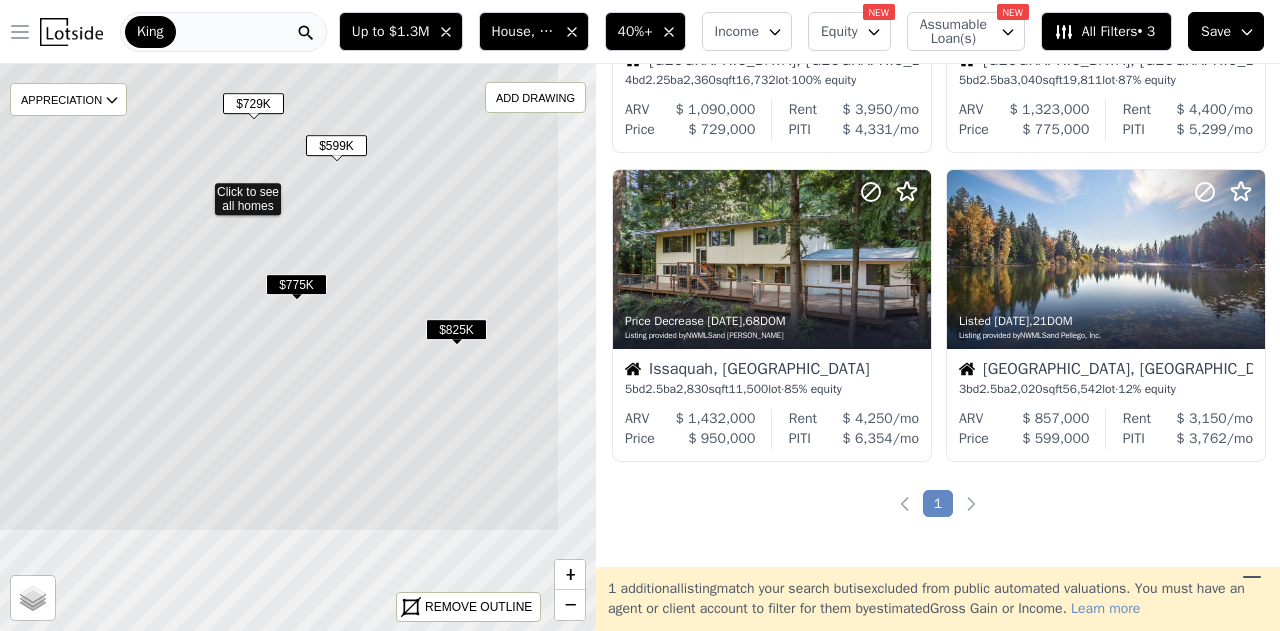 drag, startPoint x: 442, startPoint y: 442, endPoint x: 338, endPoint y: 274, distance: 197.58542 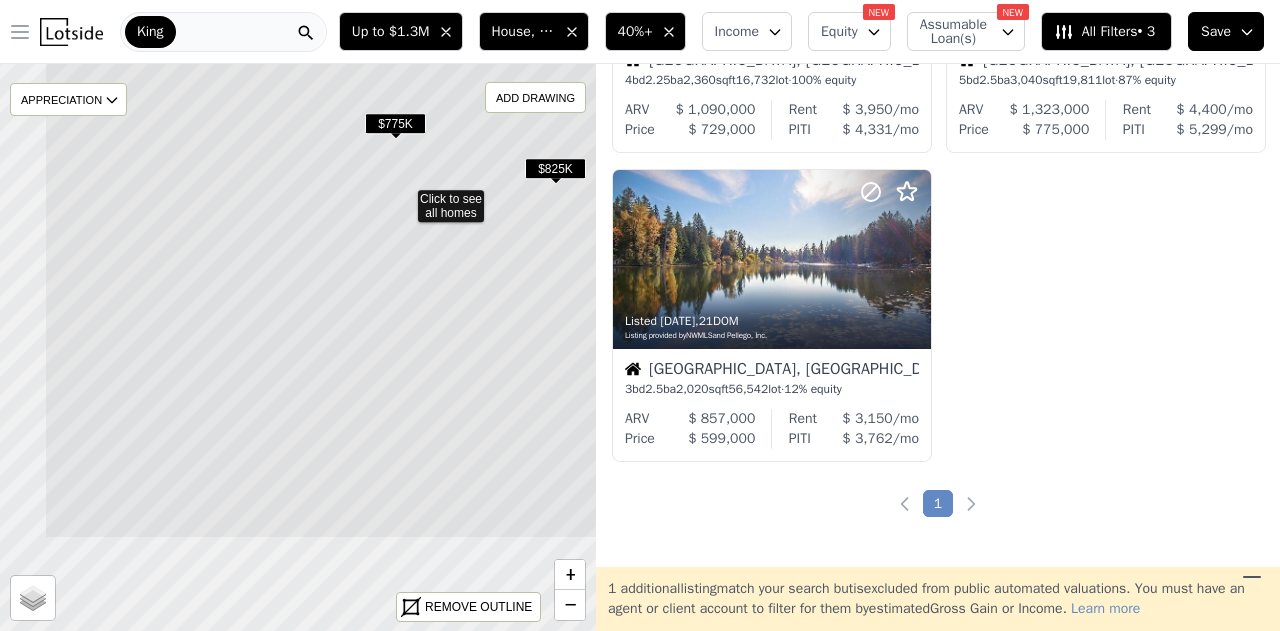 drag, startPoint x: 256, startPoint y: 378, endPoint x: 362, endPoint y: 228, distance: 183.67363 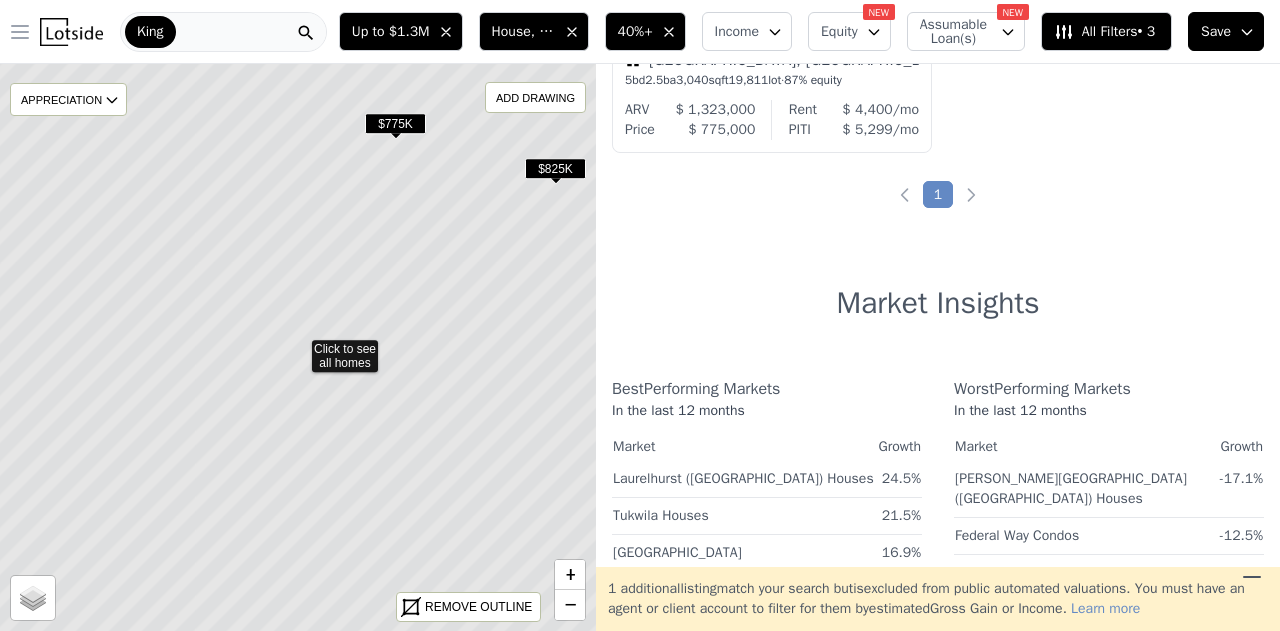 click on "$775K" at bounding box center (395, 123) 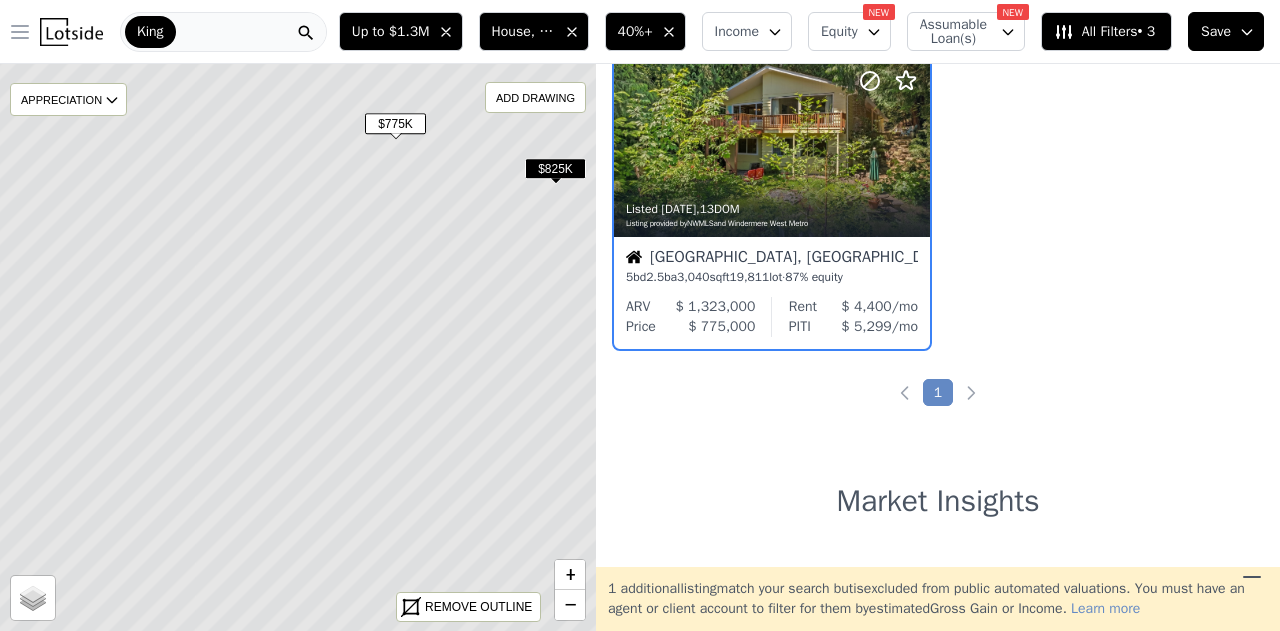 scroll, scrollTop: 0, scrollLeft: 0, axis: both 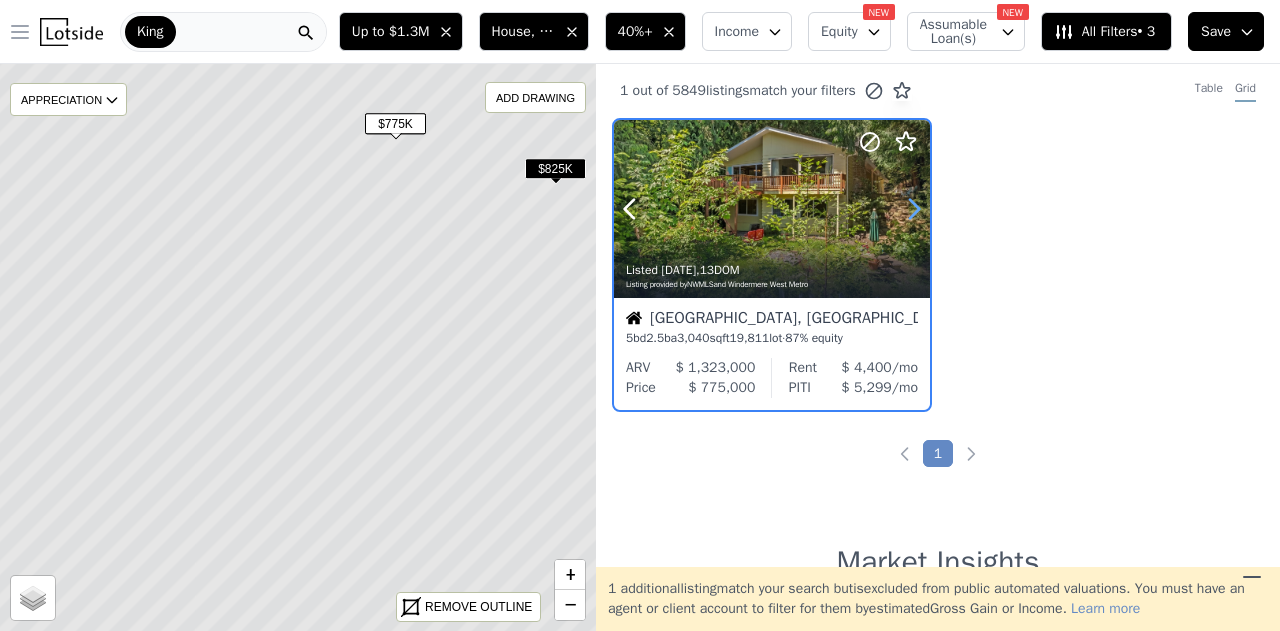 click 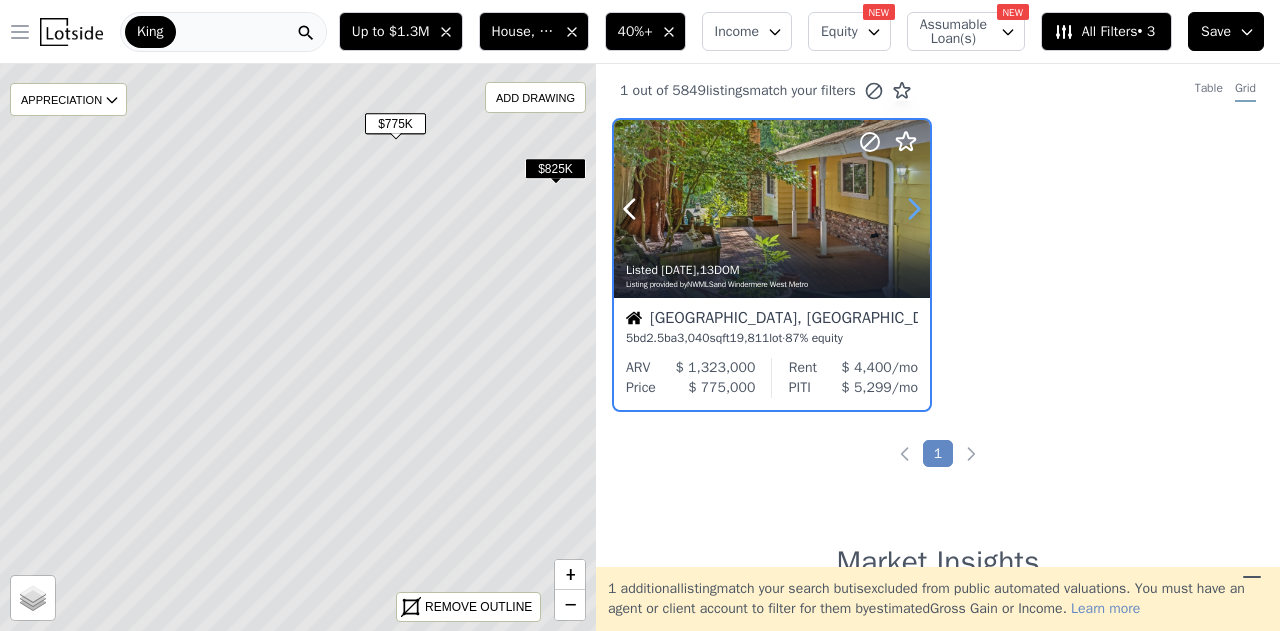 click 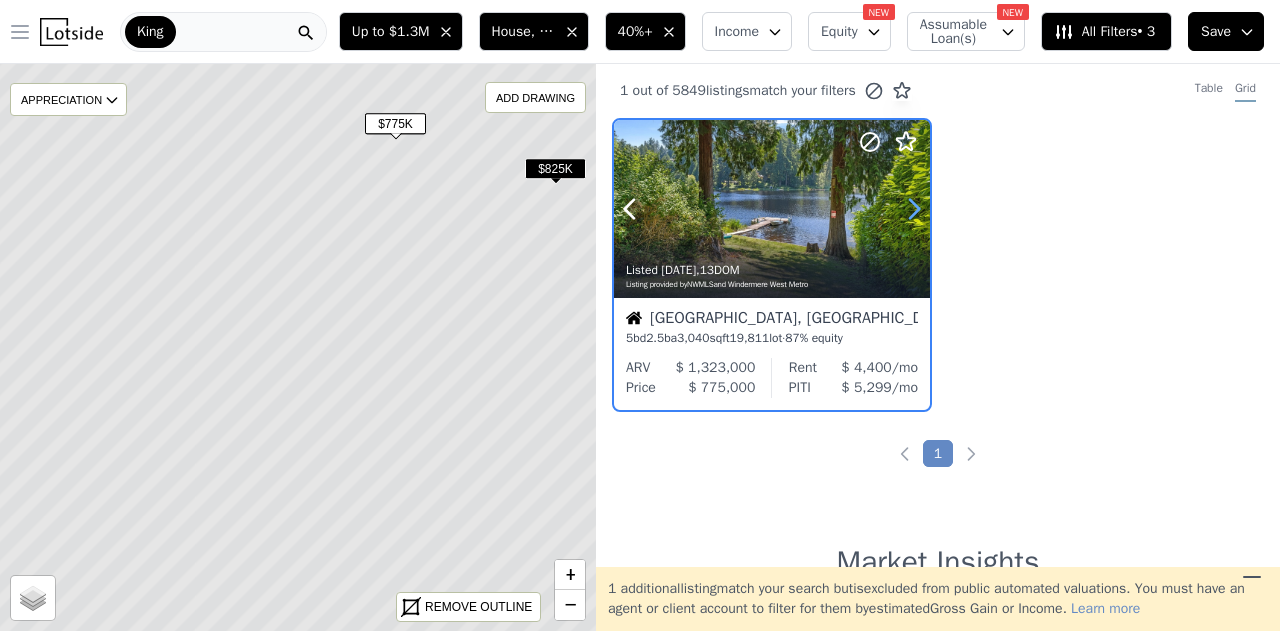 click 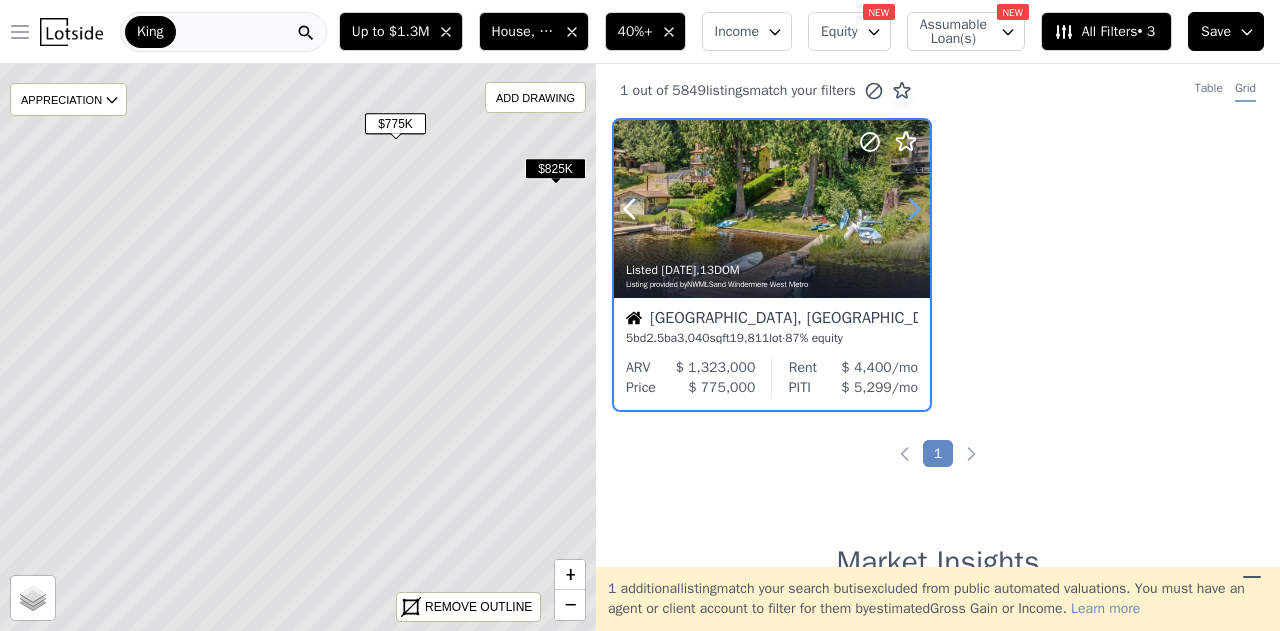 click 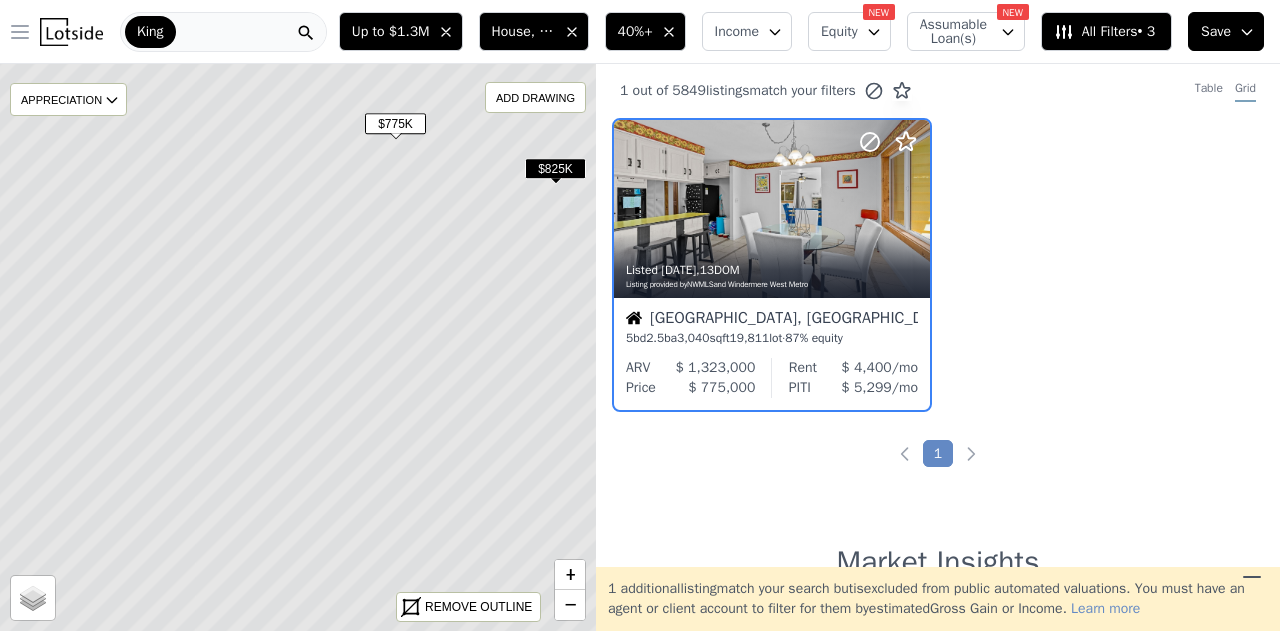 drag, startPoint x: 398, startPoint y: 171, endPoint x: 402, endPoint y: 234, distance: 63.126858 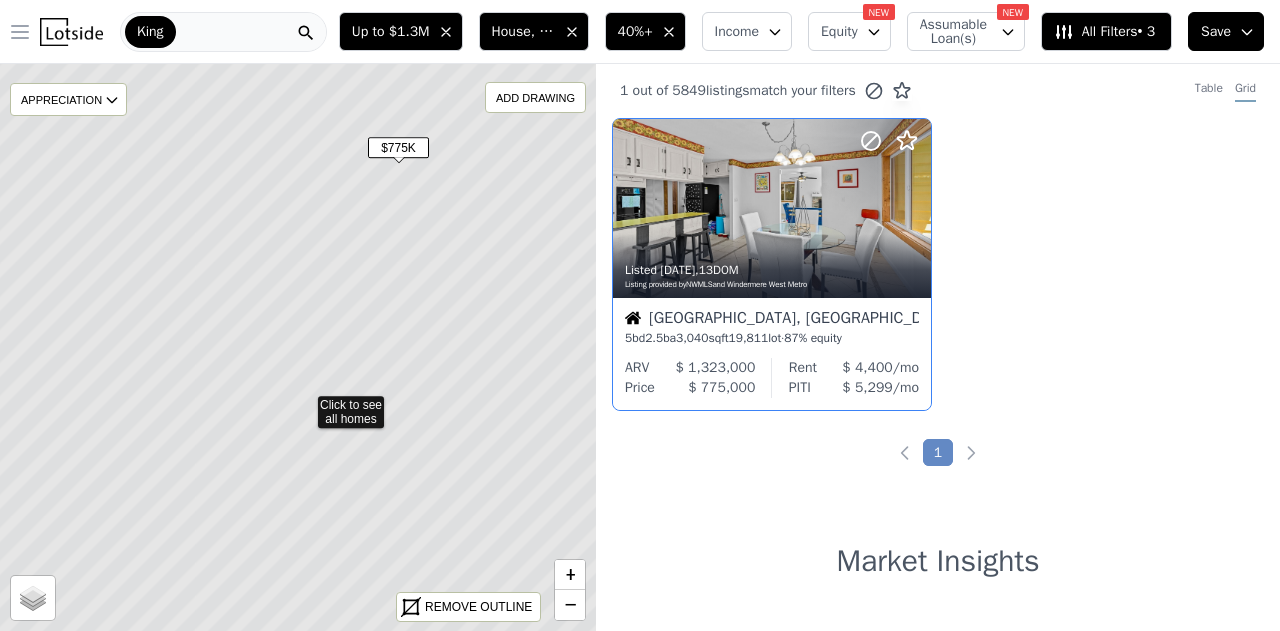 drag, startPoint x: 404, startPoint y: 244, endPoint x: 410, endPoint y: 301, distance: 57.31492 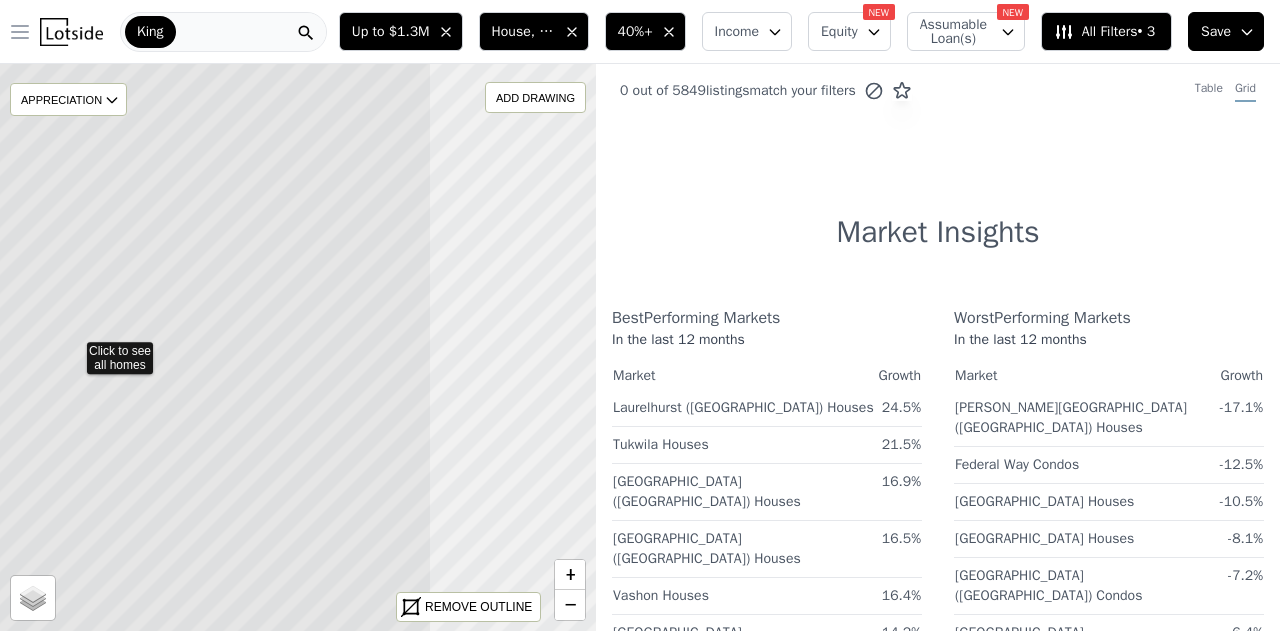 drag, startPoint x: 510, startPoint y: 248, endPoint x: 281, endPoint y: 249, distance: 229.00218 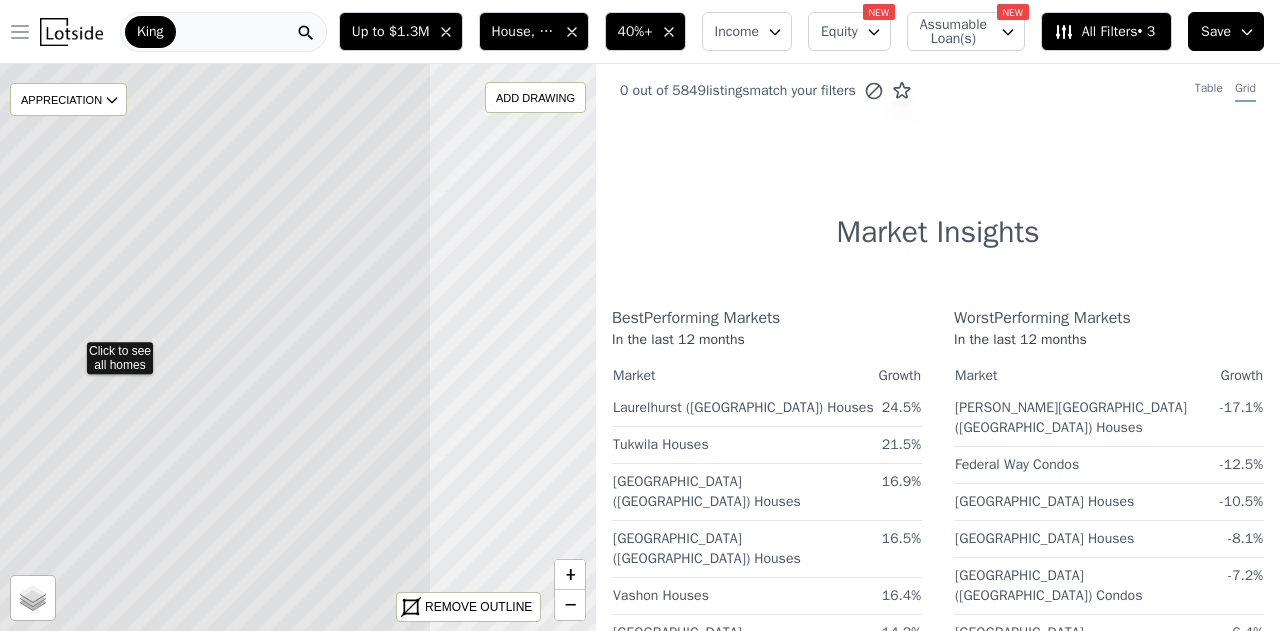 click 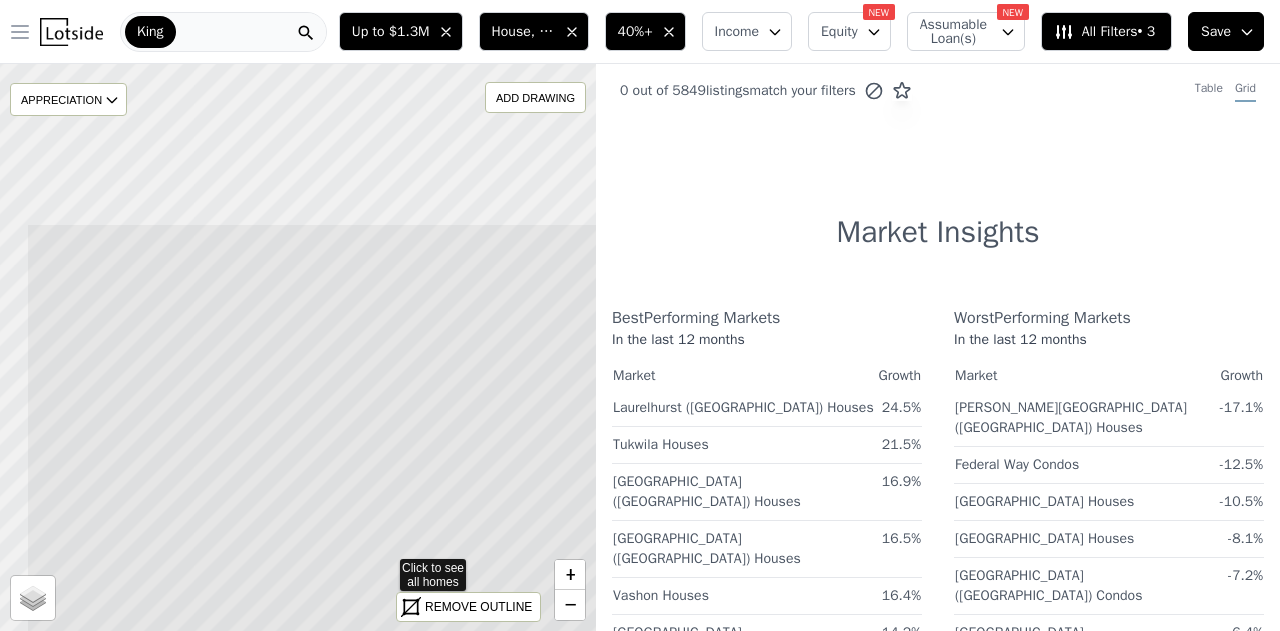 drag, startPoint x: 458, startPoint y: 241, endPoint x: 518, endPoint y: 457, distance: 224.1785 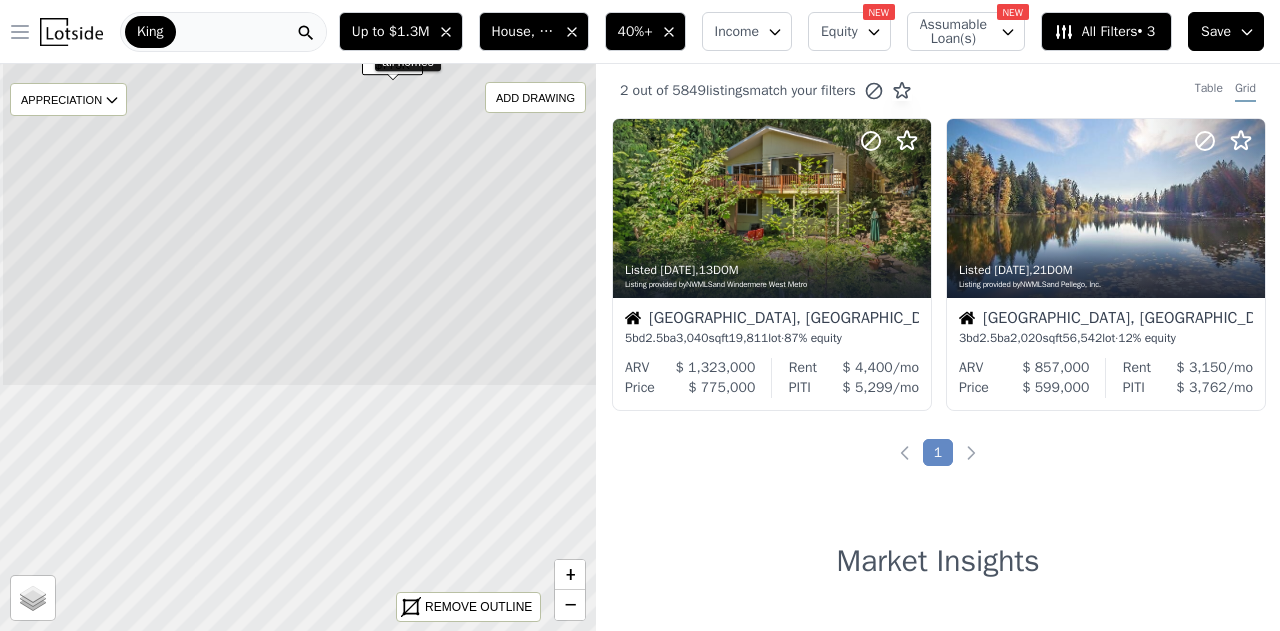 drag, startPoint x: 323, startPoint y: 475, endPoint x: 422, endPoint y: 151, distance: 338.78754 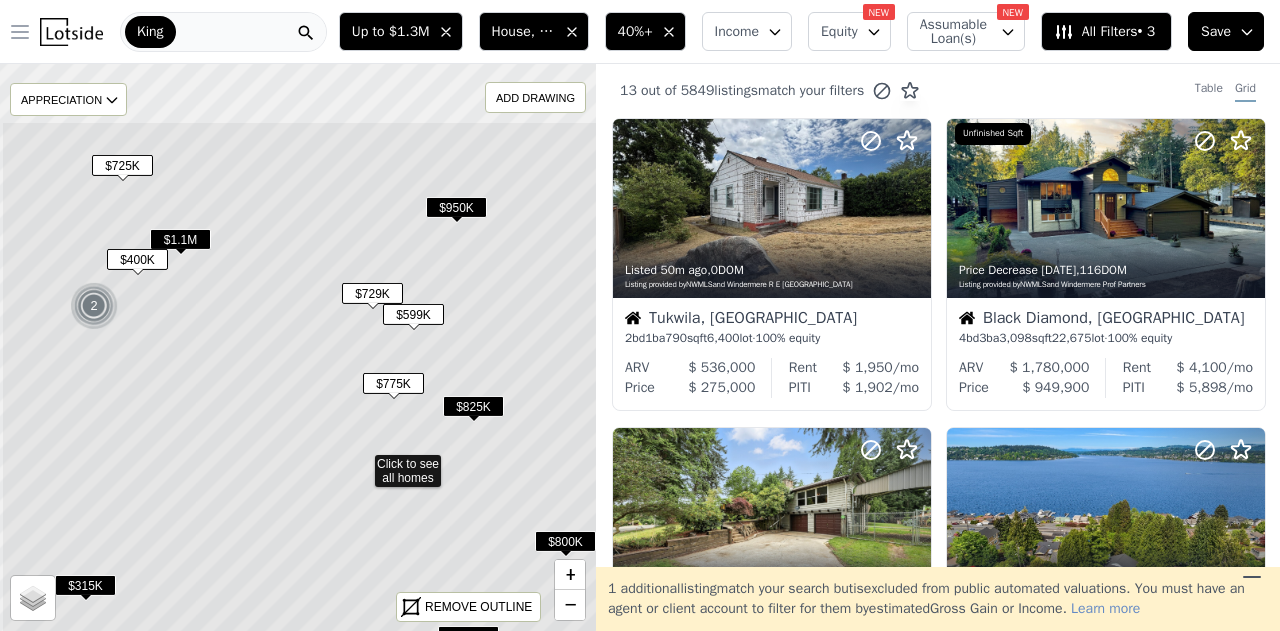 drag, startPoint x: 213, startPoint y: 271, endPoint x: 277, endPoint y: 411, distance: 153.93506 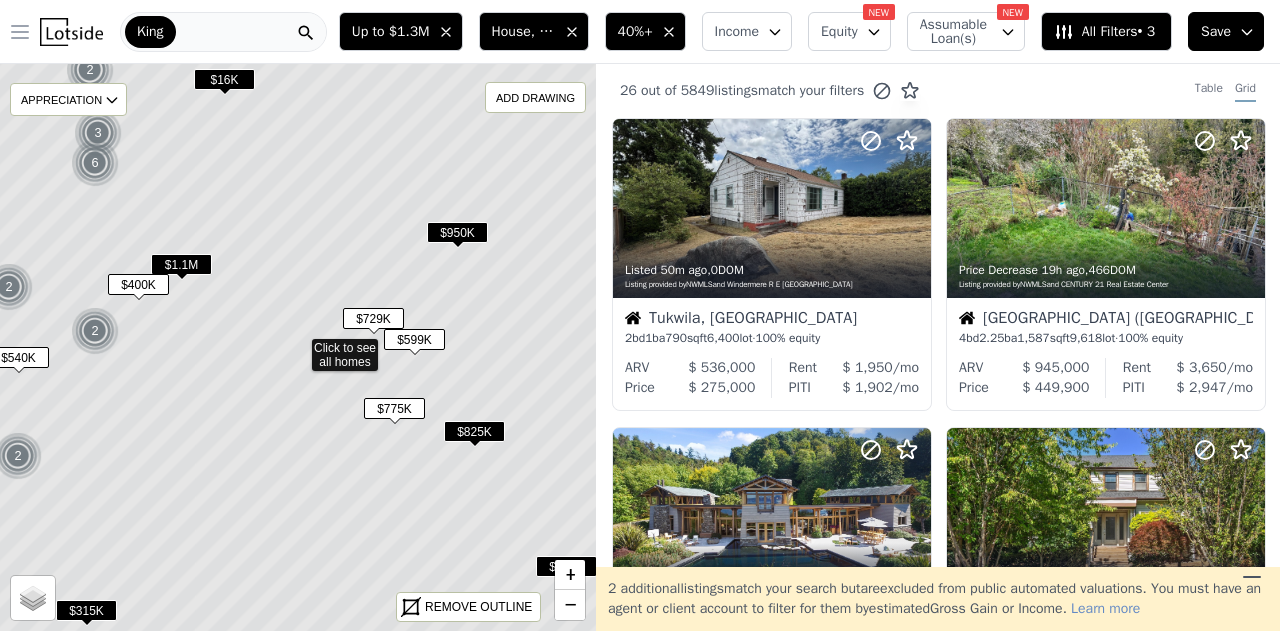 click on "$400K" at bounding box center [138, 284] 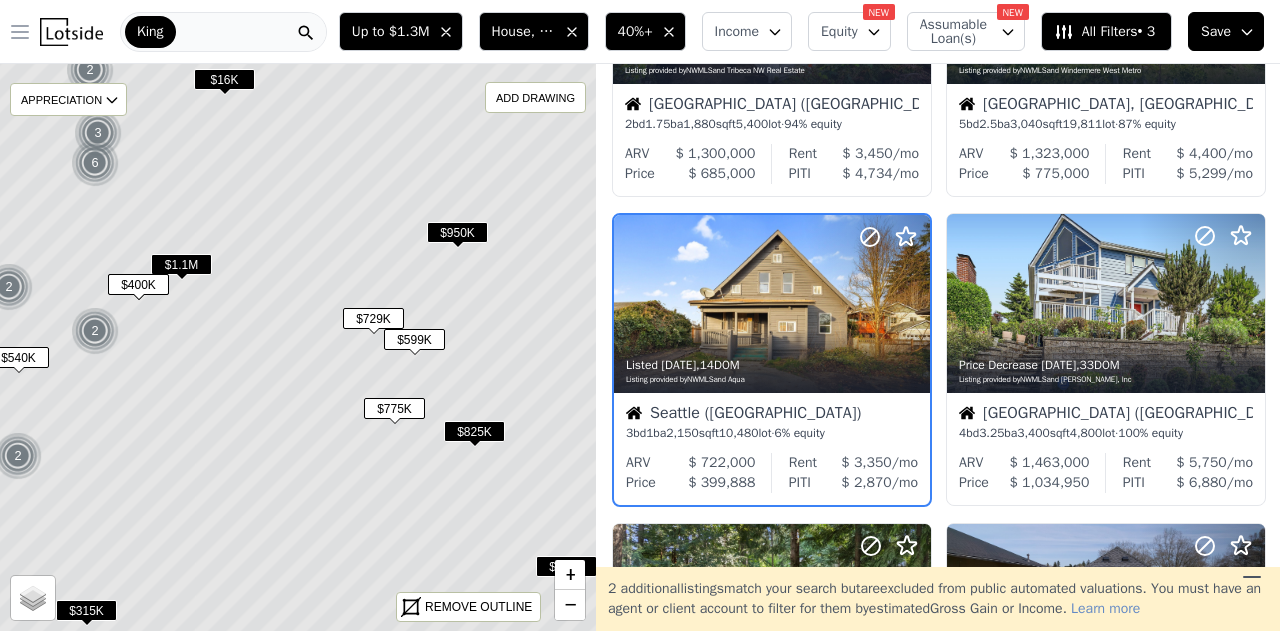 scroll, scrollTop: 258, scrollLeft: 0, axis: vertical 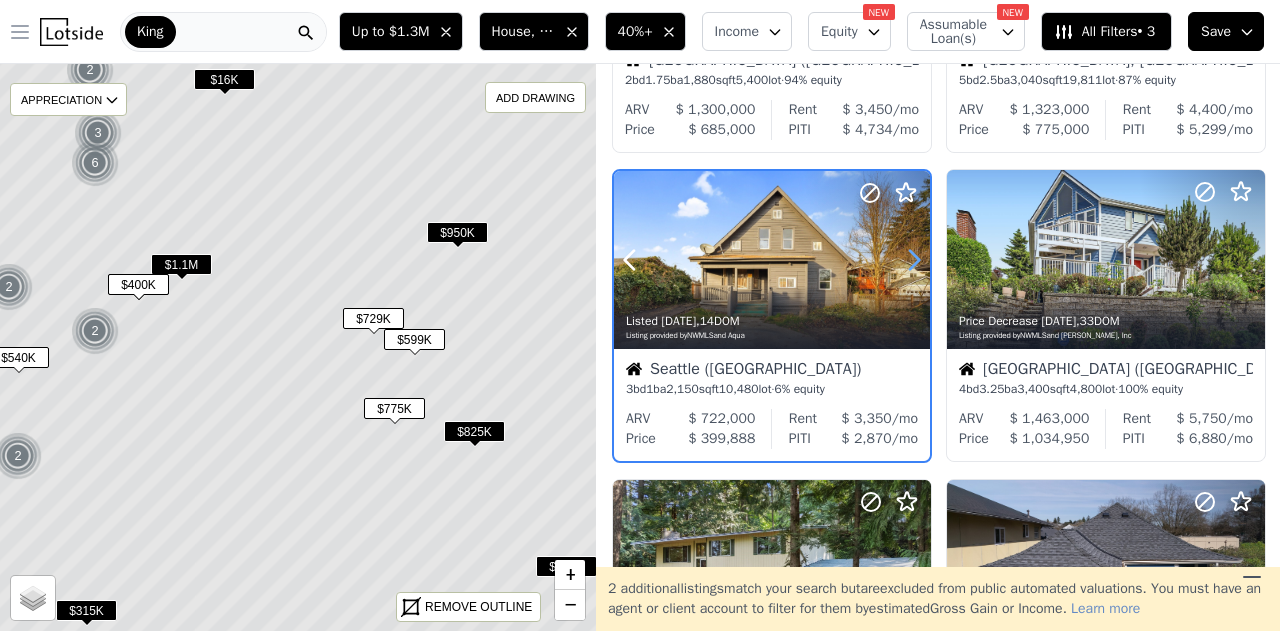 click 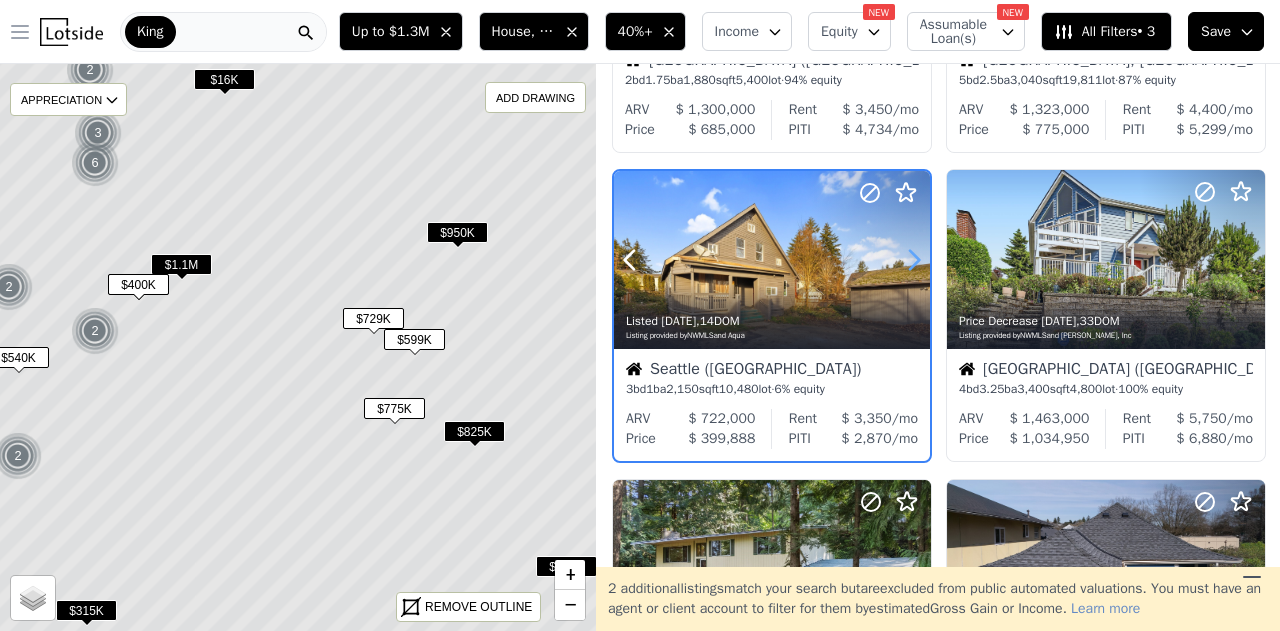 click 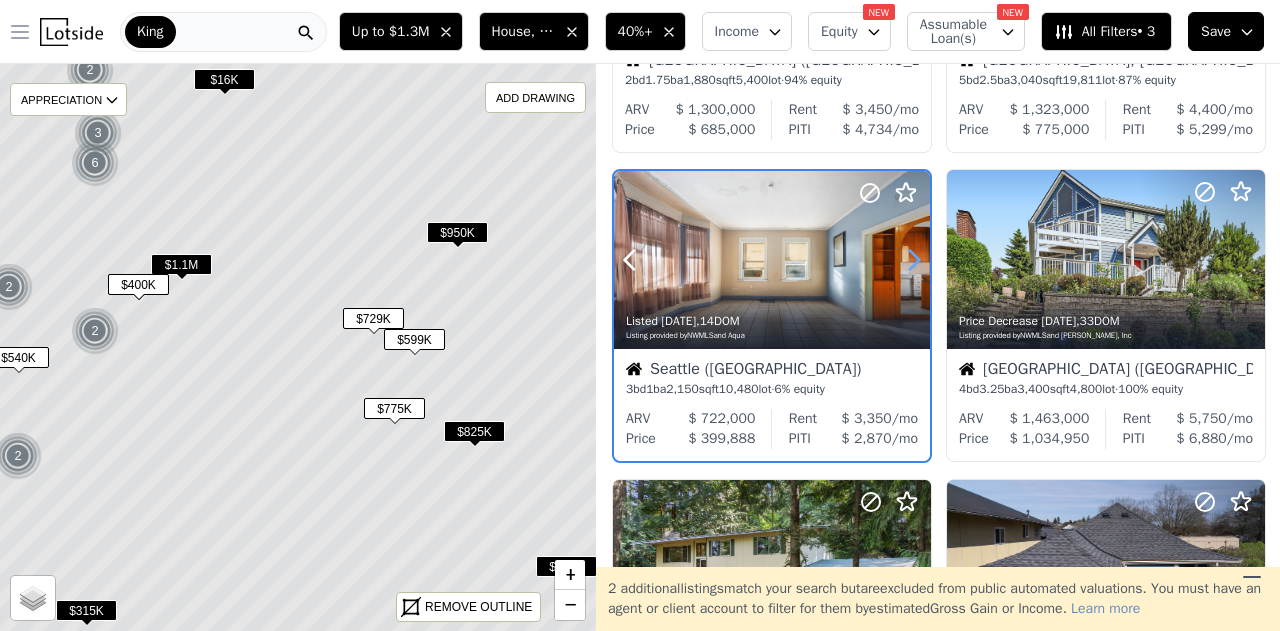 click 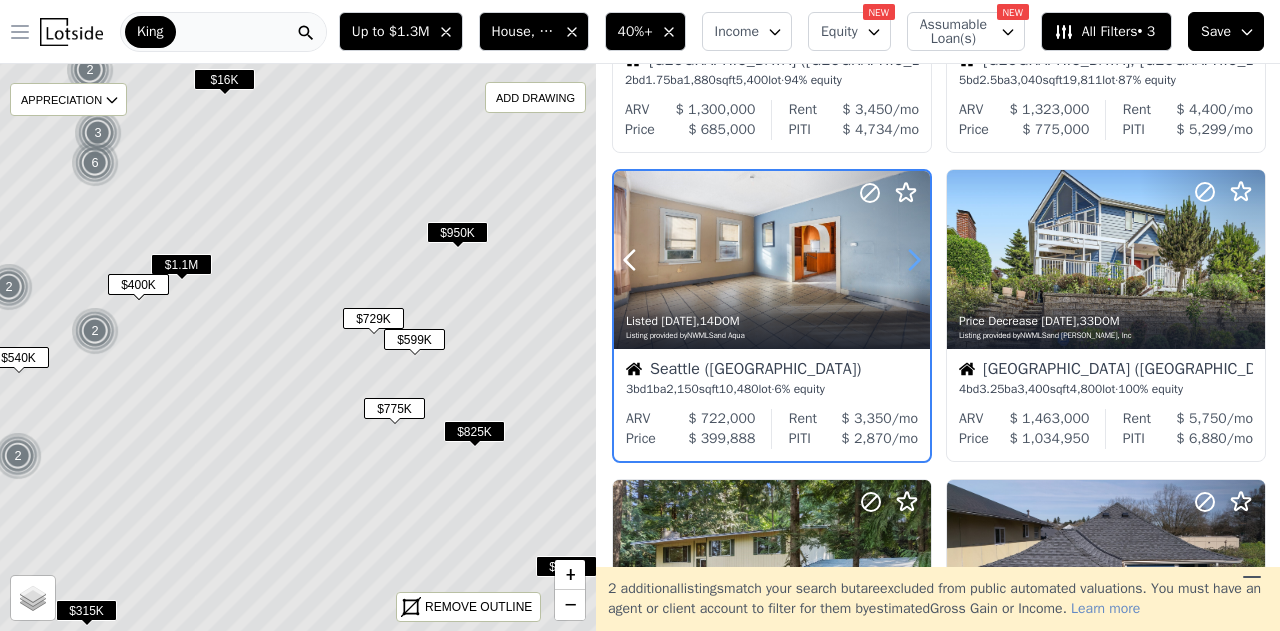 click 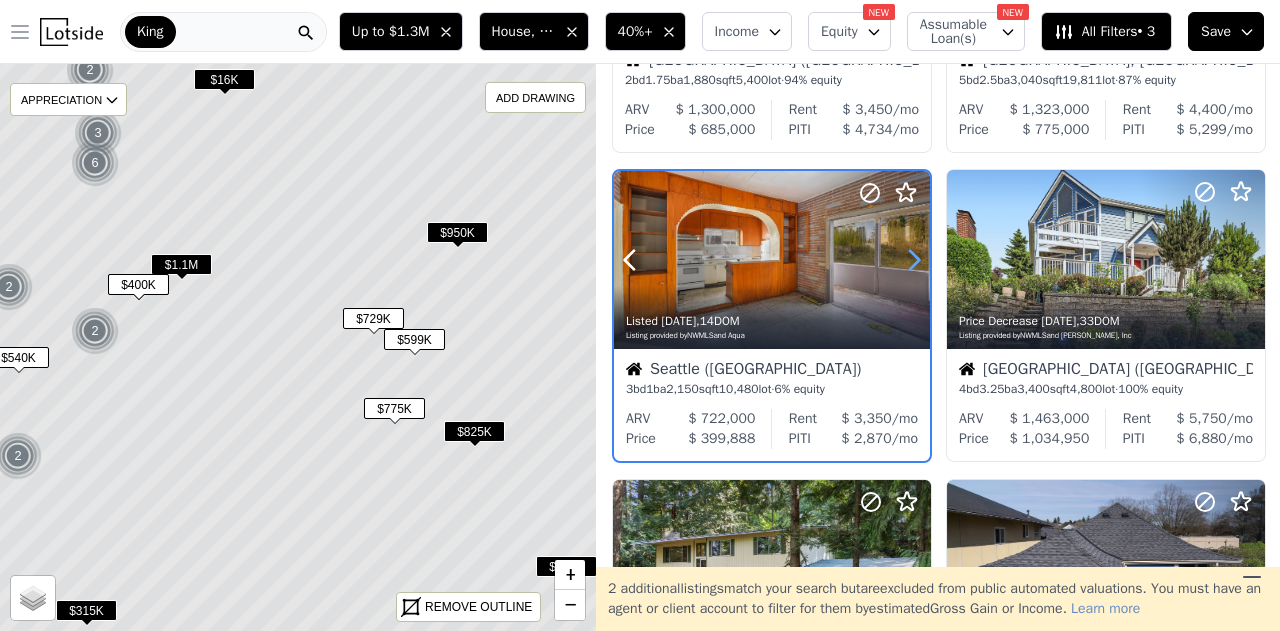 click 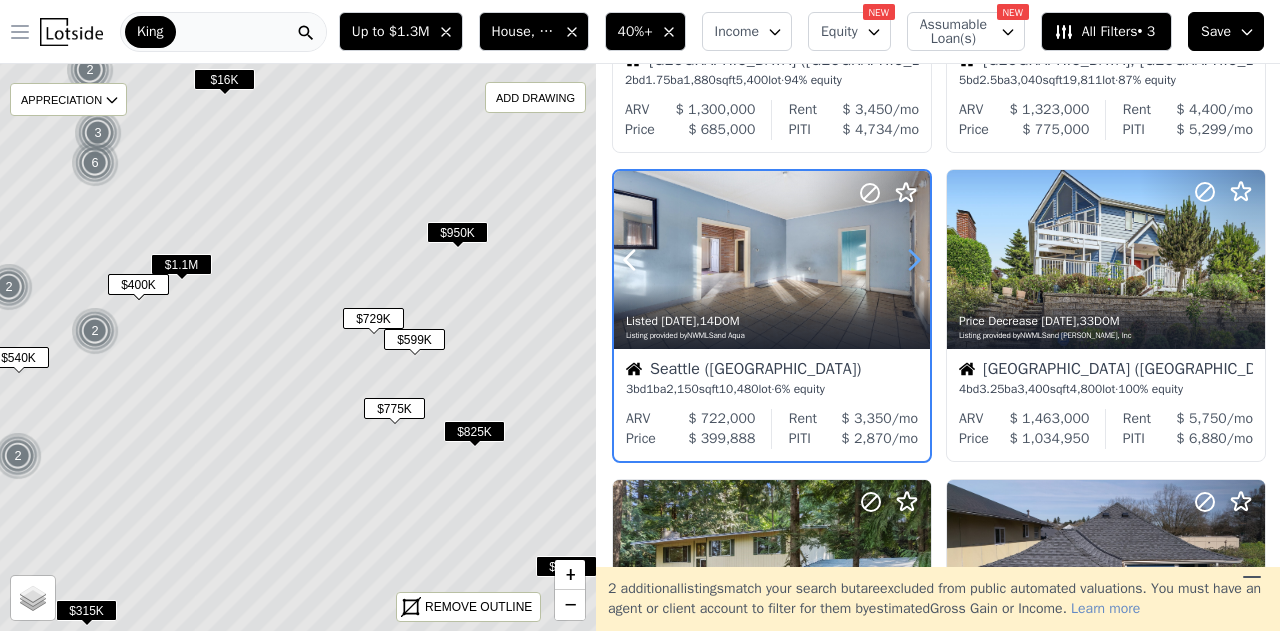 click 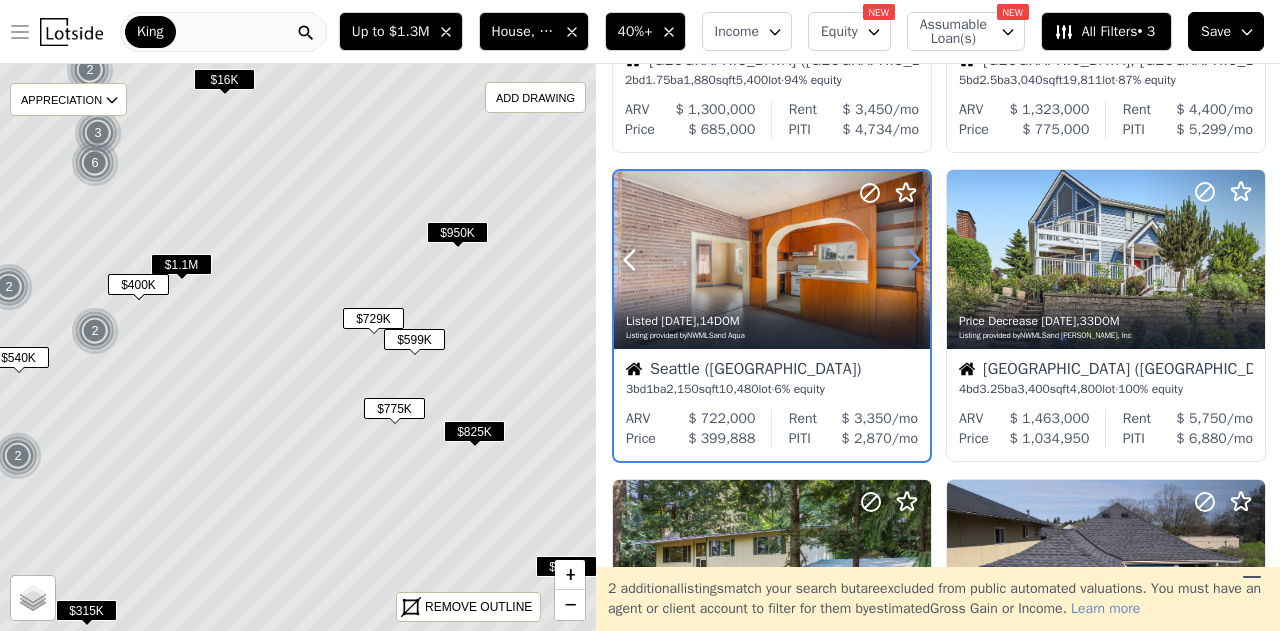 click 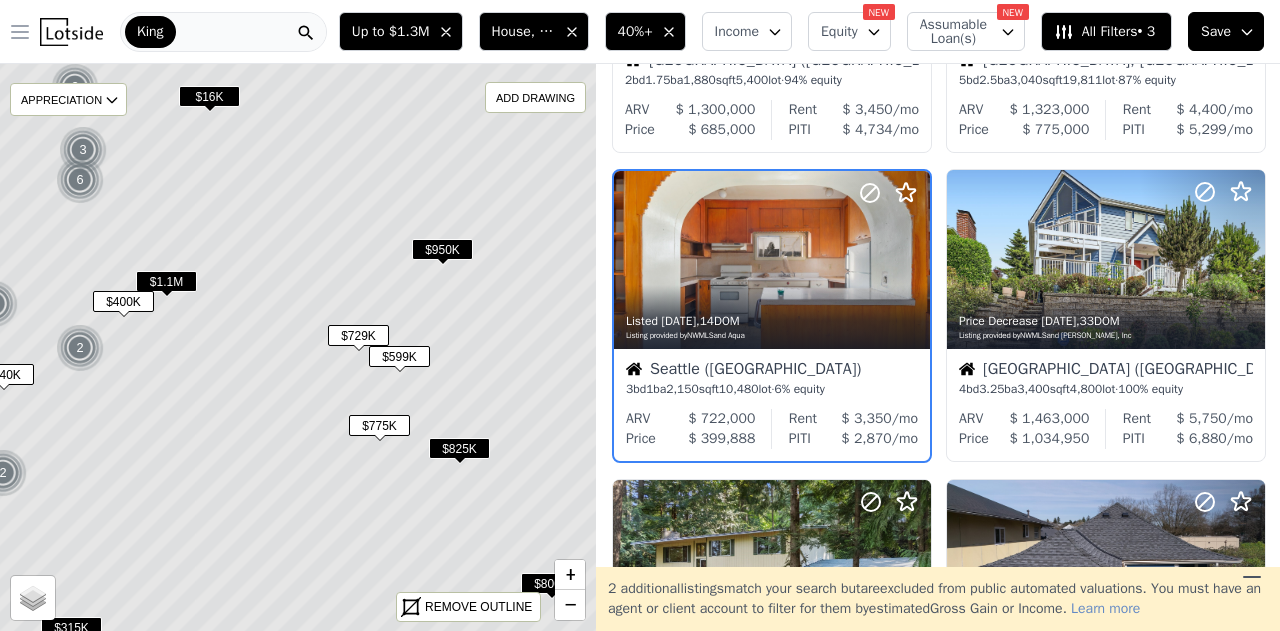 drag, startPoint x: 410, startPoint y: 189, endPoint x: 332, endPoint y: 511, distance: 331.31253 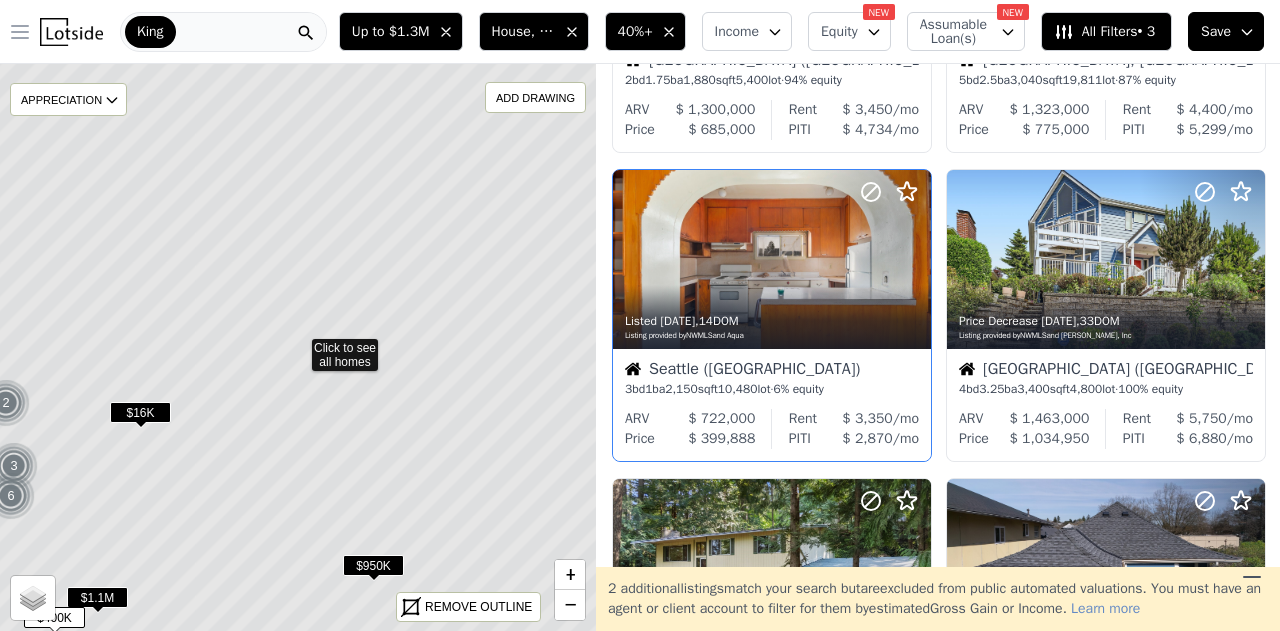 scroll, scrollTop: 566, scrollLeft: 0, axis: vertical 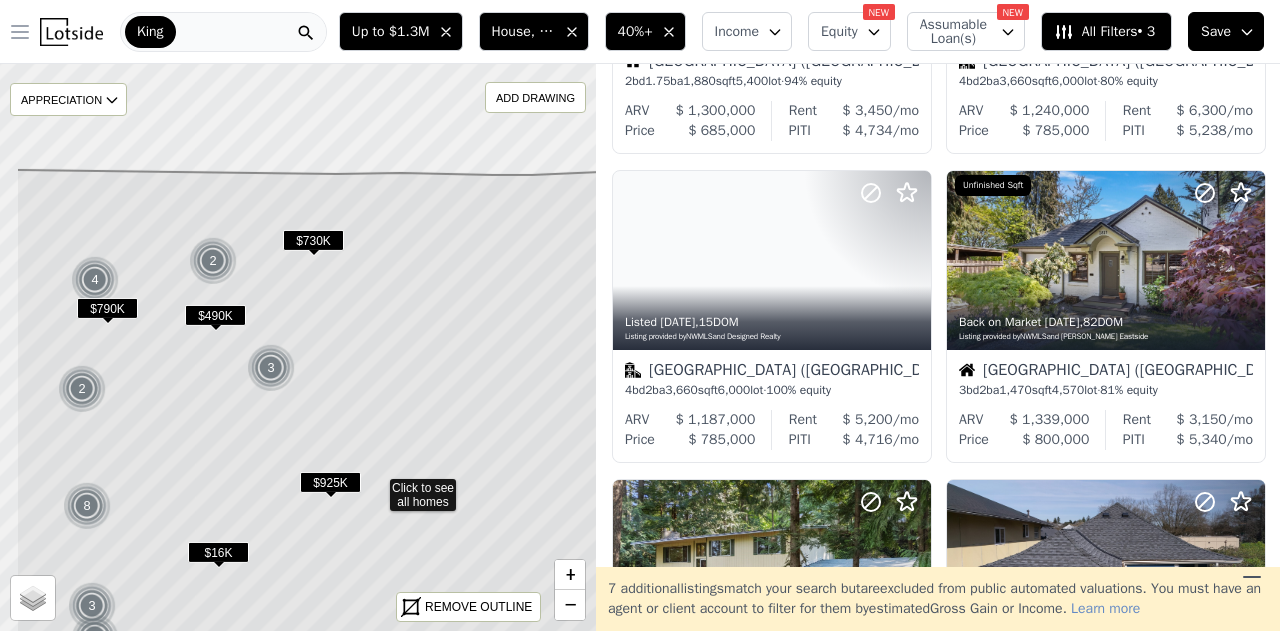 drag, startPoint x: 336, startPoint y: 449, endPoint x: 414, endPoint y: 587, distance: 158.51814 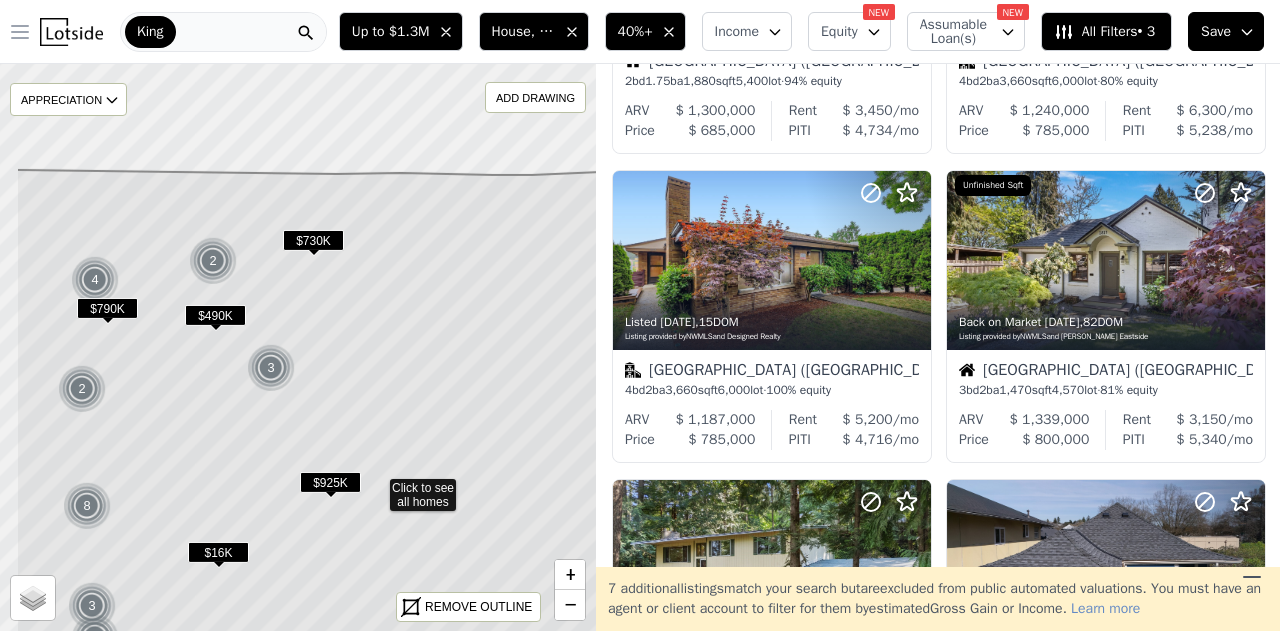 click 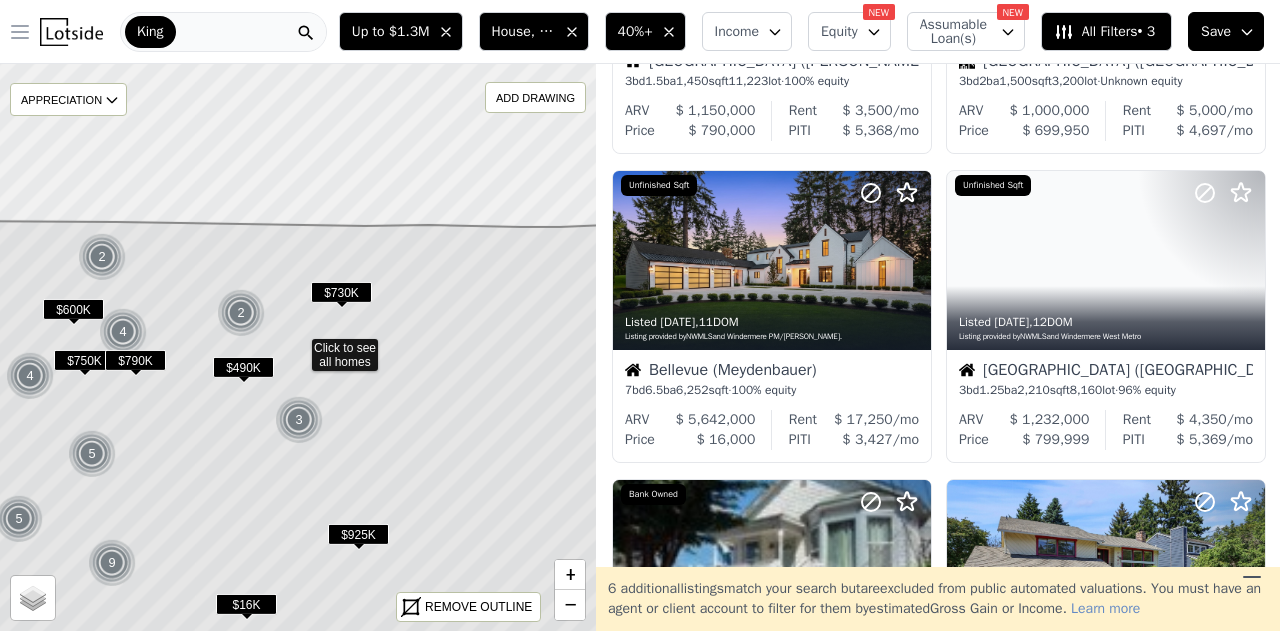scroll, scrollTop: 1800, scrollLeft: 0, axis: vertical 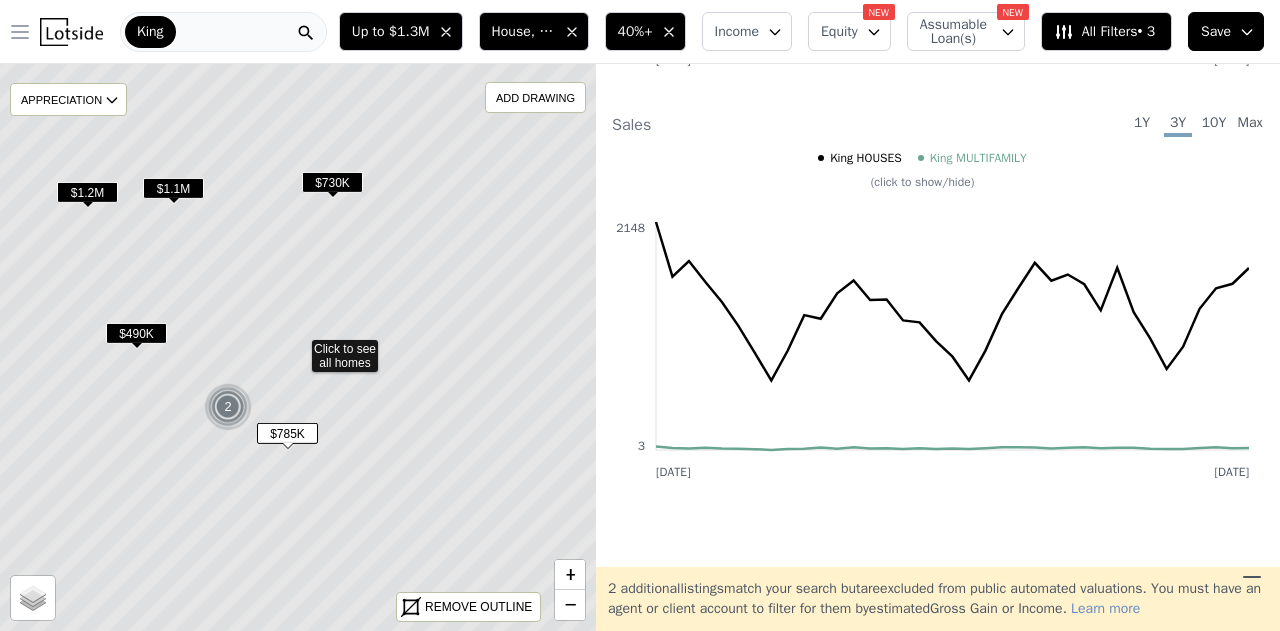 click on "$490K" at bounding box center (136, 333) 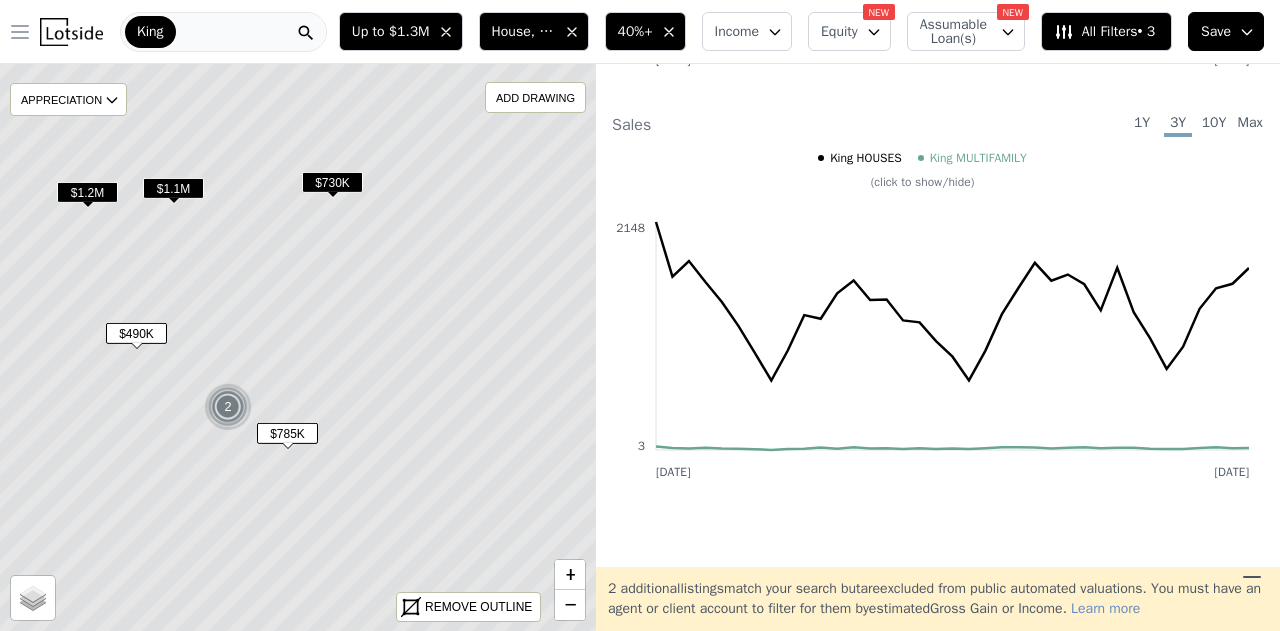 click on "$490K" at bounding box center [136, 333] 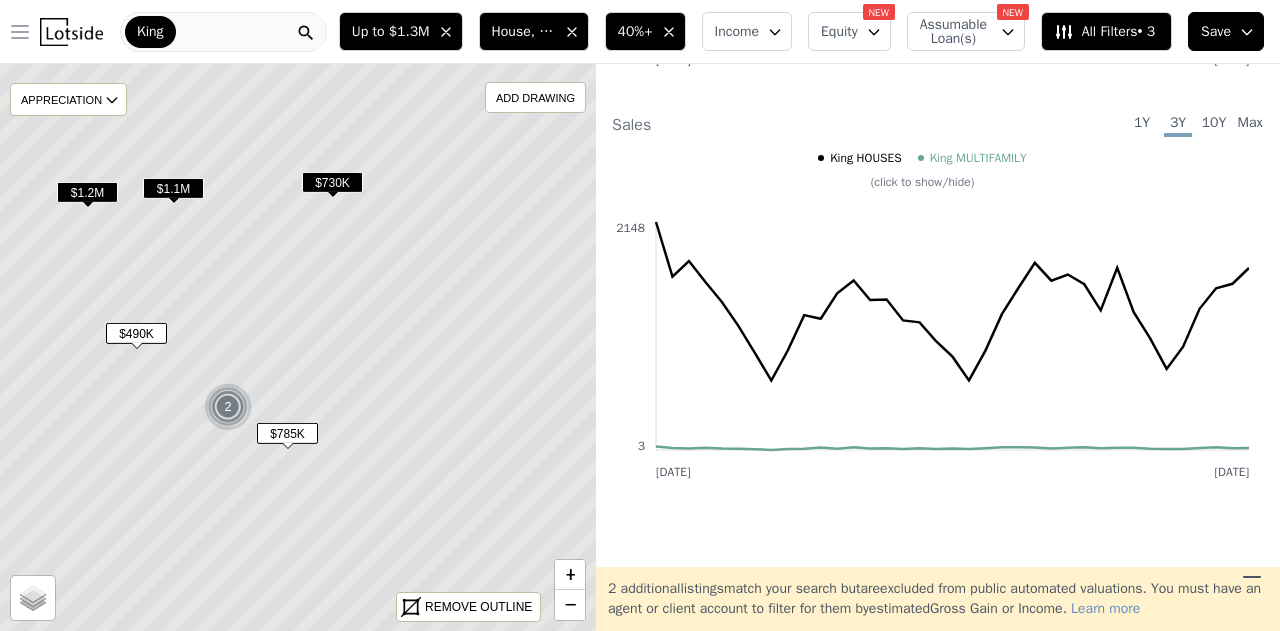 click on "$490K" at bounding box center (136, 333) 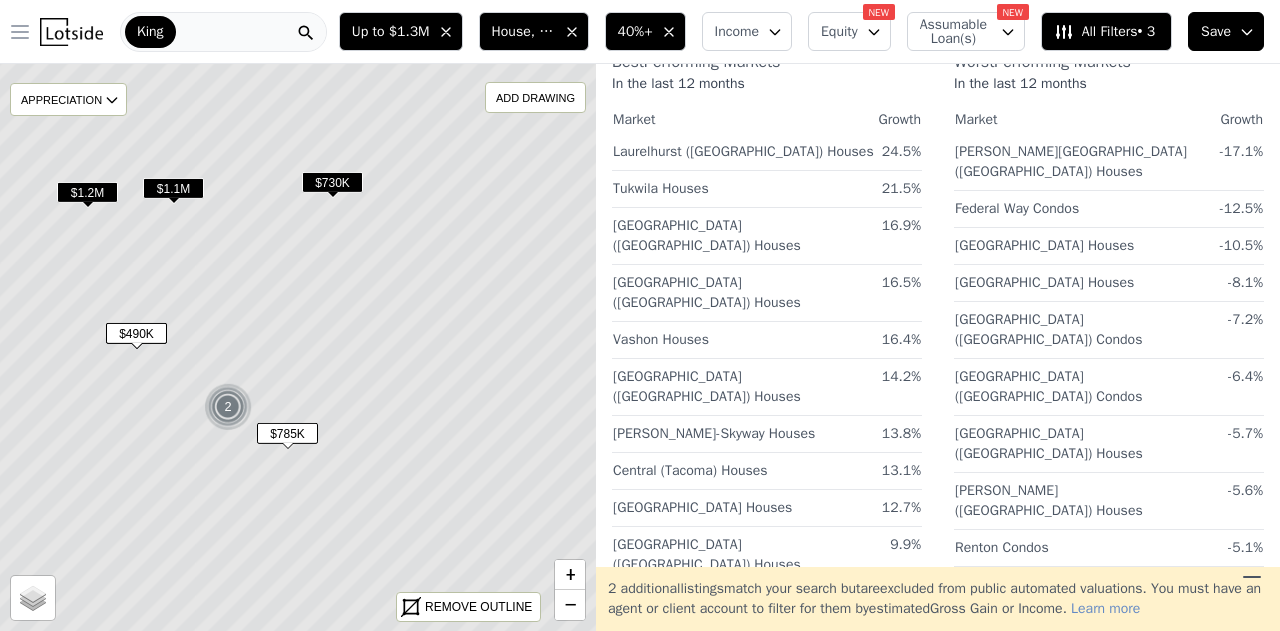 scroll, scrollTop: 290, scrollLeft: 0, axis: vertical 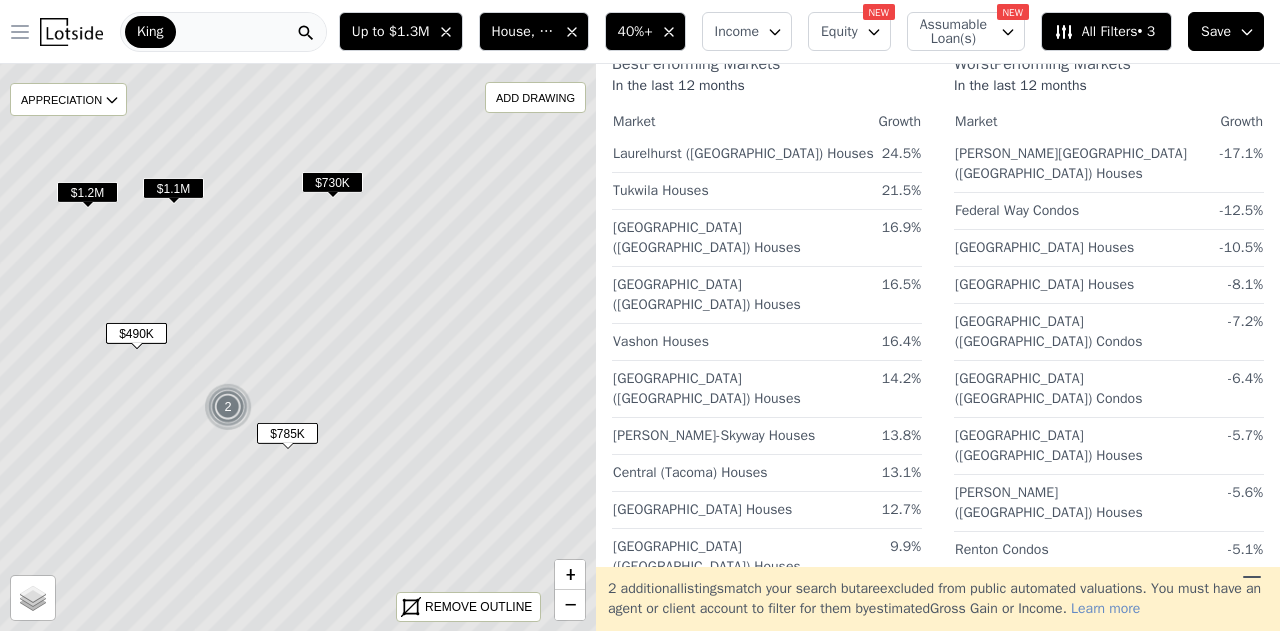 click on "$730K" at bounding box center [332, 182] 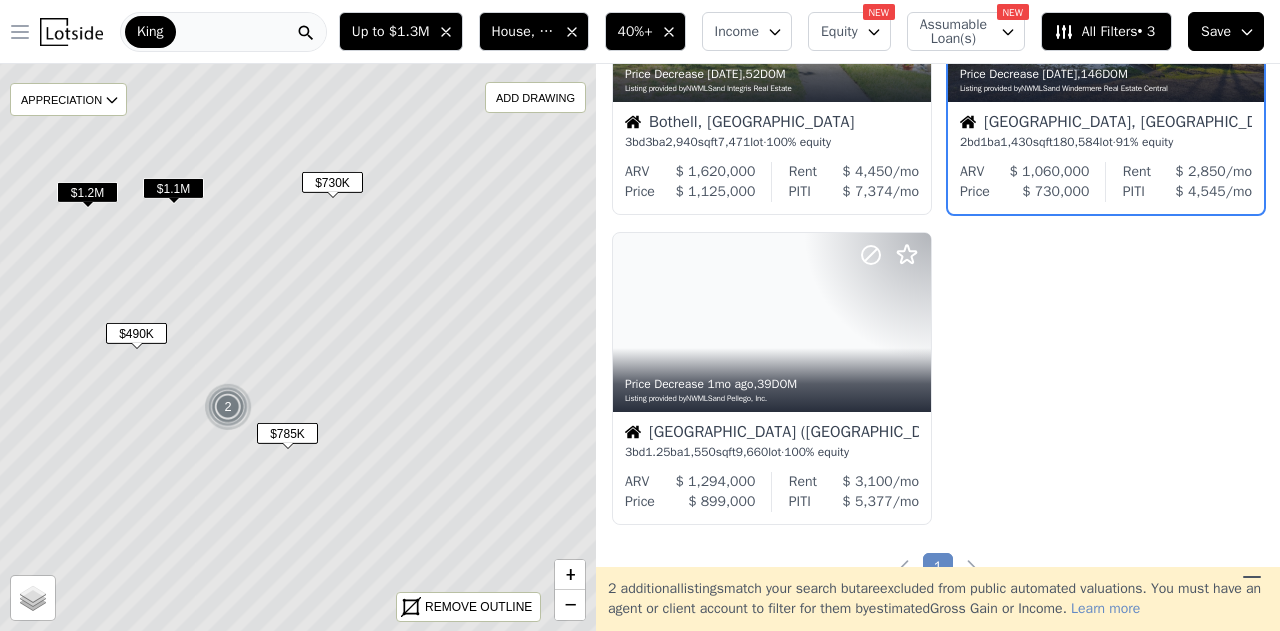 scroll, scrollTop: 506, scrollLeft: 0, axis: vertical 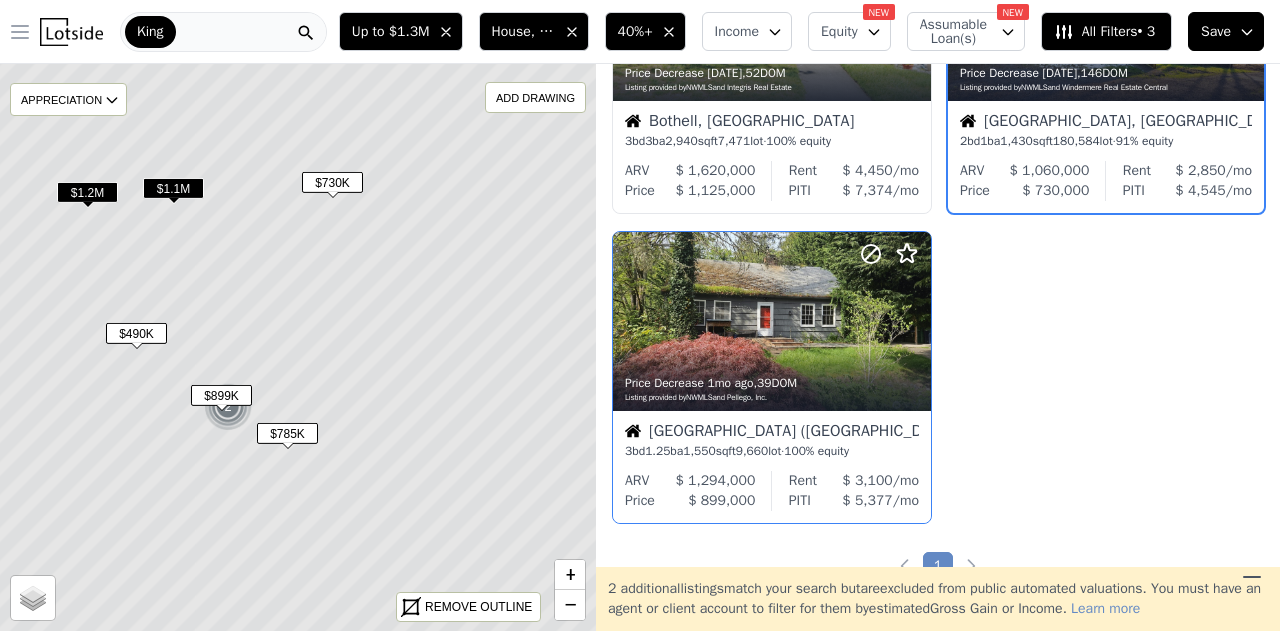 click on "1,550" at bounding box center (699, 451) 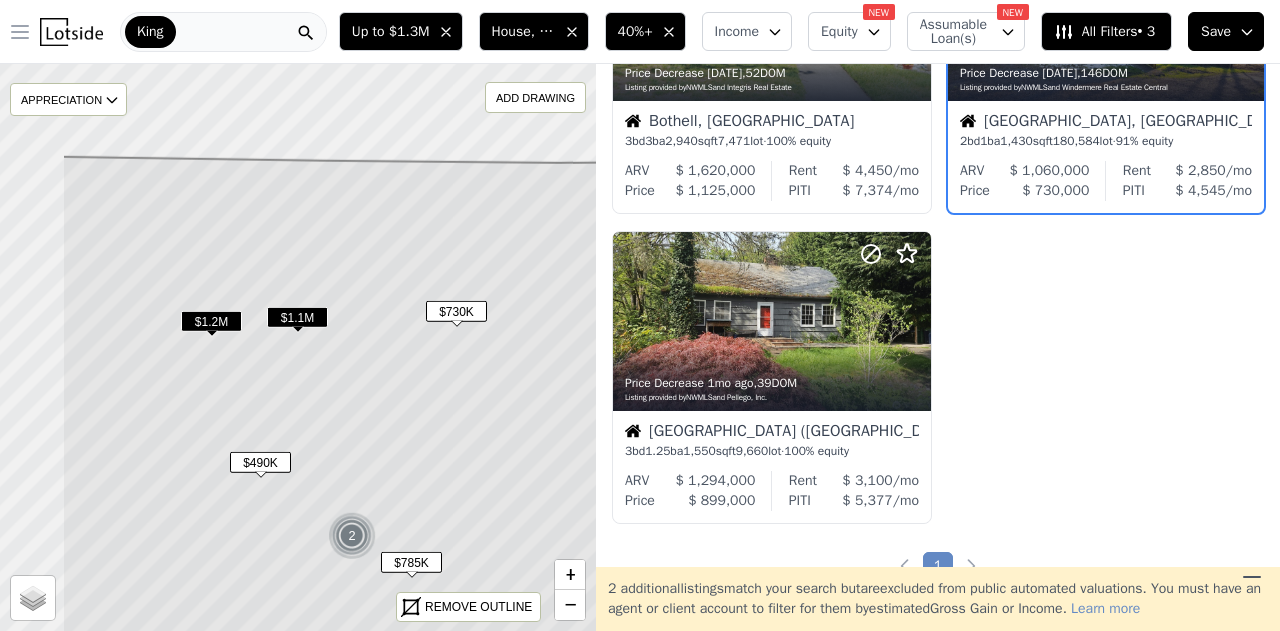 drag, startPoint x: 188, startPoint y: 297, endPoint x: 320, endPoint y: 449, distance: 201.31567 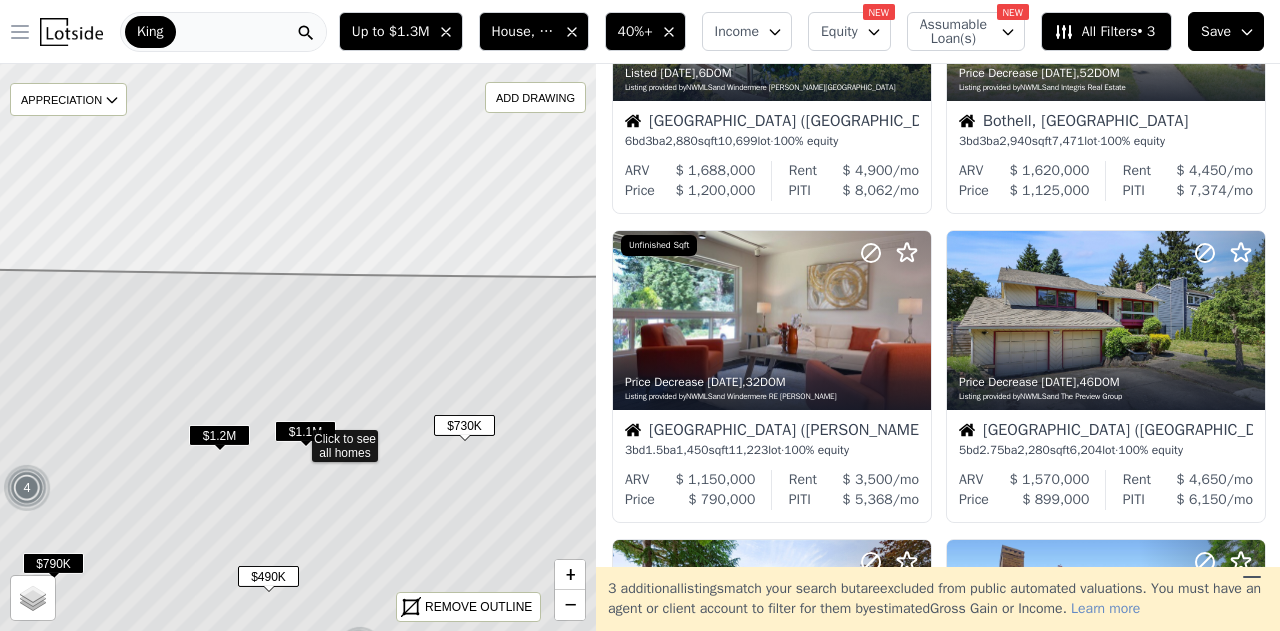 drag, startPoint x: 404, startPoint y: 249, endPoint x: 404, endPoint y: 339, distance: 90 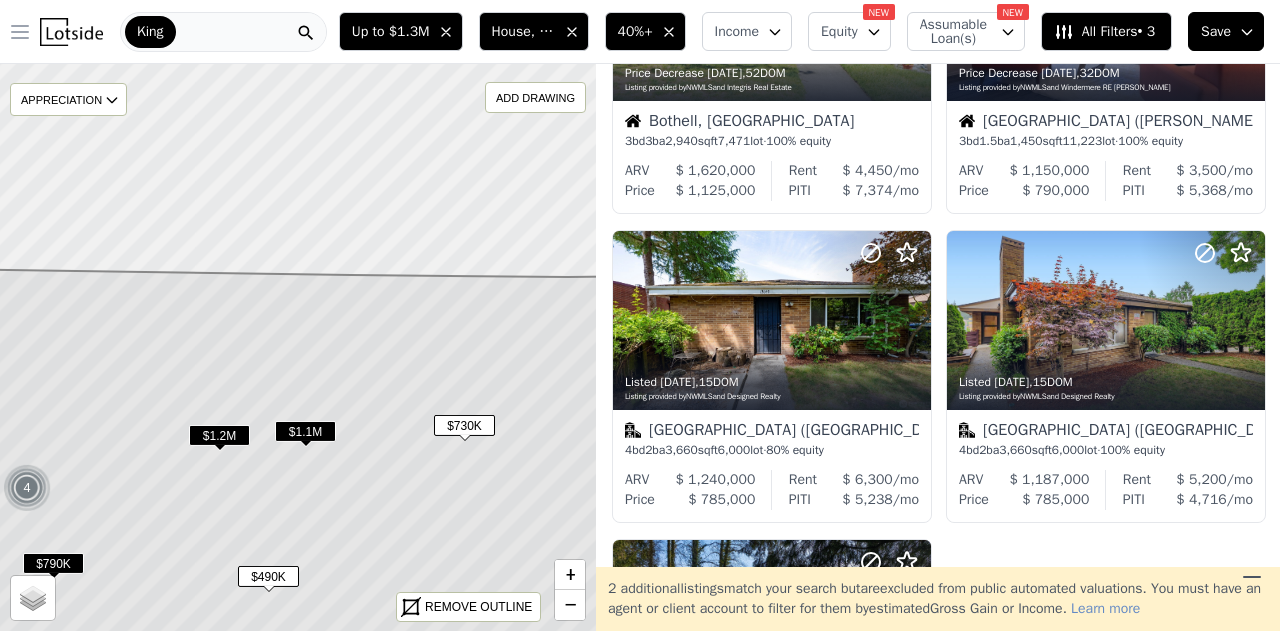 click on "Income" at bounding box center (747, 31) 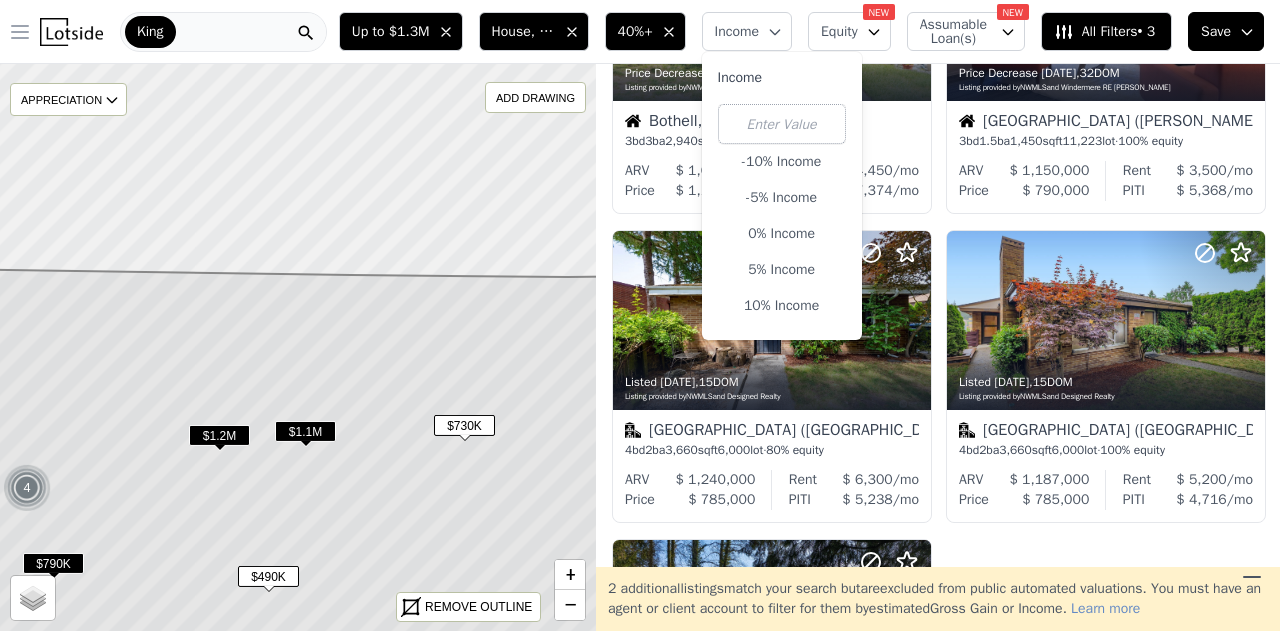 click on "Income" at bounding box center [747, 31] 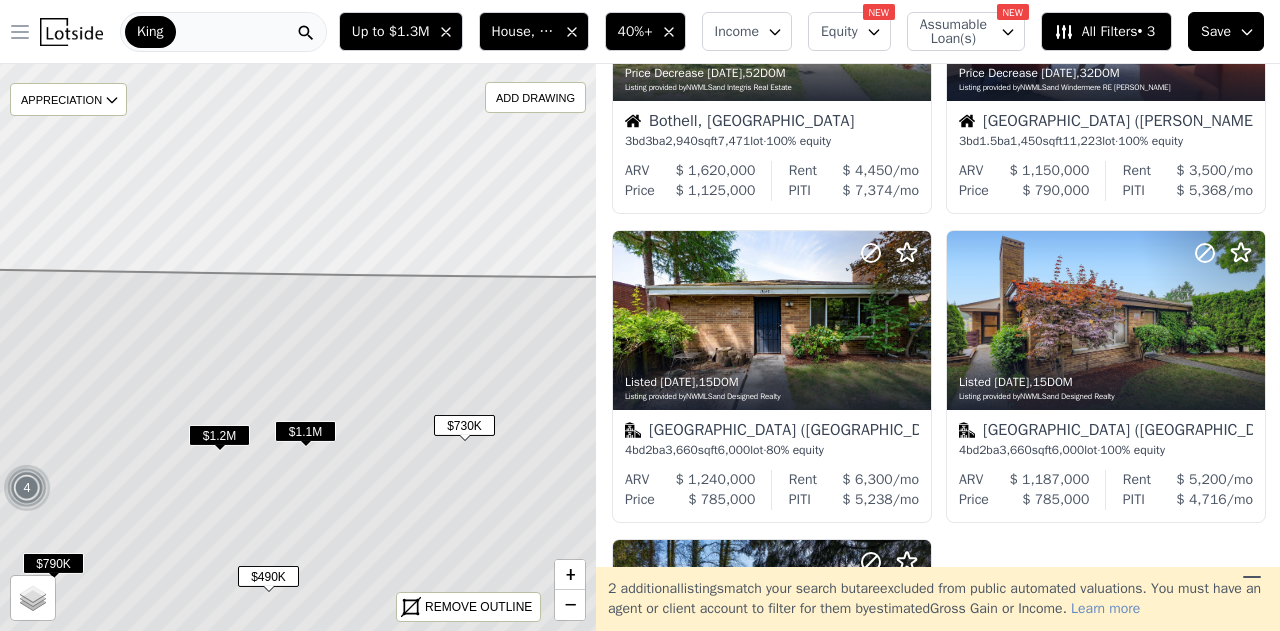 click on "NEW" at bounding box center (879, 12) 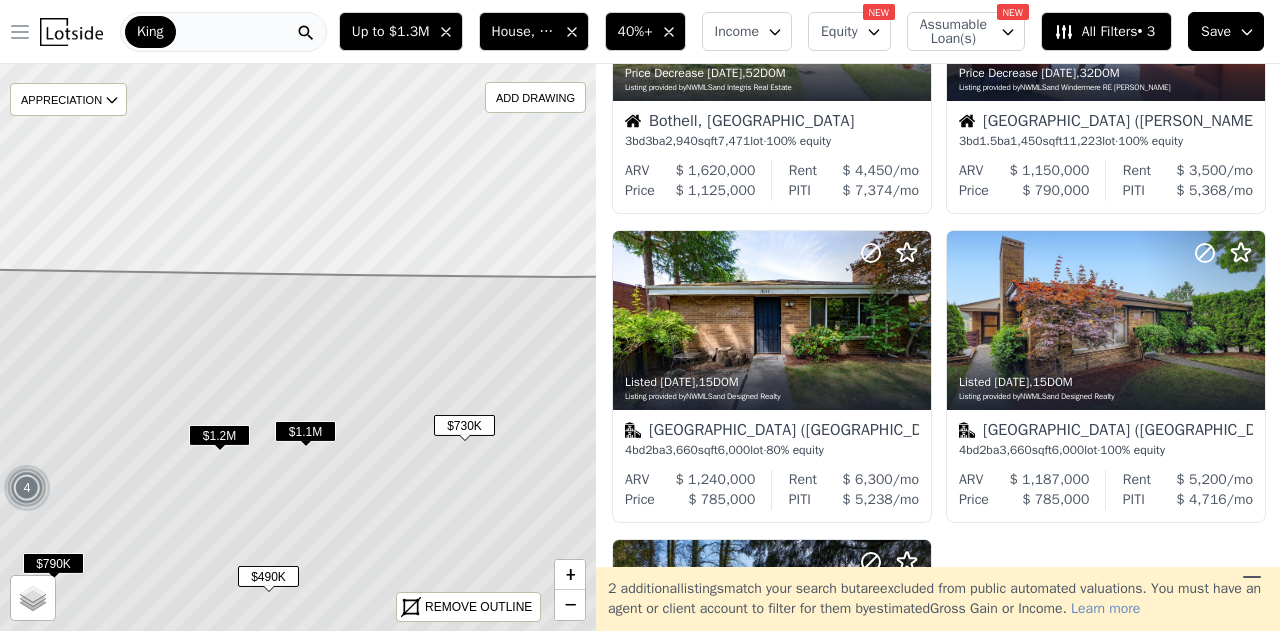 click on "All Filters  • 3" at bounding box center [1104, 32] 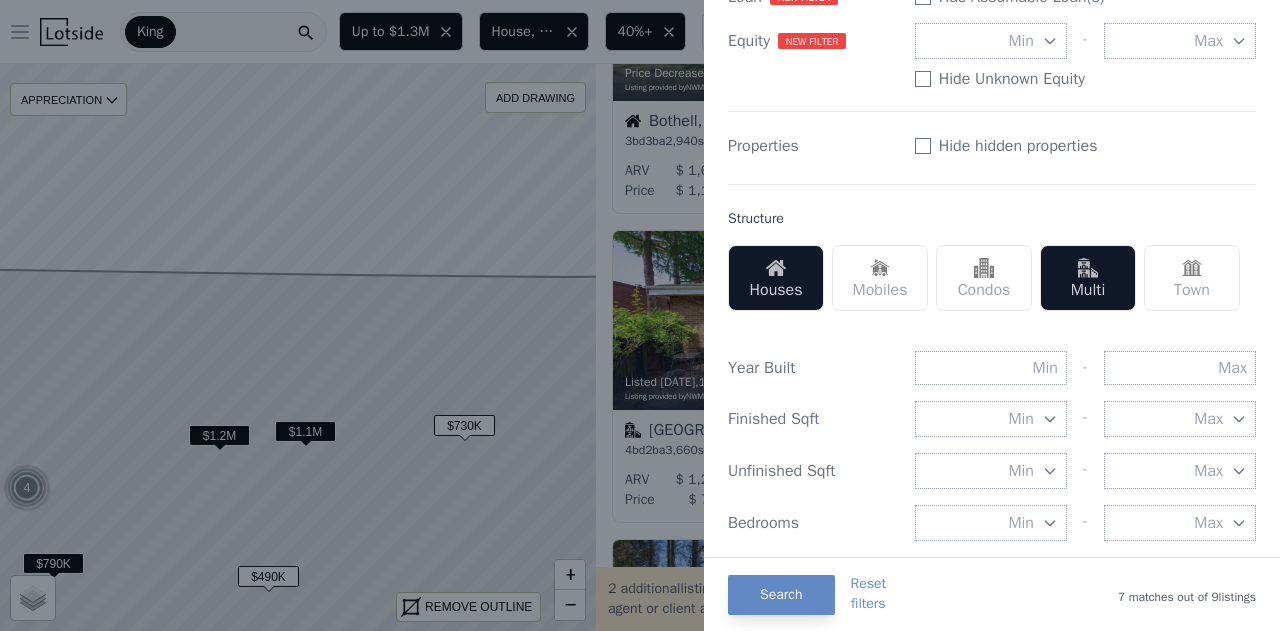 scroll, scrollTop: 0, scrollLeft: 0, axis: both 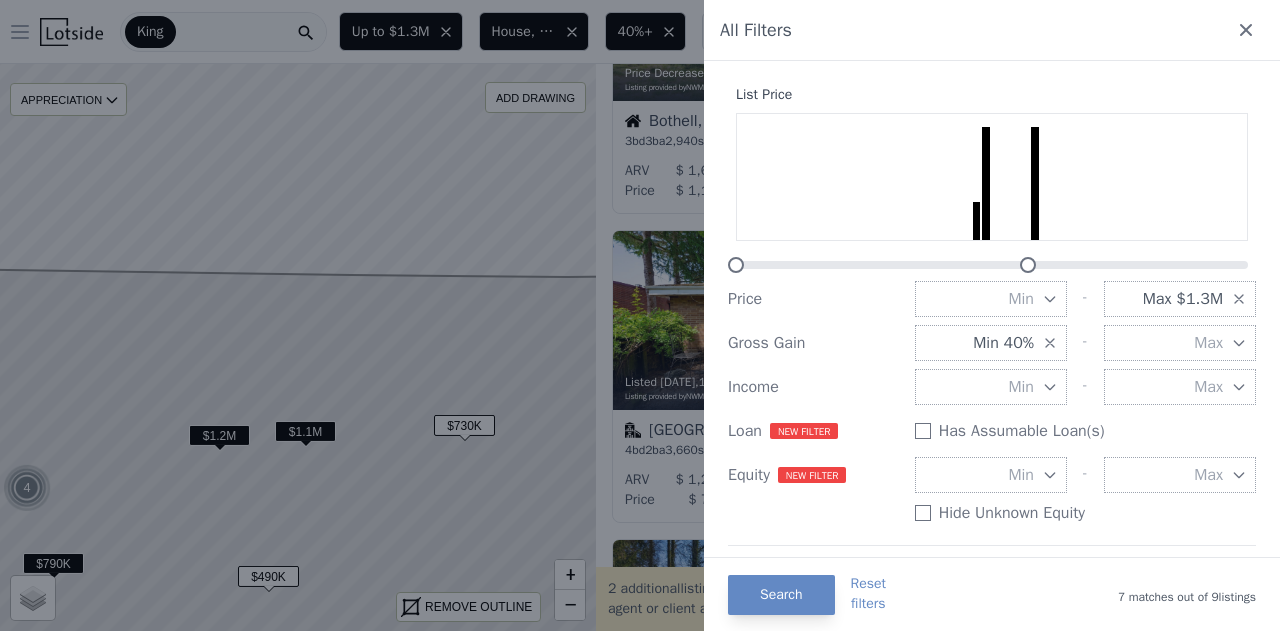 click at bounding box center [640, 315] 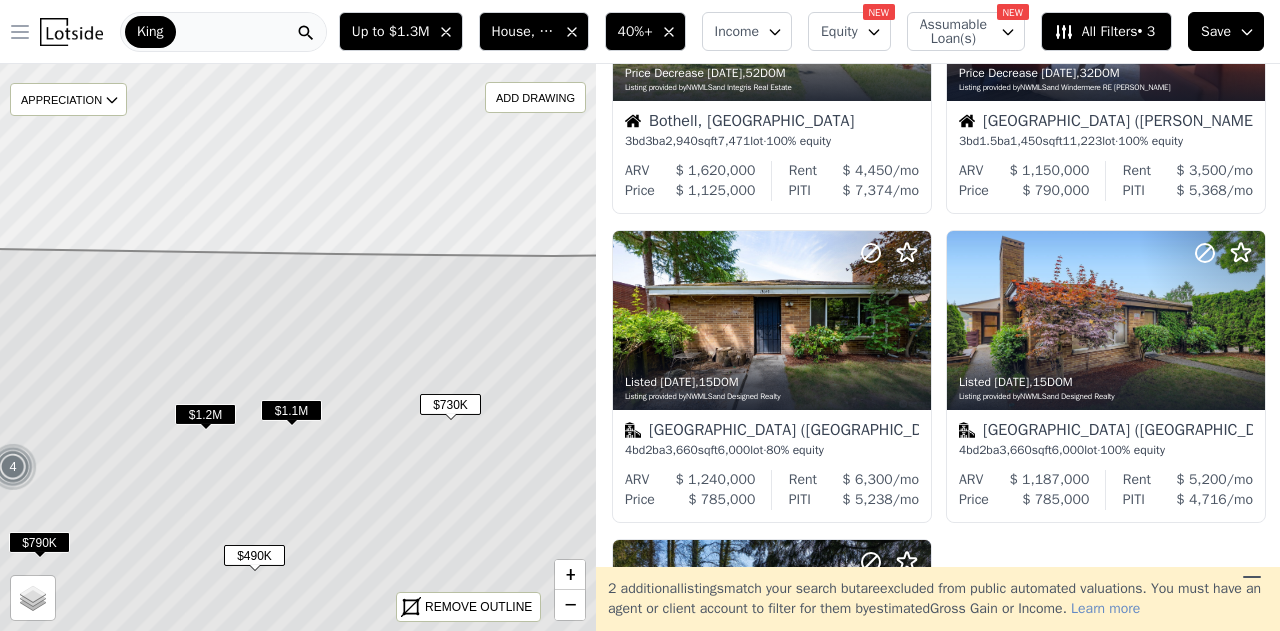 drag, startPoint x: 260, startPoint y: 340, endPoint x: 144, endPoint y: 100, distance: 266.56332 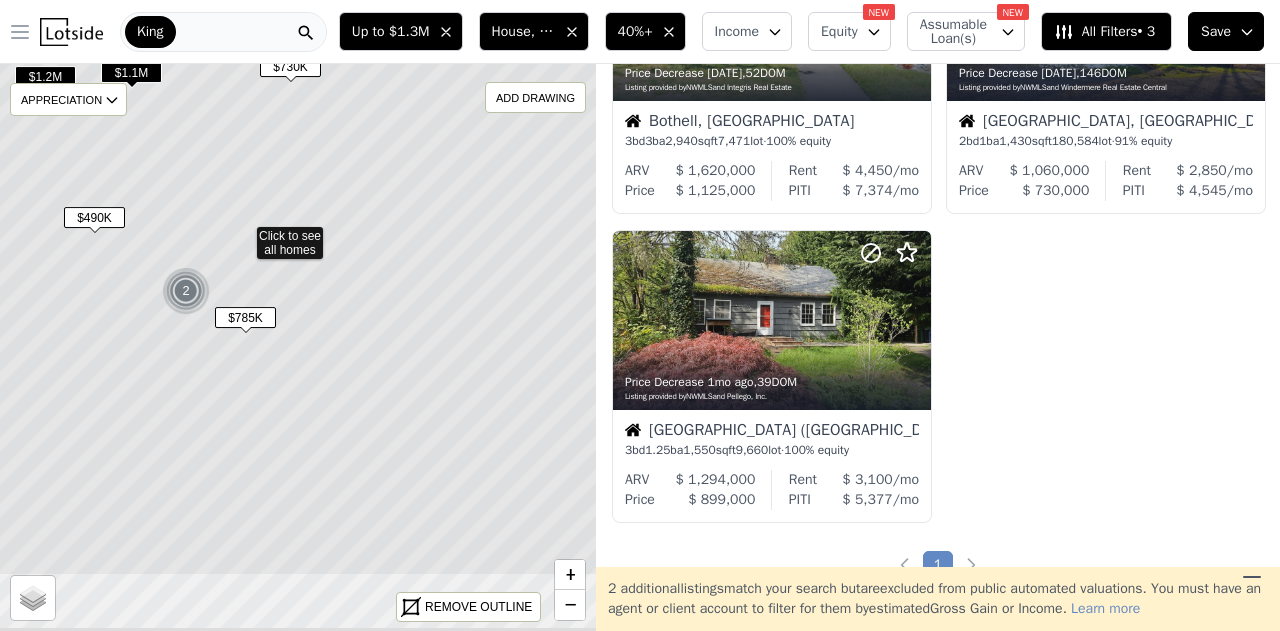drag, startPoint x: 287, startPoint y: 364, endPoint x: 110, endPoint y: 21, distance: 385.97668 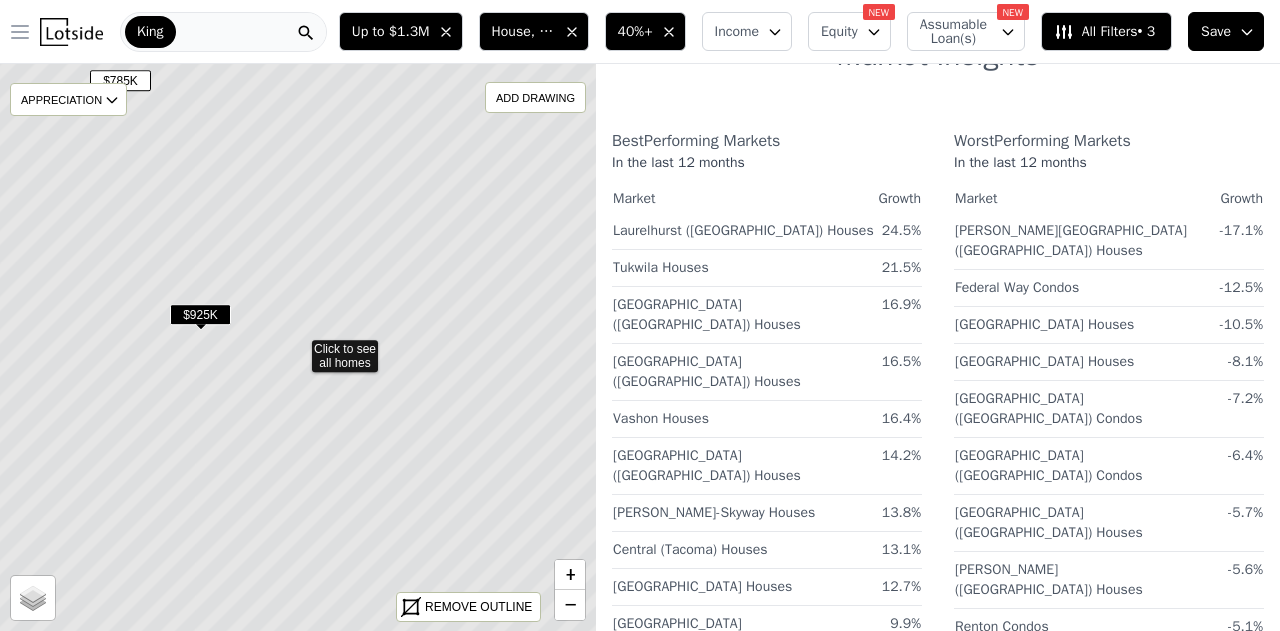 click on "$925K" at bounding box center (200, 314) 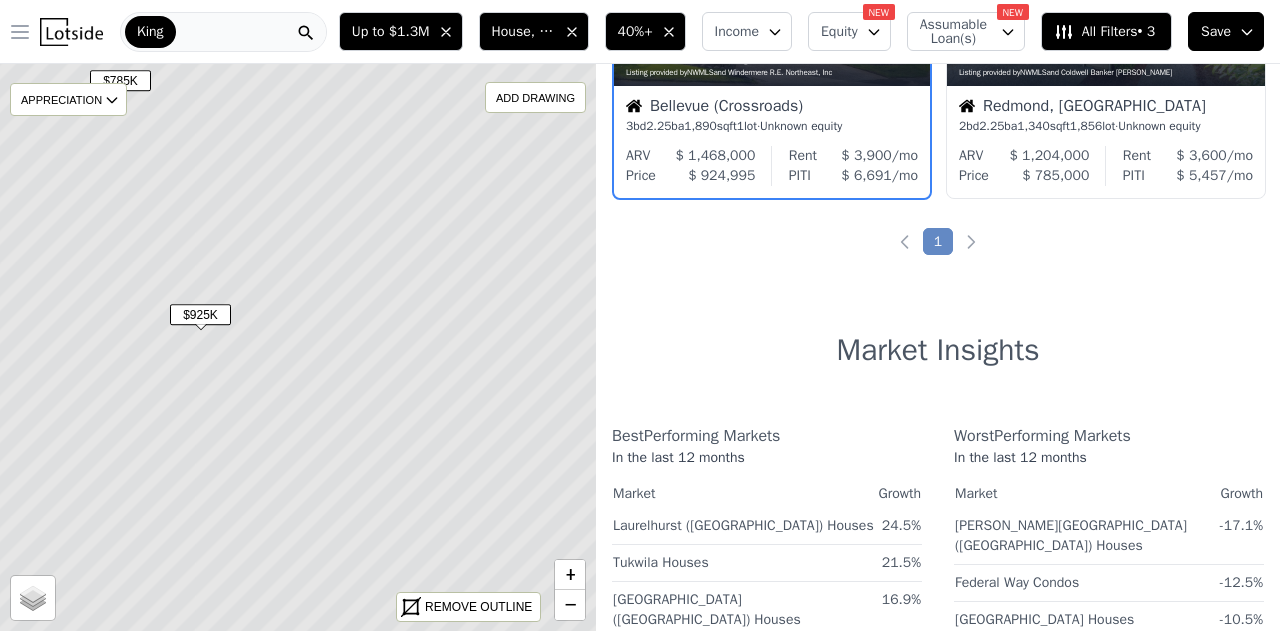 scroll, scrollTop: 0, scrollLeft: 0, axis: both 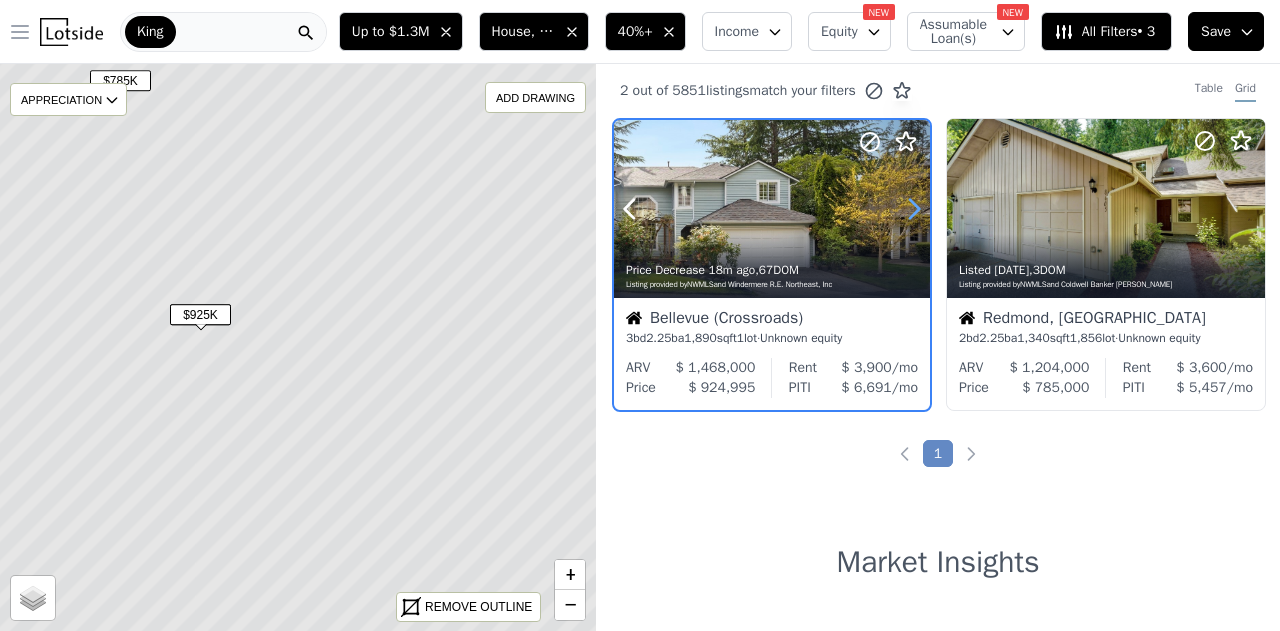 click 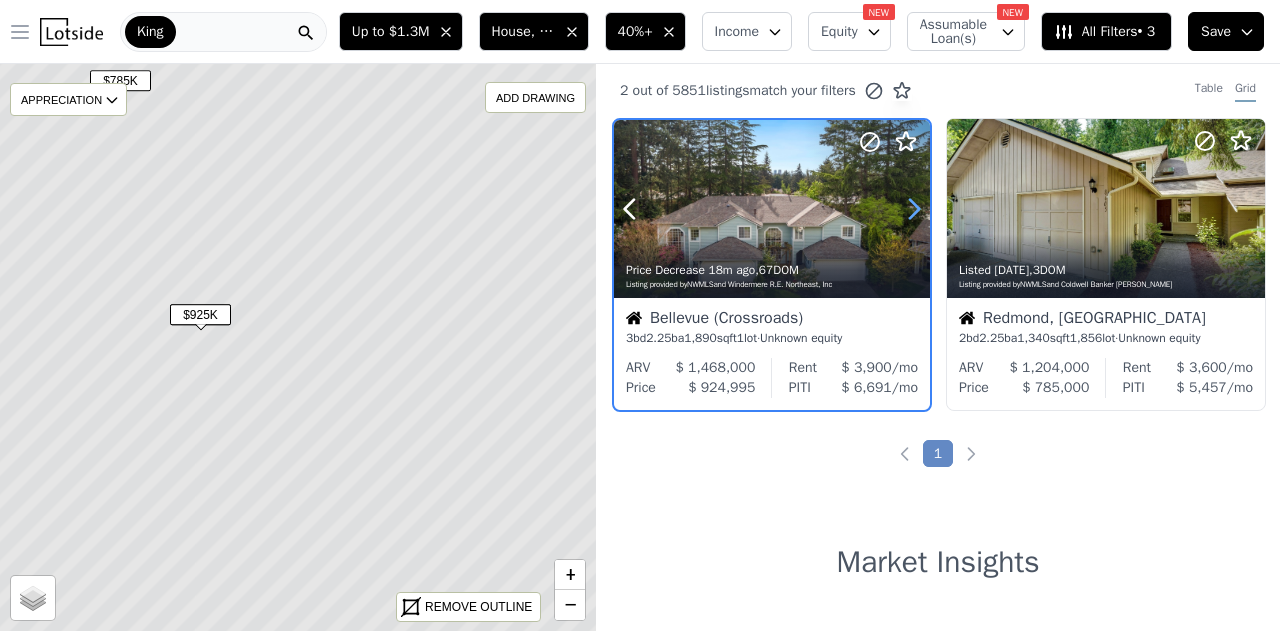 click 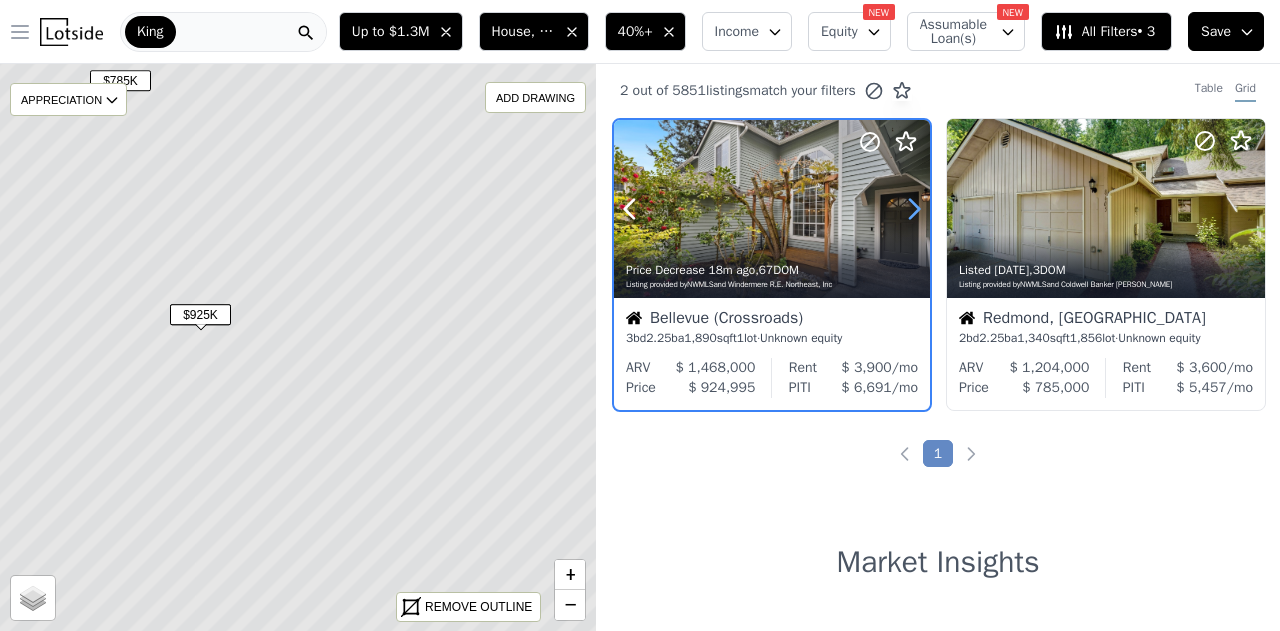 click 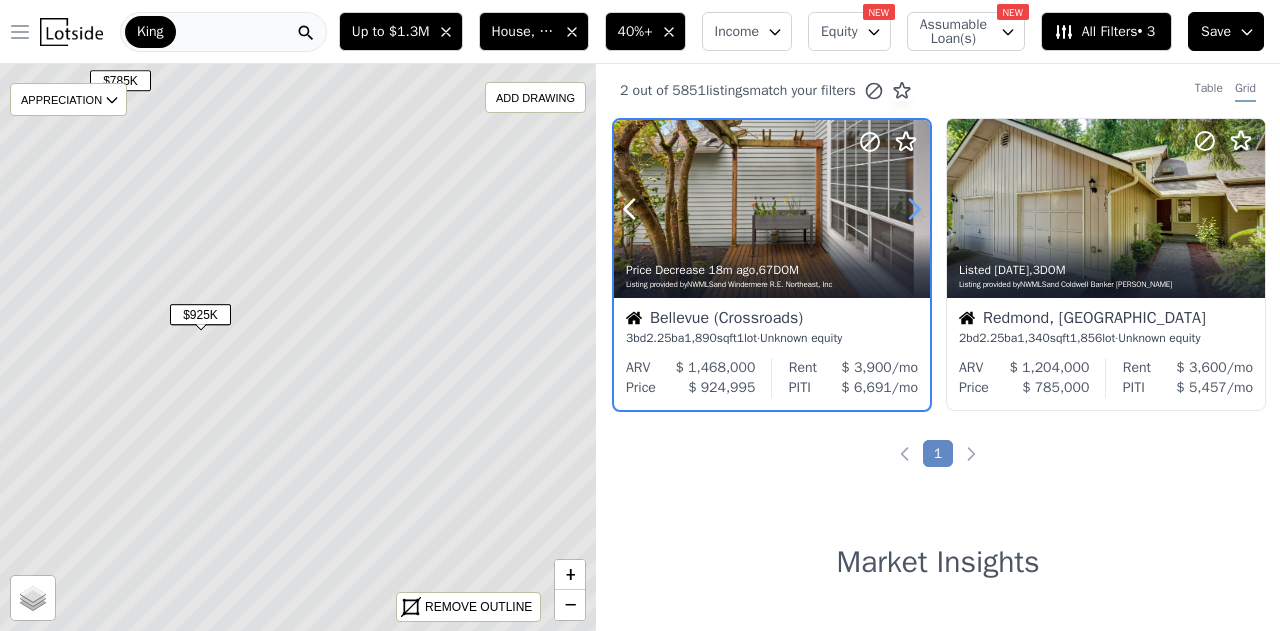 click 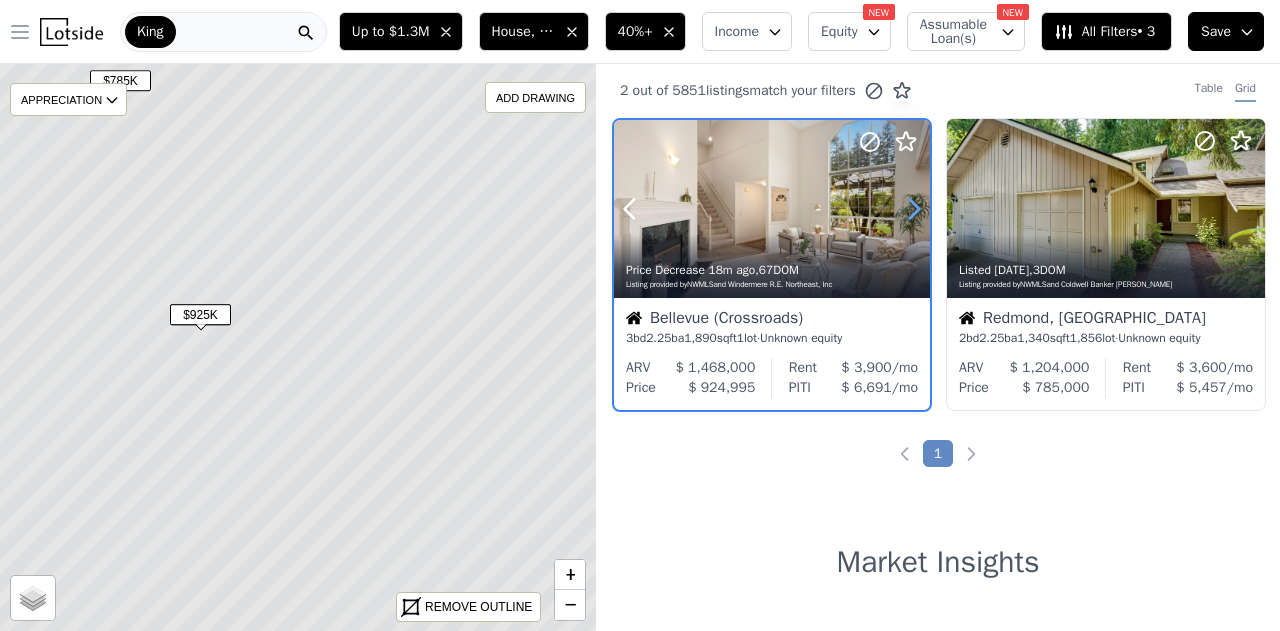 click 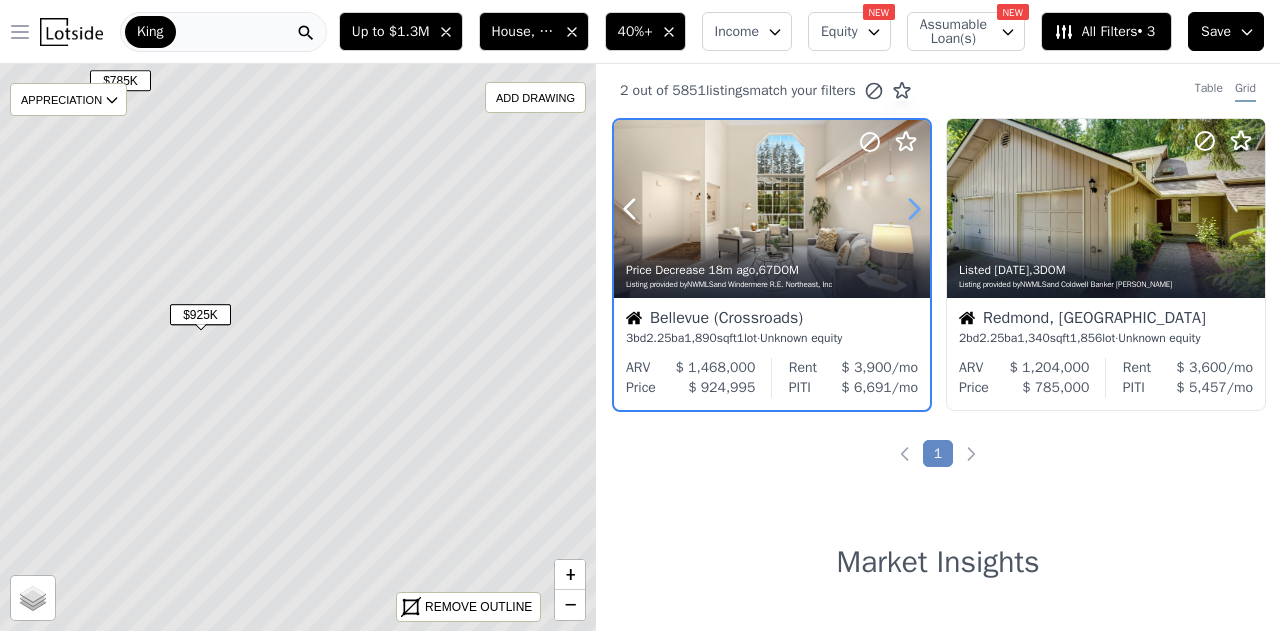 click 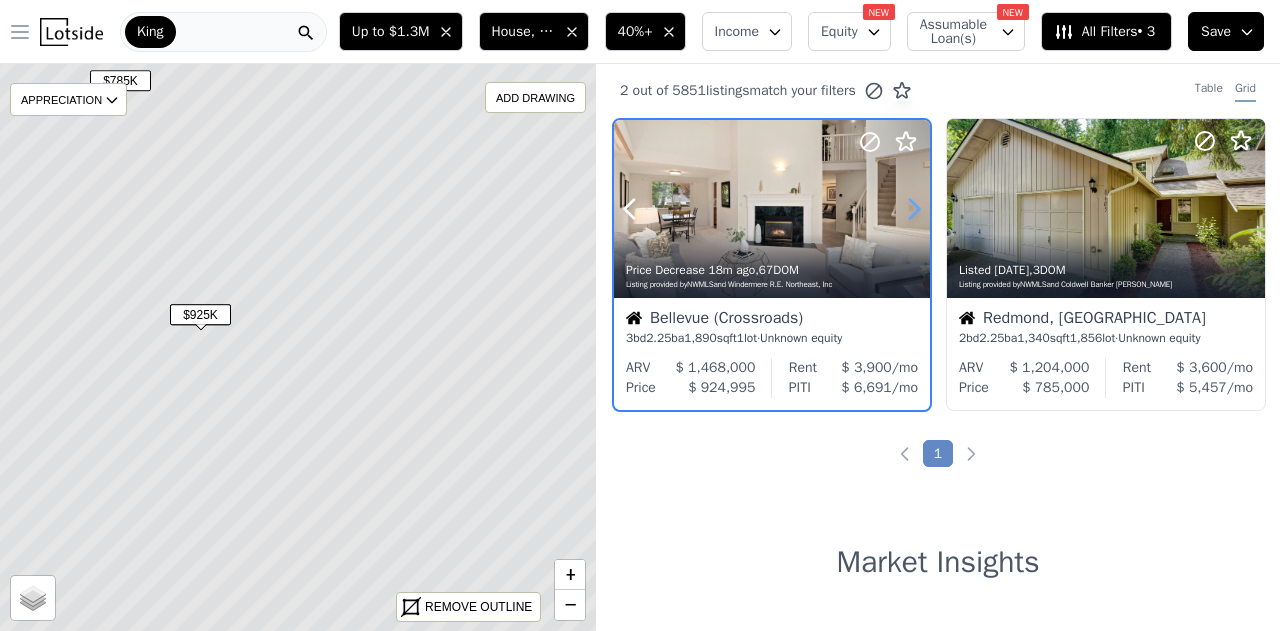 click 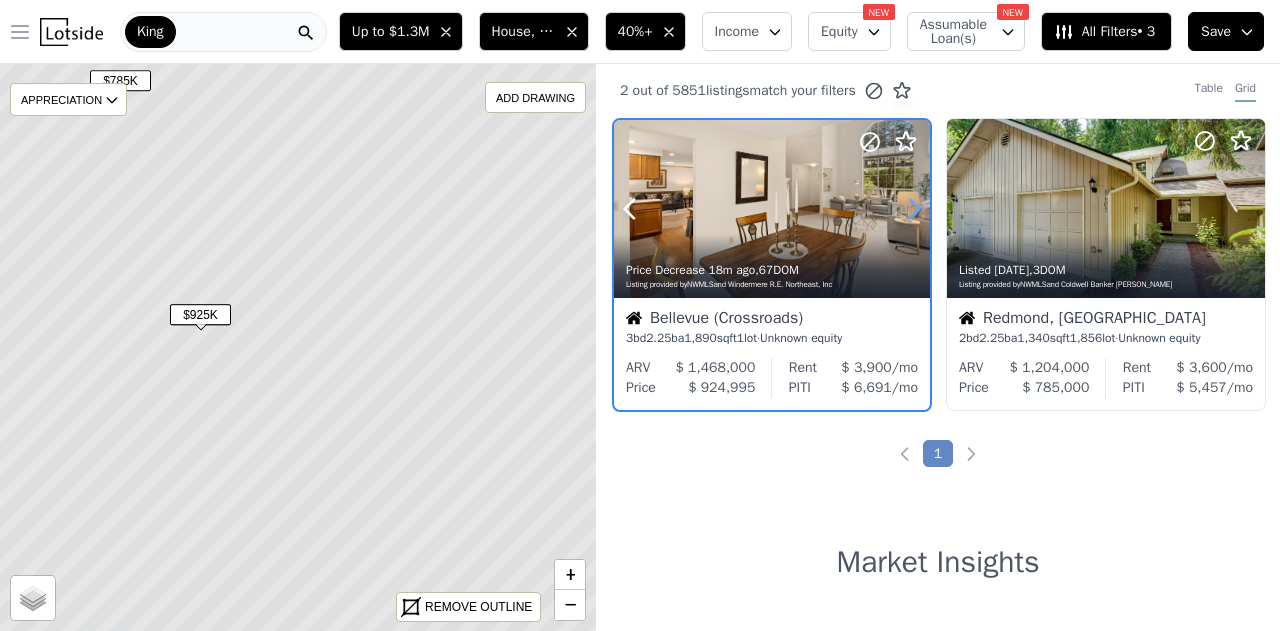 click 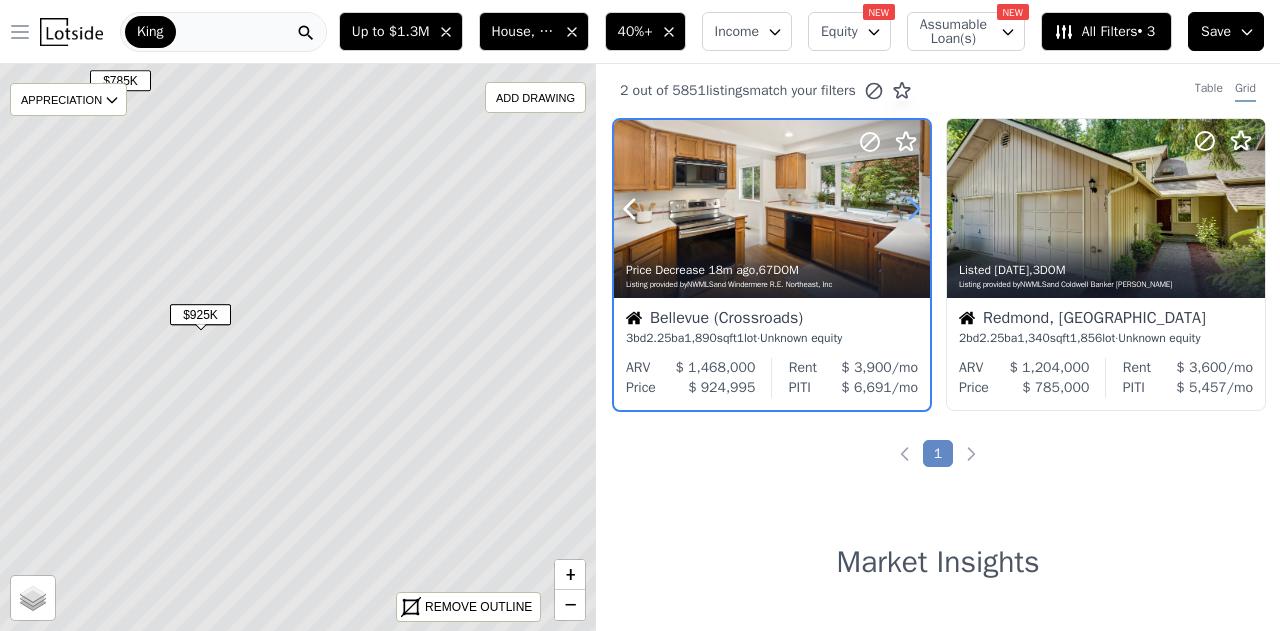 click 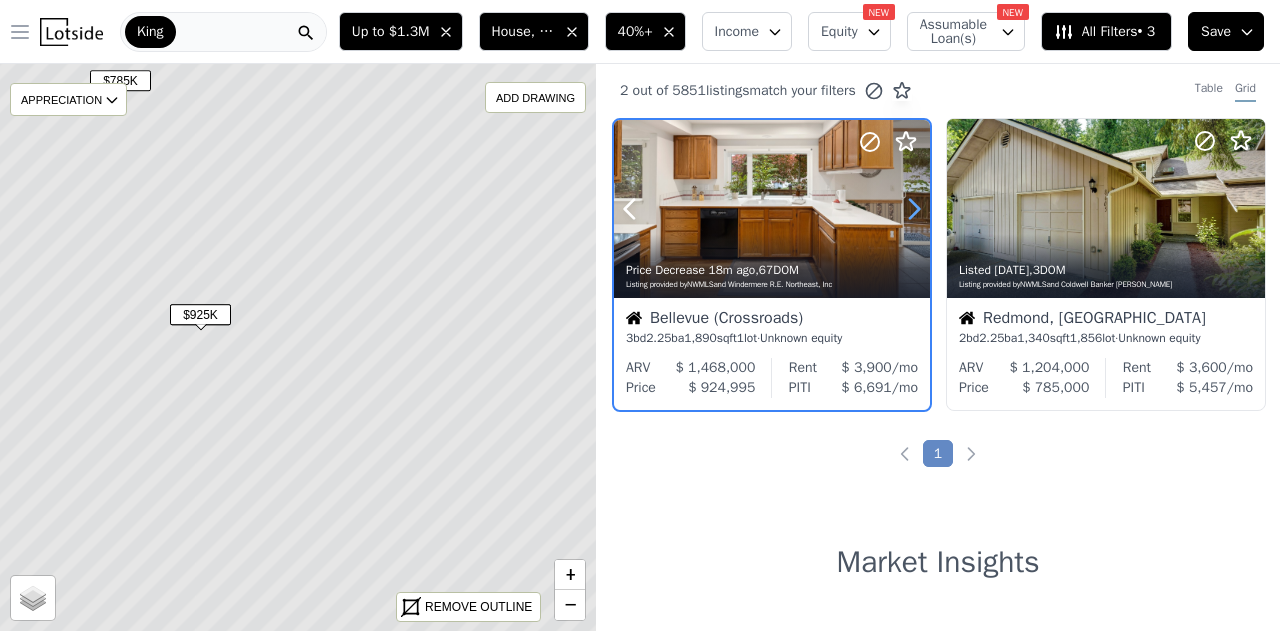 click 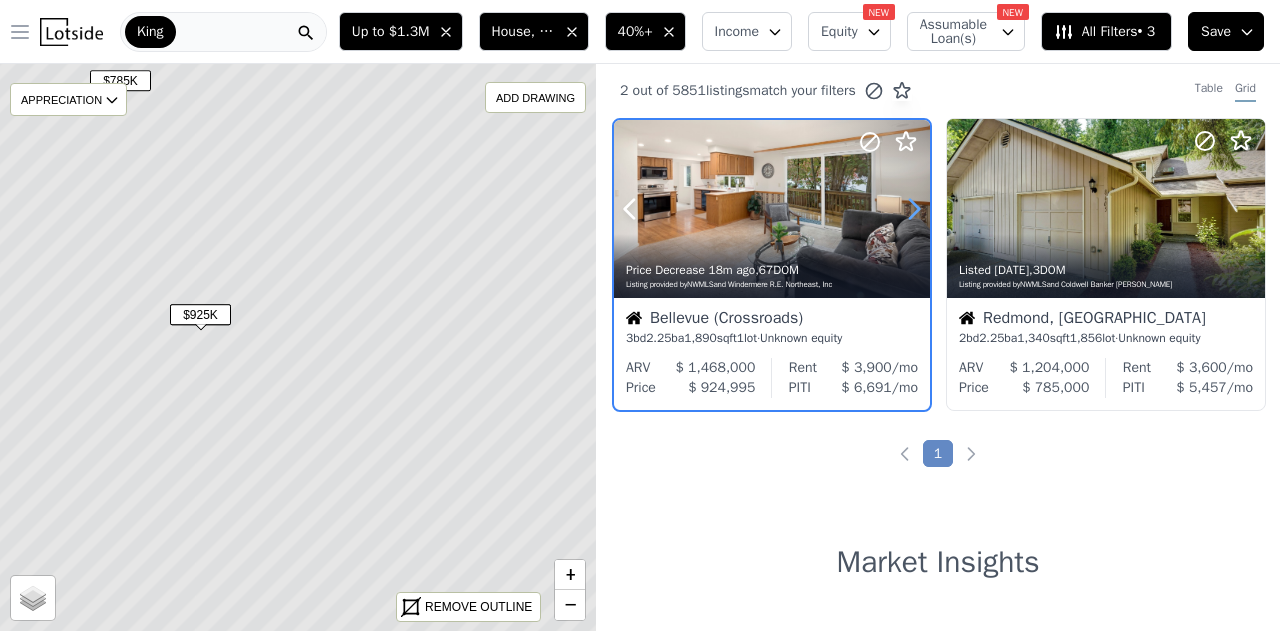 click 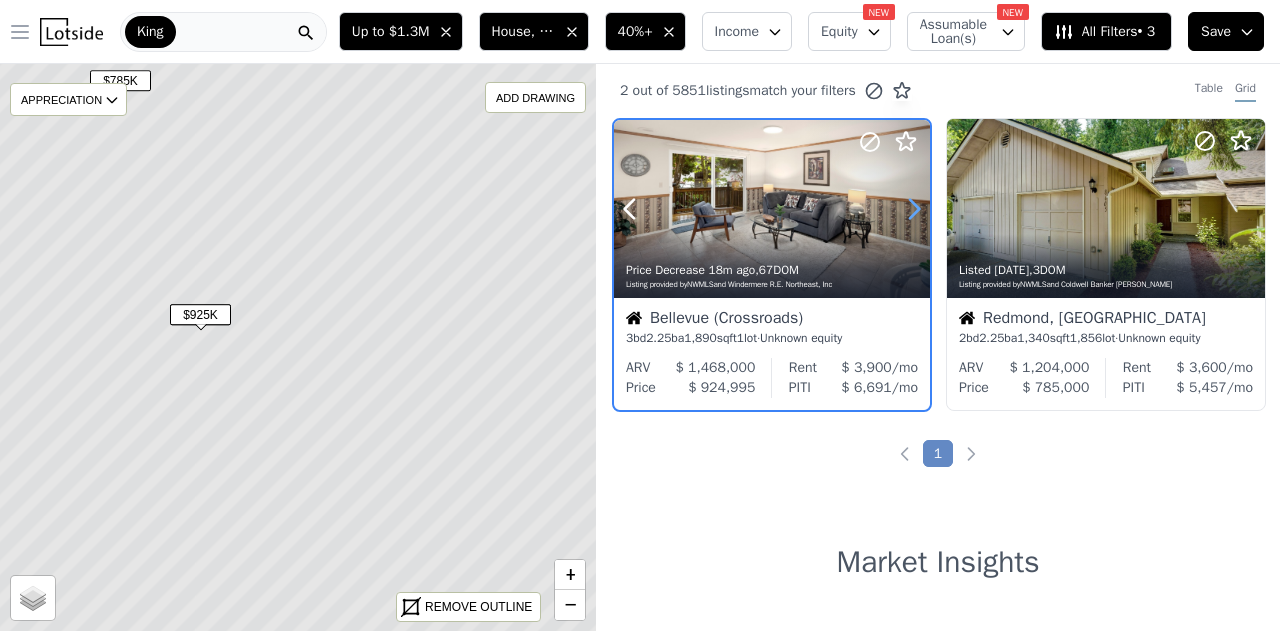 click 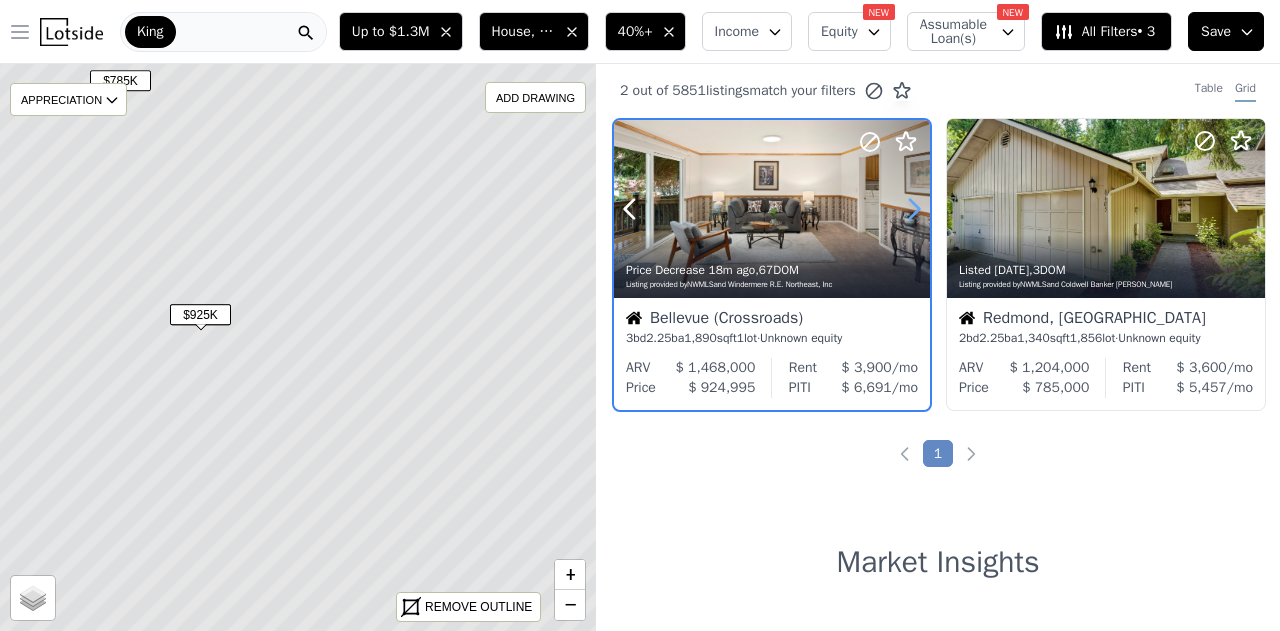 click 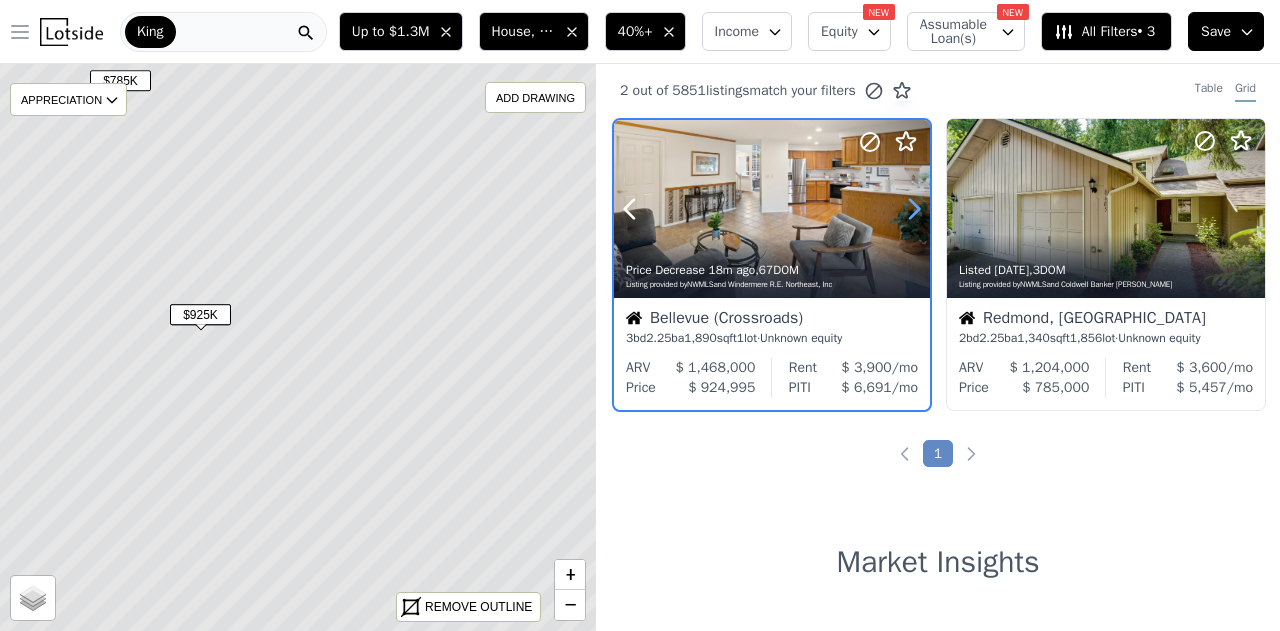 click 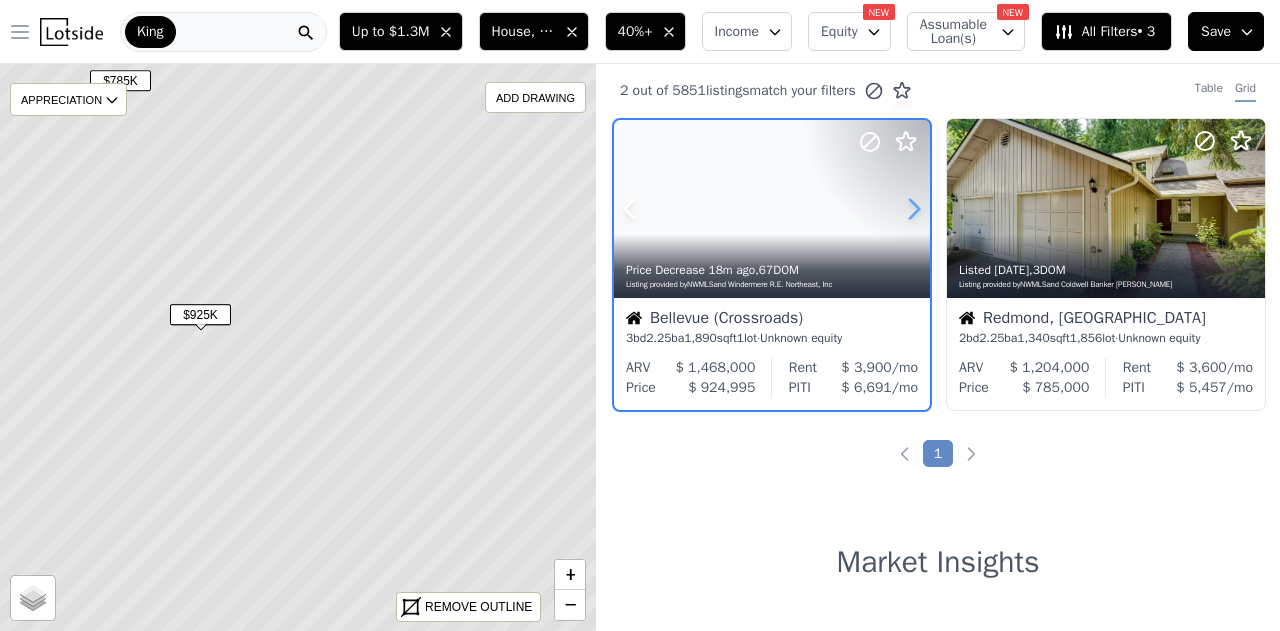 click 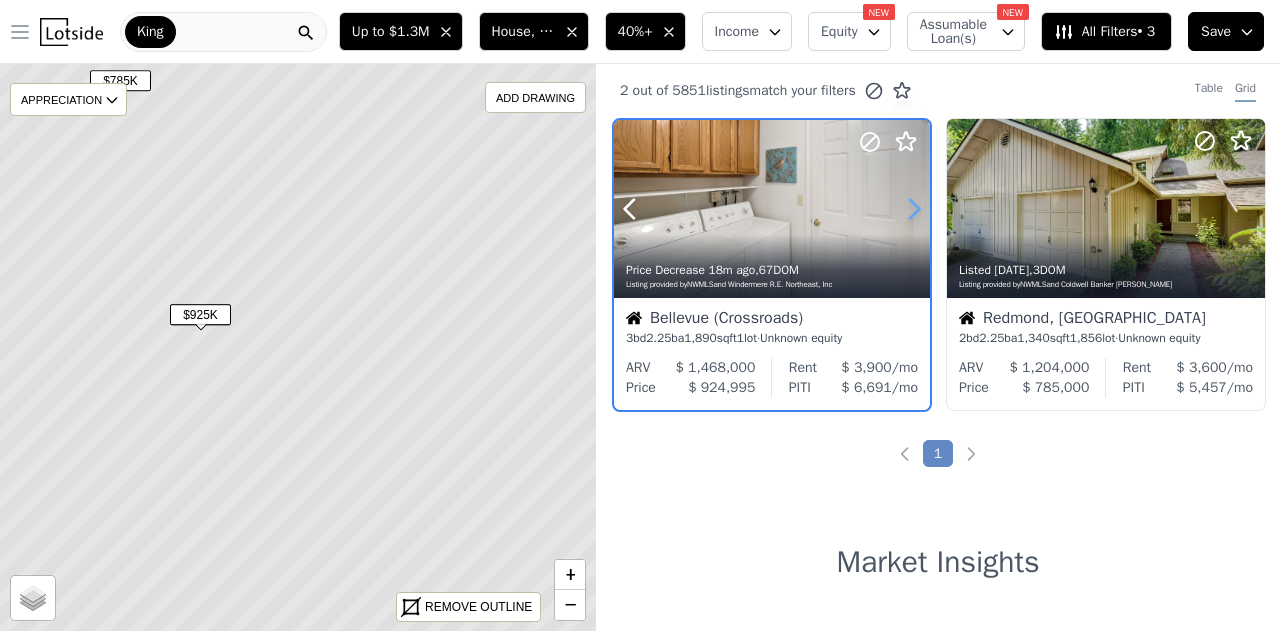click 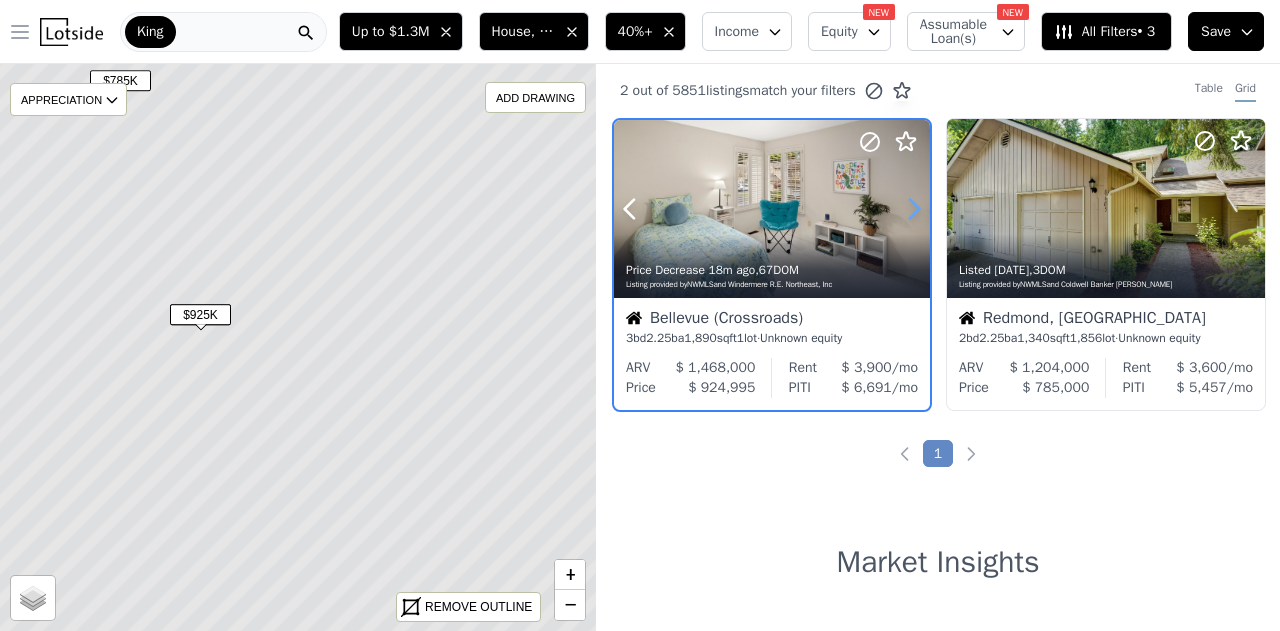 click 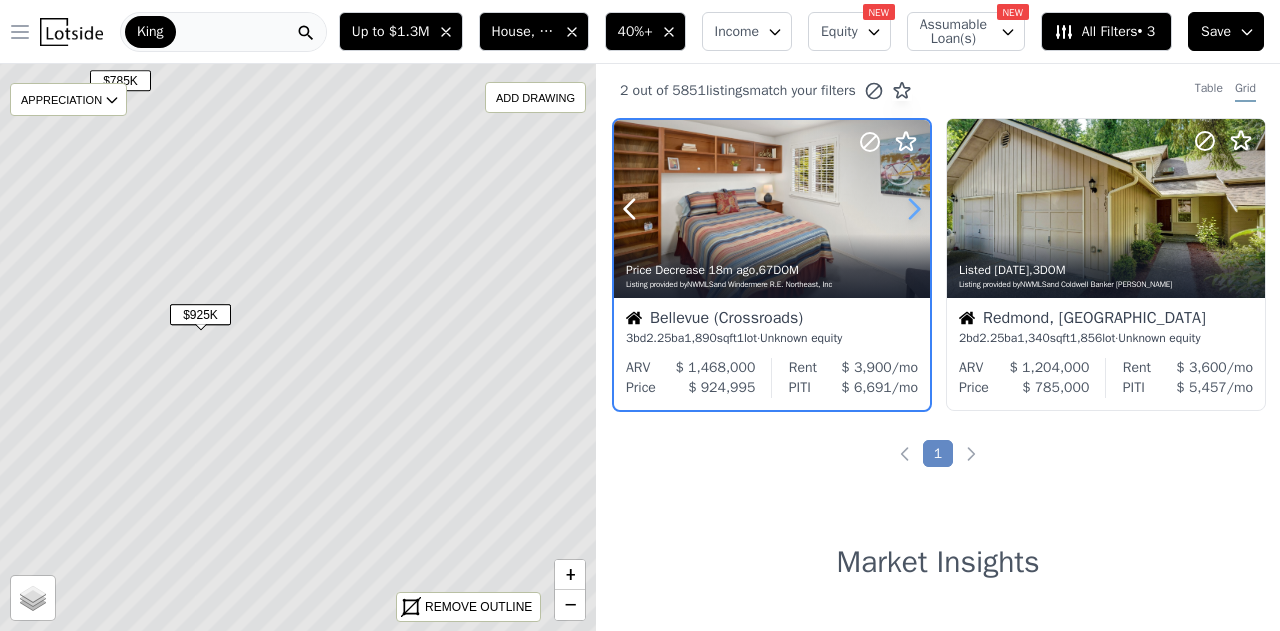 click 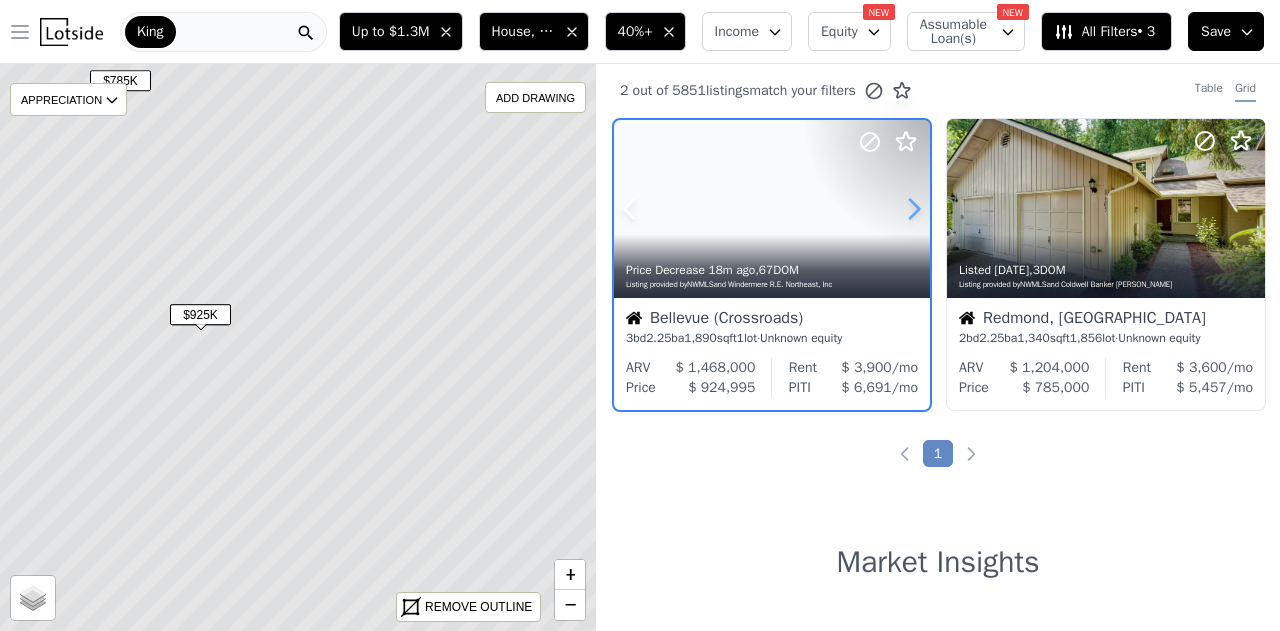 click 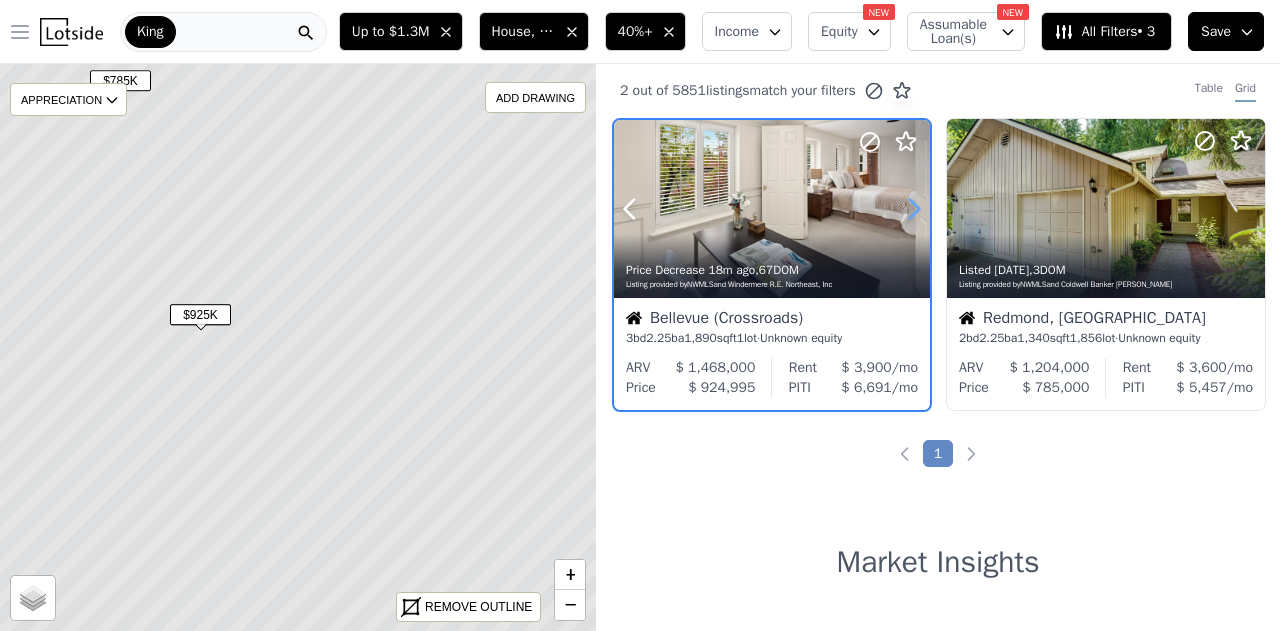 click 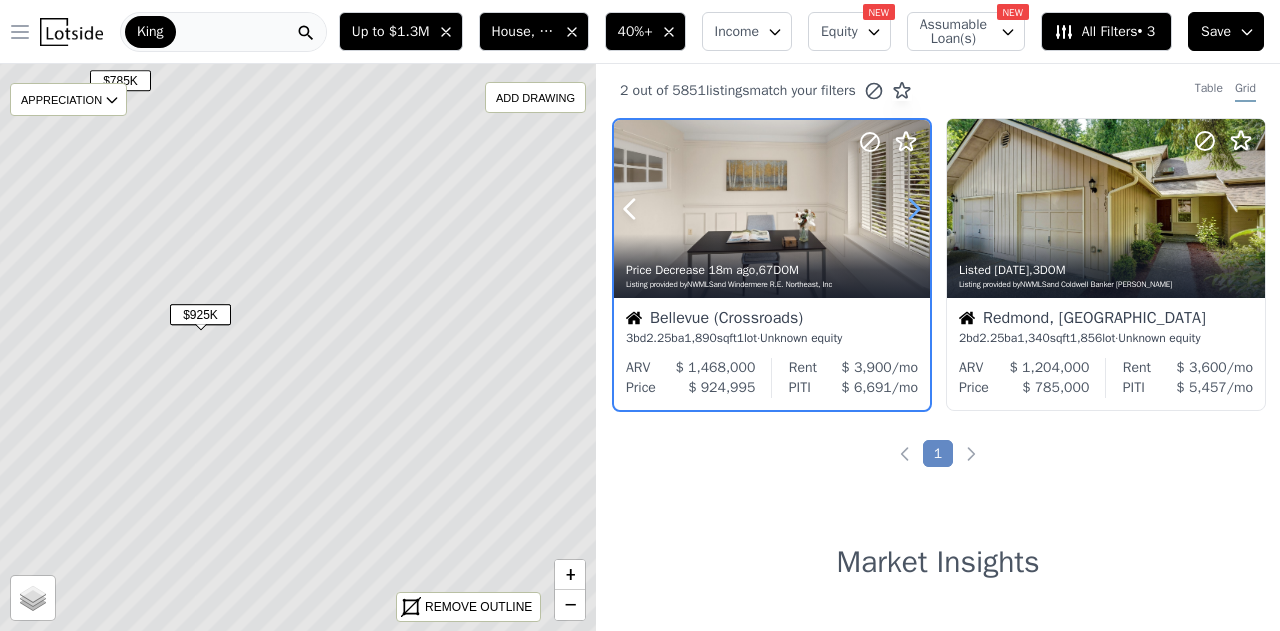 click 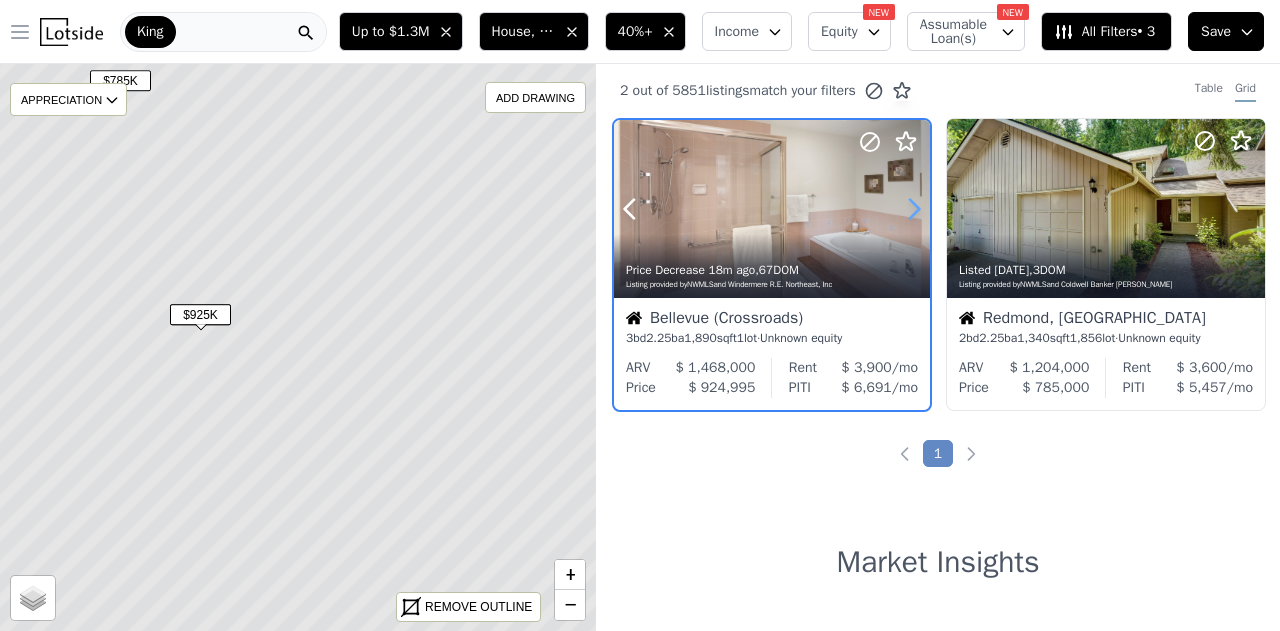 click 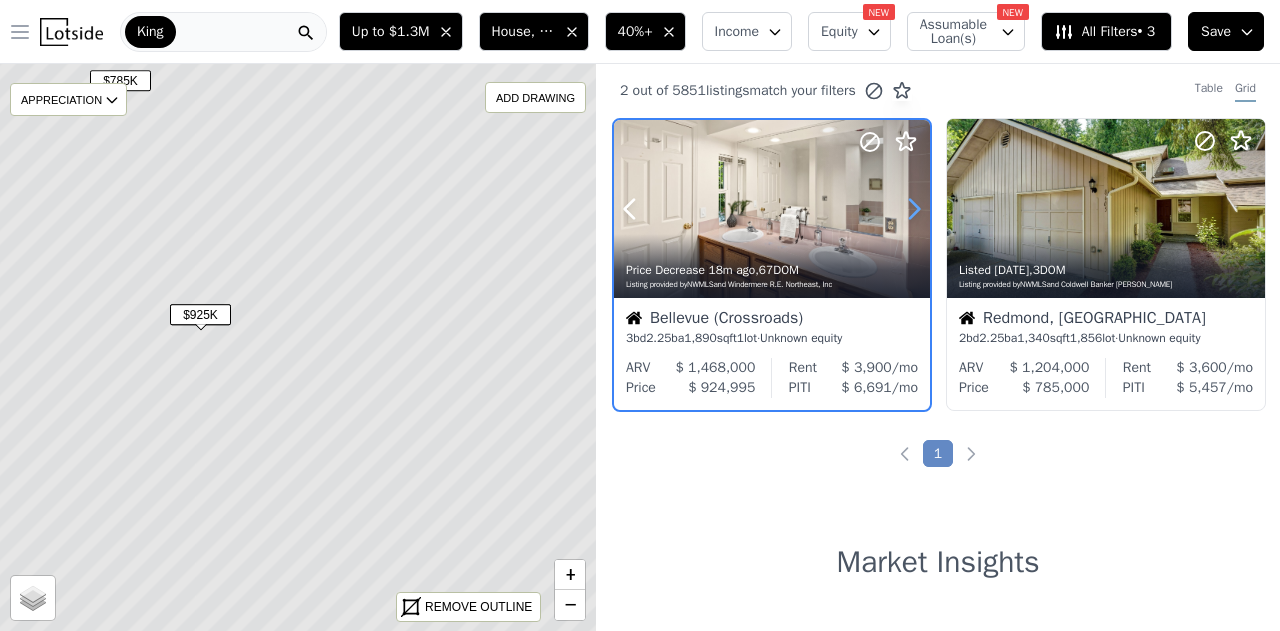 click 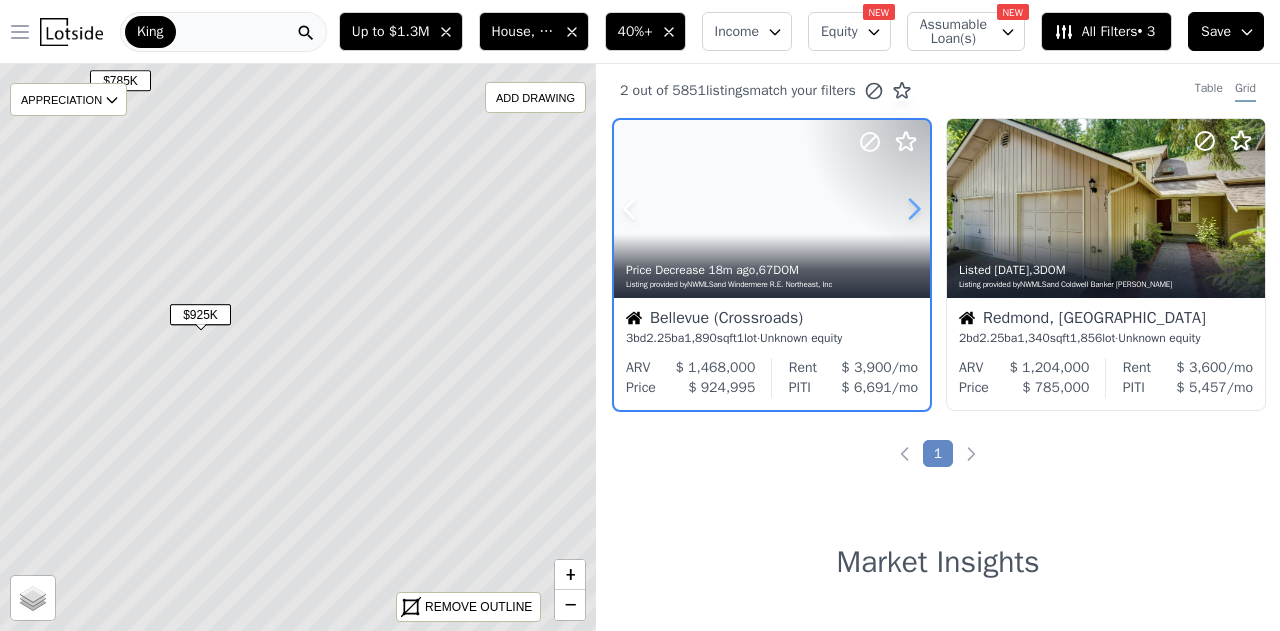 click 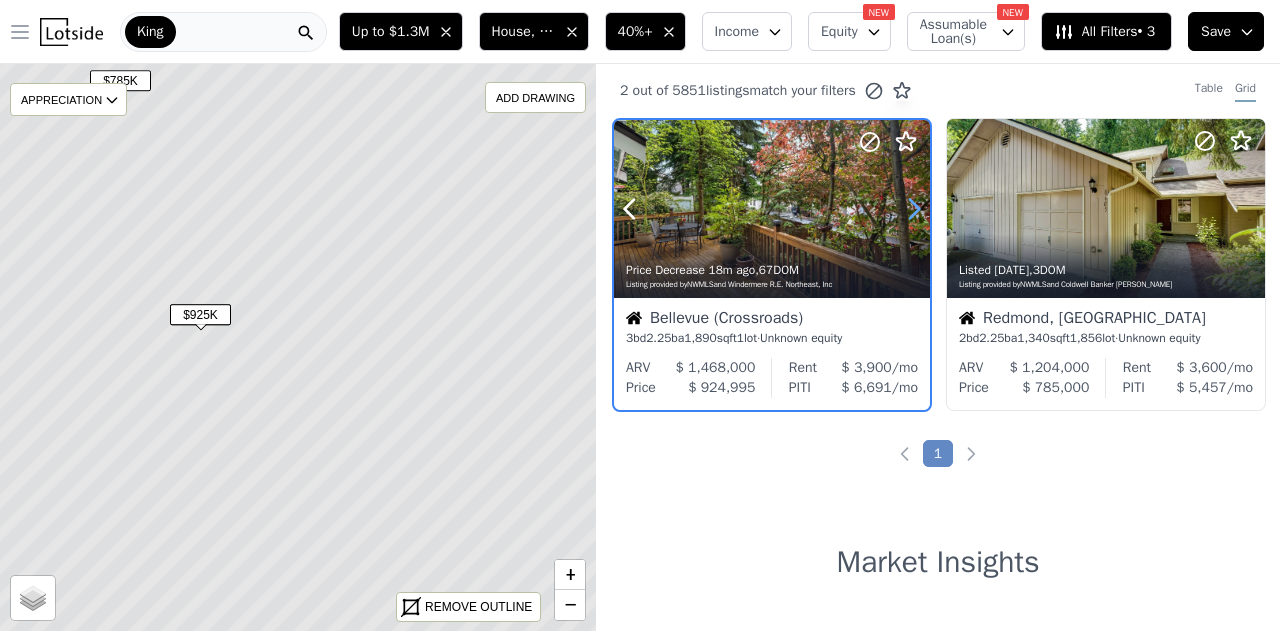 click 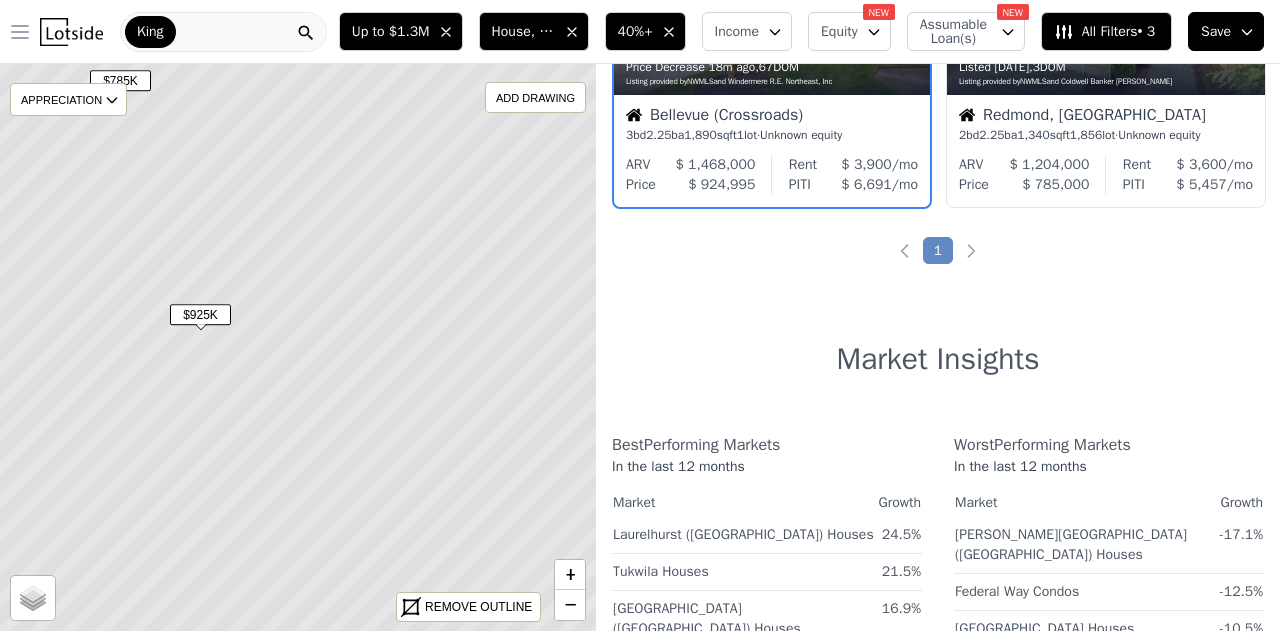 scroll, scrollTop: 204, scrollLeft: 0, axis: vertical 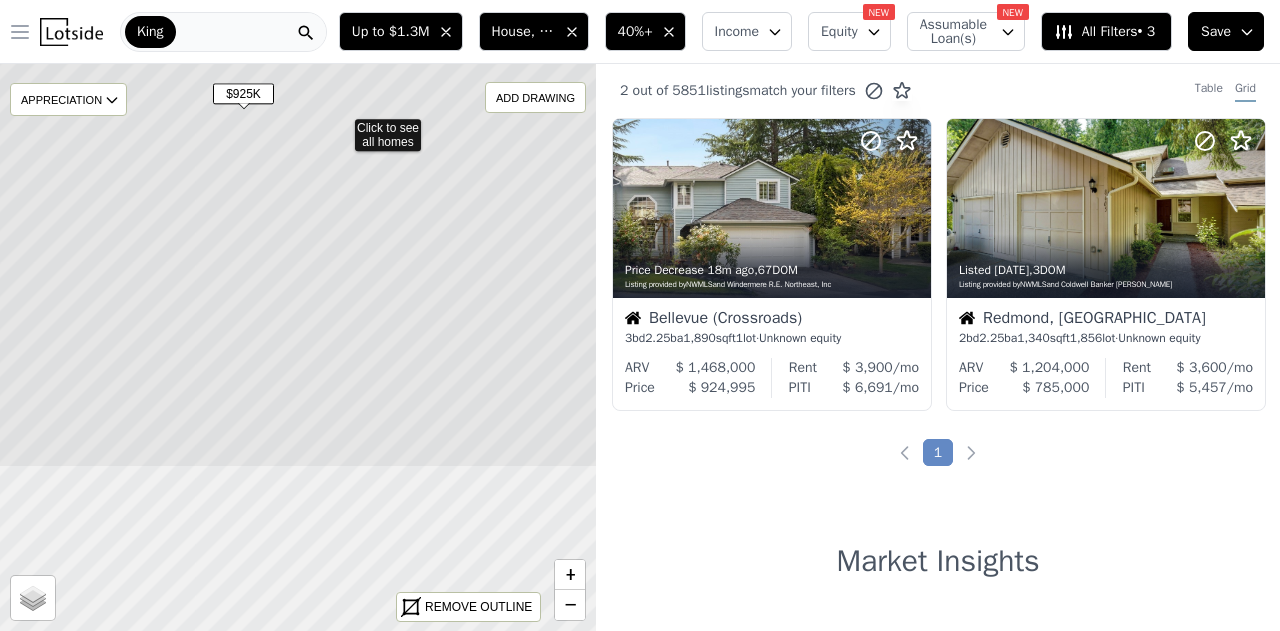 drag, startPoint x: 274, startPoint y: 458, endPoint x: 349, endPoint y: 135, distance: 331.5931 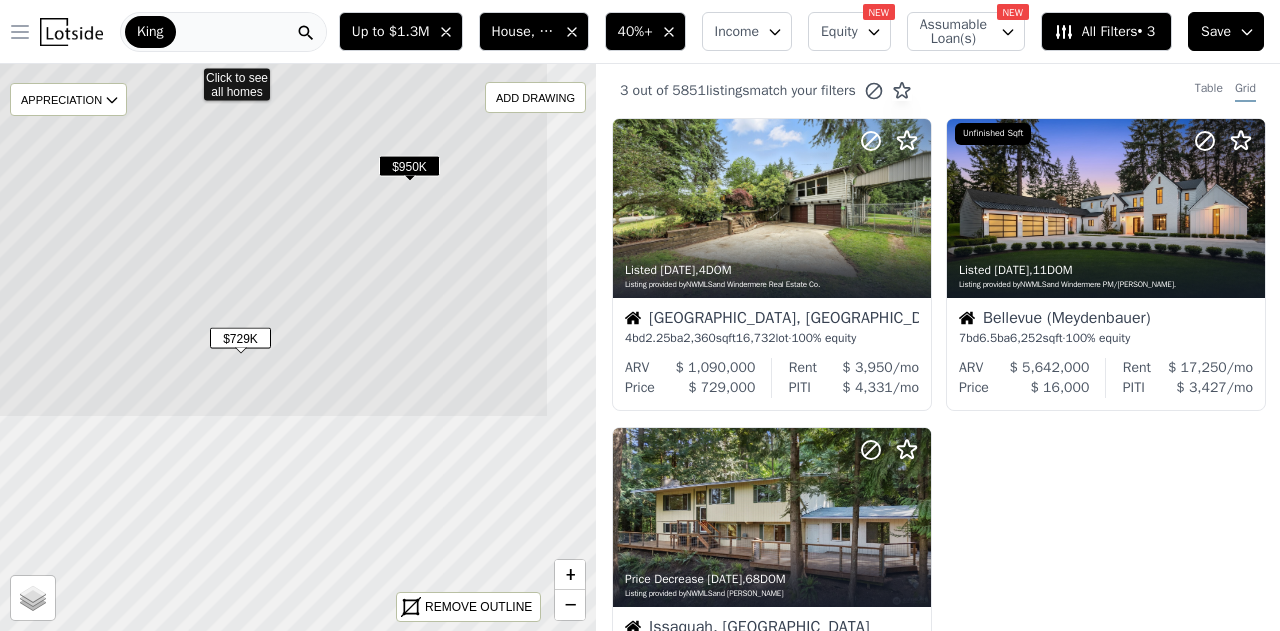 drag, startPoint x: 366, startPoint y: 372, endPoint x: 264, endPoint y: 129, distance: 263.53937 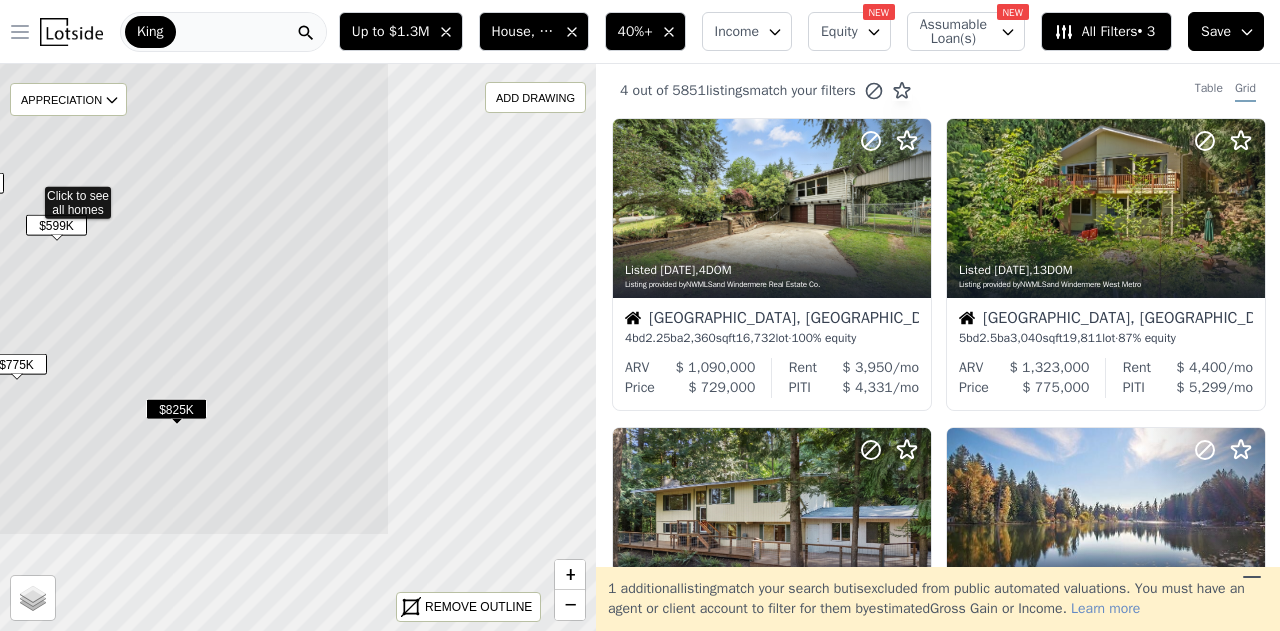 drag, startPoint x: 381, startPoint y: 410, endPoint x: 100, endPoint y: 234, distance: 331.56747 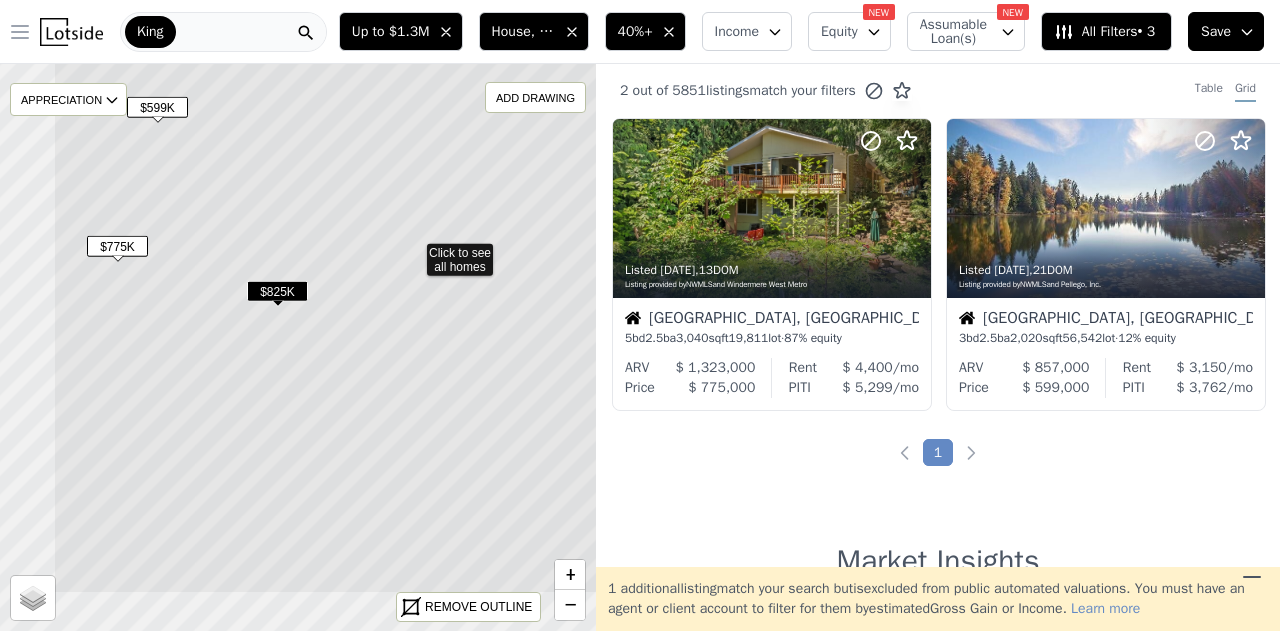 drag, startPoint x: 227, startPoint y: 345, endPoint x: 342, endPoint y: 249, distance: 149.8032 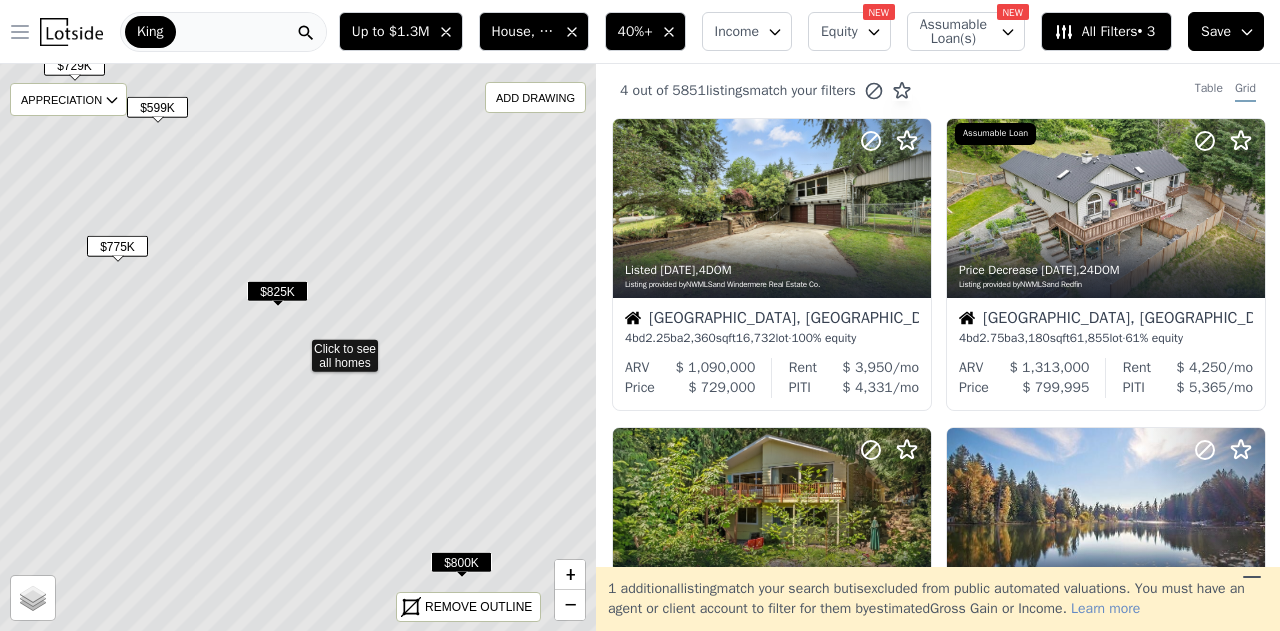 click on "$775K" at bounding box center (117, 246) 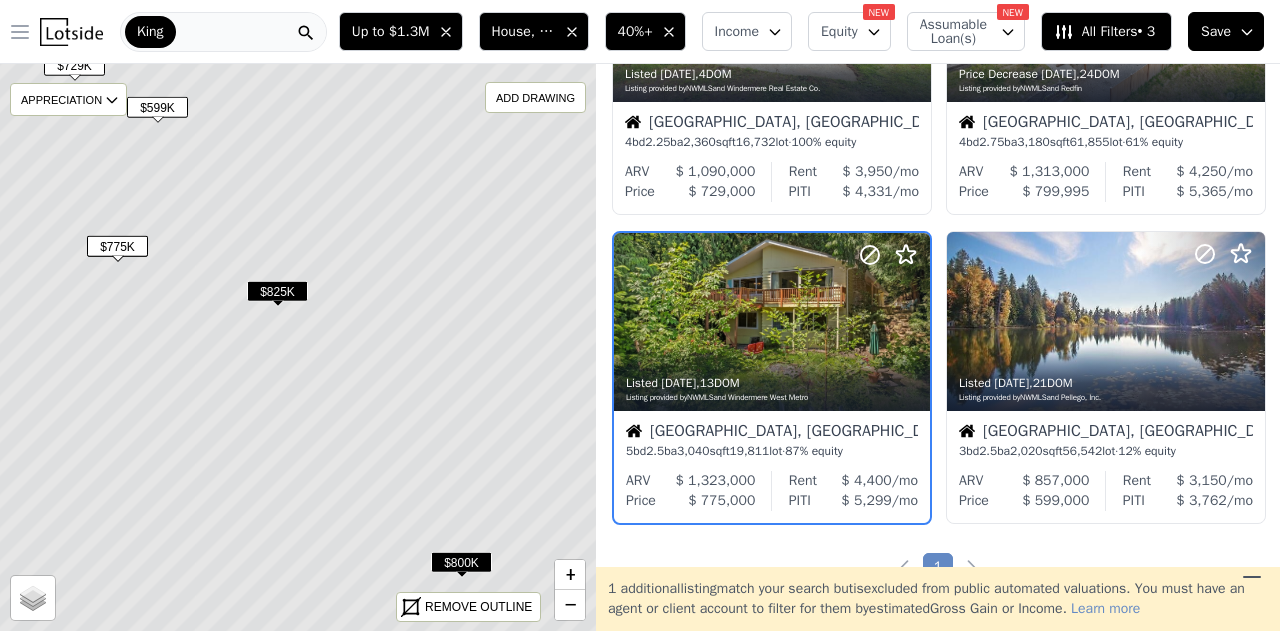scroll, scrollTop: 258, scrollLeft: 0, axis: vertical 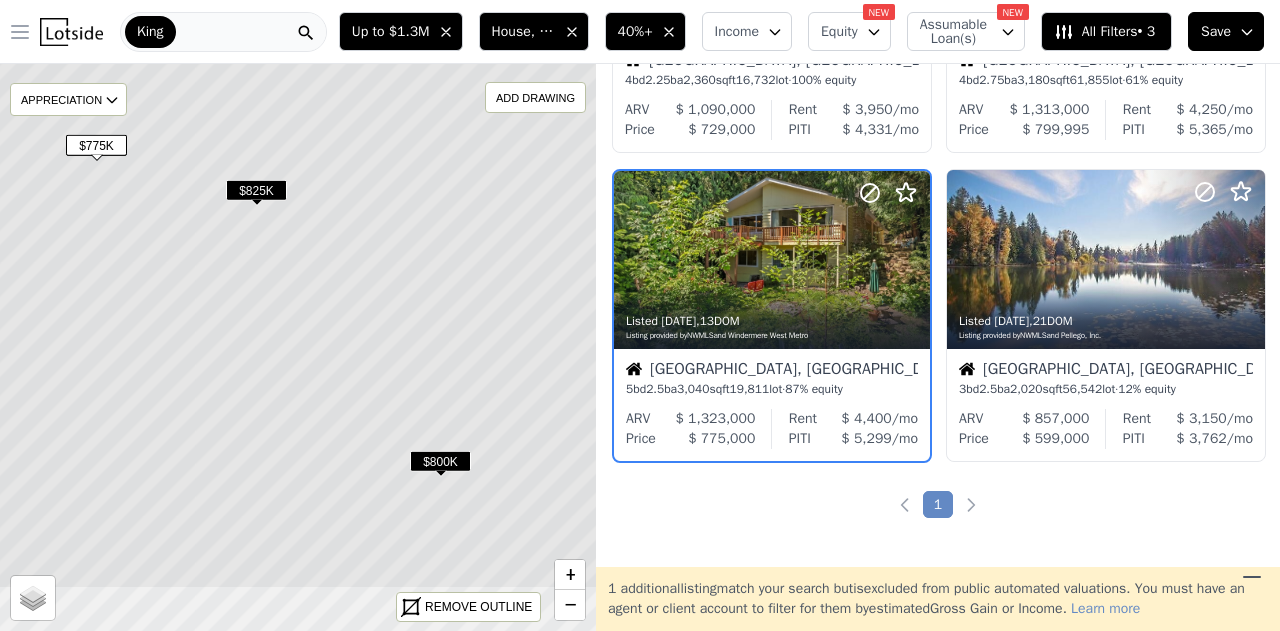 drag, startPoint x: 381, startPoint y: 324, endPoint x: 360, endPoint y: 223, distance: 103.16007 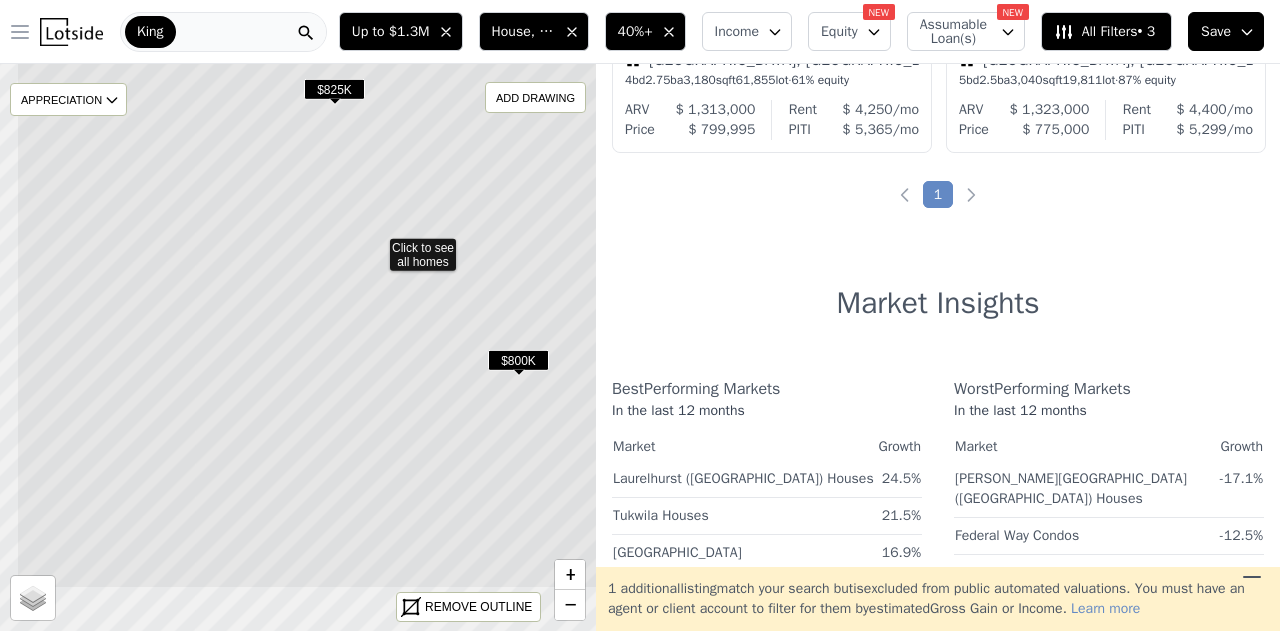 drag, startPoint x: 407, startPoint y: 257, endPoint x: 485, endPoint y: 156, distance: 127.61269 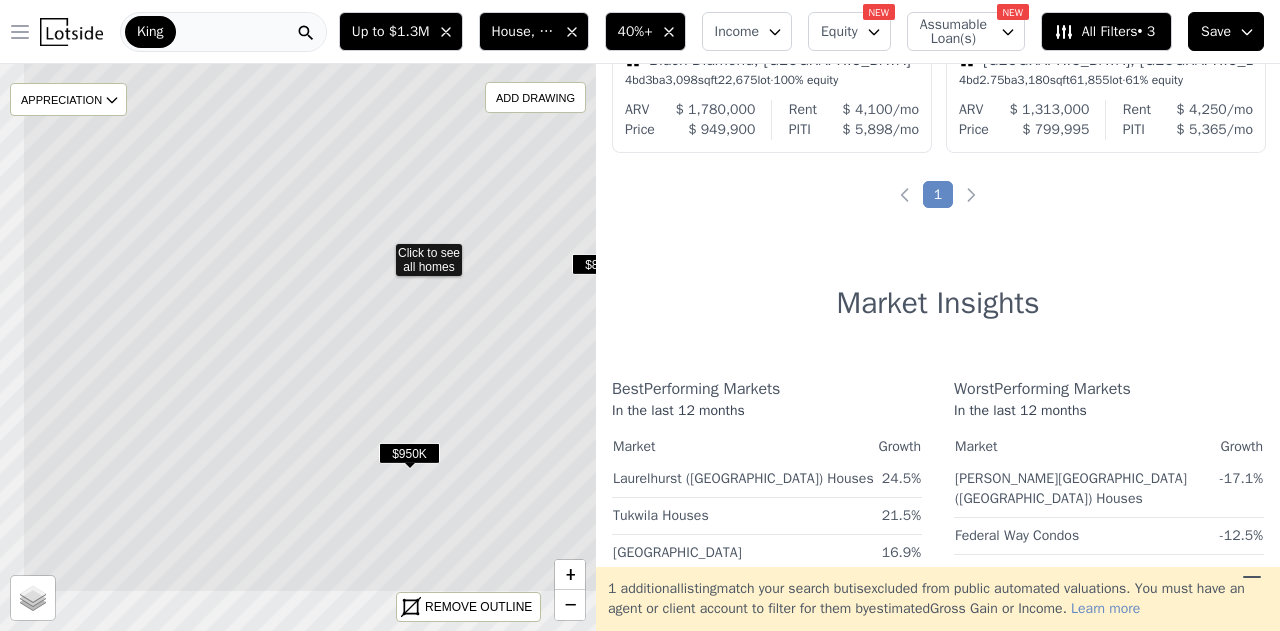 drag, startPoint x: 369, startPoint y: 355, endPoint x: 468, endPoint y: 243, distance: 149.48244 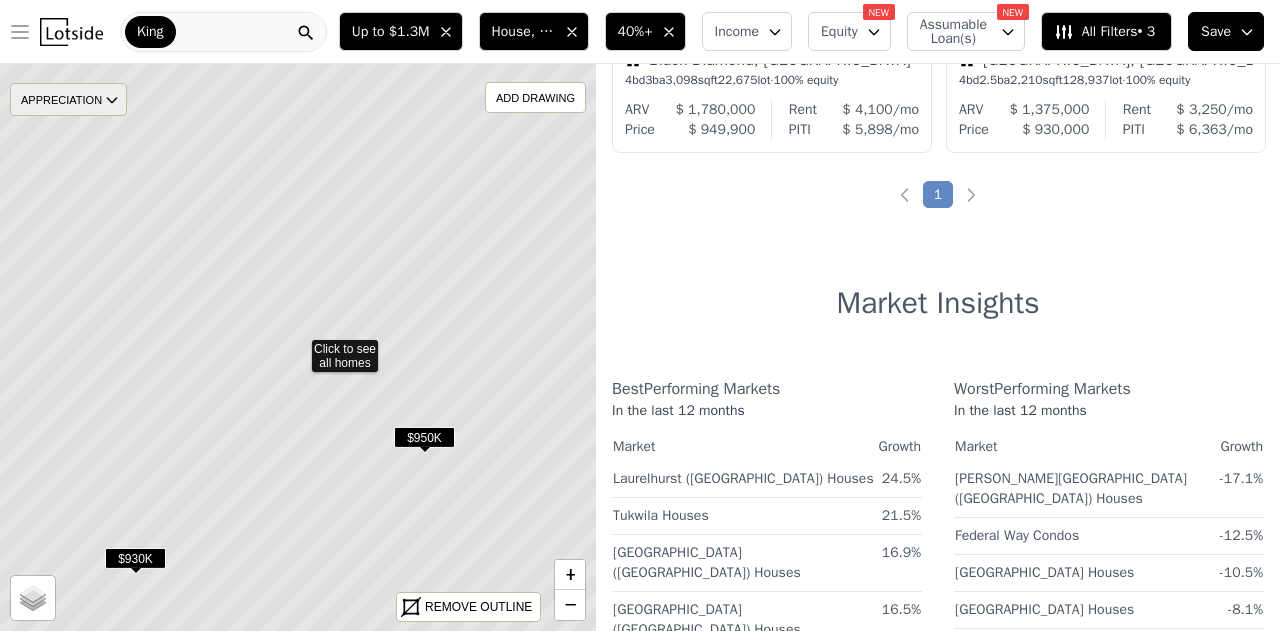 click on "APPRECIATION" at bounding box center [68, 99] 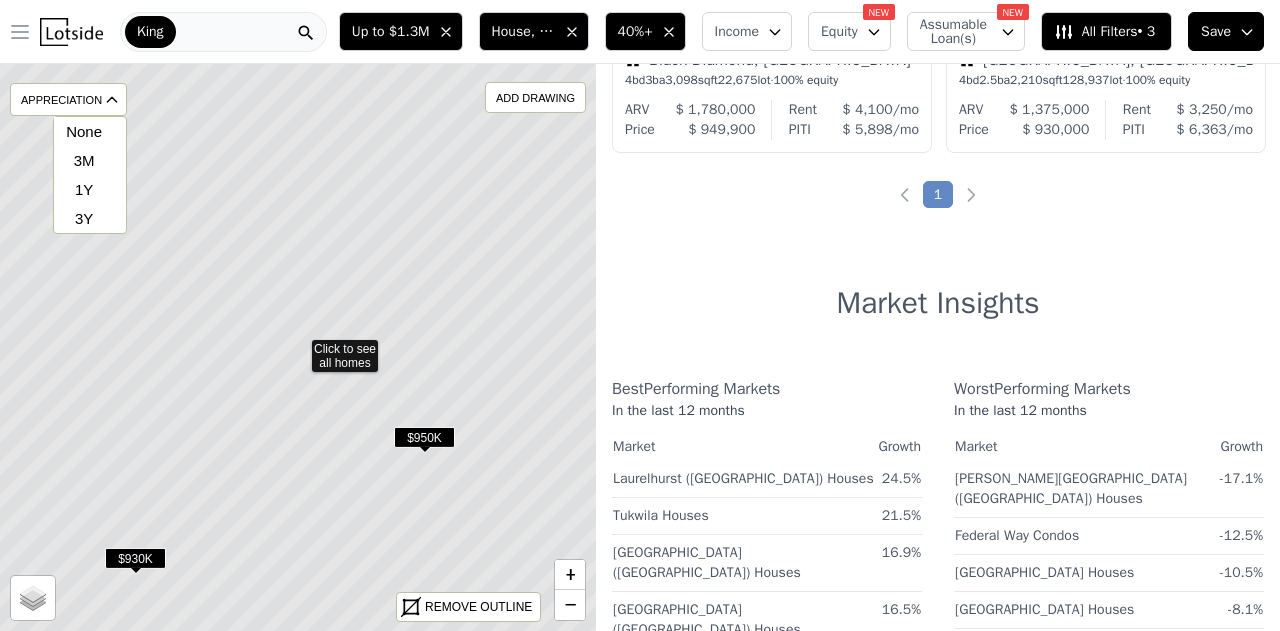 click 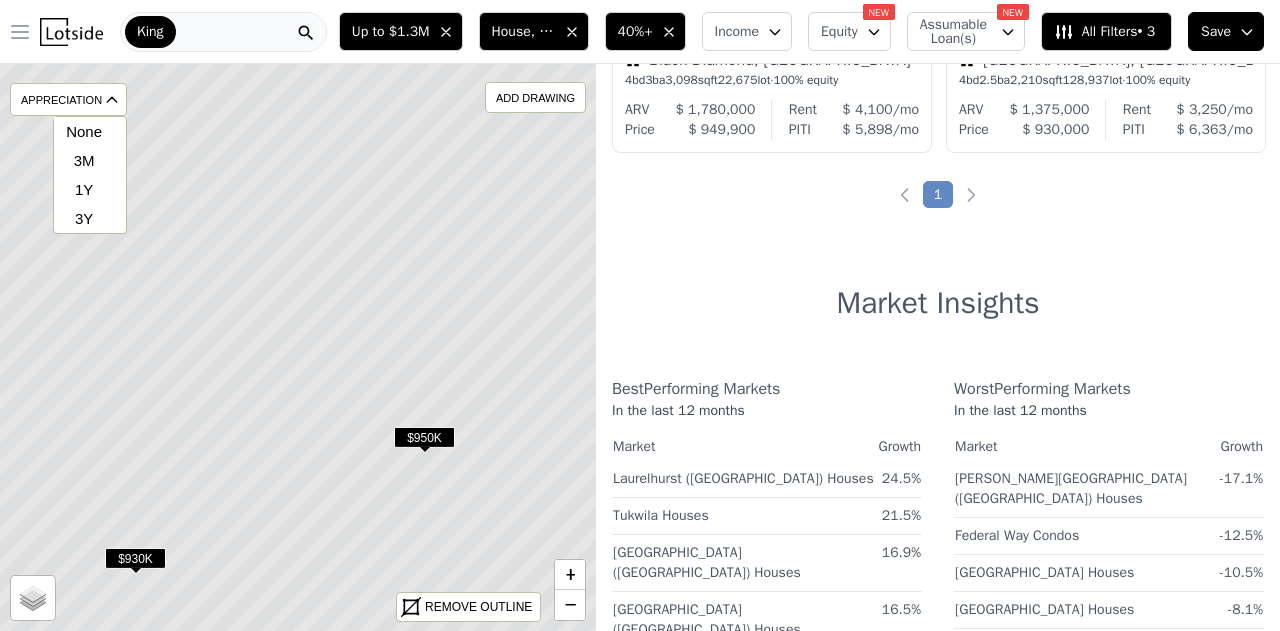 click 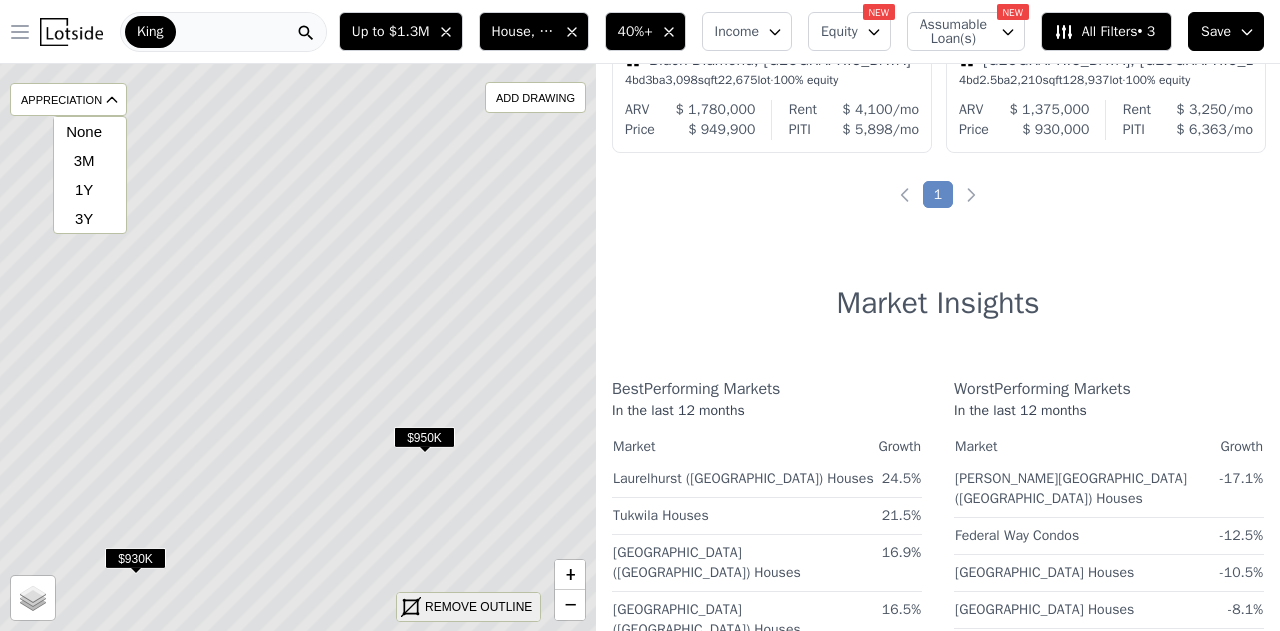 click on "REMOVE OUTLINE" at bounding box center [478, 607] 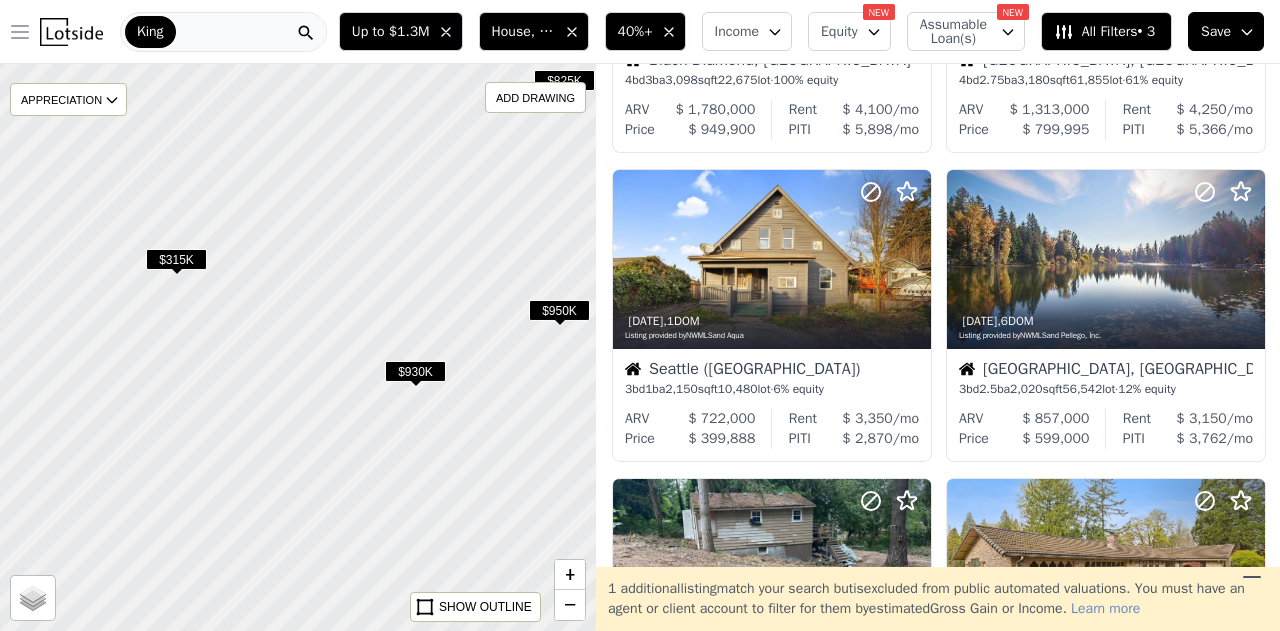 drag, startPoint x: 186, startPoint y: 446, endPoint x: 341, endPoint y: 313, distance: 204.24005 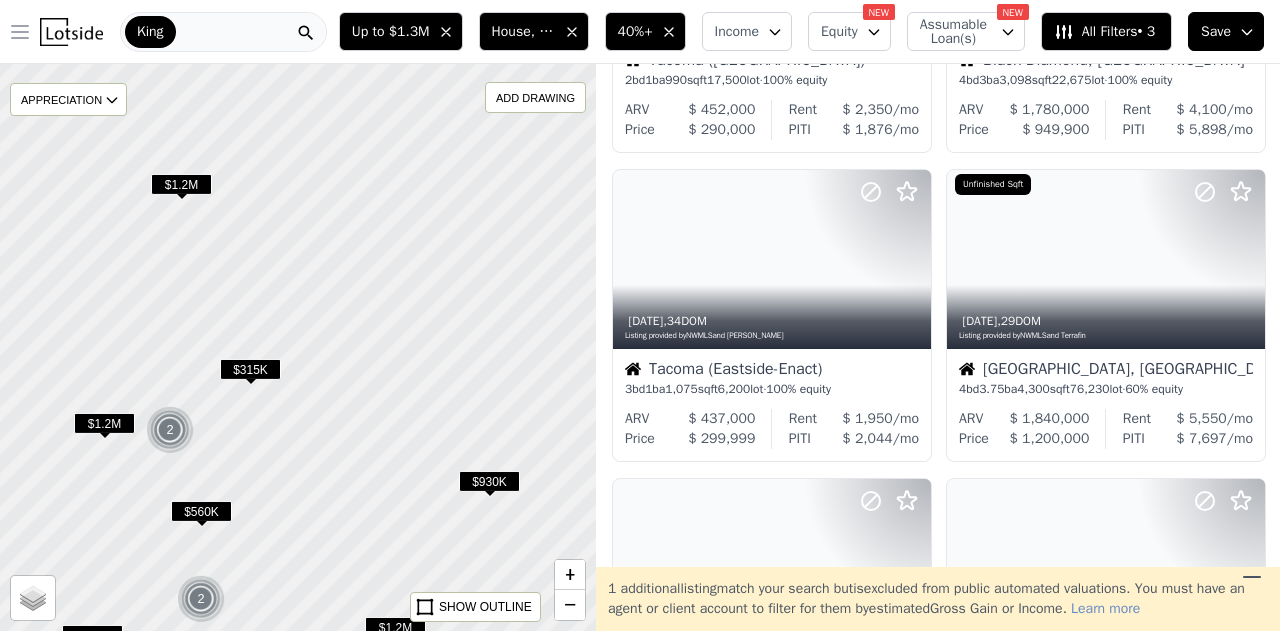 drag, startPoint x: 194, startPoint y: 195, endPoint x: 258, endPoint y: 381, distance: 196.70282 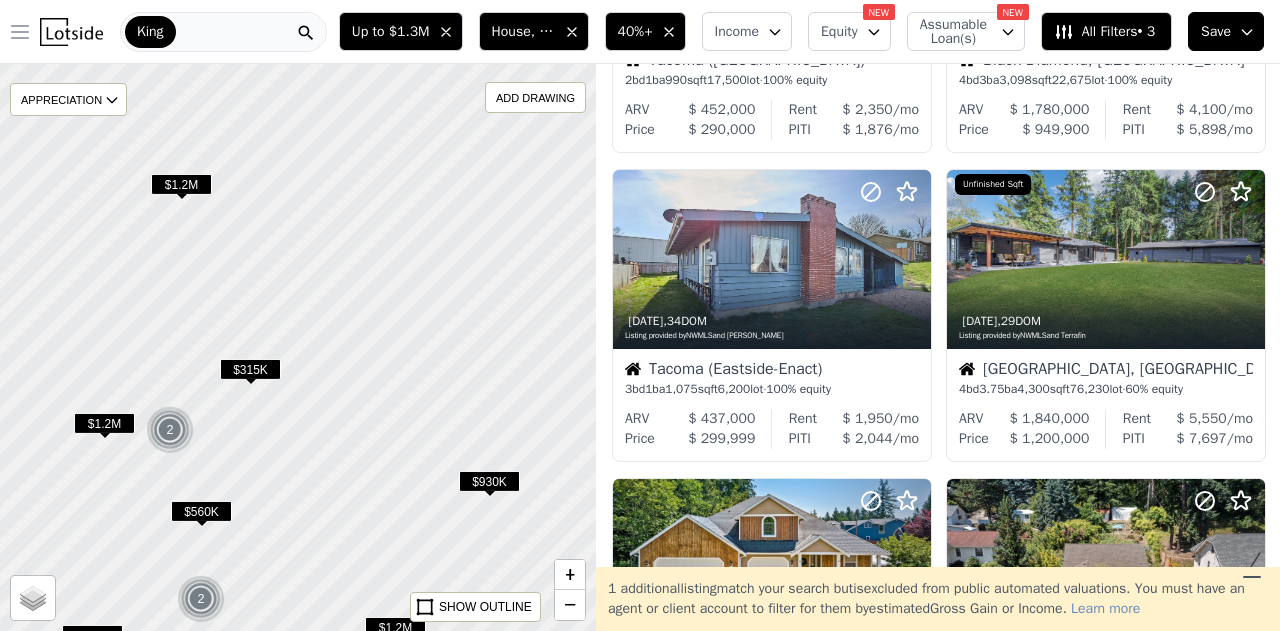 click at bounding box center [300, 356] 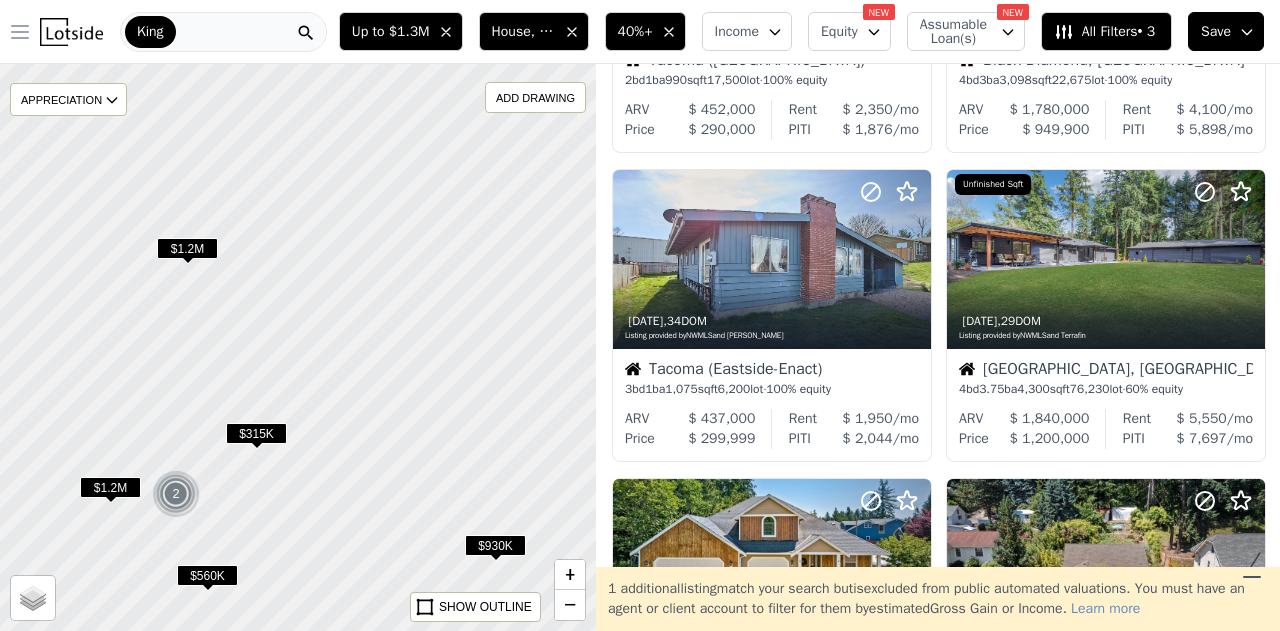 click on "$1.2M" at bounding box center (187, 248) 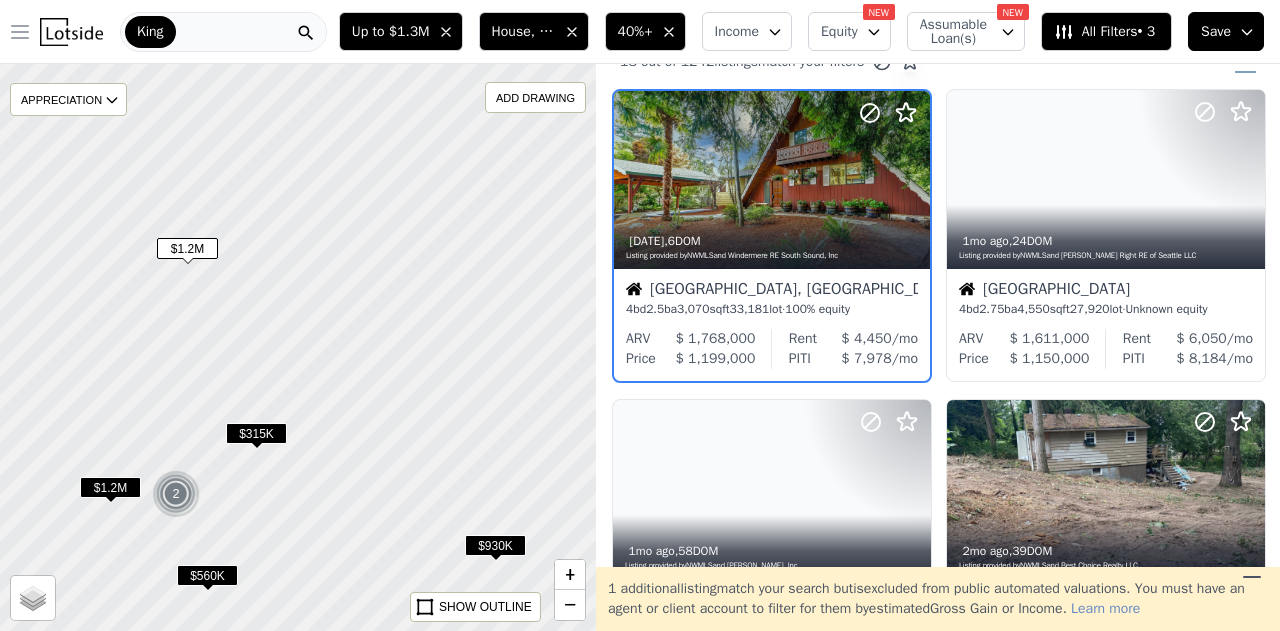 scroll, scrollTop: 0, scrollLeft: 0, axis: both 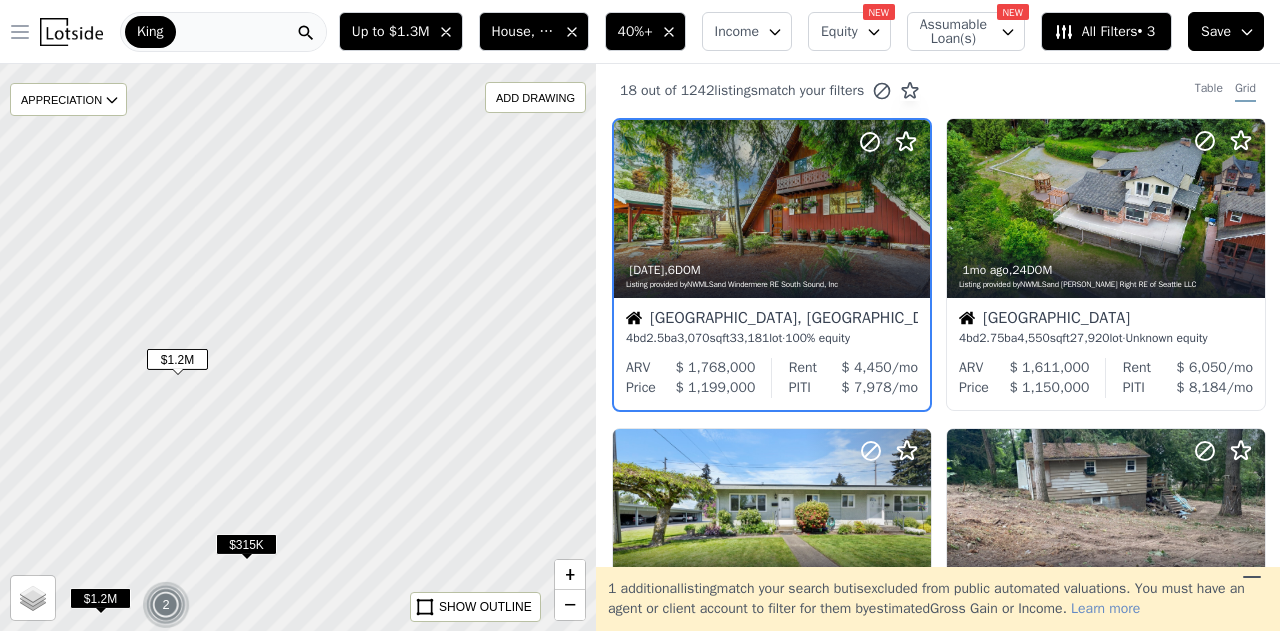 drag, startPoint x: 400, startPoint y: 286, endPoint x: 390, endPoint y: 403, distance: 117.426575 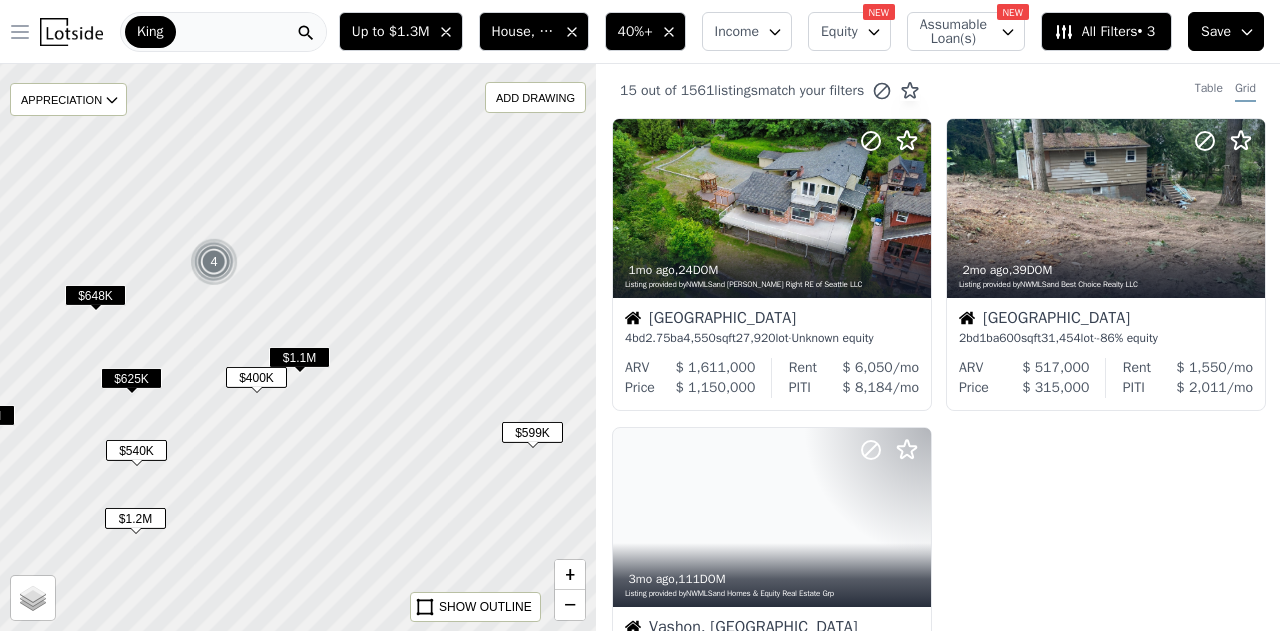 drag, startPoint x: 450, startPoint y: 359, endPoint x: 408, endPoint y: 513, distance: 159.62456 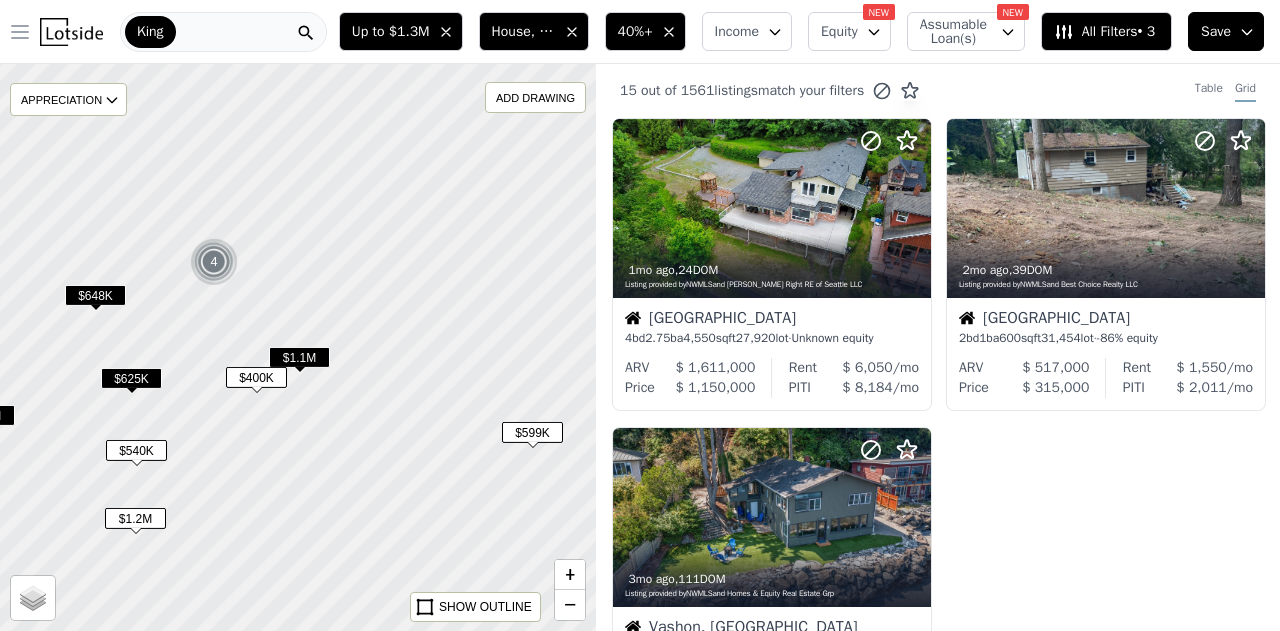 click at bounding box center [296, 349] 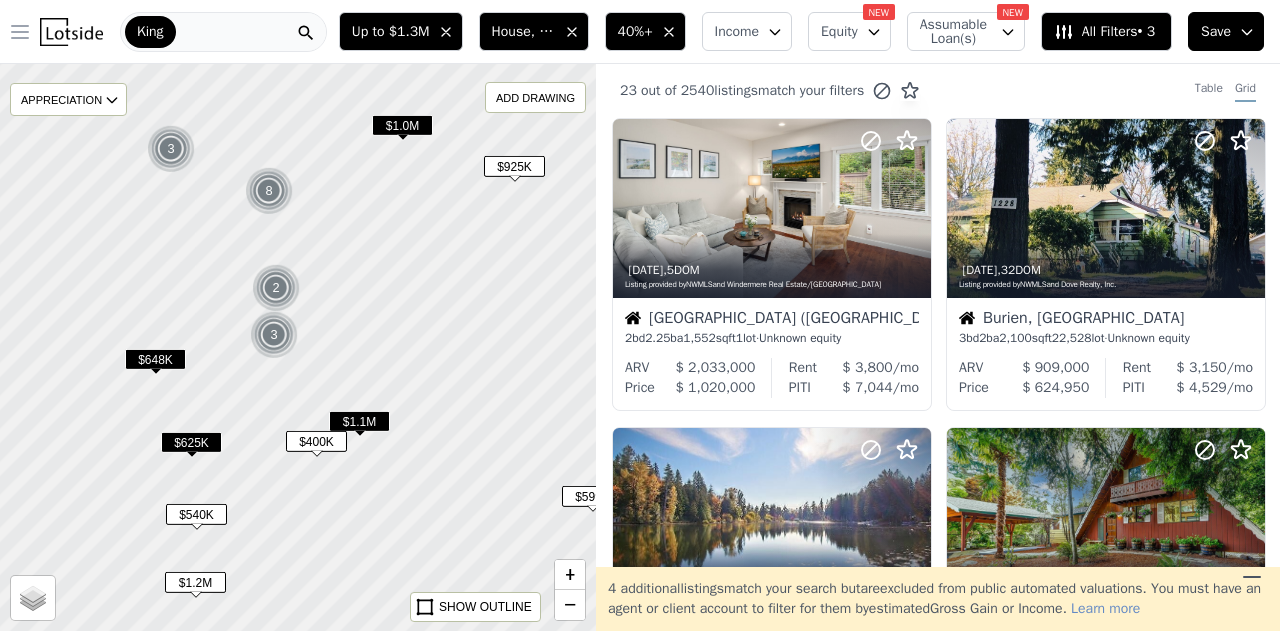drag, startPoint x: 346, startPoint y: 427, endPoint x: 406, endPoint y: 489, distance: 86.27862 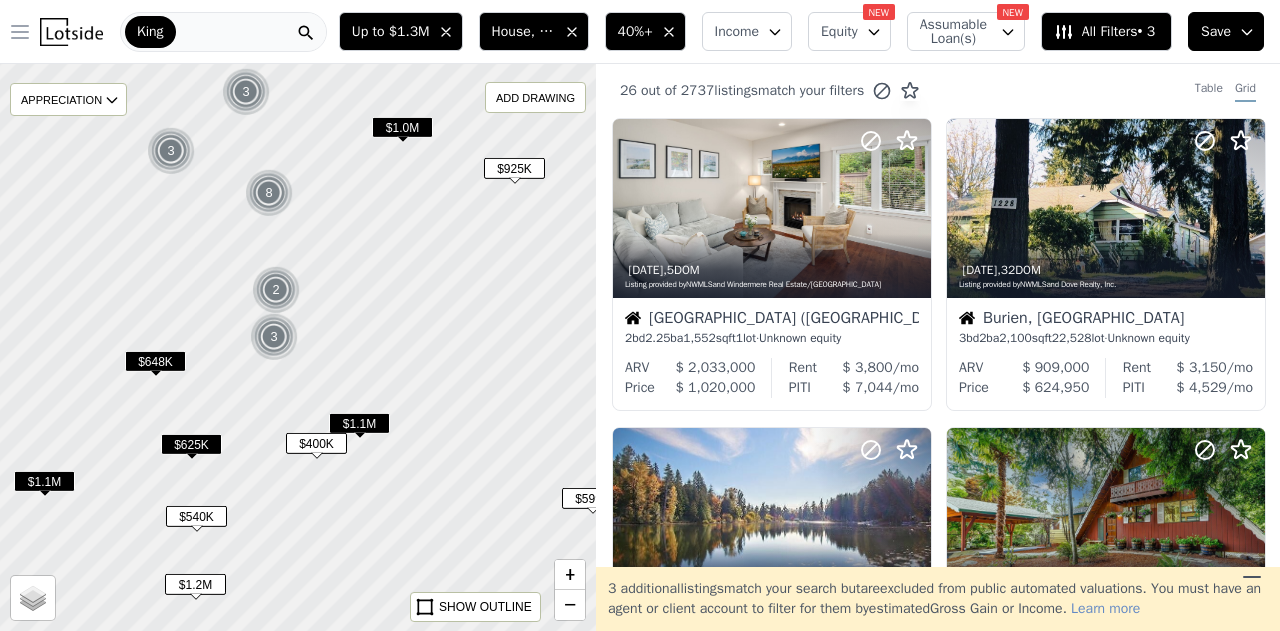 click on "$648K" at bounding box center [155, 361] 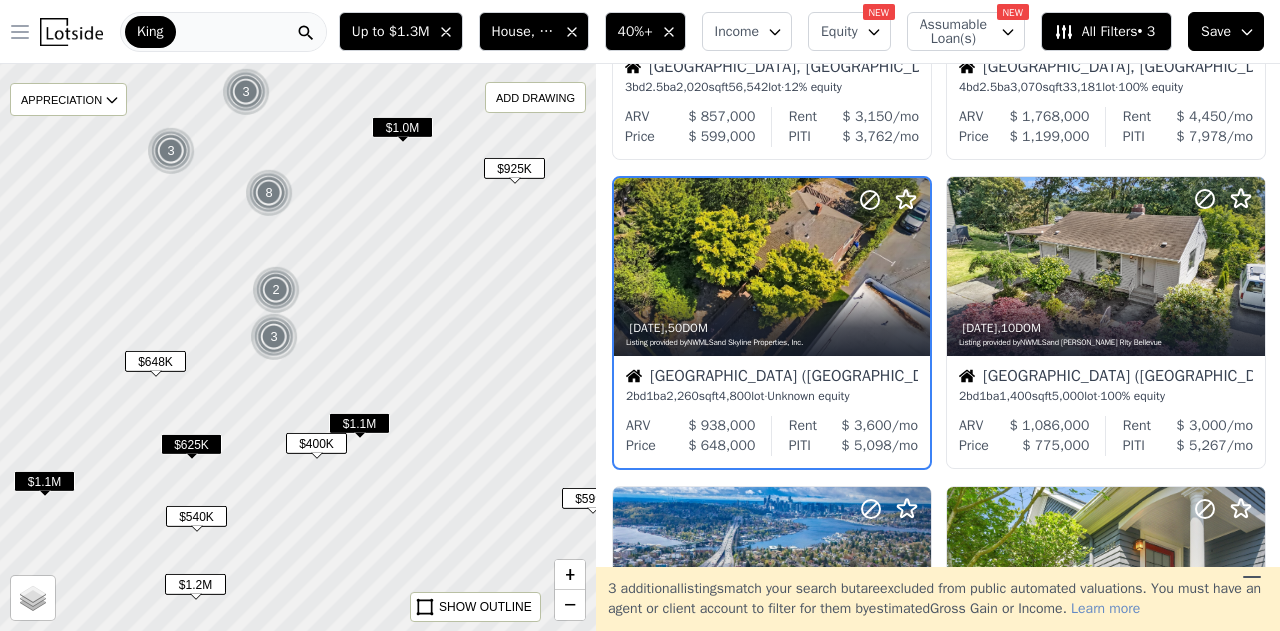 scroll, scrollTop: 566, scrollLeft: 0, axis: vertical 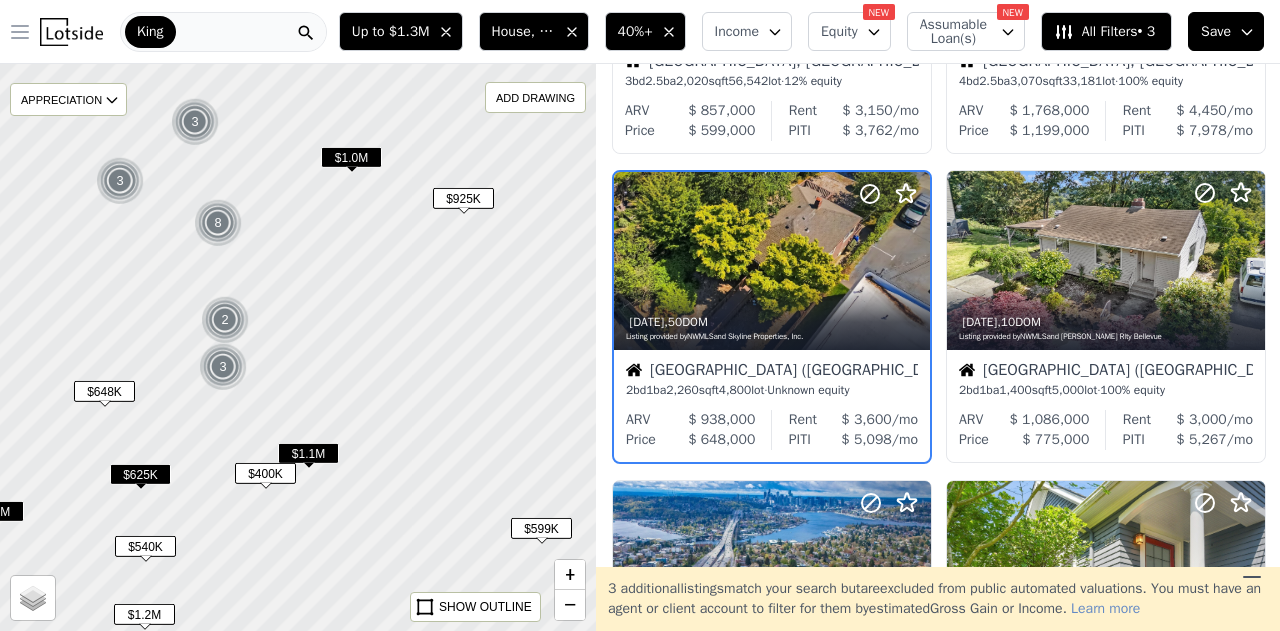 drag, startPoint x: 501, startPoint y: 392, endPoint x: 290, endPoint y: 469, distance: 224.61078 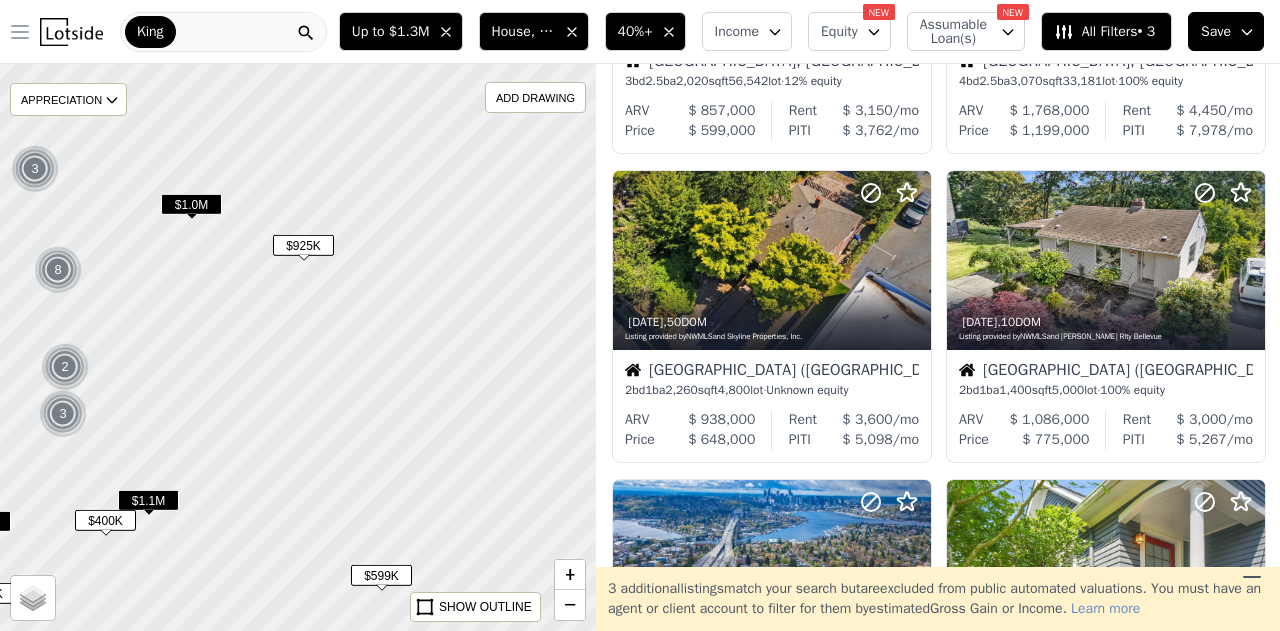 scroll, scrollTop: 874, scrollLeft: 0, axis: vertical 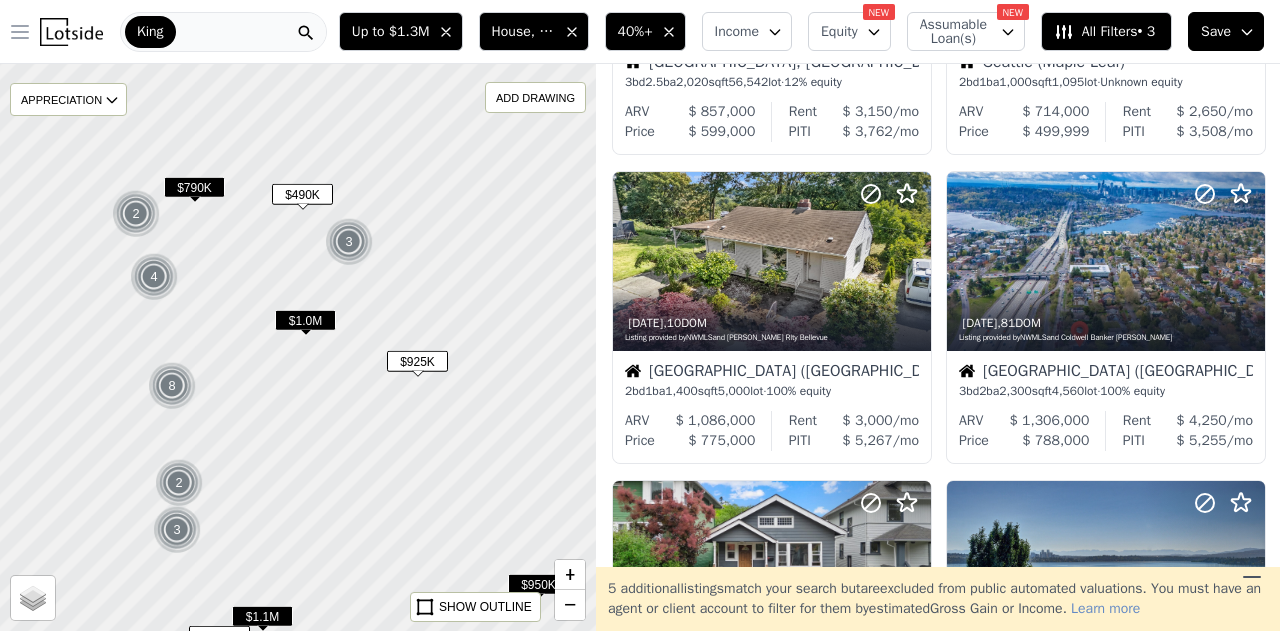 drag, startPoint x: 444, startPoint y: 381, endPoint x: 558, endPoint y: 497, distance: 162.6407 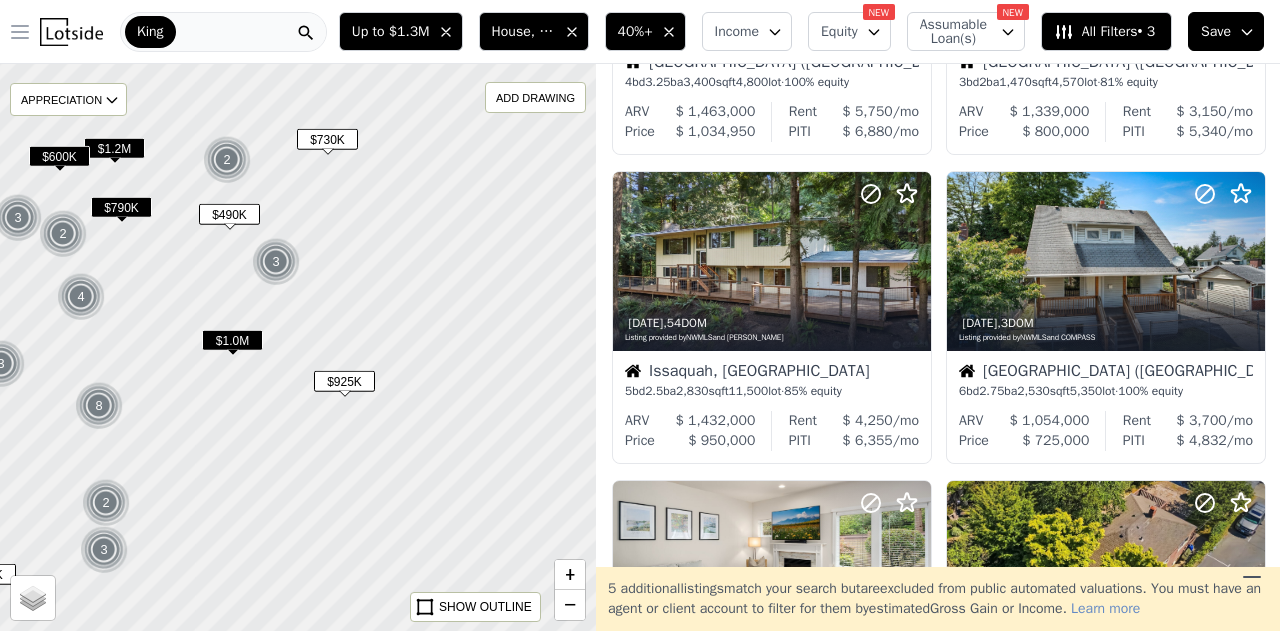 drag, startPoint x: 341, startPoint y: 535, endPoint x: 266, endPoint y: 597, distance: 97.308784 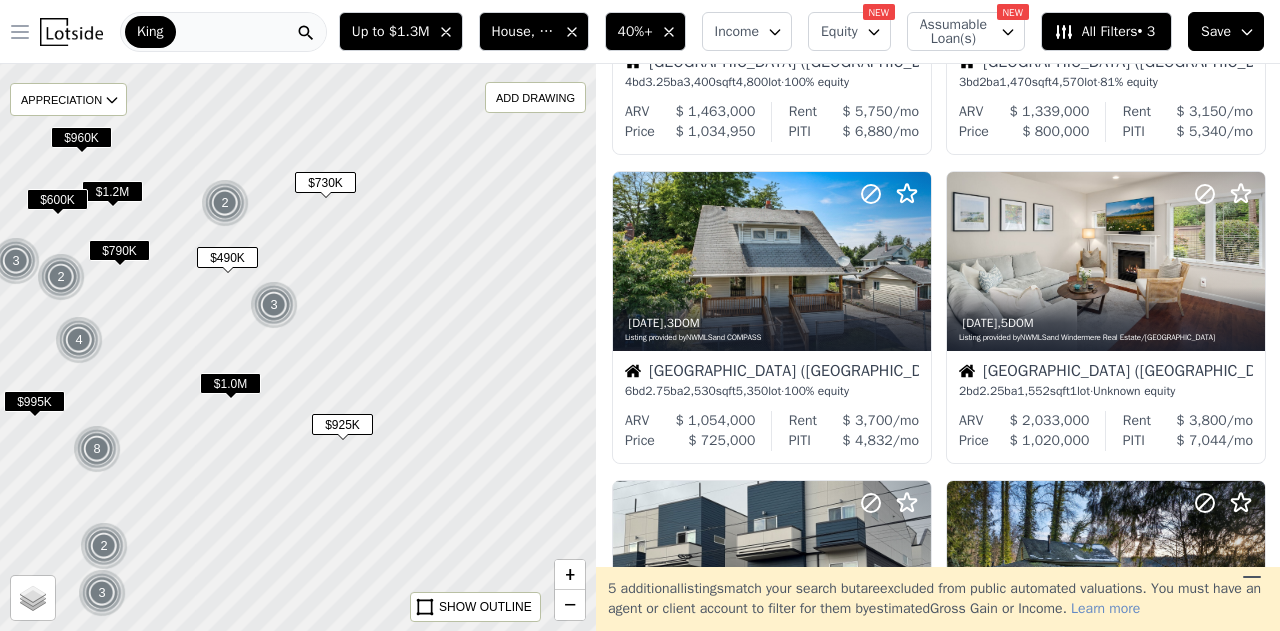 click on "$730K" at bounding box center (325, 182) 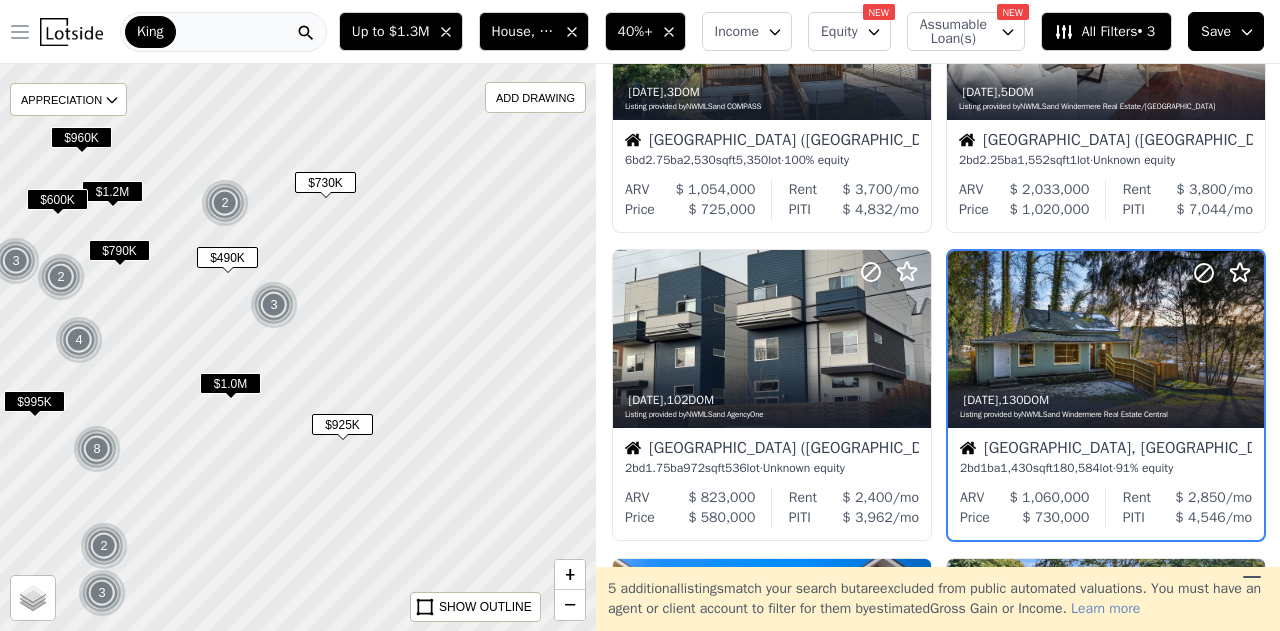 scroll, scrollTop: 1184, scrollLeft: 0, axis: vertical 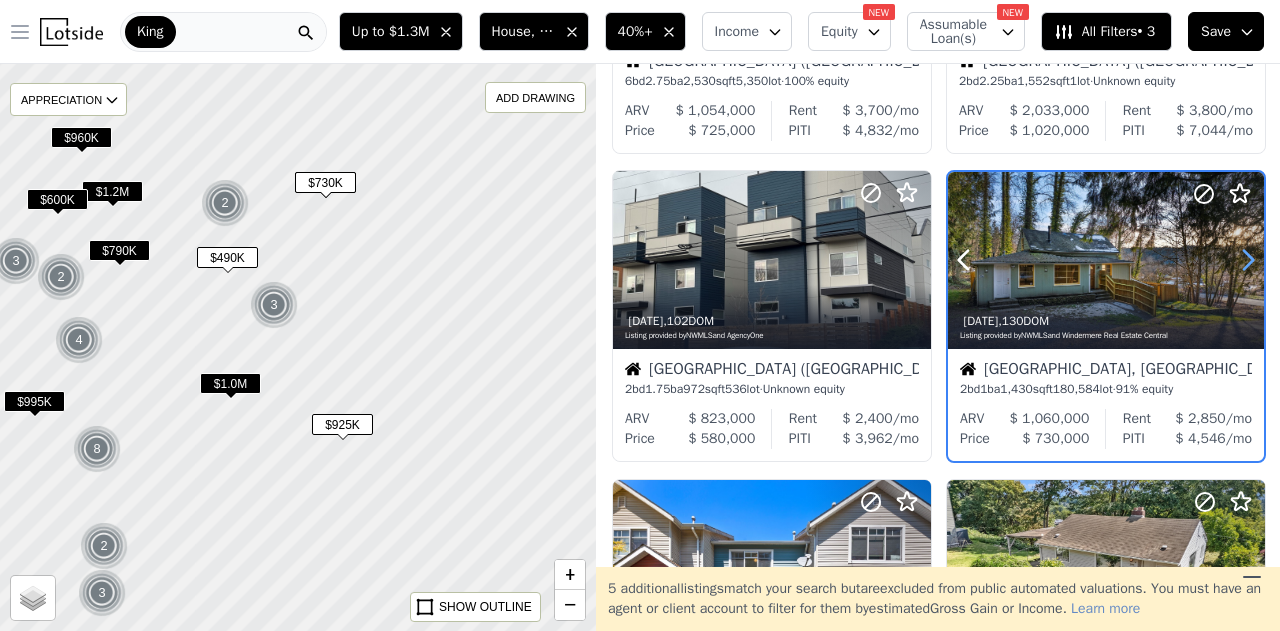 click 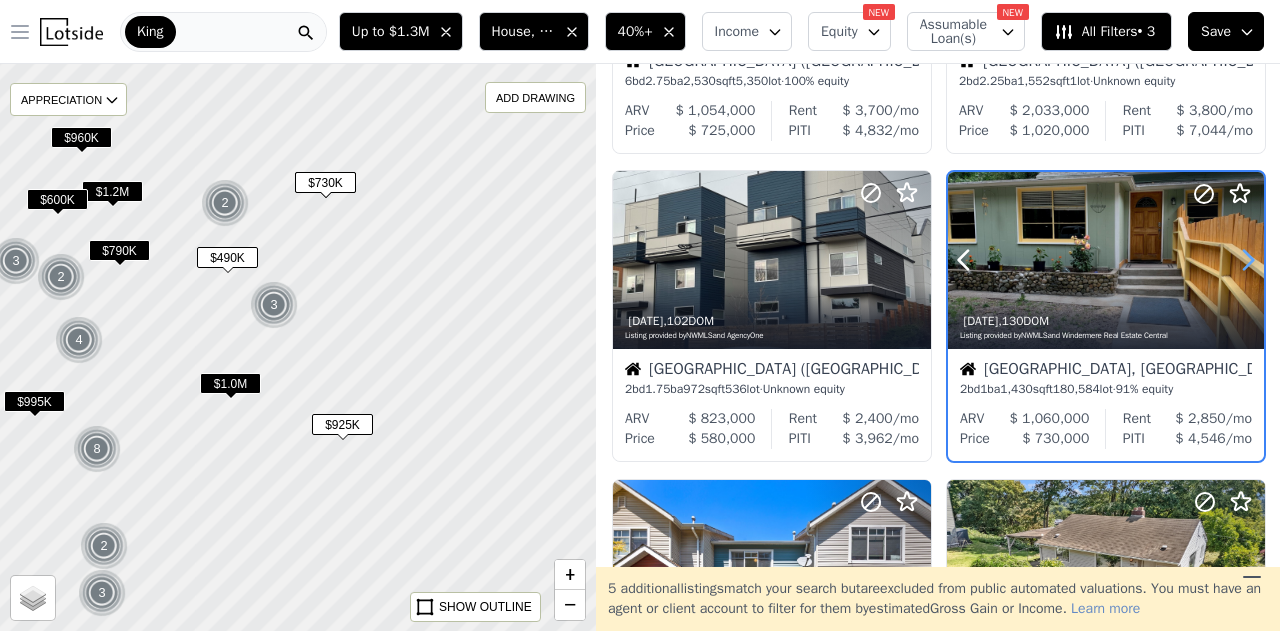 click 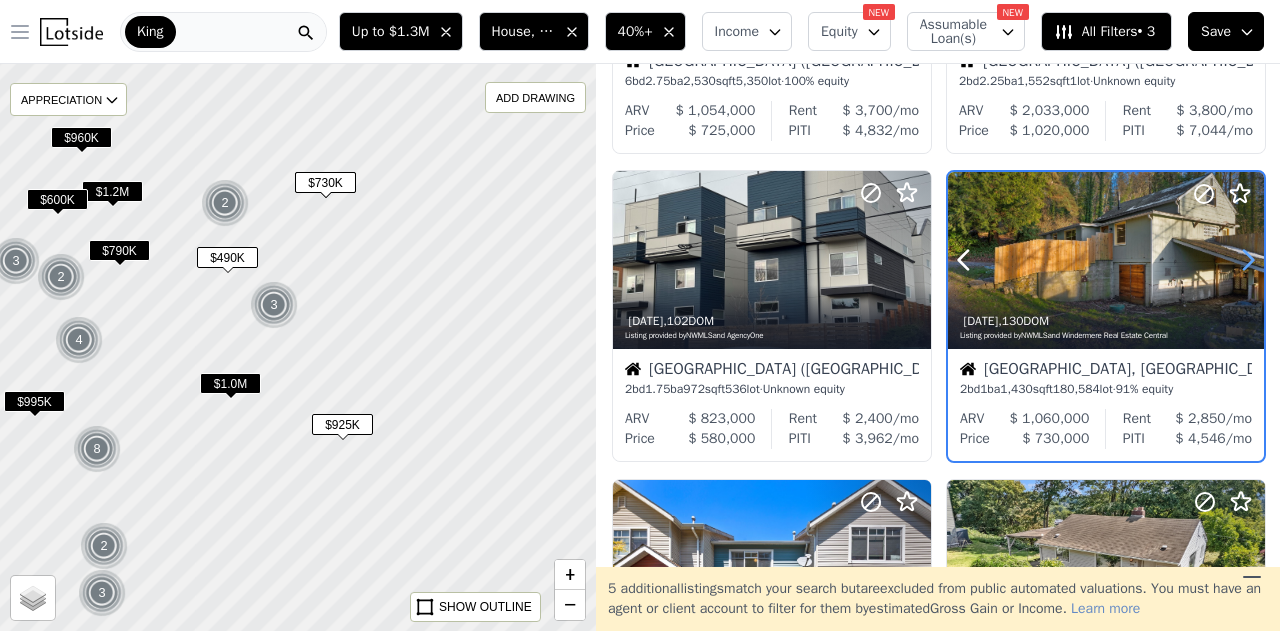 click 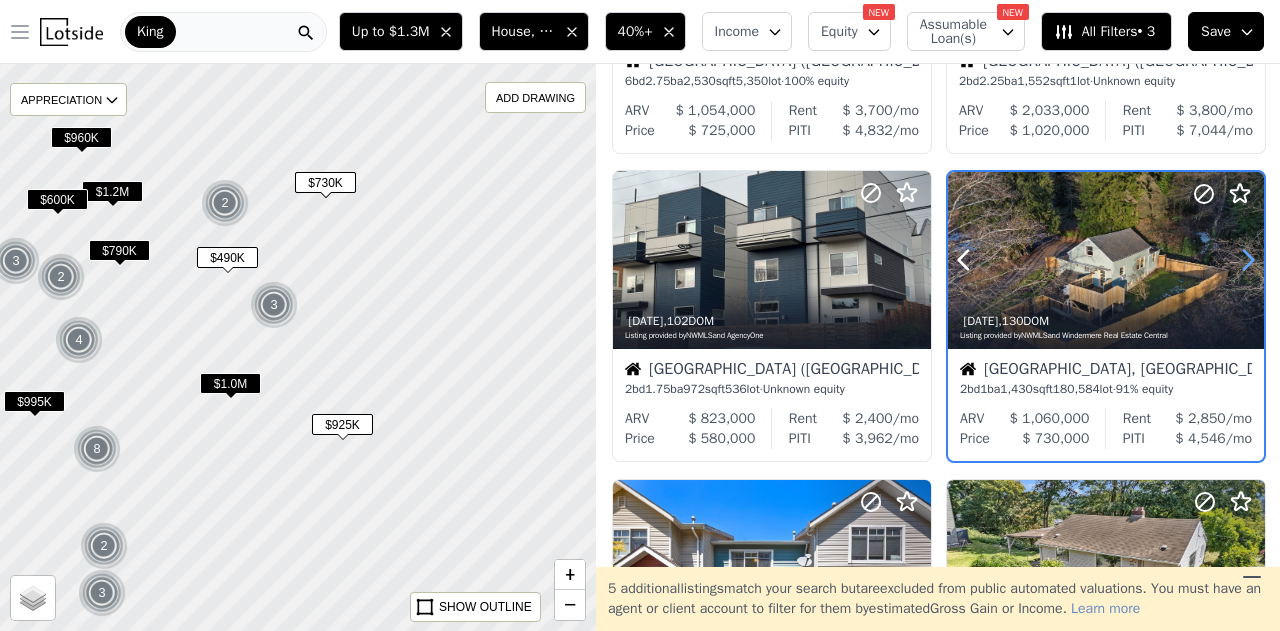 click 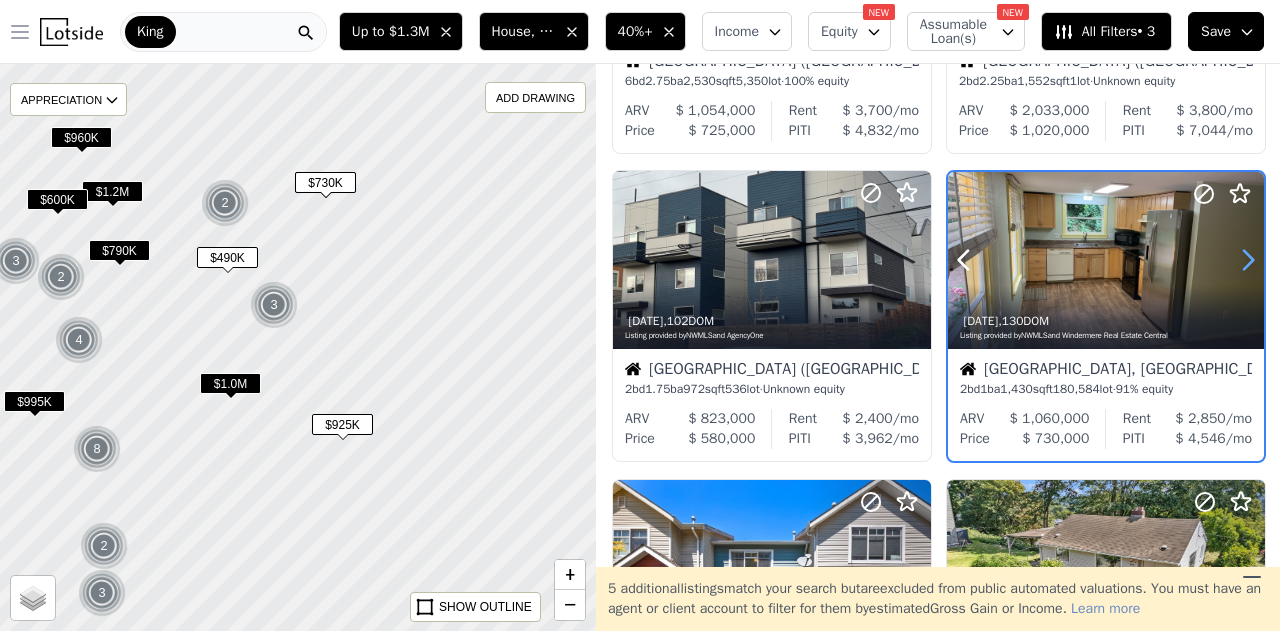 click 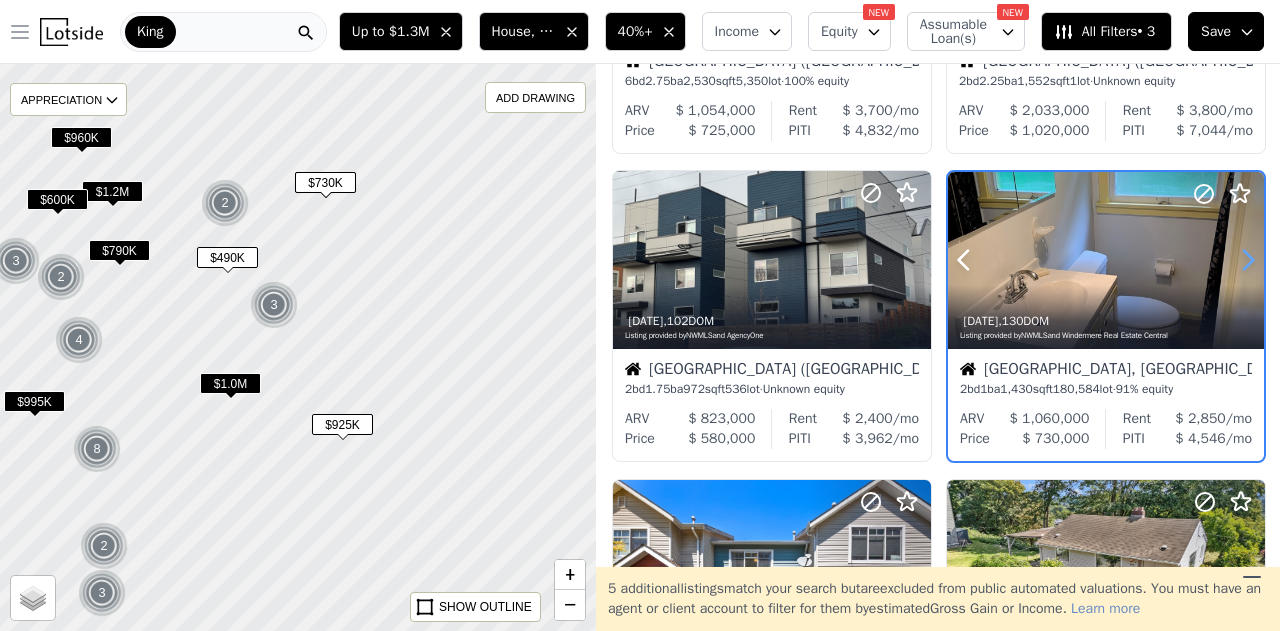 click 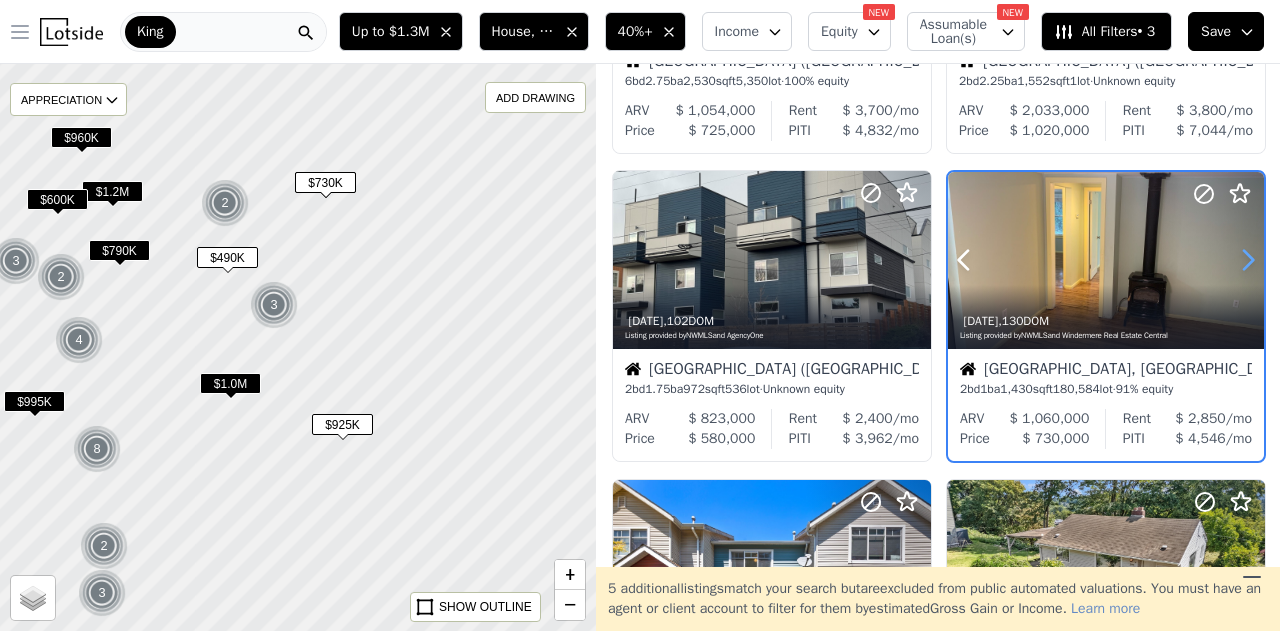 click 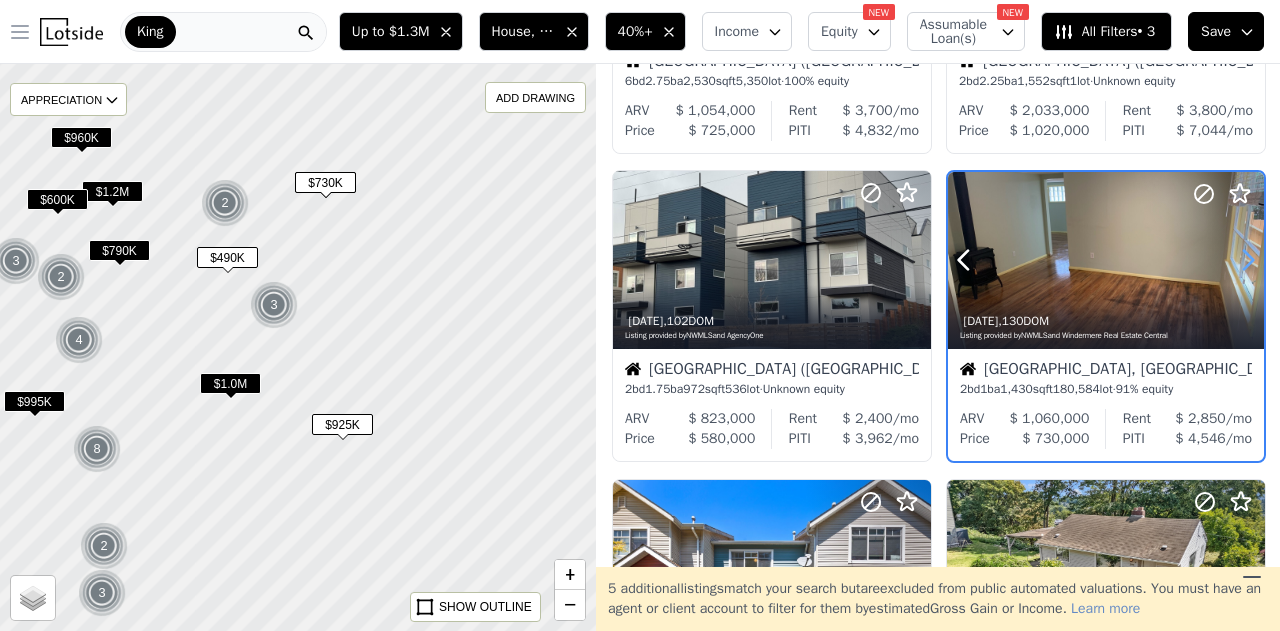 click 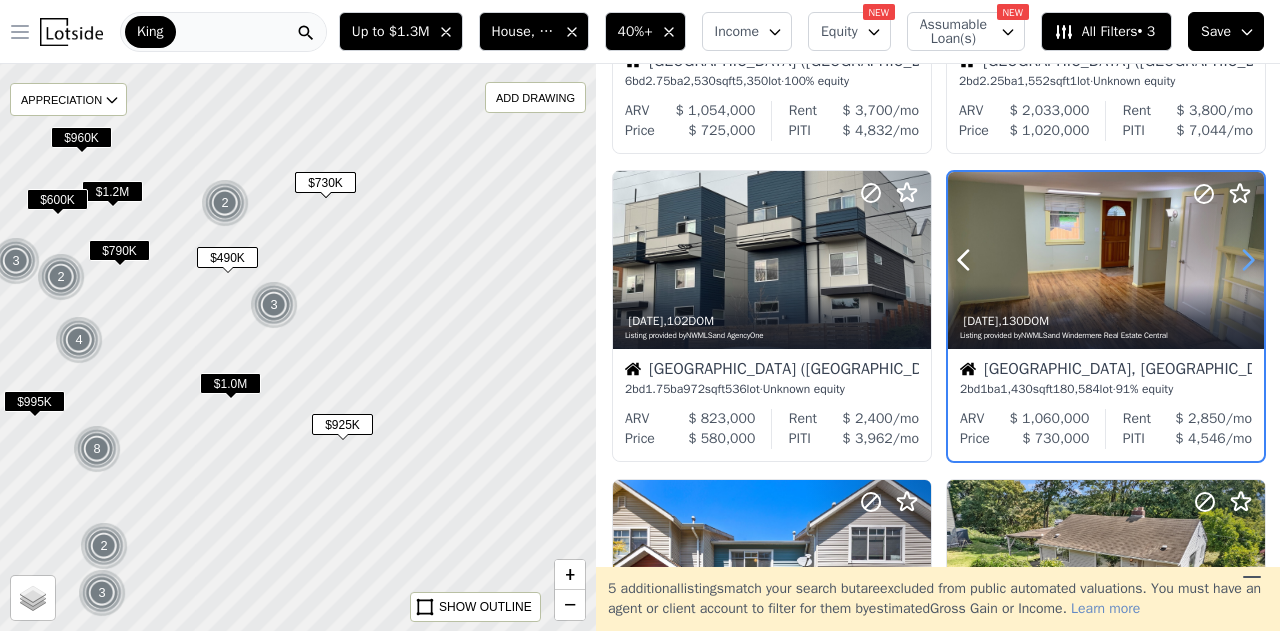 click 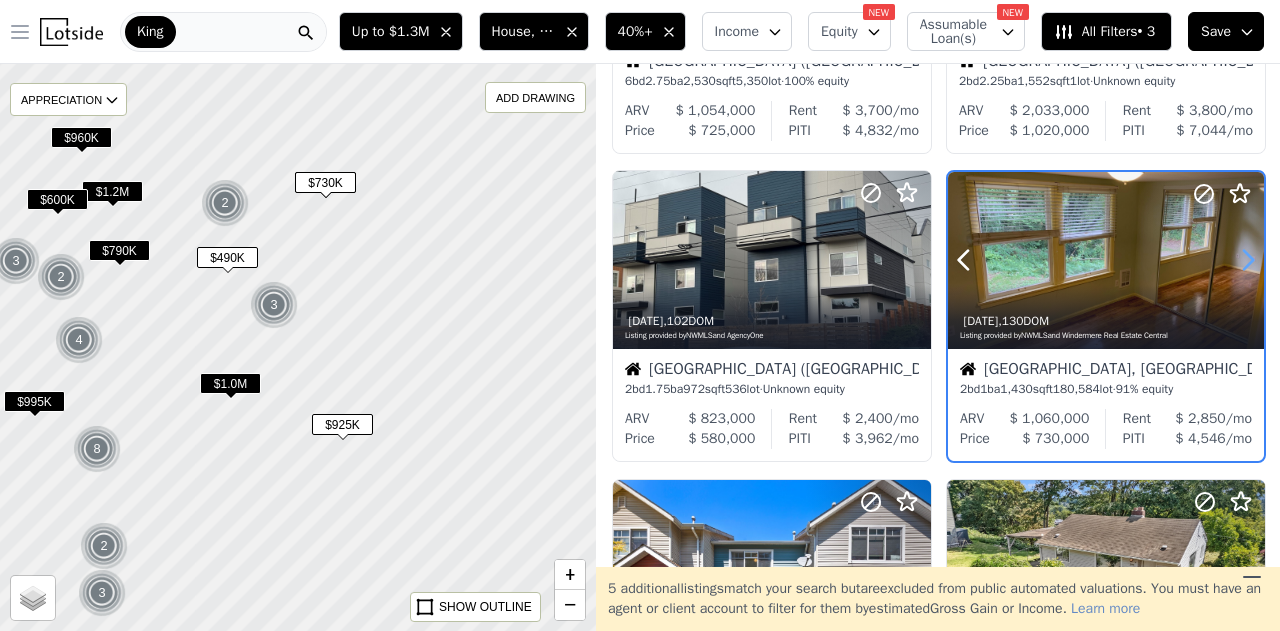 click 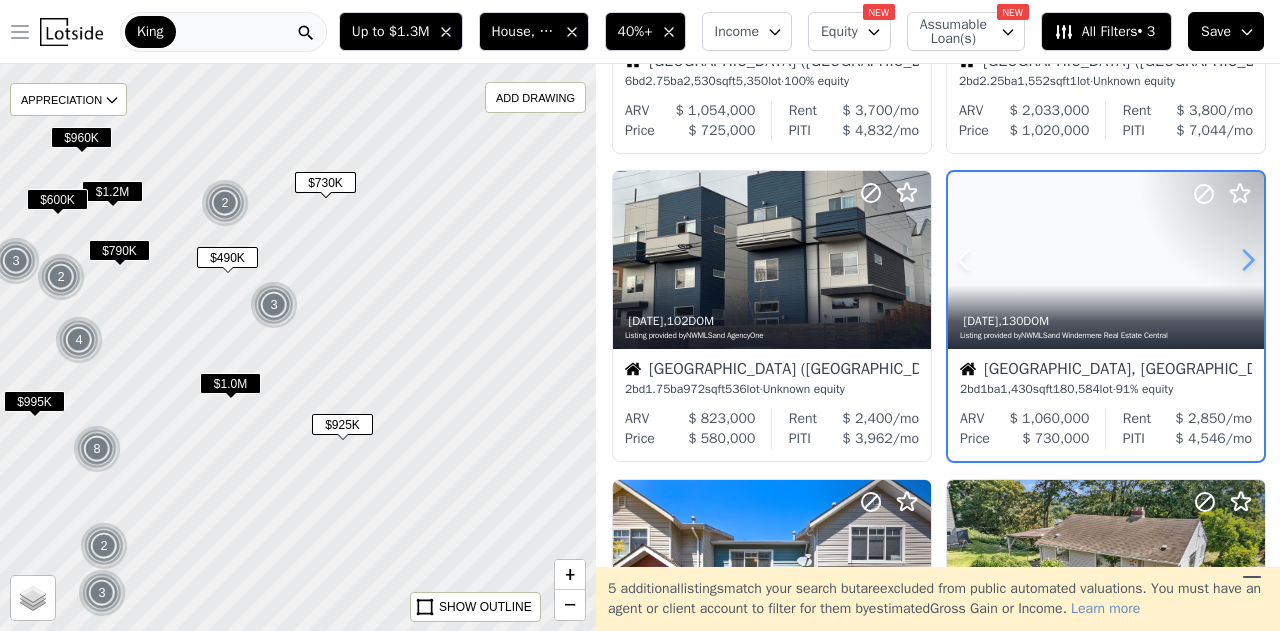 click 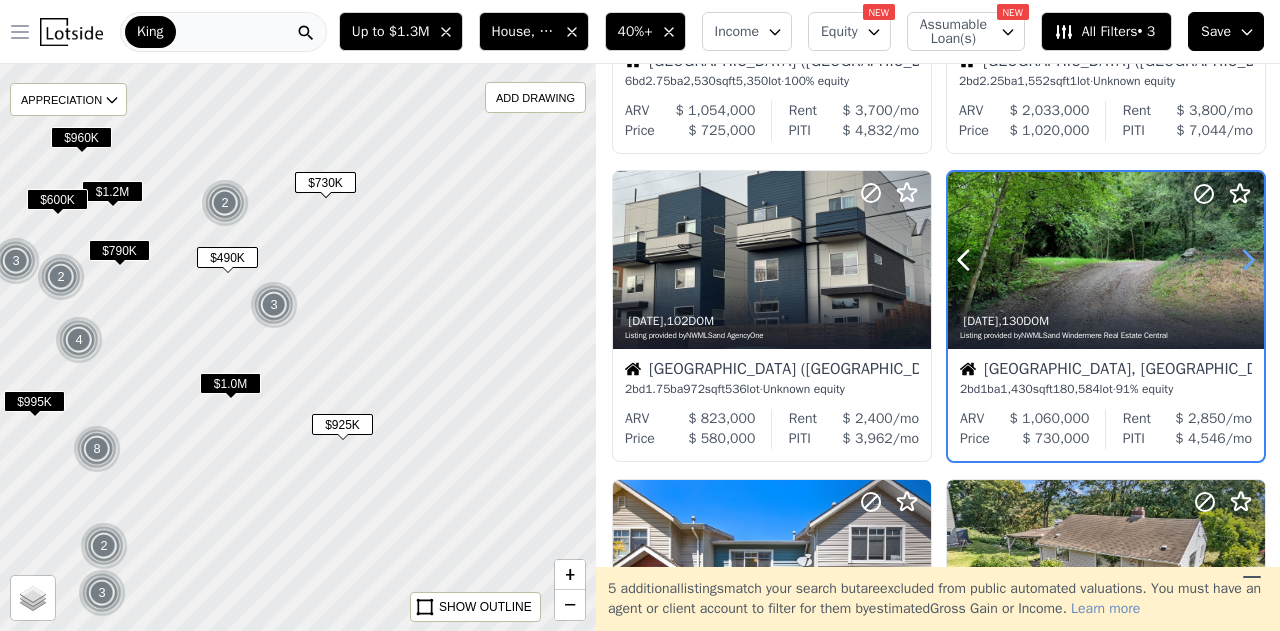 click 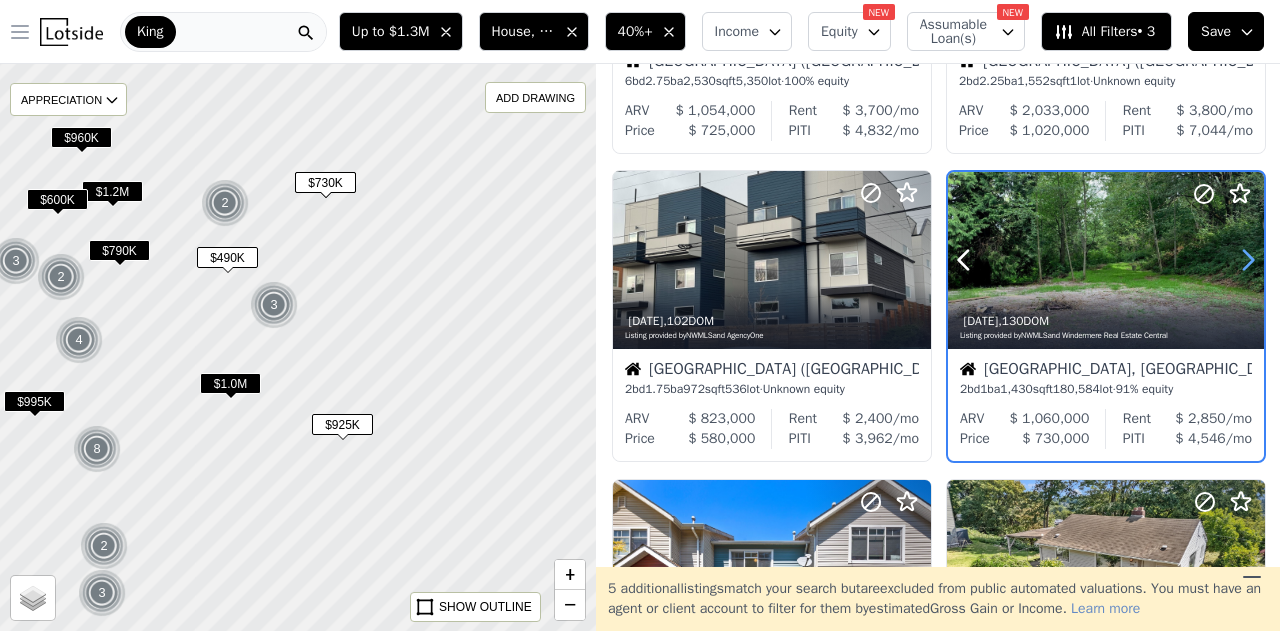 click 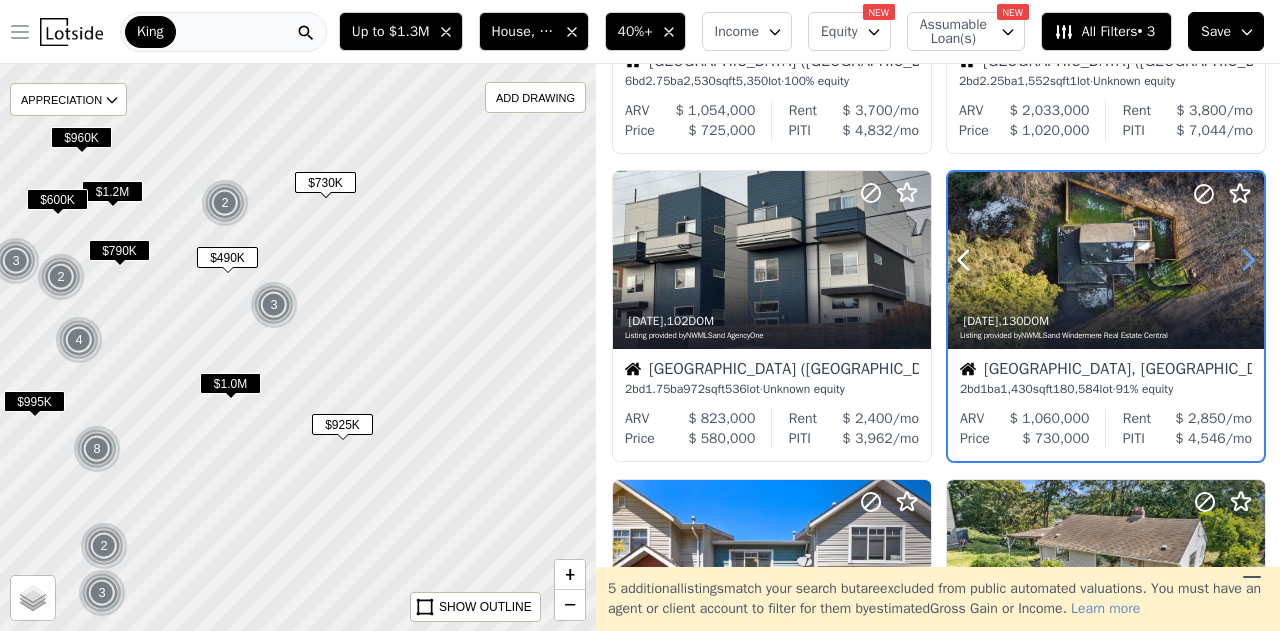 click 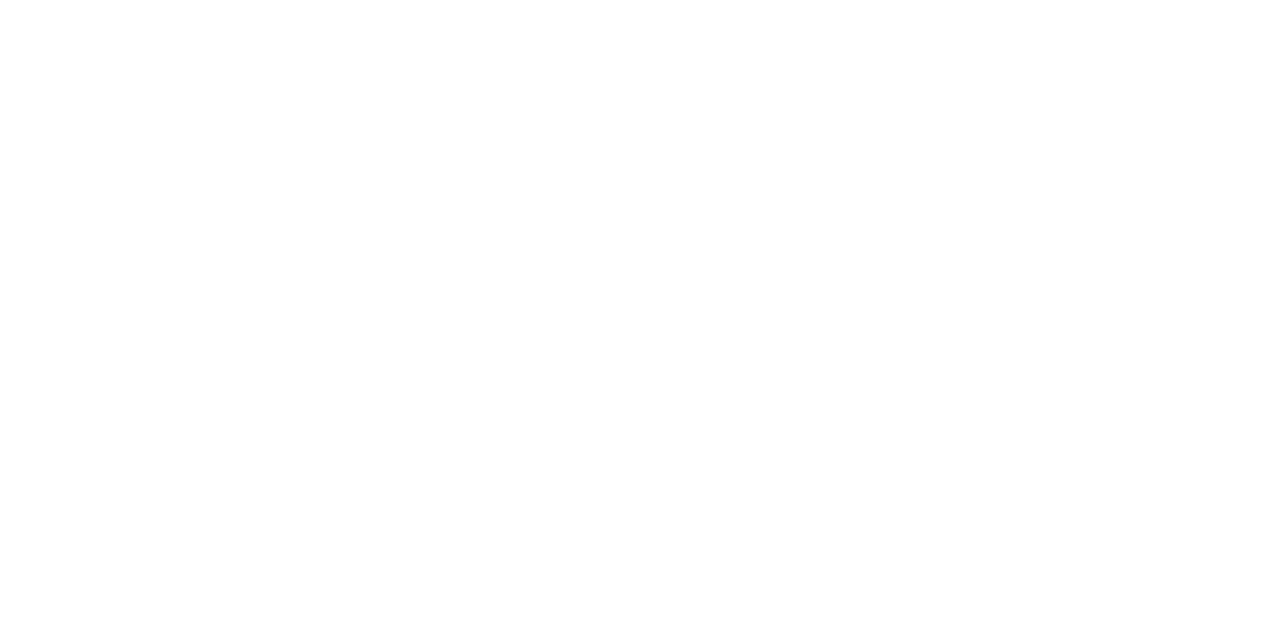 scroll, scrollTop: 0, scrollLeft: 0, axis: both 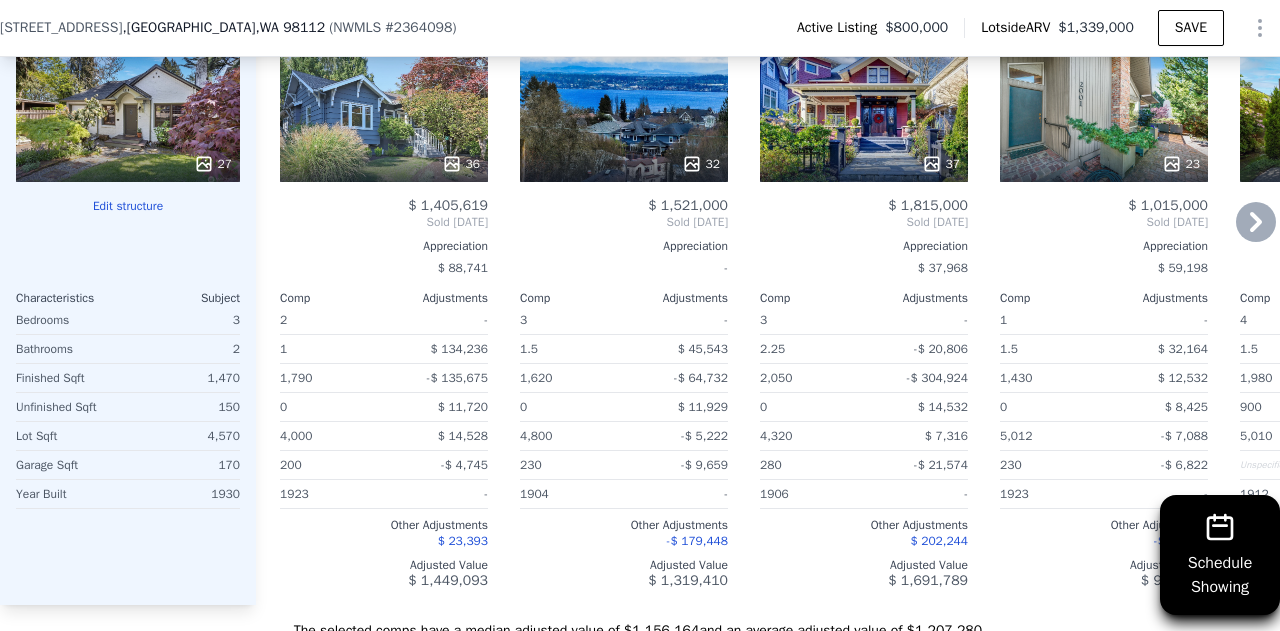 click 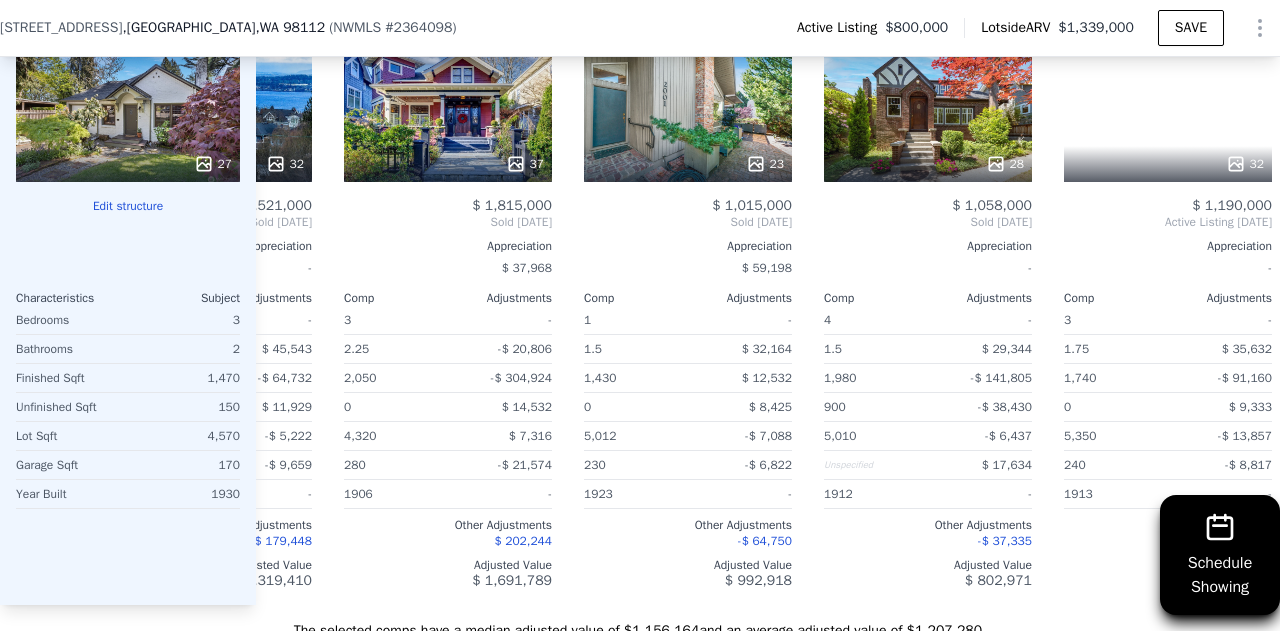 scroll, scrollTop: 0, scrollLeft: 479, axis: horizontal 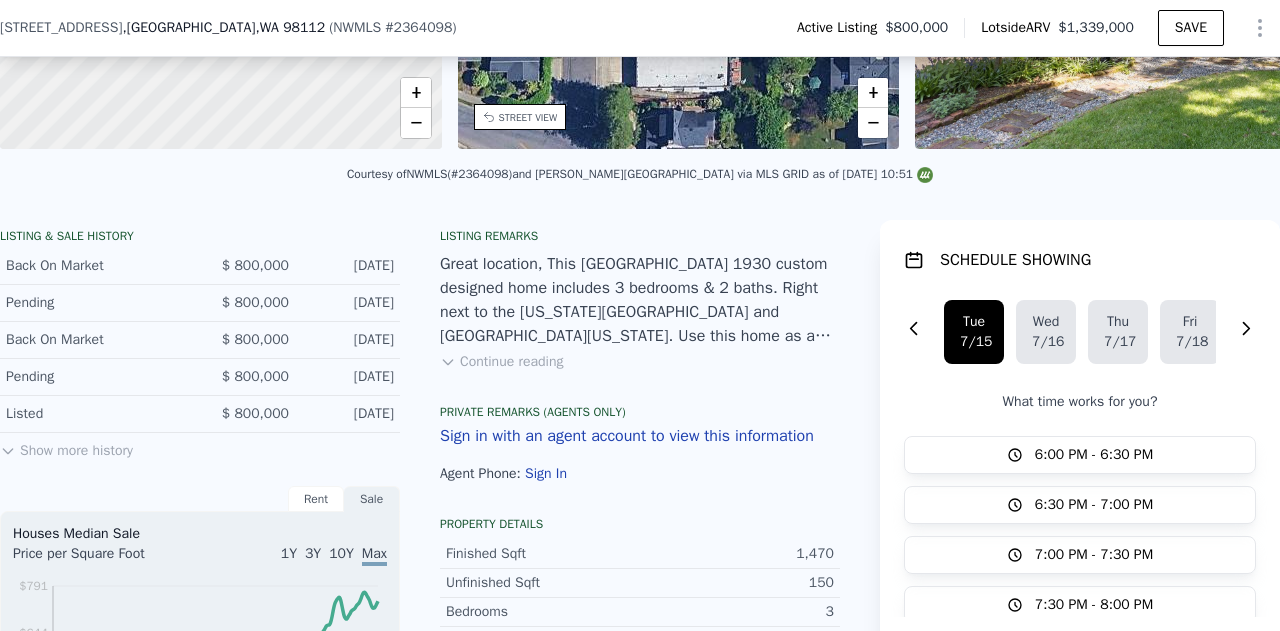 click 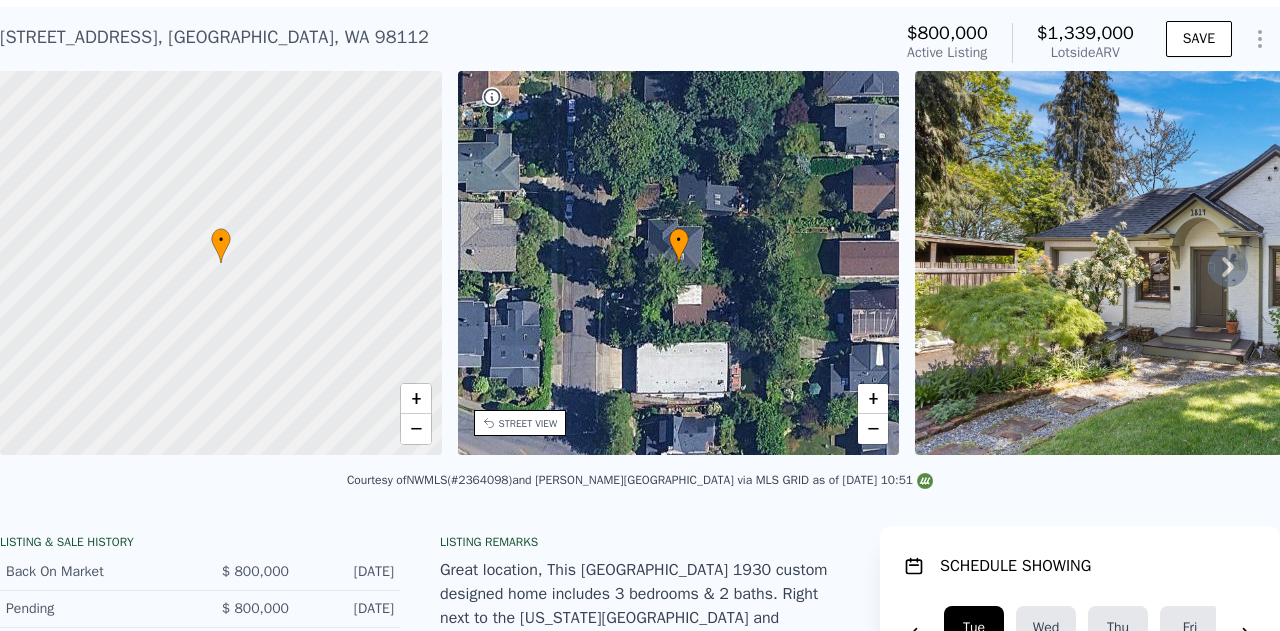 scroll, scrollTop: 0, scrollLeft: 0, axis: both 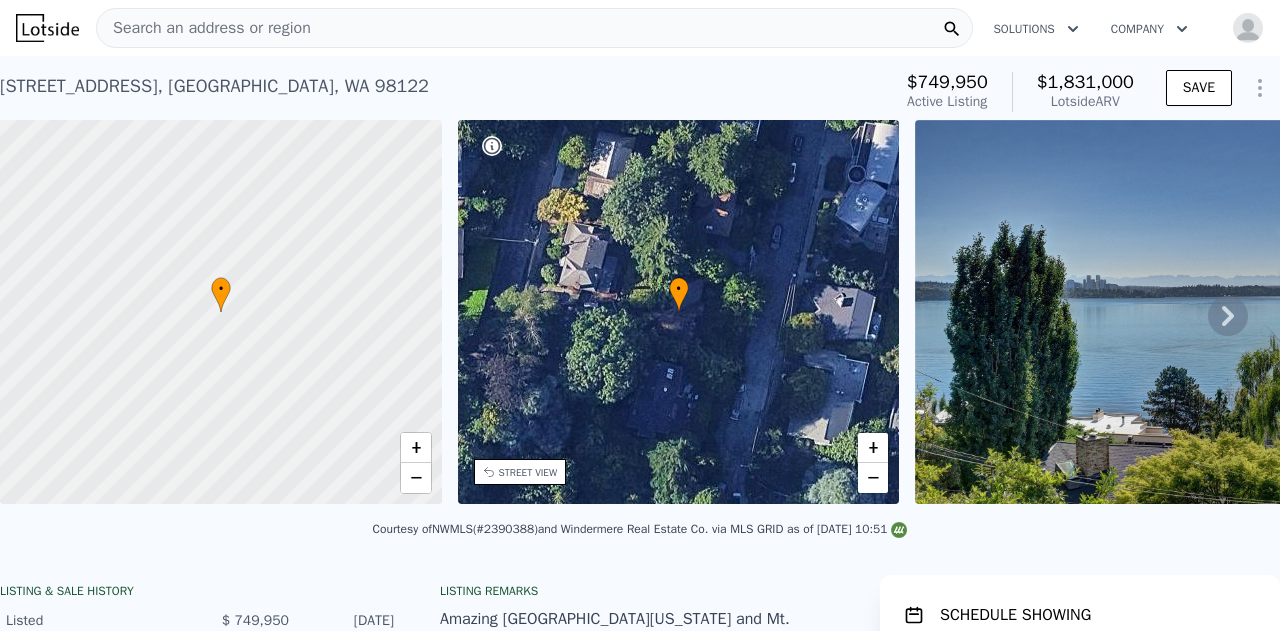 click 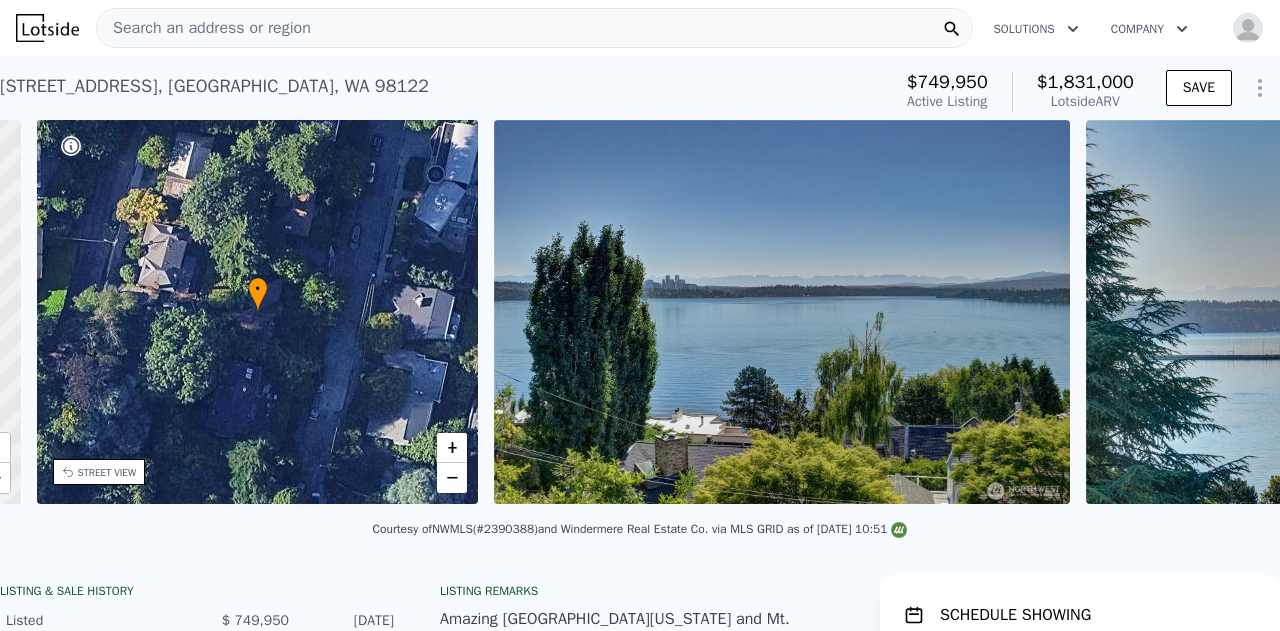 scroll, scrollTop: 0, scrollLeft: 465, axis: horizontal 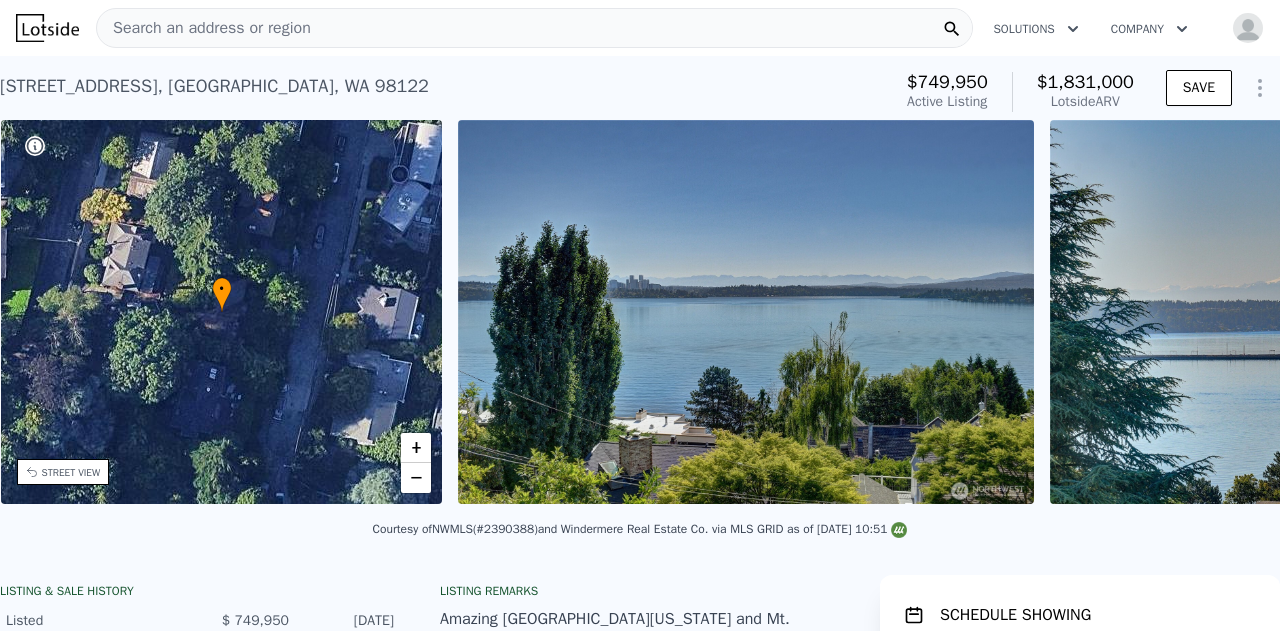 click on "•
+ −
•
+ − STREET VIEW Loading...   SATELLITE VIEW" at bounding box center (640, 315) 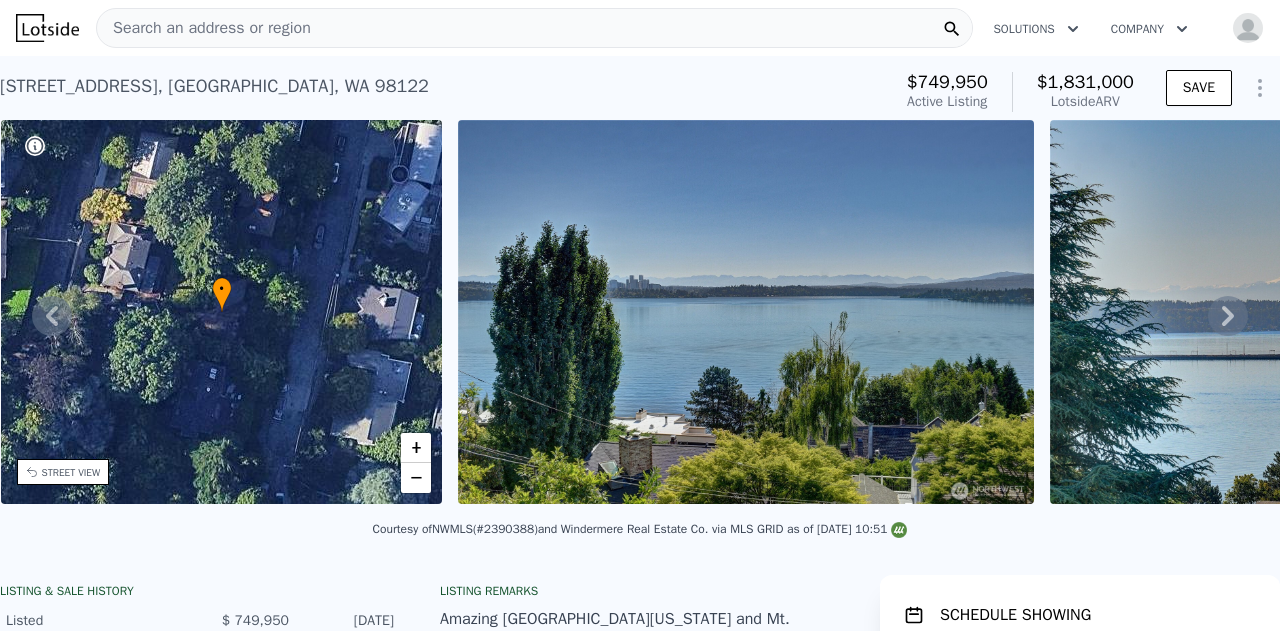 click 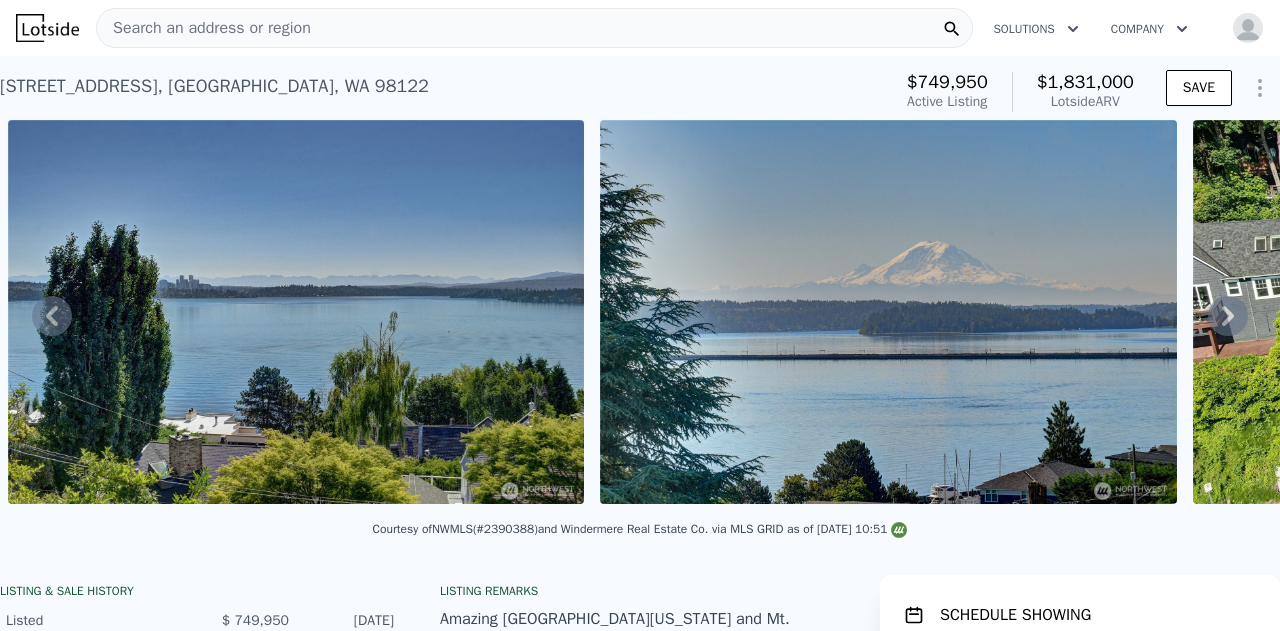 click 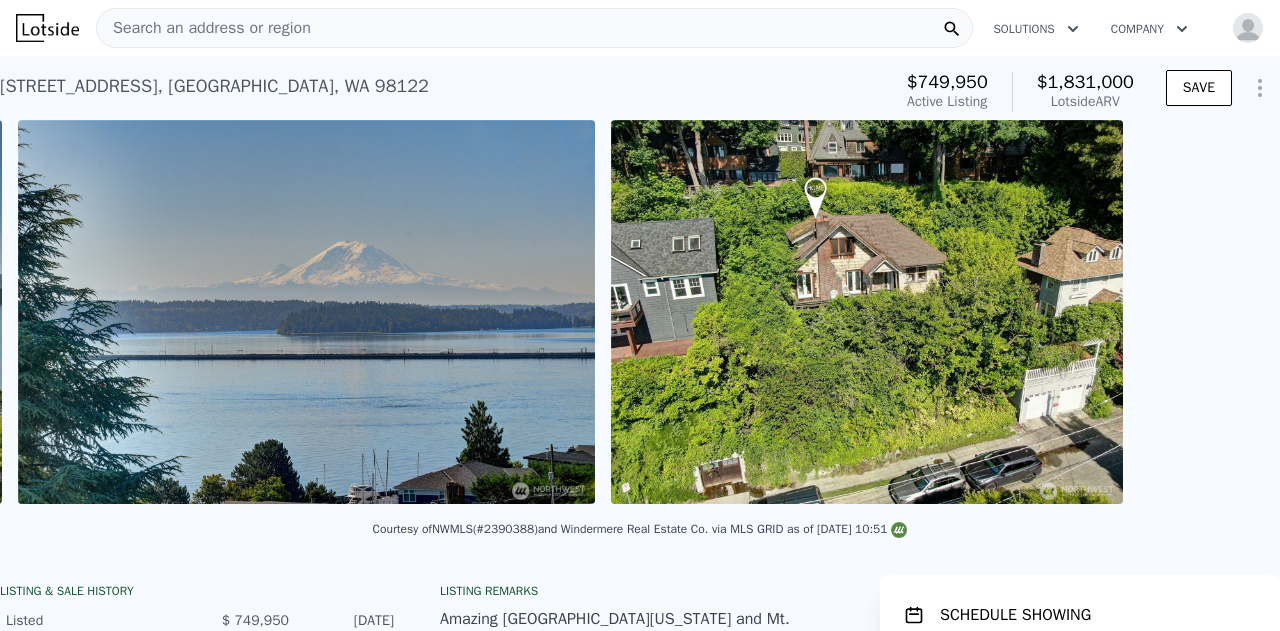 scroll, scrollTop: 0, scrollLeft: 1507, axis: horizontal 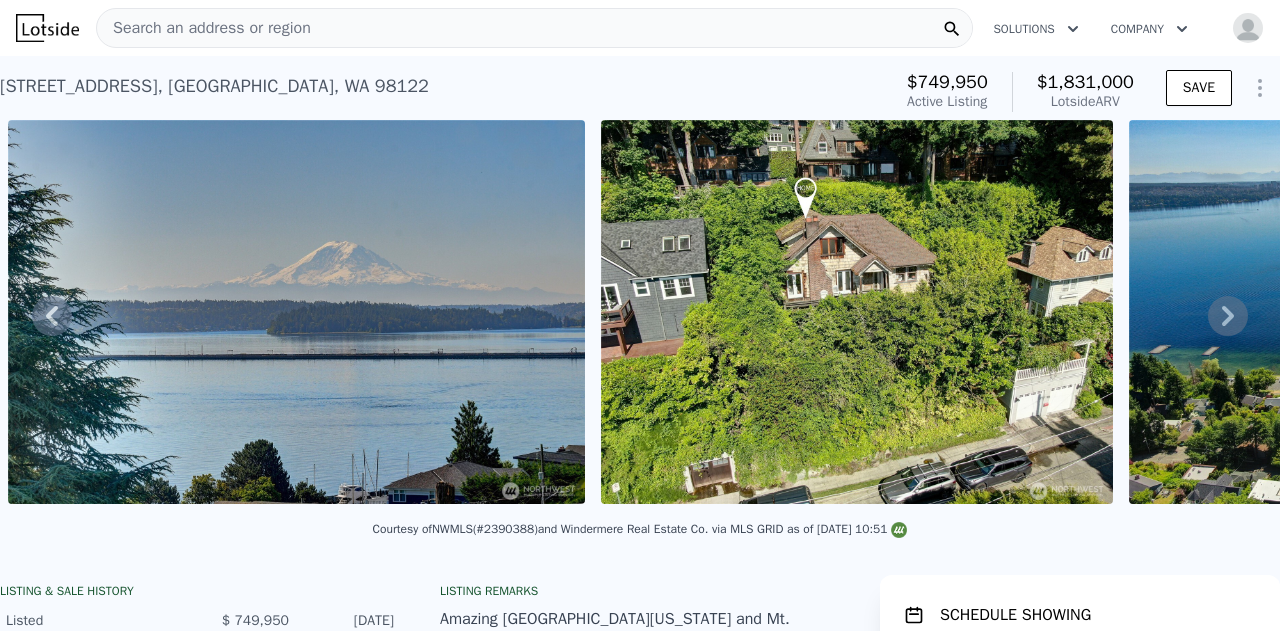 click 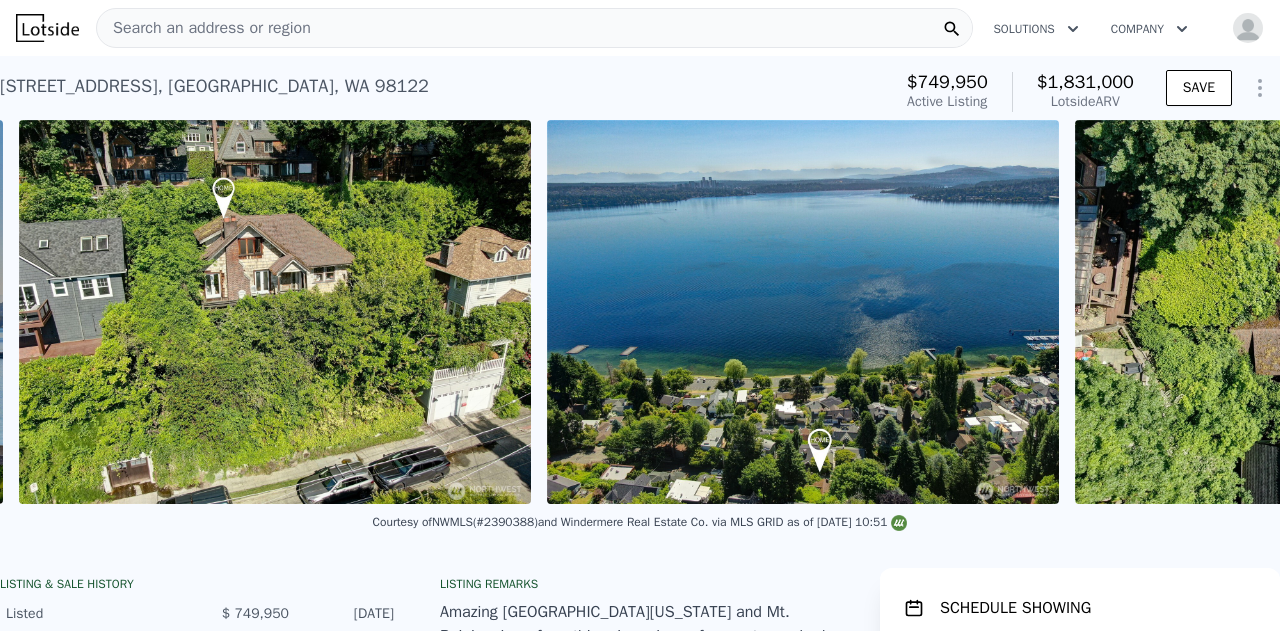 scroll, scrollTop: 0, scrollLeft: 2099, axis: horizontal 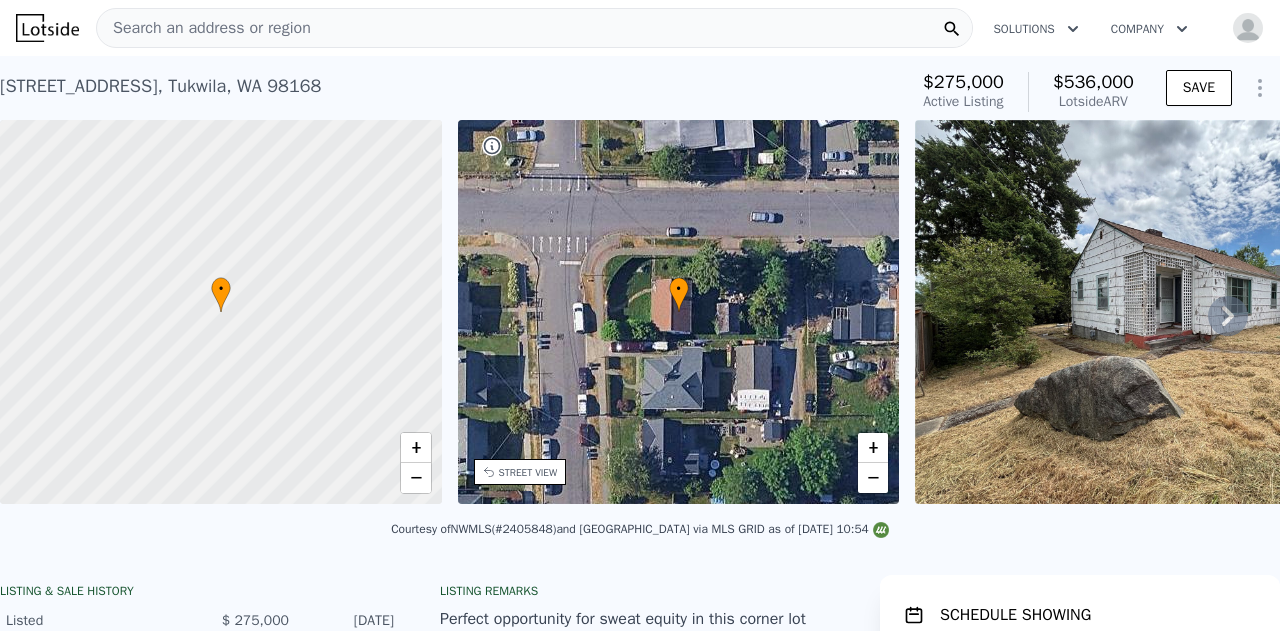 click 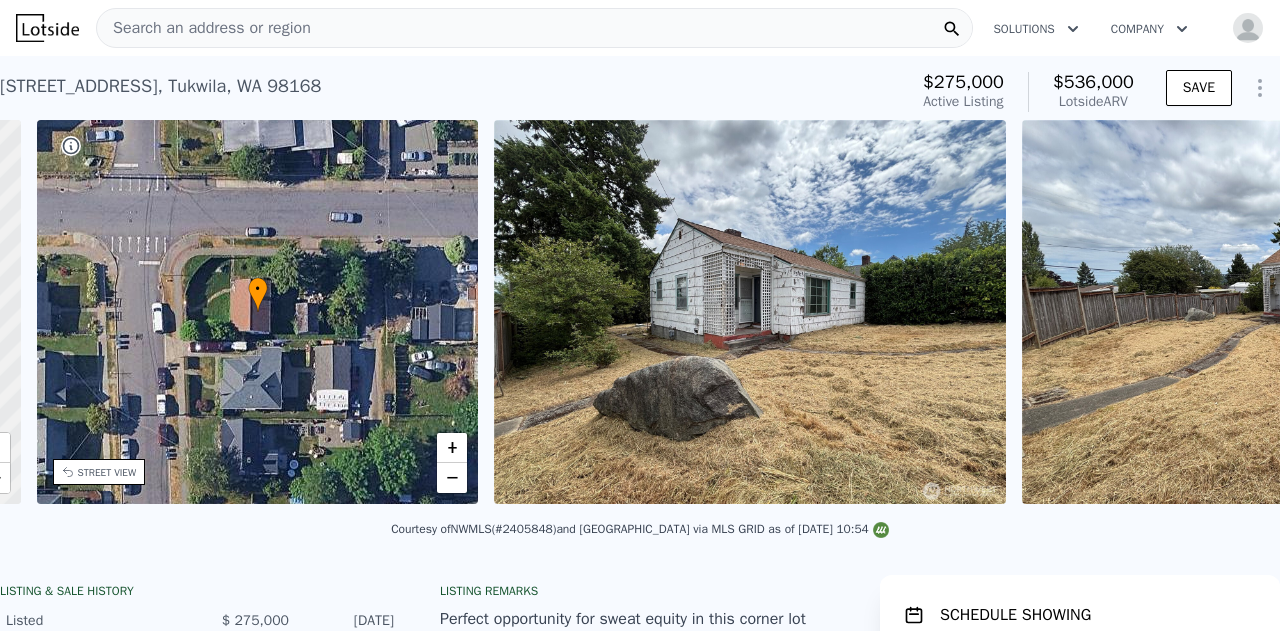 scroll, scrollTop: 0, scrollLeft: 465, axis: horizontal 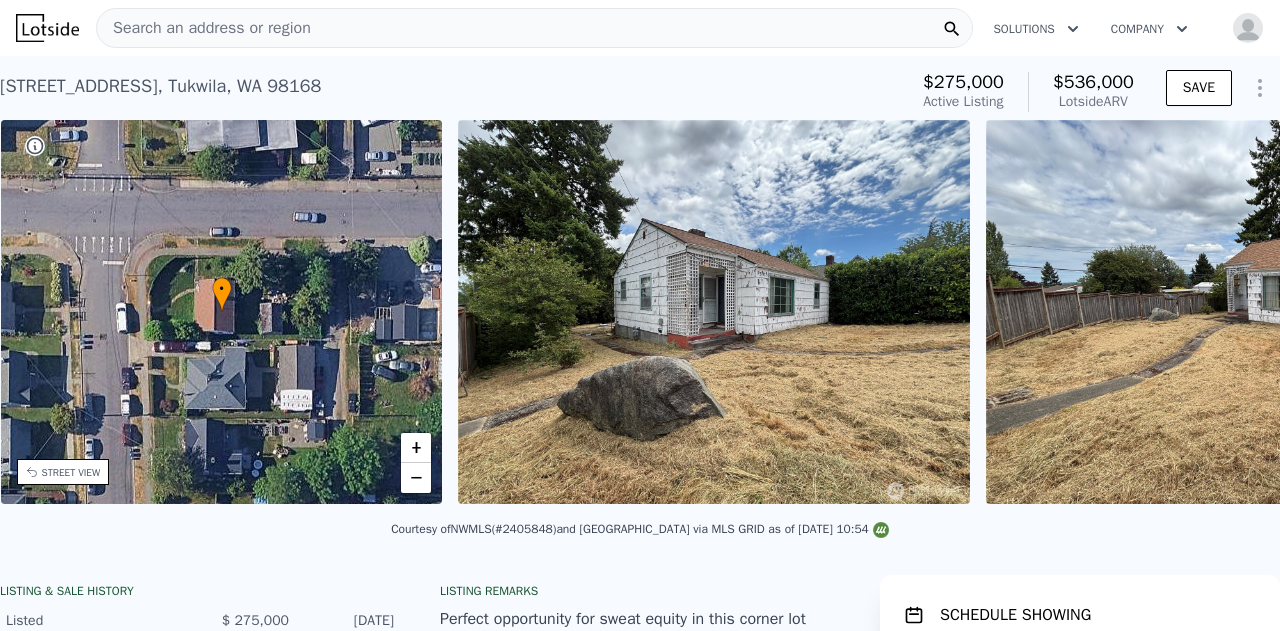 click on "•
+ −
•
+ − STREET VIEW Loading...   SATELLITE VIEW" at bounding box center (640, 315) 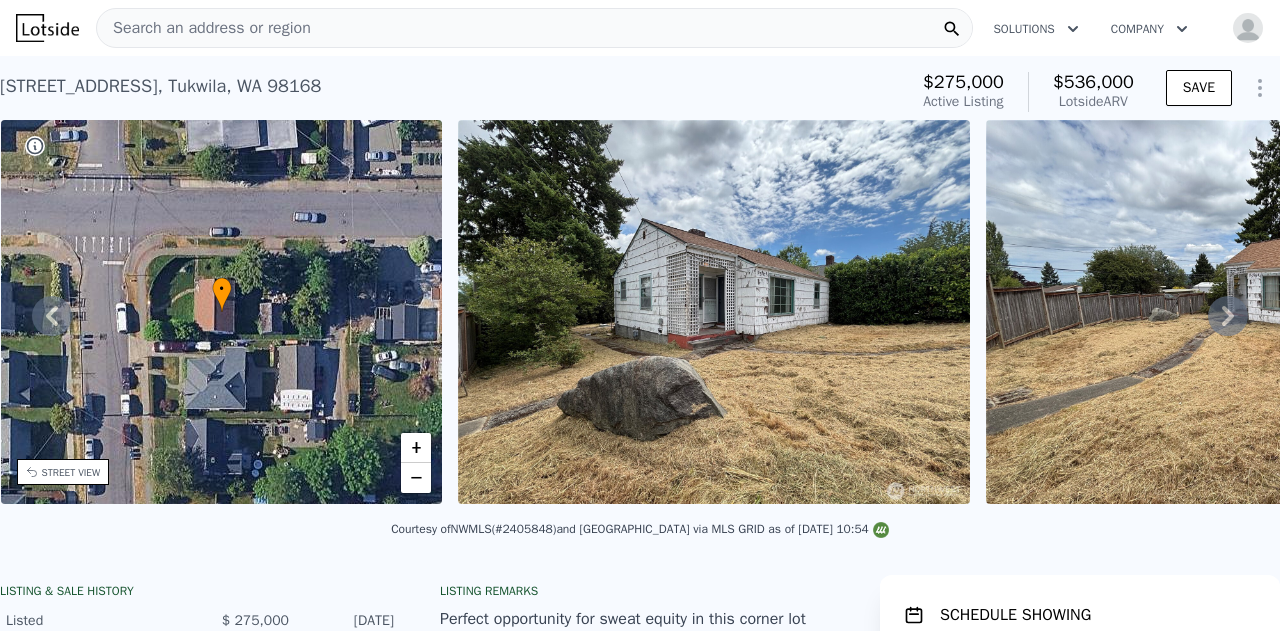 click 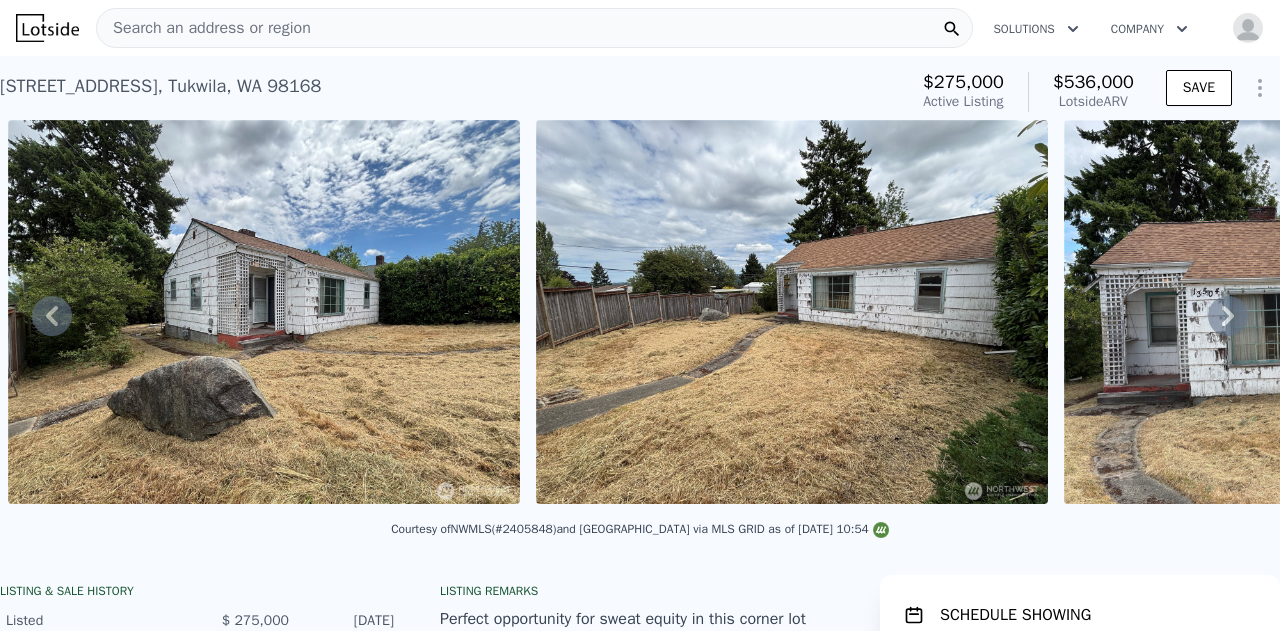 click 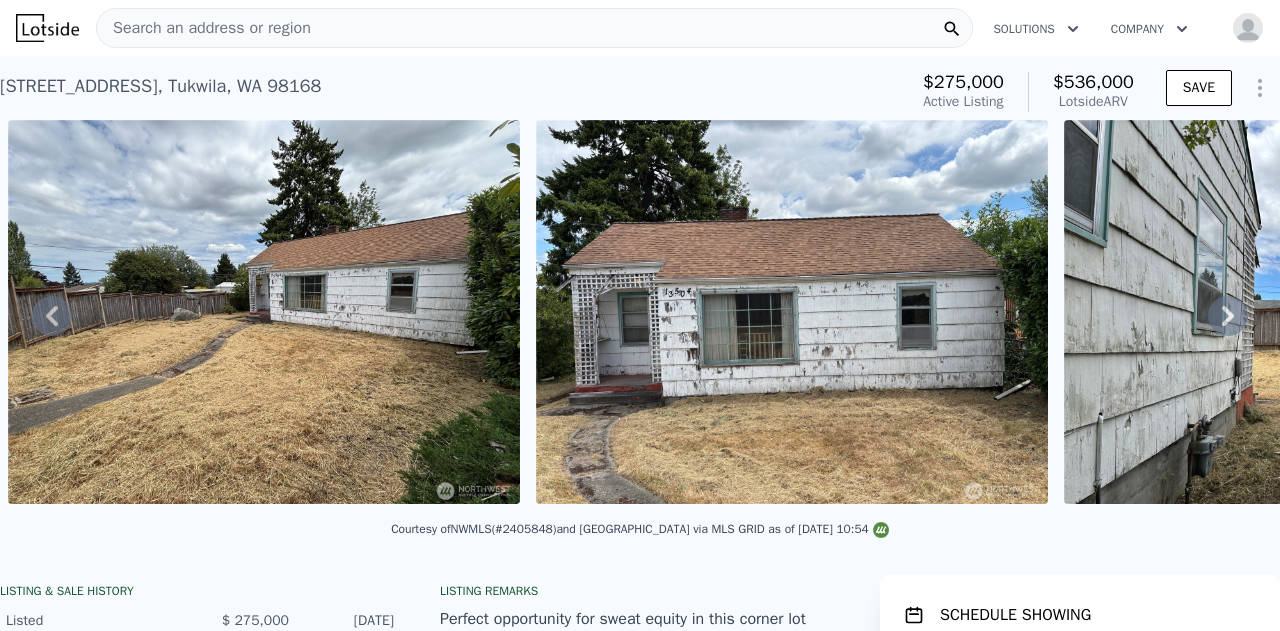 click 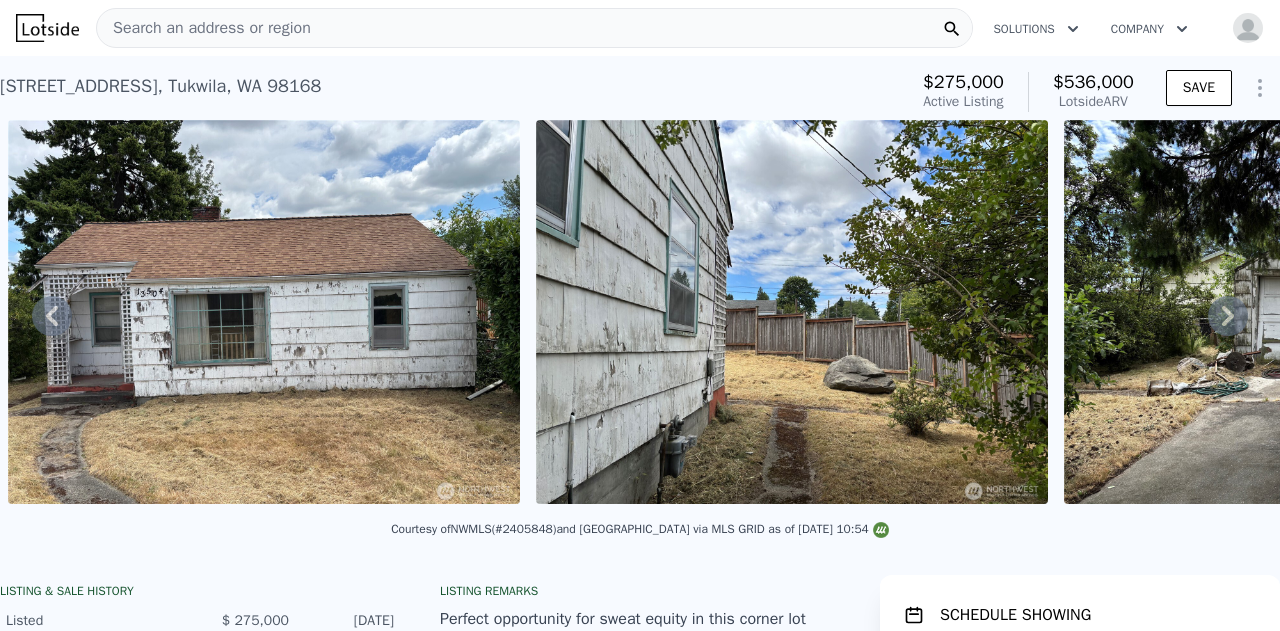 click 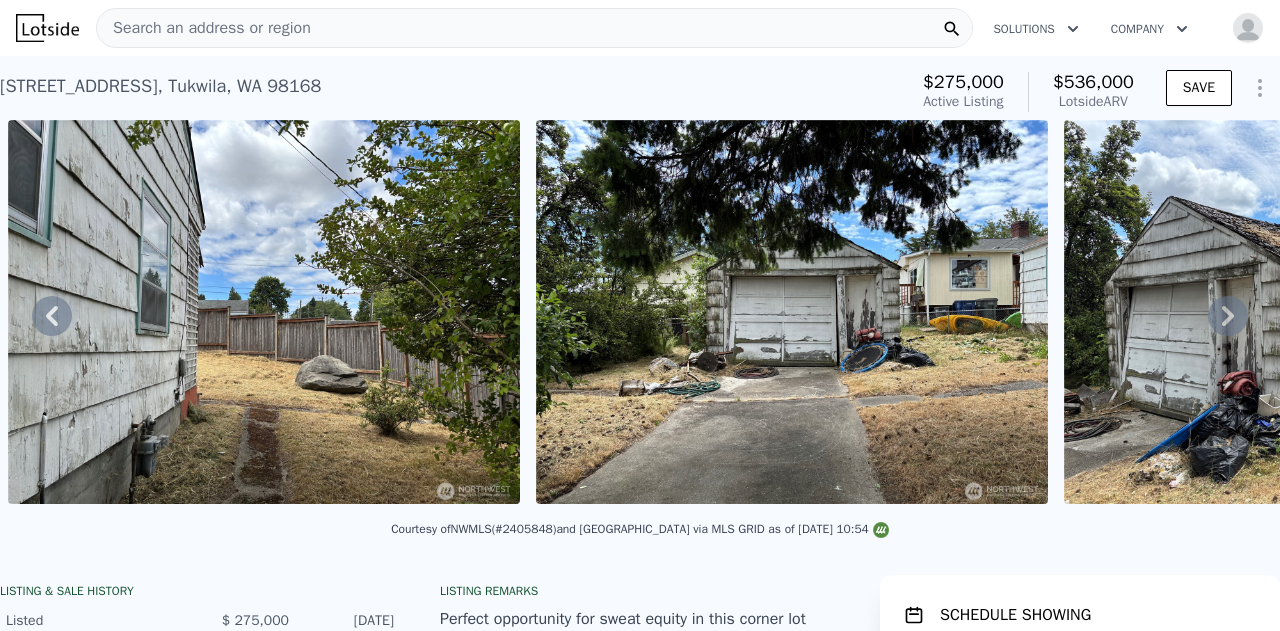 click 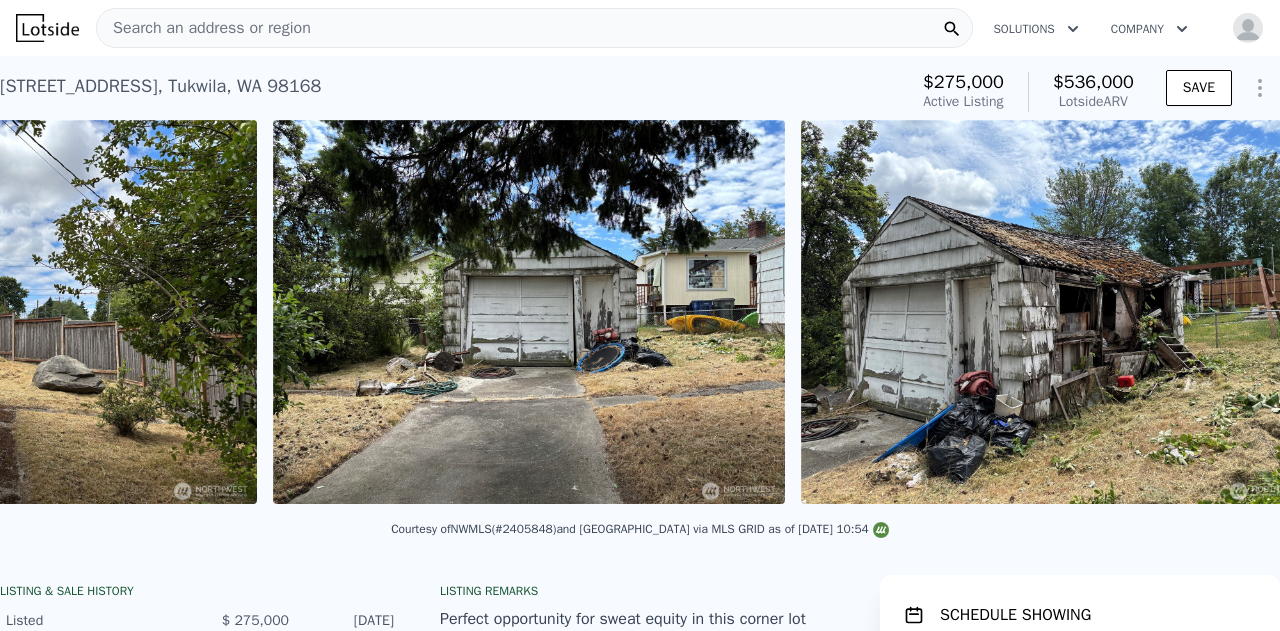scroll, scrollTop: 0, scrollLeft: 3027, axis: horizontal 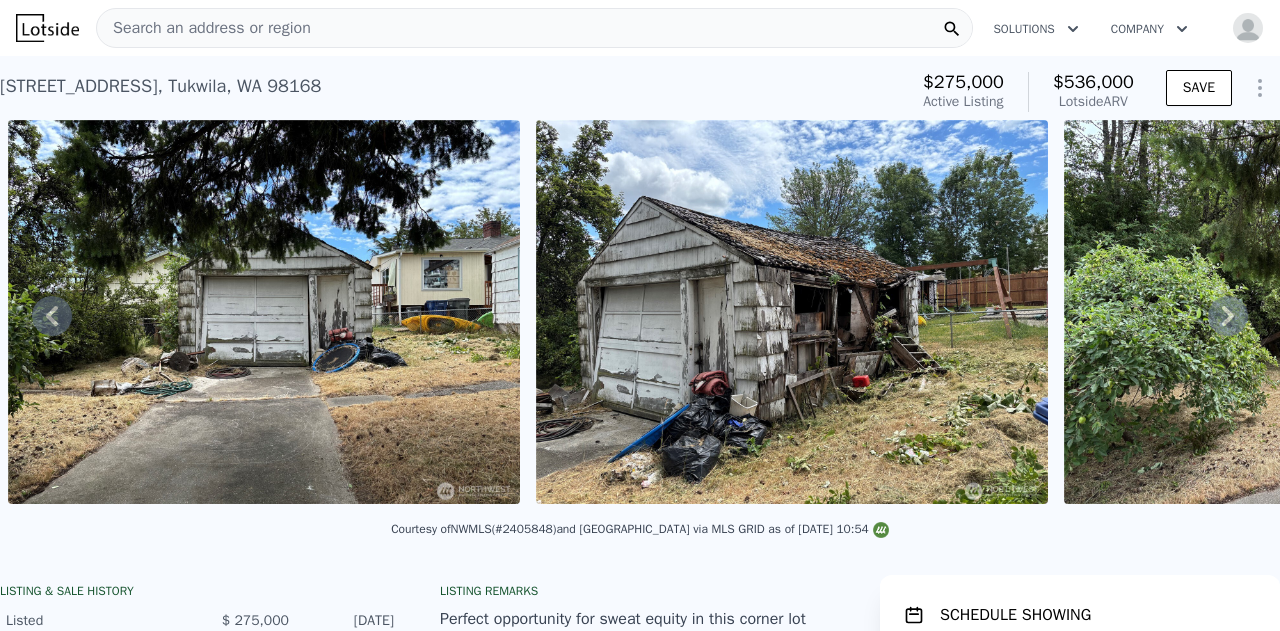 click 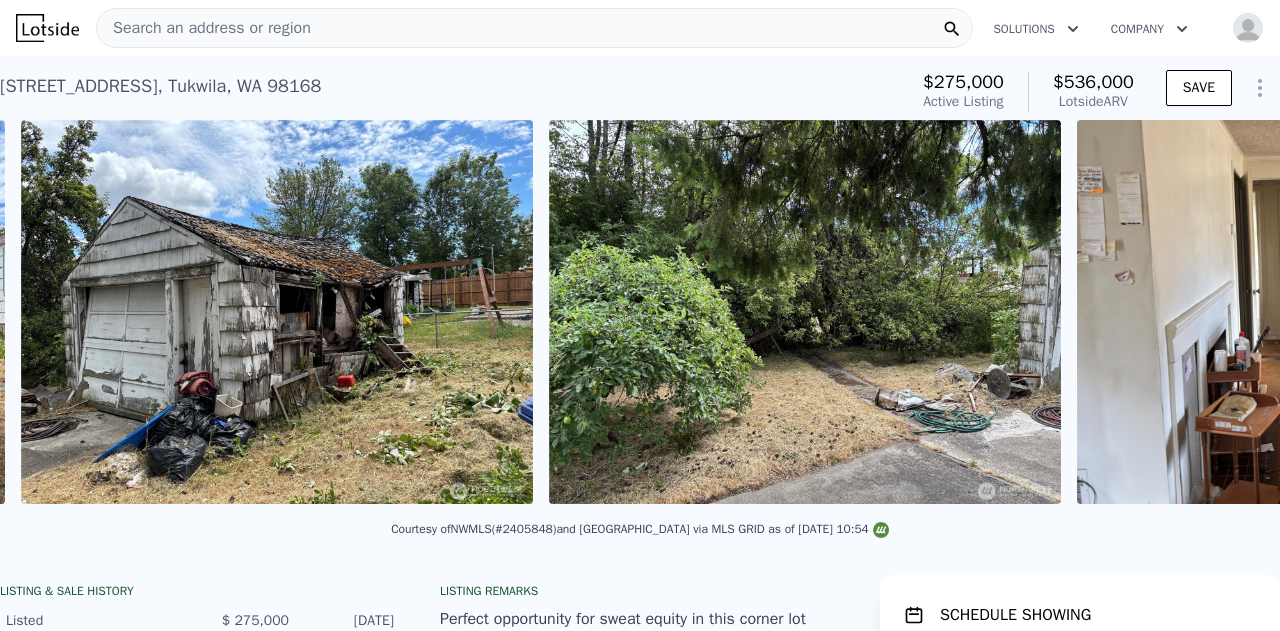 scroll, scrollTop: 0, scrollLeft: 3555, axis: horizontal 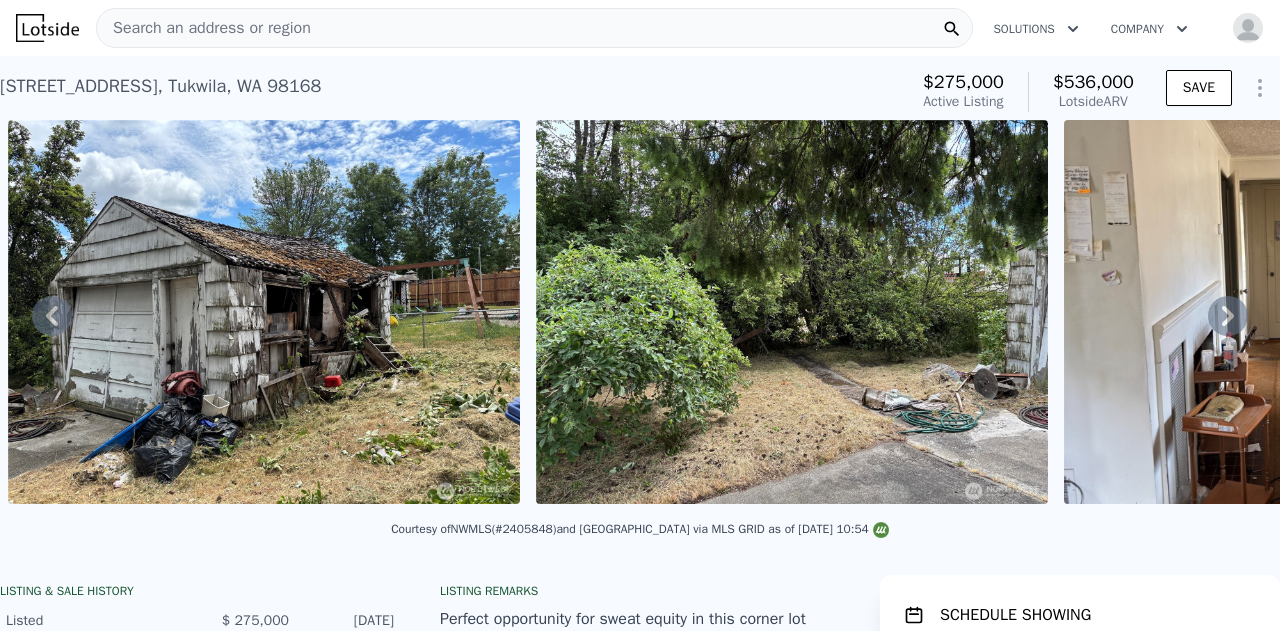 click 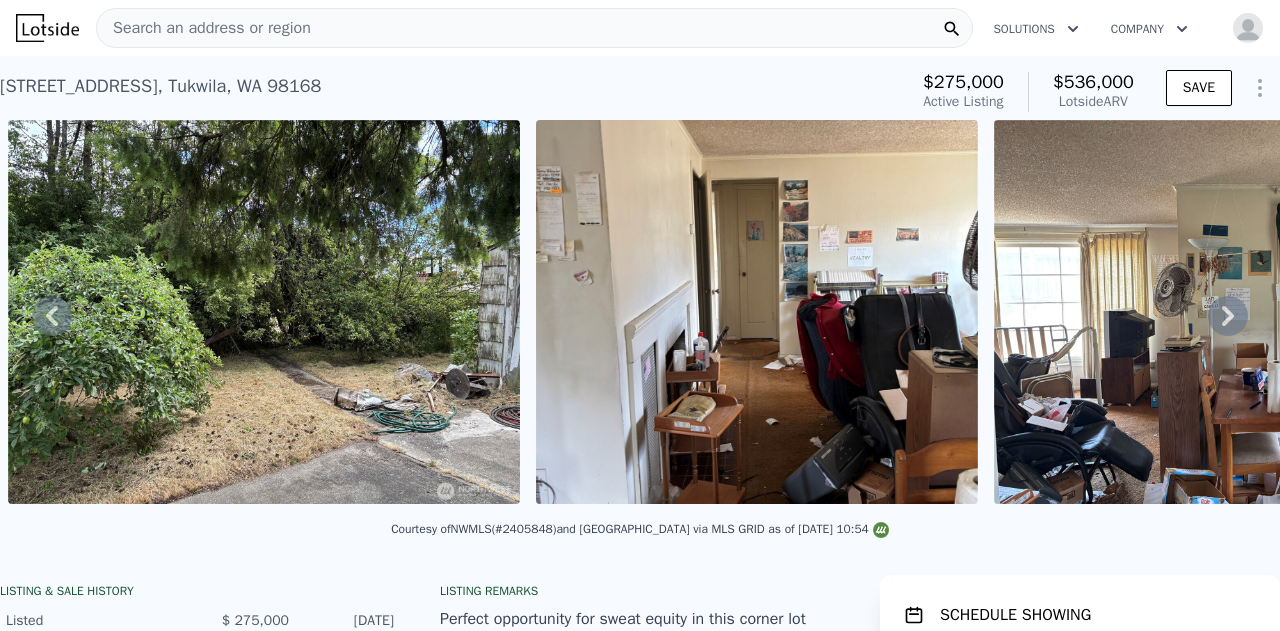 click 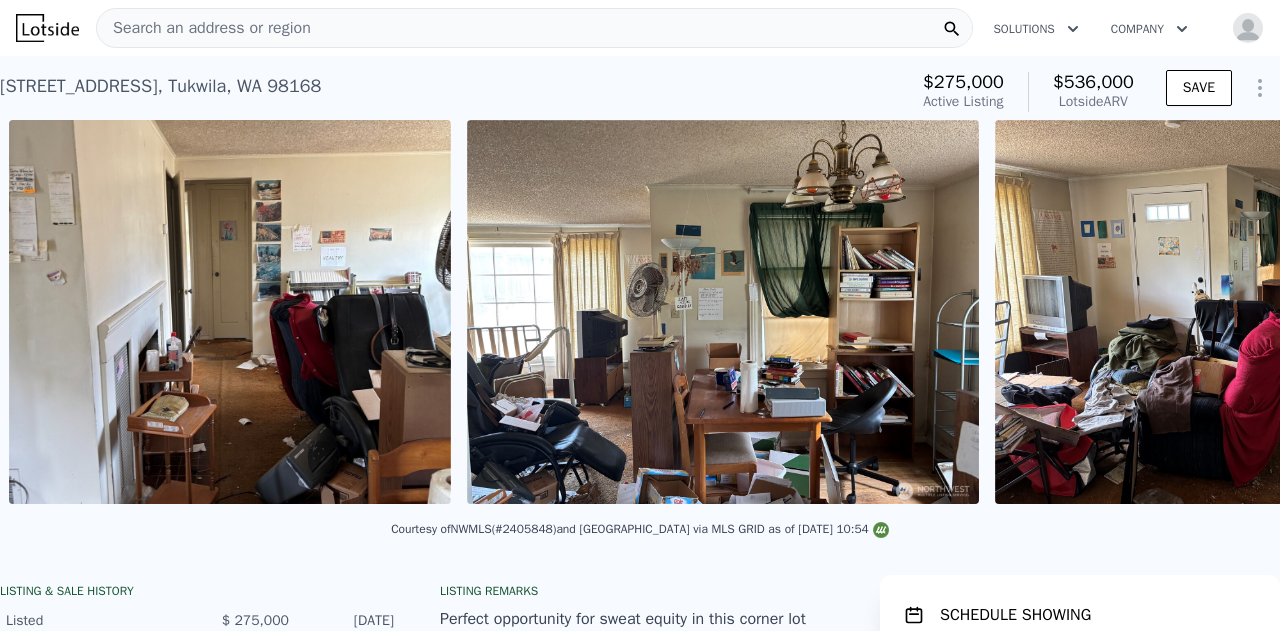 scroll, scrollTop: 0, scrollLeft: 4611, axis: horizontal 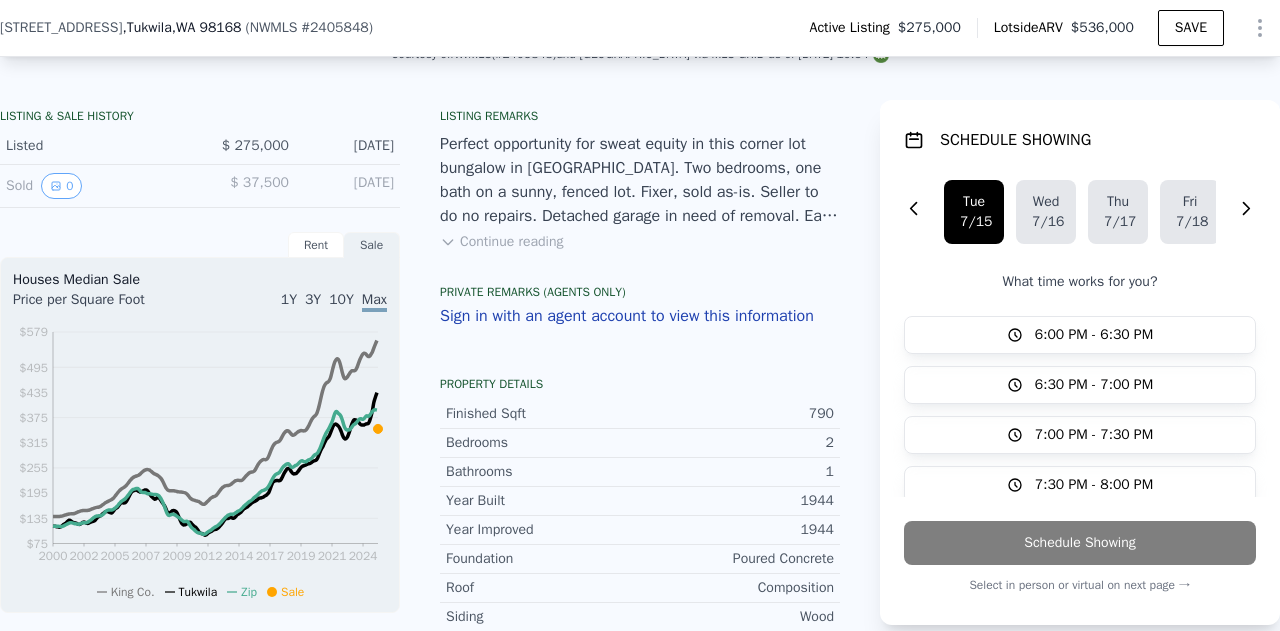 click on "Continue reading" at bounding box center [501, 242] 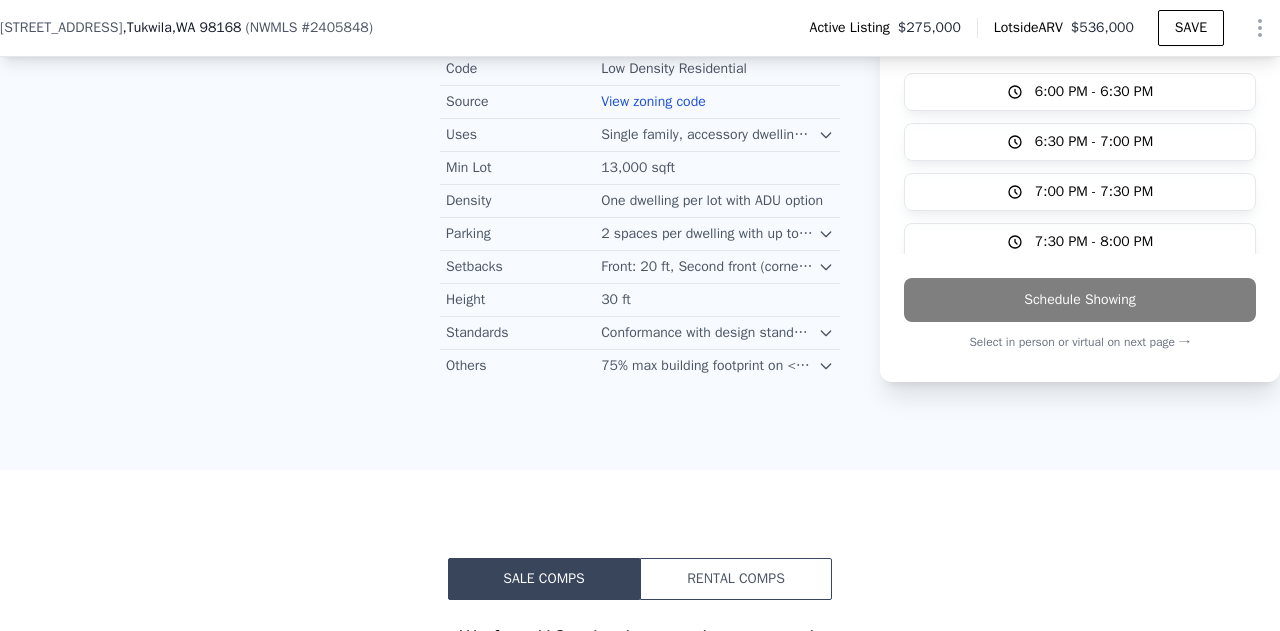 scroll, scrollTop: 1598, scrollLeft: 0, axis: vertical 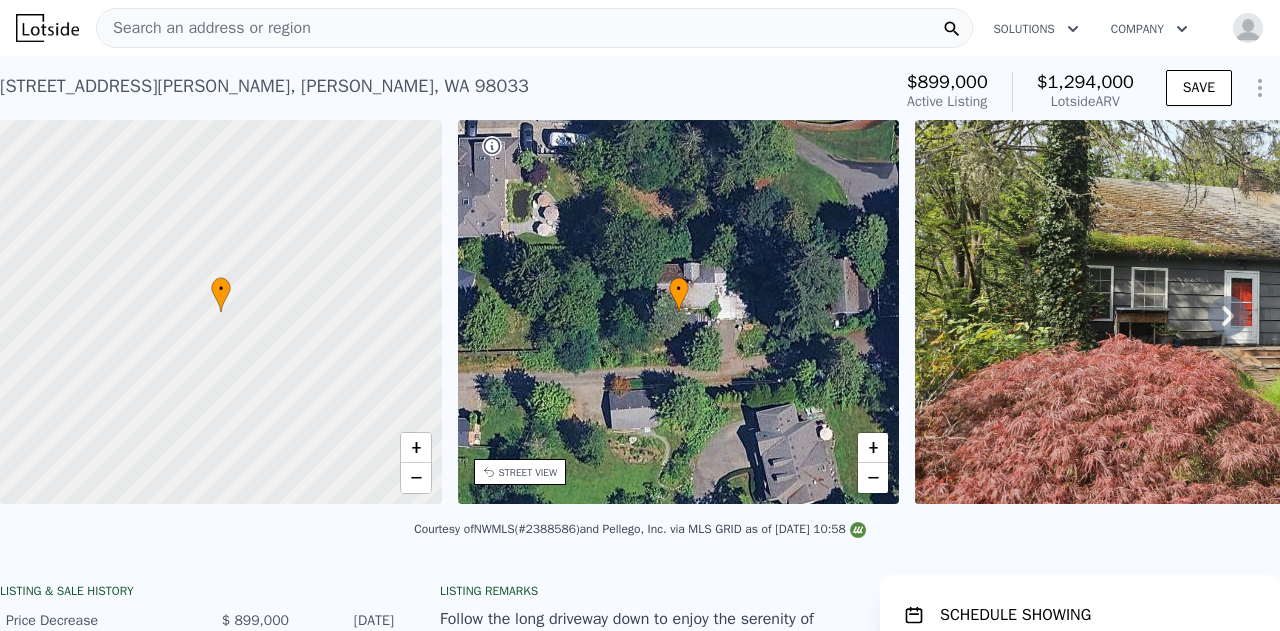 click 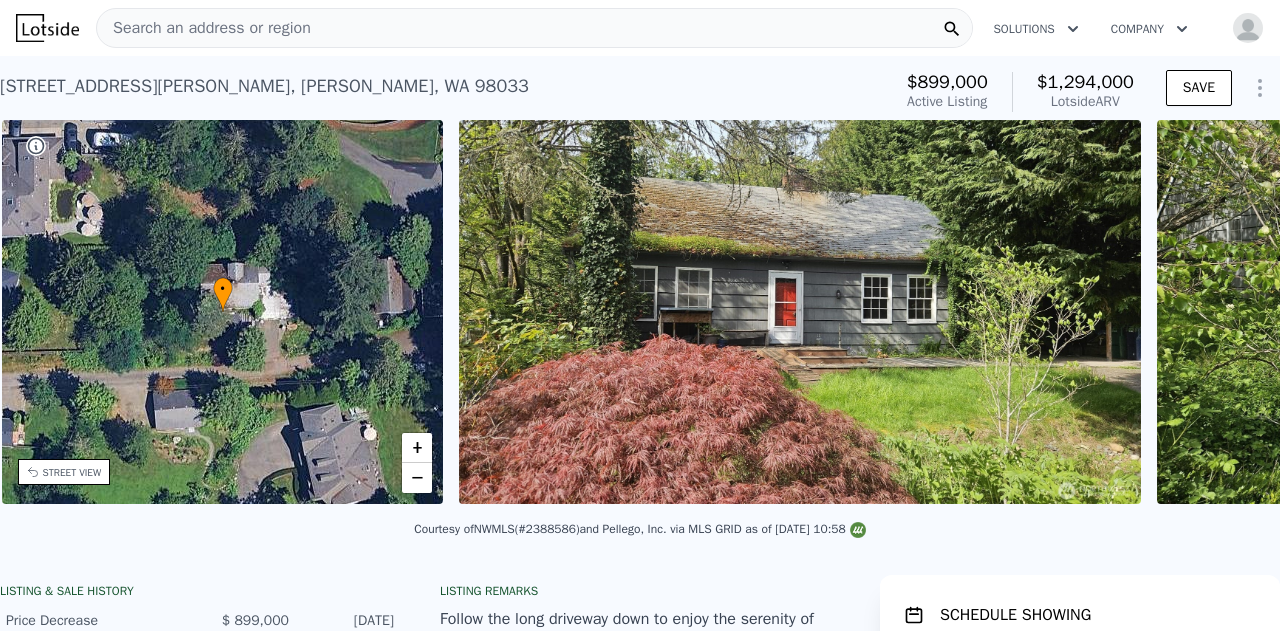 scroll, scrollTop: 0, scrollLeft: 465, axis: horizontal 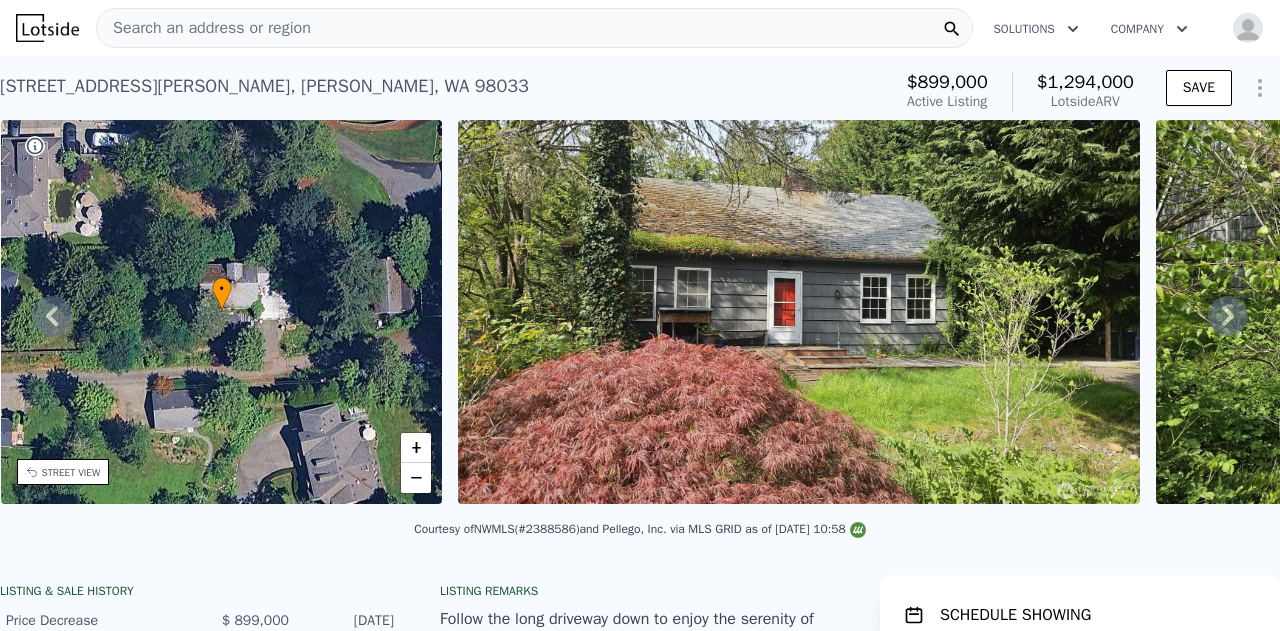 click 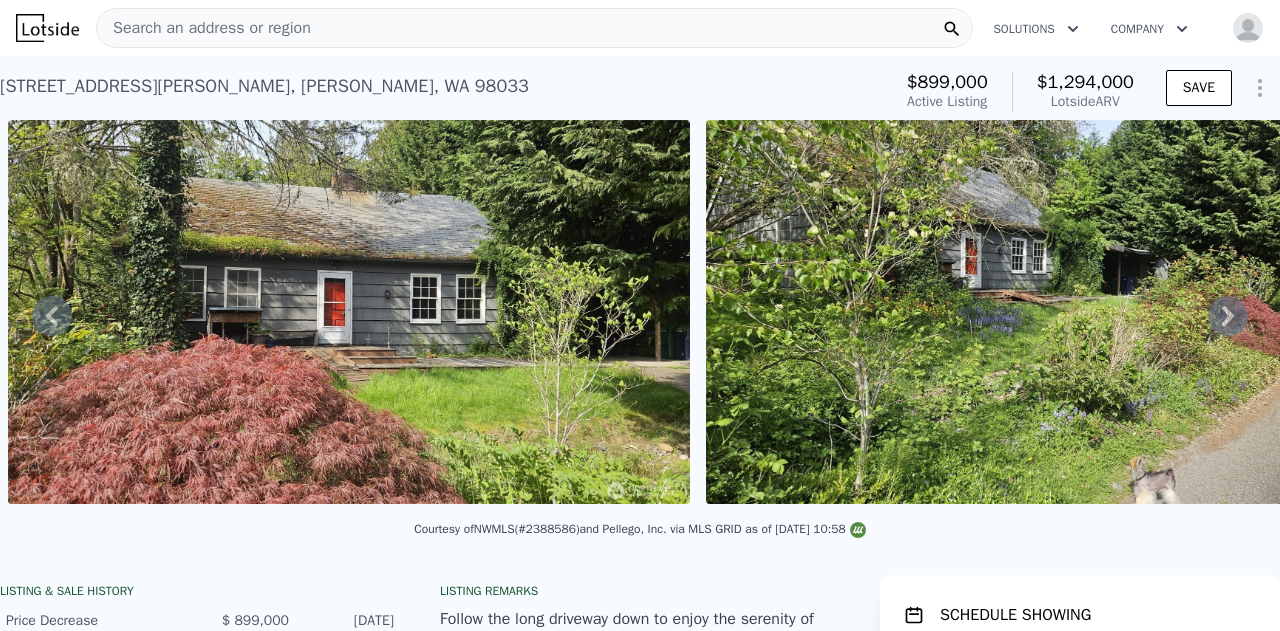 click 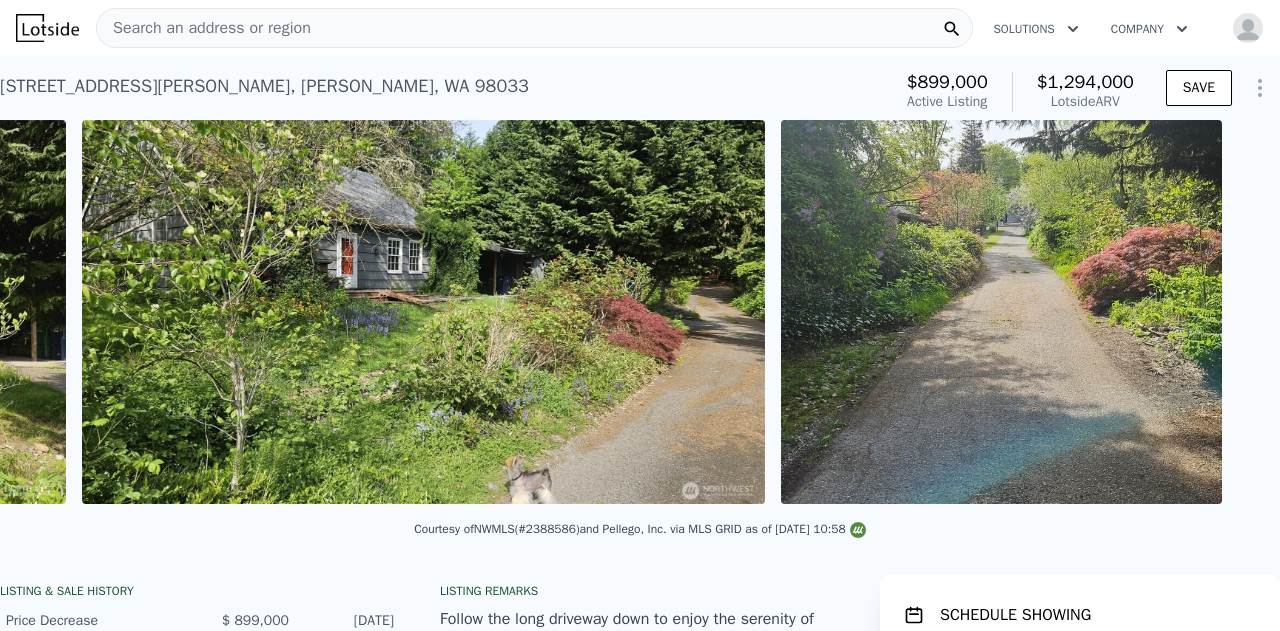 scroll, scrollTop: 0, scrollLeft: 1613, axis: horizontal 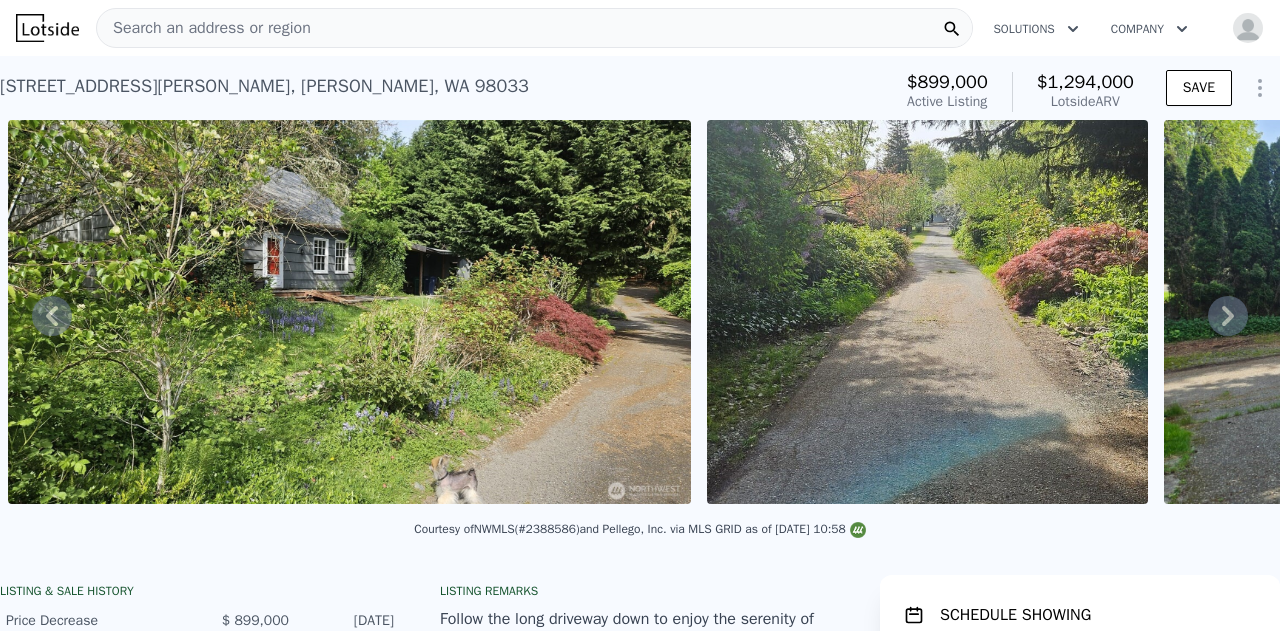 click 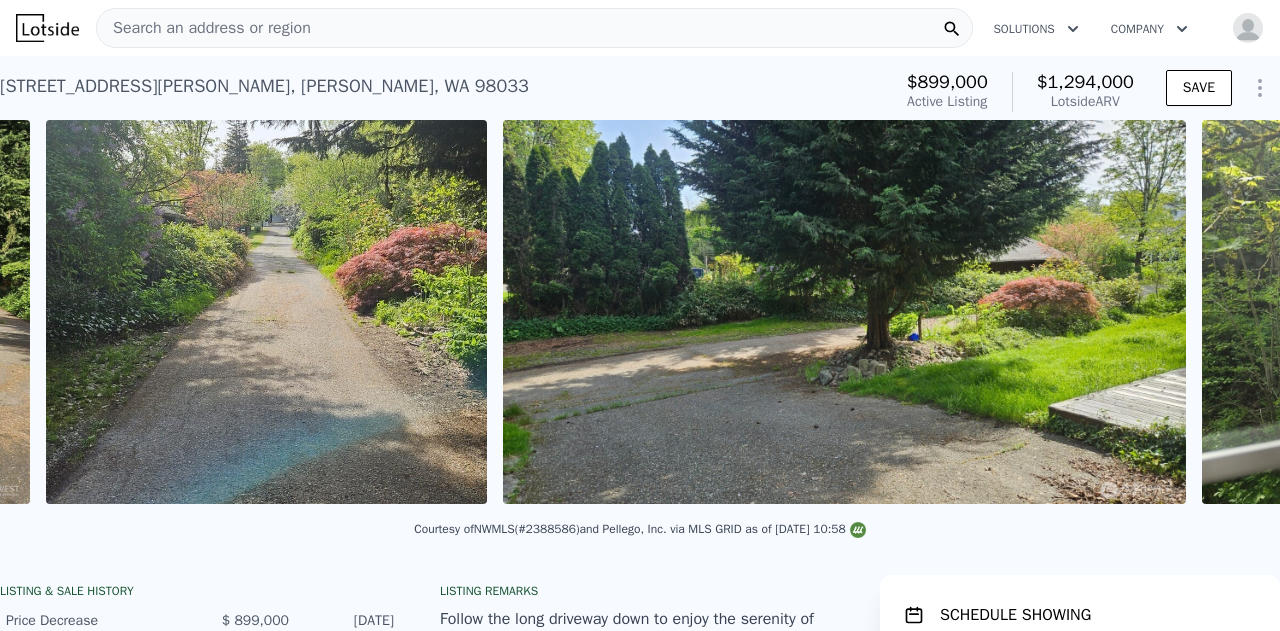 scroll, scrollTop: 0, scrollLeft: 2312, axis: horizontal 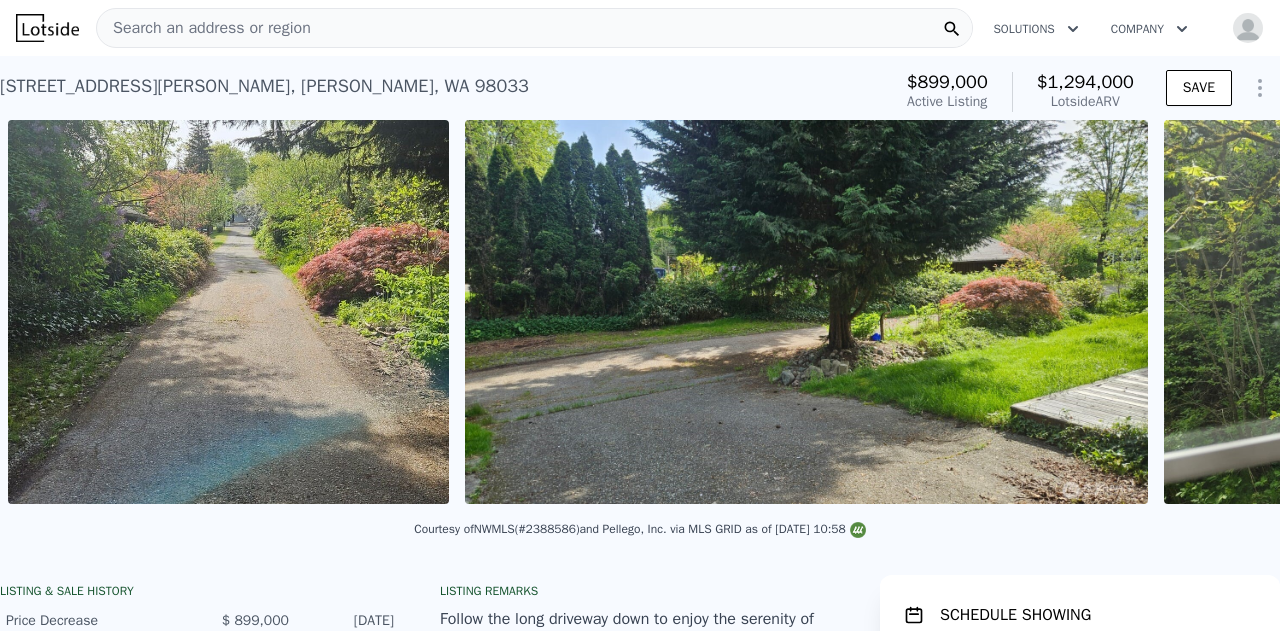 click on "•
+ −
•
+ − STREET VIEW Loading...   SATELLITE VIEW" at bounding box center [640, 315] 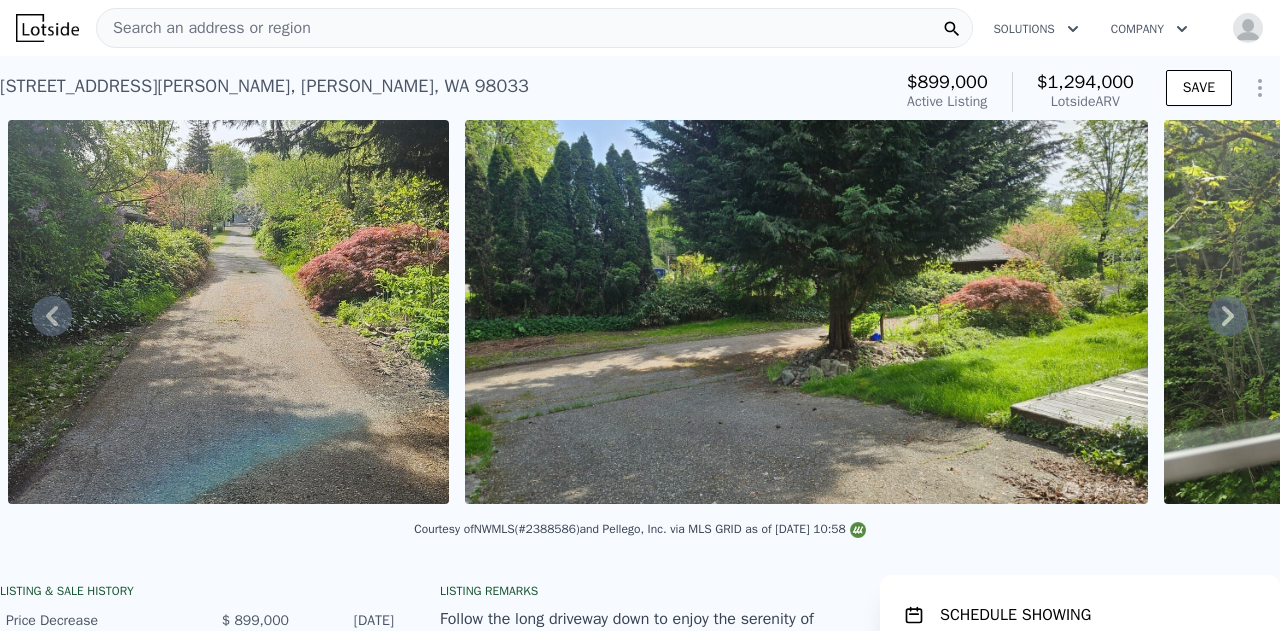 click 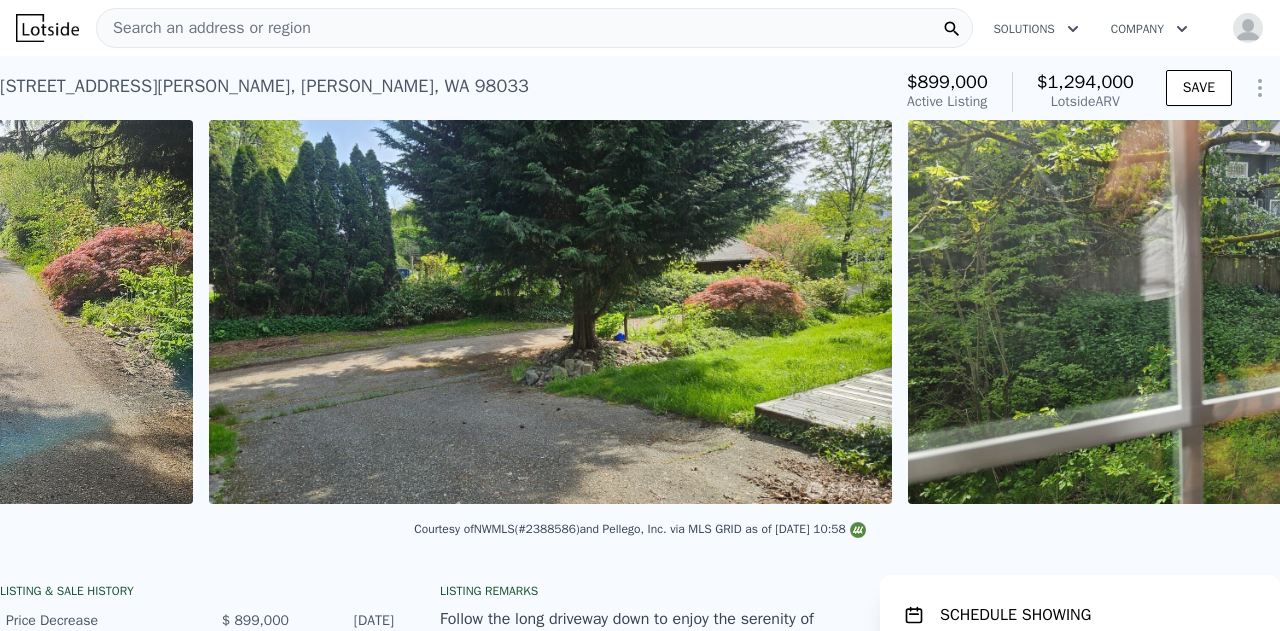 scroll, scrollTop: 0, scrollLeft: 2769, axis: horizontal 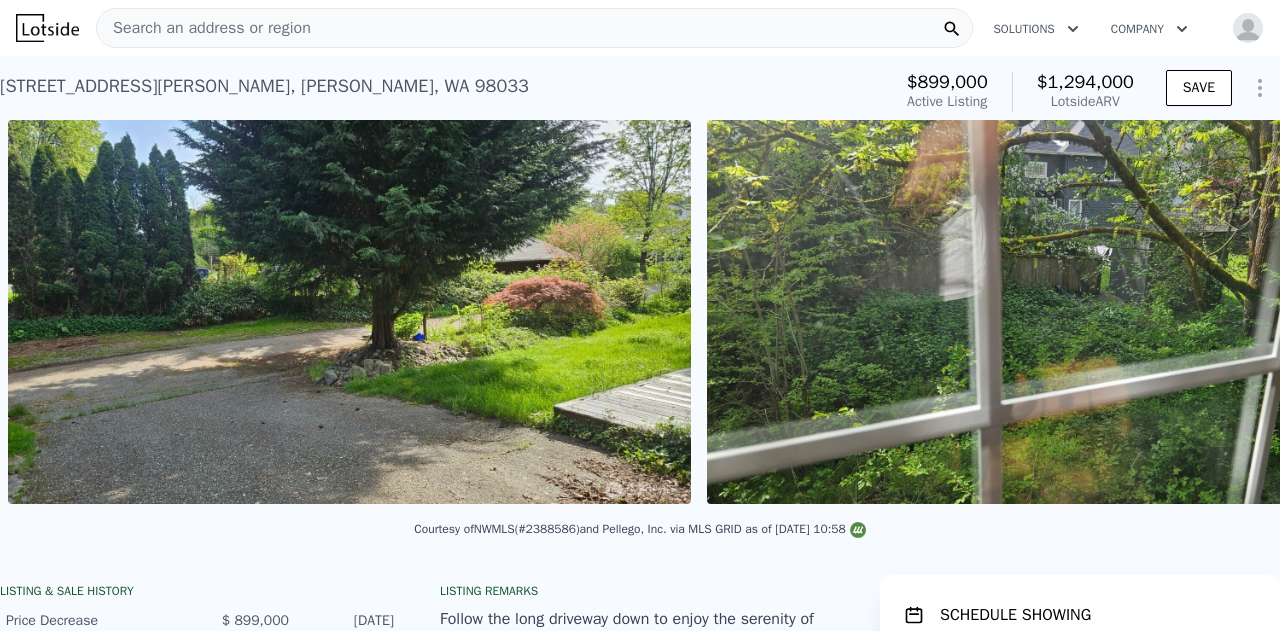 click on "•
+ −
•
+ − STREET VIEW Loading...   SATELLITE VIEW" at bounding box center (640, 315) 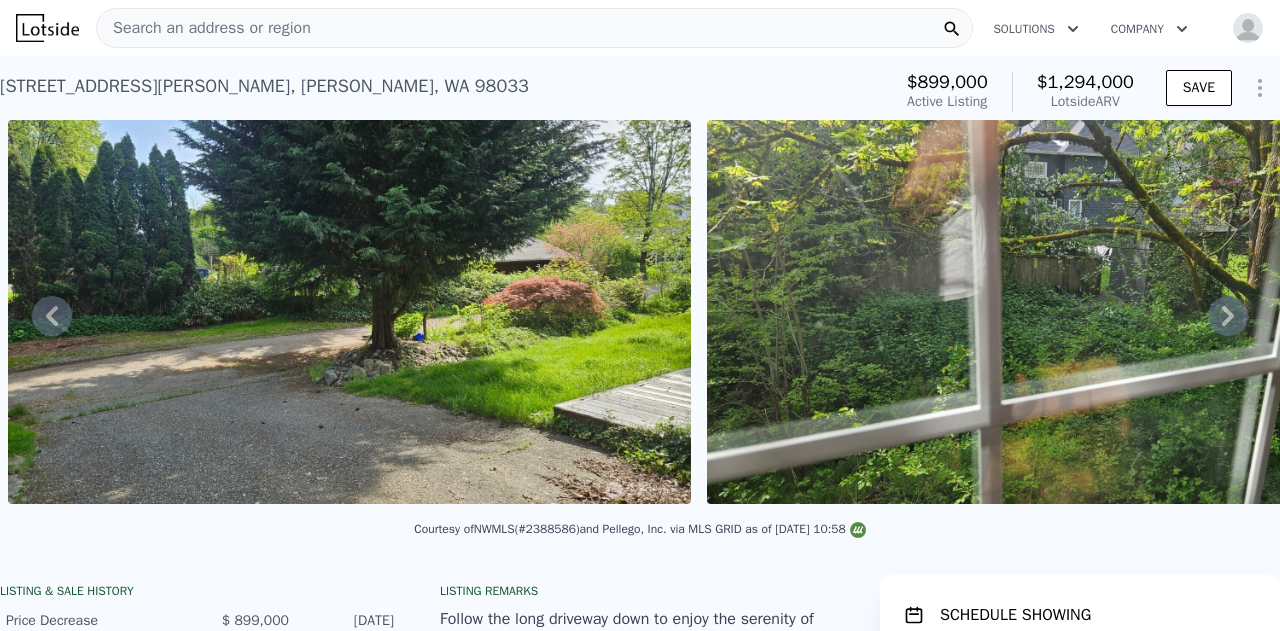 click 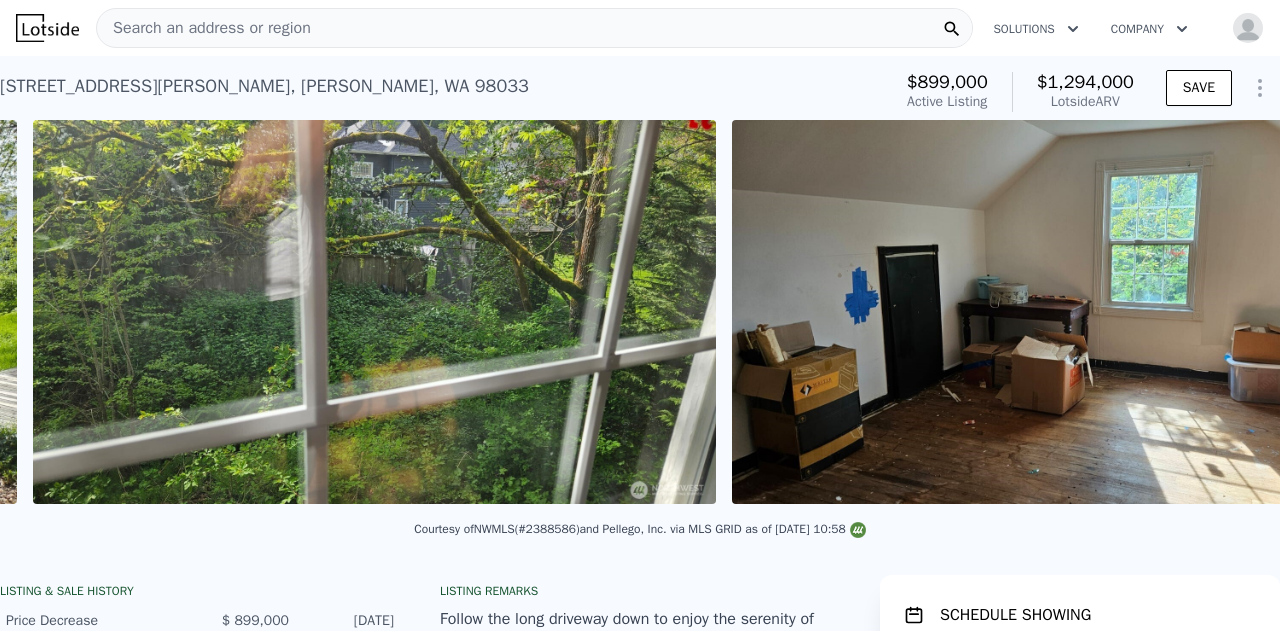 scroll, scrollTop: 0, scrollLeft: 3468, axis: horizontal 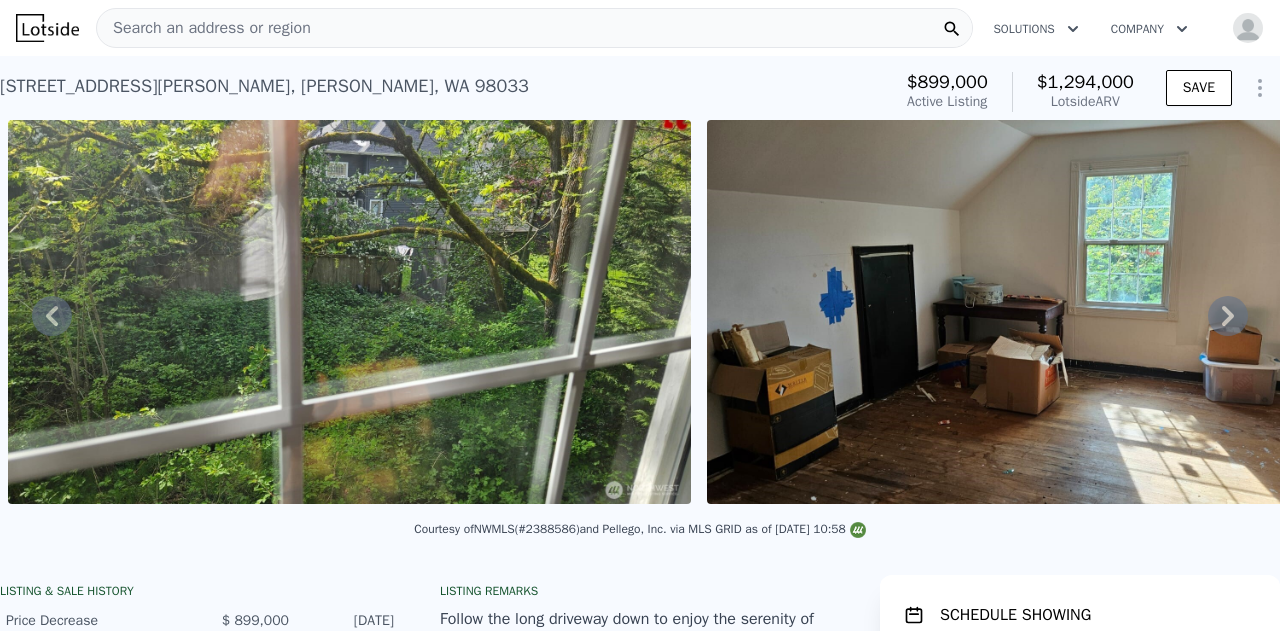 click 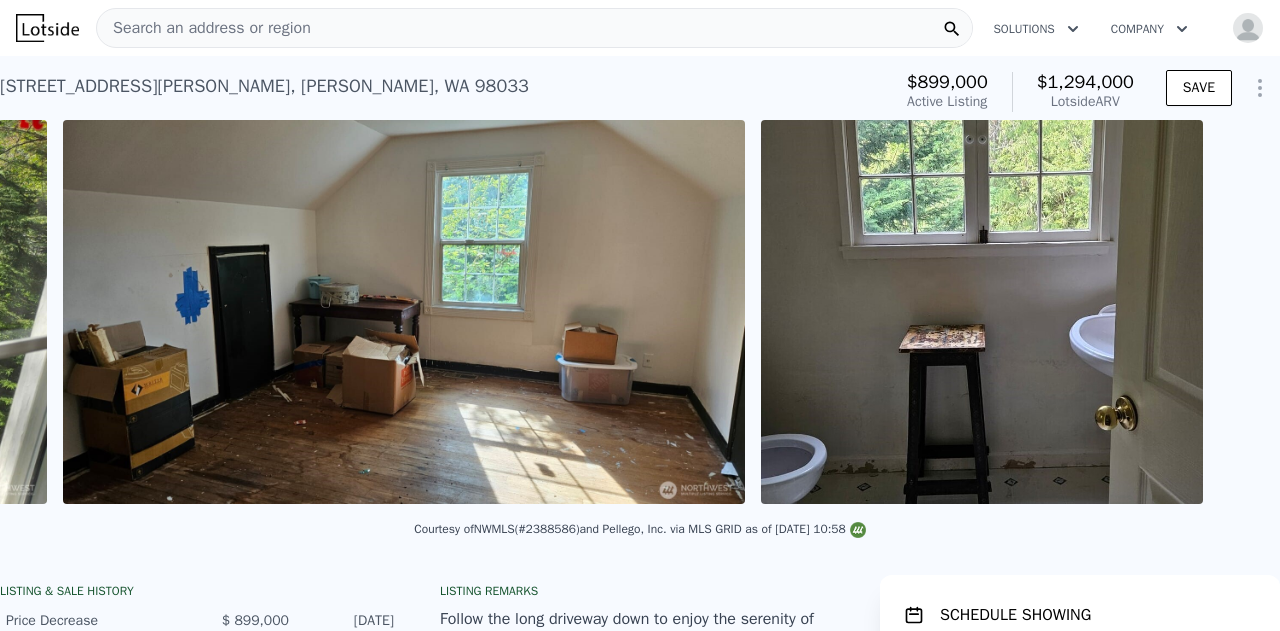 scroll, scrollTop: 0, scrollLeft: 4166, axis: horizontal 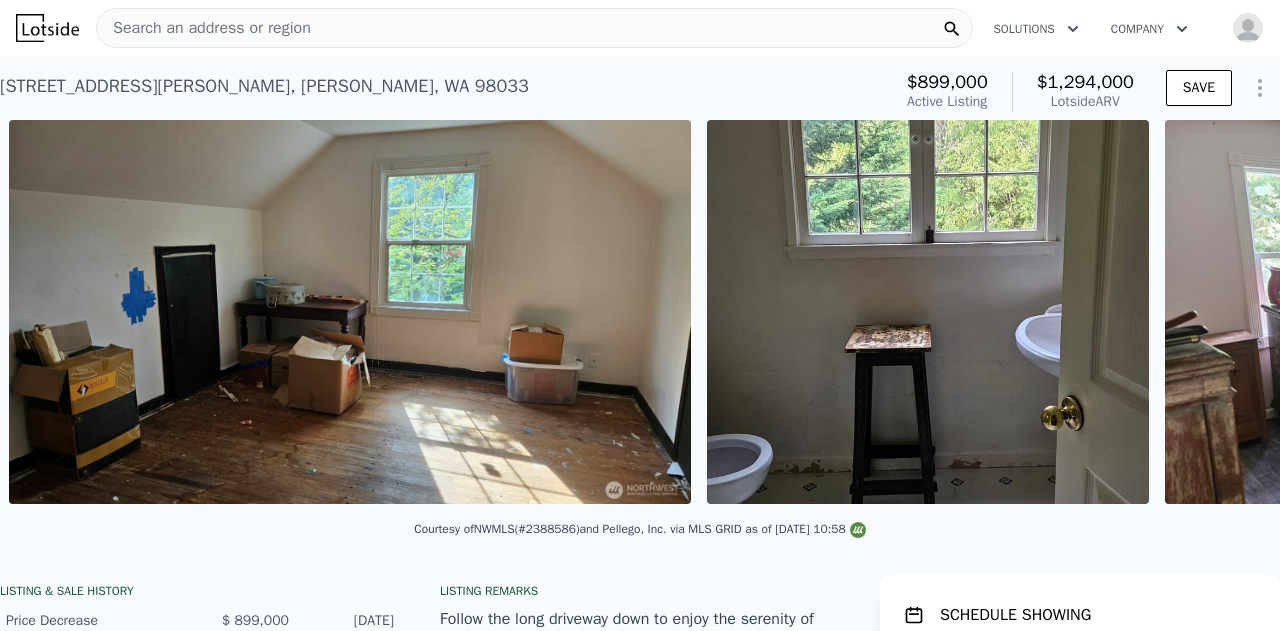 click on "•
+ −
•
+ − STREET VIEW Loading...   SATELLITE VIEW" at bounding box center (640, 315) 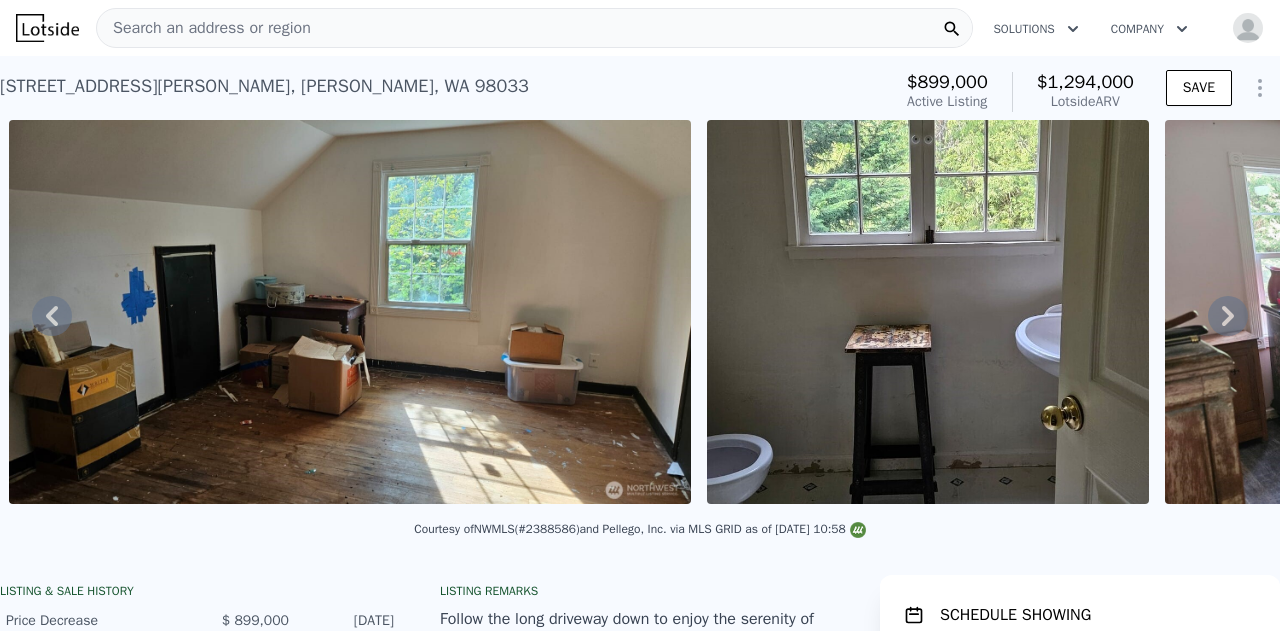 click 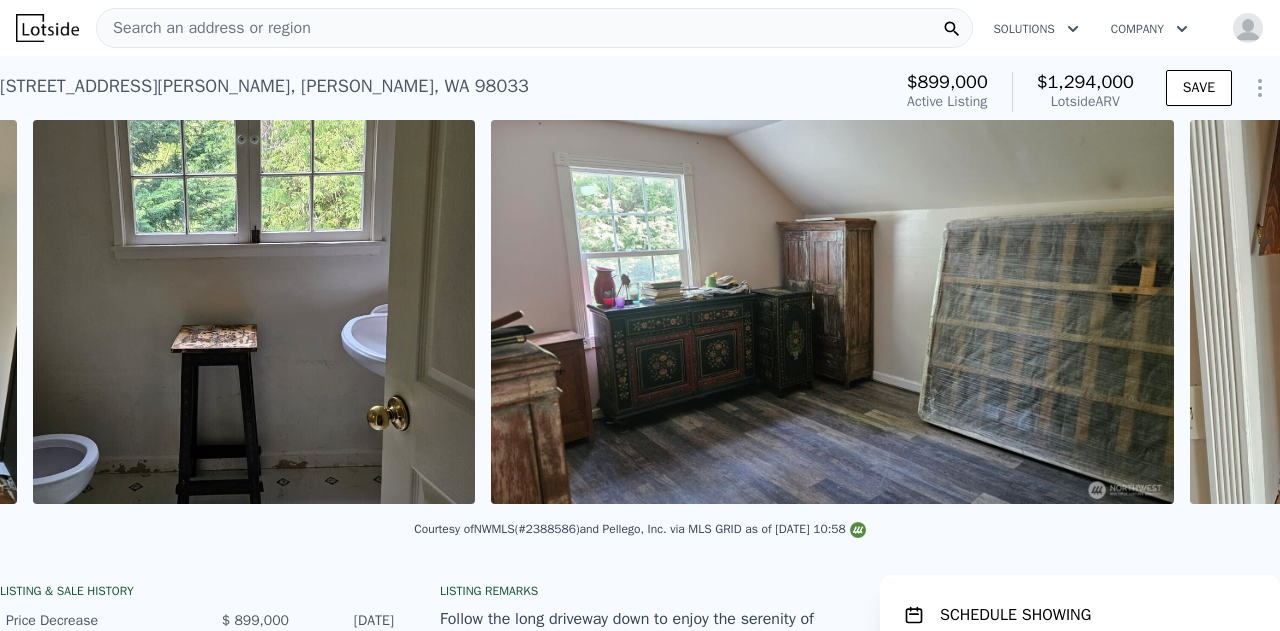 scroll, scrollTop: 0, scrollLeft: 4865, axis: horizontal 